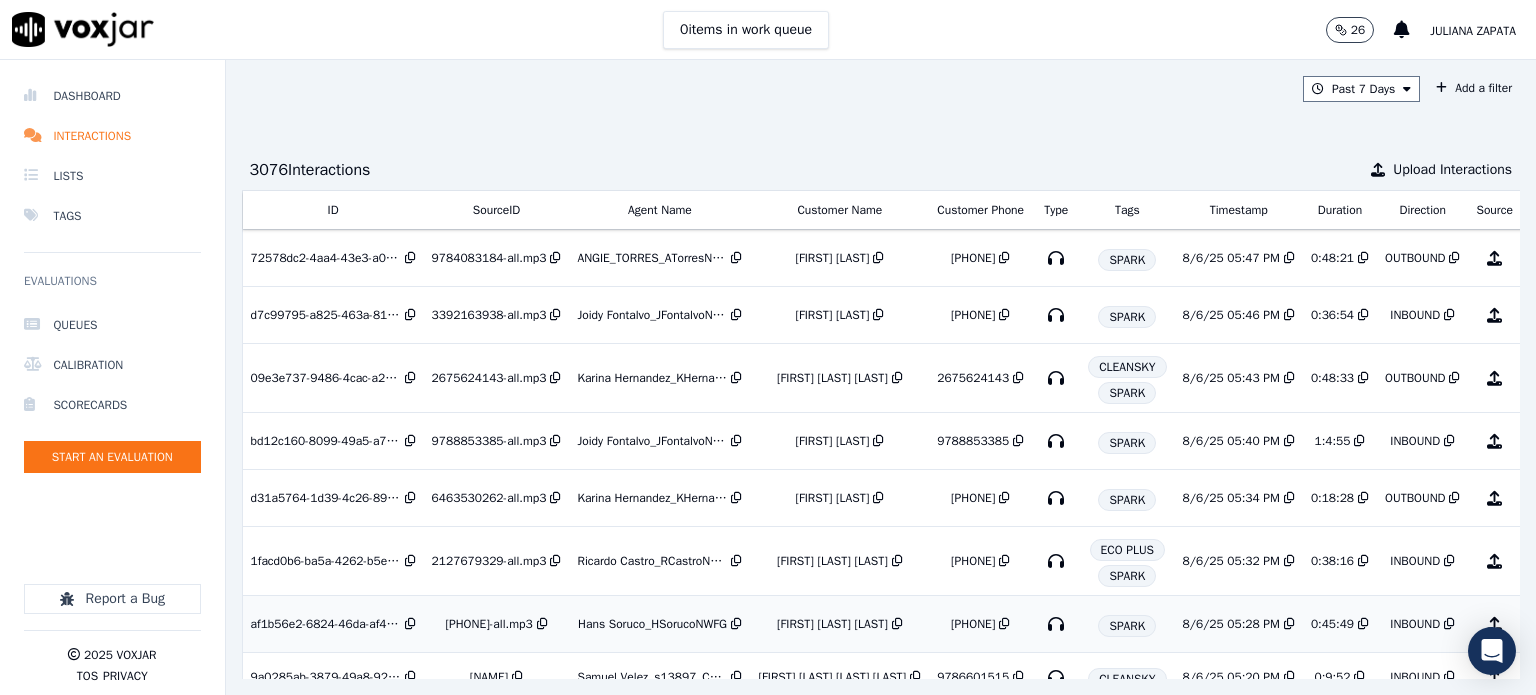 scroll, scrollTop: 0, scrollLeft: 0, axis: both 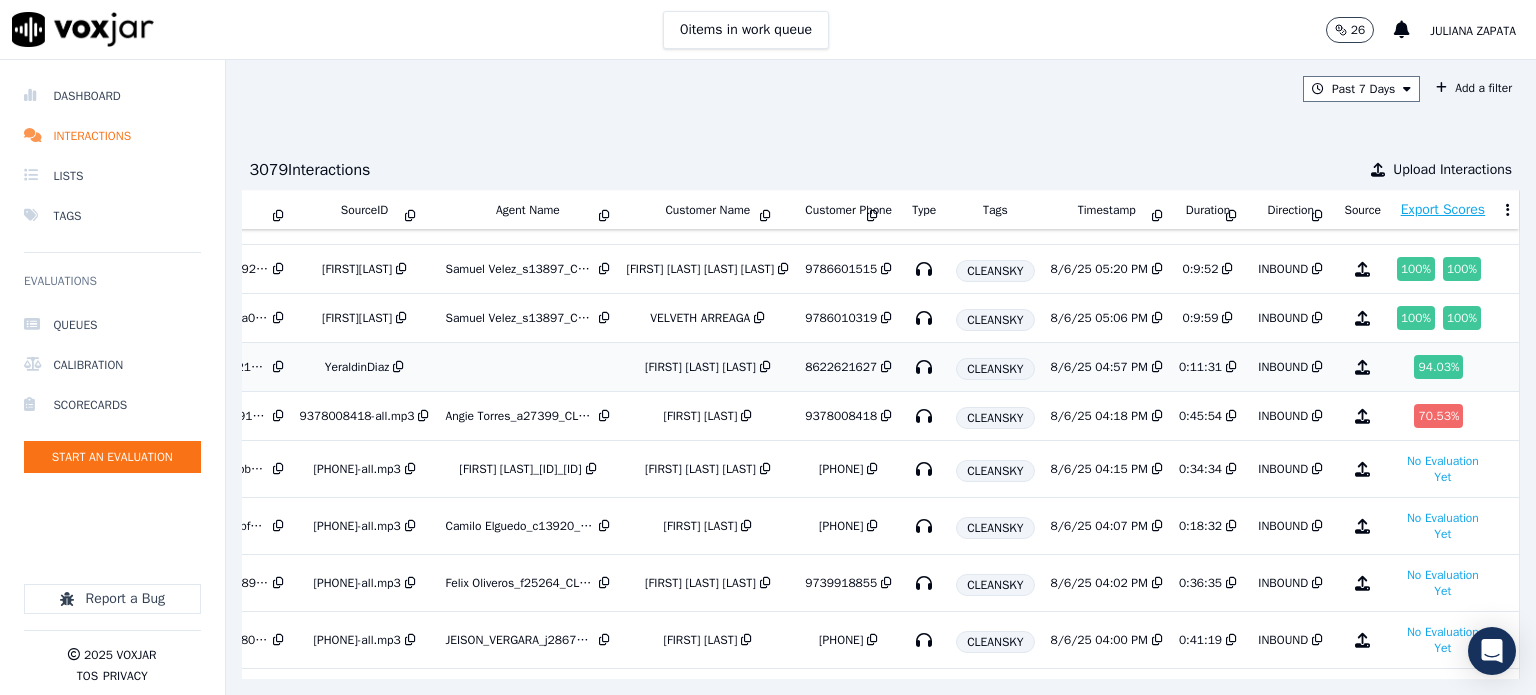 click at bounding box center [924, 367] 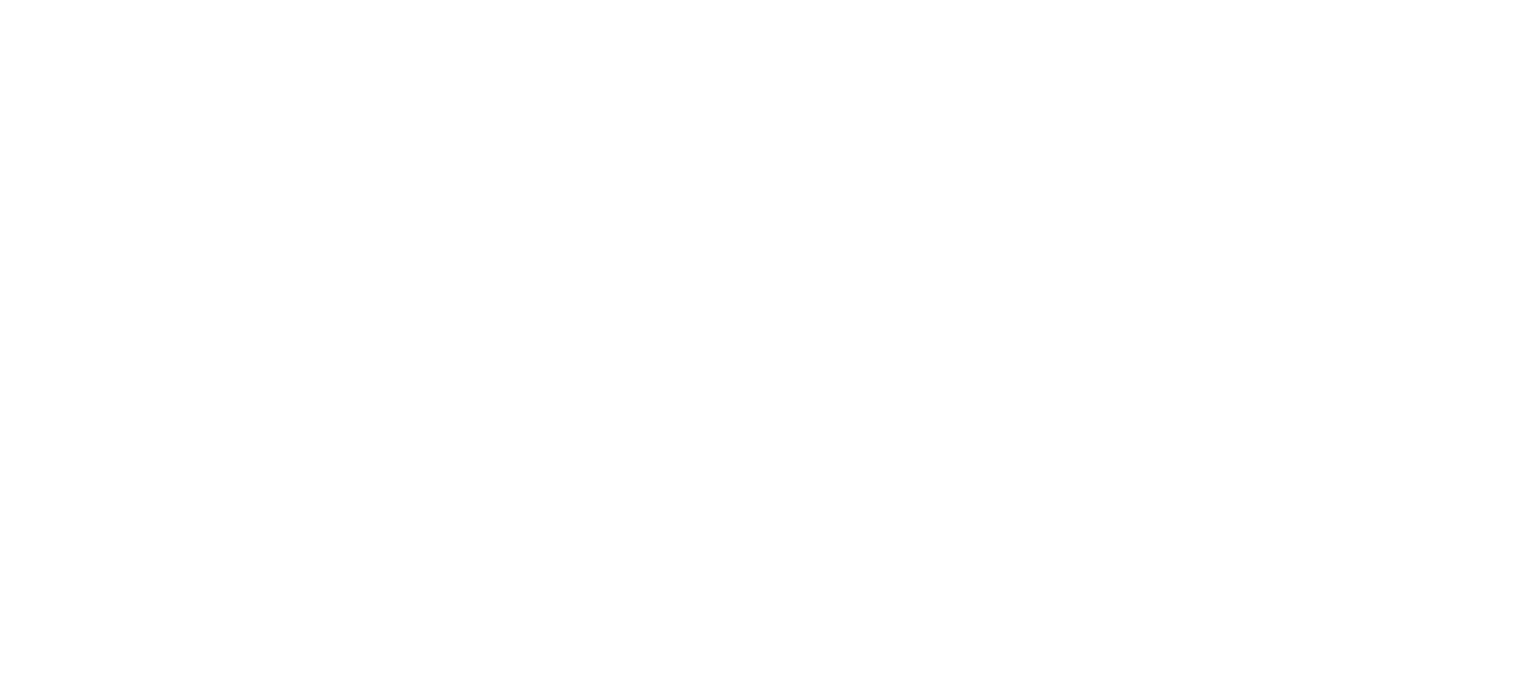 scroll, scrollTop: 0, scrollLeft: 0, axis: both 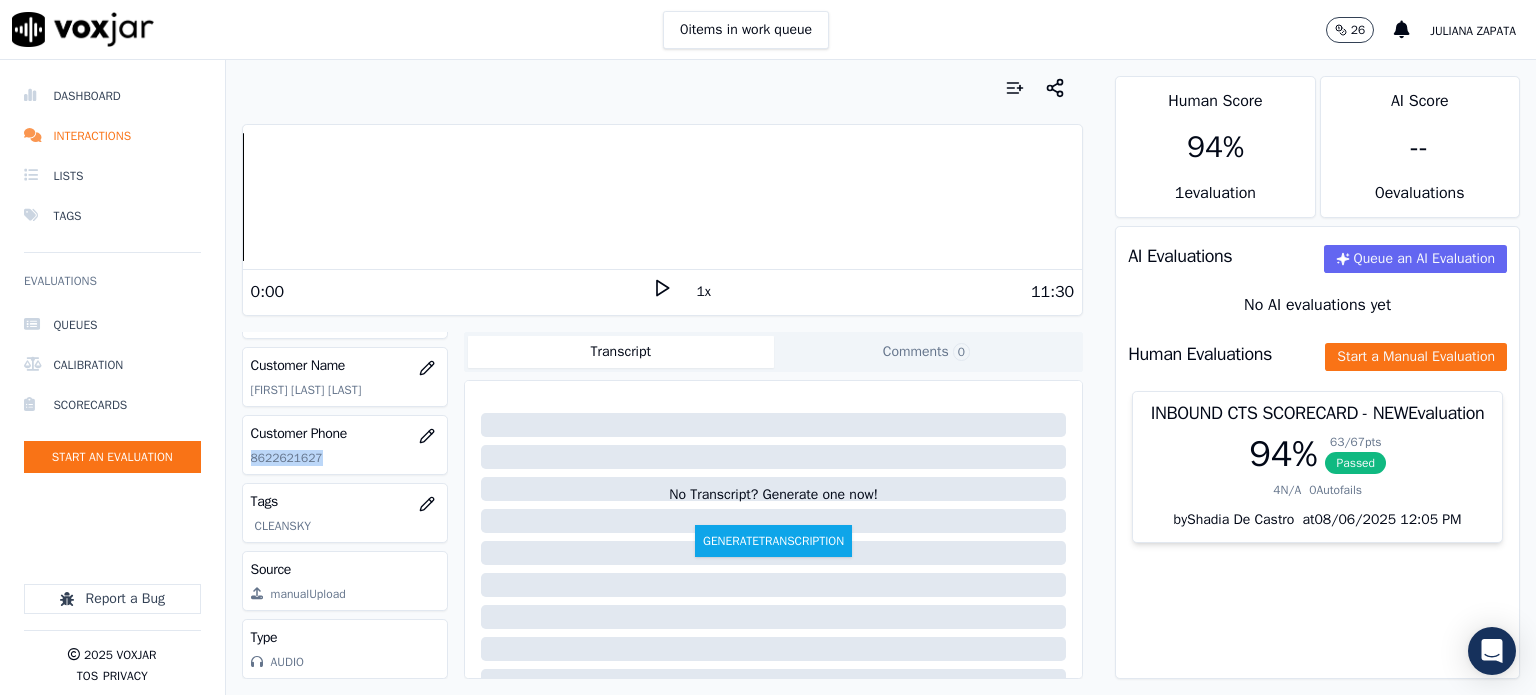 drag, startPoint x: 327, startPoint y: 432, endPoint x: 250, endPoint y: 431, distance: 77.00649 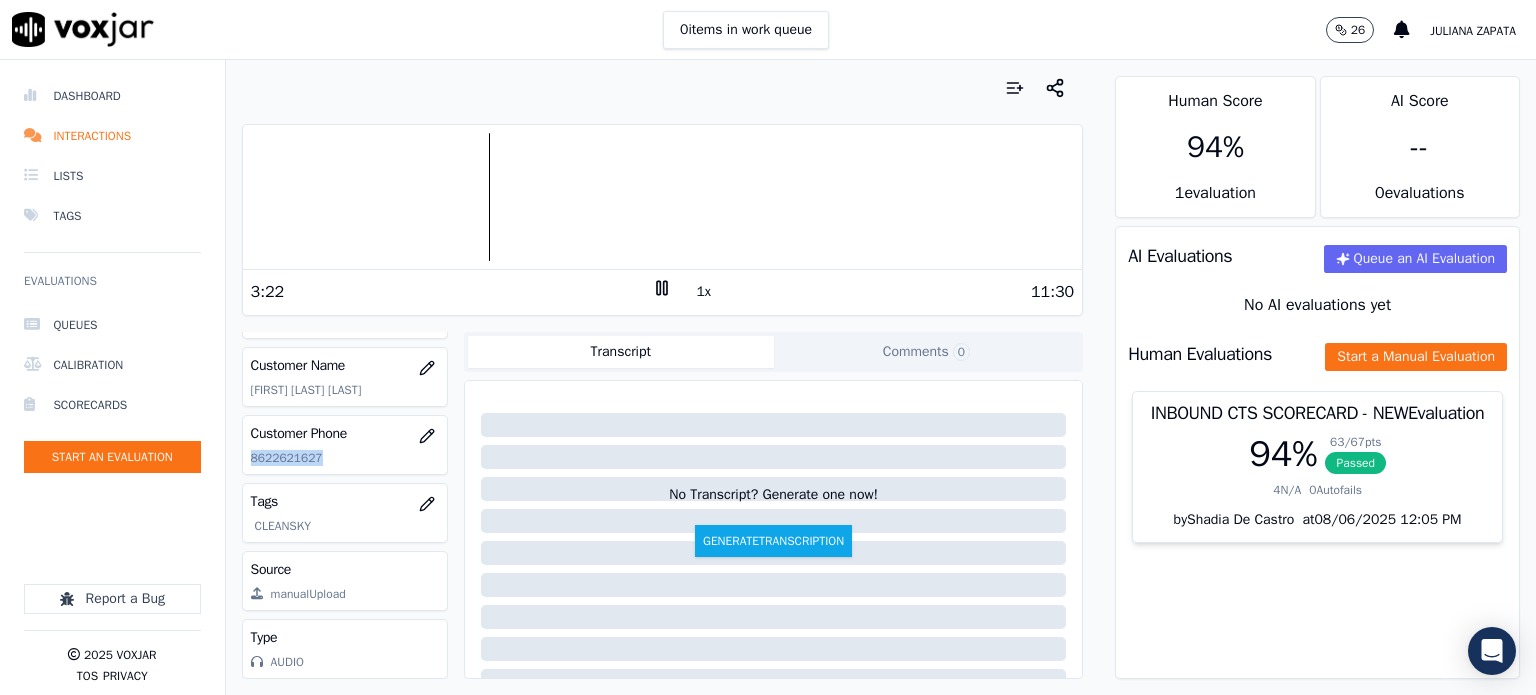 click at bounding box center (663, 197) 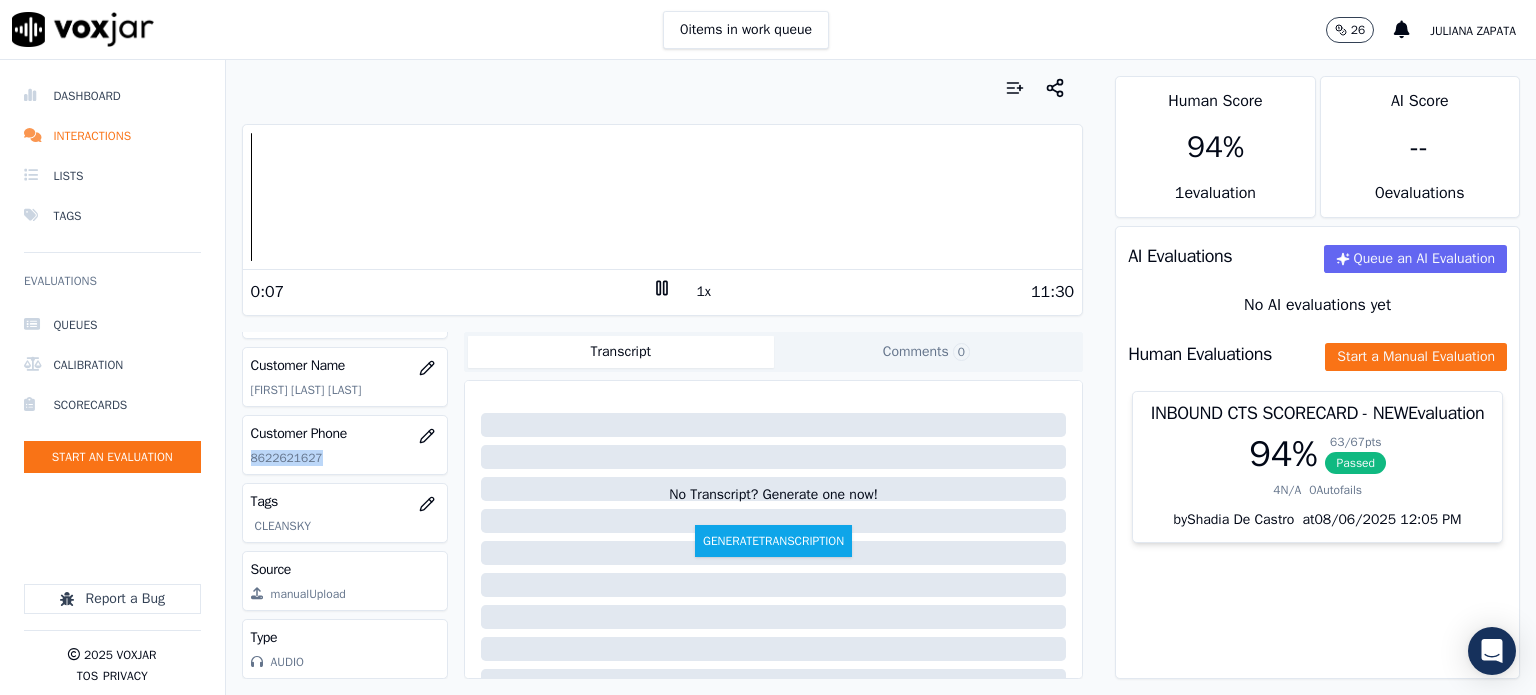 click 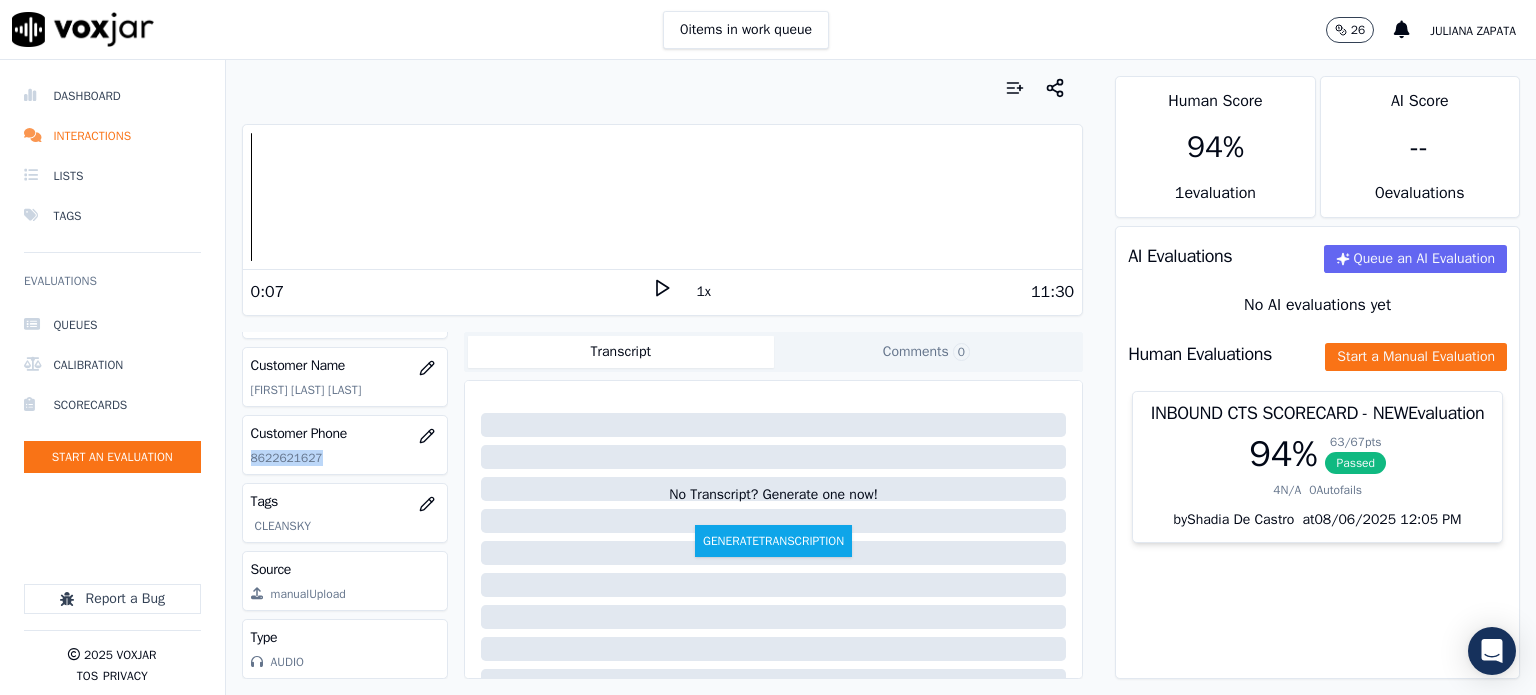 click 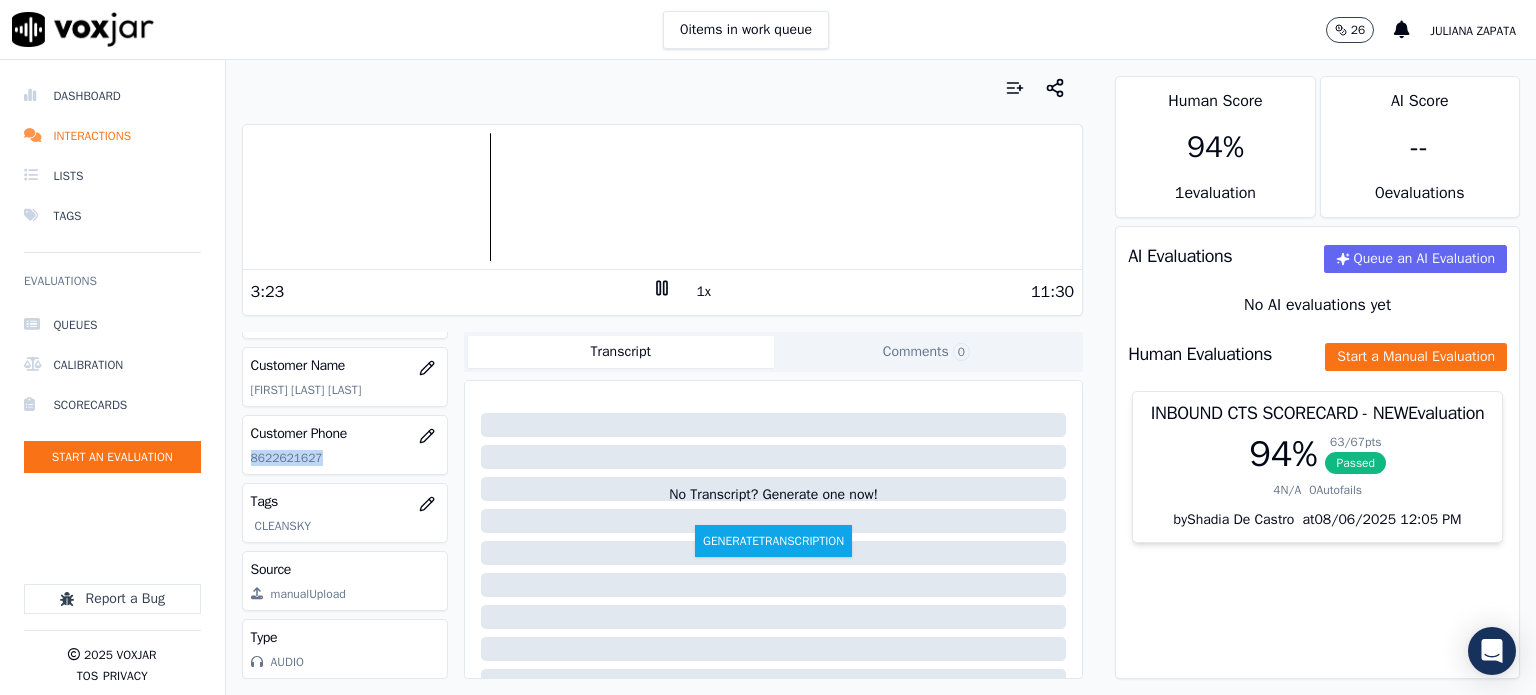 click at bounding box center [663, 197] 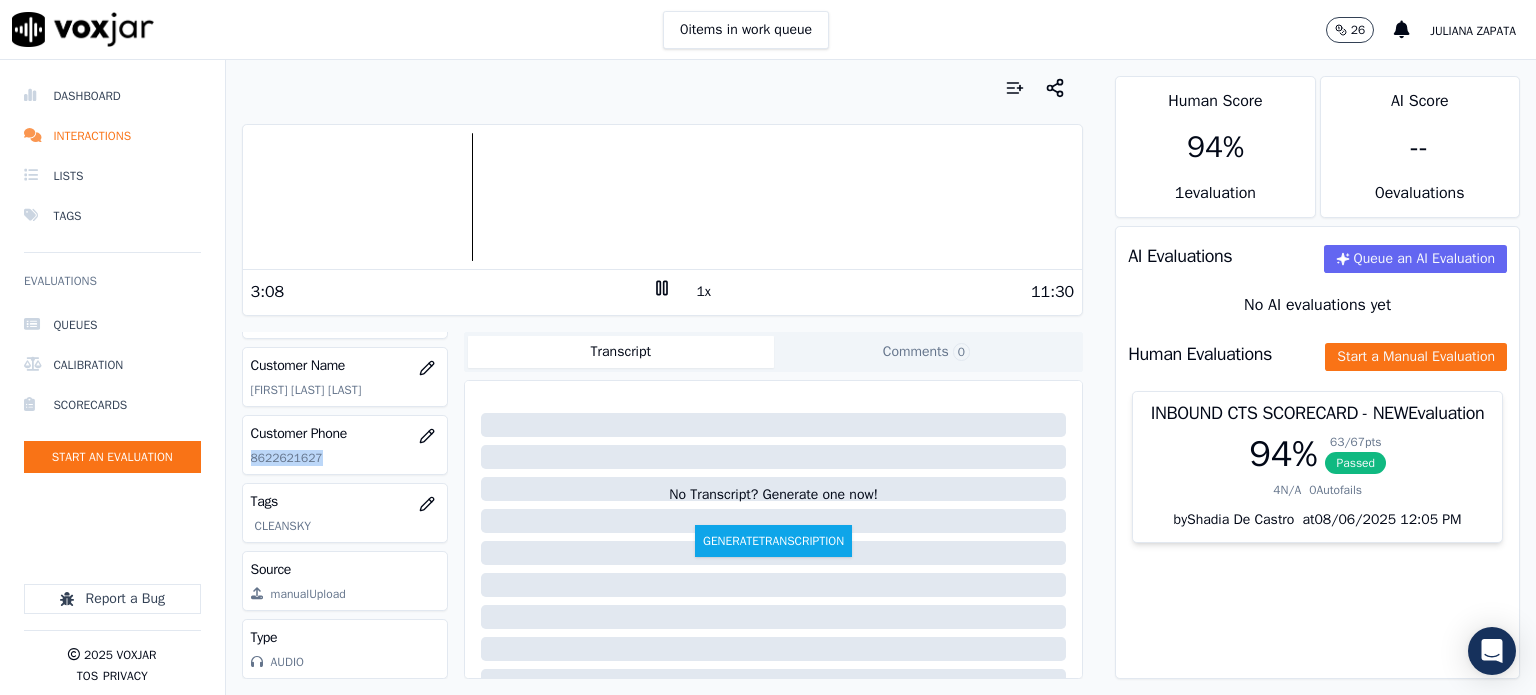 click 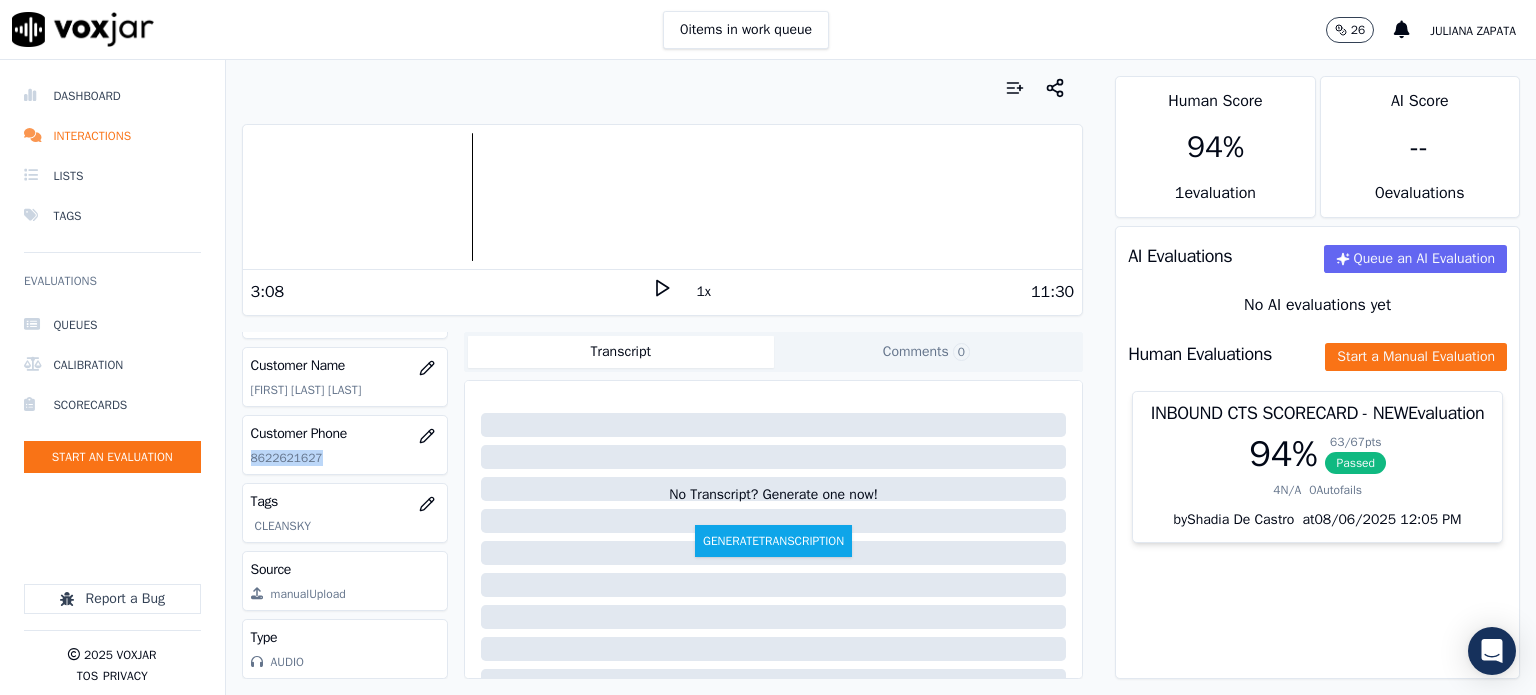 click at bounding box center [663, 197] 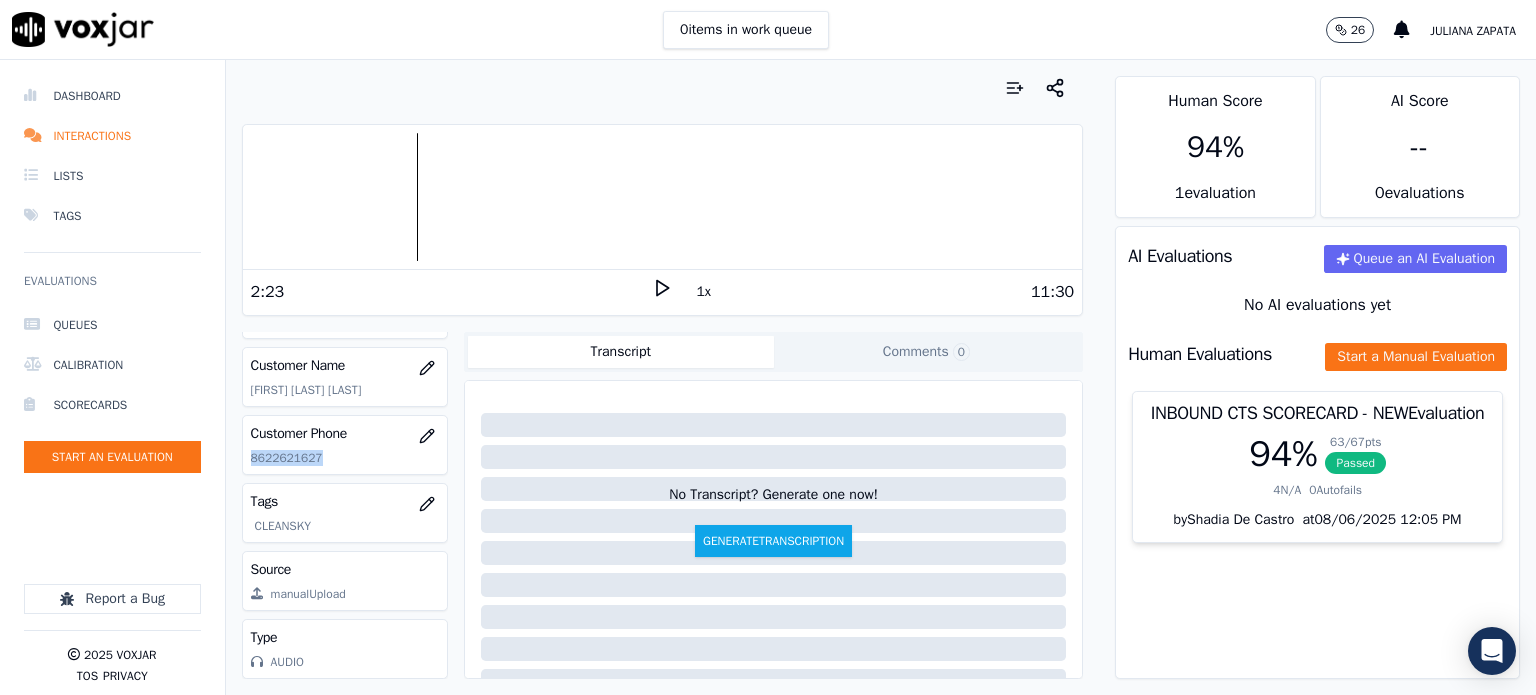 click 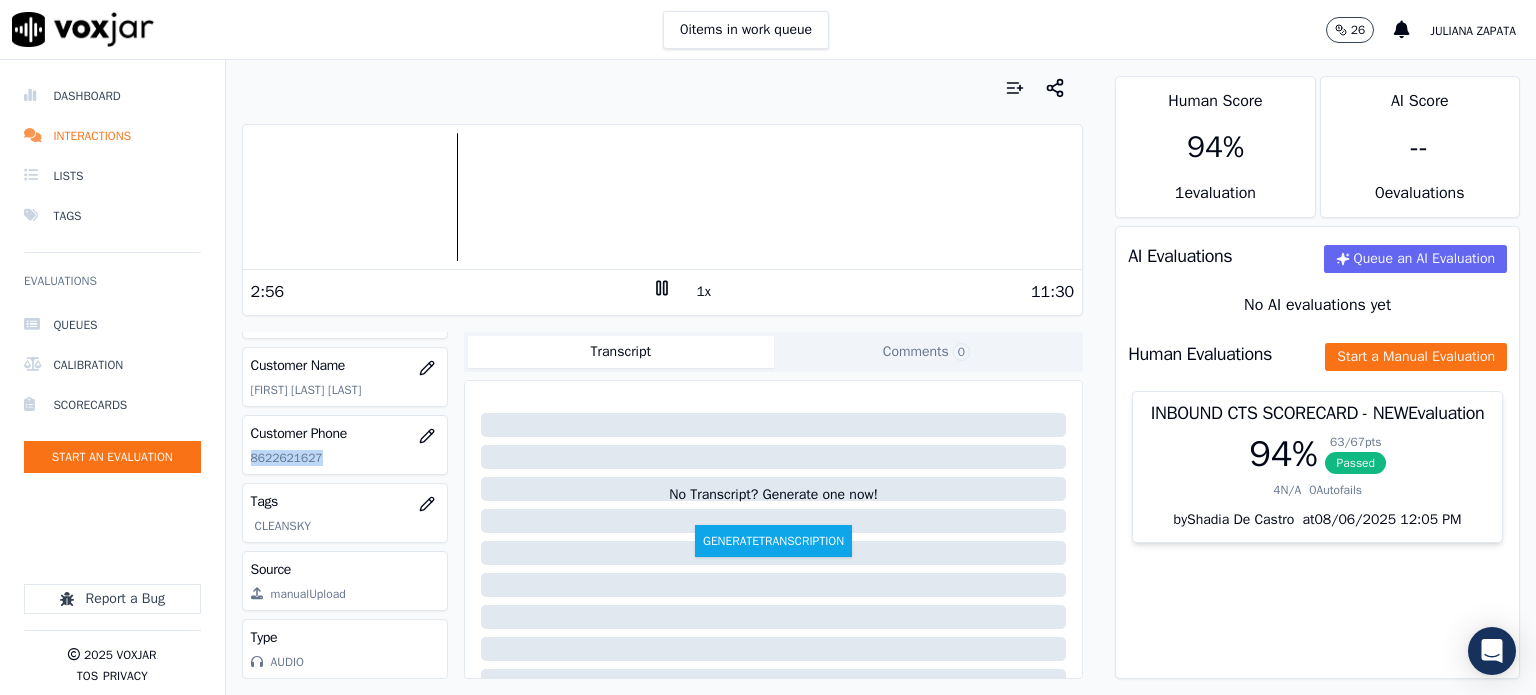 click at bounding box center (663, 197) 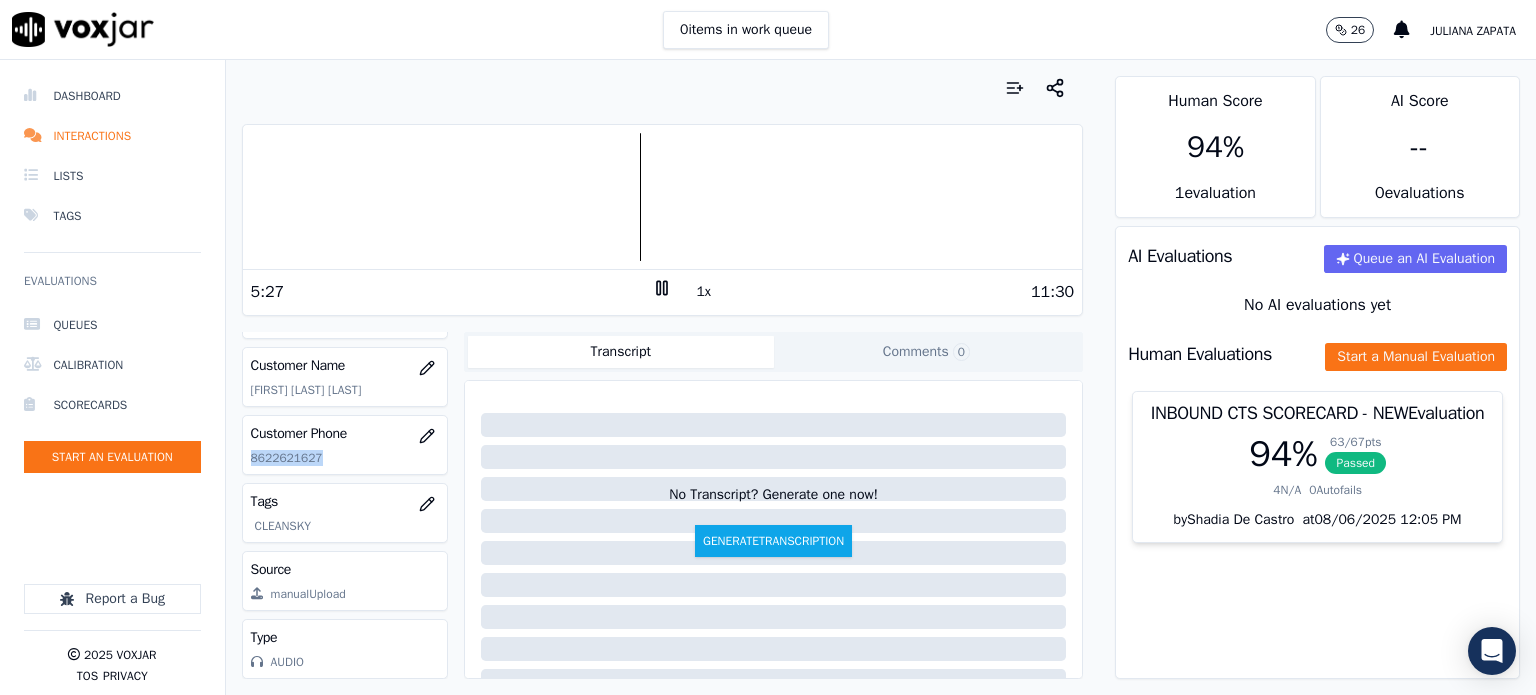 click 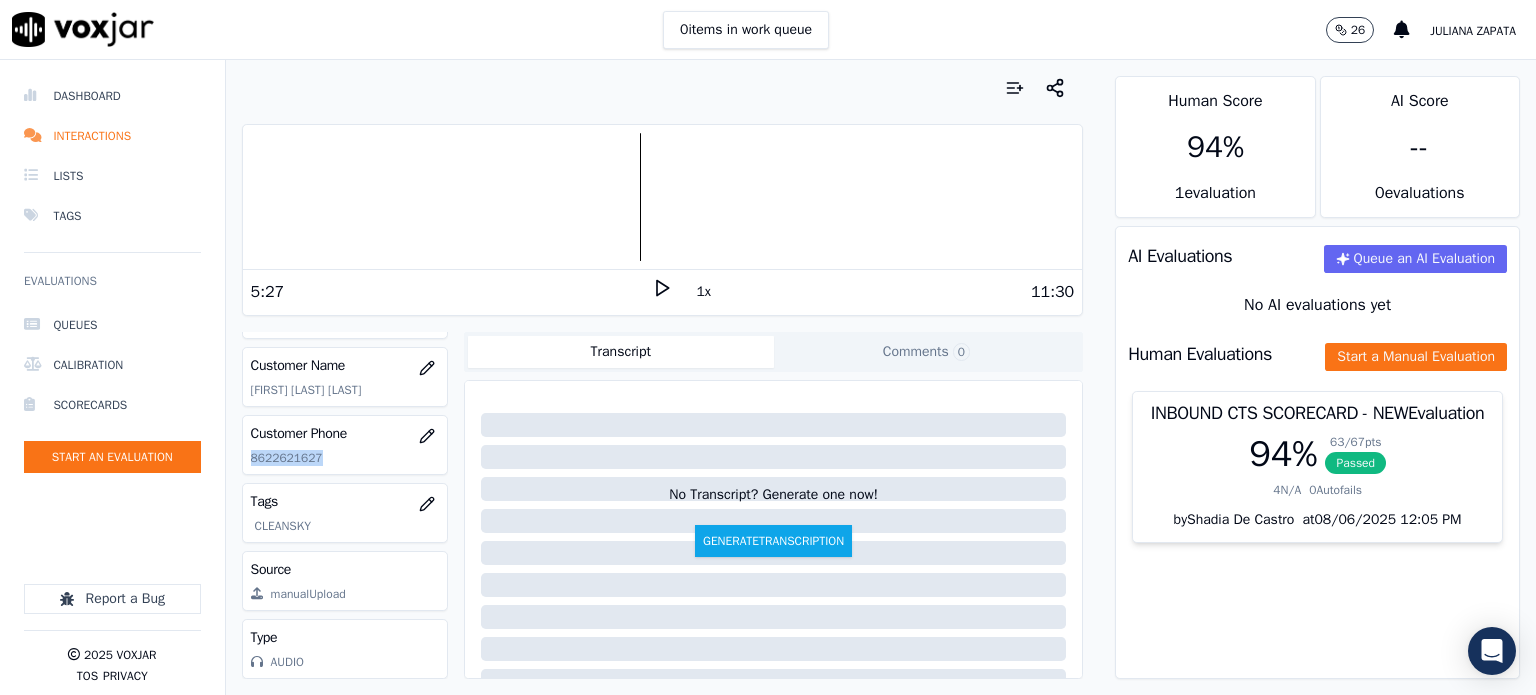 click 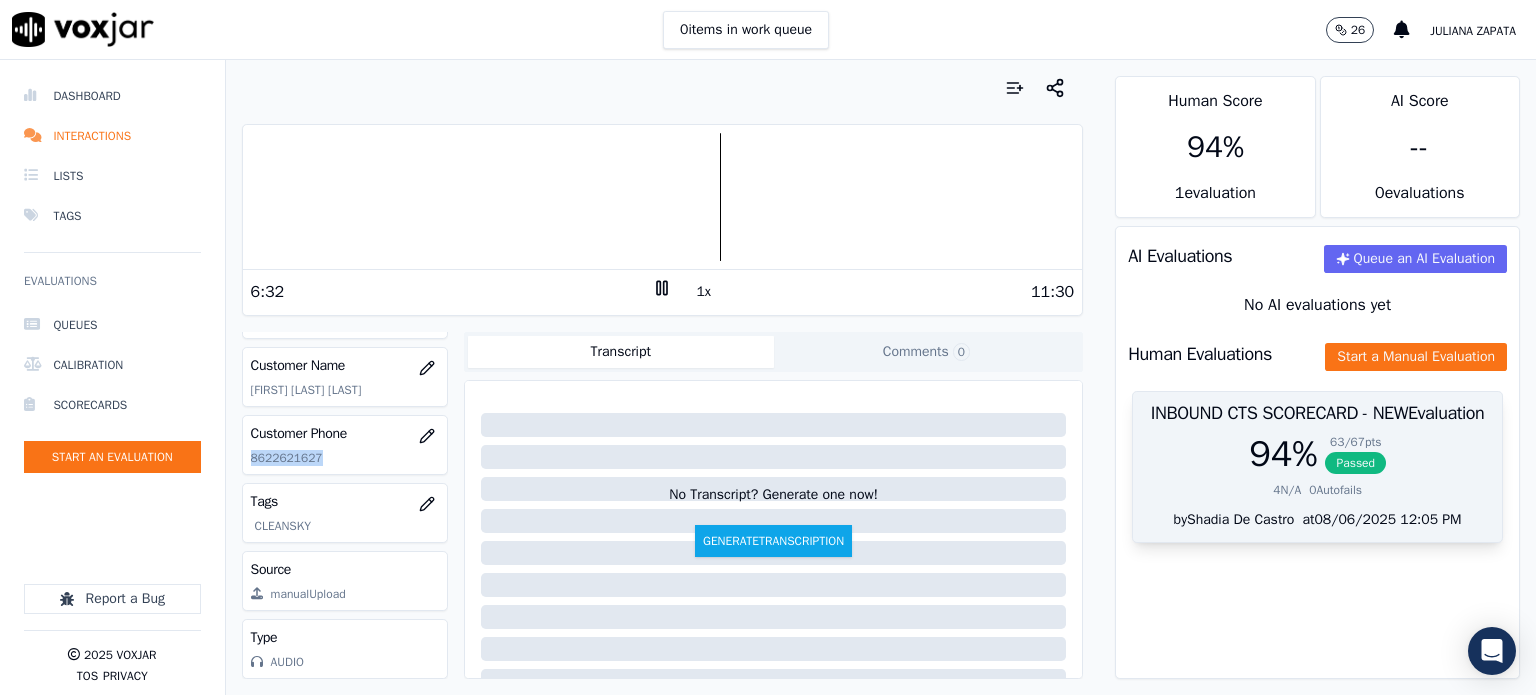 click on "Passed" at bounding box center [1355, 463] 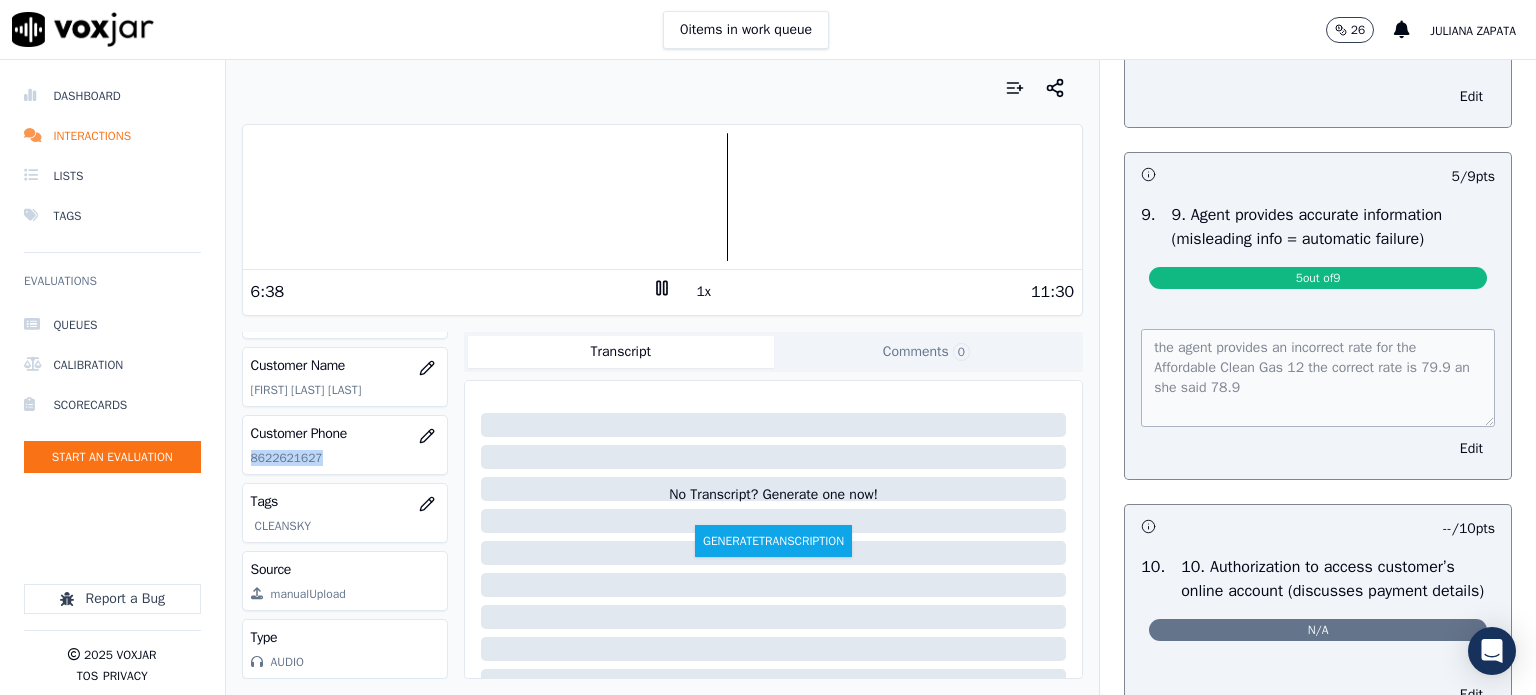 scroll, scrollTop: 2100, scrollLeft: 0, axis: vertical 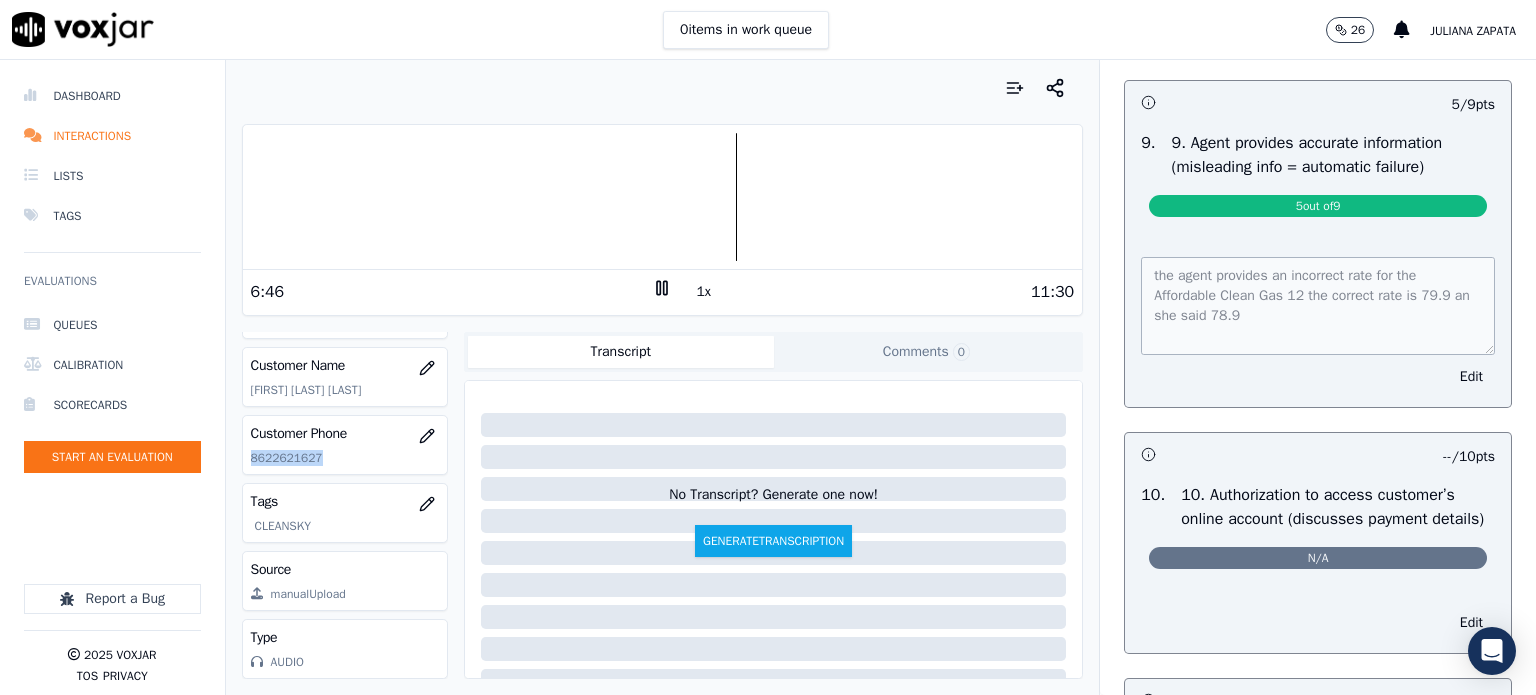 click at bounding box center [663, 197] 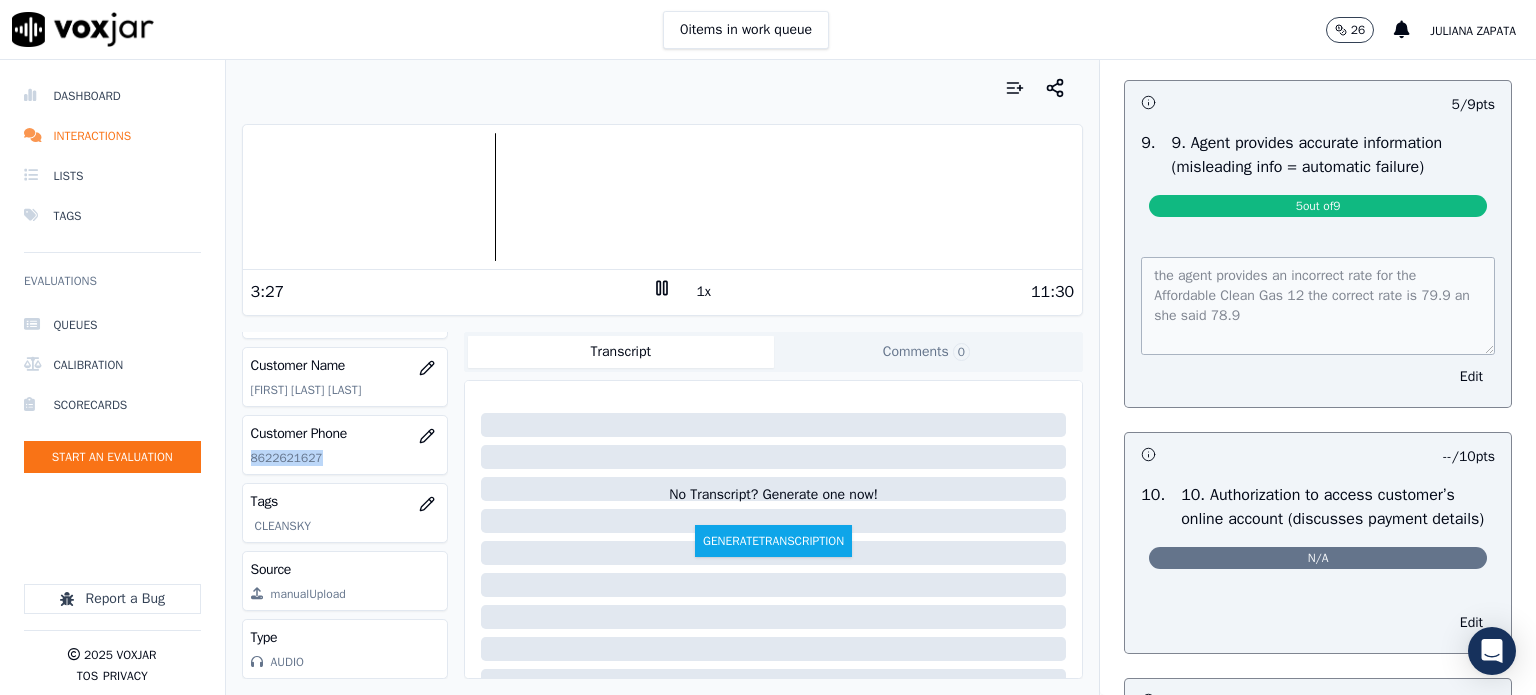 click 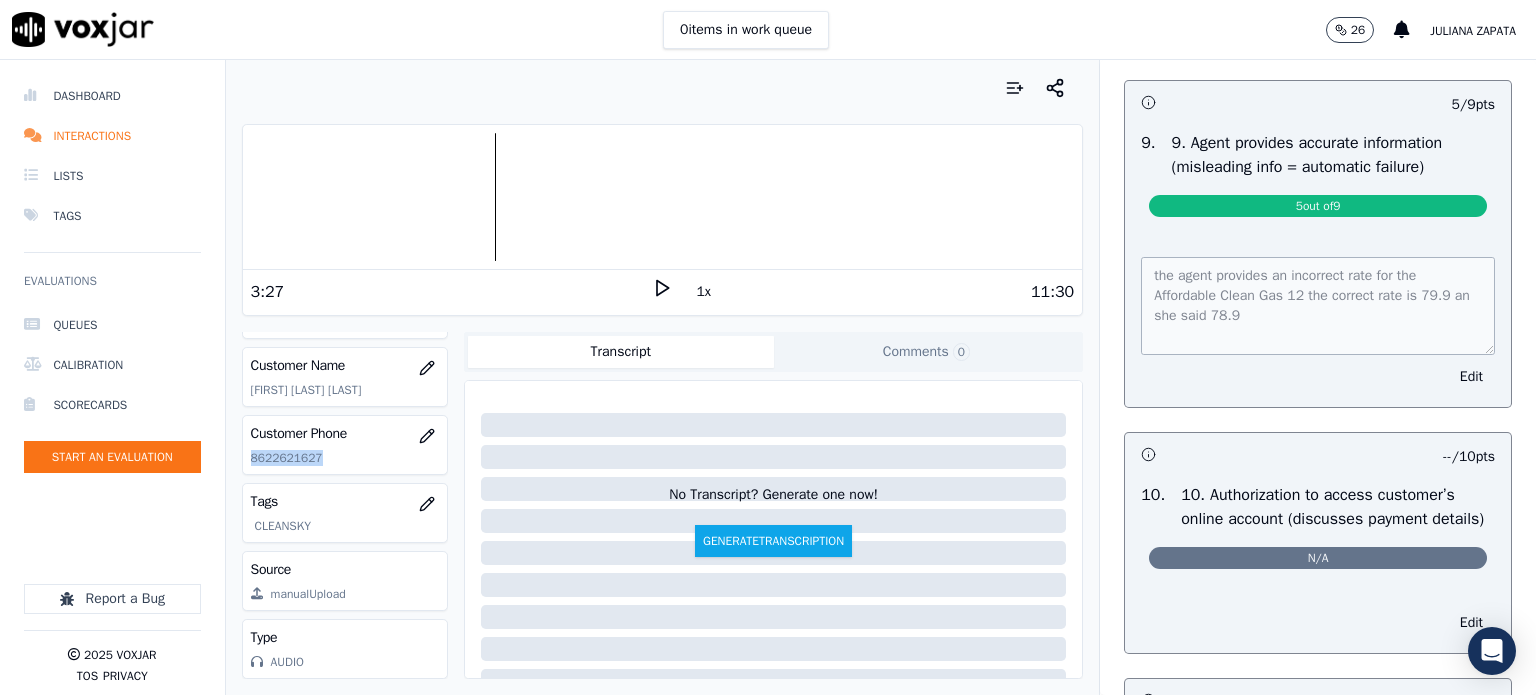 copy on "8622621627" 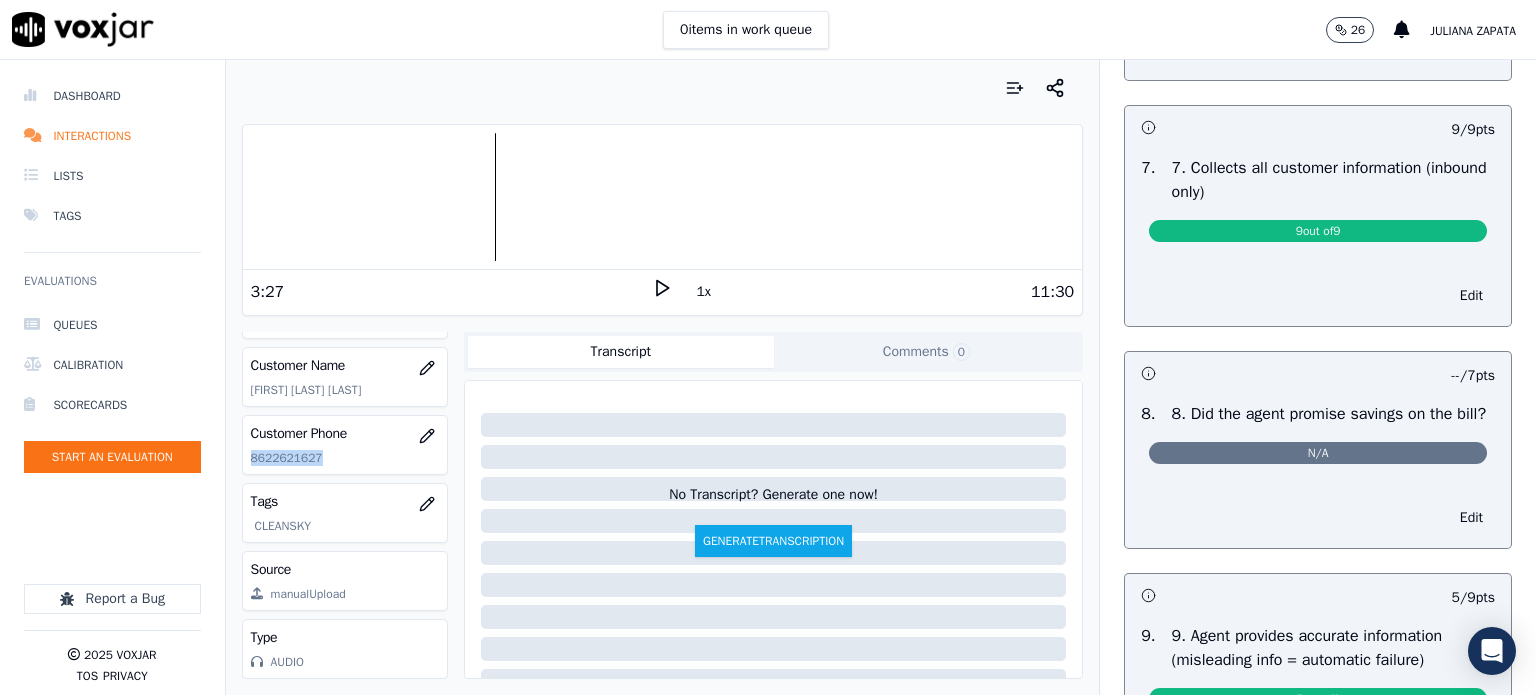 scroll, scrollTop: 1584, scrollLeft: 0, axis: vertical 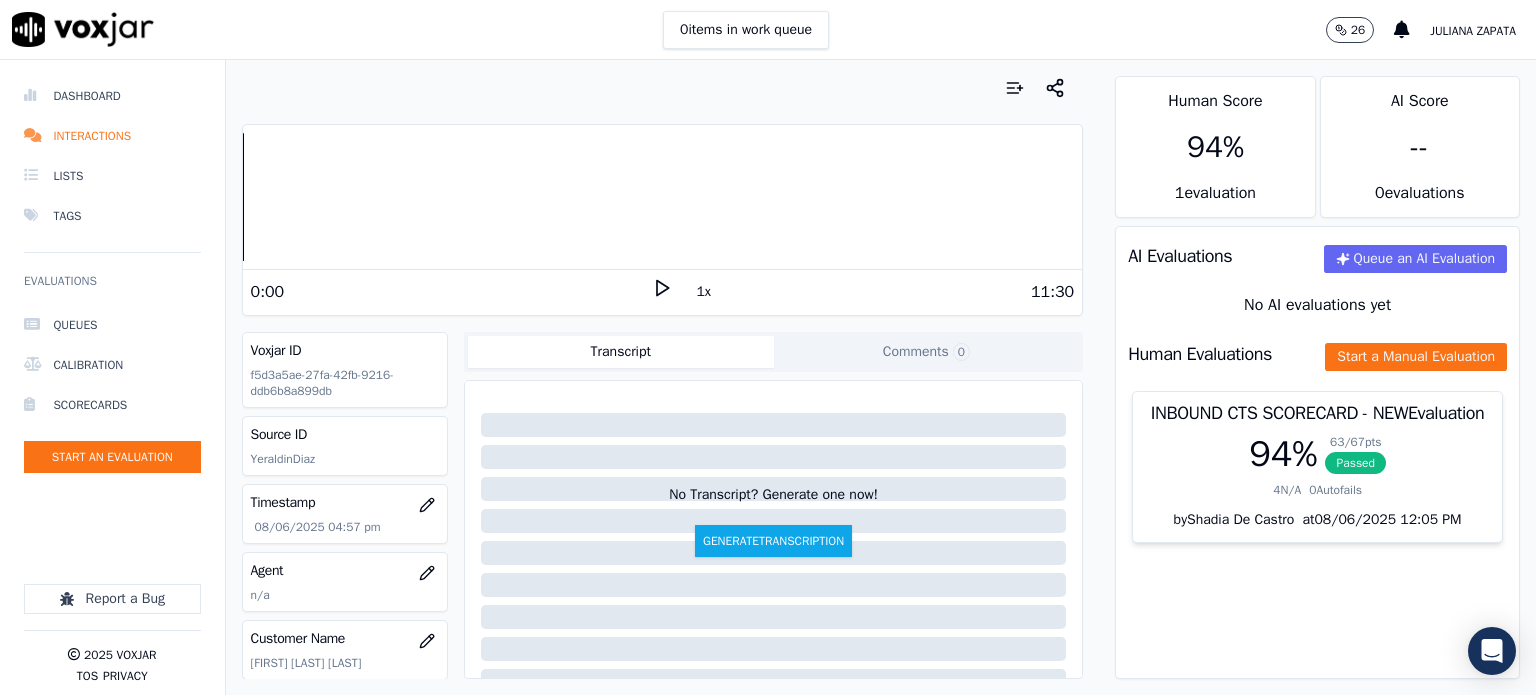 click 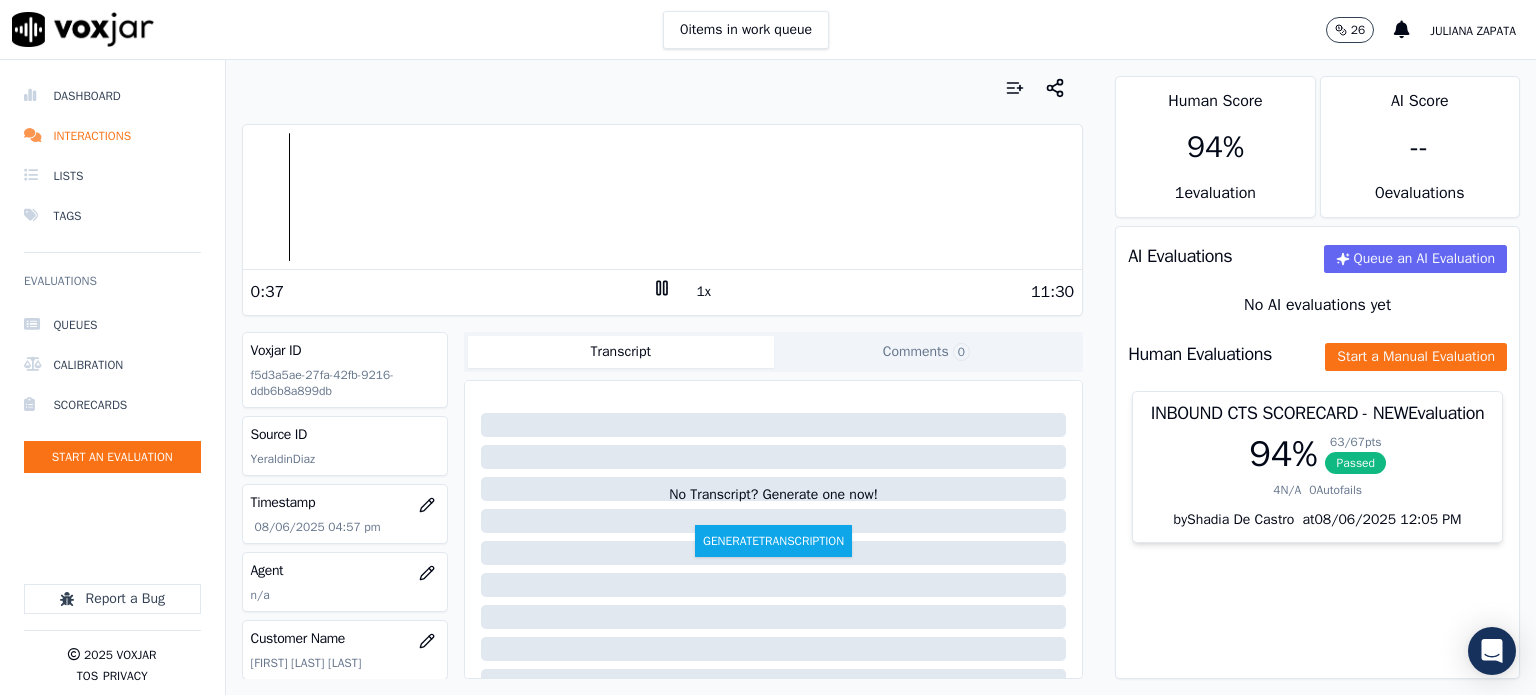 click 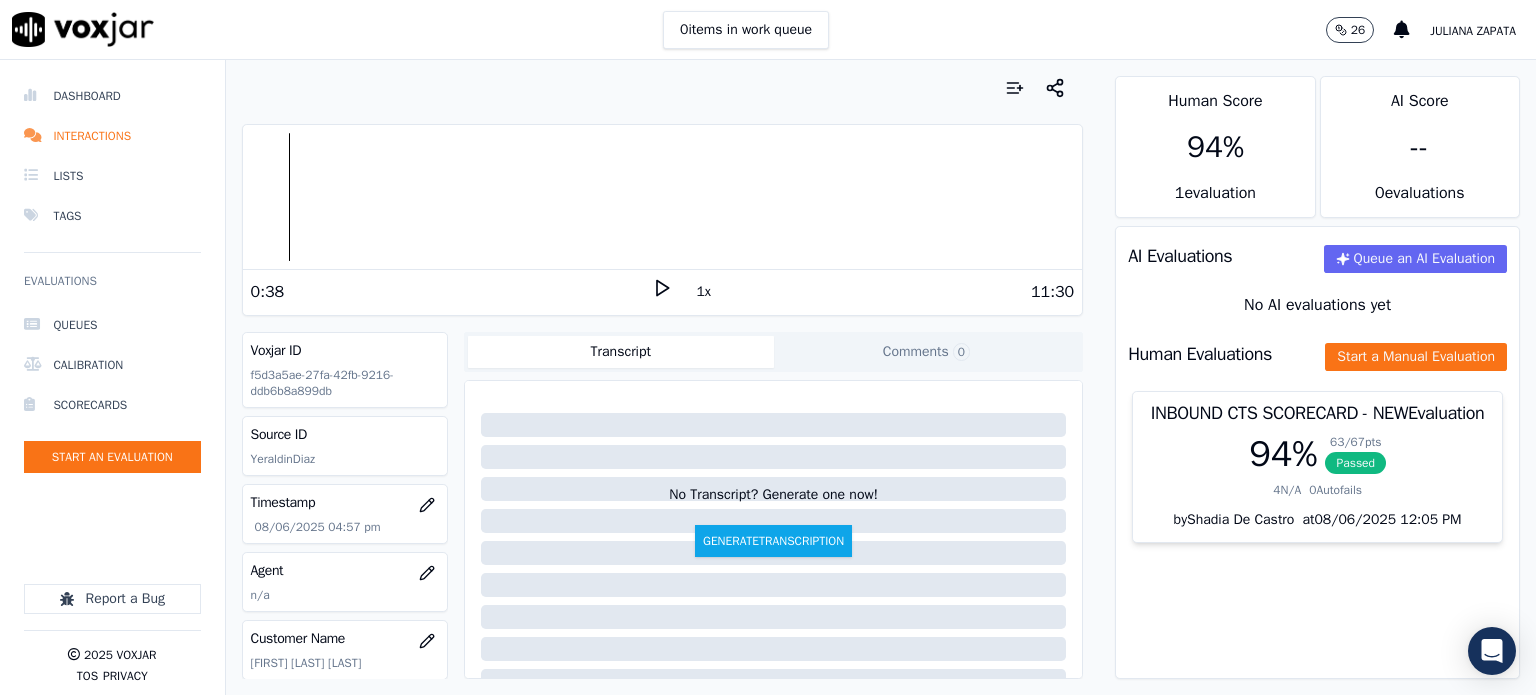 click 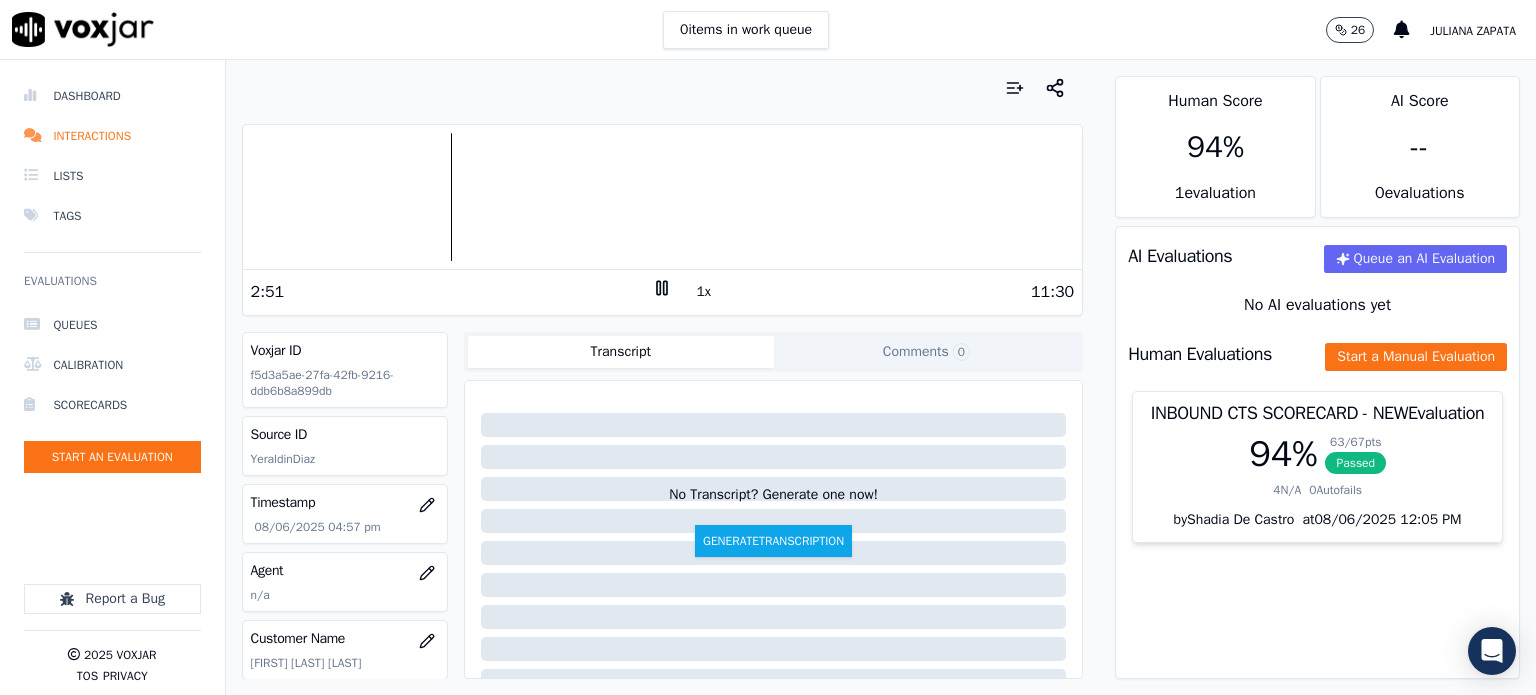 click 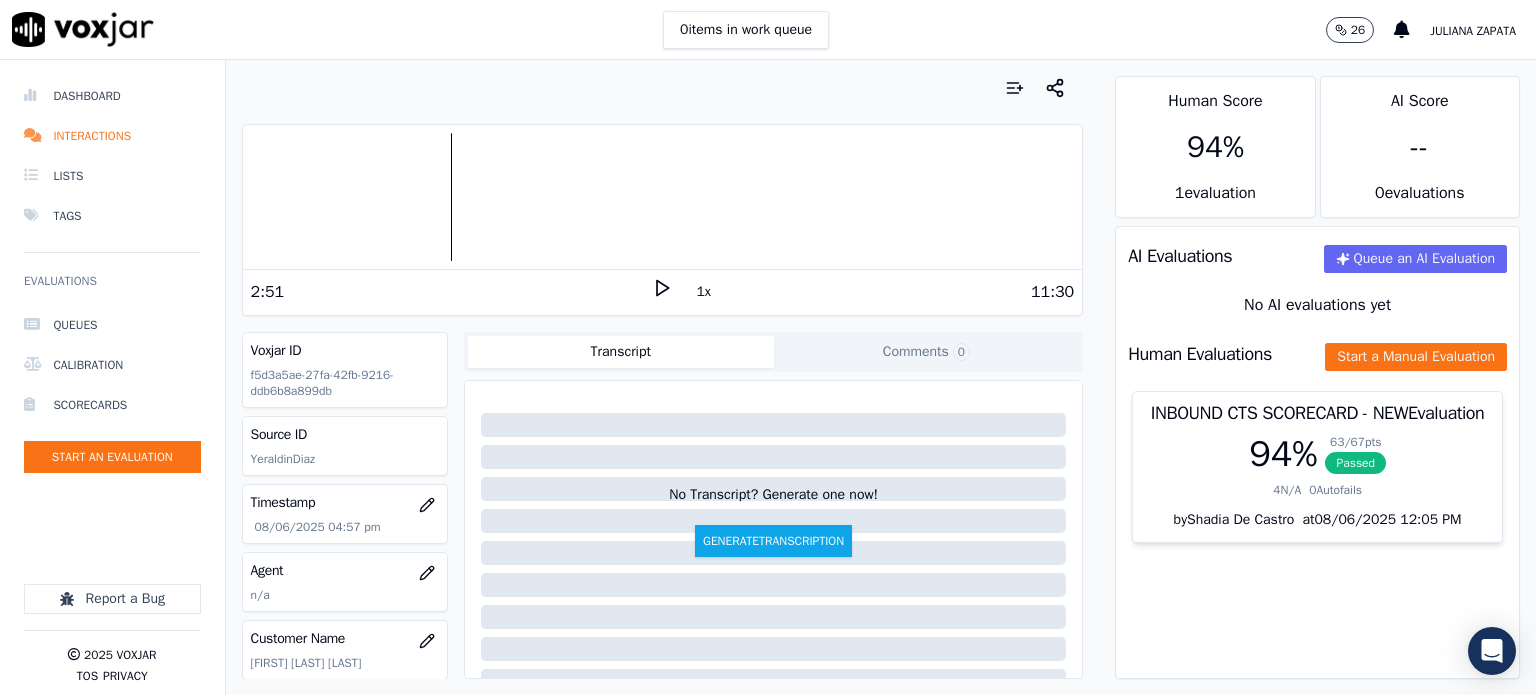 click 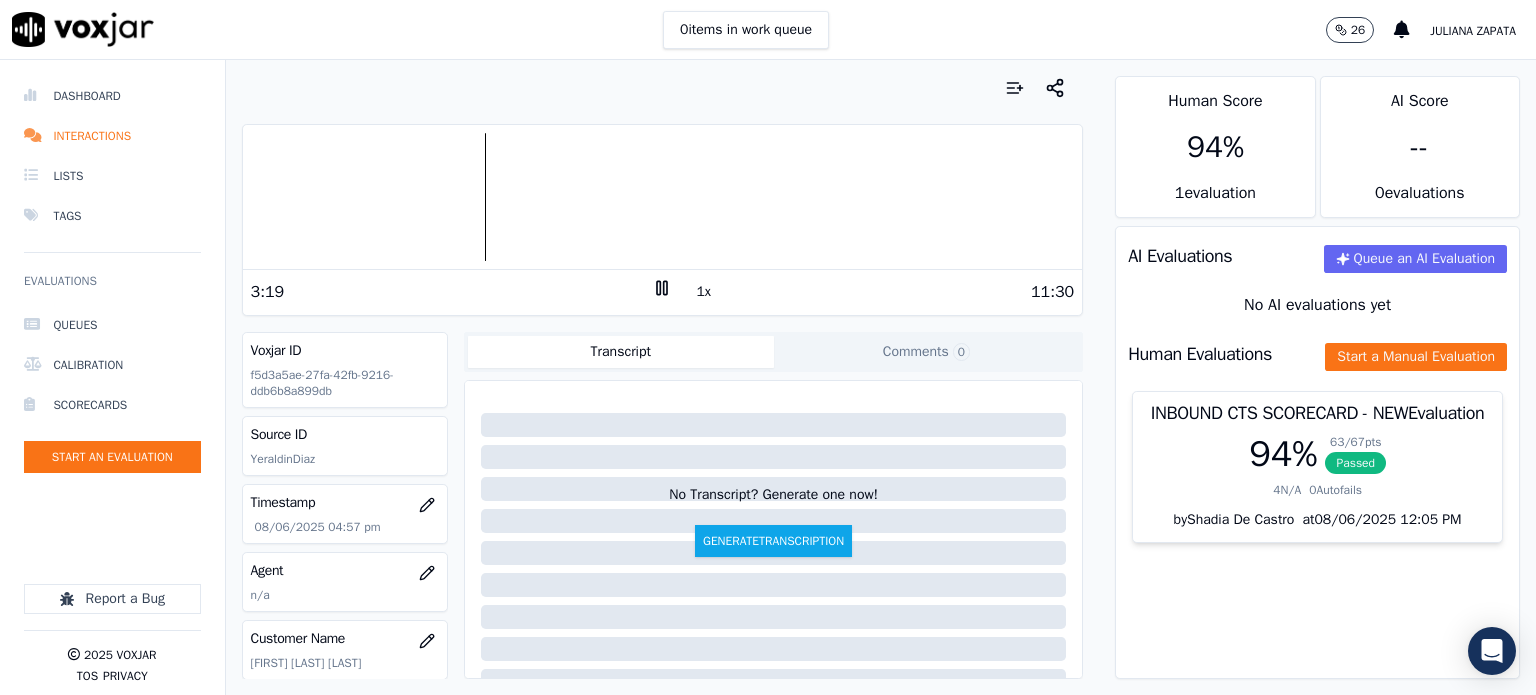 click 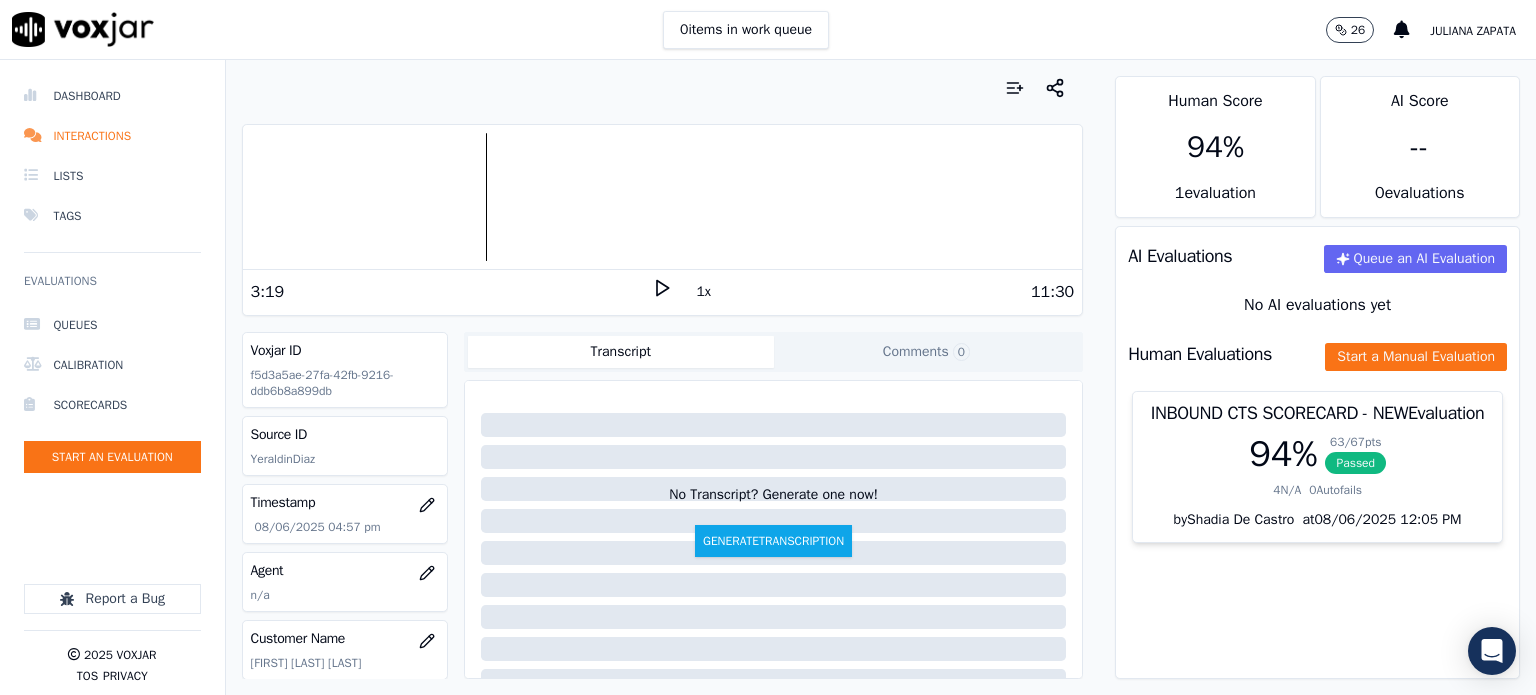 click 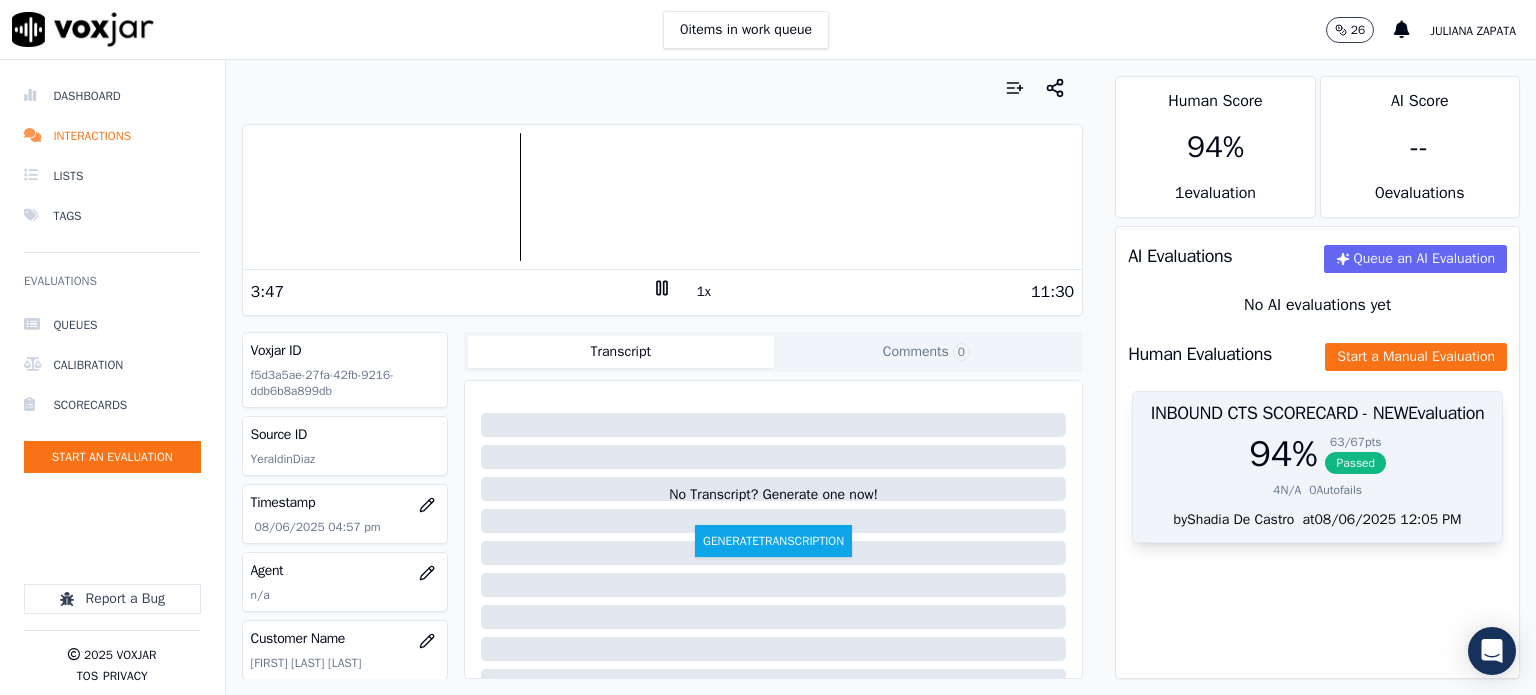 click on "Passed" at bounding box center (1355, 463) 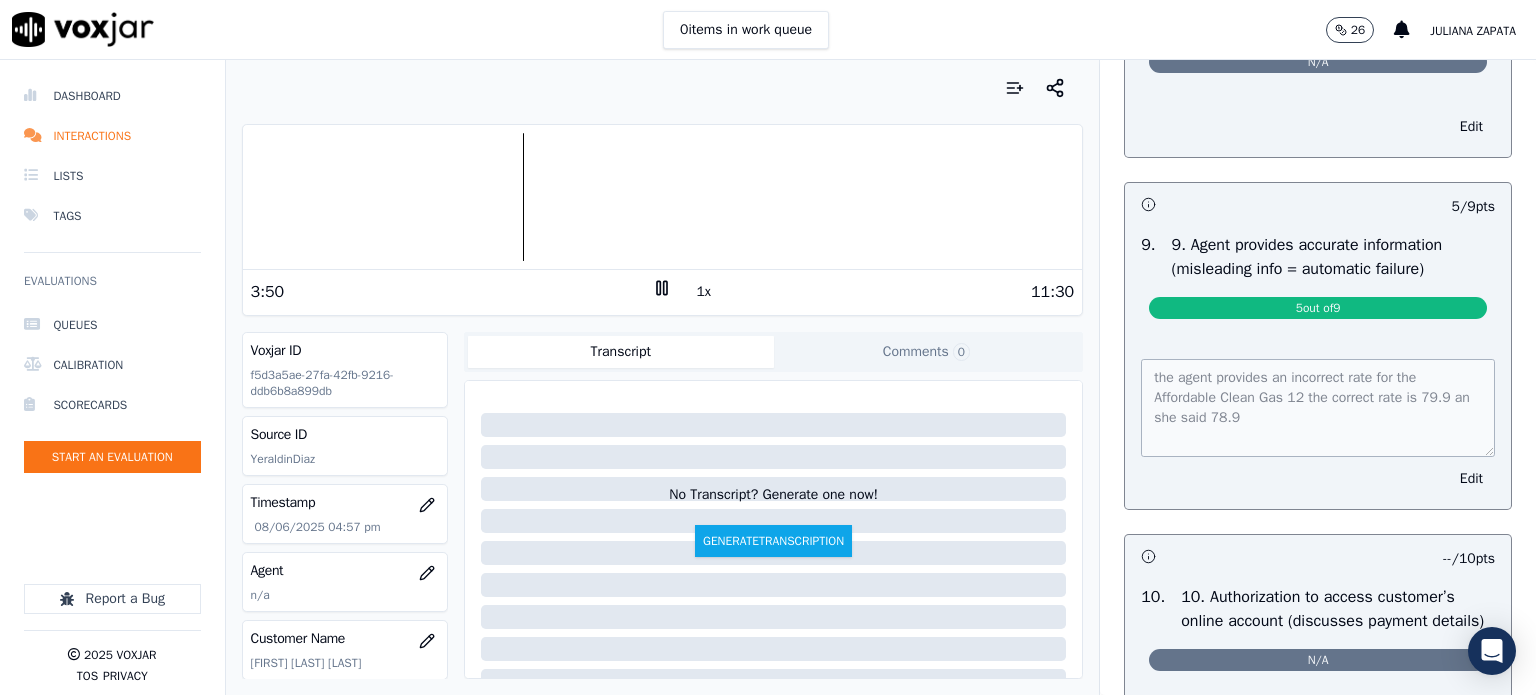 scroll, scrollTop: 2000, scrollLeft: 0, axis: vertical 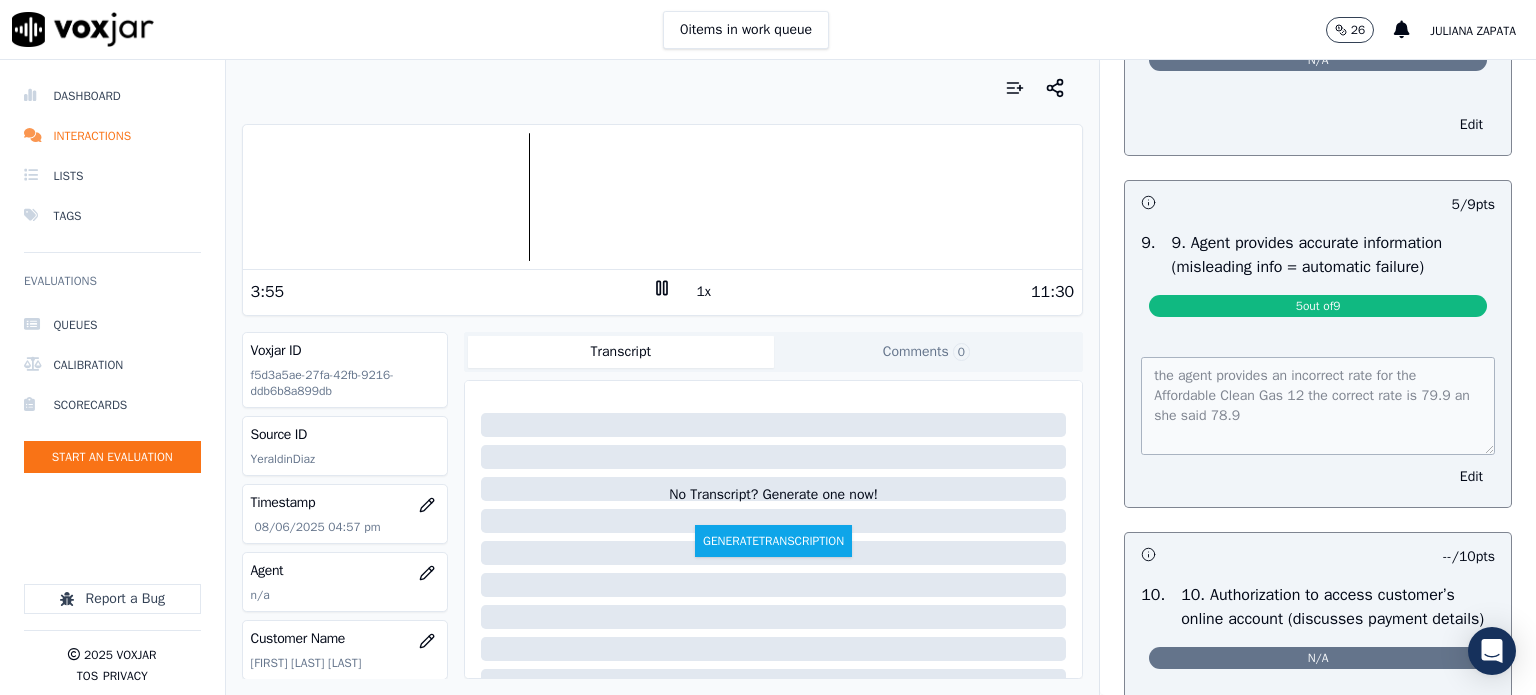 click 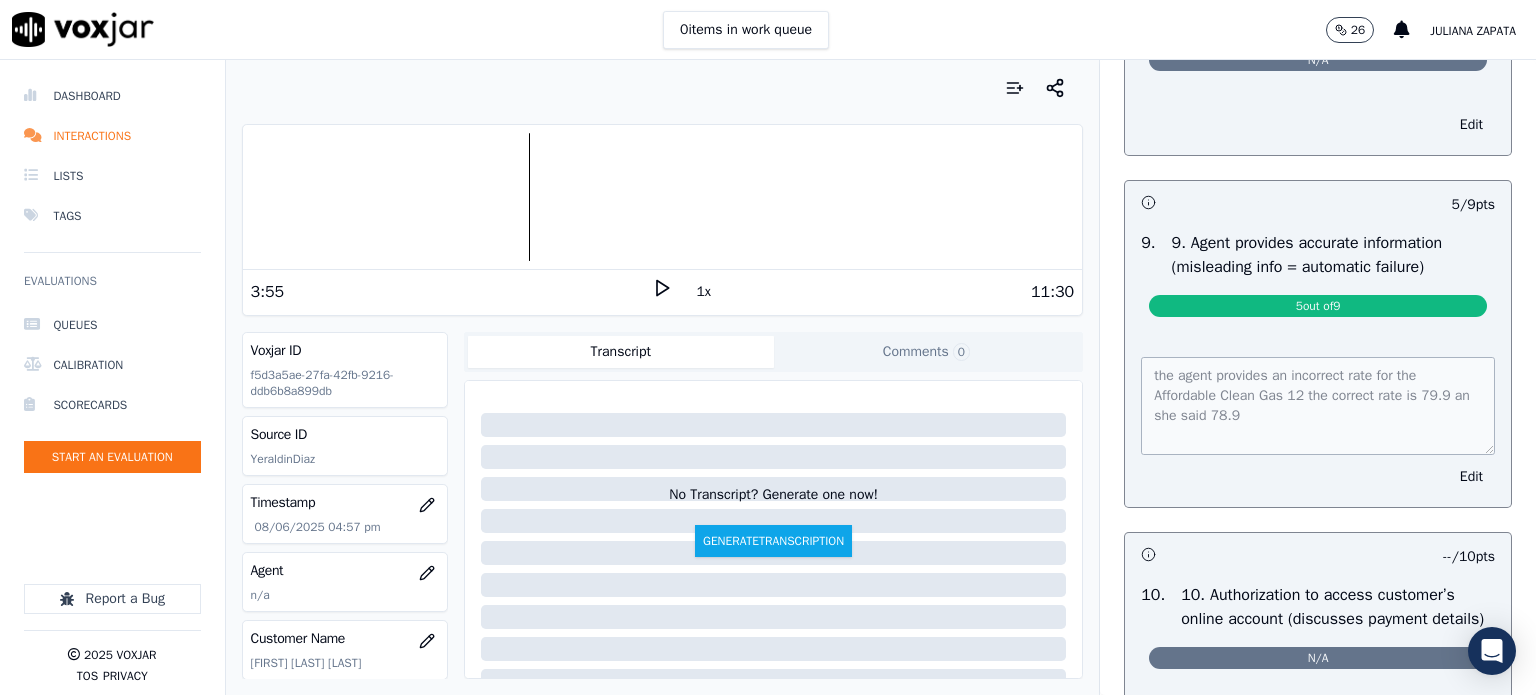 drag, startPoint x: 1407, startPoint y: 215, endPoint x: 1462, endPoint y: 215, distance: 55 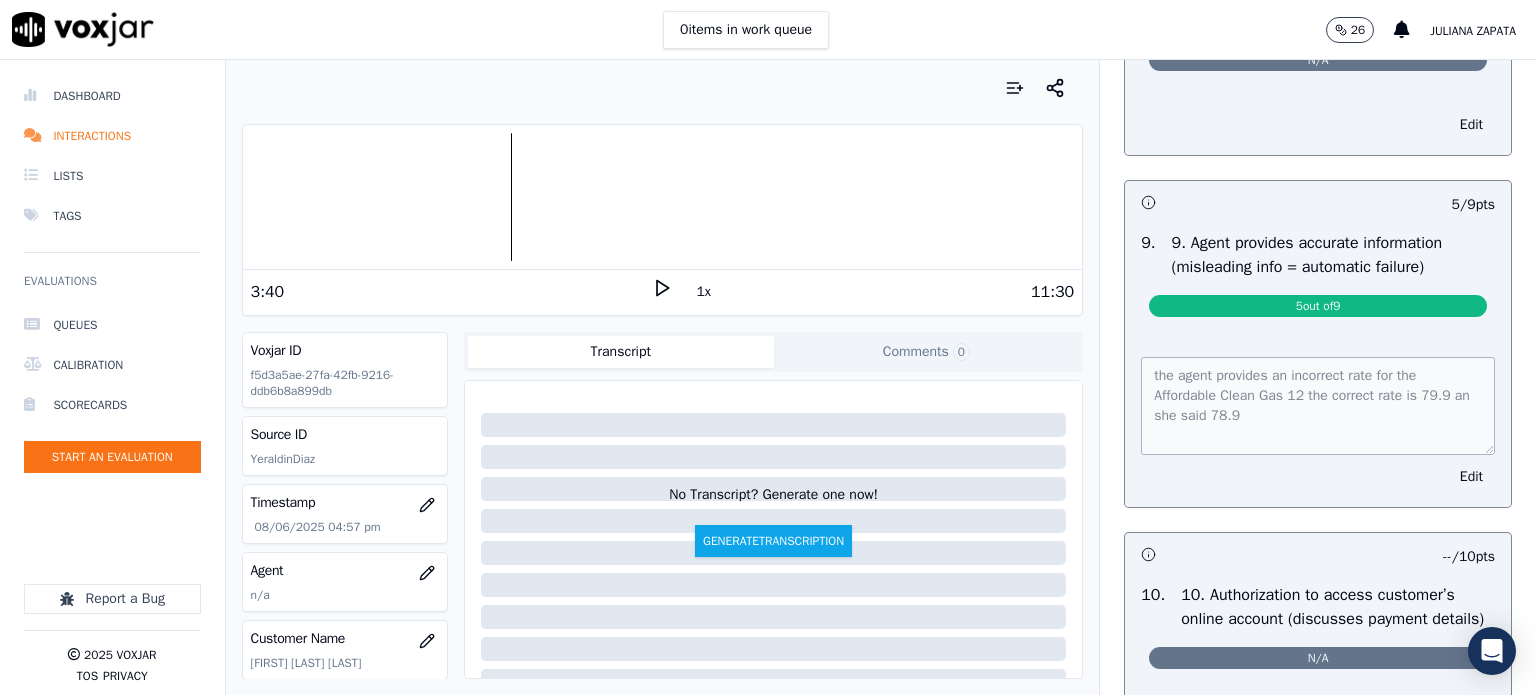 click 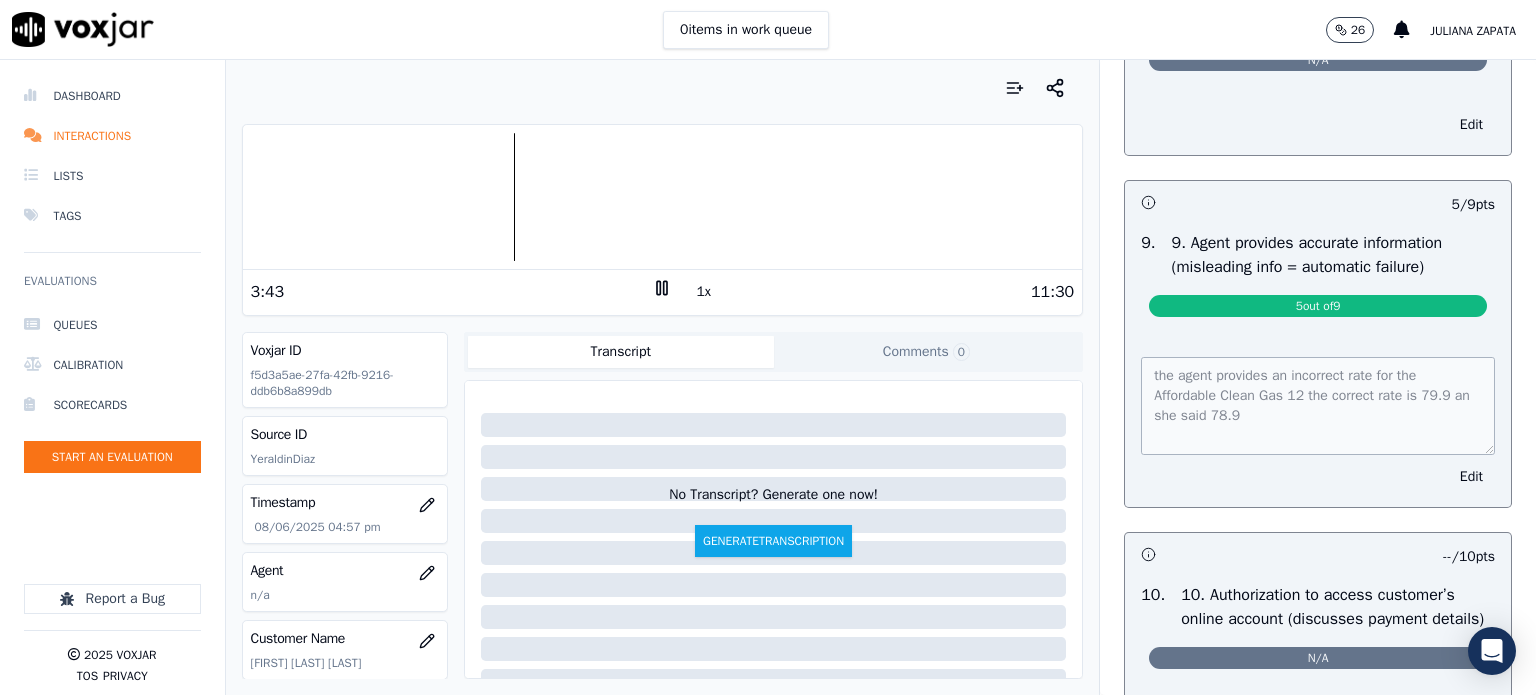 click at bounding box center (663, 197) 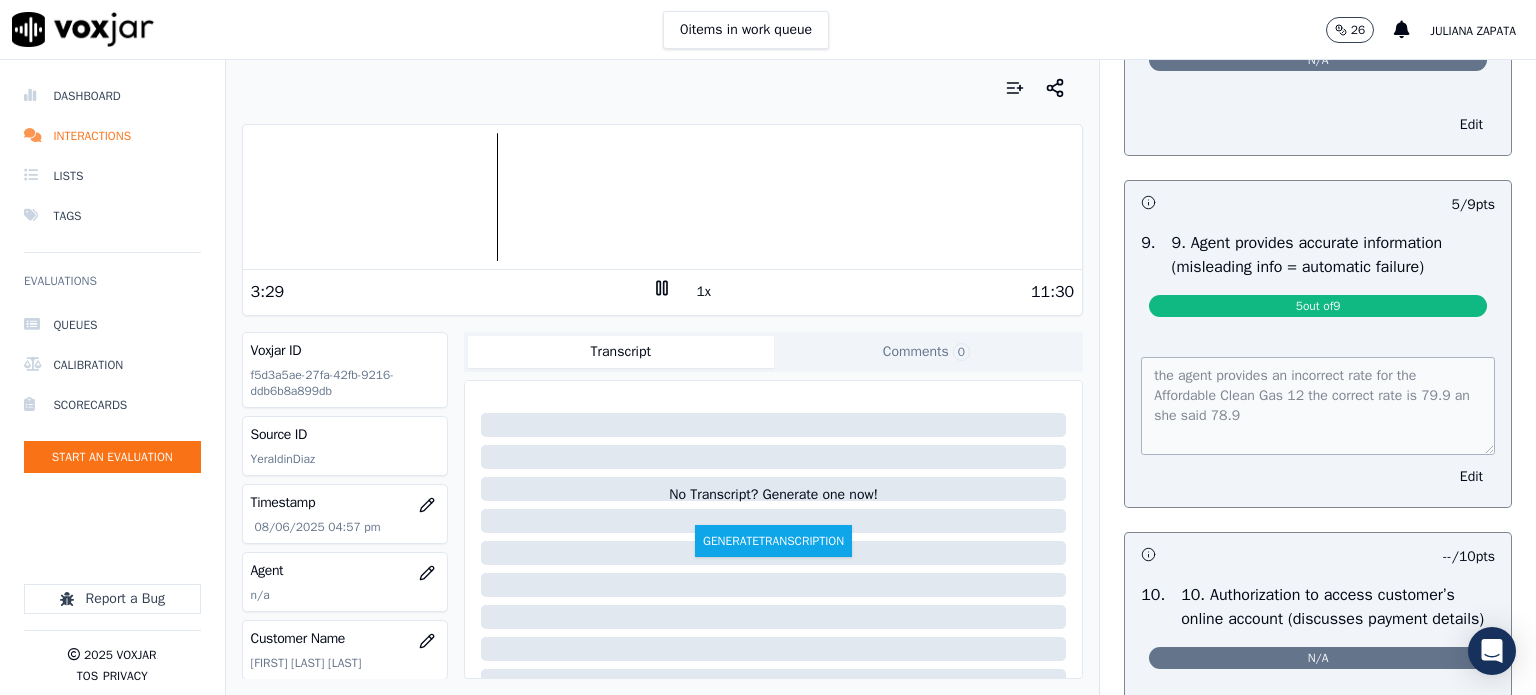click at bounding box center [663, 197] 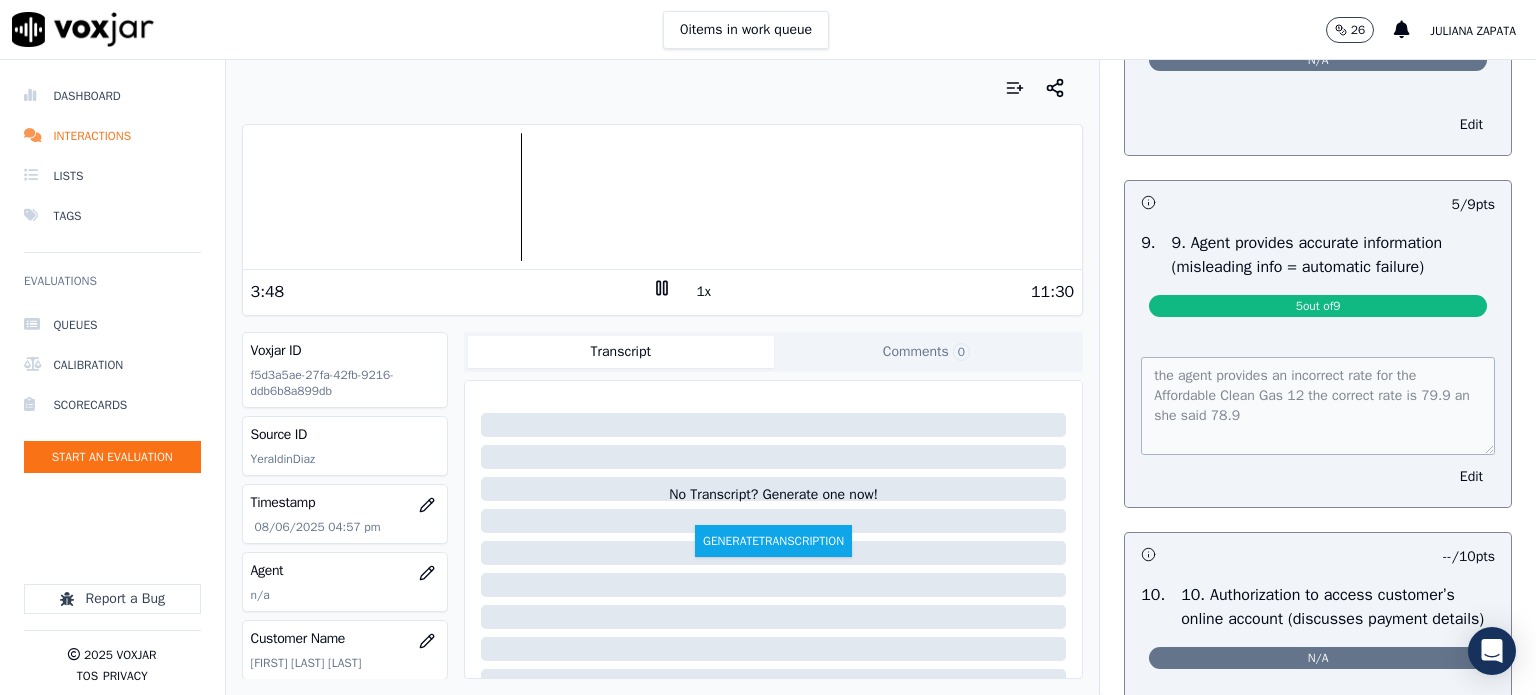 click 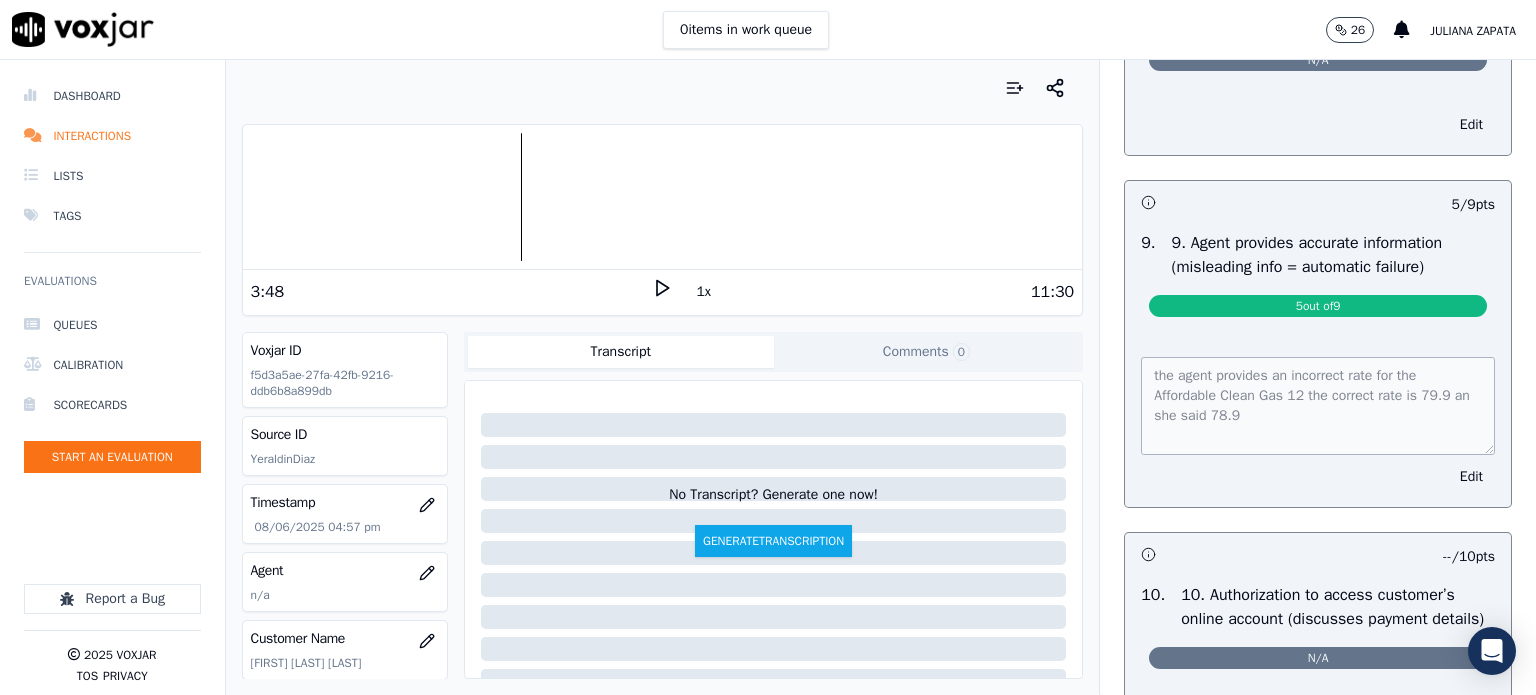 drag, startPoint x: 1464, startPoint y: 339, endPoint x: 1440, endPoint y: 343, distance: 24.33105 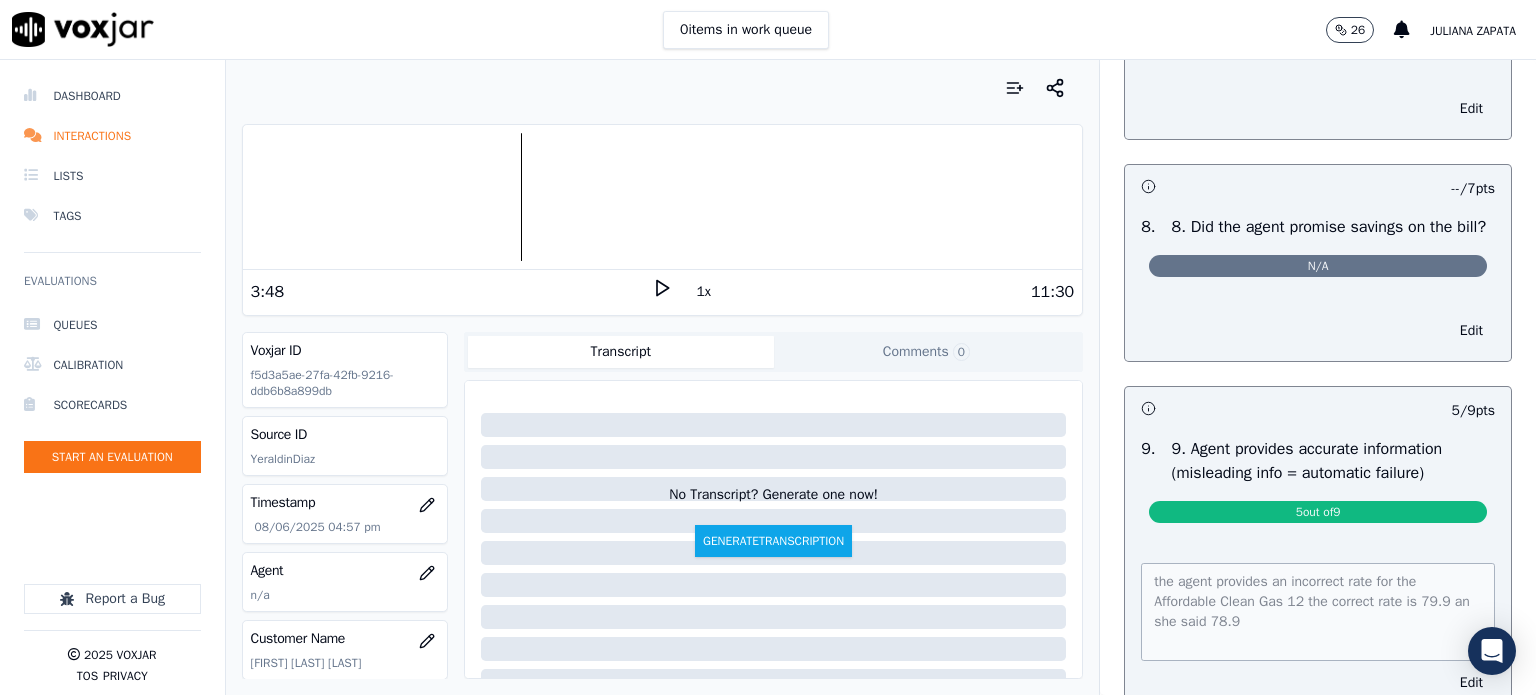 scroll, scrollTop: 2000, scrollLeft: 0, axis: vertical 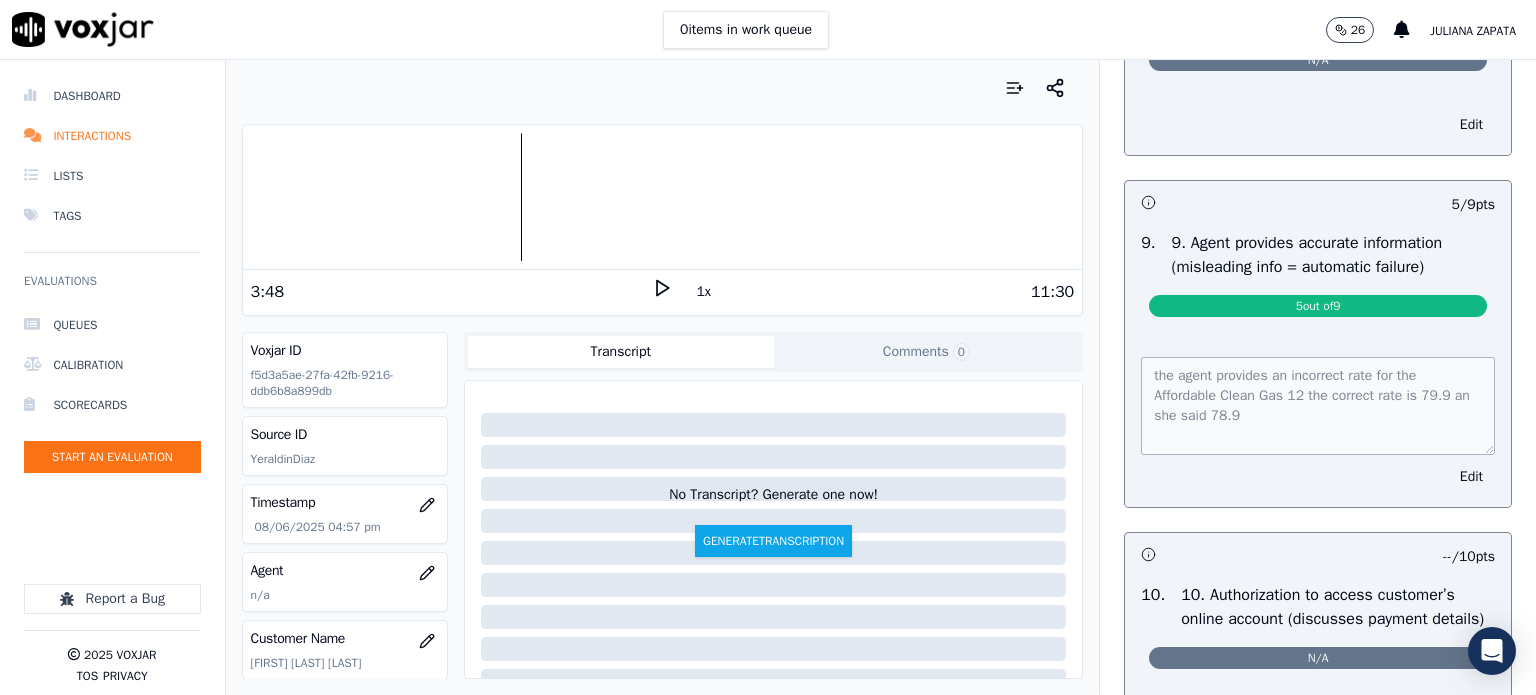 click on "5 / 9  pts     9 .   9. Agent provides accurate information (misleading info = automatic failure)   5  out of  9         the agent provides an incorrect rate for the Affordable Clean Gas 12 the correct rate is 79.9 an she said 78.9       Edit" at bounding box center (1318, 344) 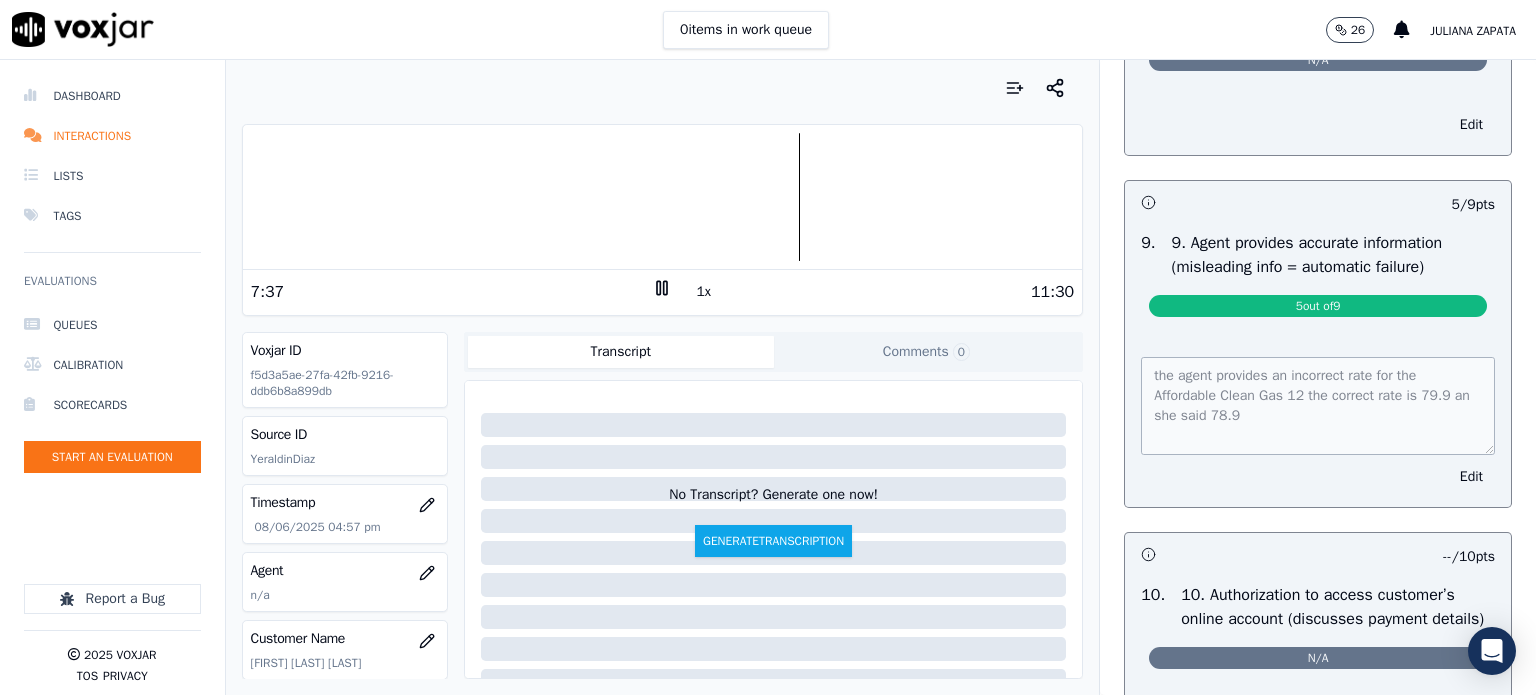 click 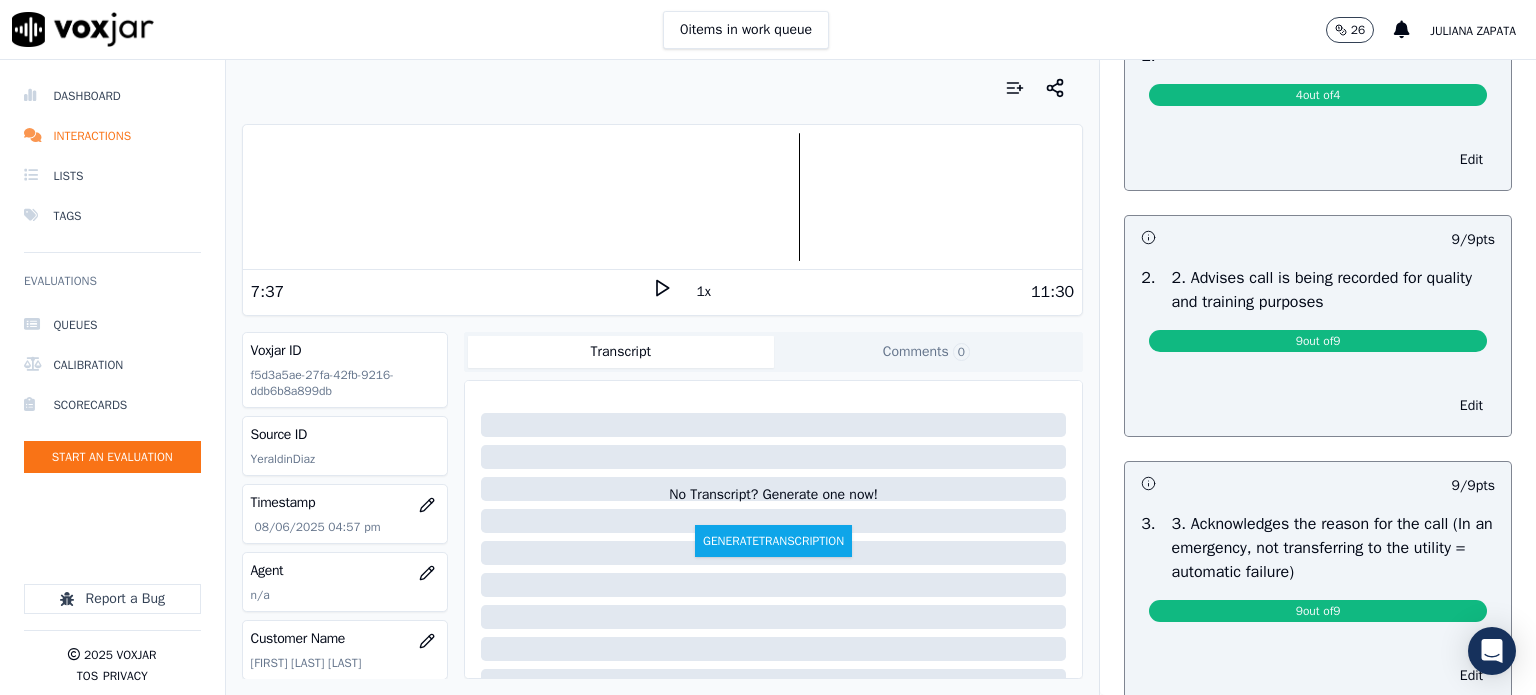 scroll, scrollTop: 0, scrollLeft: 0, axis: both 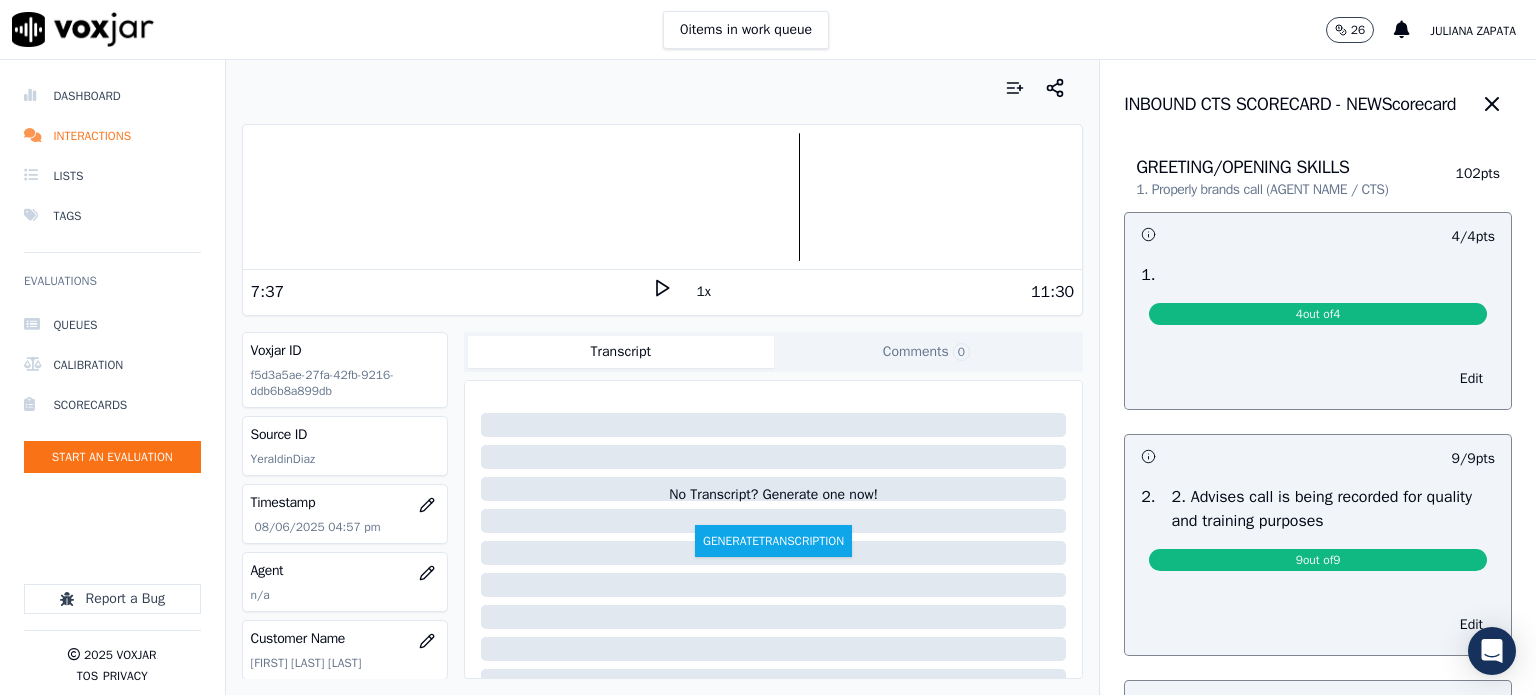 click 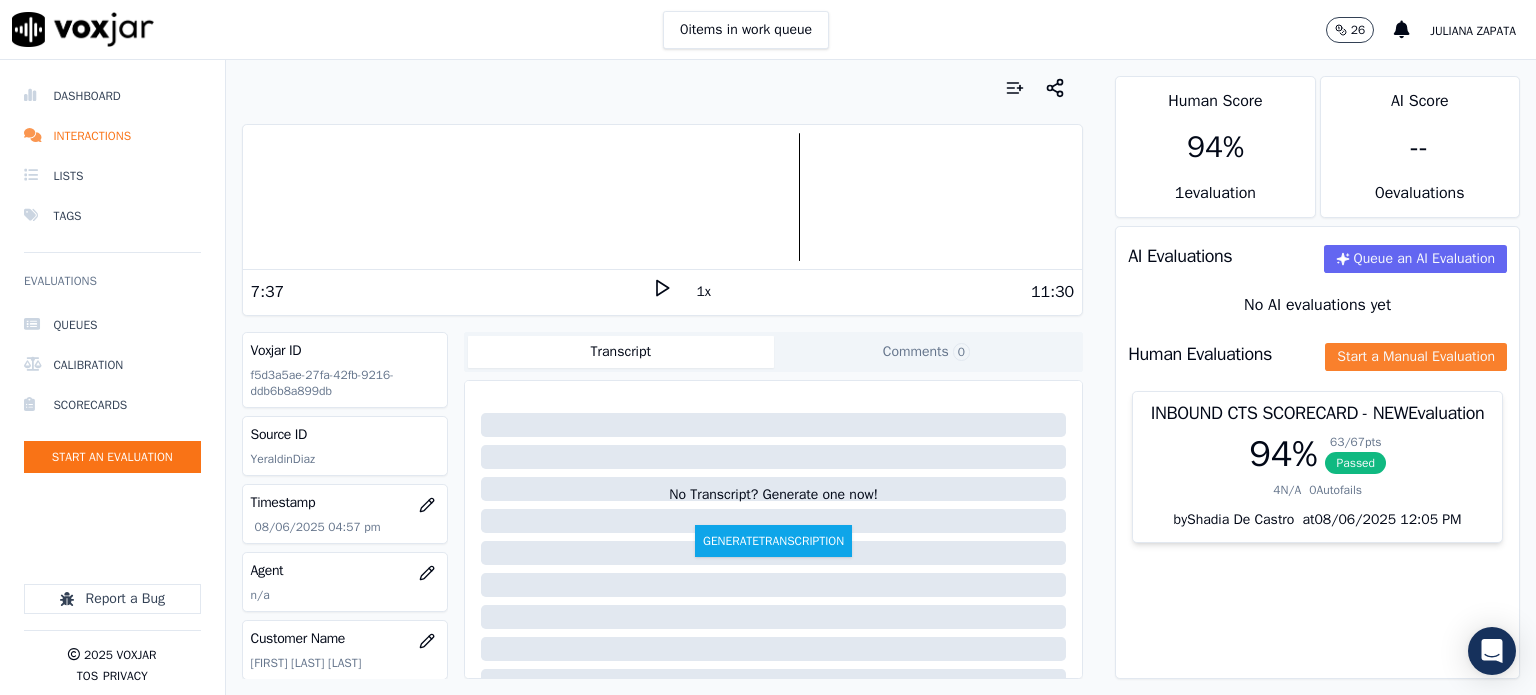 click on "Start a Manual Evaluation" 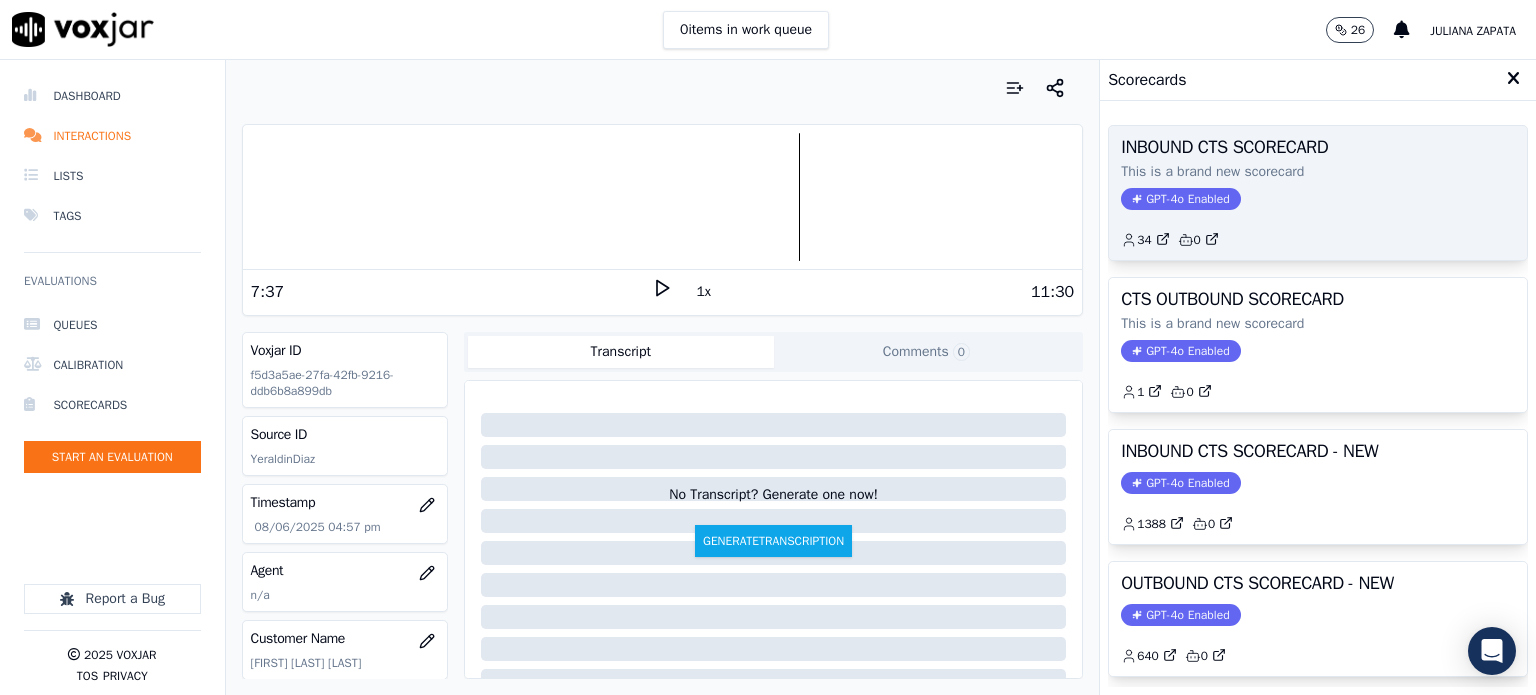click on "GPT-4o Enabled" at bounding box center (1180, 199) 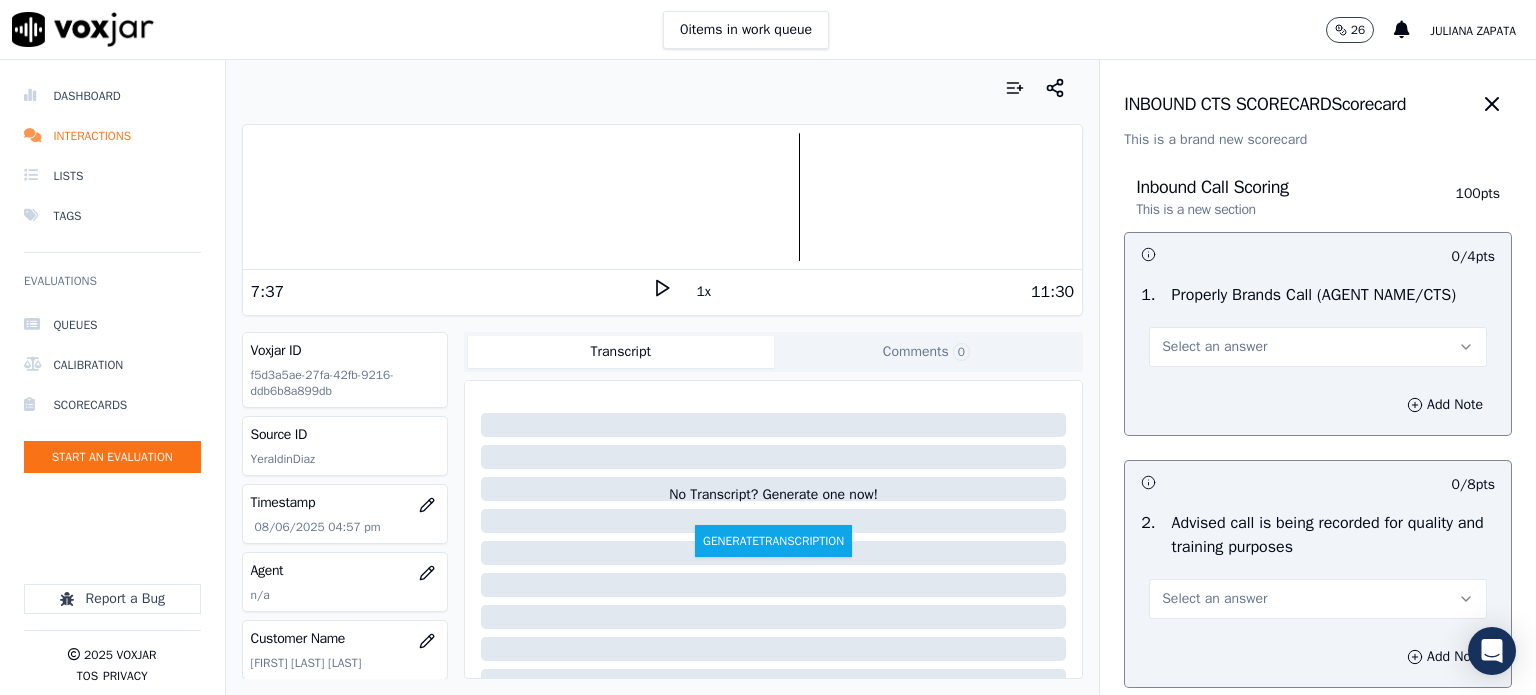 click on "Select an answer" at bounding box center (1318, 347) 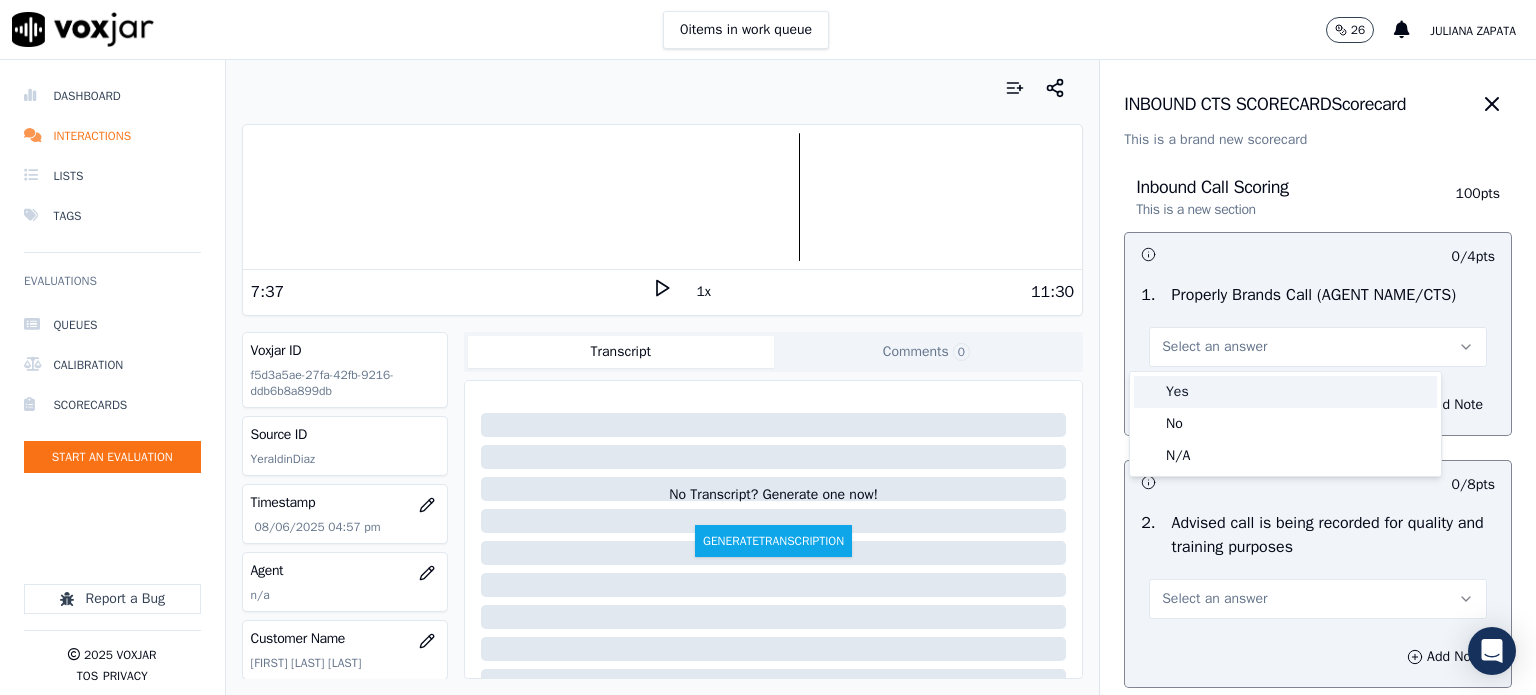 click on "Yes" at bounding box center (1285, 392) 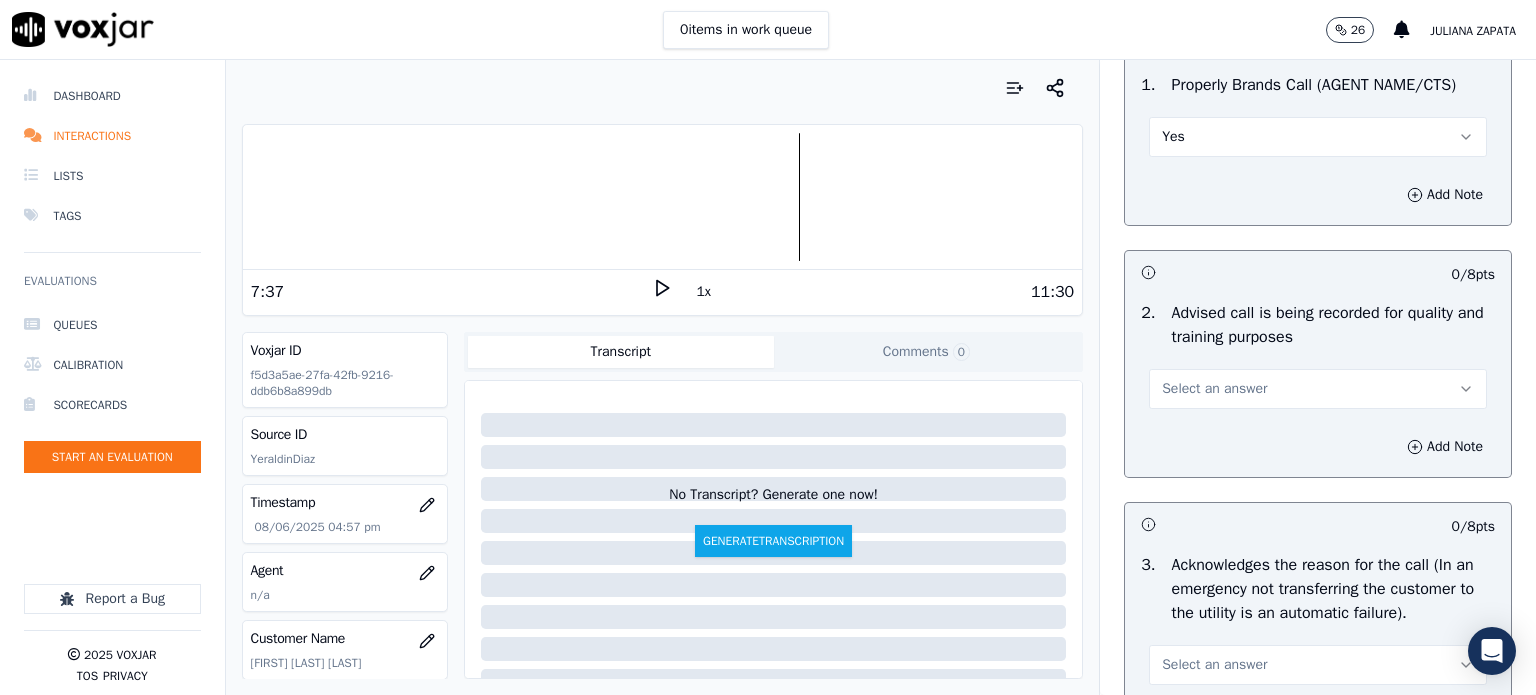 scroll, scrollTop: 300, scrollLeft: 0, axis: vertical 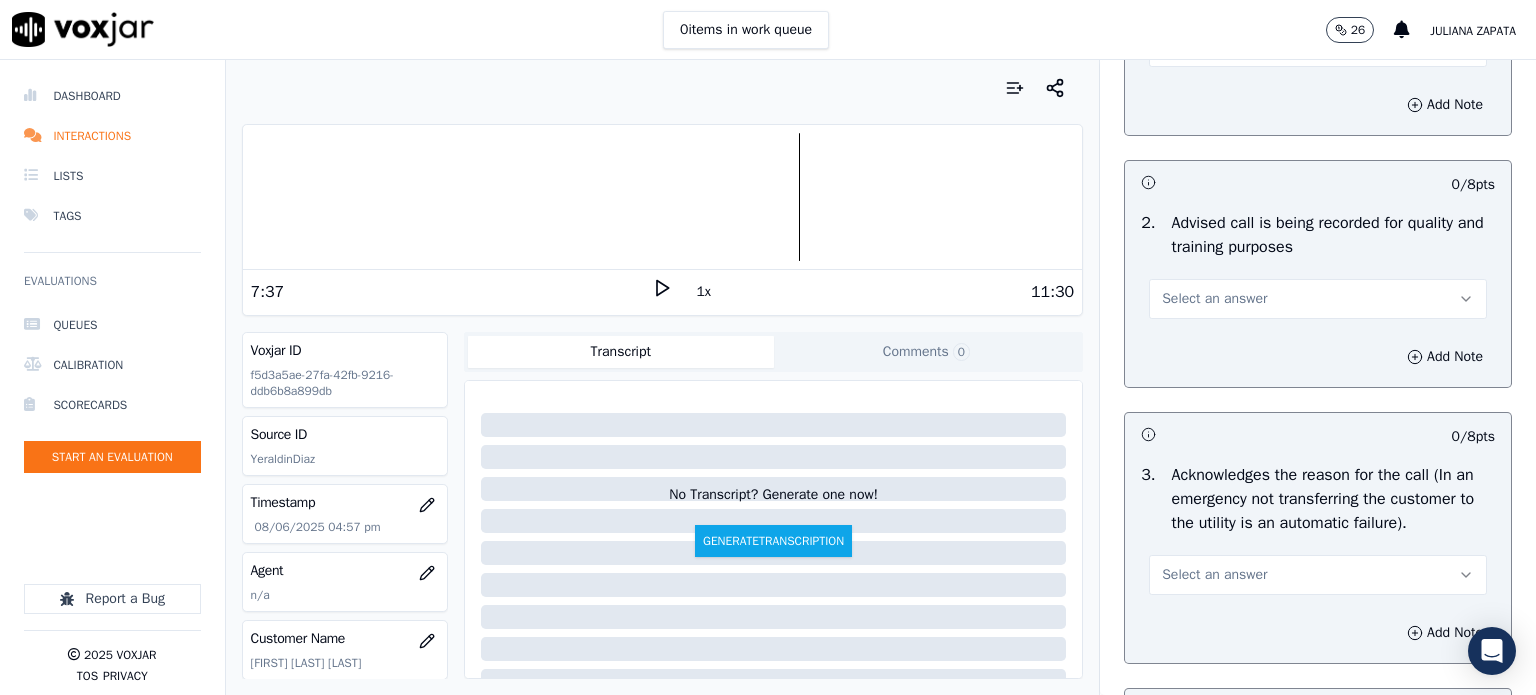 click on "Select an answer" at bounding box center (1318, 299) 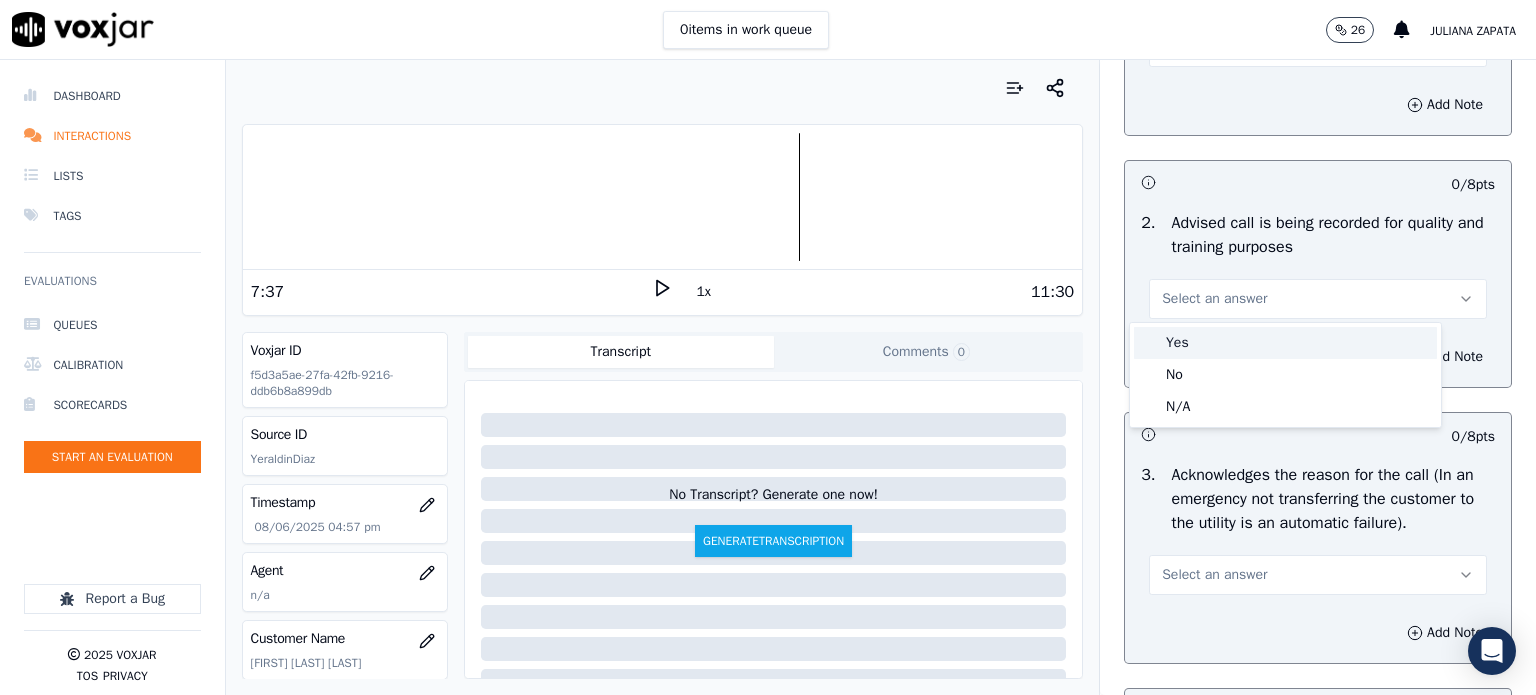 click on "Yes" at bounding box center [1285, 343] 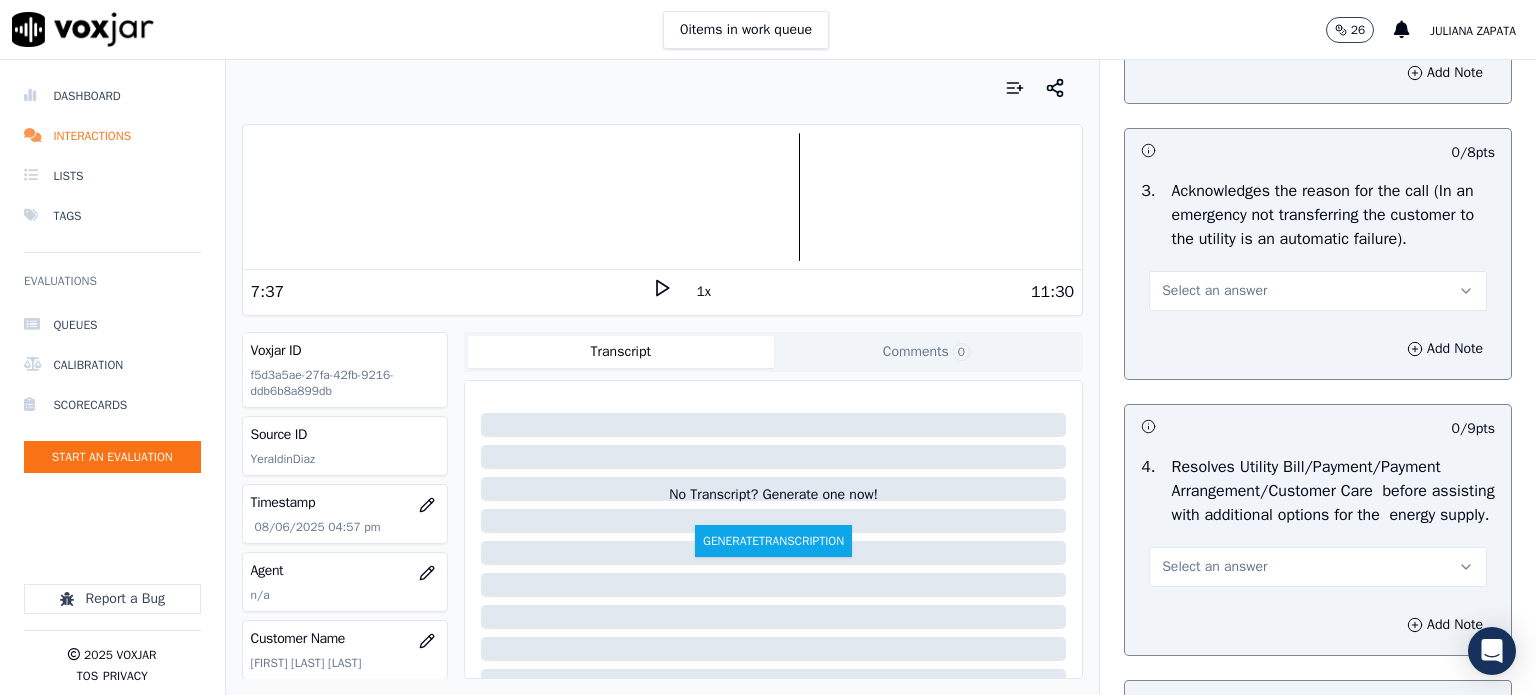 scroll, scrollTop: 600, scrollLeft: 0, axis: vertical 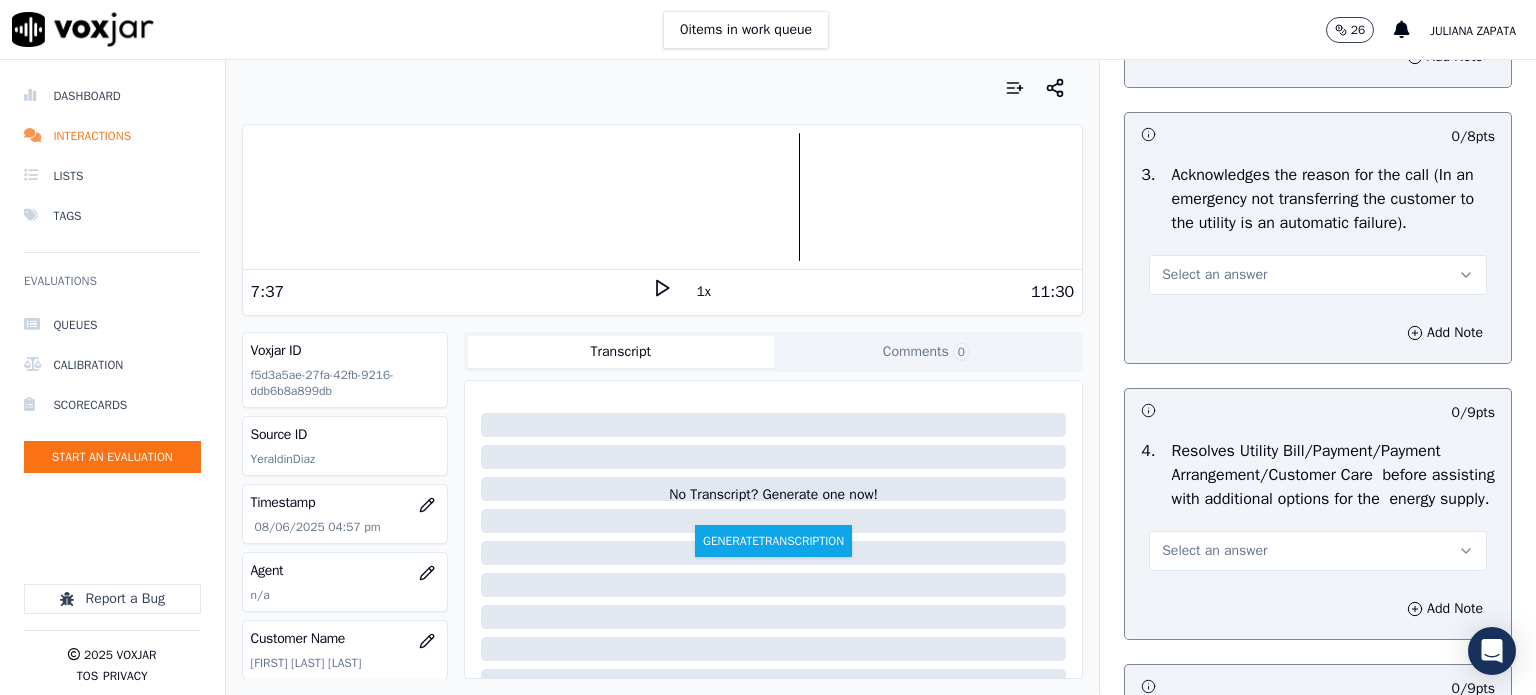 click on "Select an answer" at bounding box center (1214, 275) 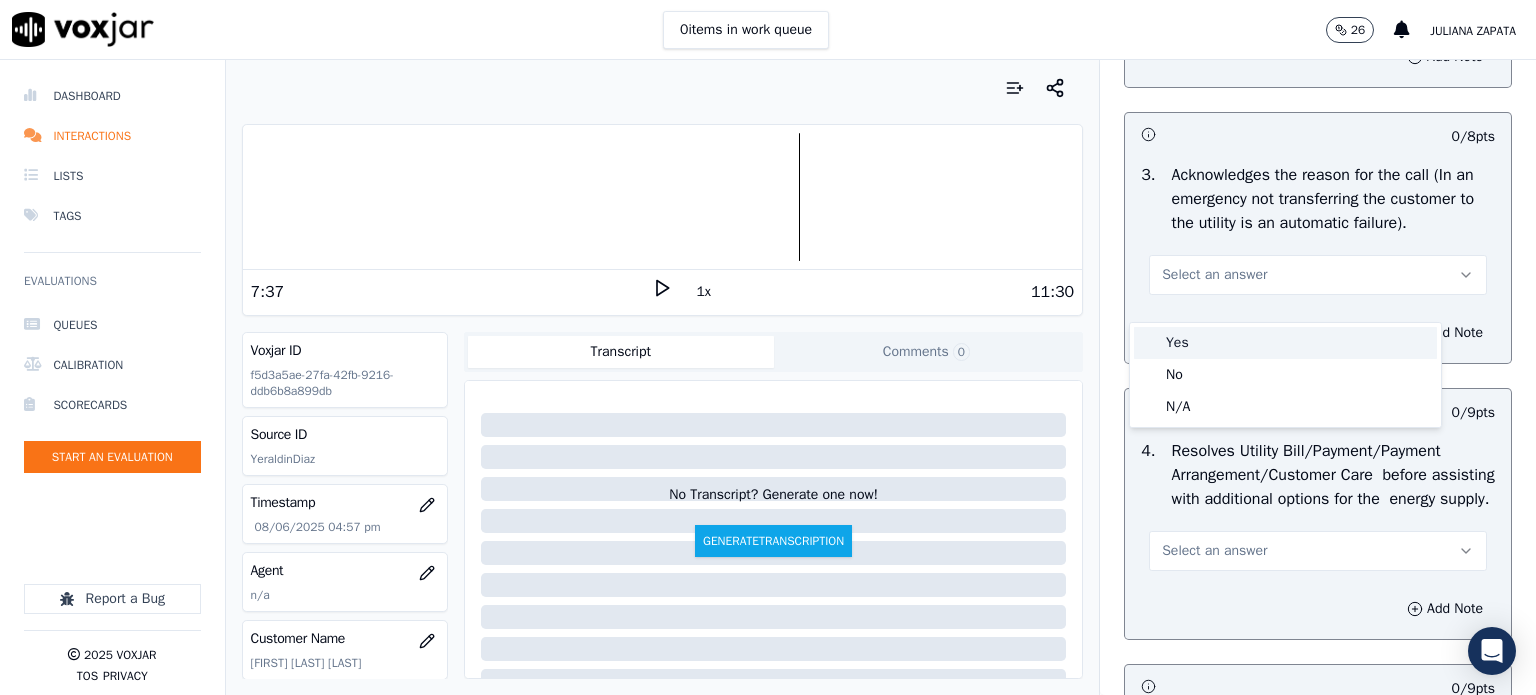 click on "Yes" at bounding box center (1285, 343) 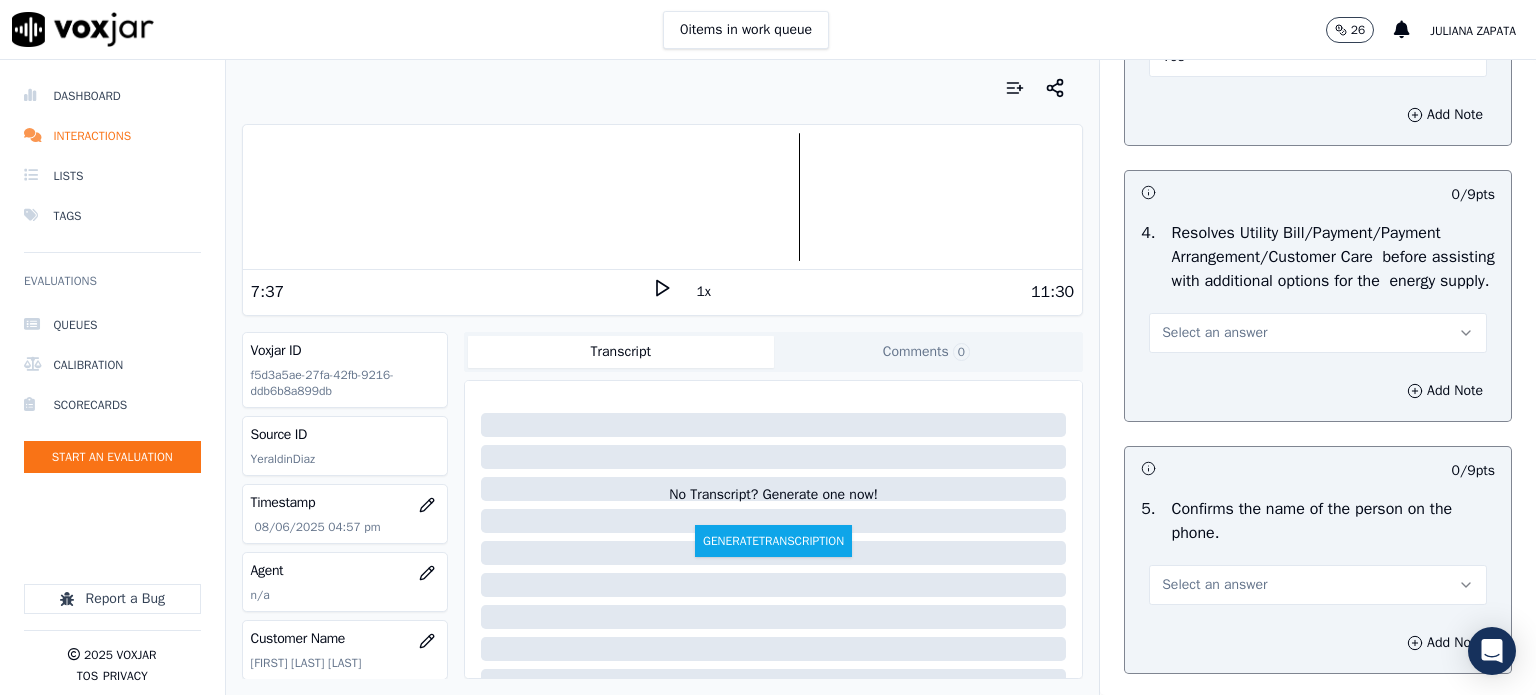 scroll, scrollTop: 900, scrollLeft: 0, axis: vertical 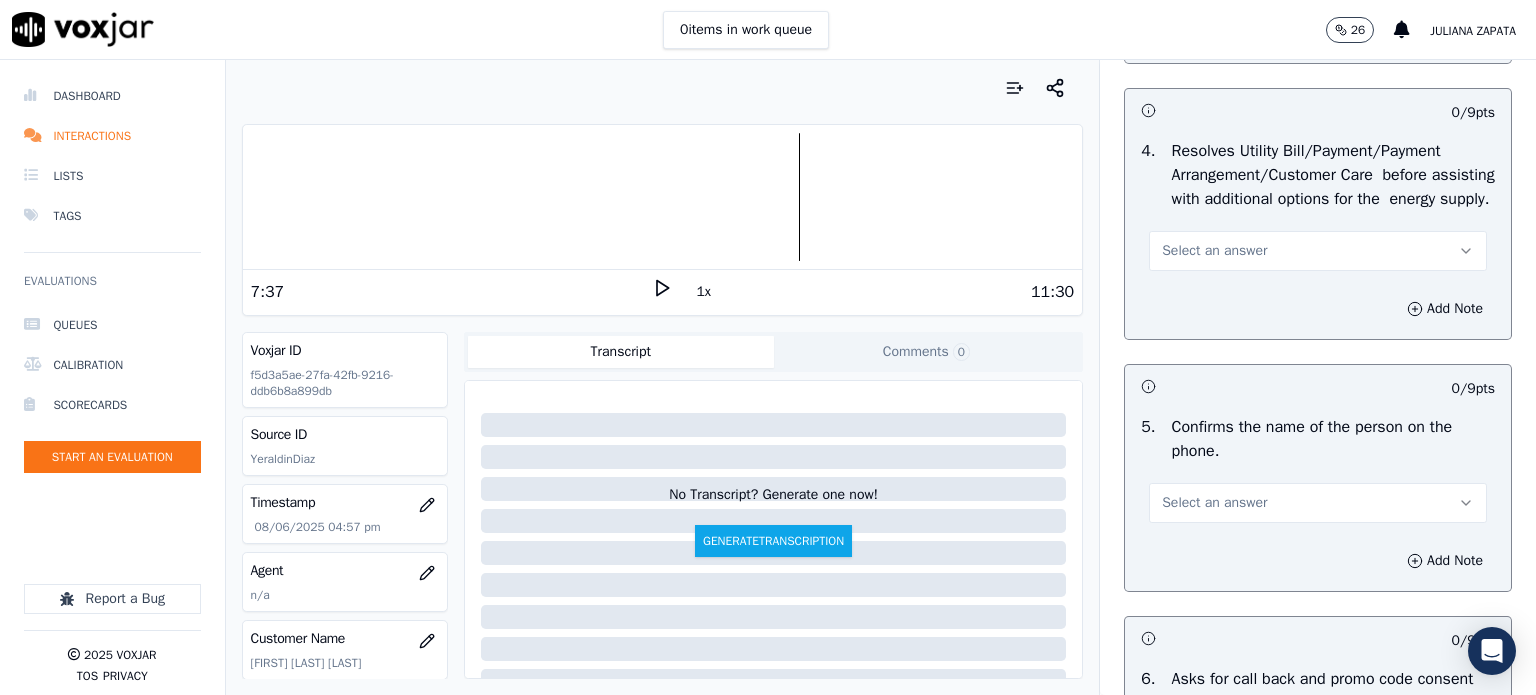 click on "Select an answer" at bounding box center [1214, 251] 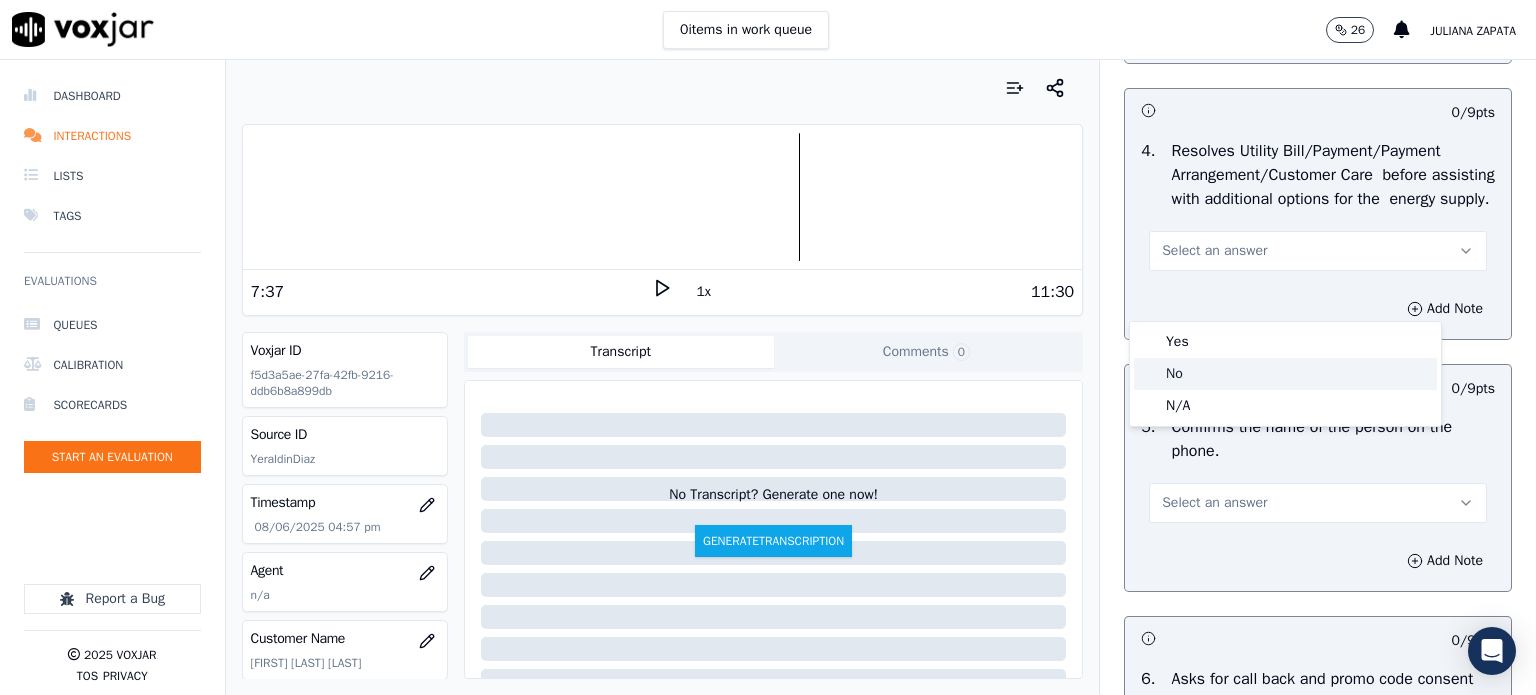click on "No" 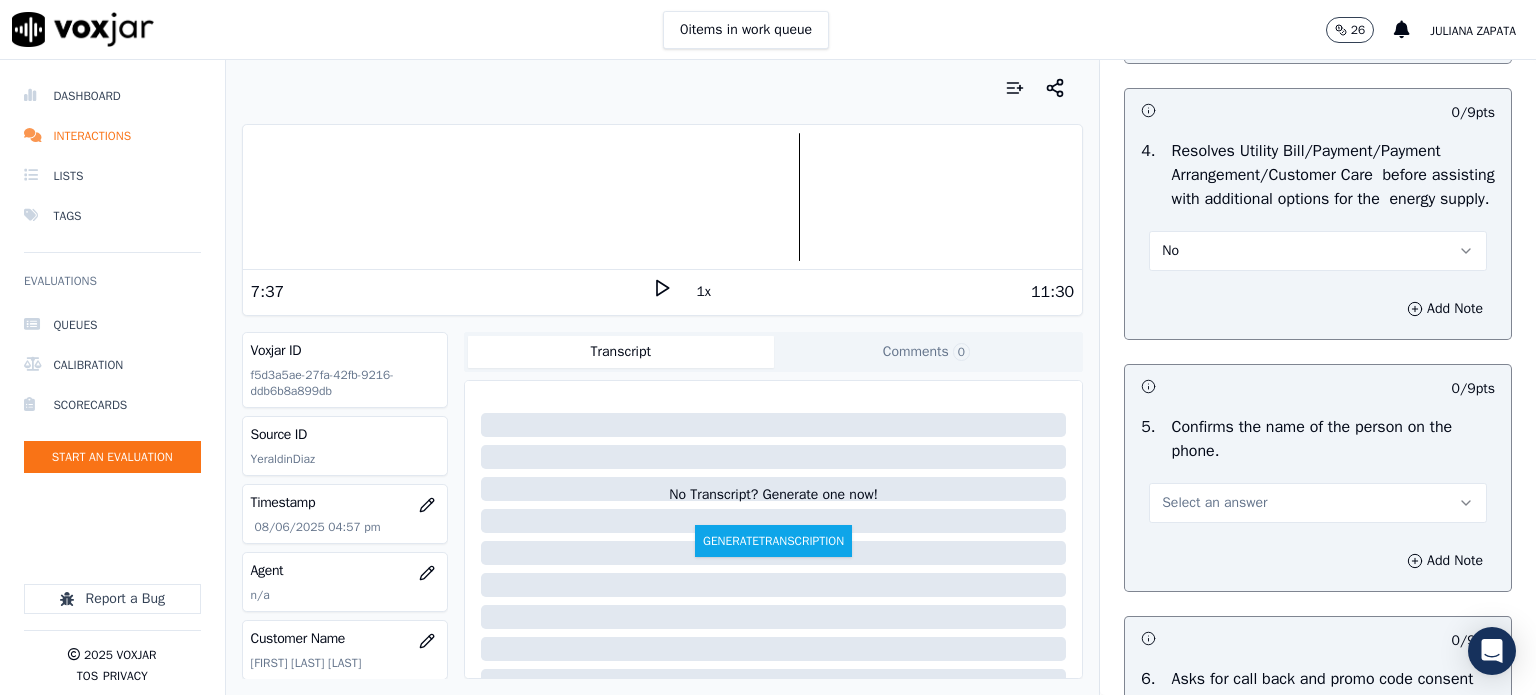 click on "No" at bounding box center [1318, 251] 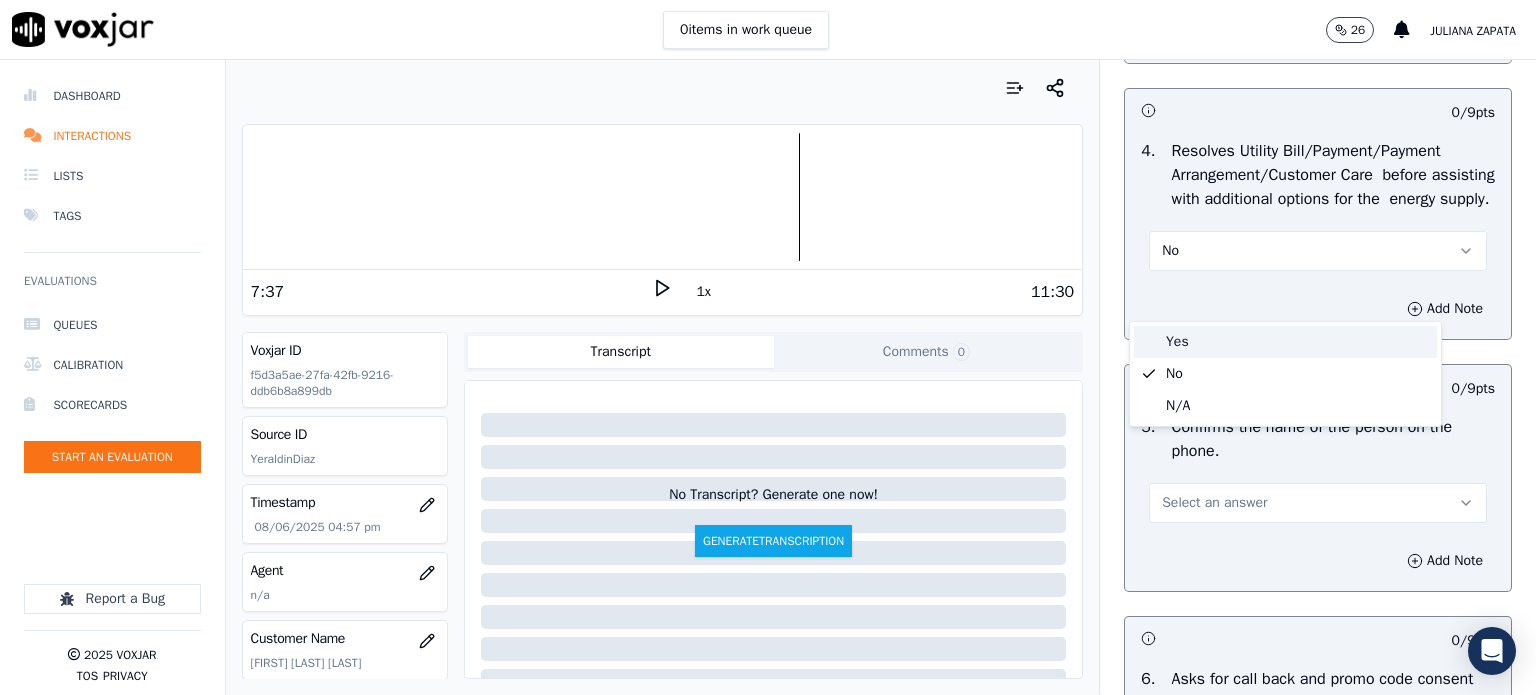 click on "Yes" at bounding box center (1285, 342) 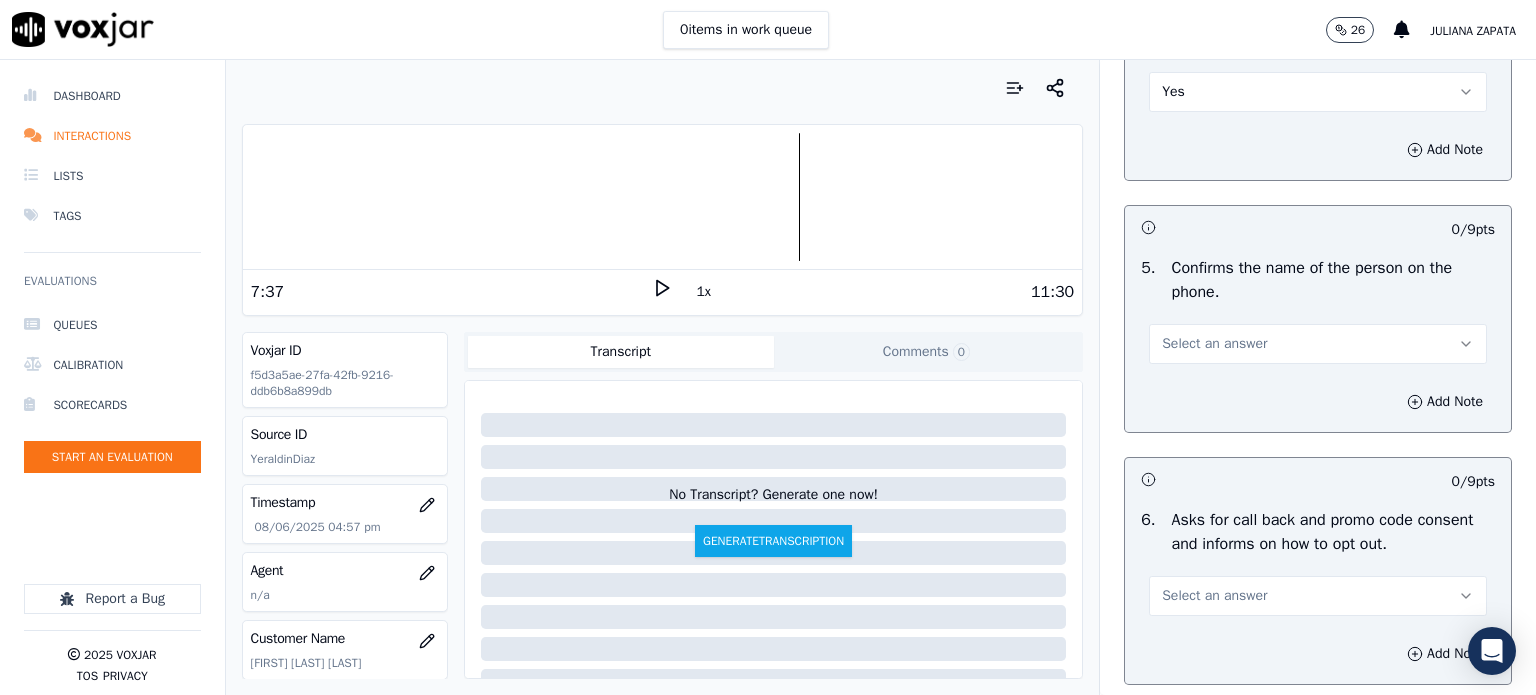 scroll, scrollTop: 1100, scrollLeft: 0, axis: vertical 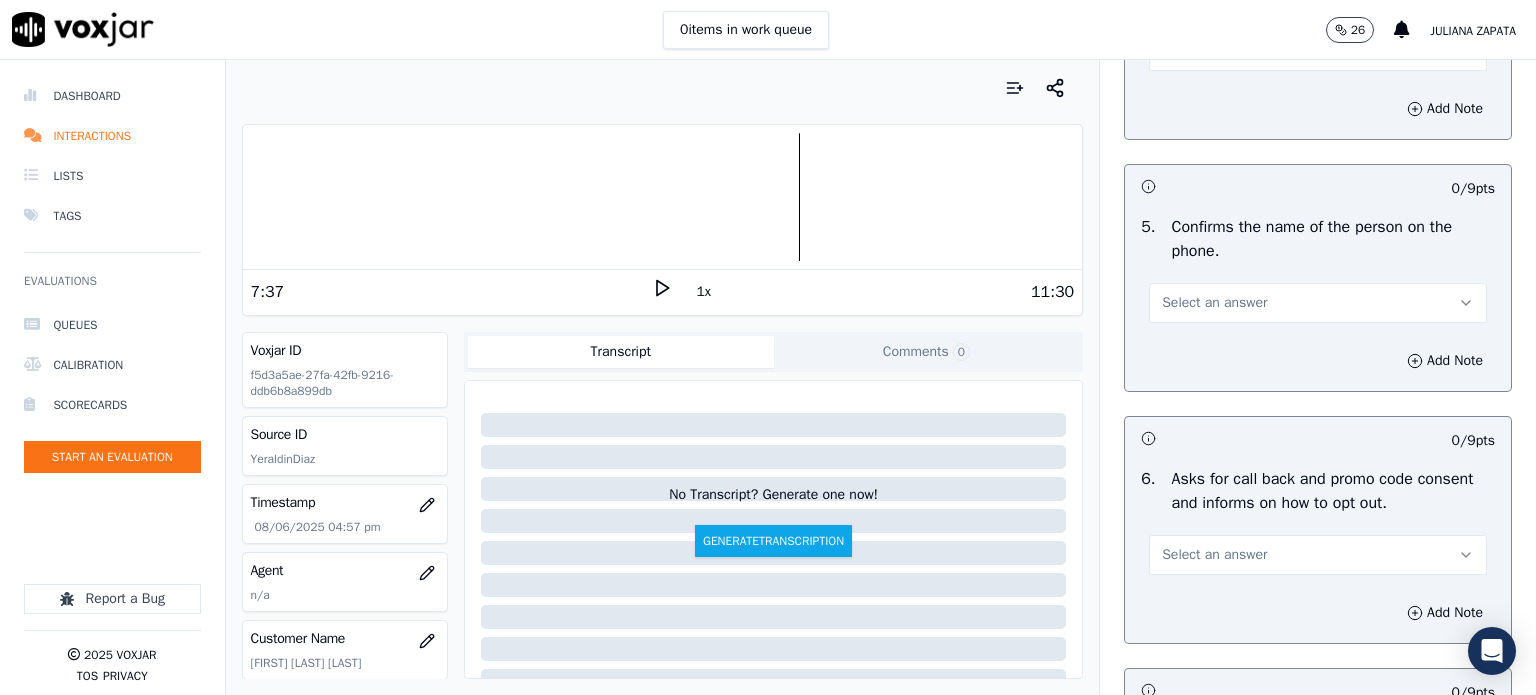 click on "Select an answer" at bounding box center [1214, 303] 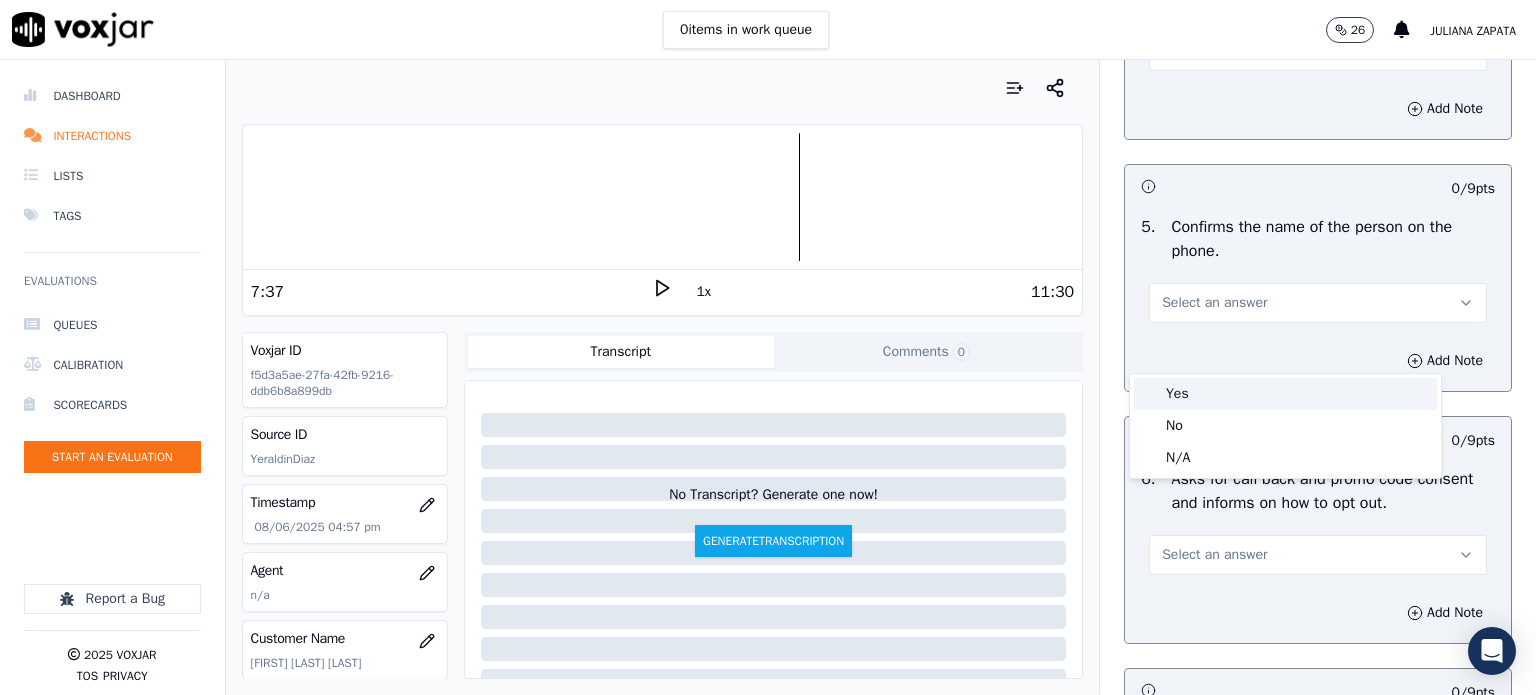 click on "Yes" at bounding box center (1285, 394) 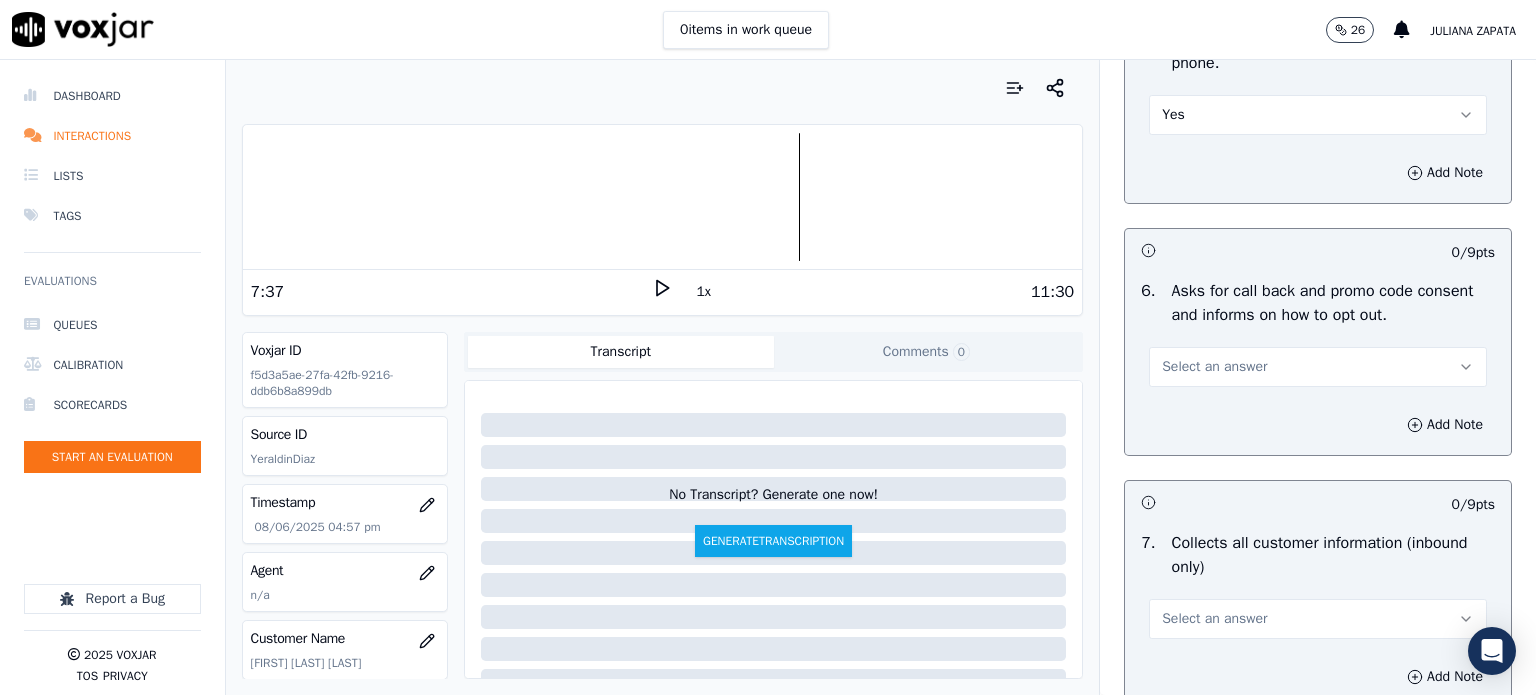 scroll, scrollTop: 1400, scrollLeft: 0, axis: vertical 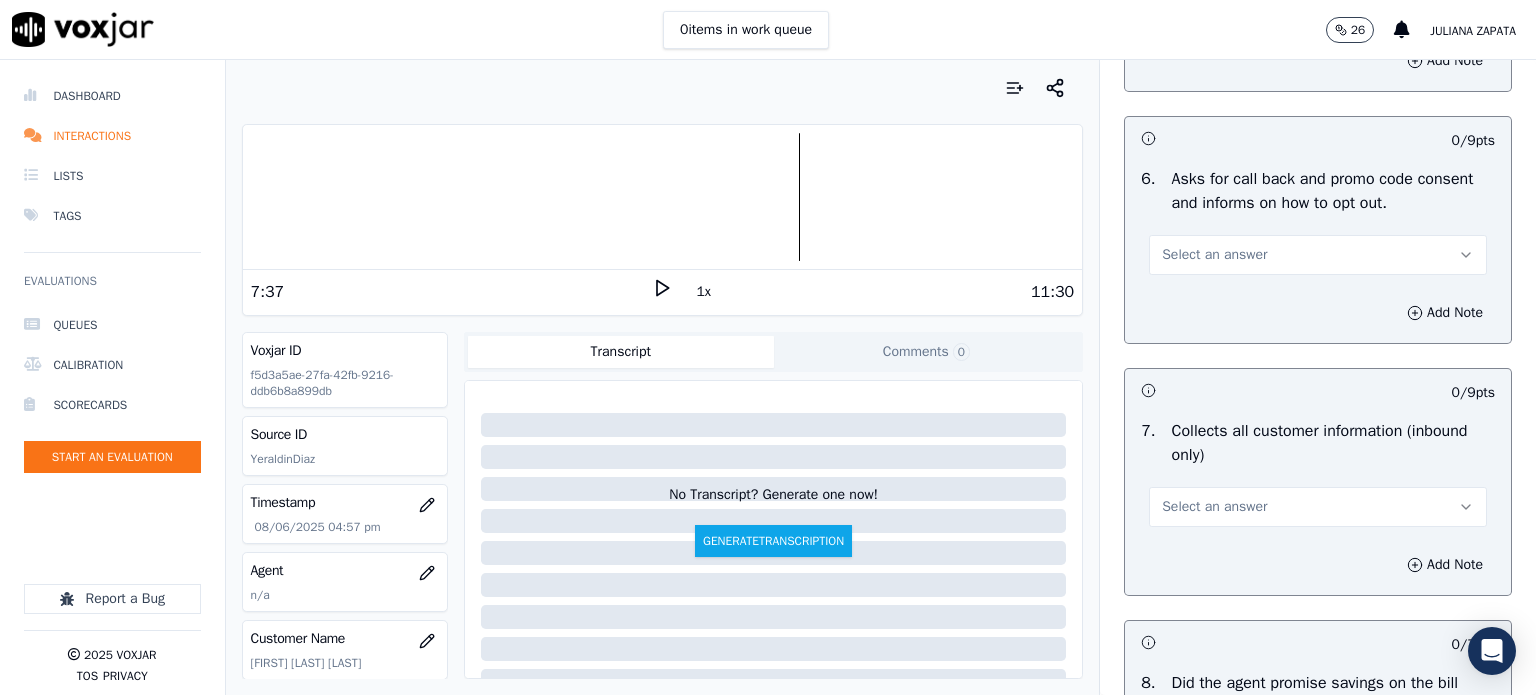 click on "Select an answer" at bounding box center (1214, 255) 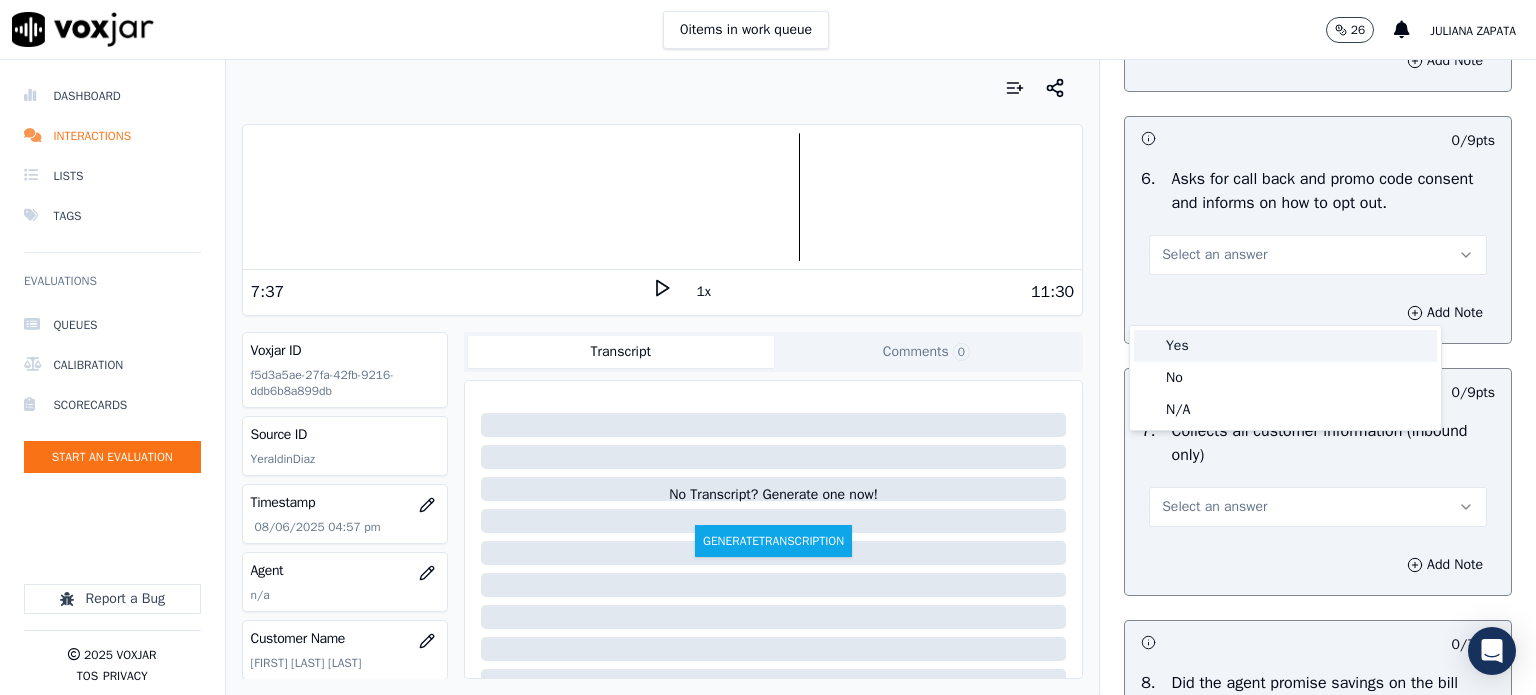 click on "Yes" at bounding box center [1285, 346] 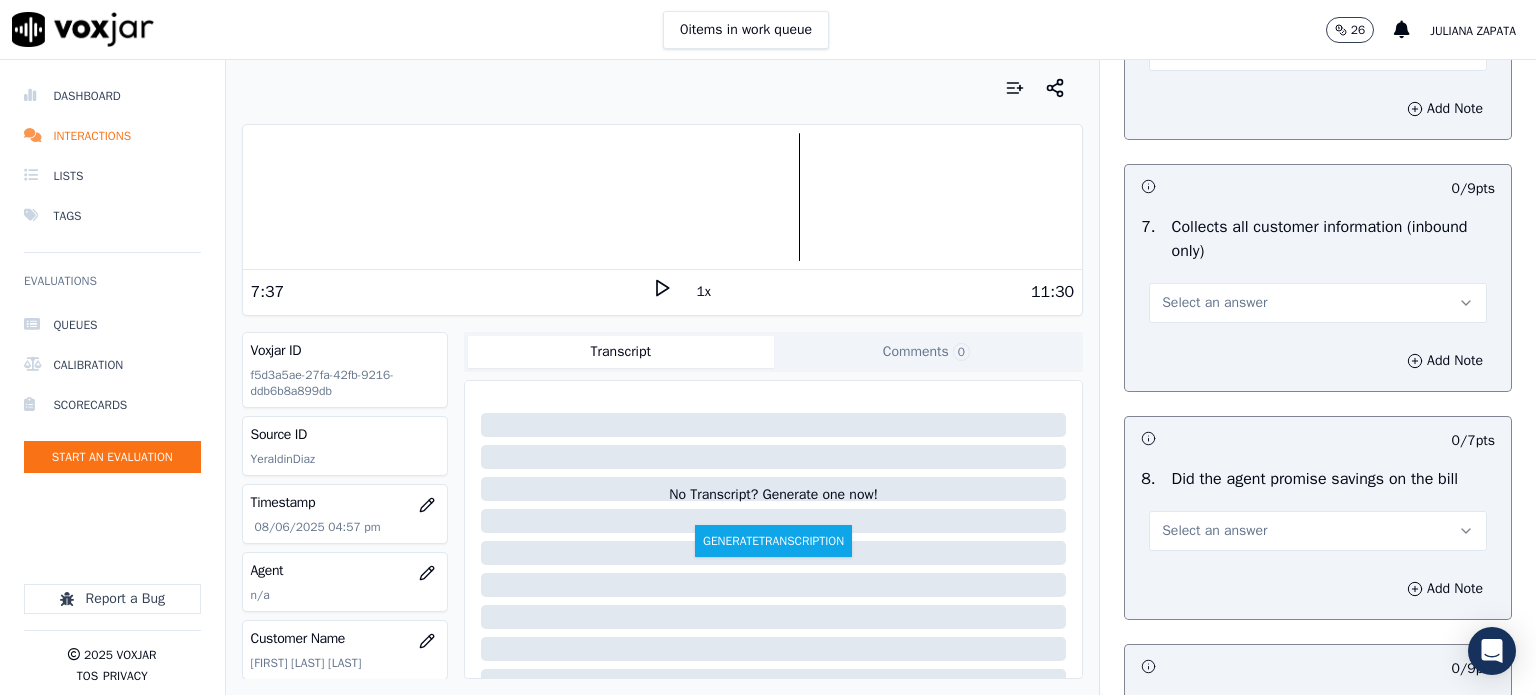 scroll, scrollTop: 1700, scrollLeft: 0, axis: vertical 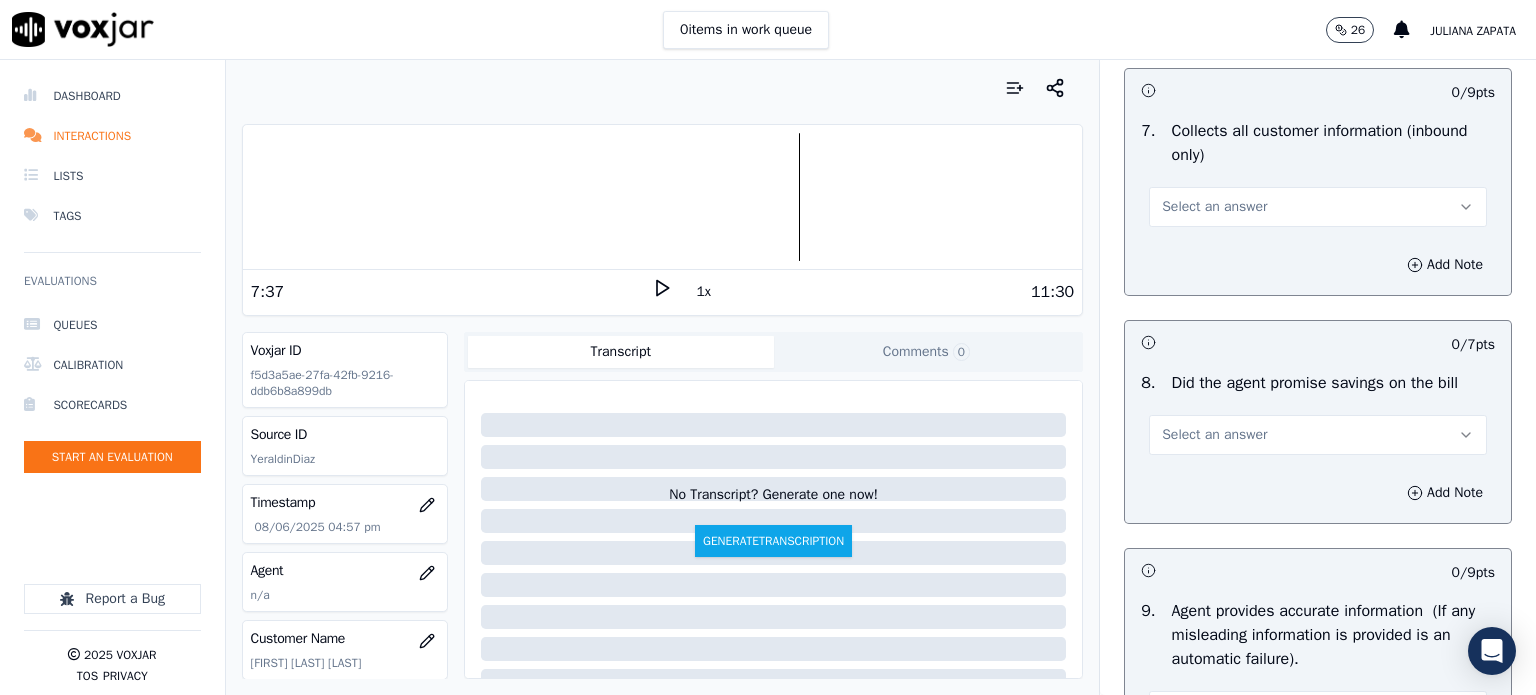 click on "Select an answer" at bounding box center (1214, 207) 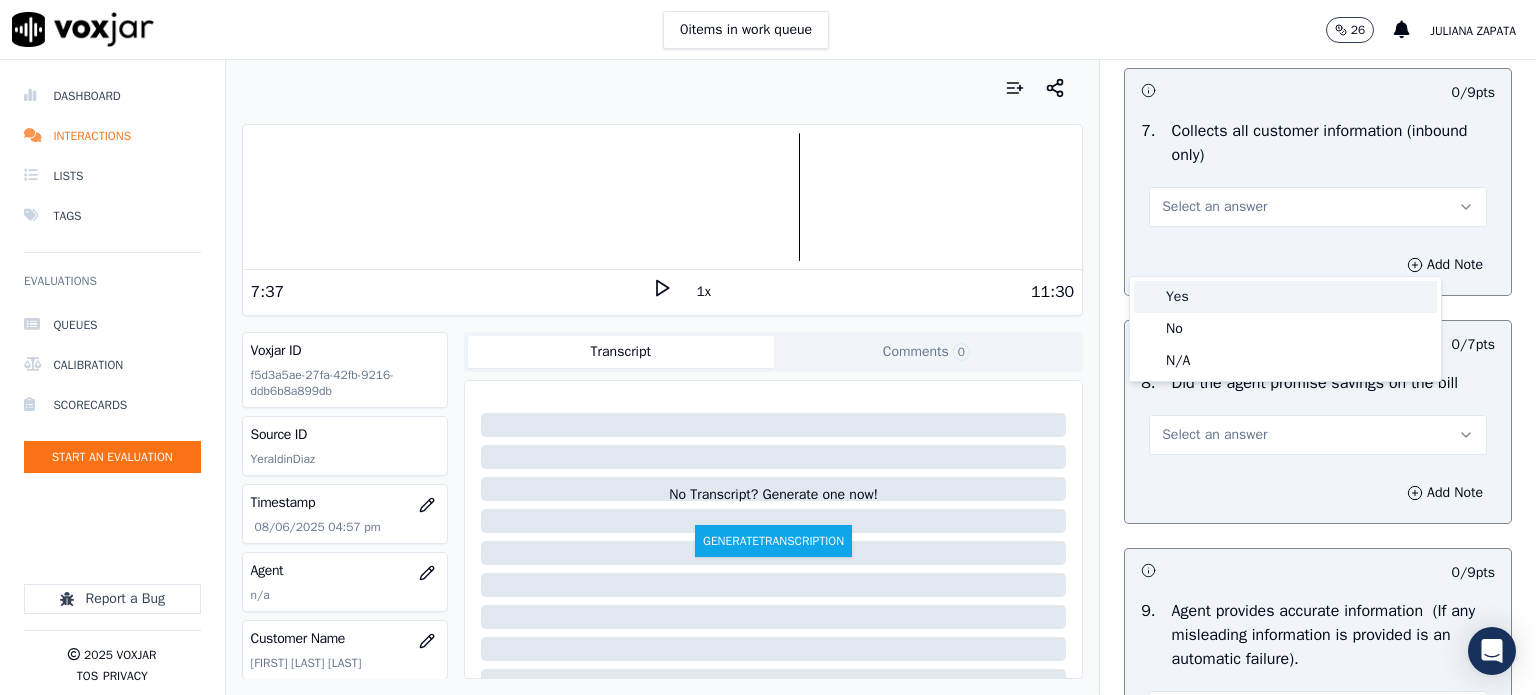 click on "Yes" at bounding box center [1285, 297] 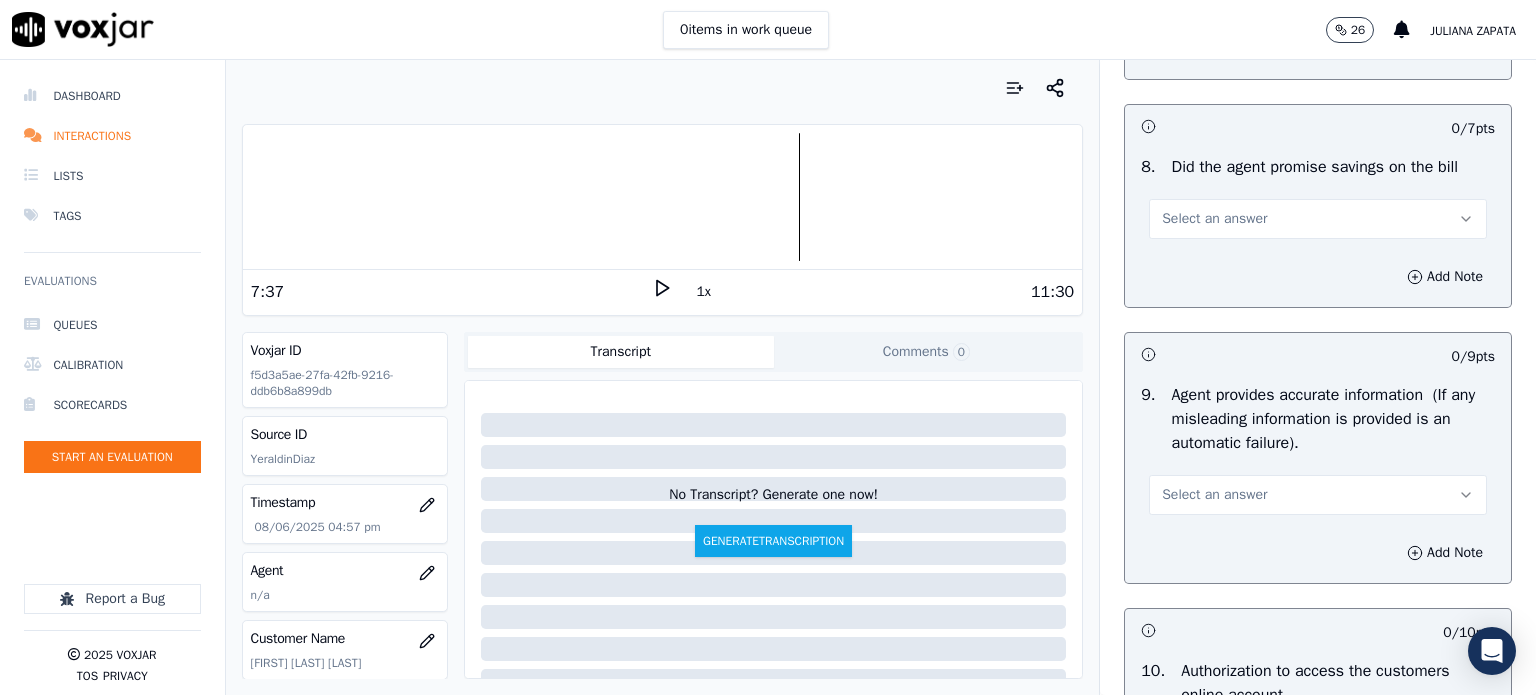 scroll, scrollTop: 2000, scrollLeft: 0, axis: vertical 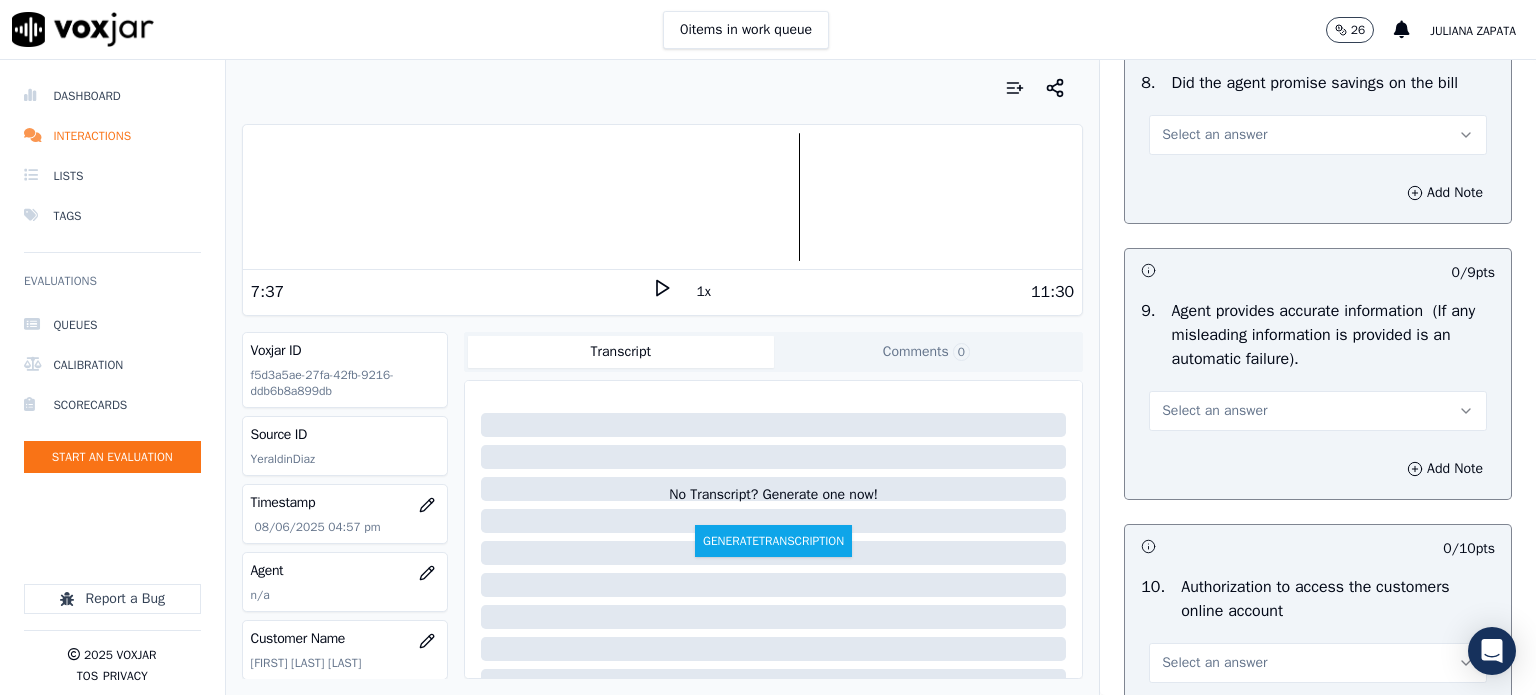 click on "Select an answer" at bounding box center [1214, 135] 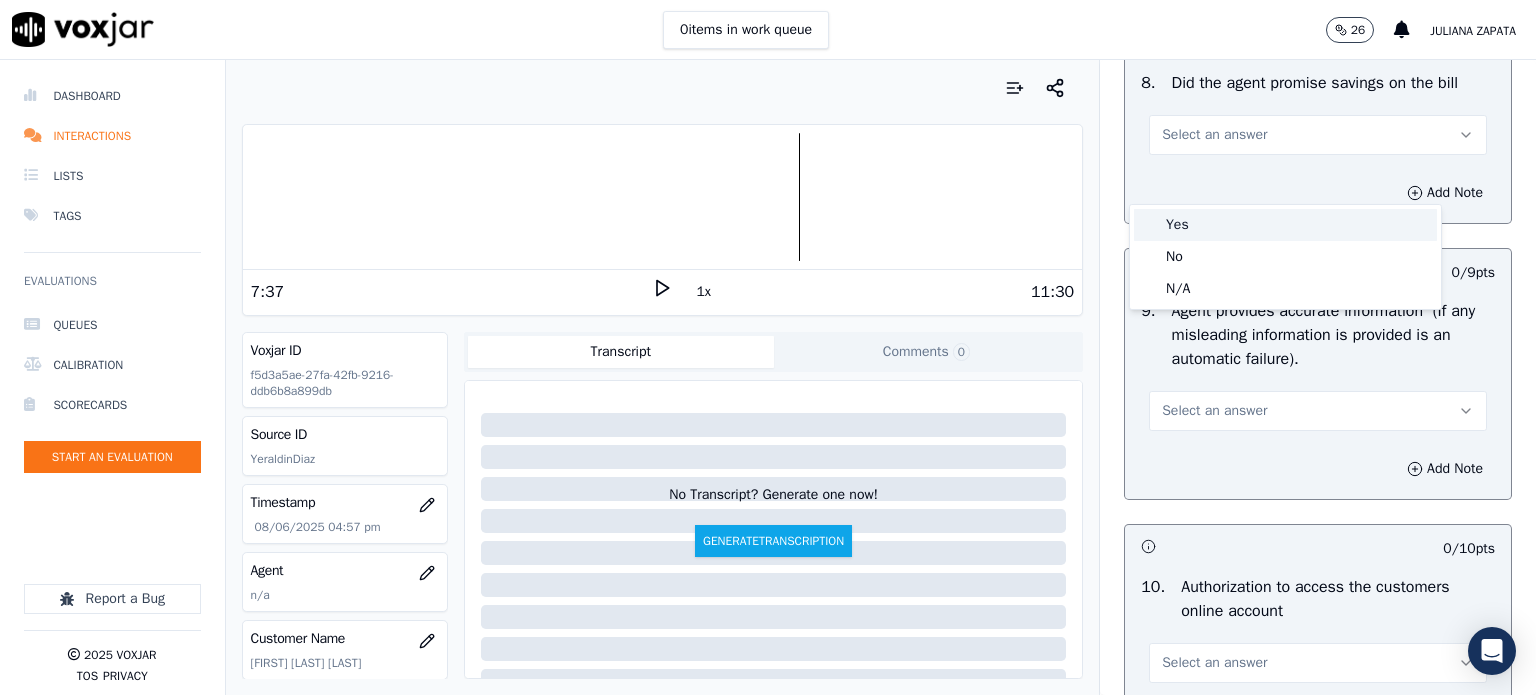 drag, startPoint x: 1184, startPoint y: 219, endPoint x: 1181, endPoint y: 239, distance: 20.22375 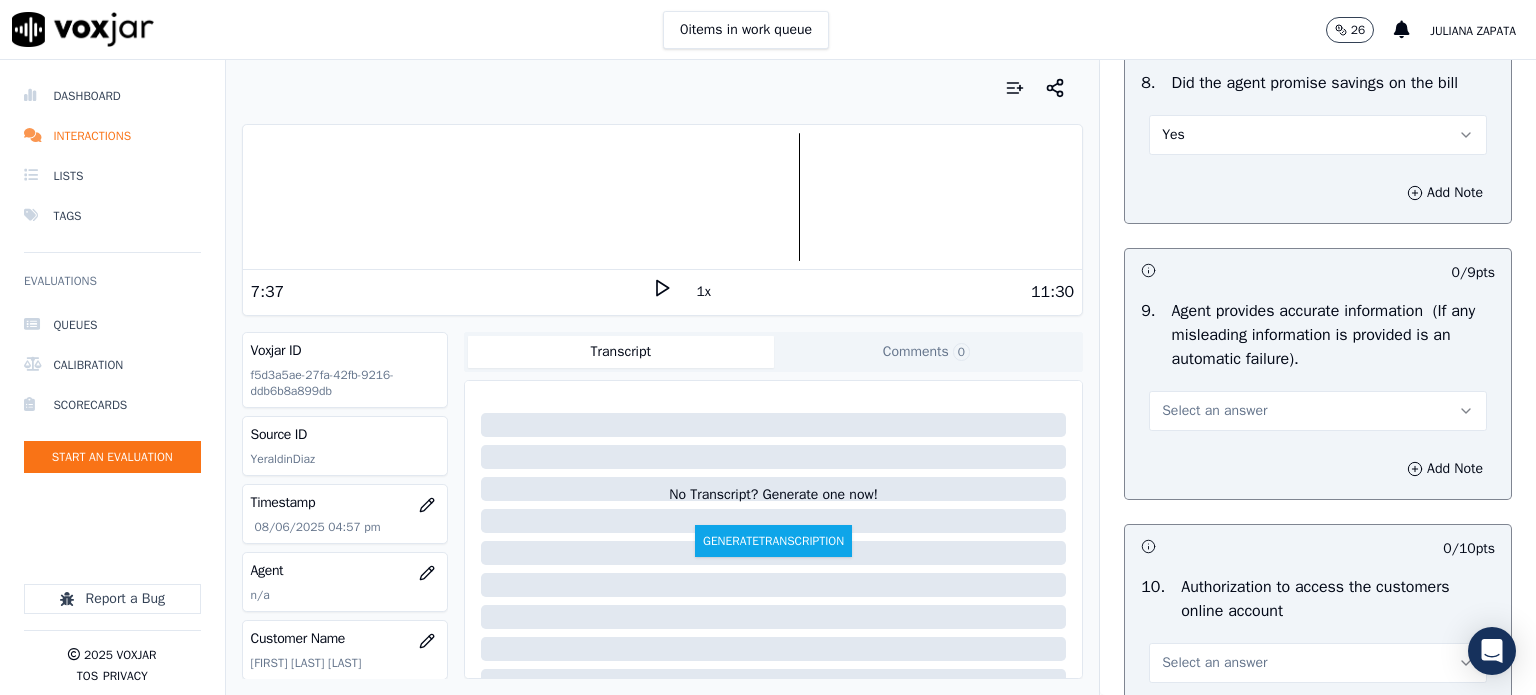 click on "Select an answer" at bounding box center (1214, 411) 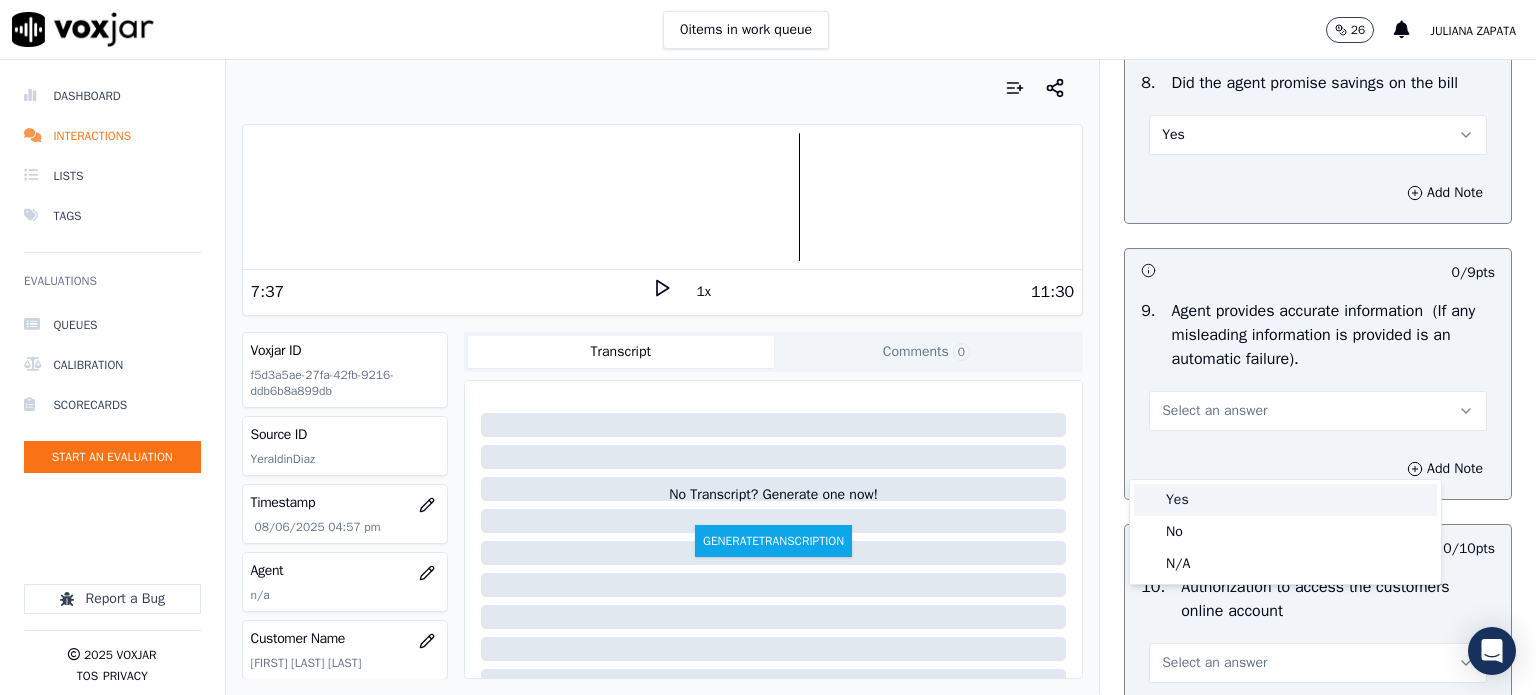 click on "Yes" at bounding box center (1285, 500) 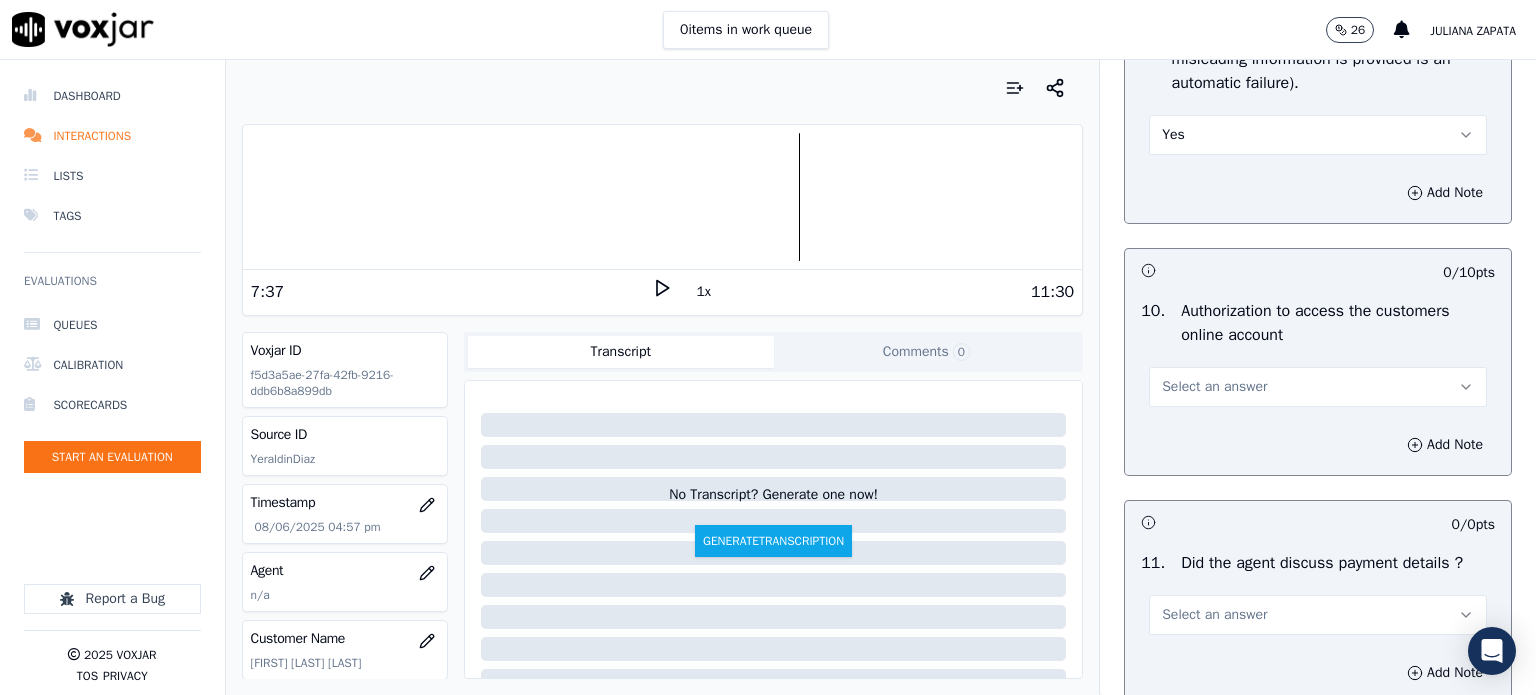 scroll, scrollTop: 2400, scrollLeft: 0, axis: vertical 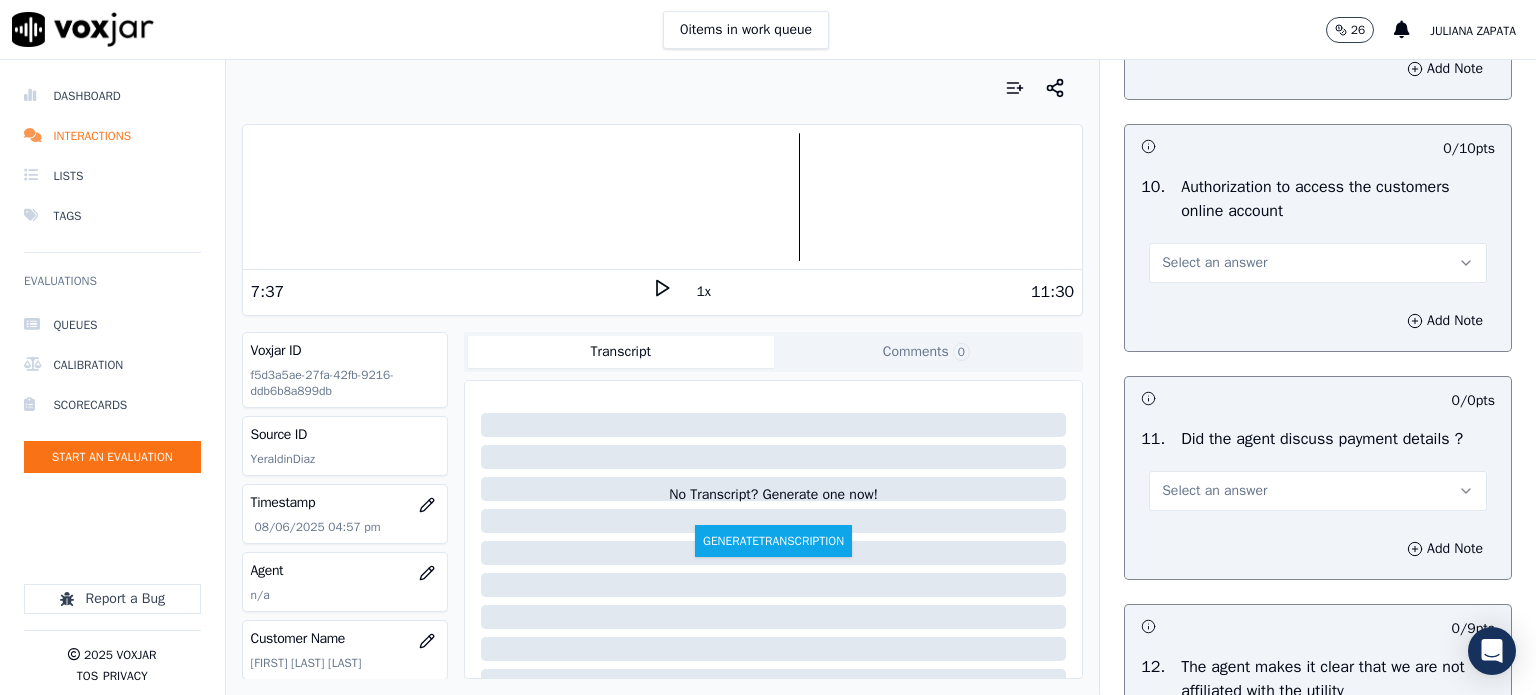 click on "Select an answer" at bounding box center (1214, 263) 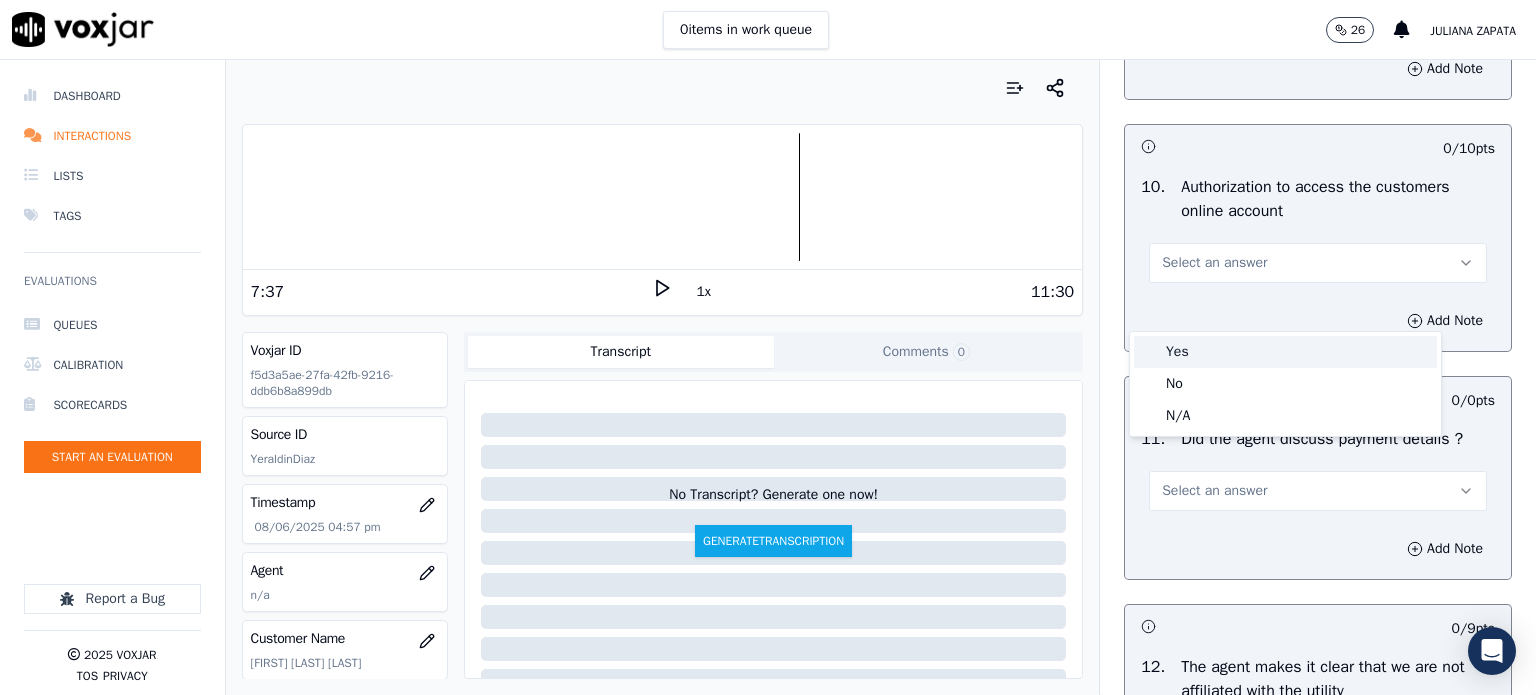 click on "Yes" at bounding box center [1285, 352] 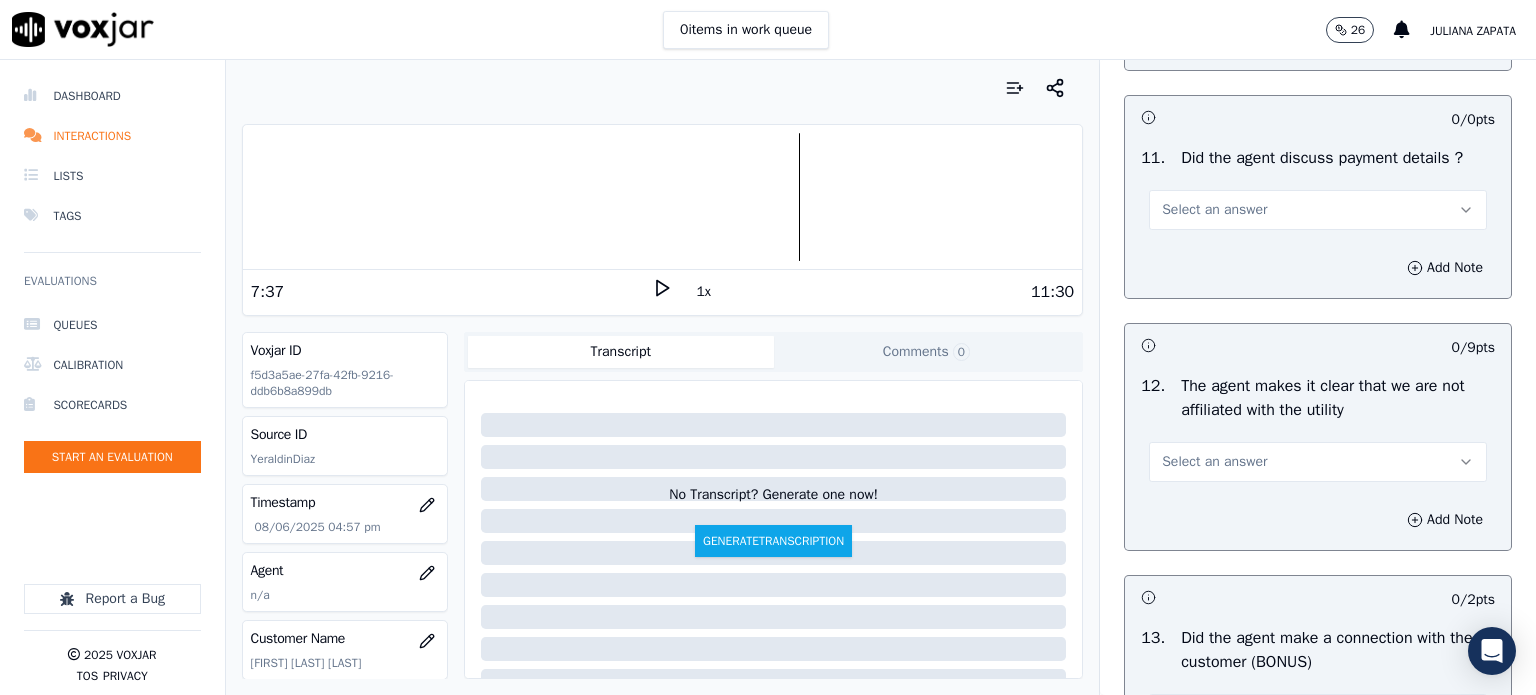 scroll, scrollTop: 2700, scrollLeft: 0, axis: vertical 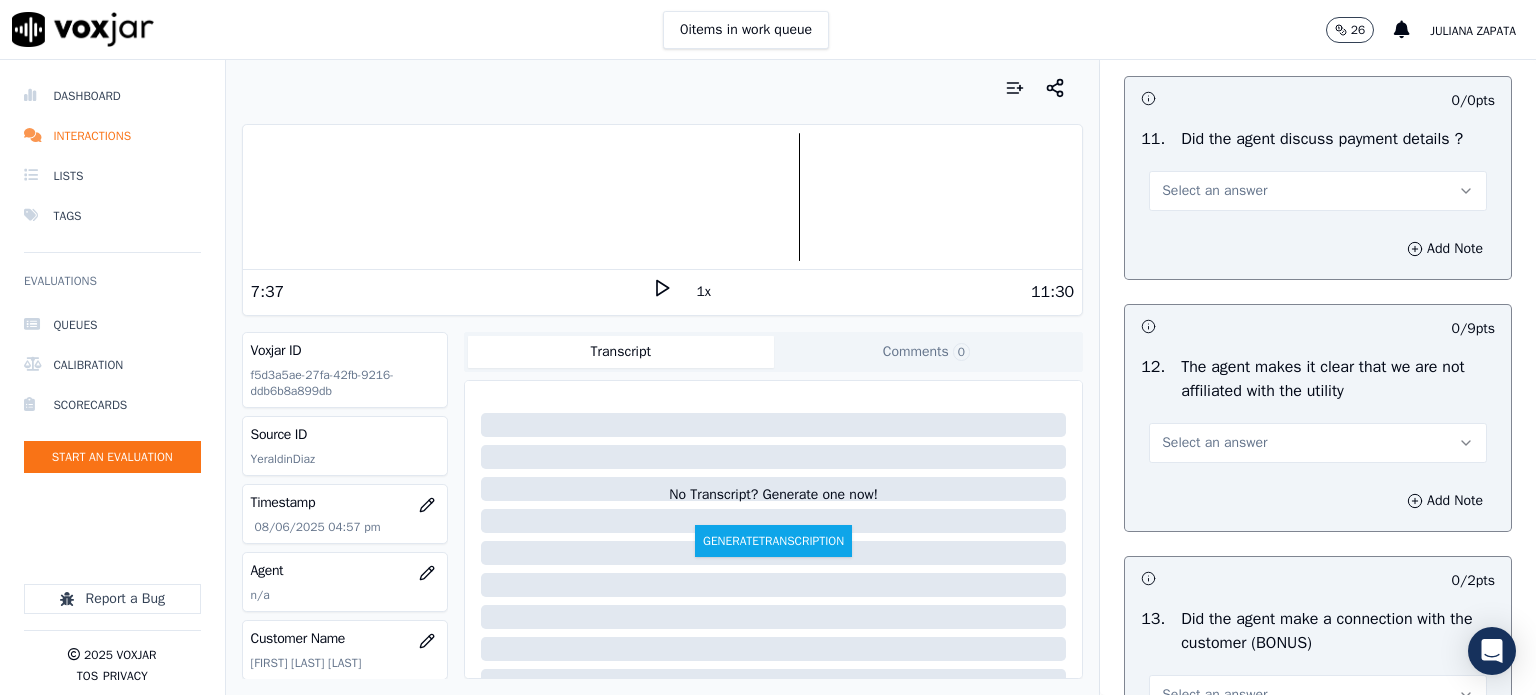 drag, startPoint x: 1156, startPoint y: 213, endPoint x: 1159, endPoint y: 257, distance: 44.102154 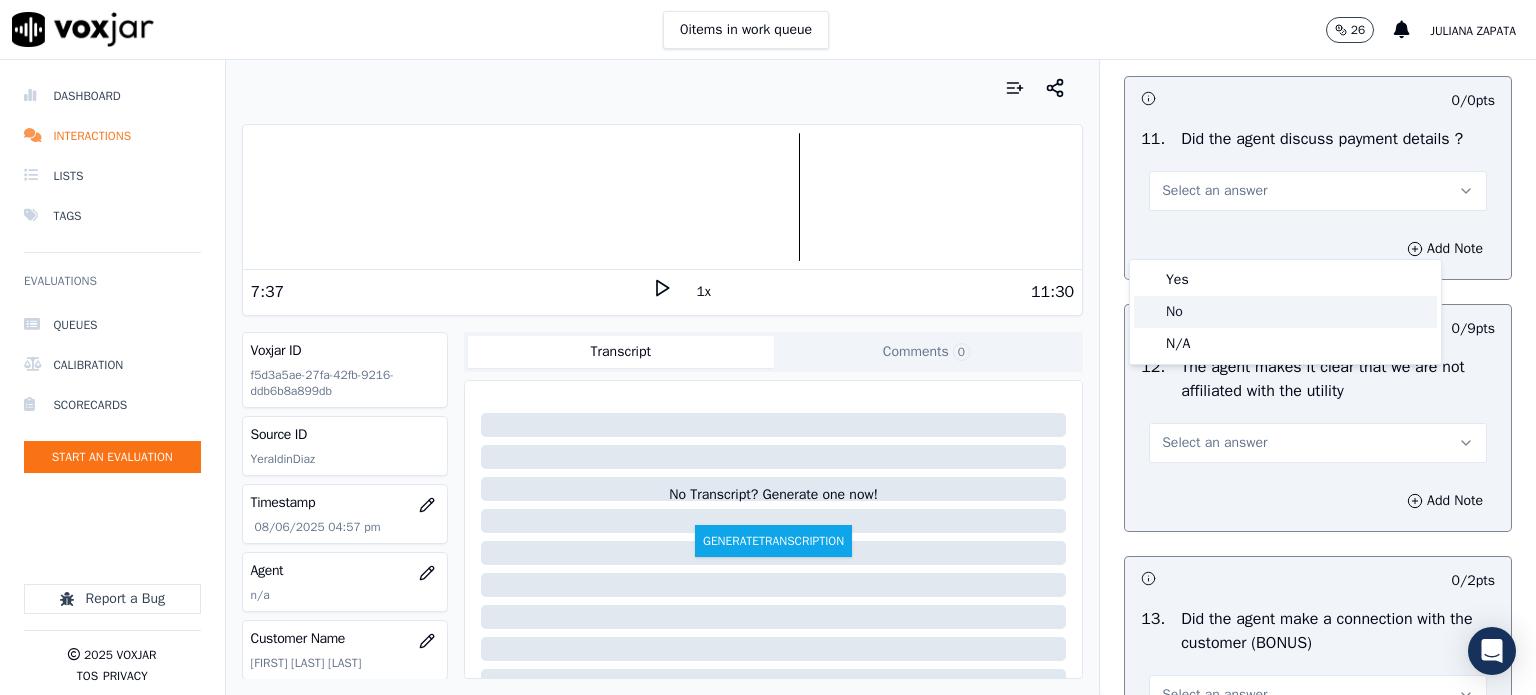click on "No" 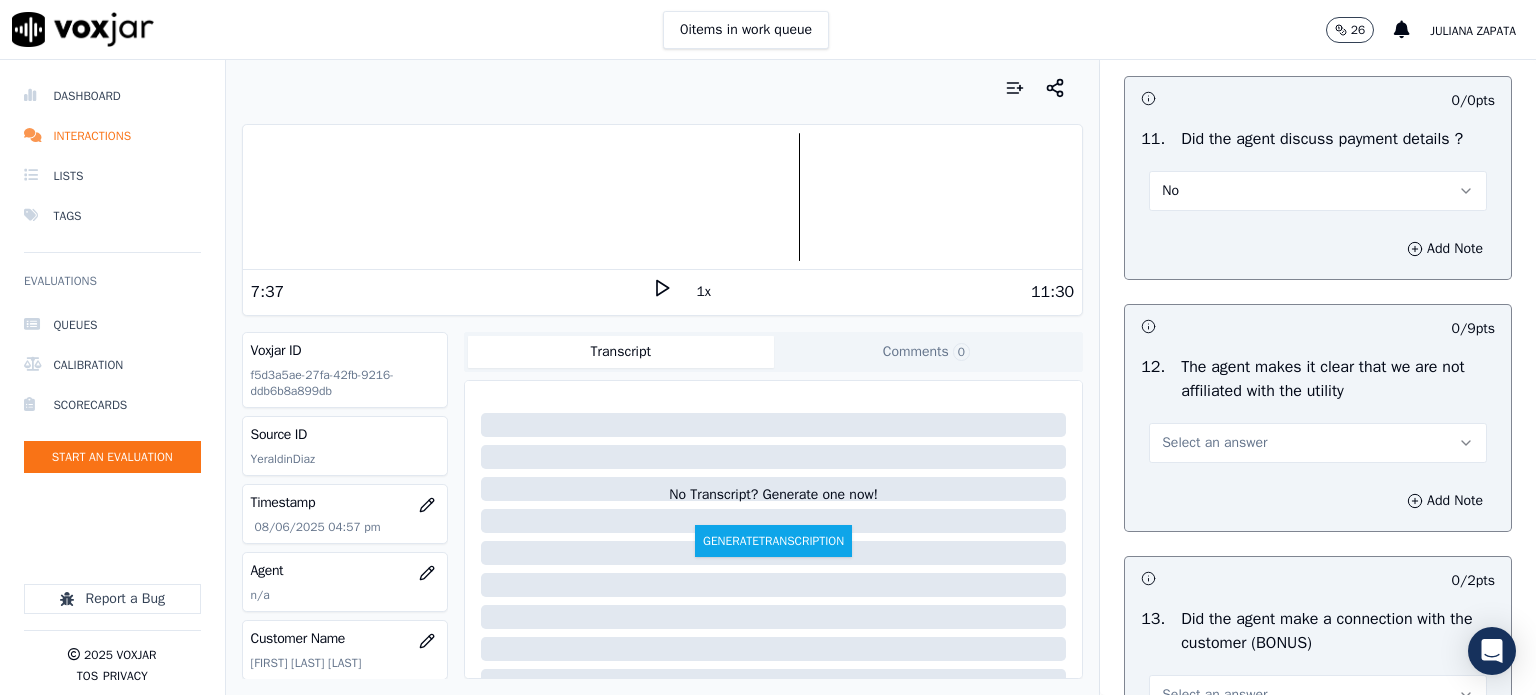 click on "Select an answer" at bounding box center [1214, 443] 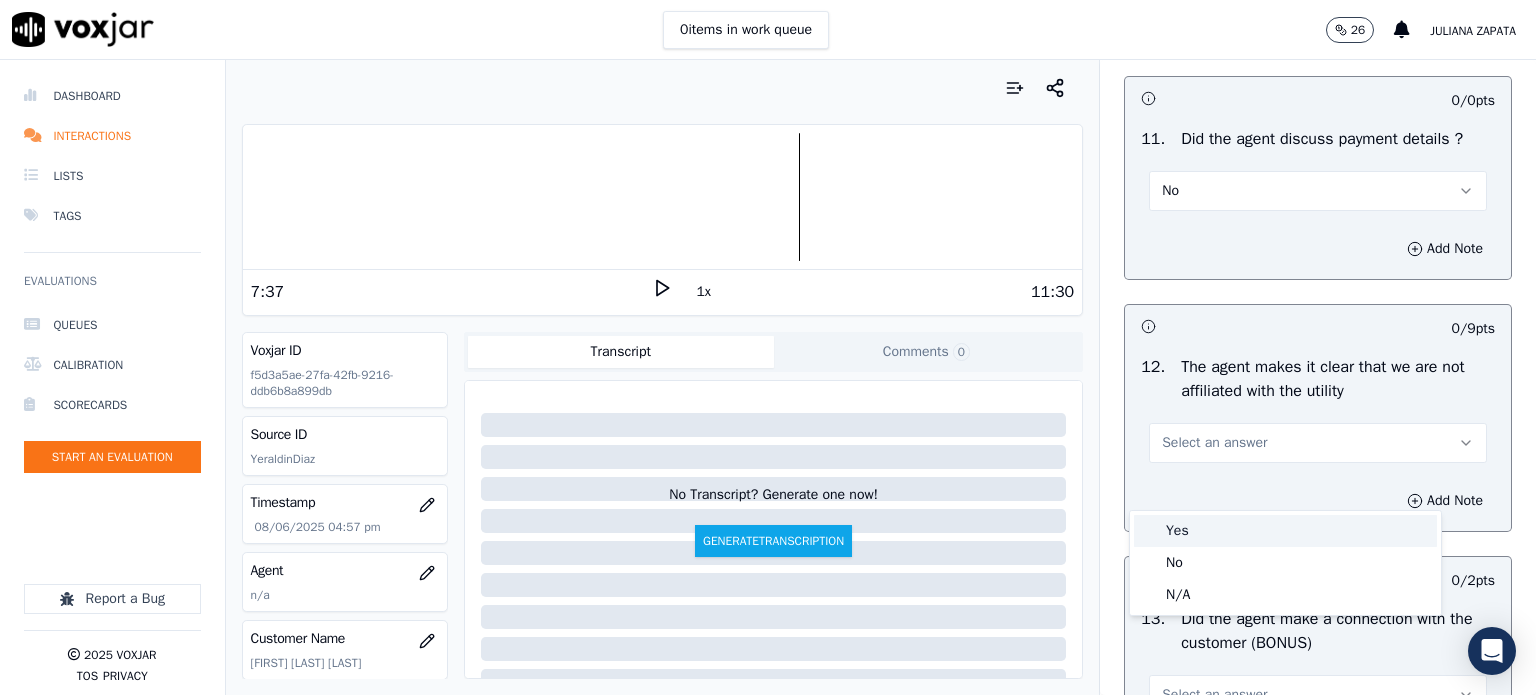 click on "Yes" at bounding box center (1285, 531) 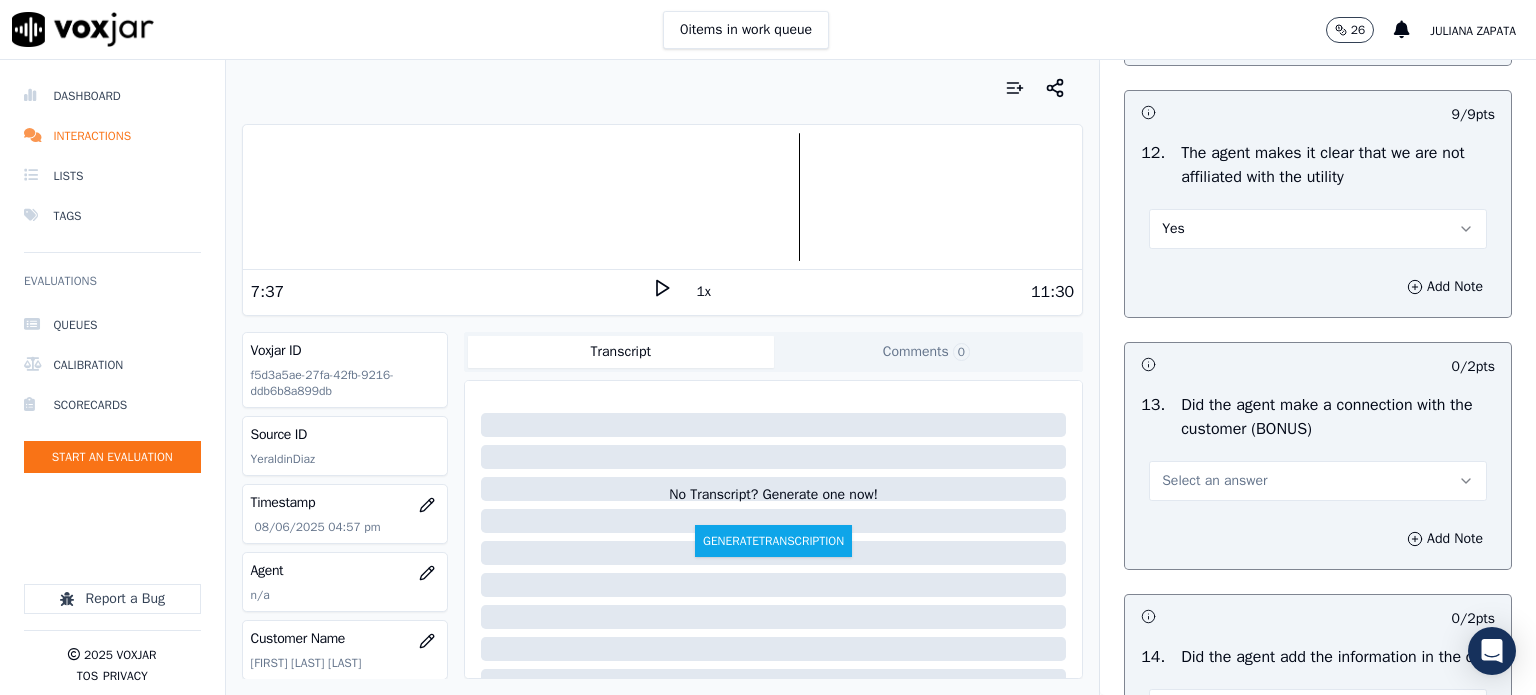 scroll, scrollTop: 3000, scrollLeft: 0, axis: vertical 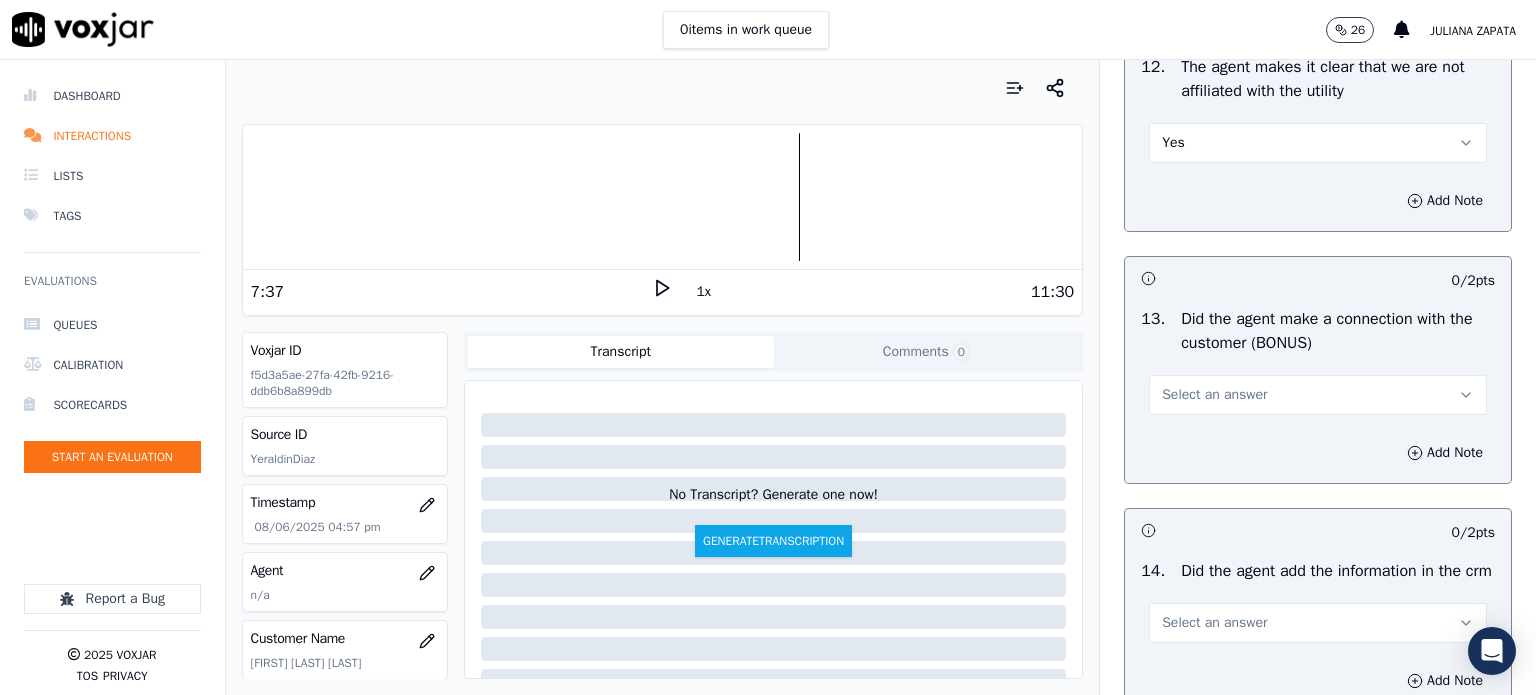 click on "Select an answer" at bounding box center (1214, 395) 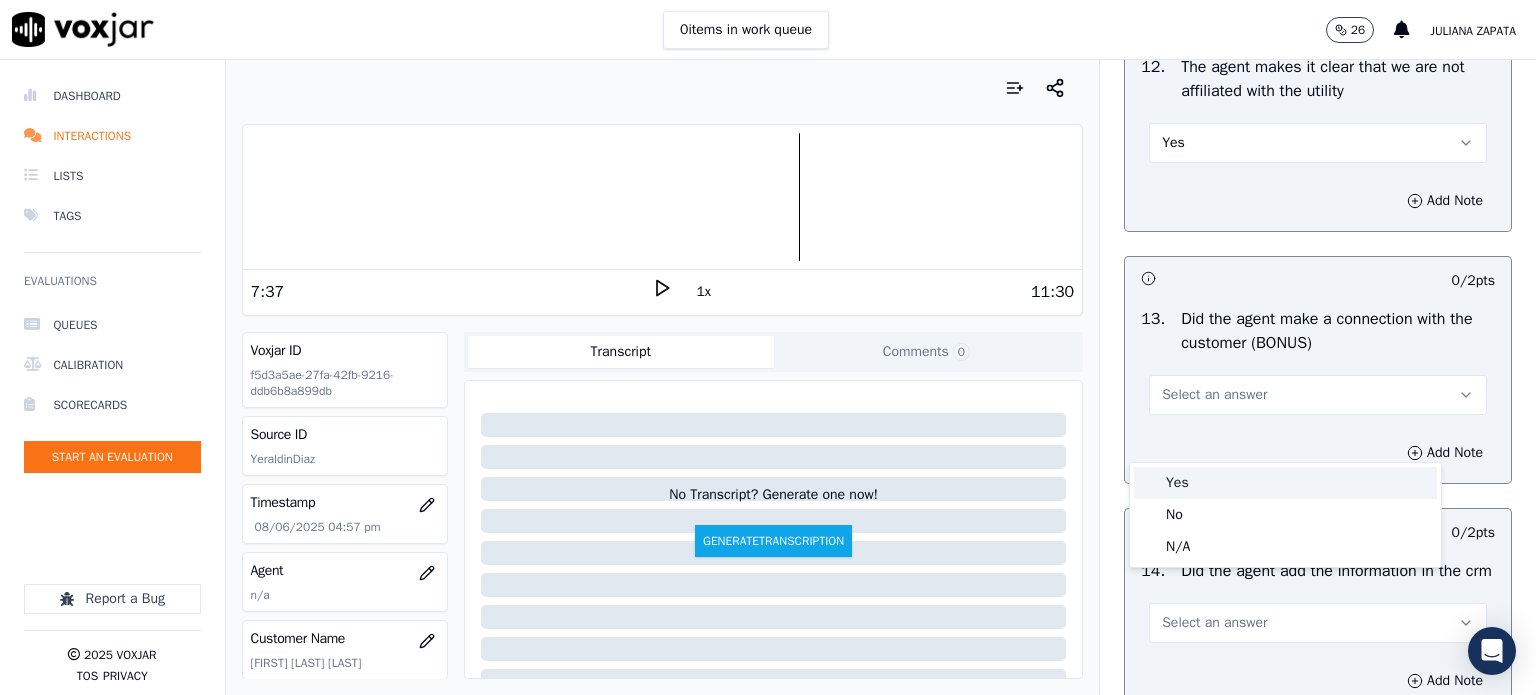 click on "Yes" at bounding box center (1285, 483) 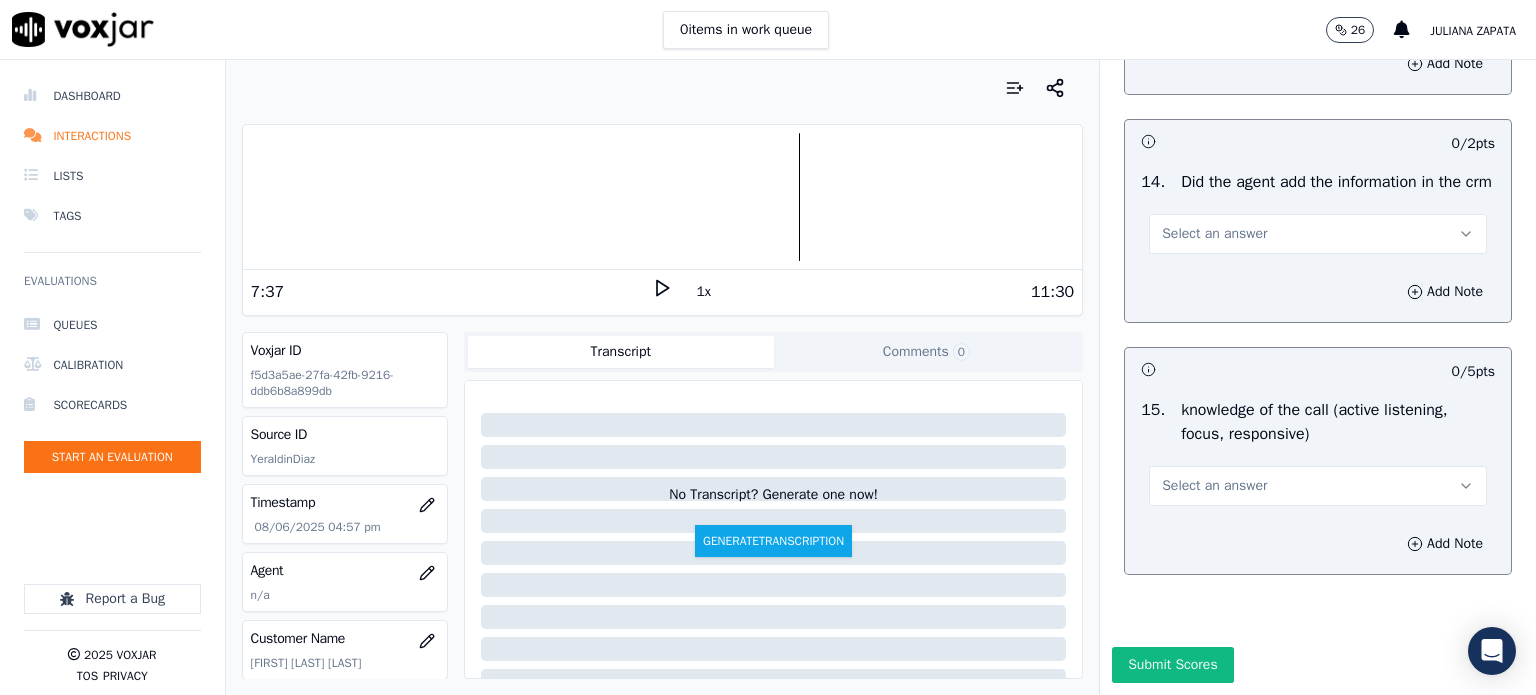 scroll, scrollTop: 3400, scrollLeft: 0, axis: vertical 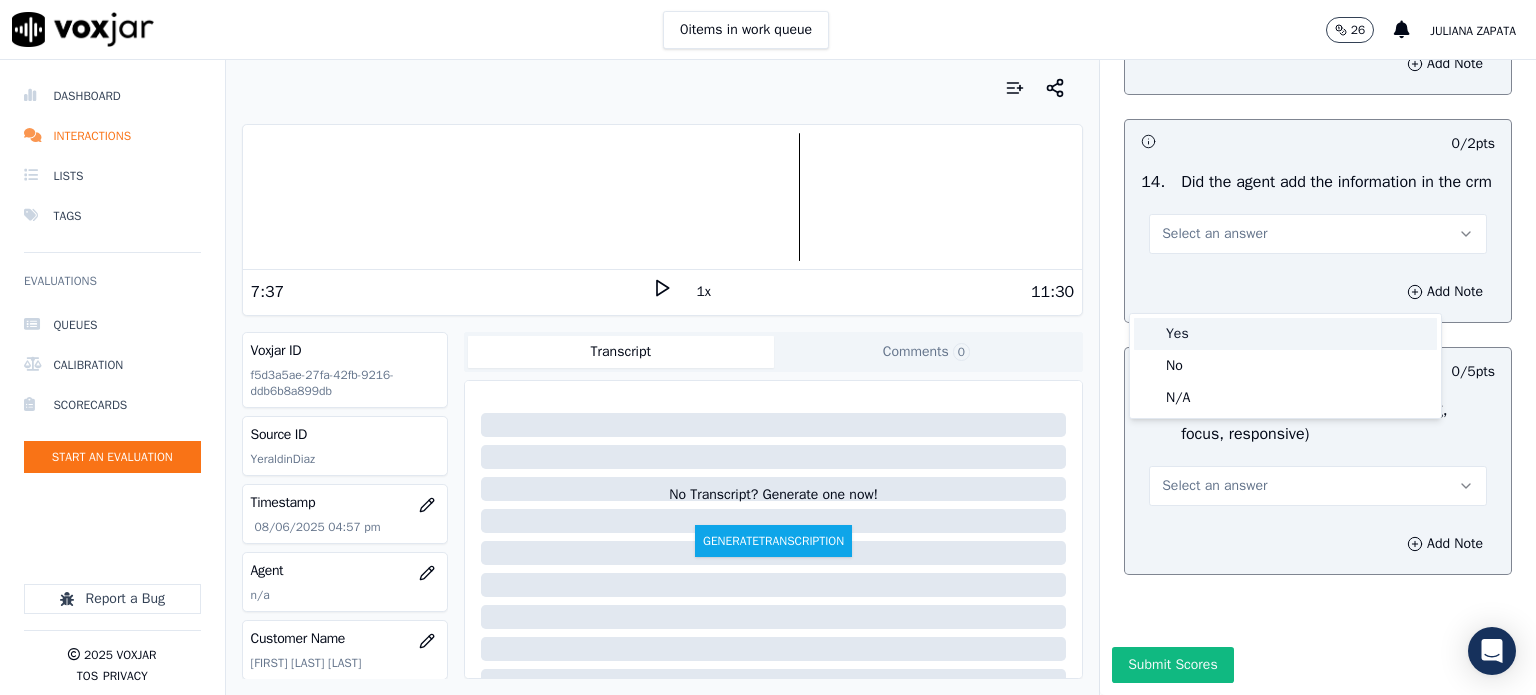 click on "Yes" at bounding box center (1285, 334) 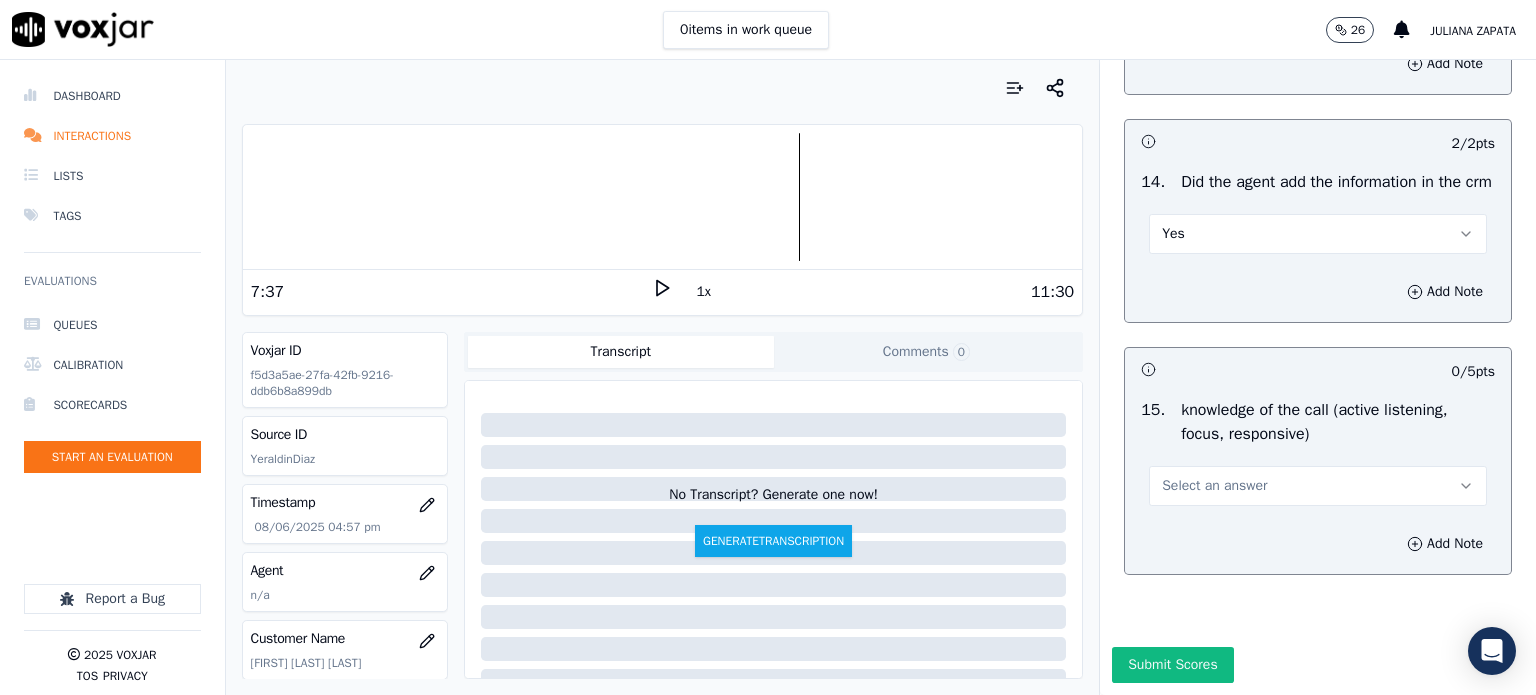 click on "Select an answer" at bounding box center (1214, 486) 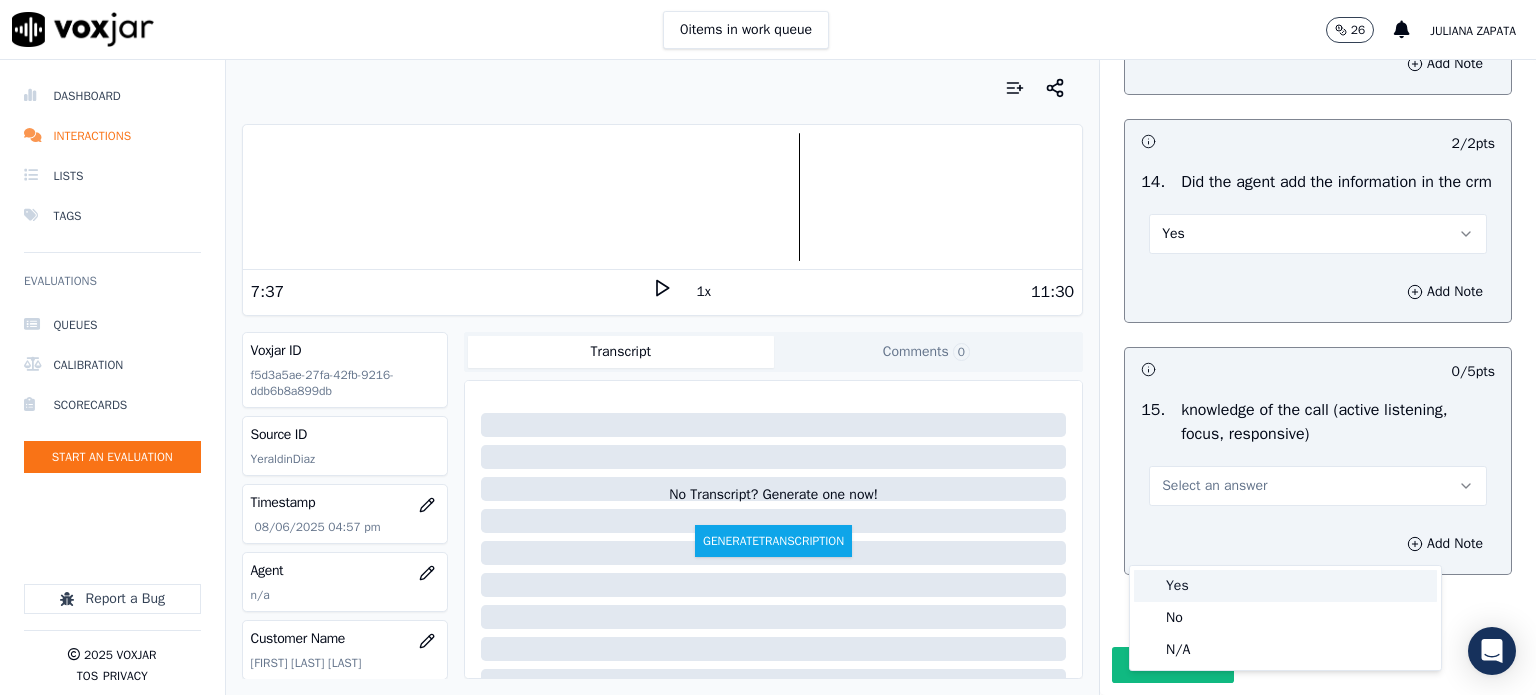 click on "Yes" at bounding box center (1285, 586) 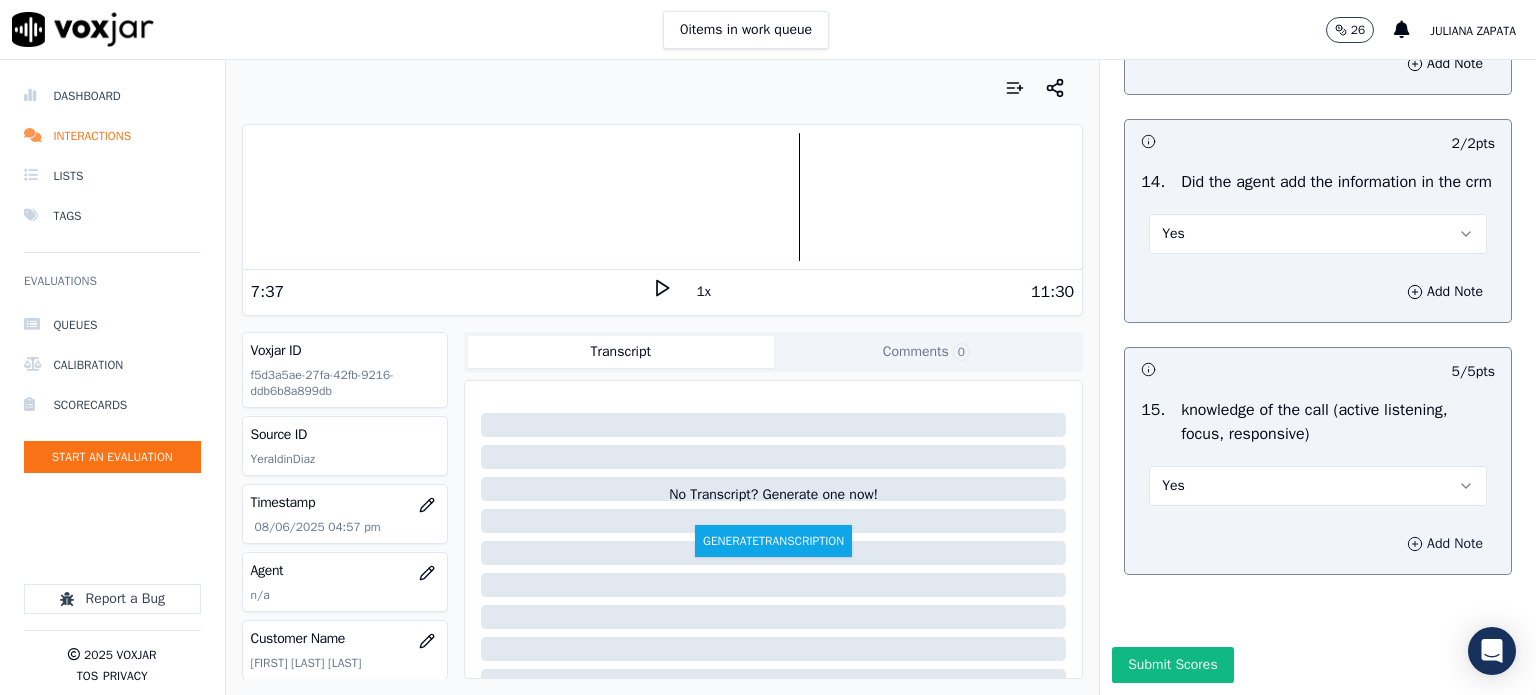 click on "Add Note" at bounding box center (1445, 544) 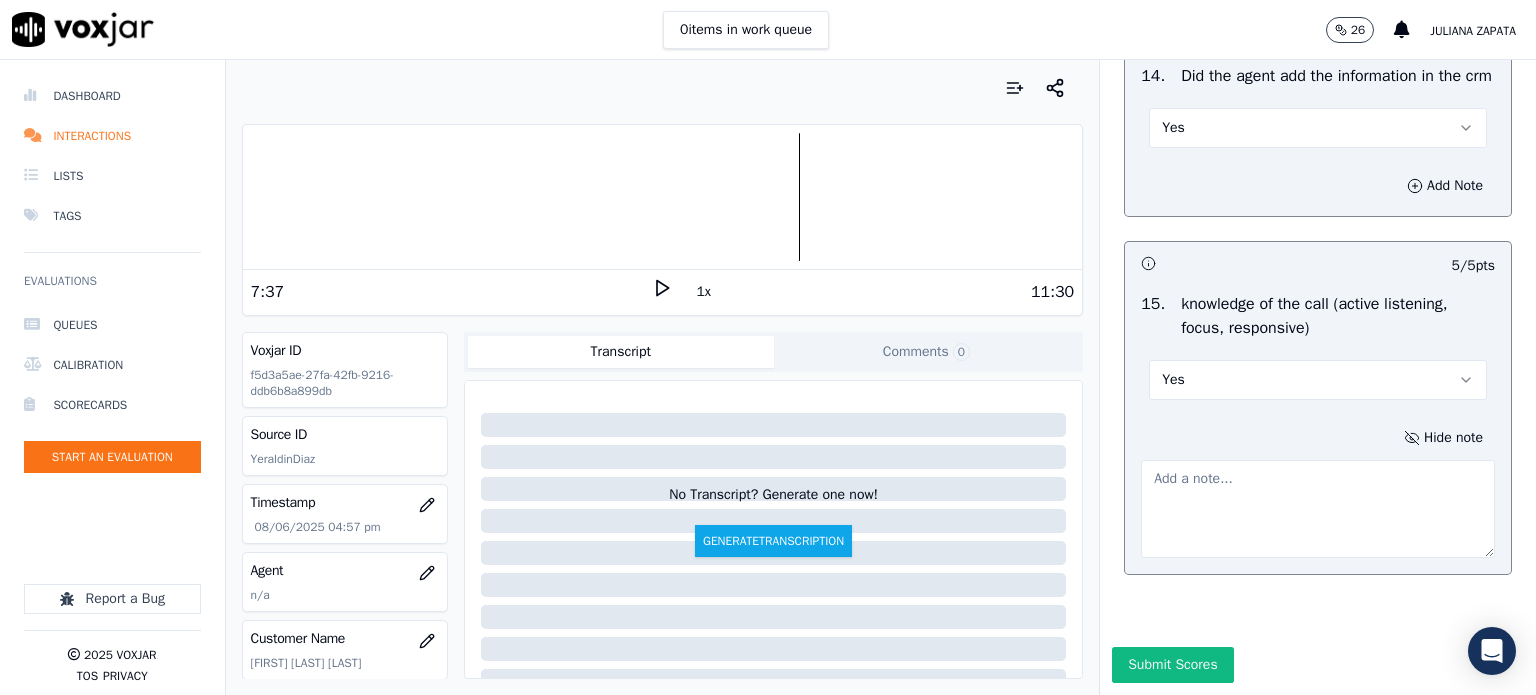 scroll, scrollTop: 3600, scrollLeft: 0, axis: vertical 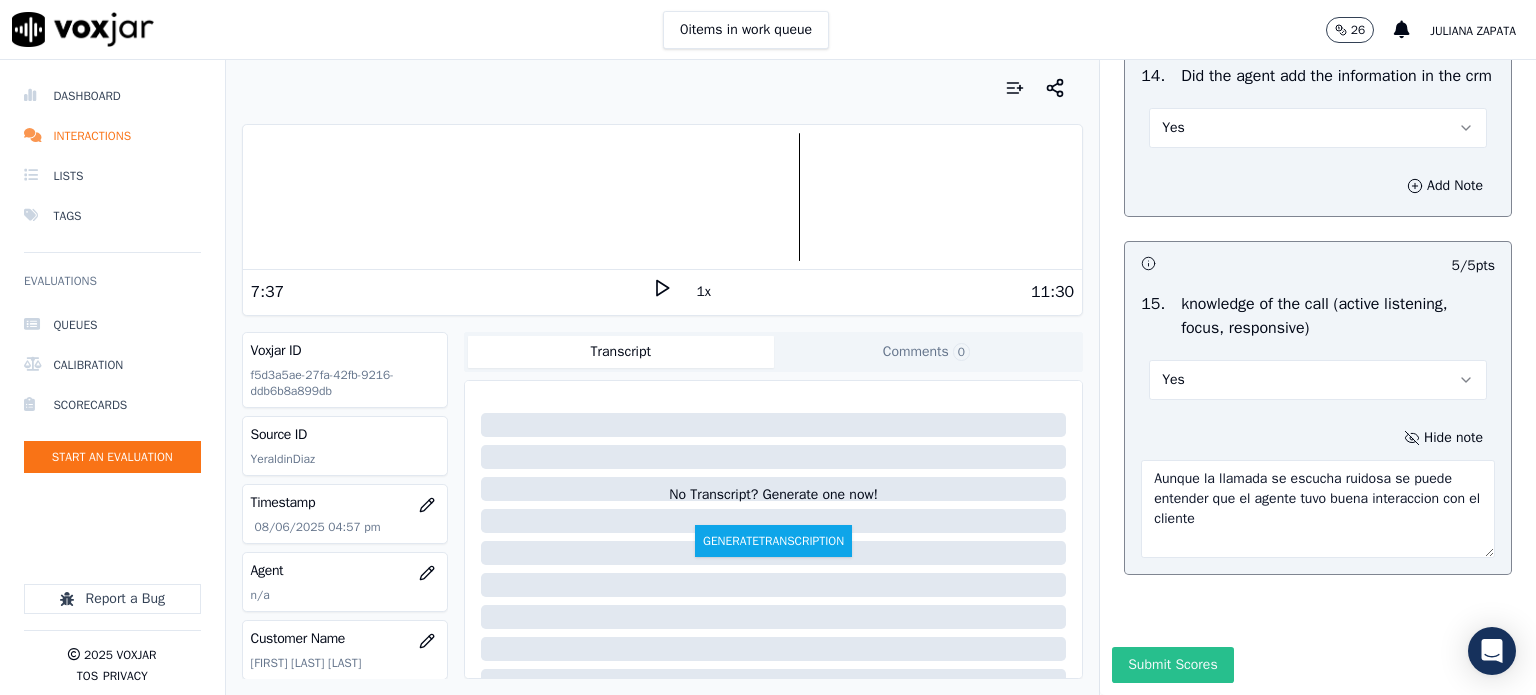 type on "Aunque la llamada se escucha ruidosa se puede entender que el agente tuvo buena interaccion con el cliente" 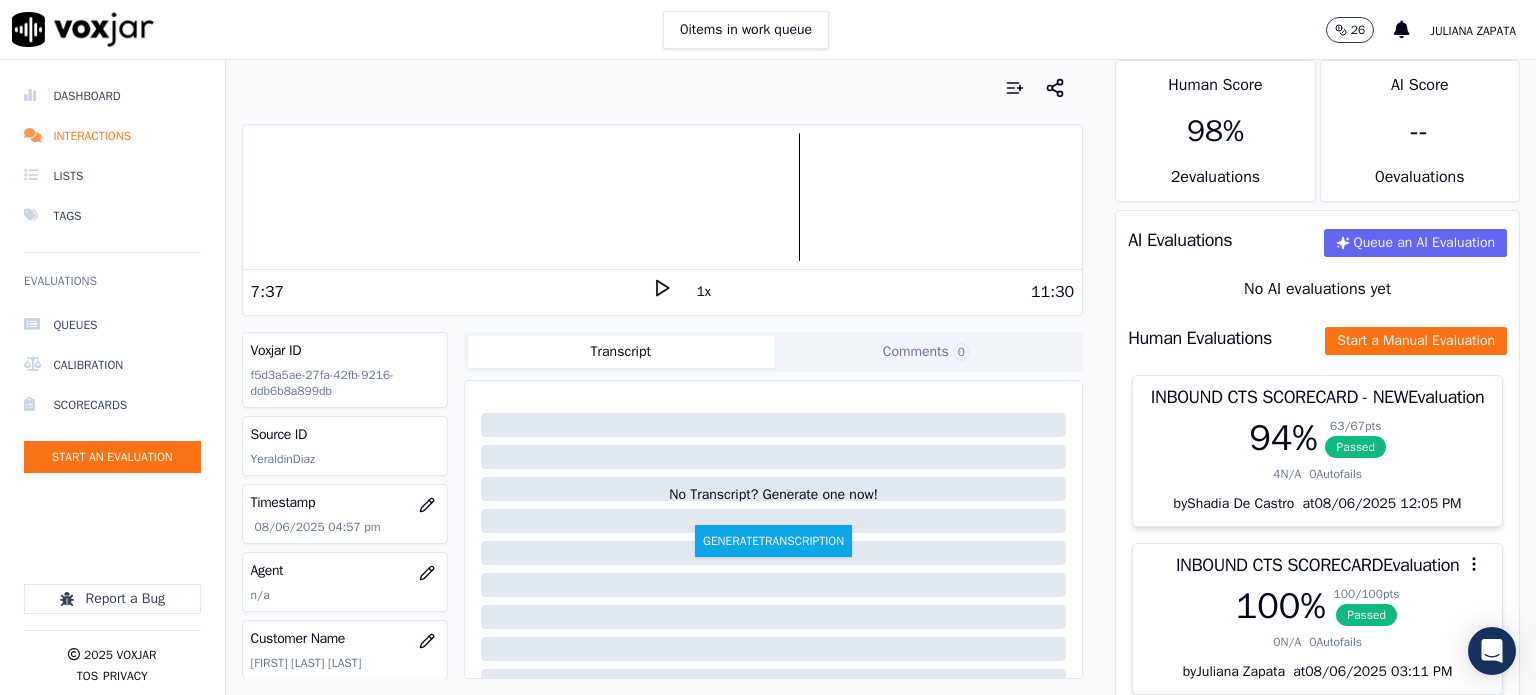 scroll, scrollTop: 0, scrollLeft: 0, axis: both 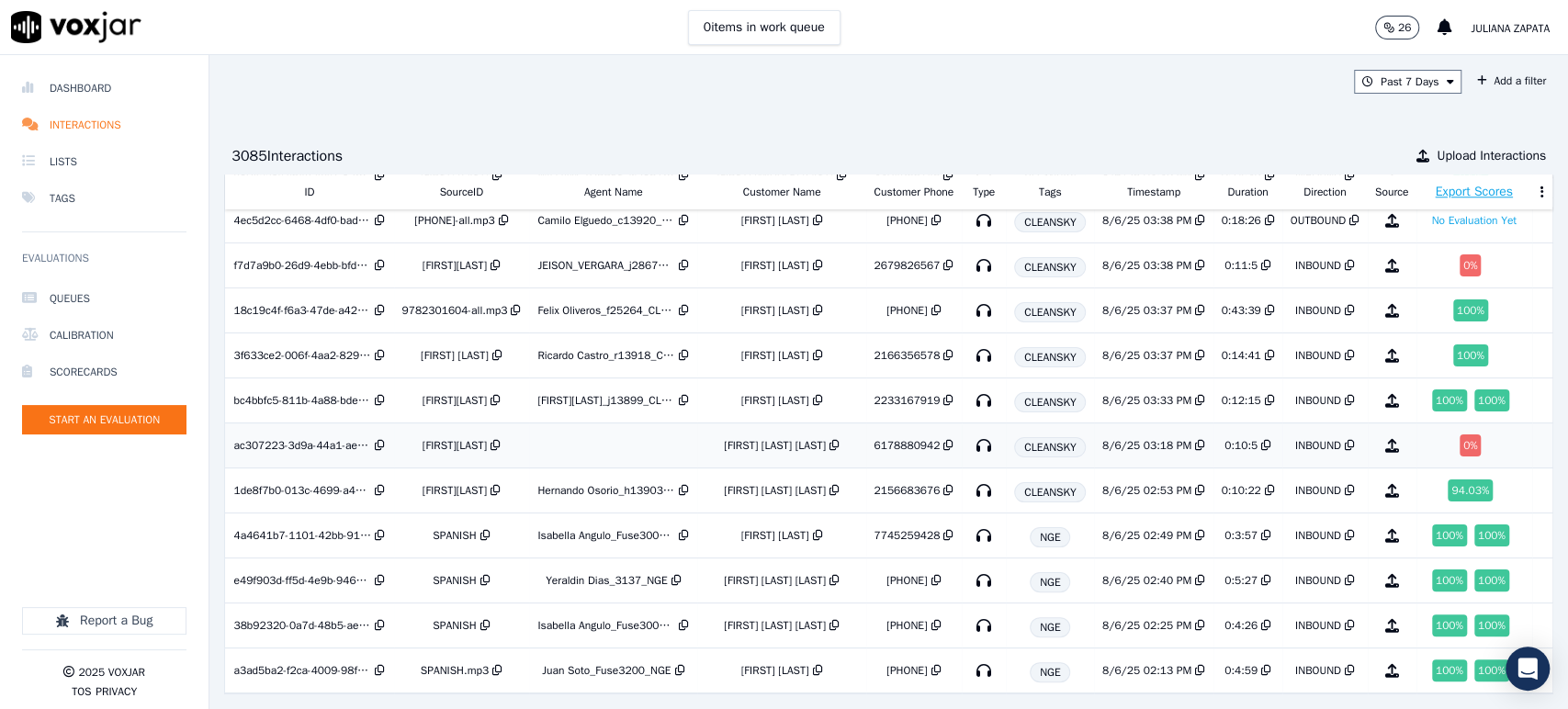 click on "0 %" at bounding box center [1471, 445] 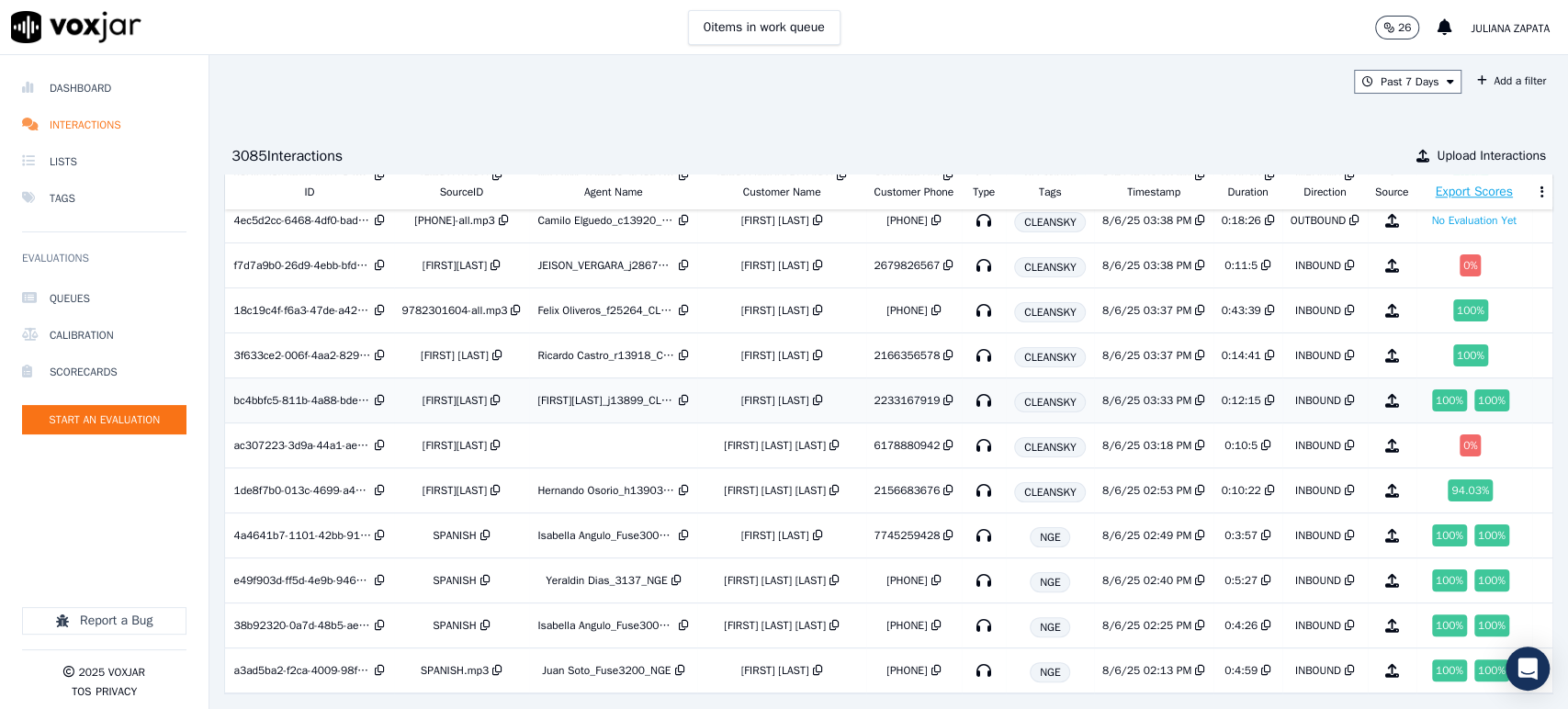 scroll, scrollTop: 1428, scrollLeft: 0, axis: vertical 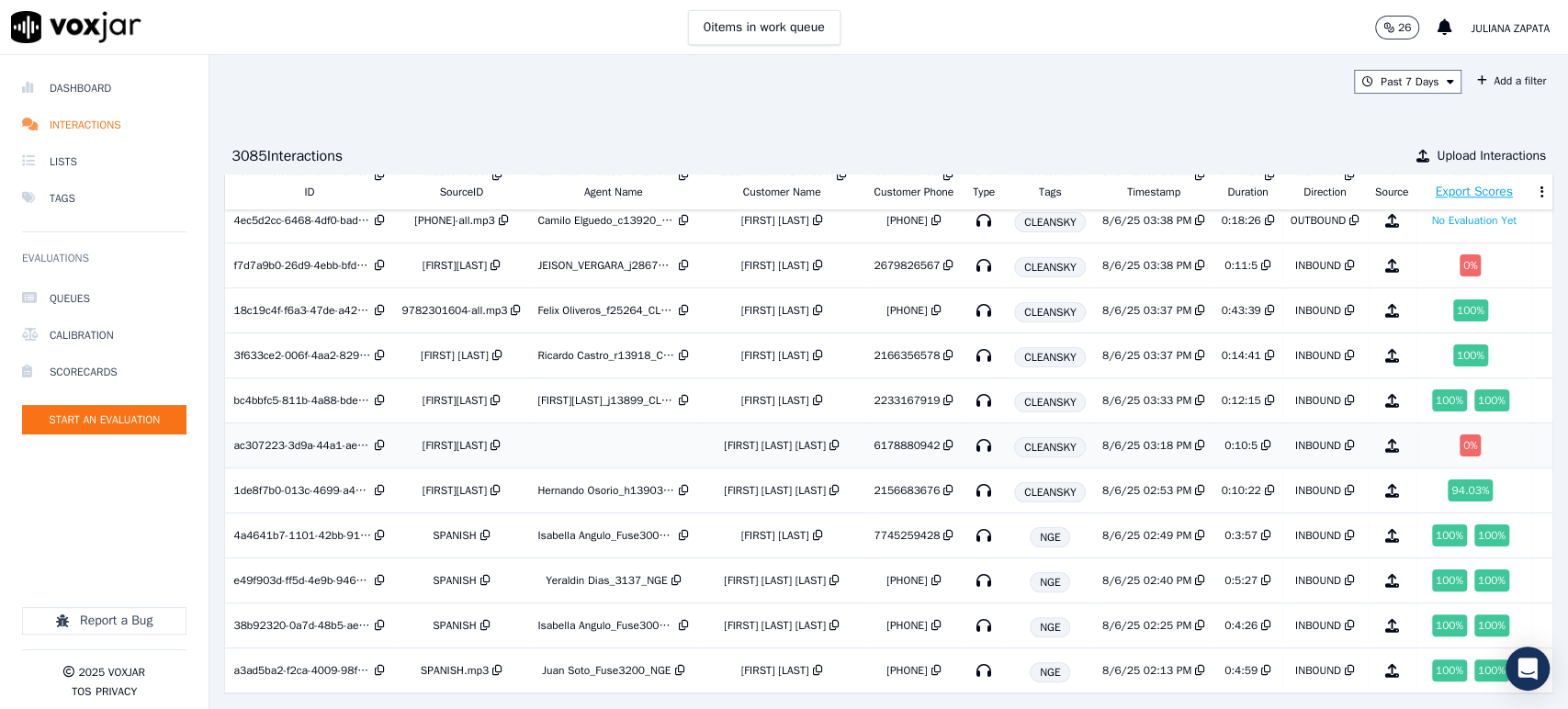click at bounding box center (948, 445) 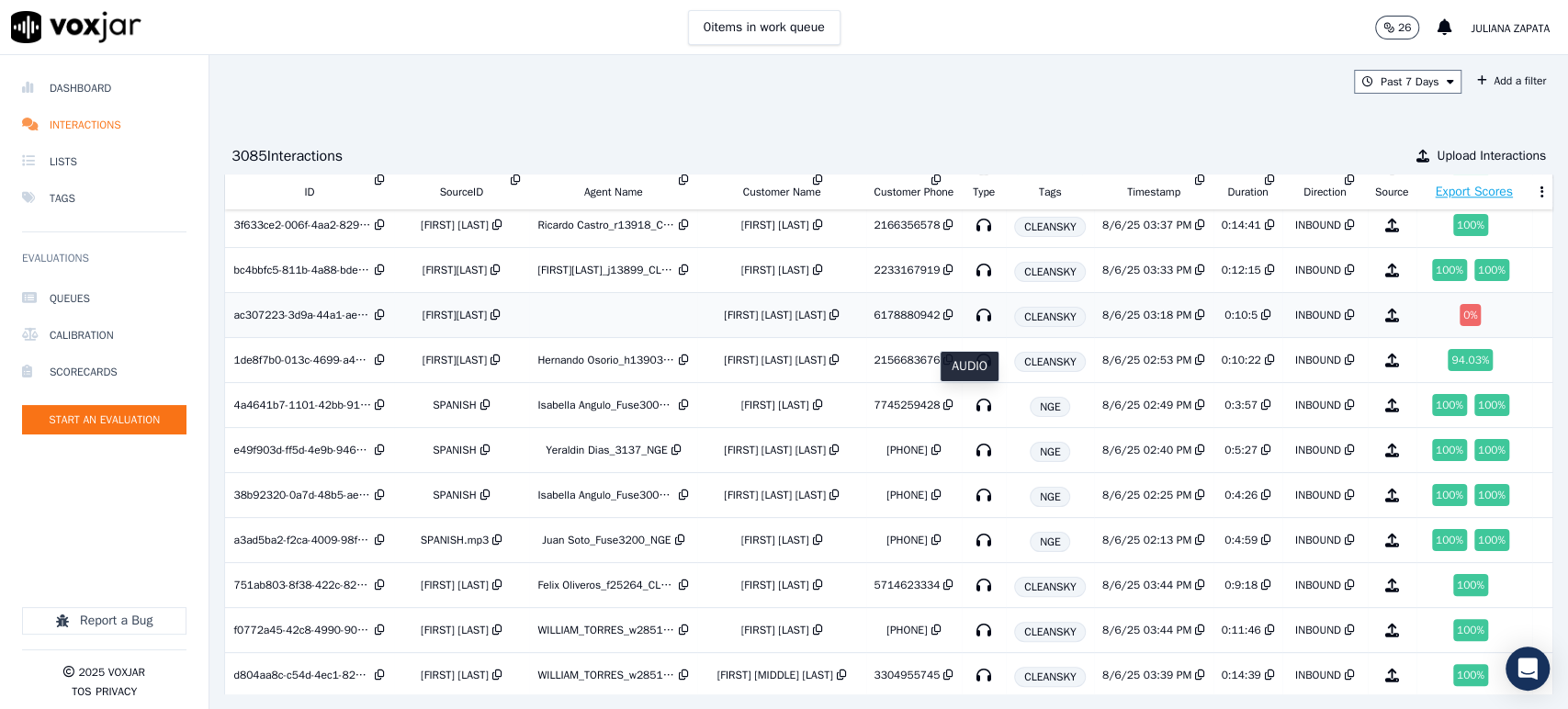 click at bounding box center (984, 315) 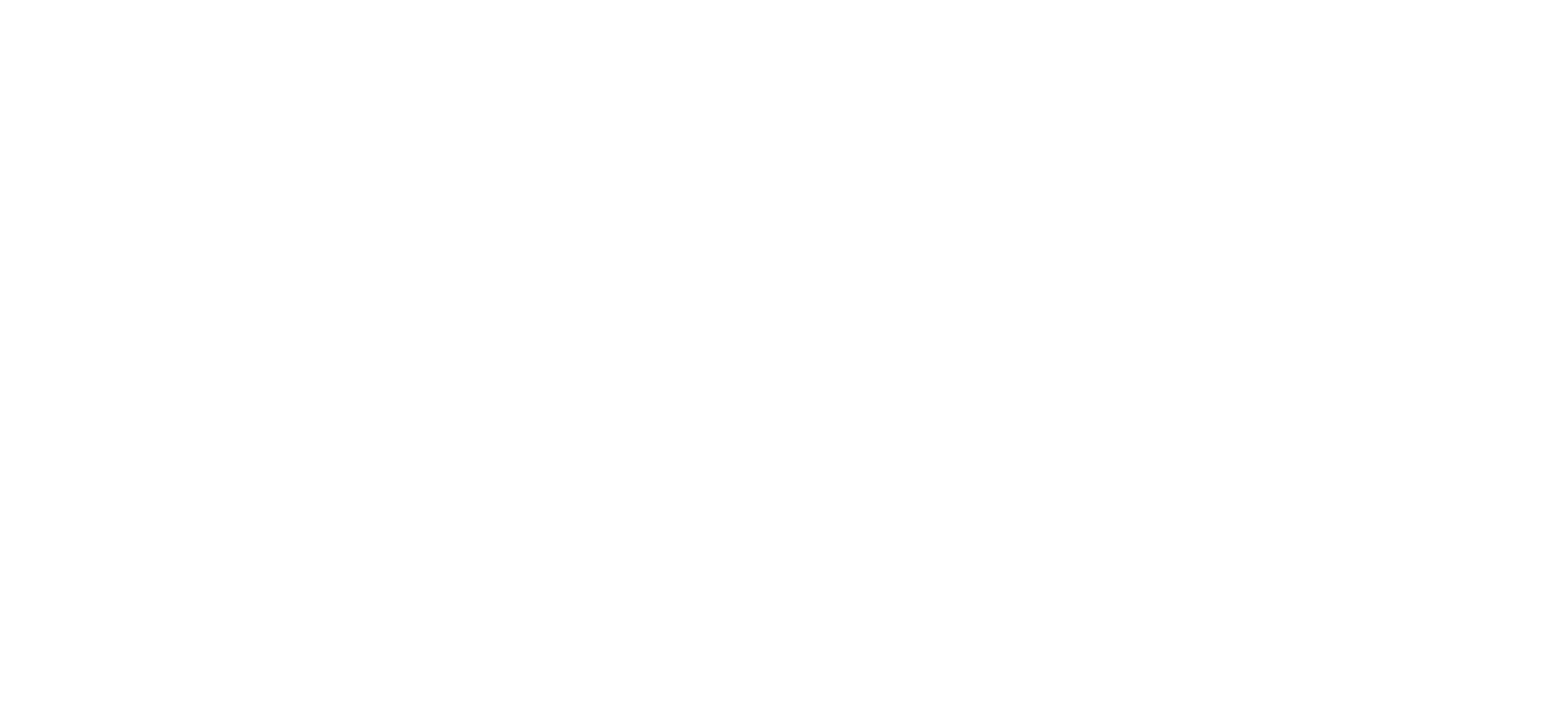 scroll, scrollTop: 0, scrollLeft: 0, axis: both 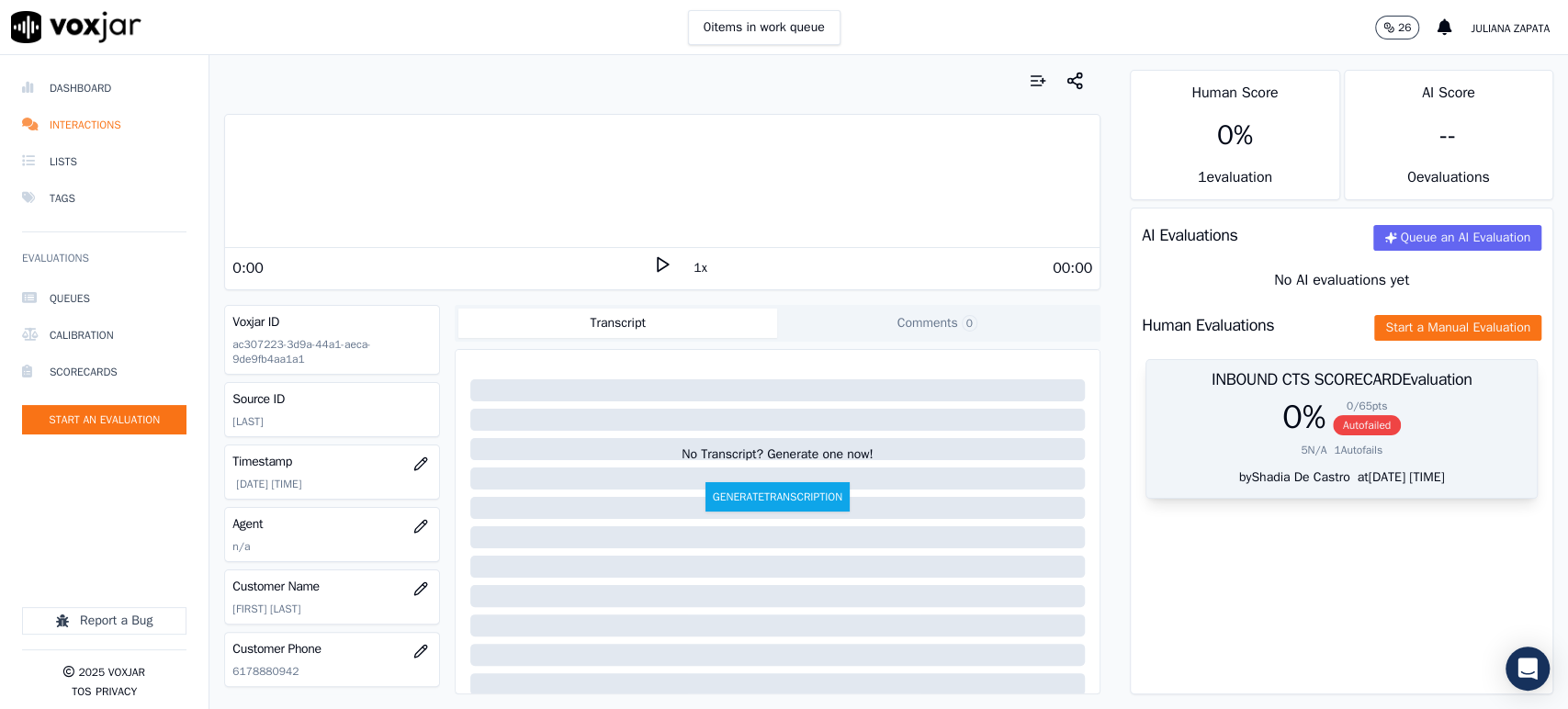 click on "Autofailed" at bounding box center (1367, 425) 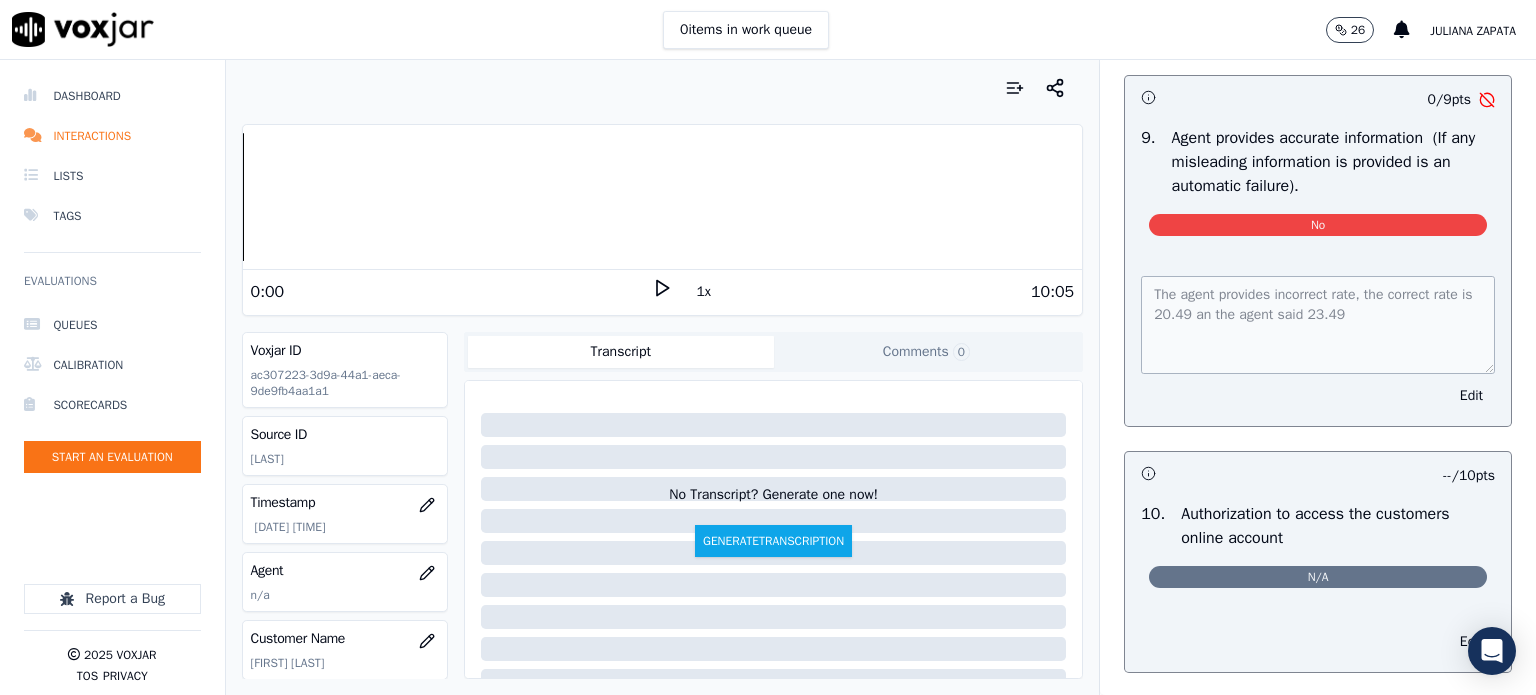 scroll, scrollTop: 2100, scrollLeft: 0, axis: vertical 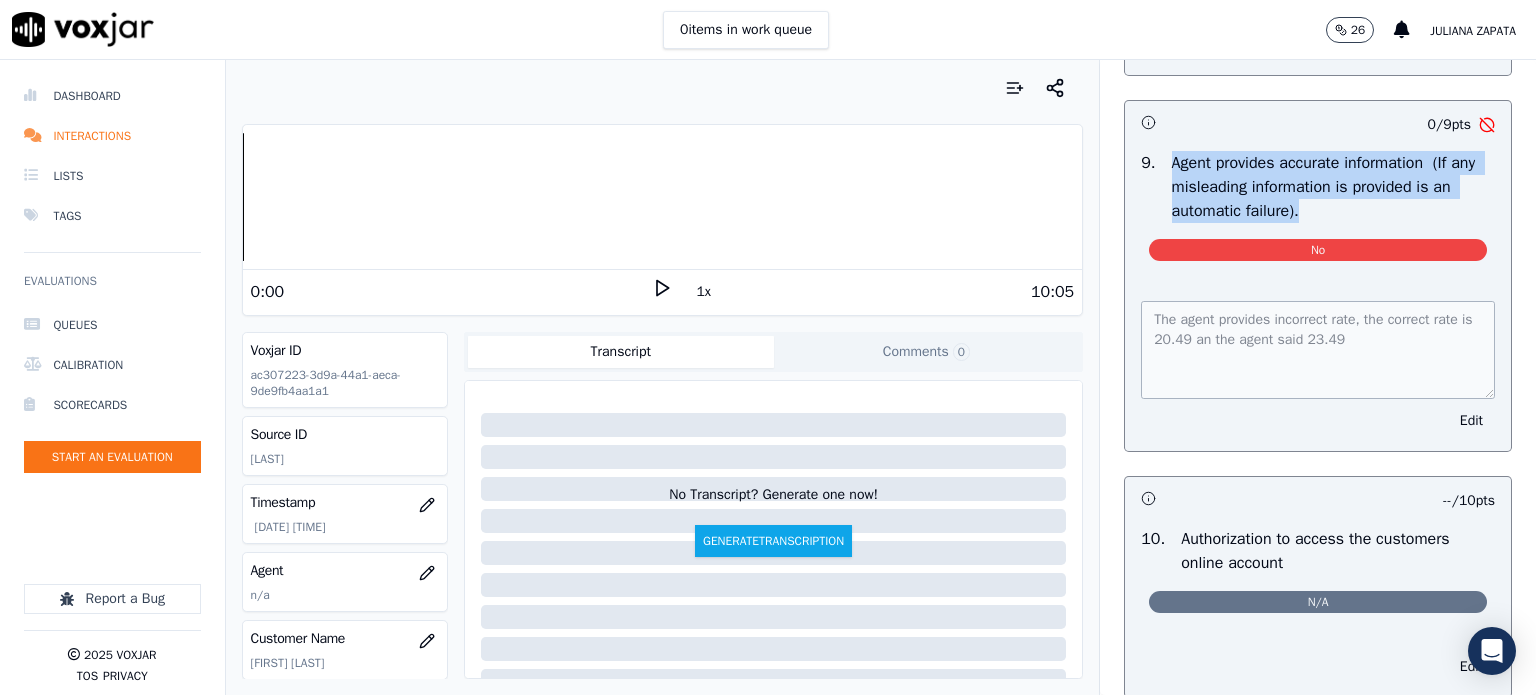 drag, startPoint x: 1300, startPoint y: 253, endPoint x: 1151, endPoint y: 206, distance: 156.237 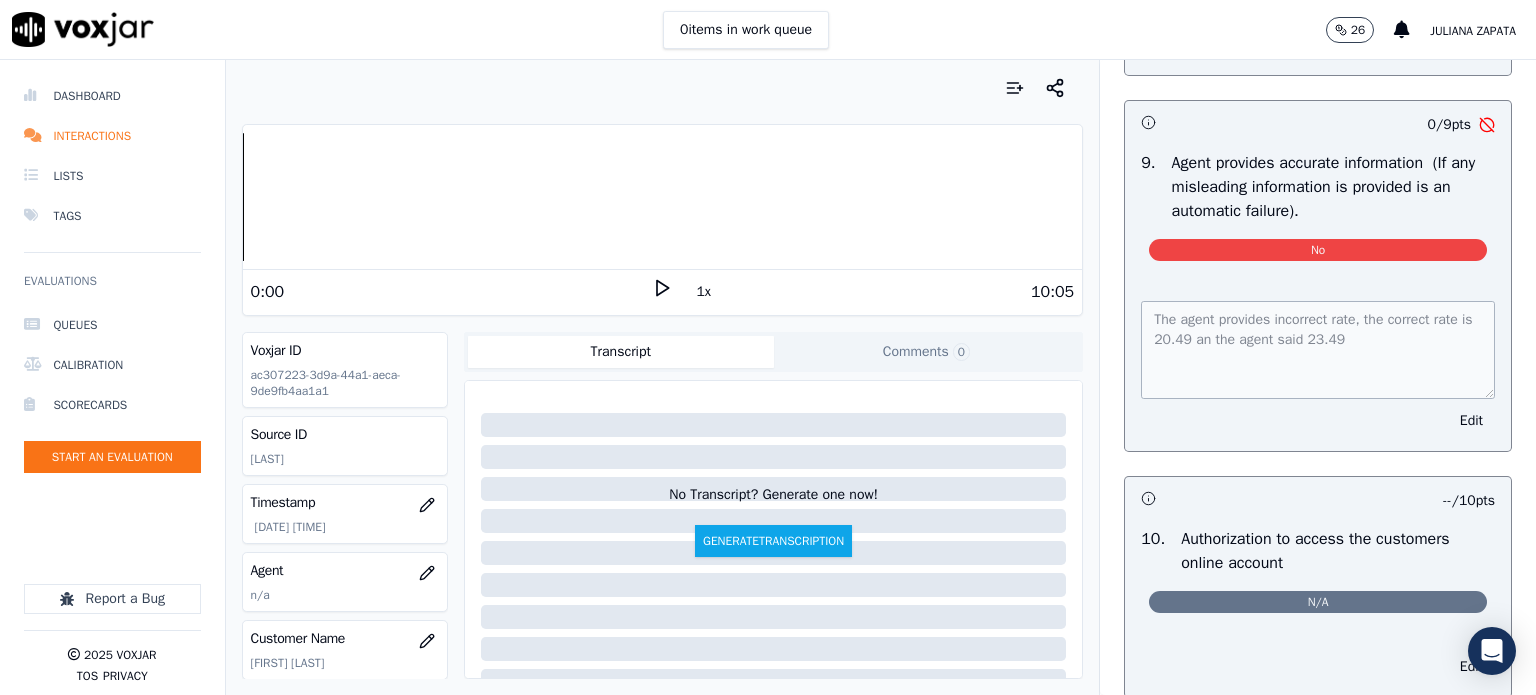 click on "The agent provides incorrect rate, the correct rate is 20.49 an the agent said 23.49       Edit" at bounding box center (1318, 364) 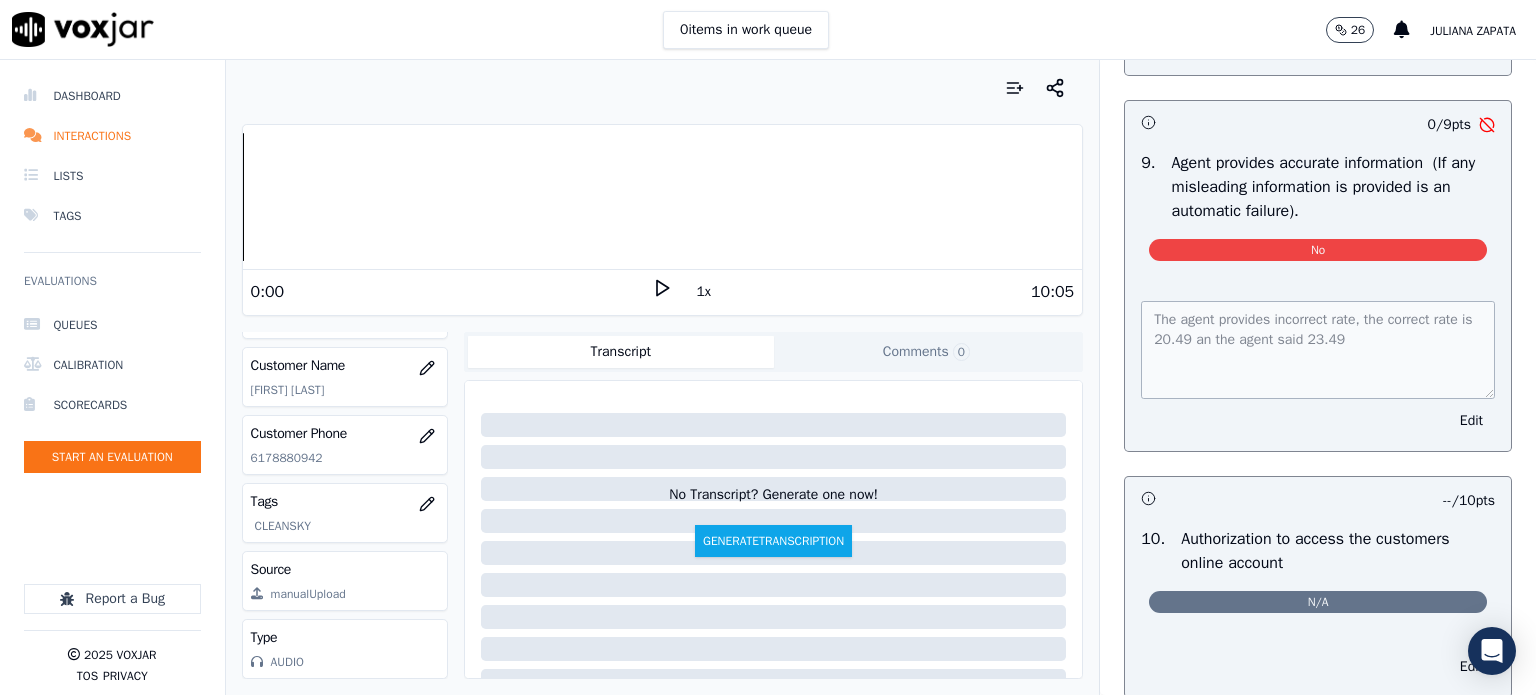 scroll, scrollTop: 300, scrollLeft: 0, axis: vertical 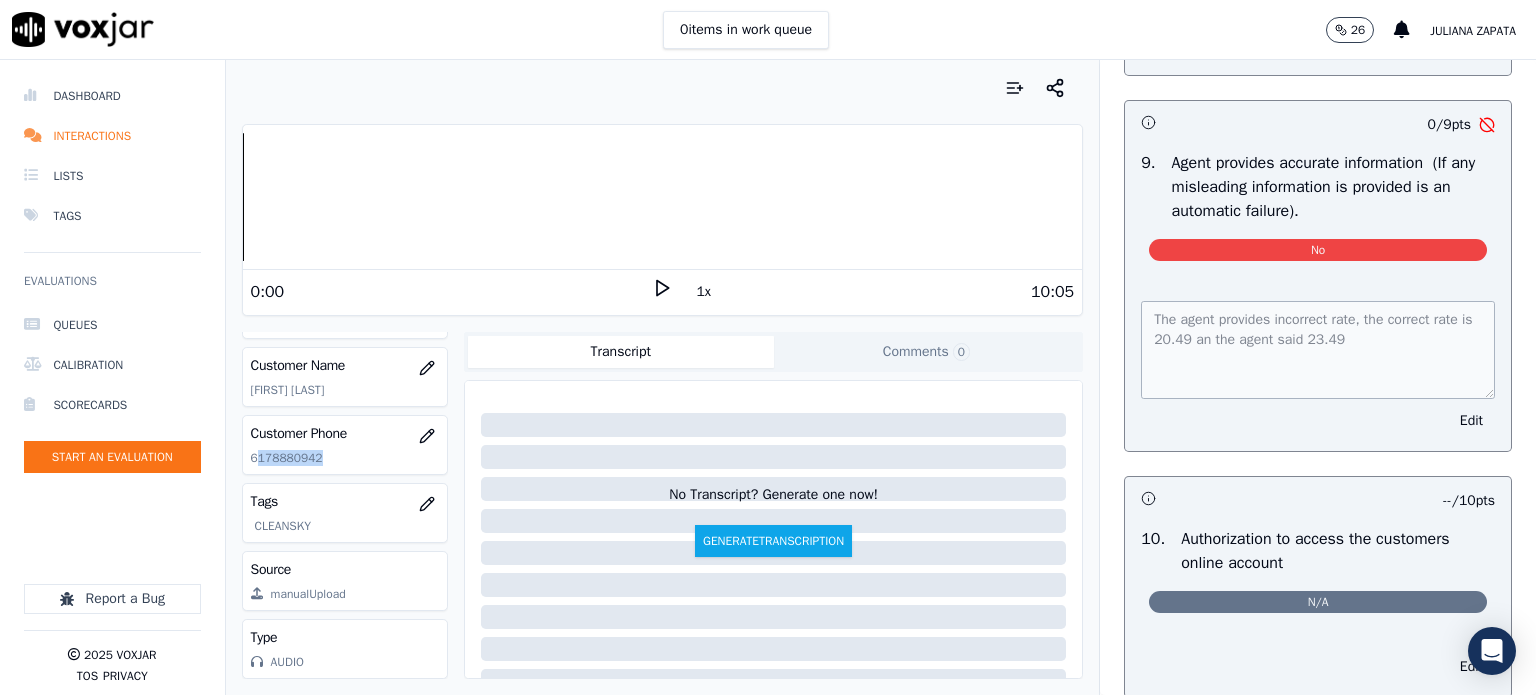 drag, startPoint x: 256, startPoint y: 431, endPoint x: 319, endPoint y: 432, distance: 63.007935 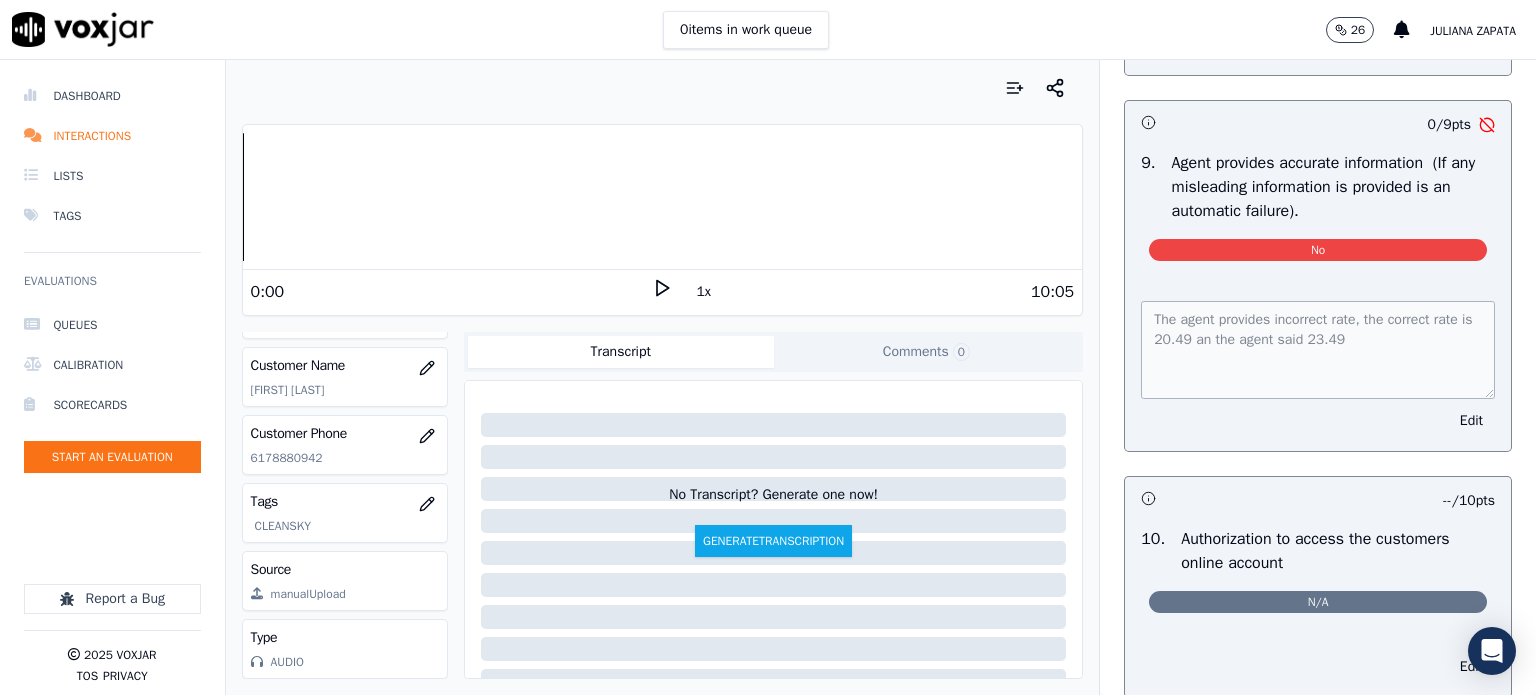 click on "Inbound Call Scoring   This is a new section   100  pts                 4 / 4  pts     1 .   Properly Brands Call (AGENT NAME/CTS)   Yes               Edit                   8 / 8  pts     2 .   Advised call is being recorded for quality and training purposes
Yes               Edit                   8 / 8  pts     3 .   Acknowledges the reason for the call (In an emergency not transferring the customer to the utility is an automatic failure).
Yes               Edit                   -- / 9  pts     4 .   Resolves Utility Bill/Payment/Payment Arrangement/Customer Care  before assisting with additional options for the  energy supply.
N/A             Edit                   9 / 9  pts     5 .   Confirms the name of the person on the phone.
Yes               Edit                   -- / 9  pts     6 .   Asks for call back and promo code consent and informs on how to opt out.
N/A             Edit                   9 / 9  pts     7 .   Collects all customer information (inbound only)
Yes" at bounding box center (1318, 1) 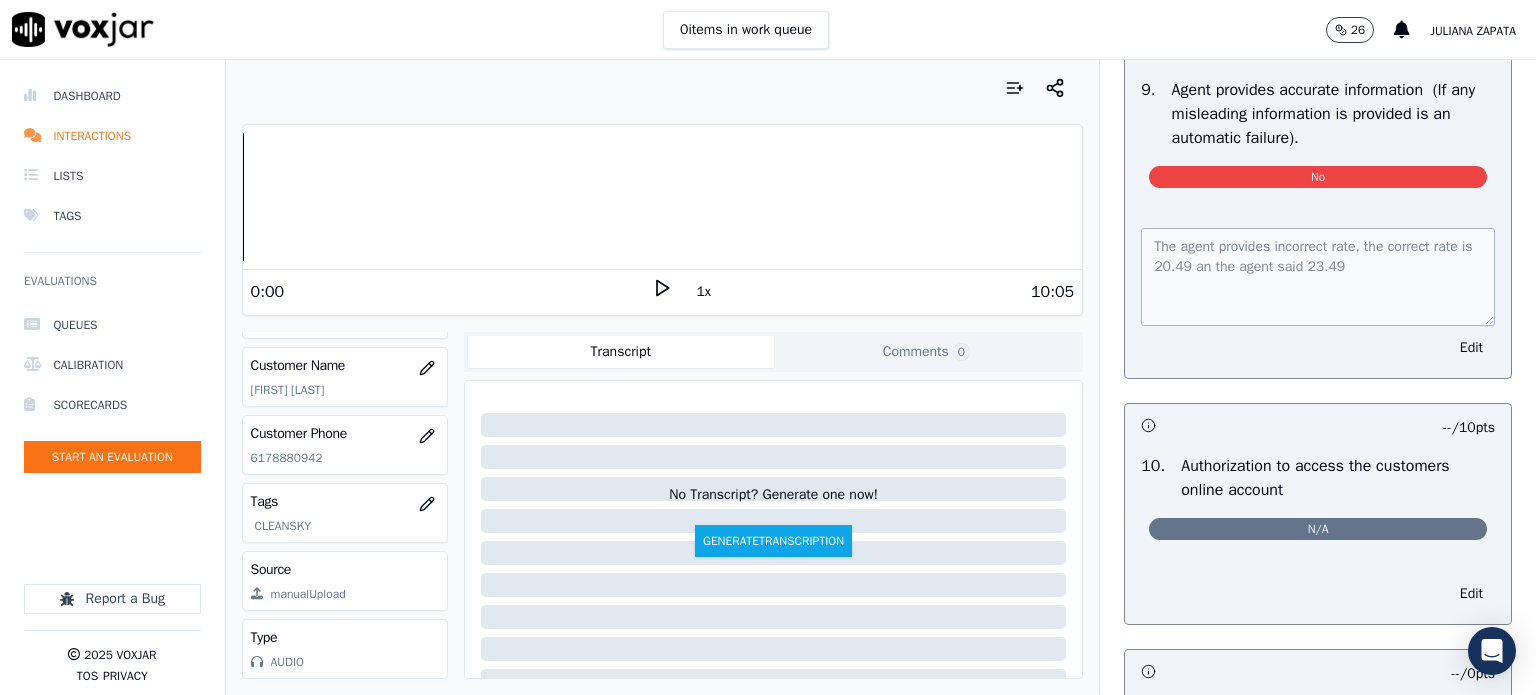 scroll, scrollTop: 2161, scrollLeft: 0, axis: vertical 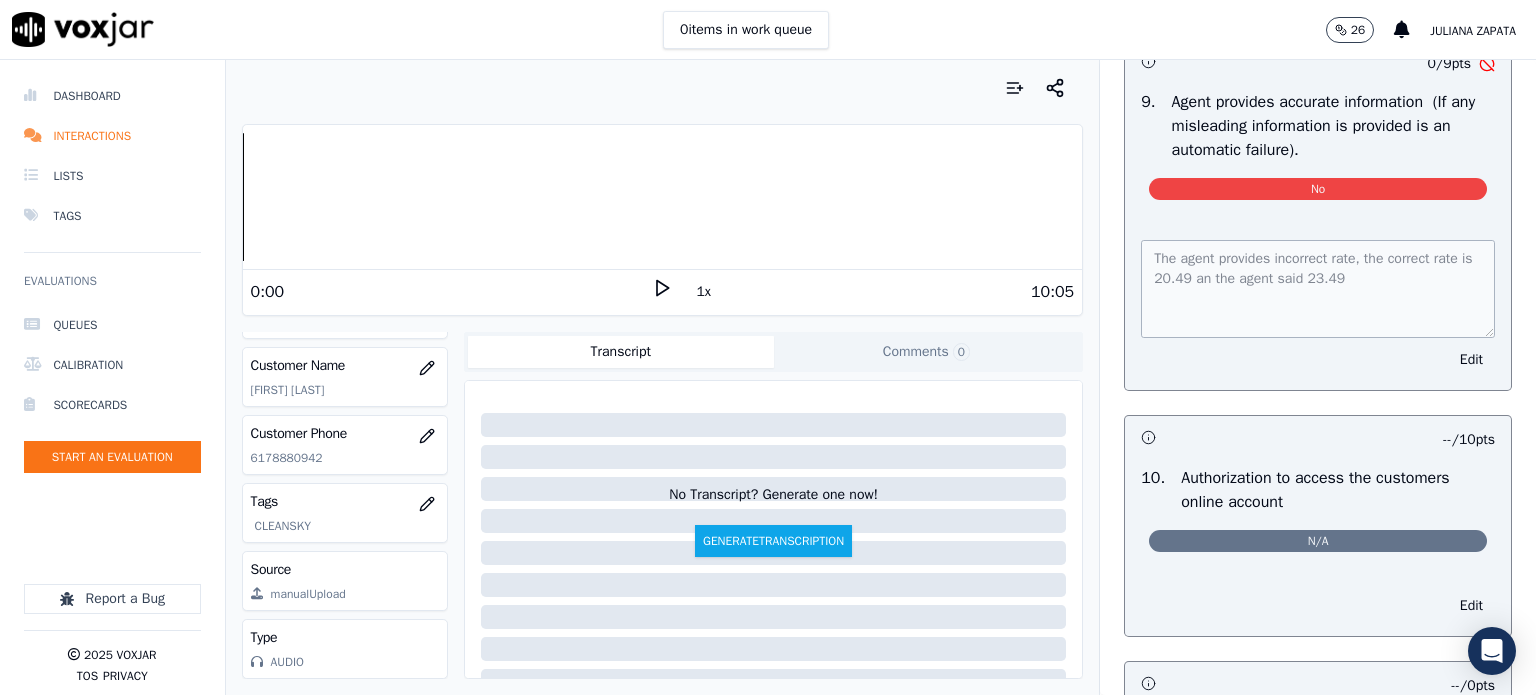 click on "The agent provides incorrect rate, the correct rate is 20.49 an the agent said 23.49       Edit" at bounding box center (1318, 303) 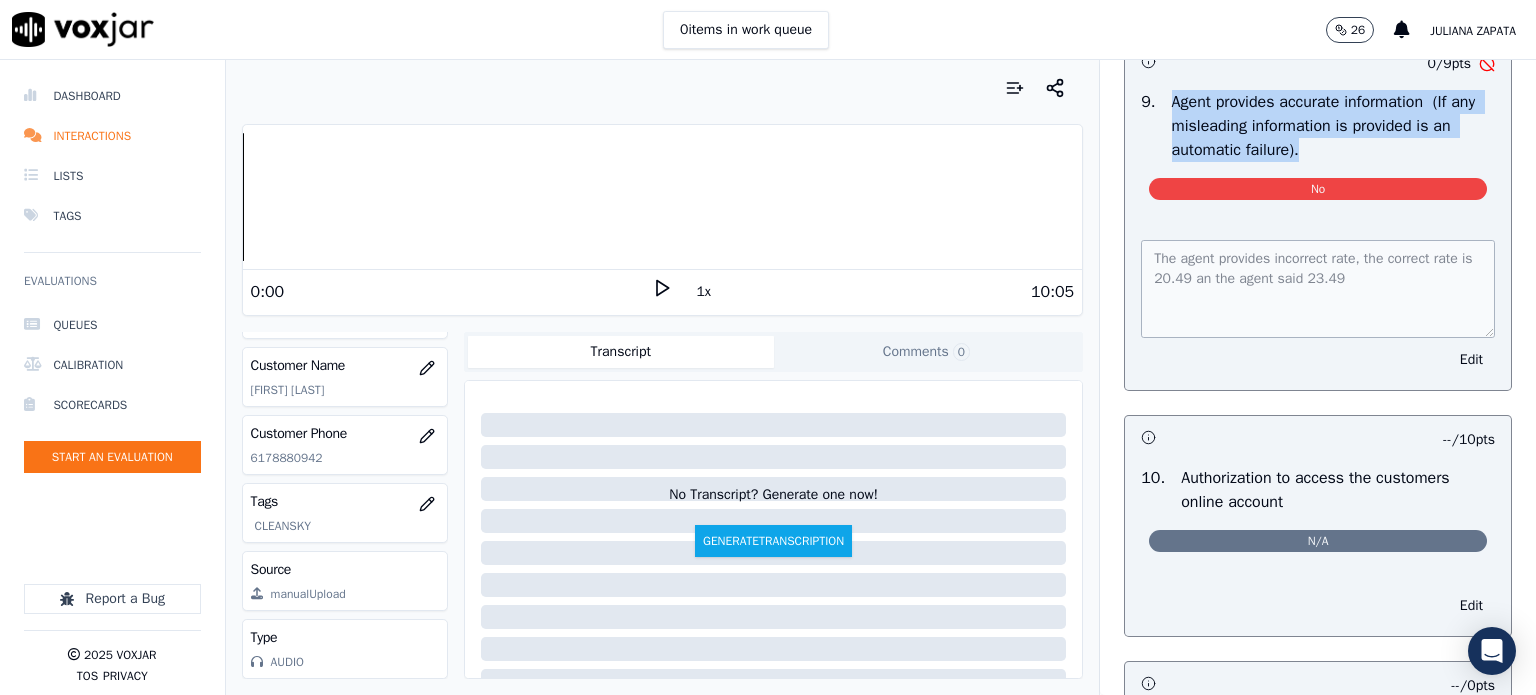 drag, startPoint x: 1151, startPoint y: 139, endPoint x: 1298, endPoint y: 201, distance: 159.53996 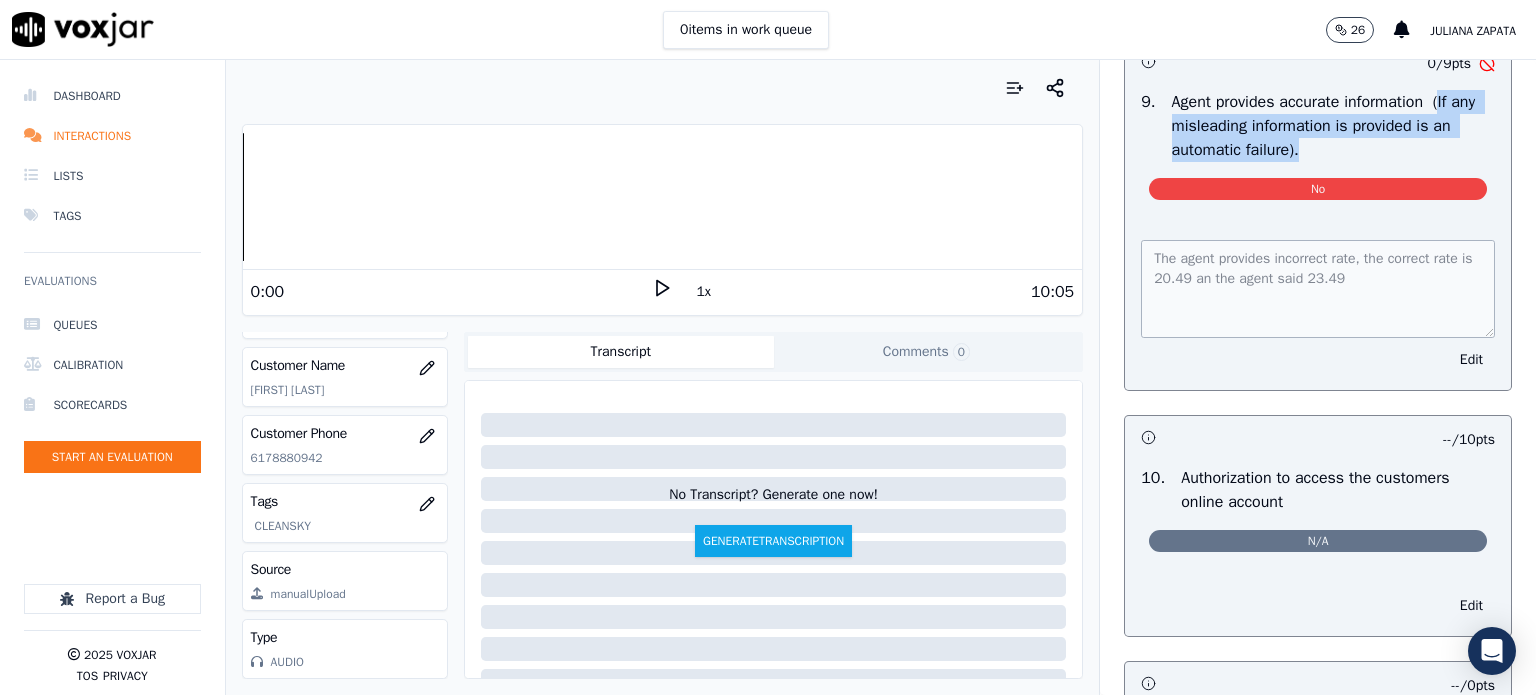 drag, startPoint x: 1419, startPoint y: 146, endPoint x: 1298, endPoint y: 183, distance: 126.53063 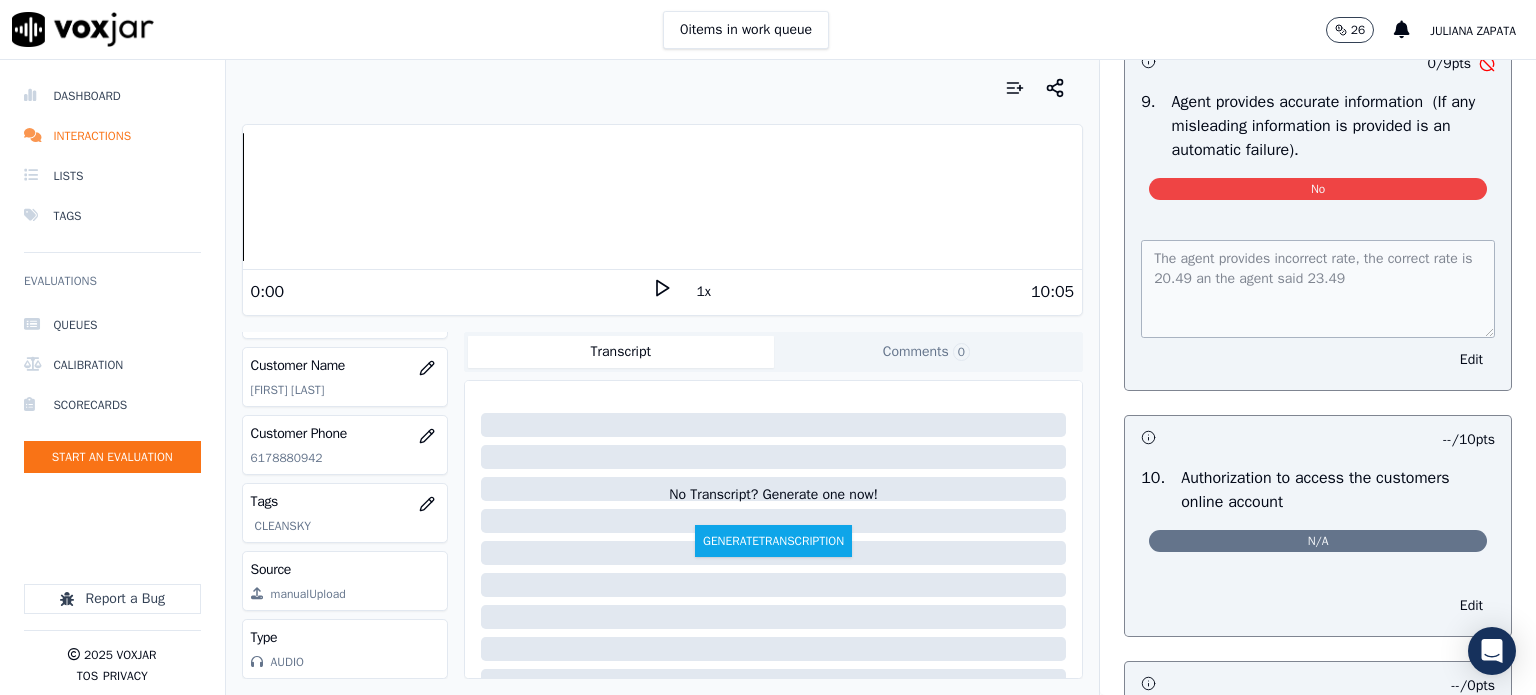 click on "Inbound Call Scoring   This is a new section   100  pts                 4 / 4  pts     1 .   Properly Brands Call (AGENT NAME/CTS)   Yes               Edit                   8 / 8  pts     2 .   Advised call is being recorded for quality and training purposes
Yes               Edit                   8 / 8  pts     3 .   Acknowledges the reason for the call (In an emergency not transferring the customer to the utility is an automatic failure).
Yes               Edit                   -- / 9  pts     4 .   Resolves Utility Bill/Payment/Payment Arrangement/Customer Care  before assisting with additional options for the  energy supply.
N/A             Edit                   9 / 9  pts     5 .   Confirms the name of the person on the phone.
Yes               Edit                   -- / 9  pts     6 .   Asks for call back and promo code consent and informs on how to opt out.
N/A             Edit                   9 / 9  pts     7 .   Collects all customer information (inbound only)
Yes" at bounding box center (1318, -60) 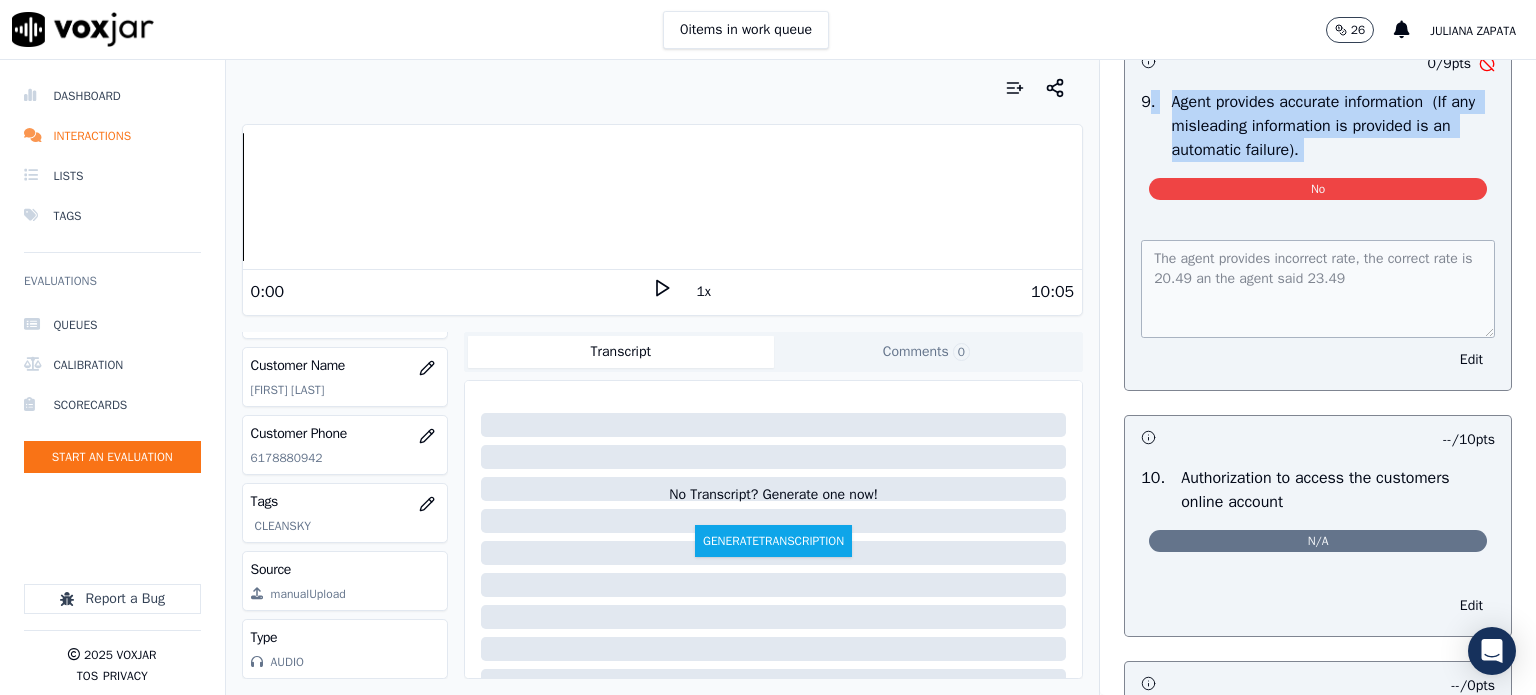 click on "0 / 9  pts       9 .   Agent provides accurate information  (If any misleading information is provided is an automatic failure).
No         The agent provides incorrect rate, the correct rate is 20.49 an the agent said 23.49       Edit" at bounding box center [1318, 215] 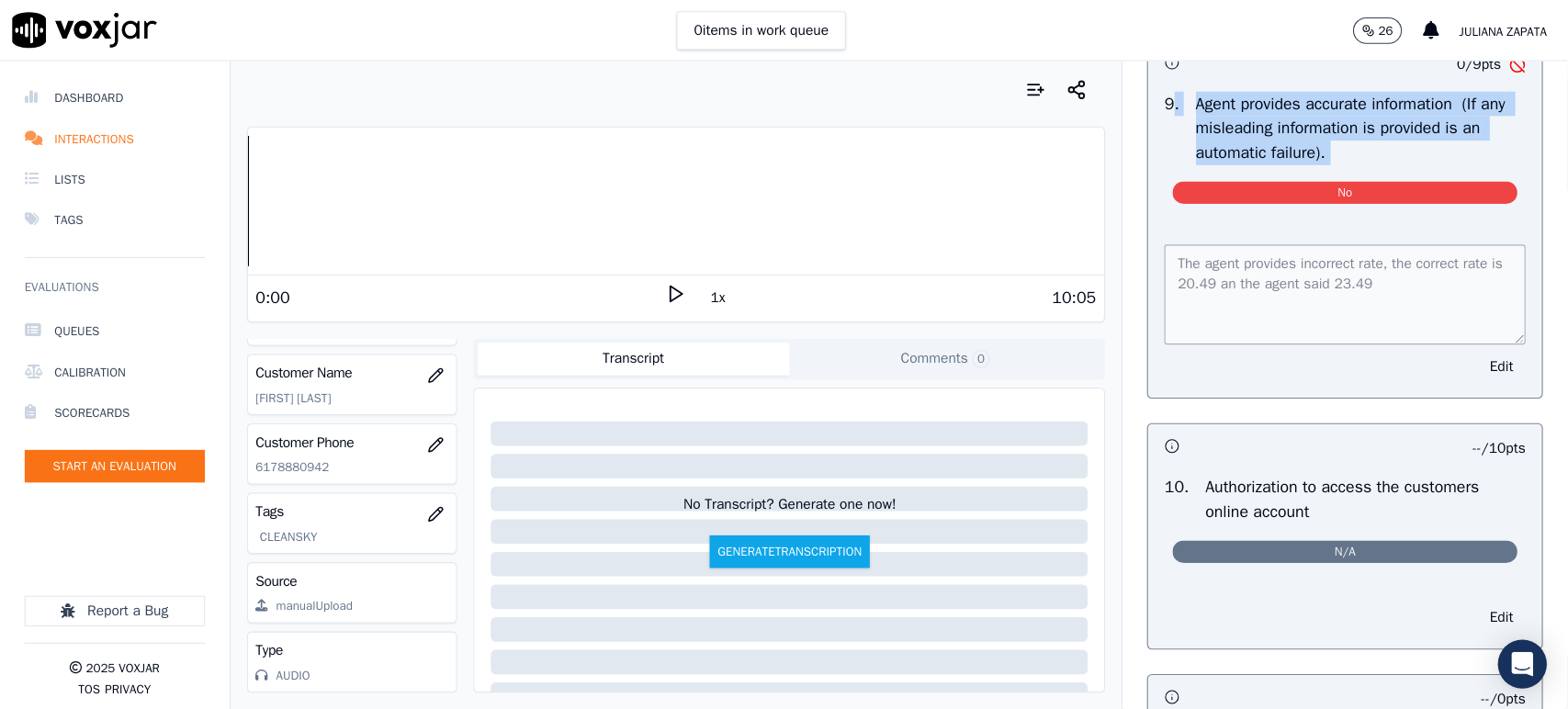 scroll, scrollTop: 276, scrollLeft: 0, axis: vertical 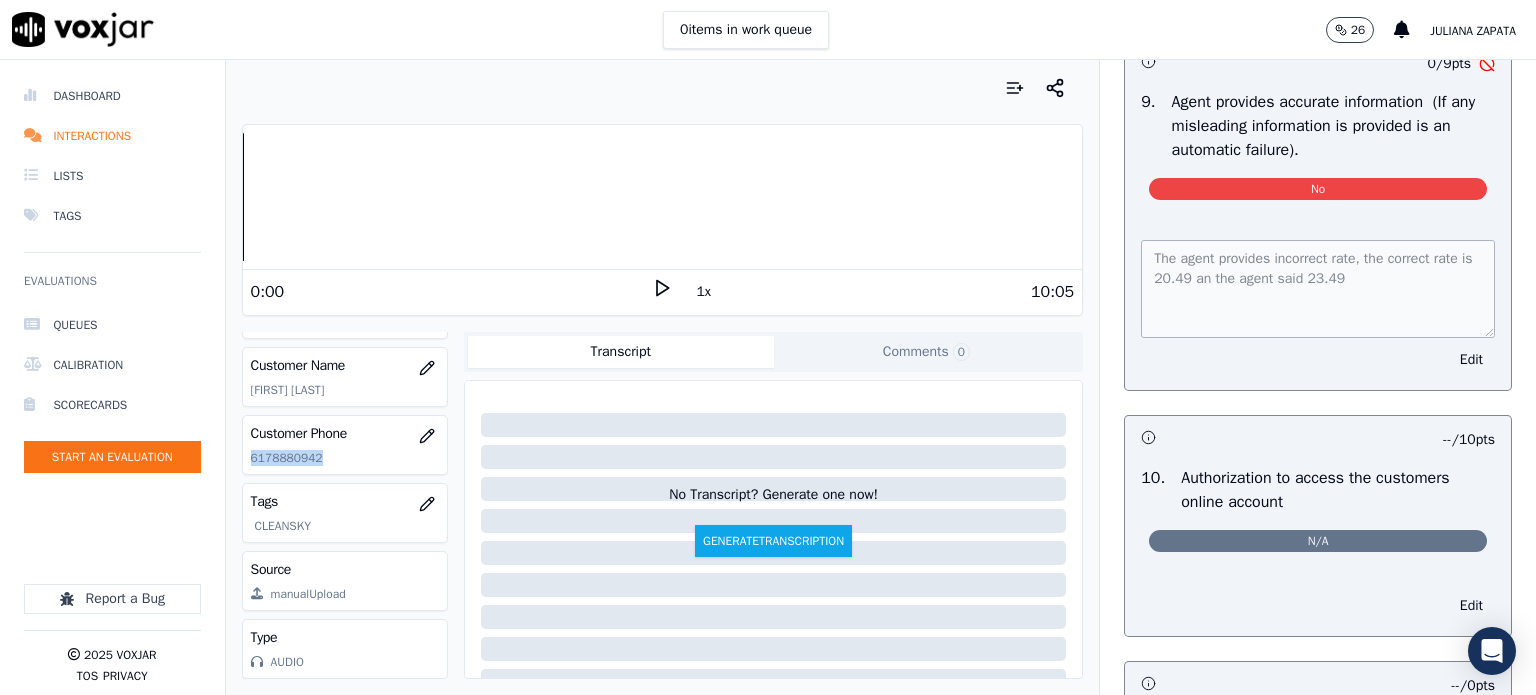 drag, startPoint x: 317, startPoint y: 426, endPoint x: 242, endPoint y: 428, distance: 75.026665 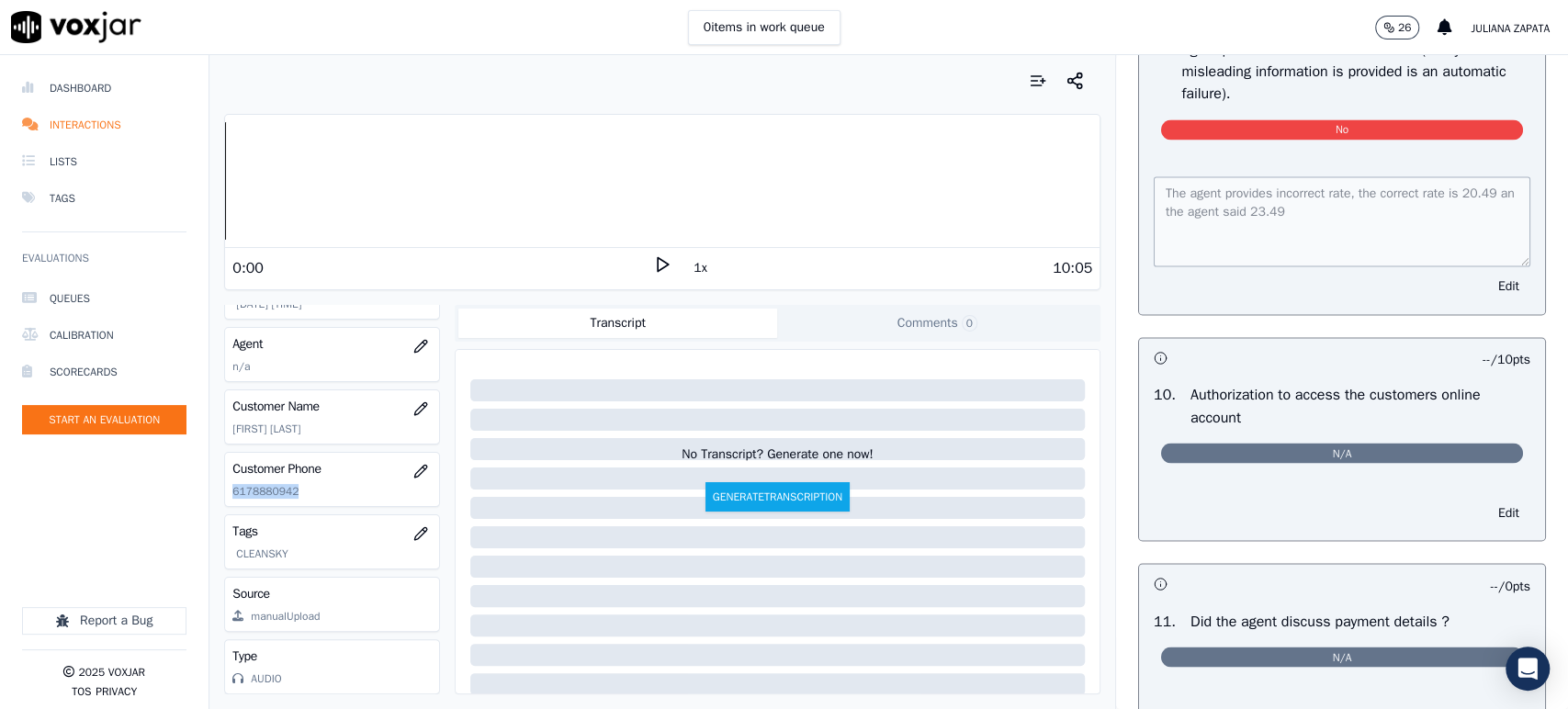 scroll, scrollTop: 223, scrollLeft: 0, axis: vertical 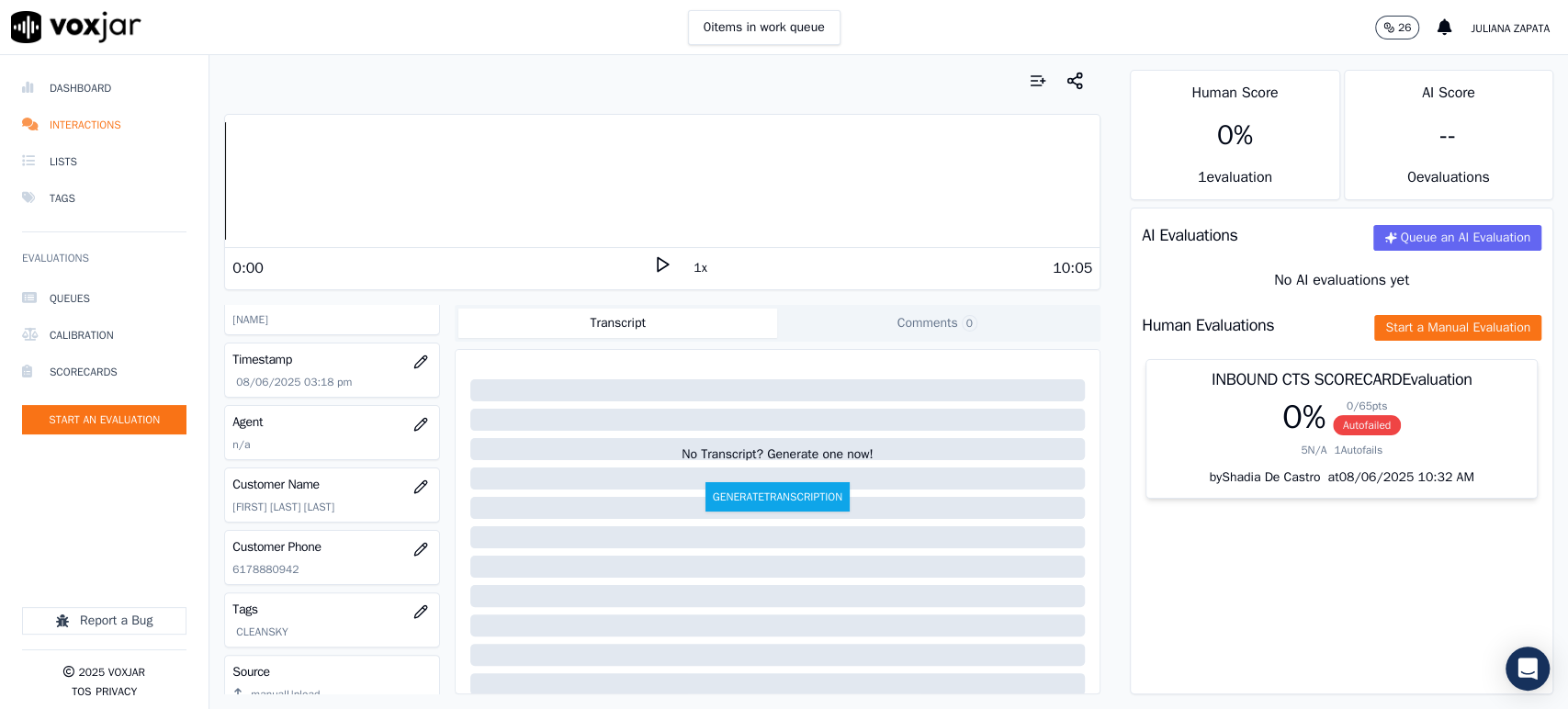 click 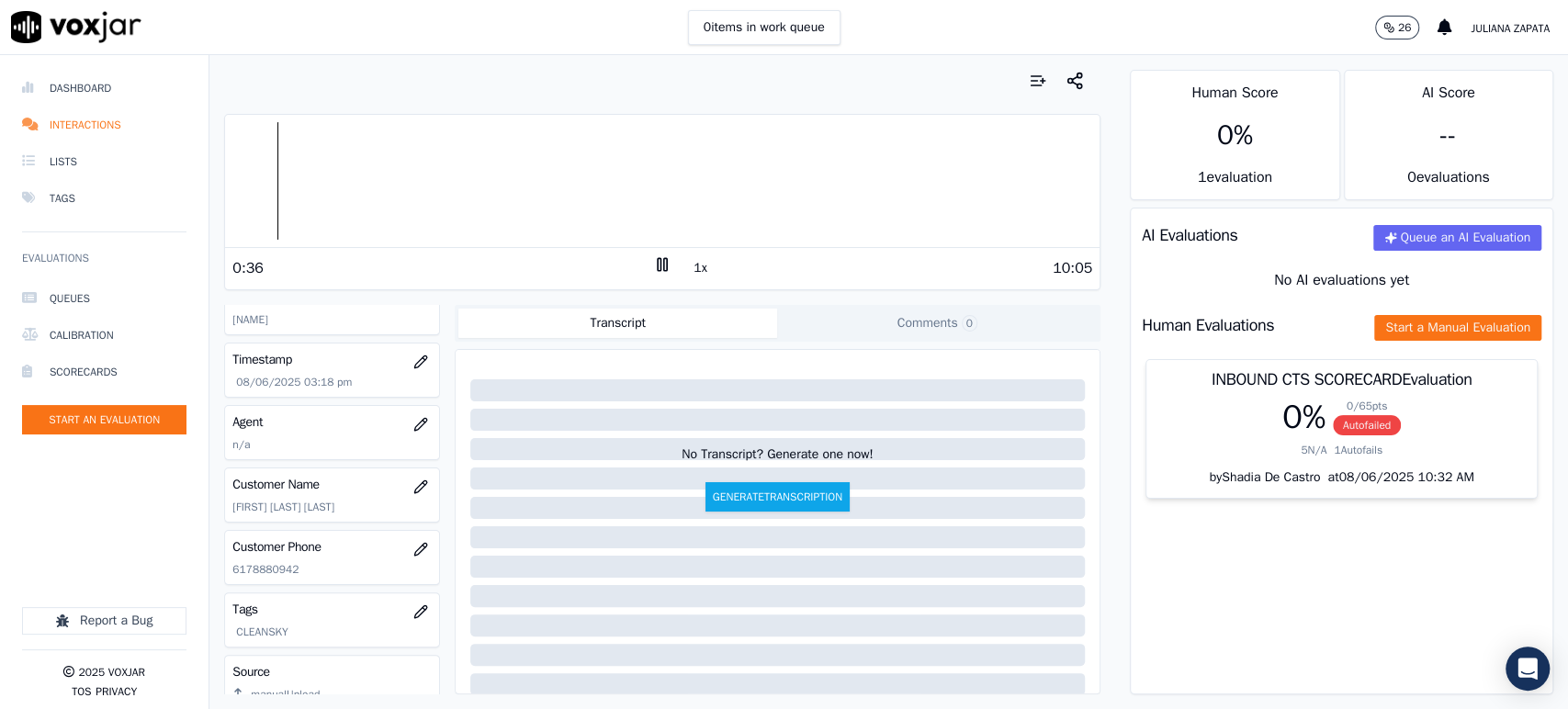 click at bounding box center [662, 181] 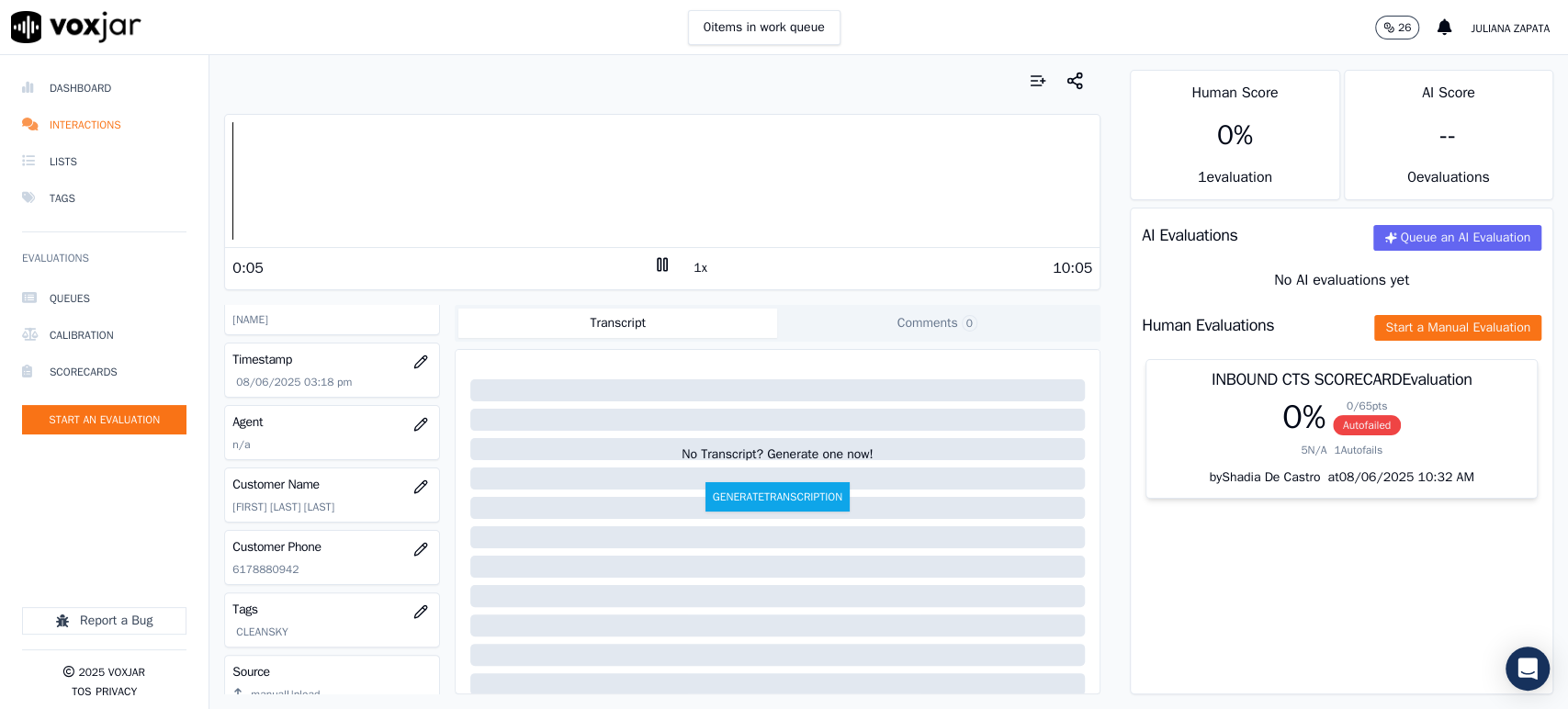 click 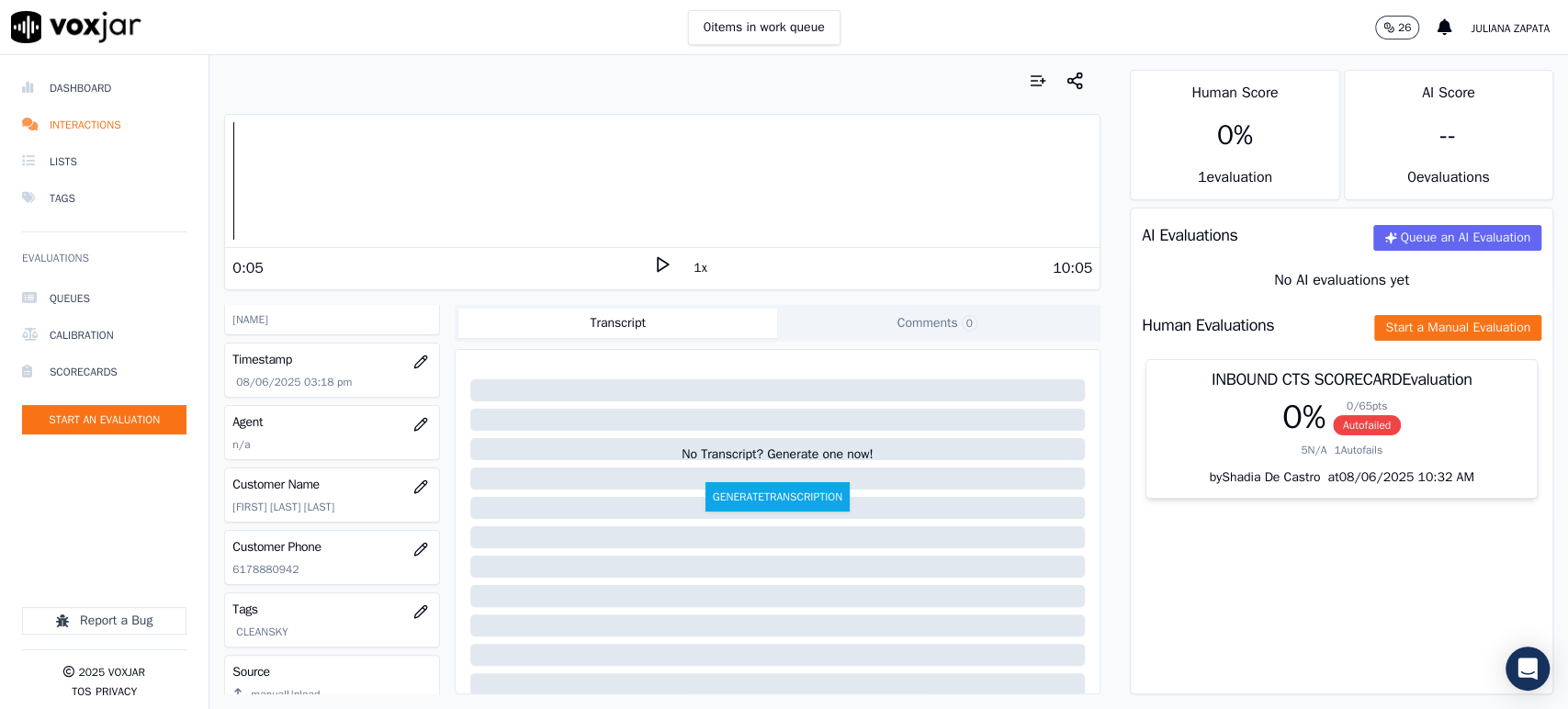 click 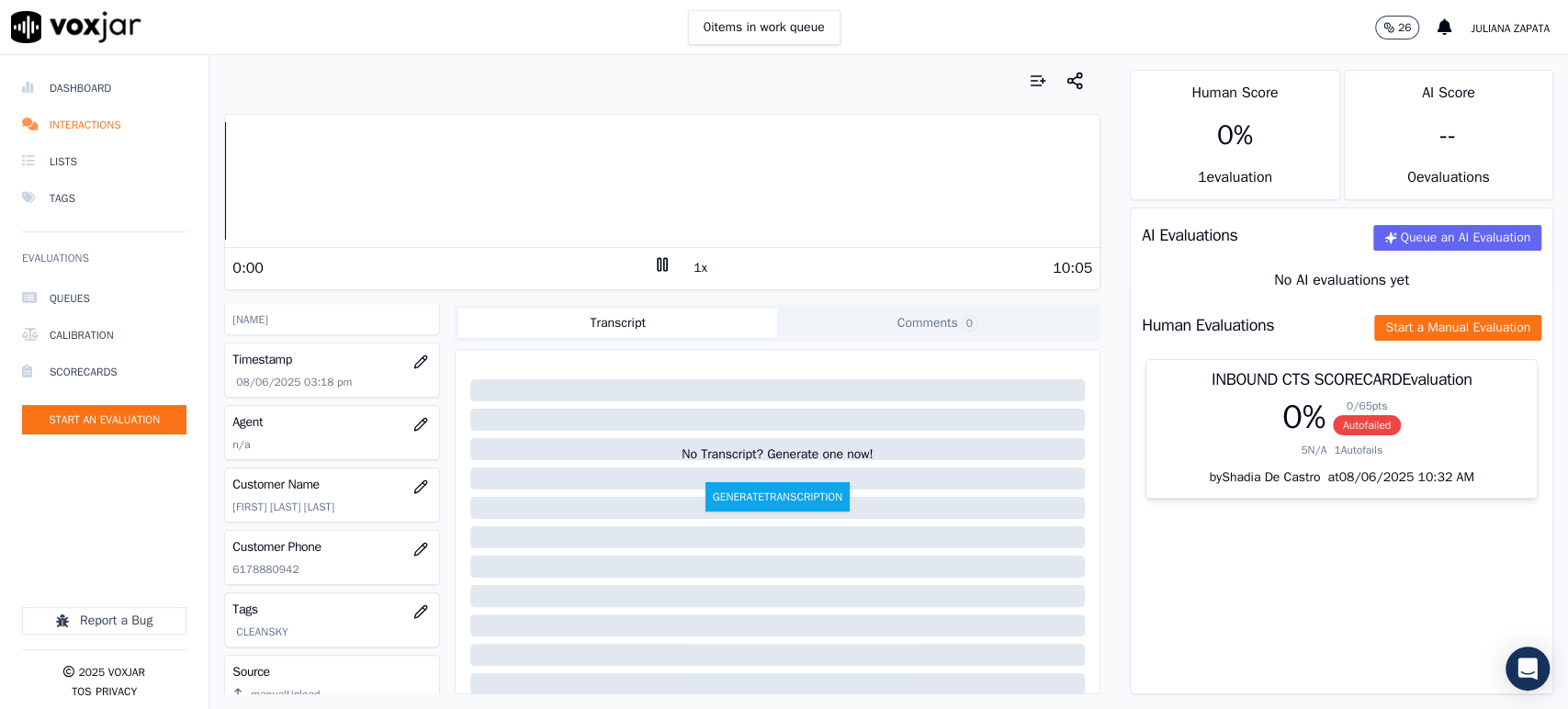 click on "Dashboard   Interactions   Lists   Tags       Evaluations     Queues   Calibration   Scorecards   Start an Evaluation
Report a Bug       2025   Voxjar   TOS   Privacy             Your browser does not support the audio element.   0:00     1x   10:05   Voxjar ID   ac307223-3d9a-44a1-aeca-9de9fb4aa1a1   Source ID   [NAME]   Timestamp
08/06/2025 03:18 pm     Agent
n/a     Customer Name     [FIRST] [LAST] [LAST]     Customer Phone     [PHONE]     Tags
CLEANSKY     Source     manualUpload   Type     AUDIO       Transcript   Comments  0   No Transcript? Generate one now!   Generate  Transcription         Add Comment   Scores   Transcript   Metadata   Comments         Human Score   0 %   1  evaluation   AI Score   --   0  evaluation s     AI Evaluations
Queue an AI Evaluation   No AI evaluations yet   Human Evaluations   Start a Manual Evaluation       INBOUND CTS SCORECARD  Evaluation   0 %   0 / 65  pts   Autofailed   5  N/A   1  Autofails" at bounding box center (784, 382) 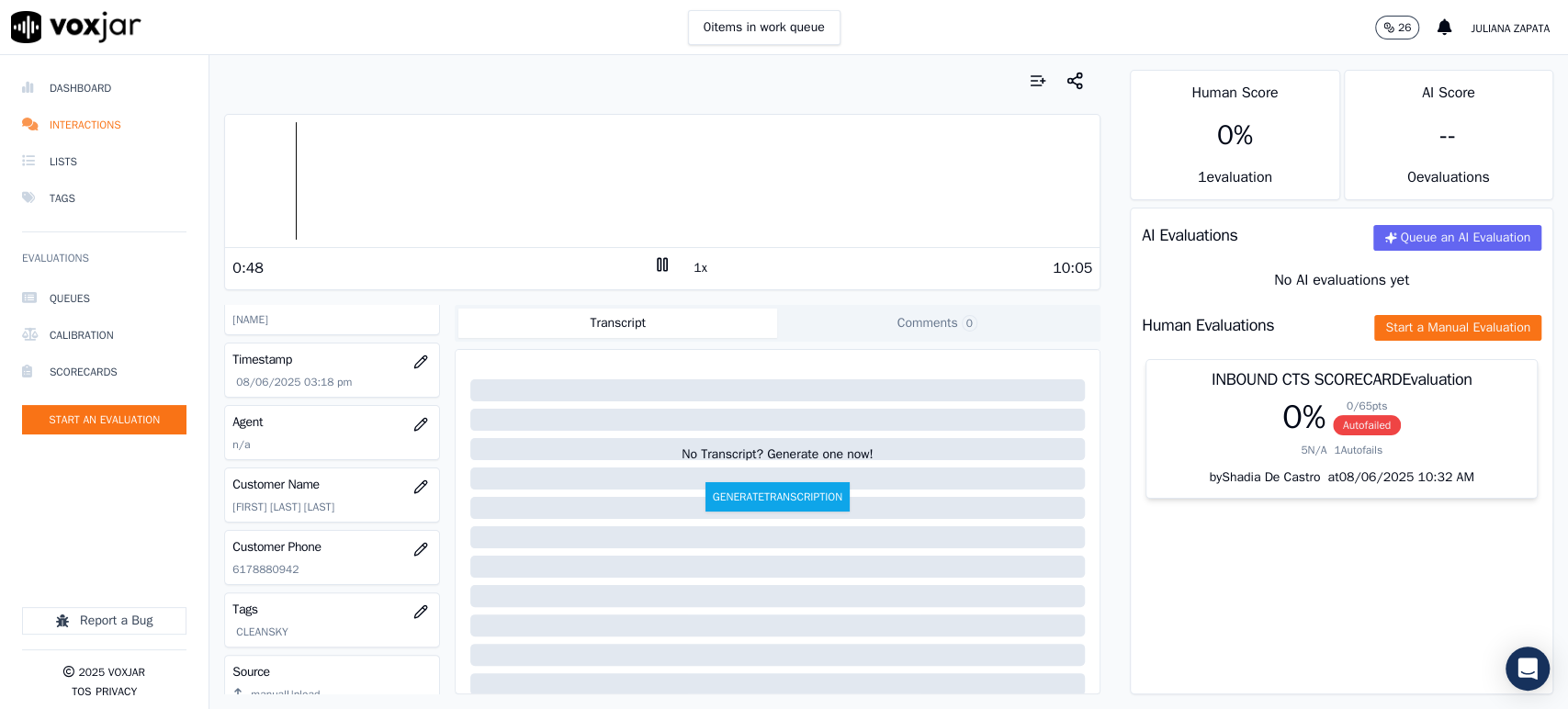 click at bounding box center [662, 181] 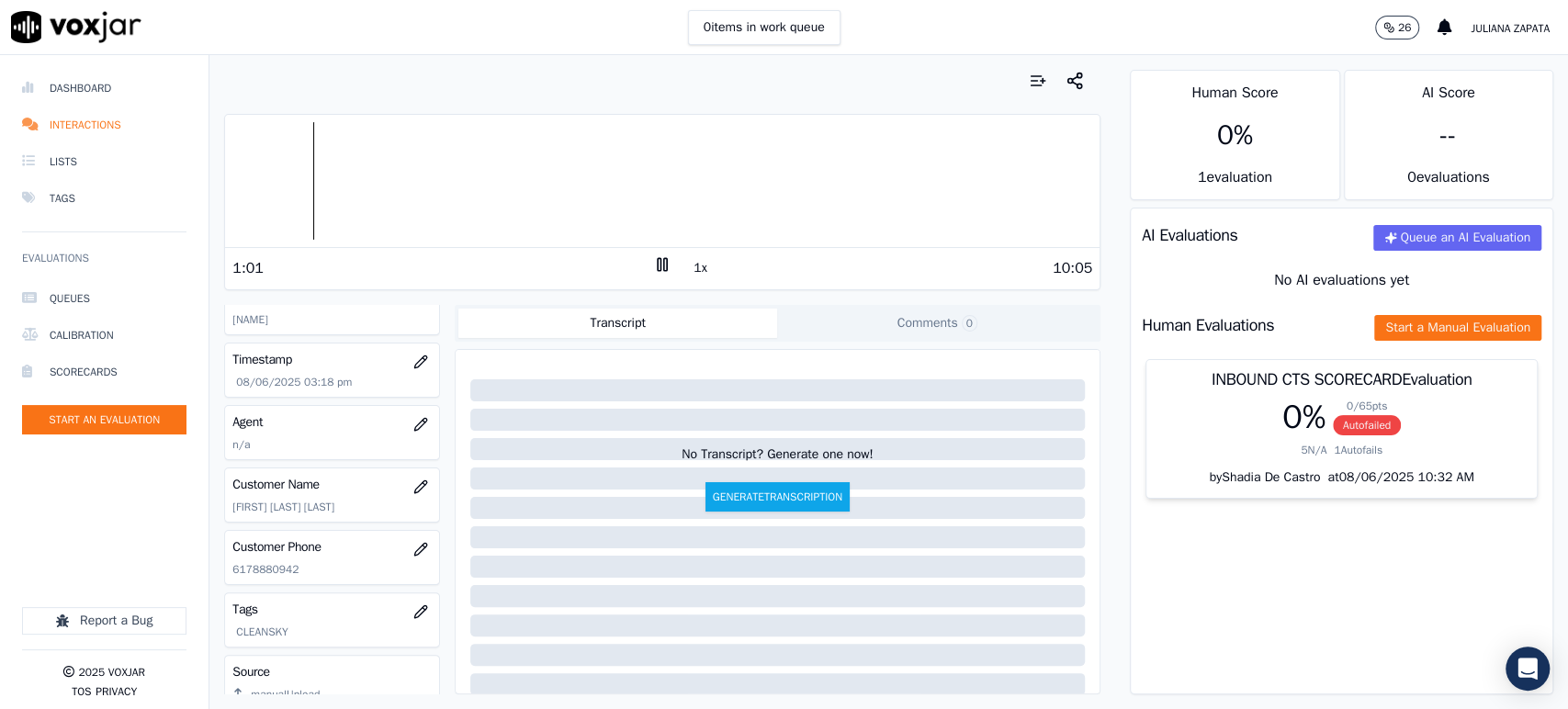 click at bounding box center (662, 181) 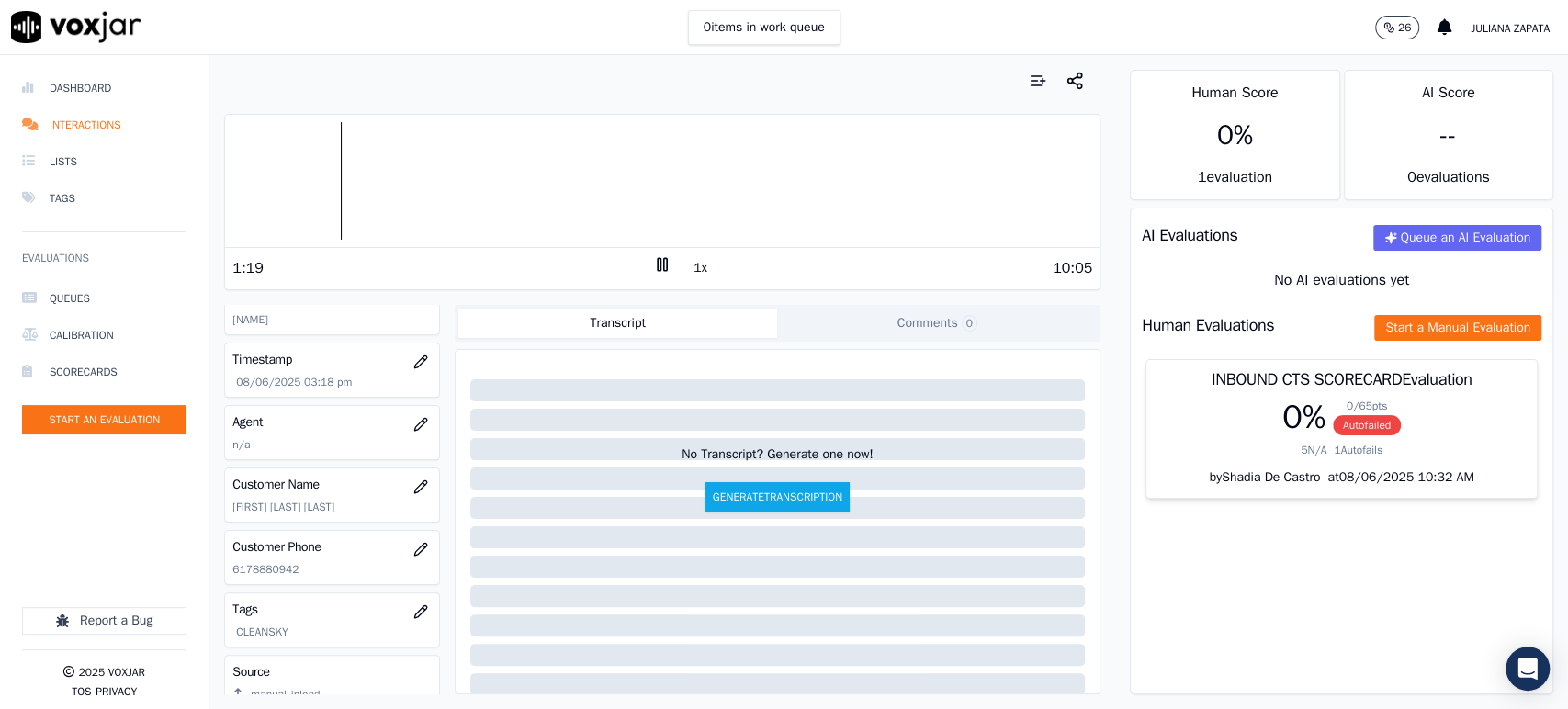 click 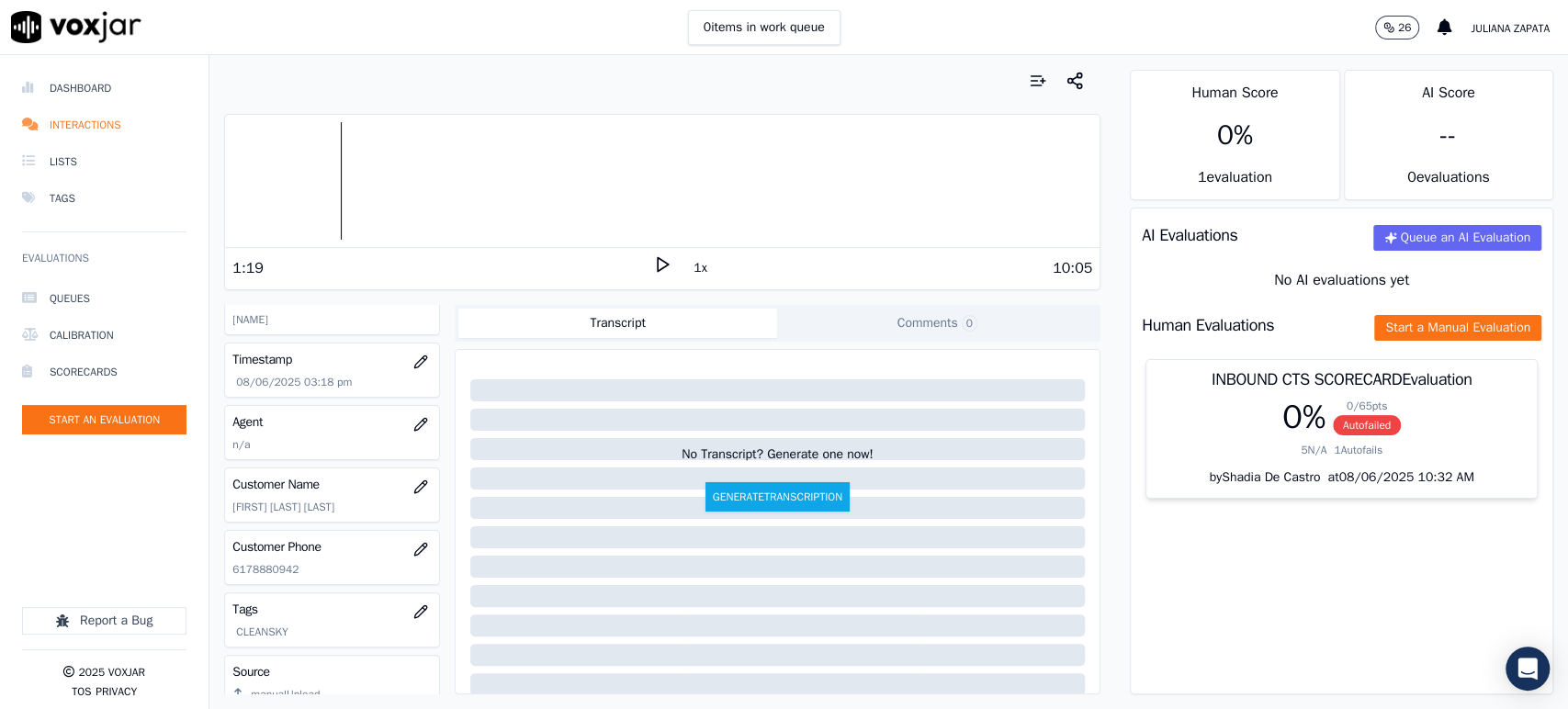 click 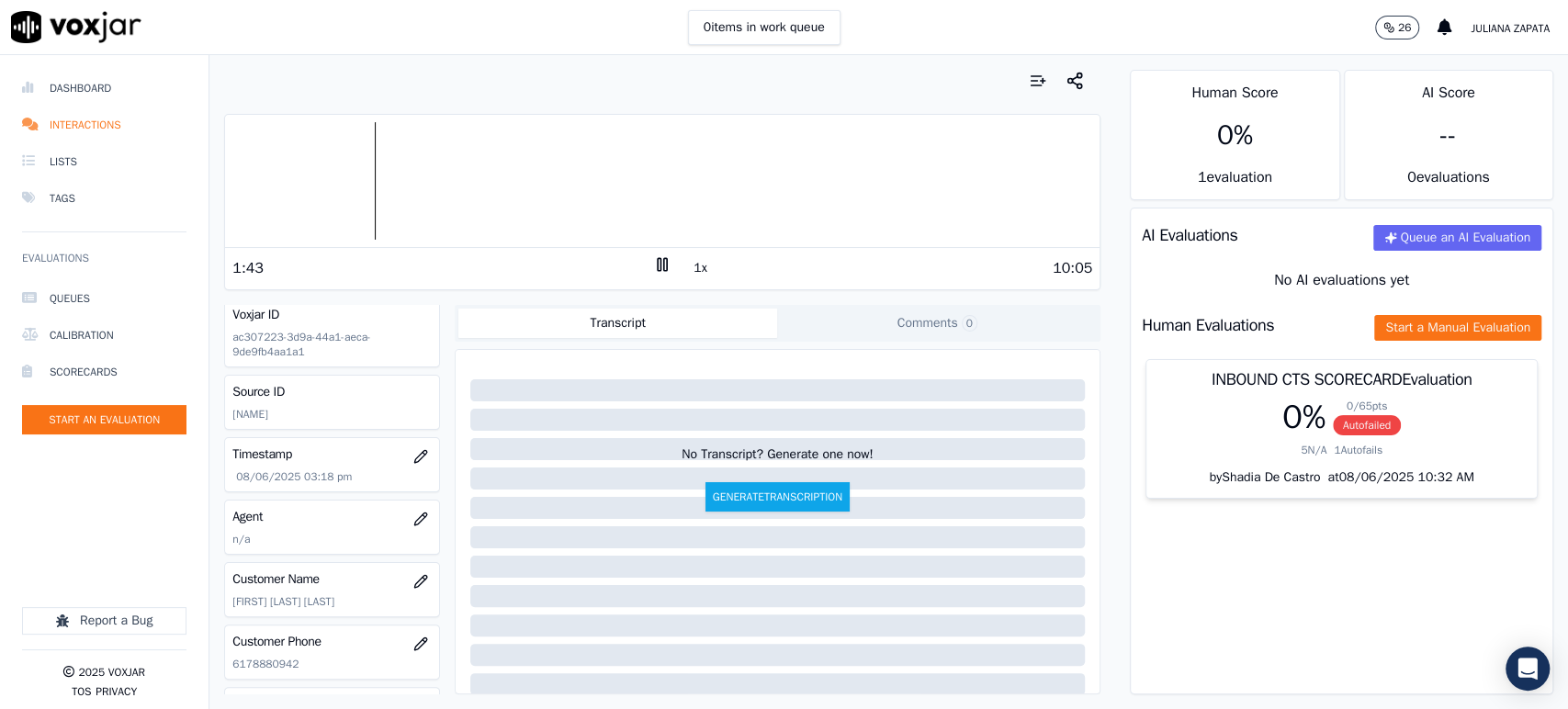 scroll, scrollTop: 0, scrollLeft: 0, axis: both 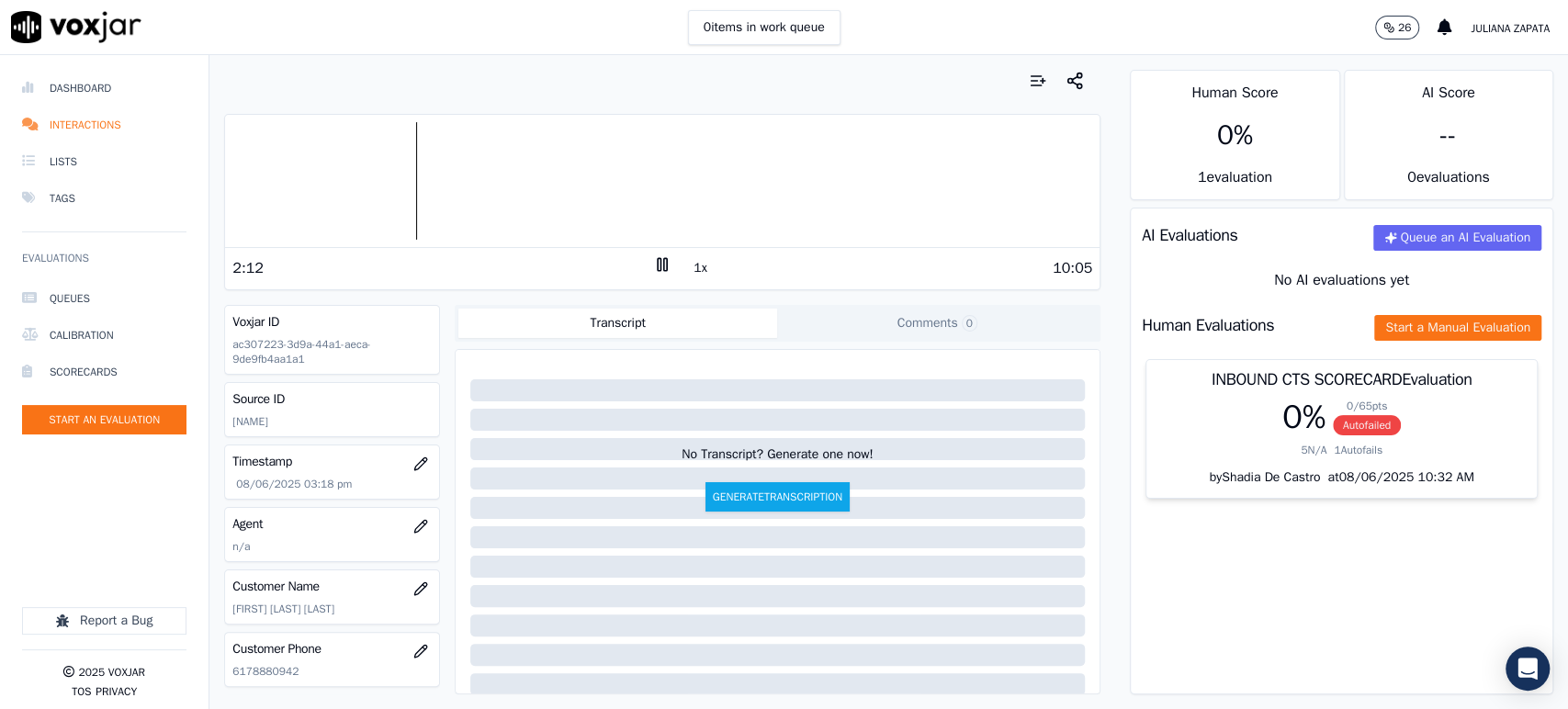 click 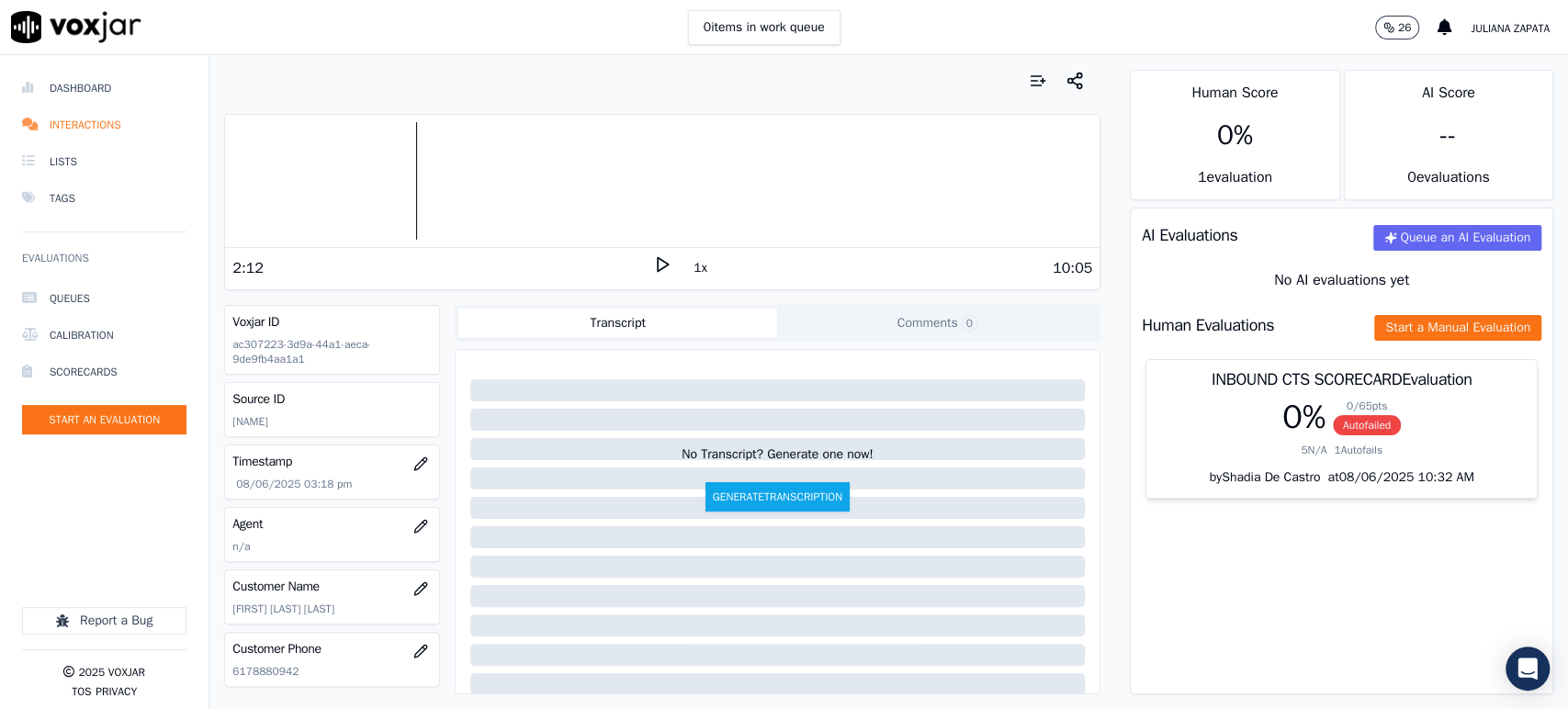 click at bounding box center [662, 181] 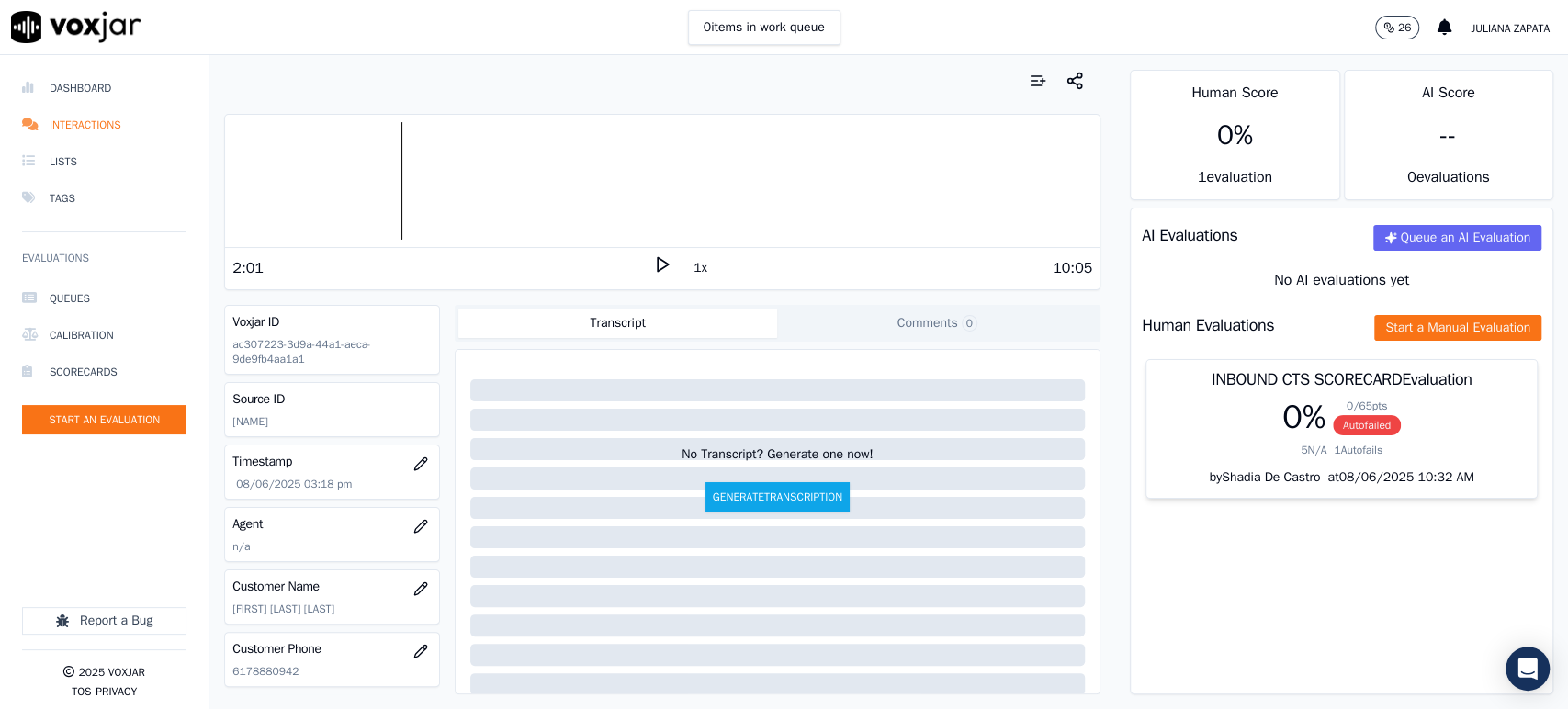 click 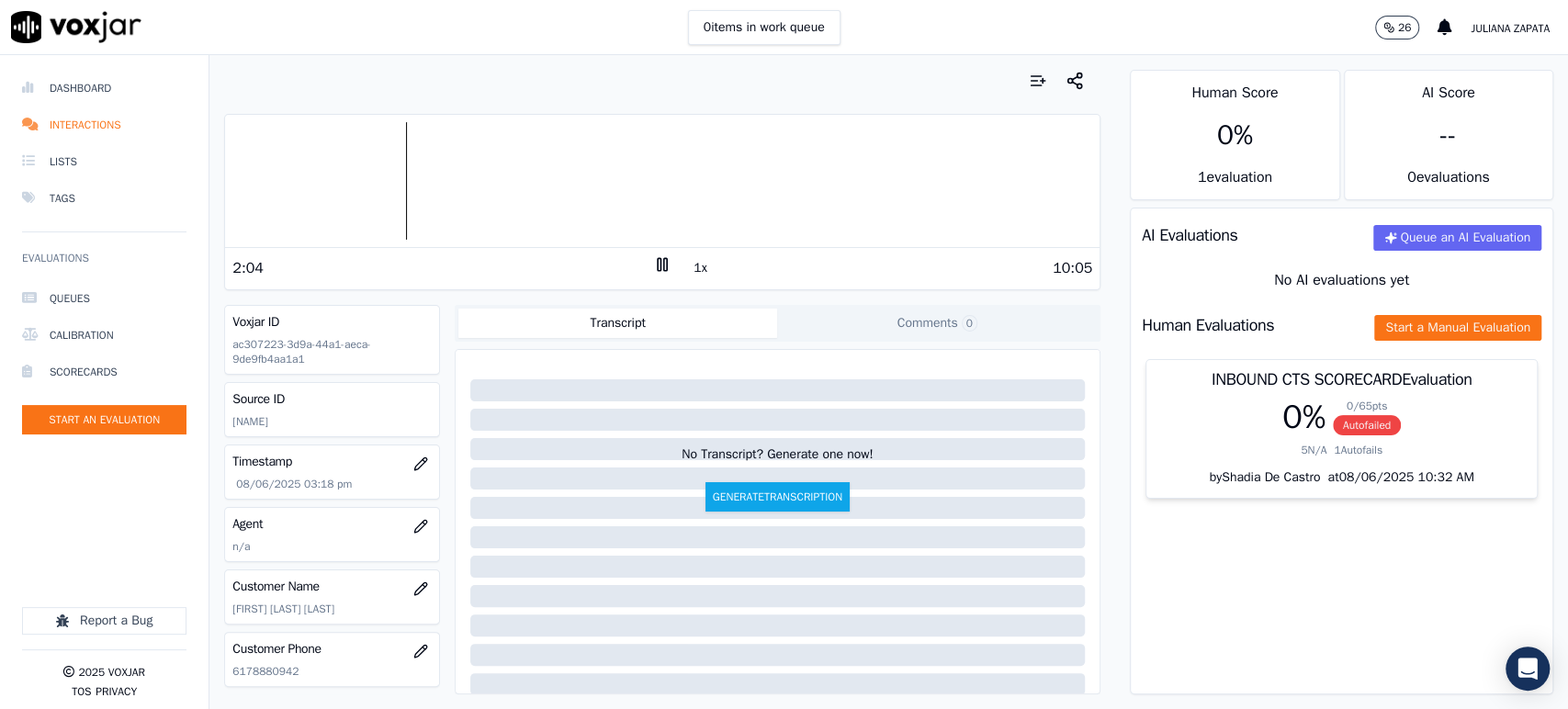 click at bounding box center [662, 181] 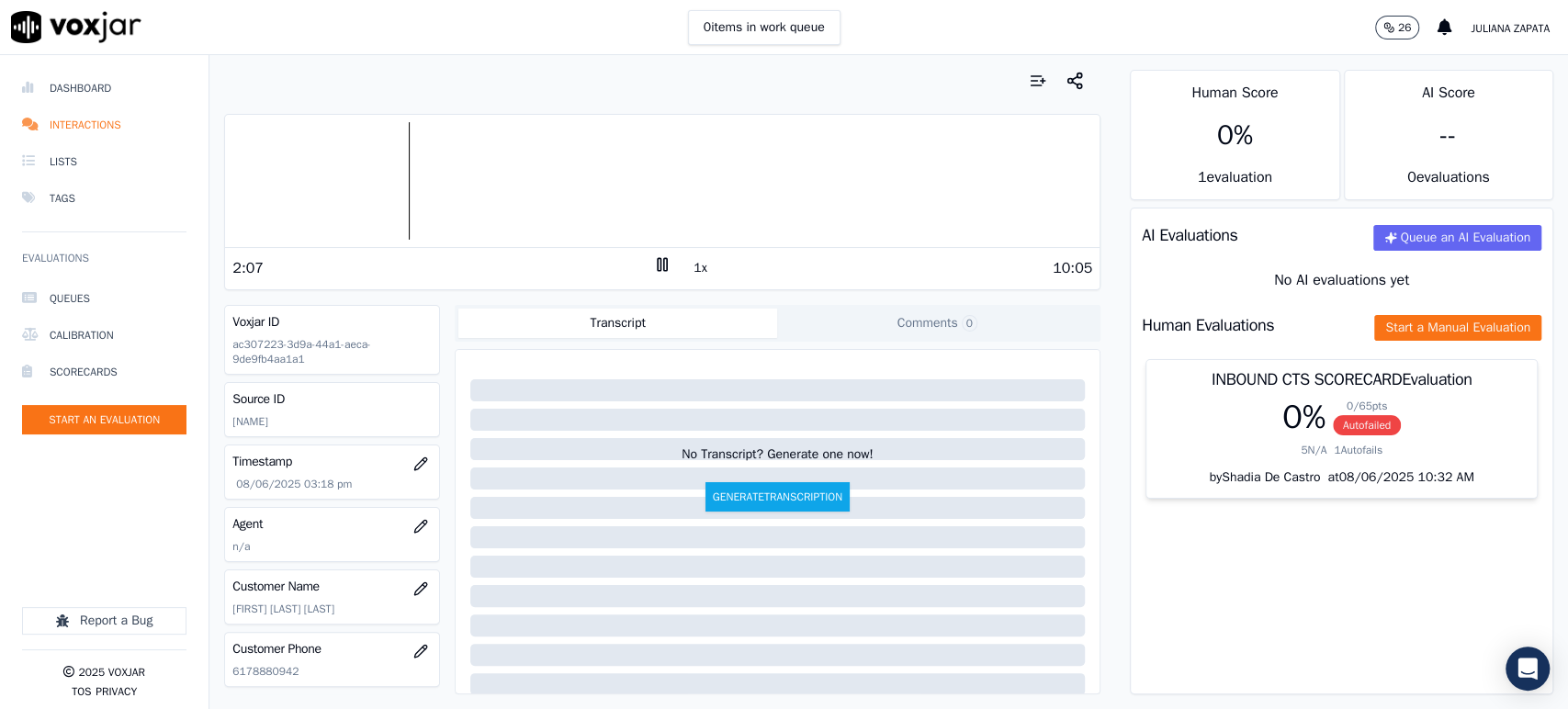 click at bounding box center (662, 181) 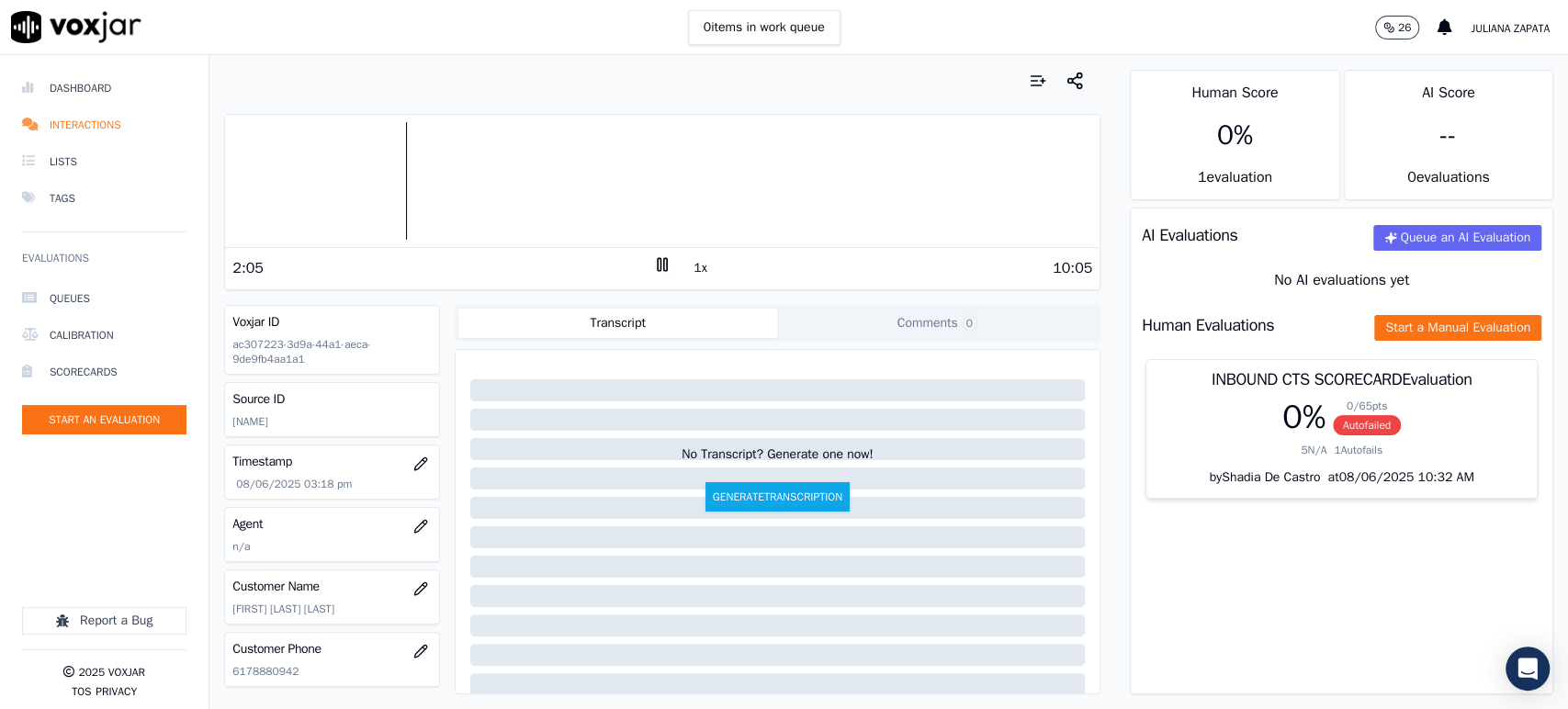 click 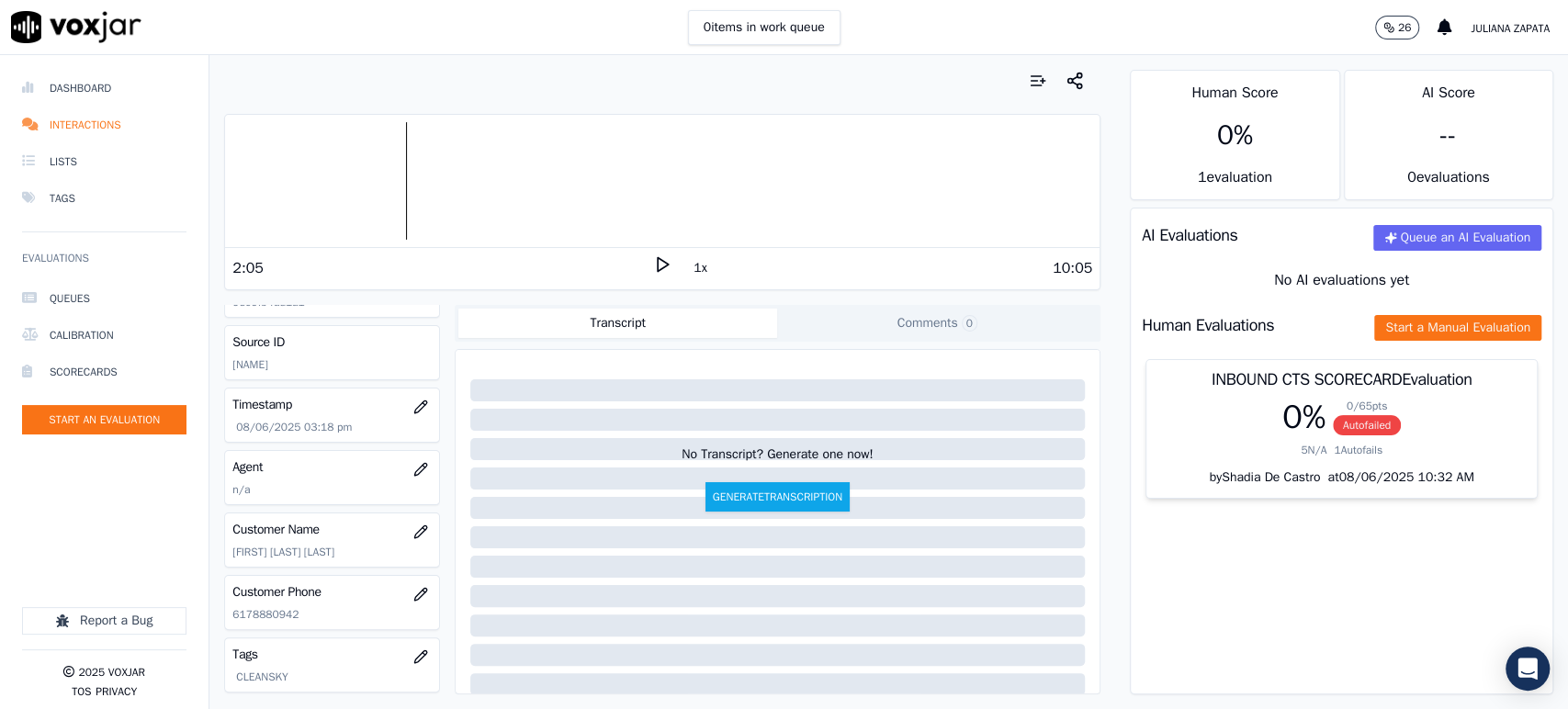 scroll, scrollTop: 223, scrollLeft: 0, axis: vertical 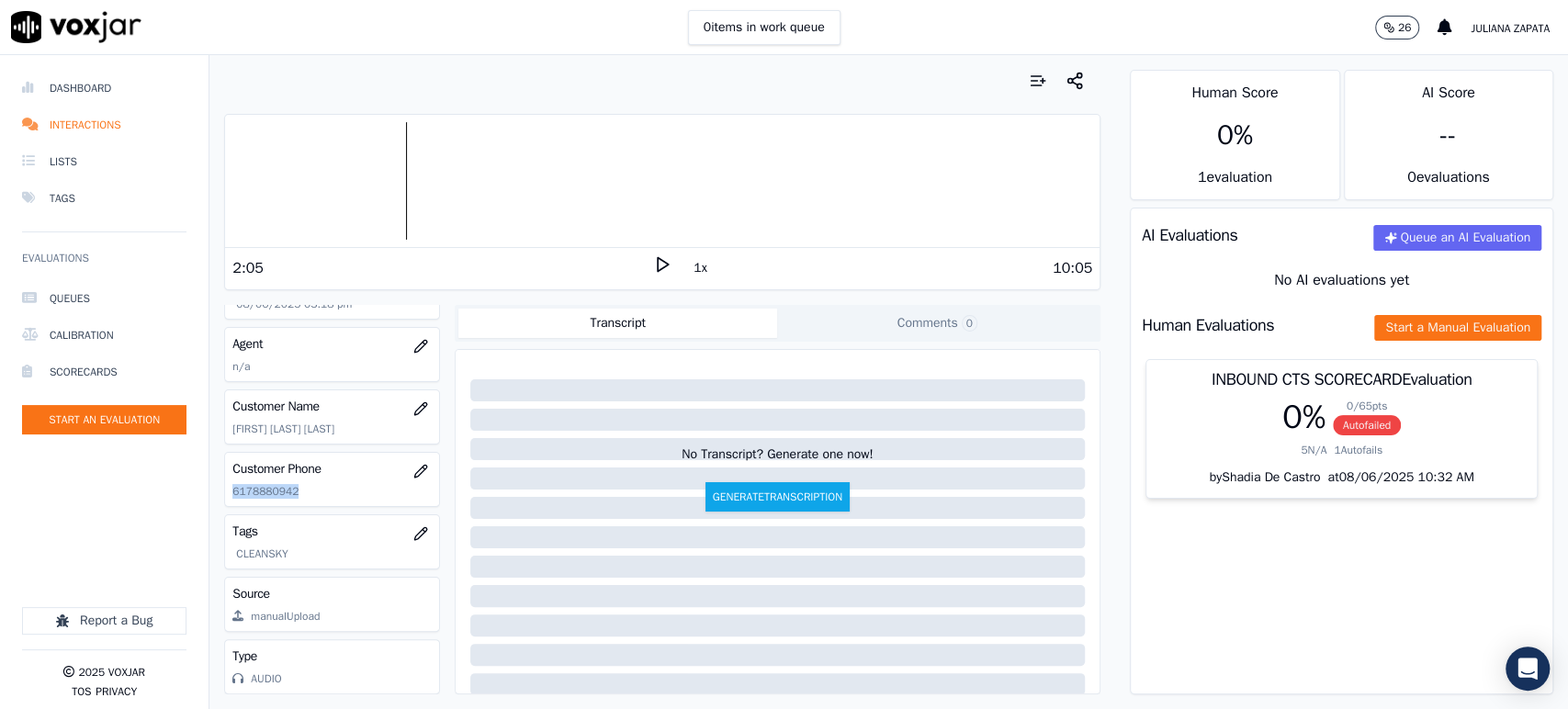 drag, startPoint x: 298, startPoint y: 446, endPoint x: 225, endPoint y: 479, distance: 80.112421 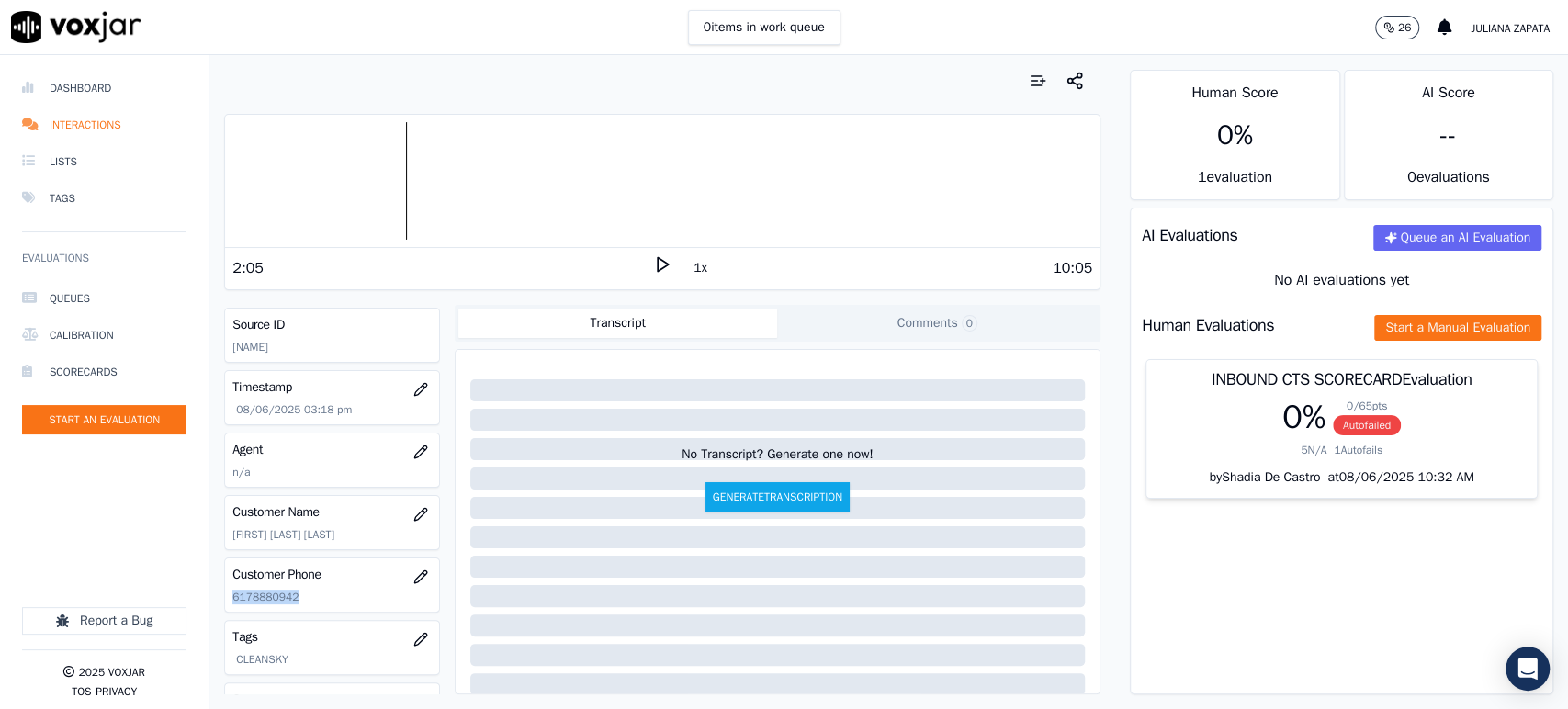 scroll, scrollTop: 20, scrollLeft: 0, axis: vertical 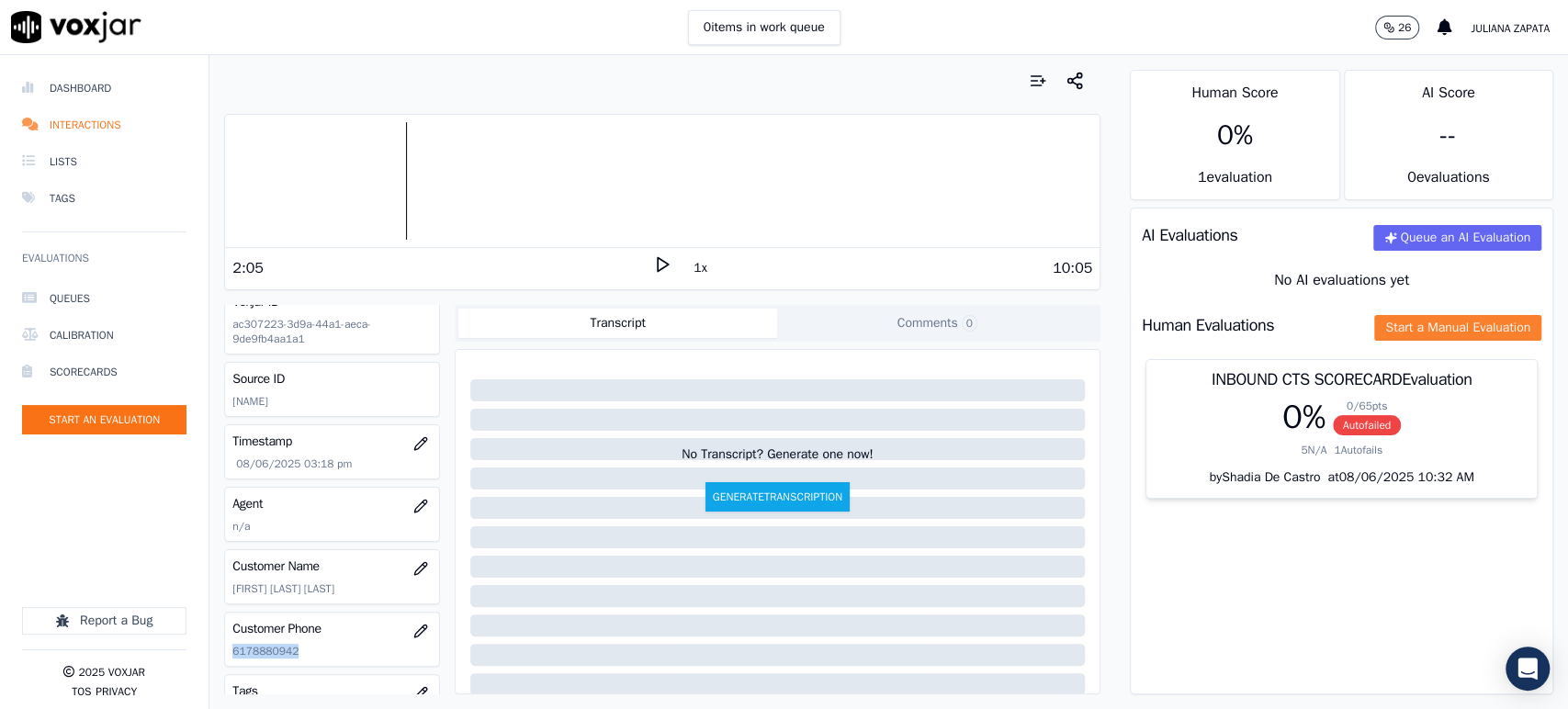 click on "Start a Manual Evaluation" 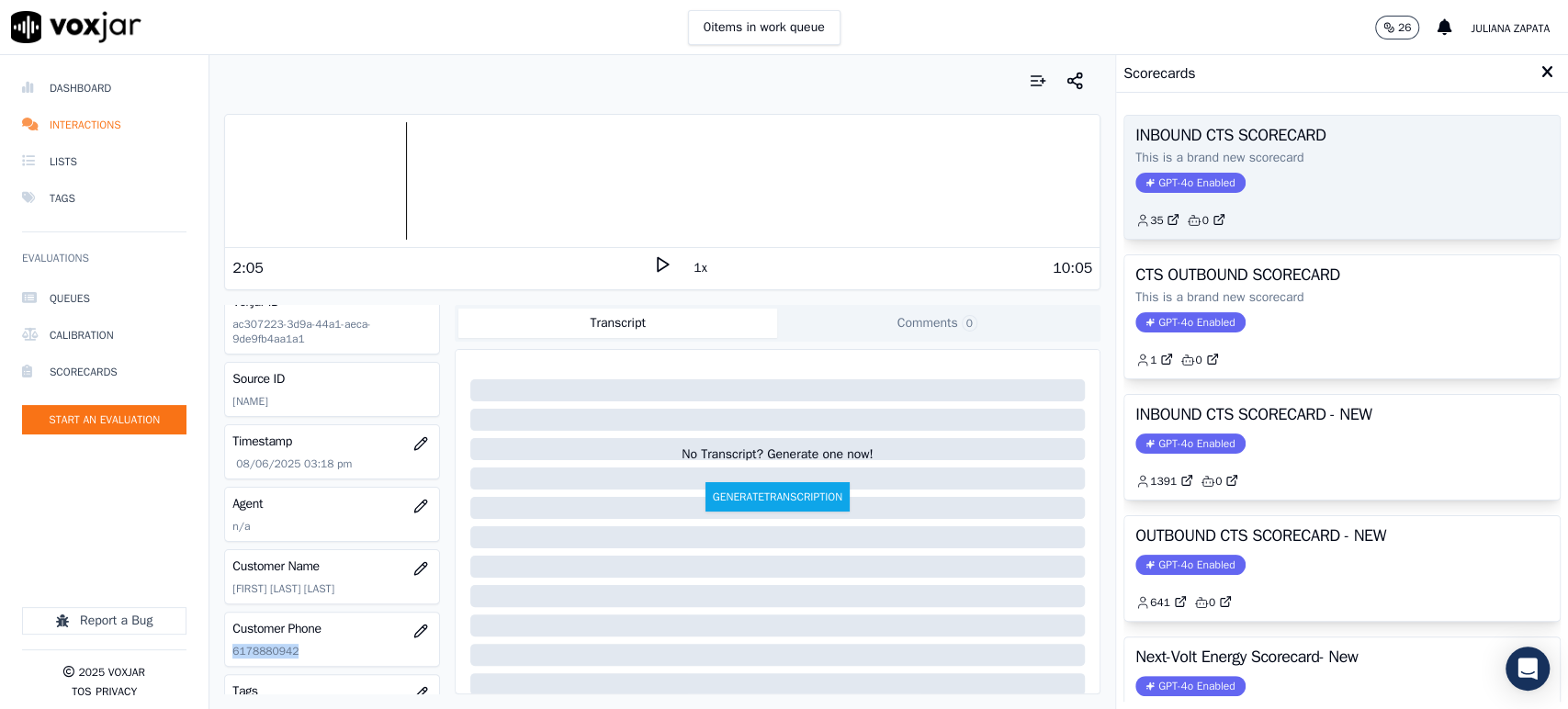 click on "GPT-4o Enabled" at bounding box center [1190, 183] 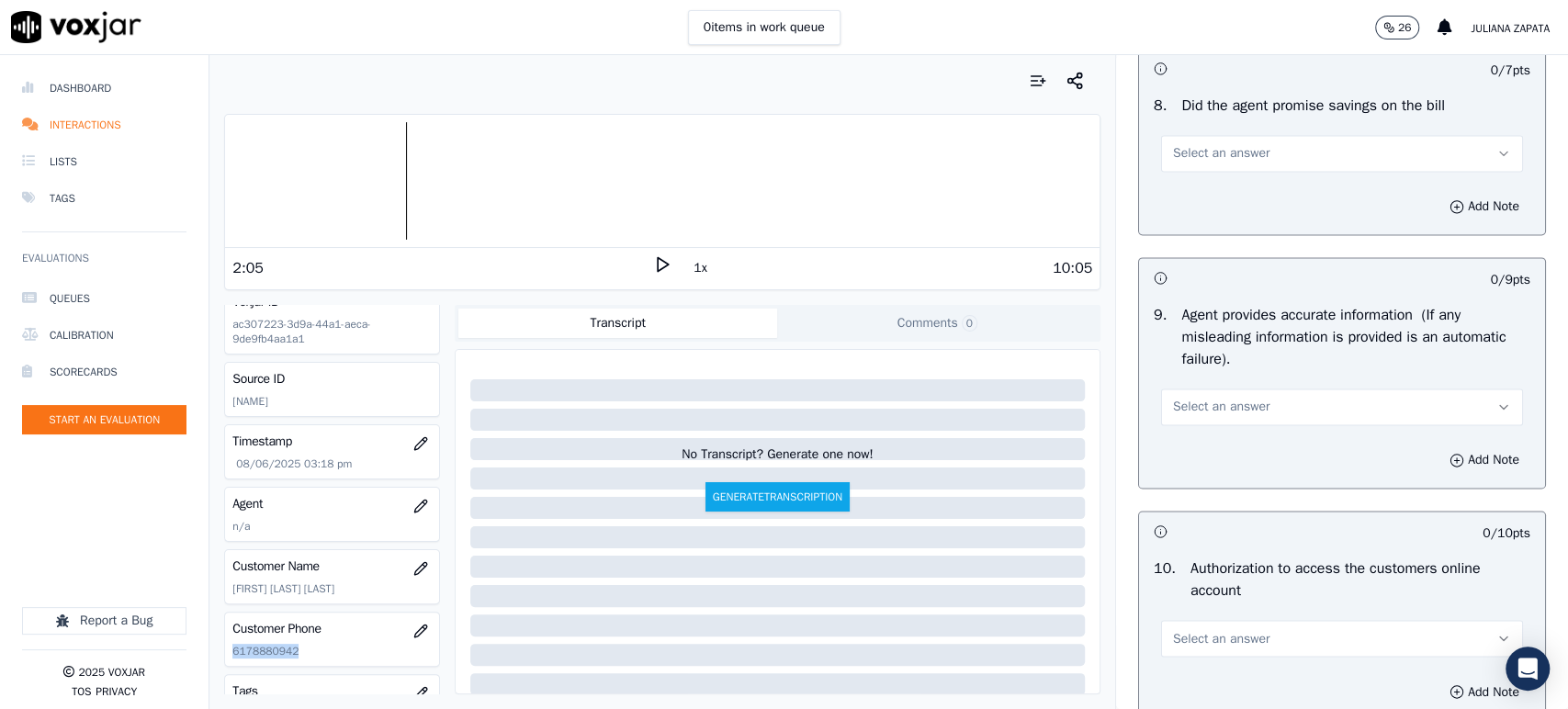 scroll, scrollTop: 1326, scrollLeft: 0, axis: vertical 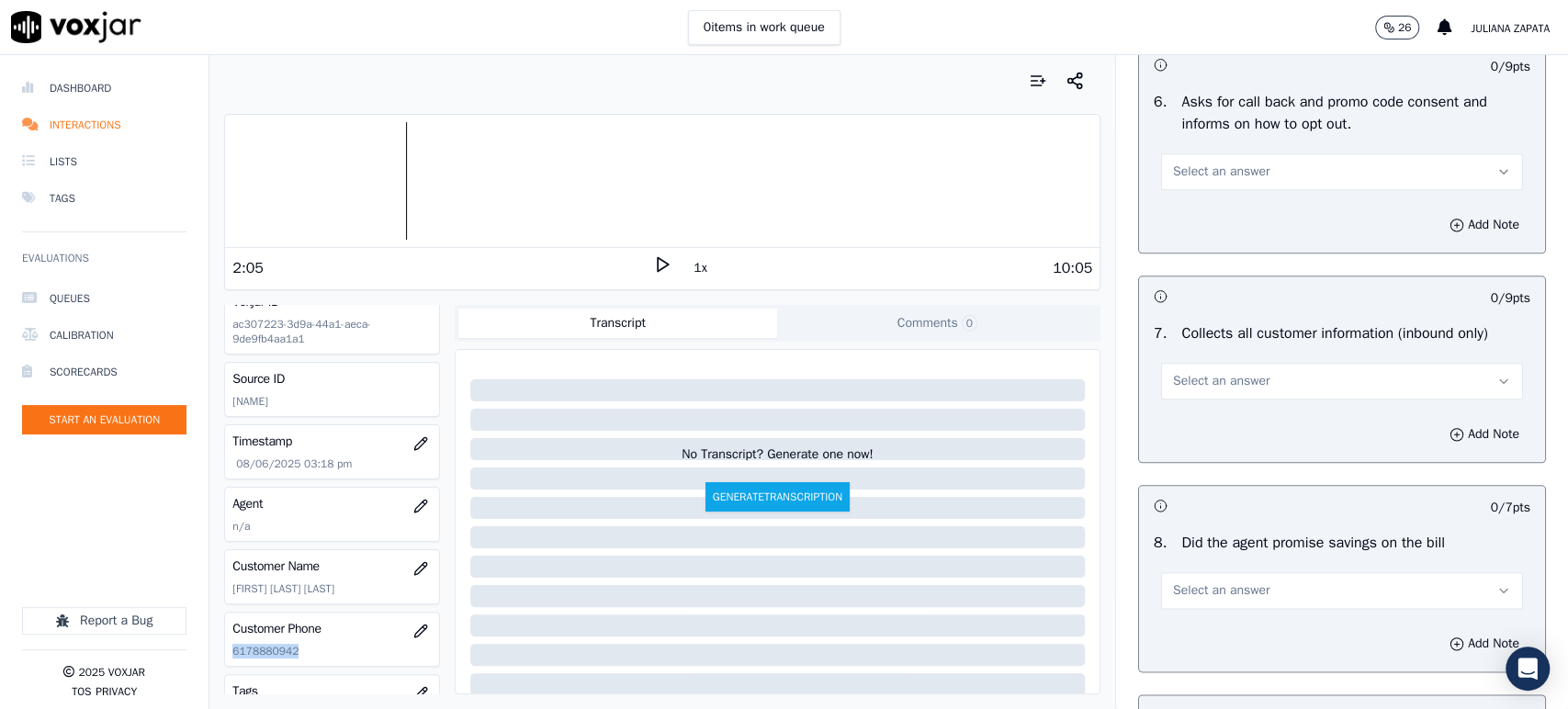click on "Select an answer" at bounding box center [1221, 381] 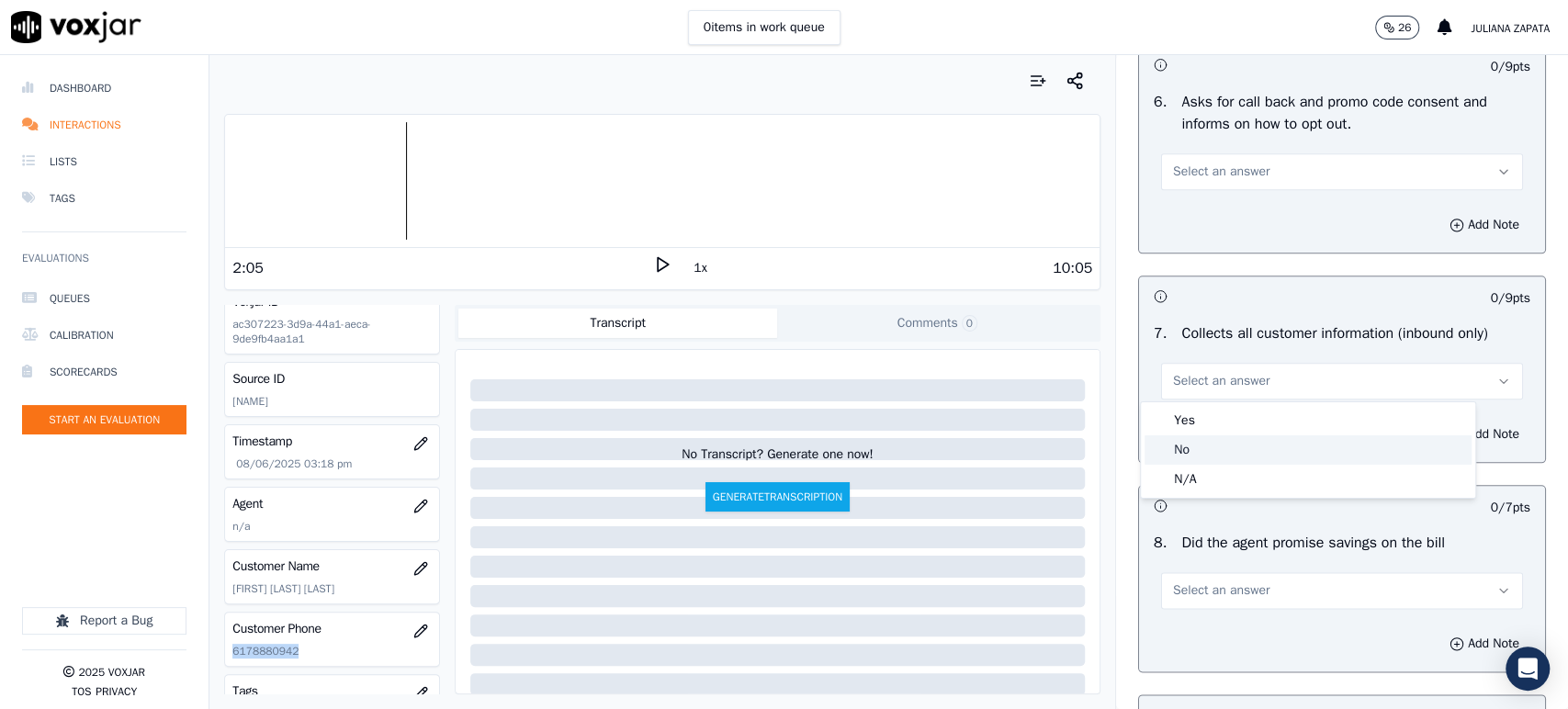 click on "No" 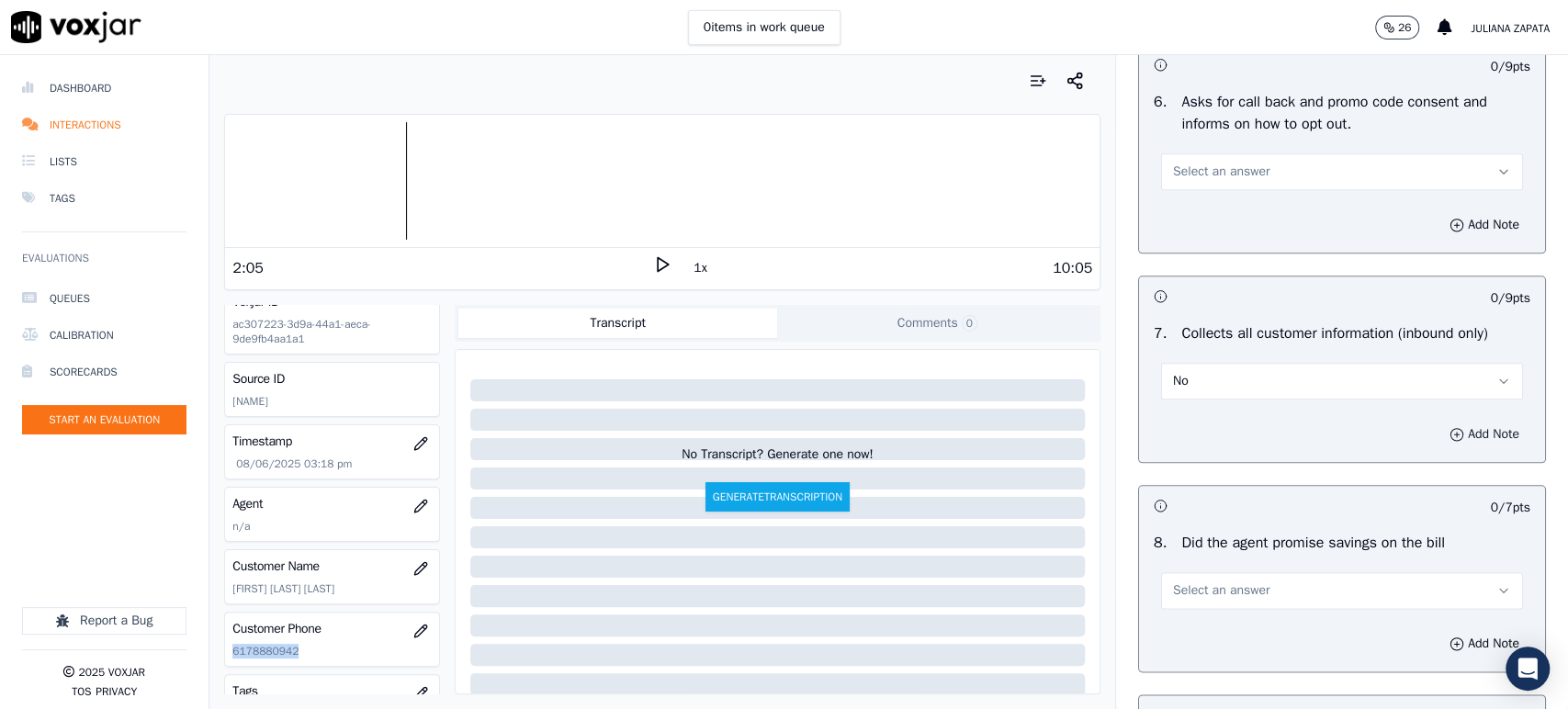 click on "Add Note" at bounding box center [1484, 434] 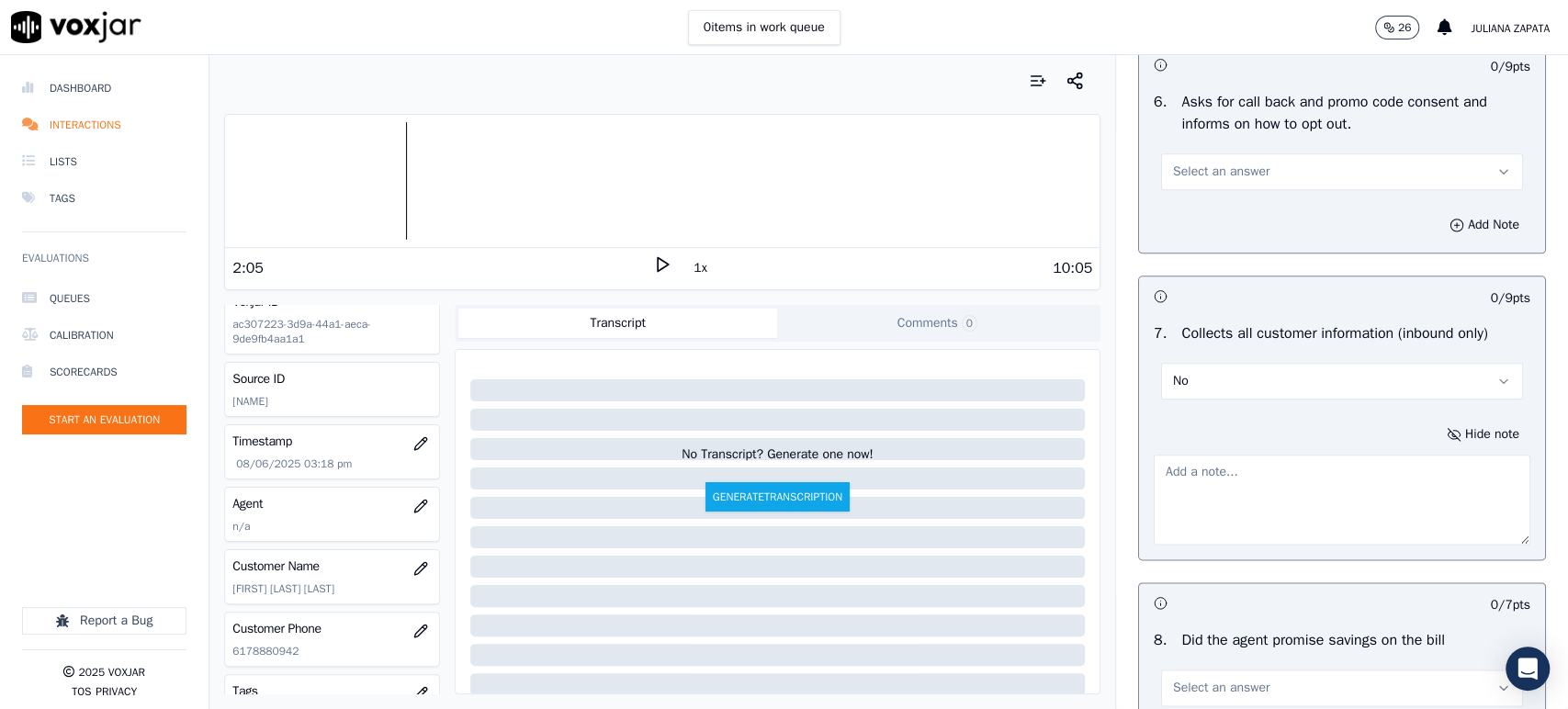 click at bounding box center (1342, 500) 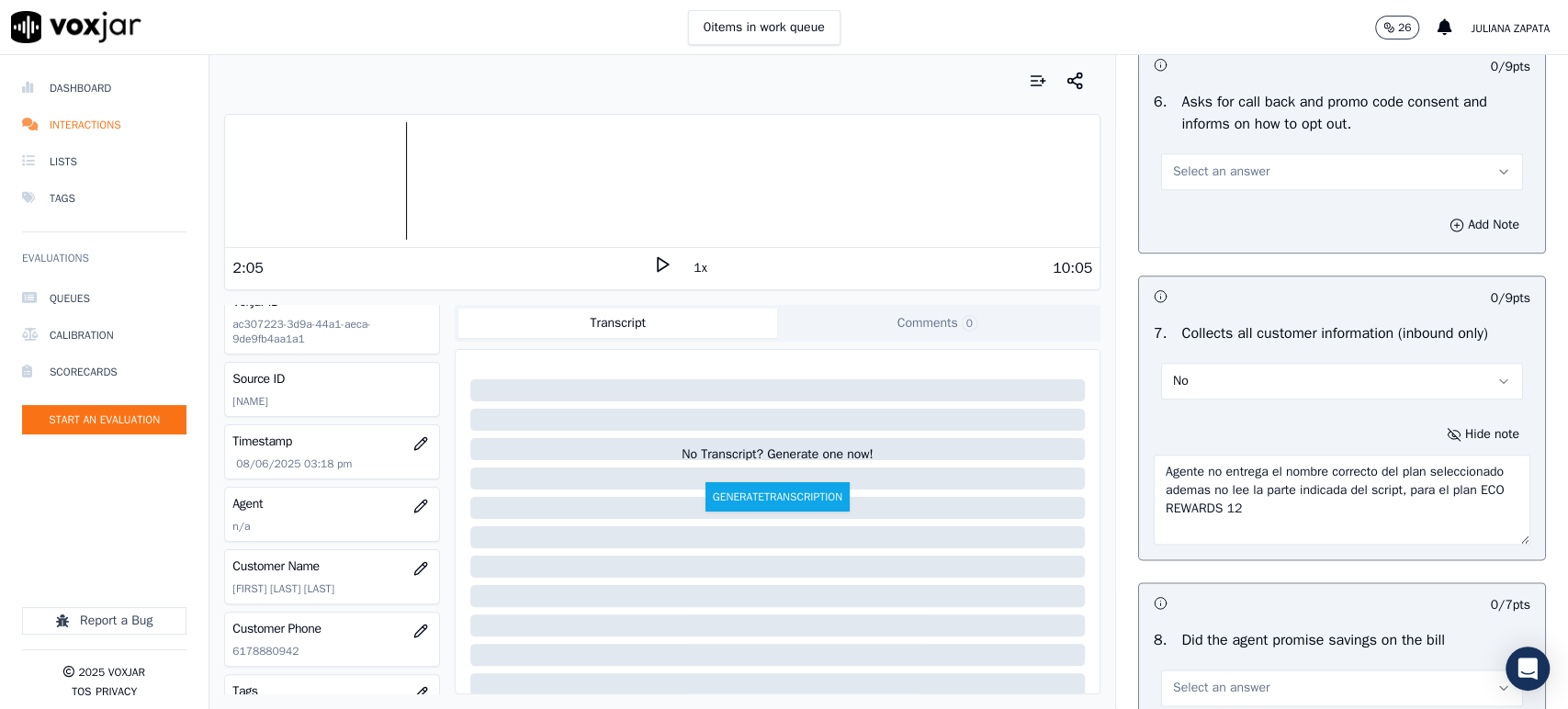 type on "Agente no entrega el nombre correcto del plan seleccionado ademas no lee la parte indicada del script, para el plan ECO REWARDS 12" 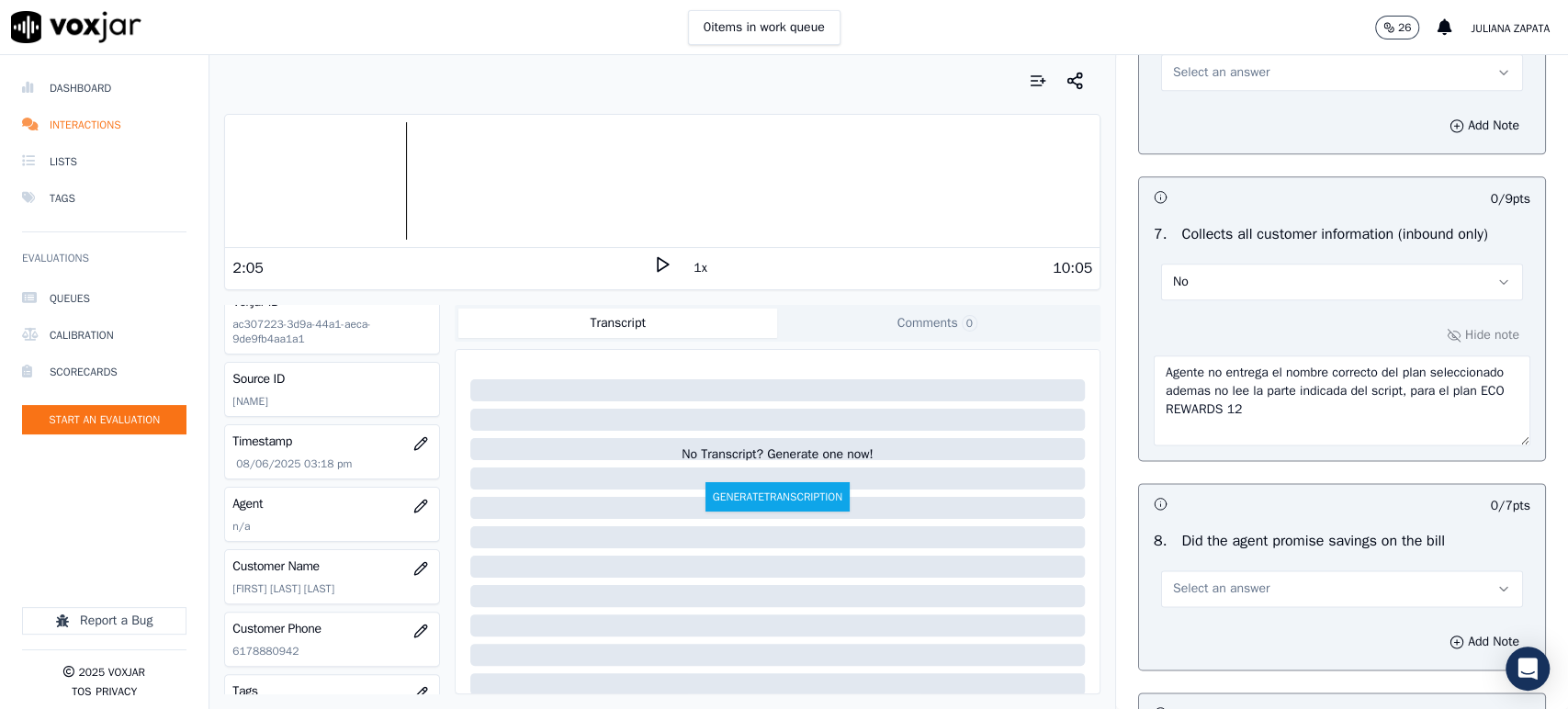 scroll, scrollTop: 1428, scrollLeft: 0, axis: vertical 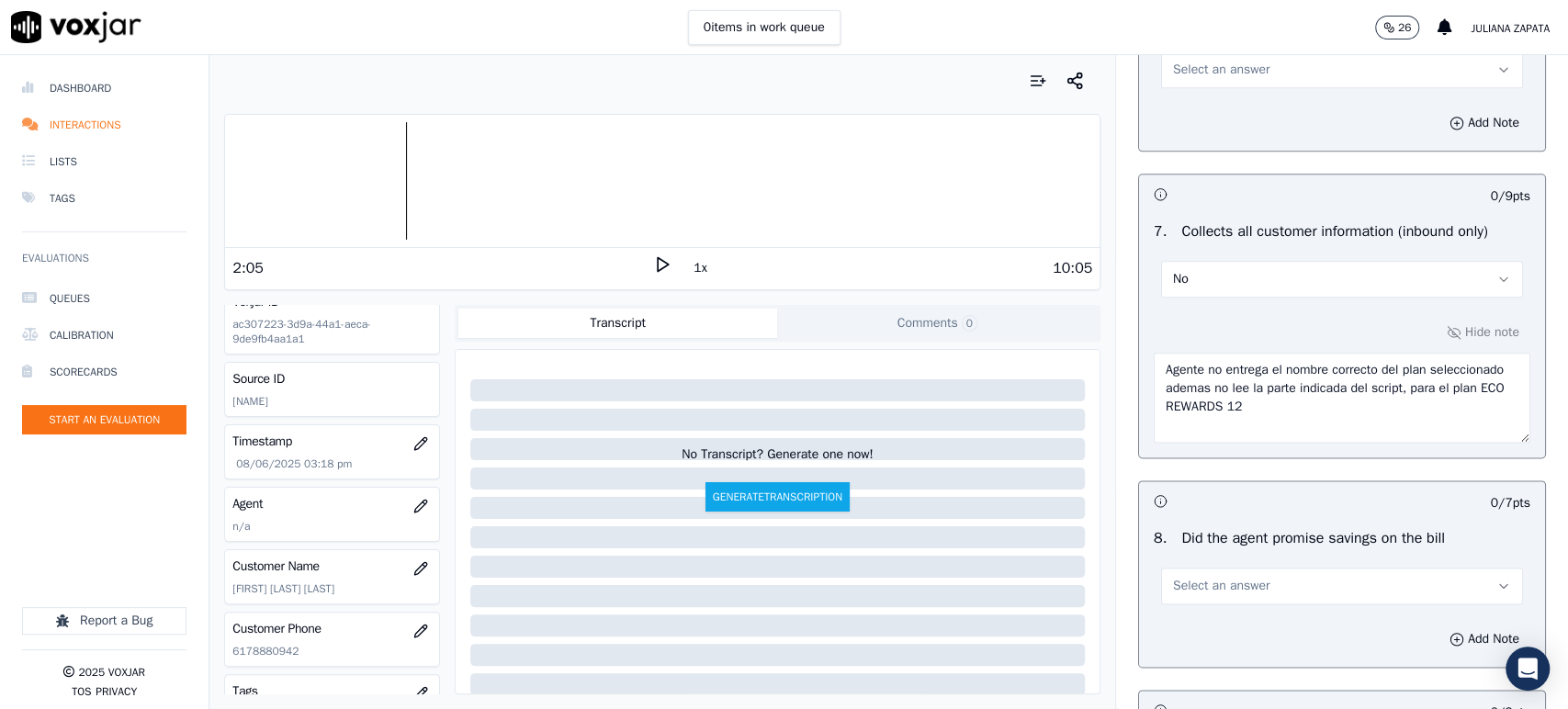 click 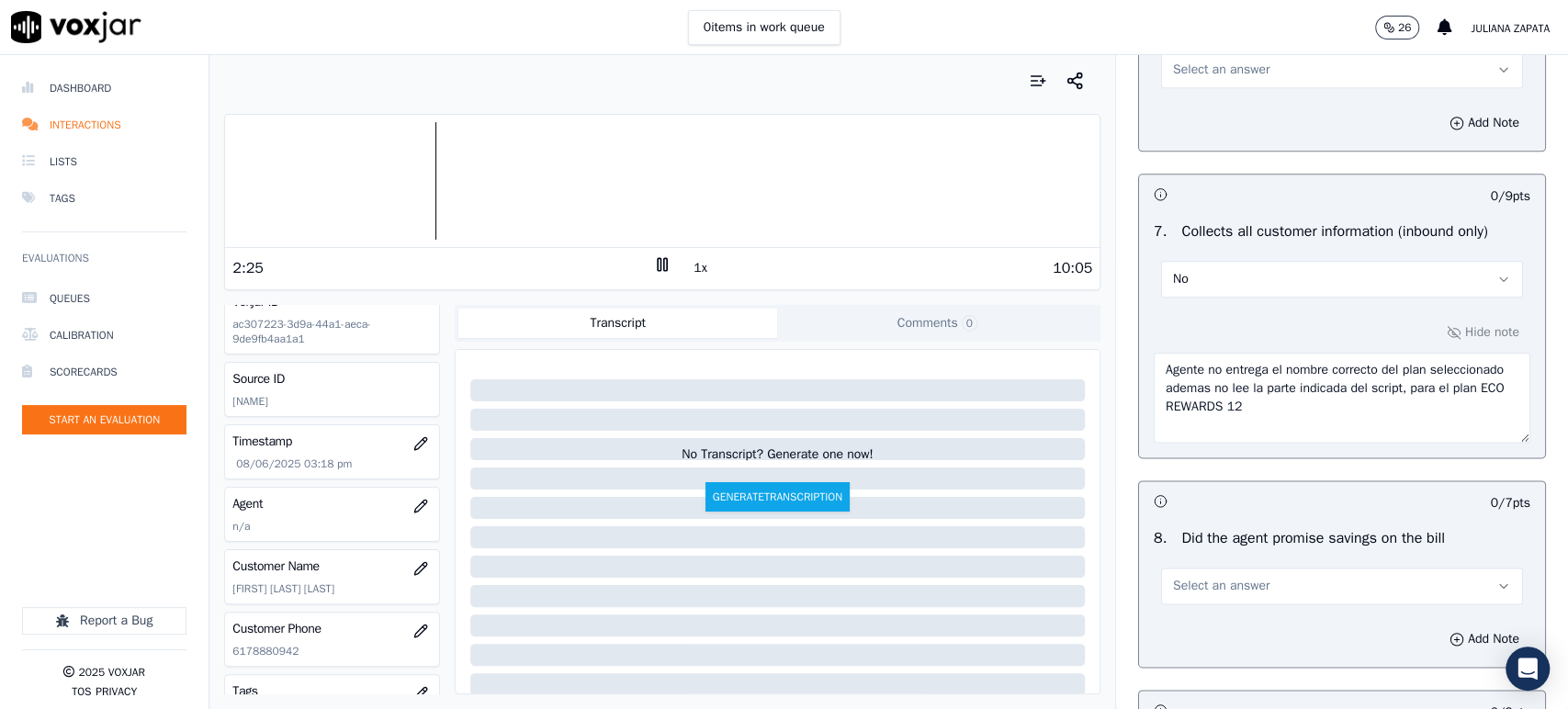 click at bounding box center (662, 181) 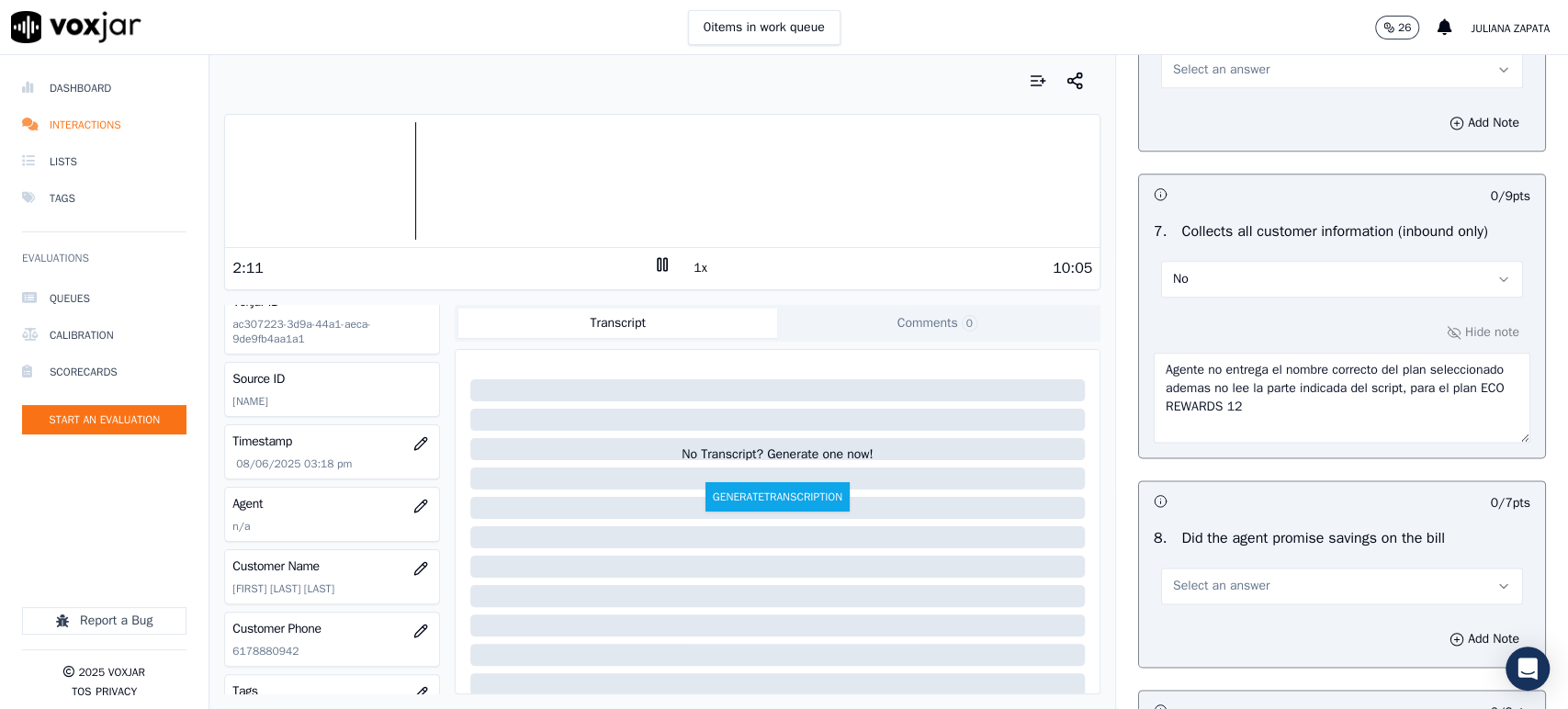 click at bounding box center (662, 181) 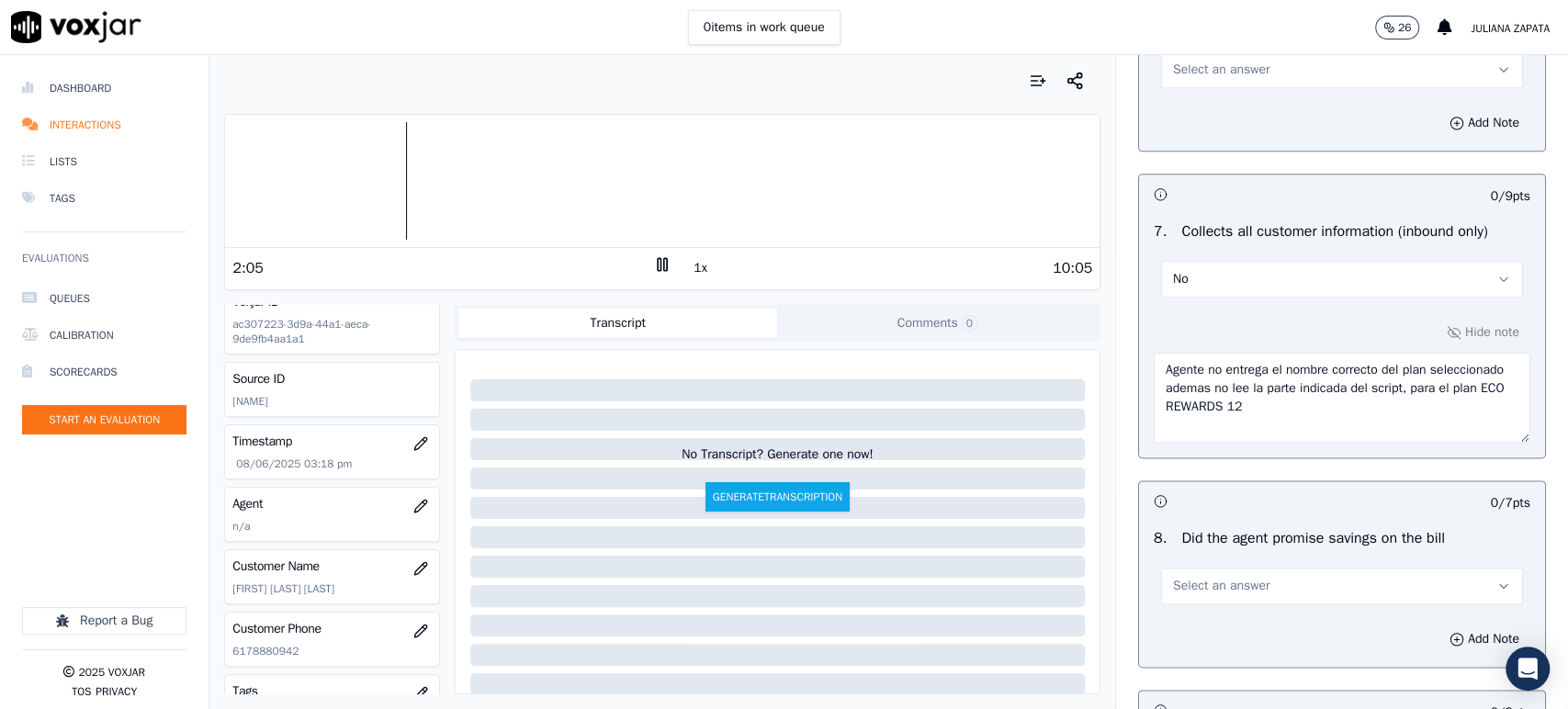 click 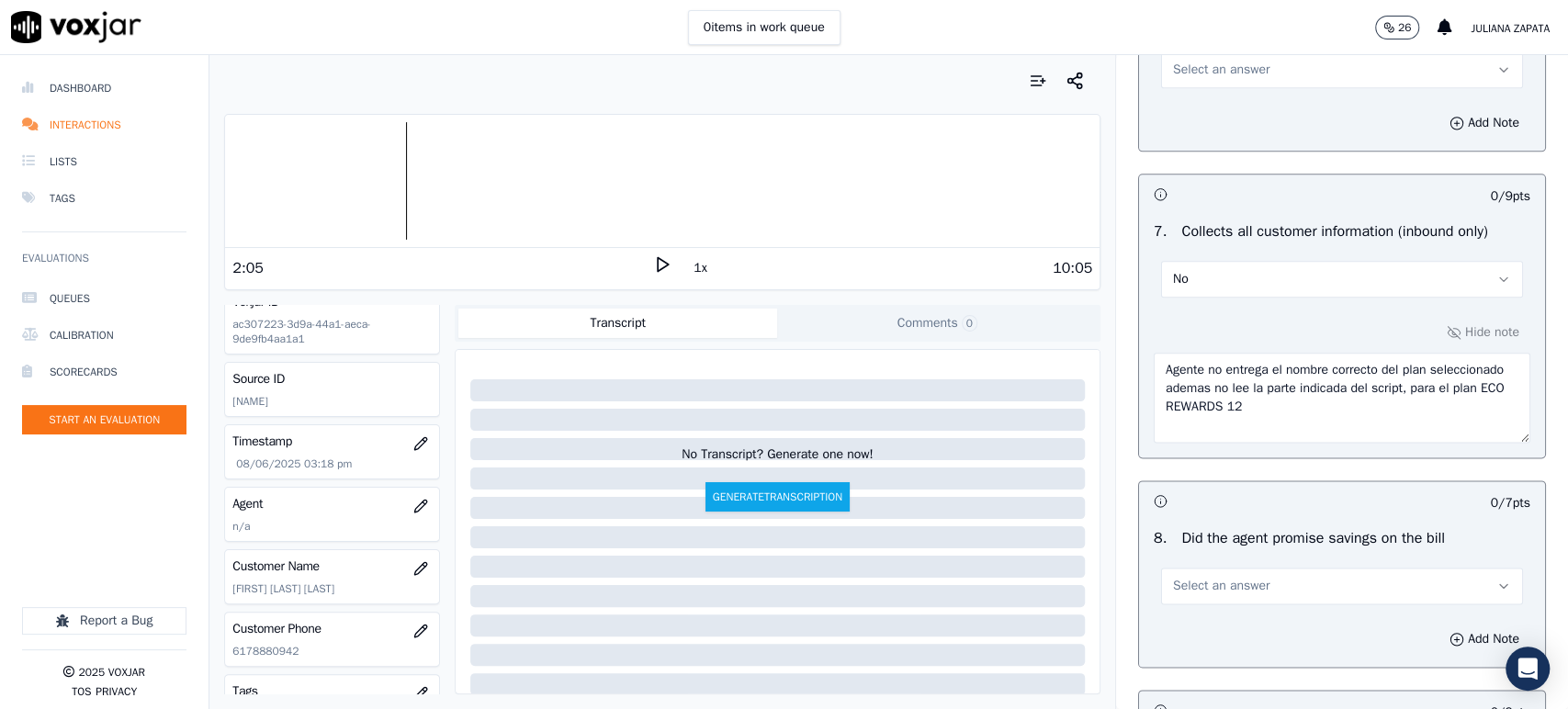 click 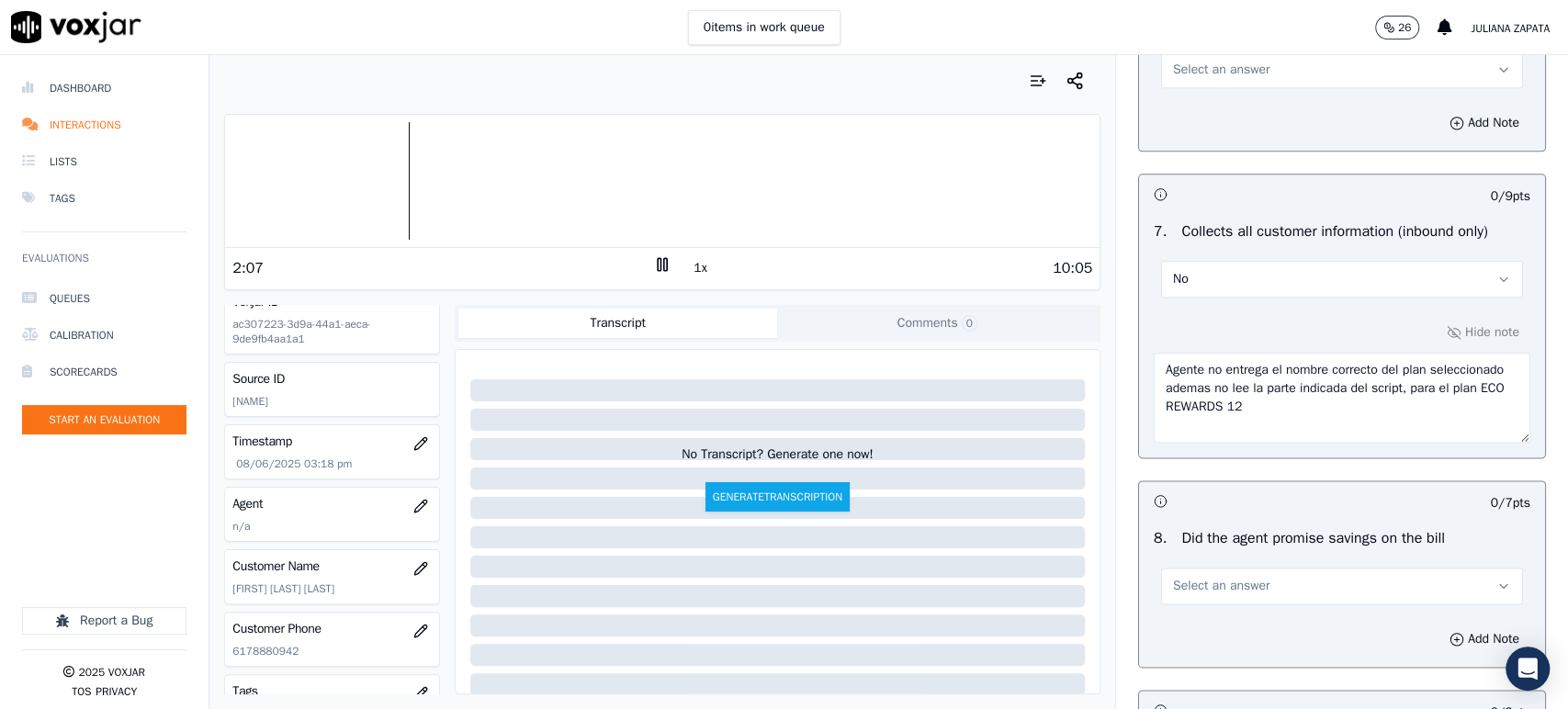 click at bounding box center (662, 181) 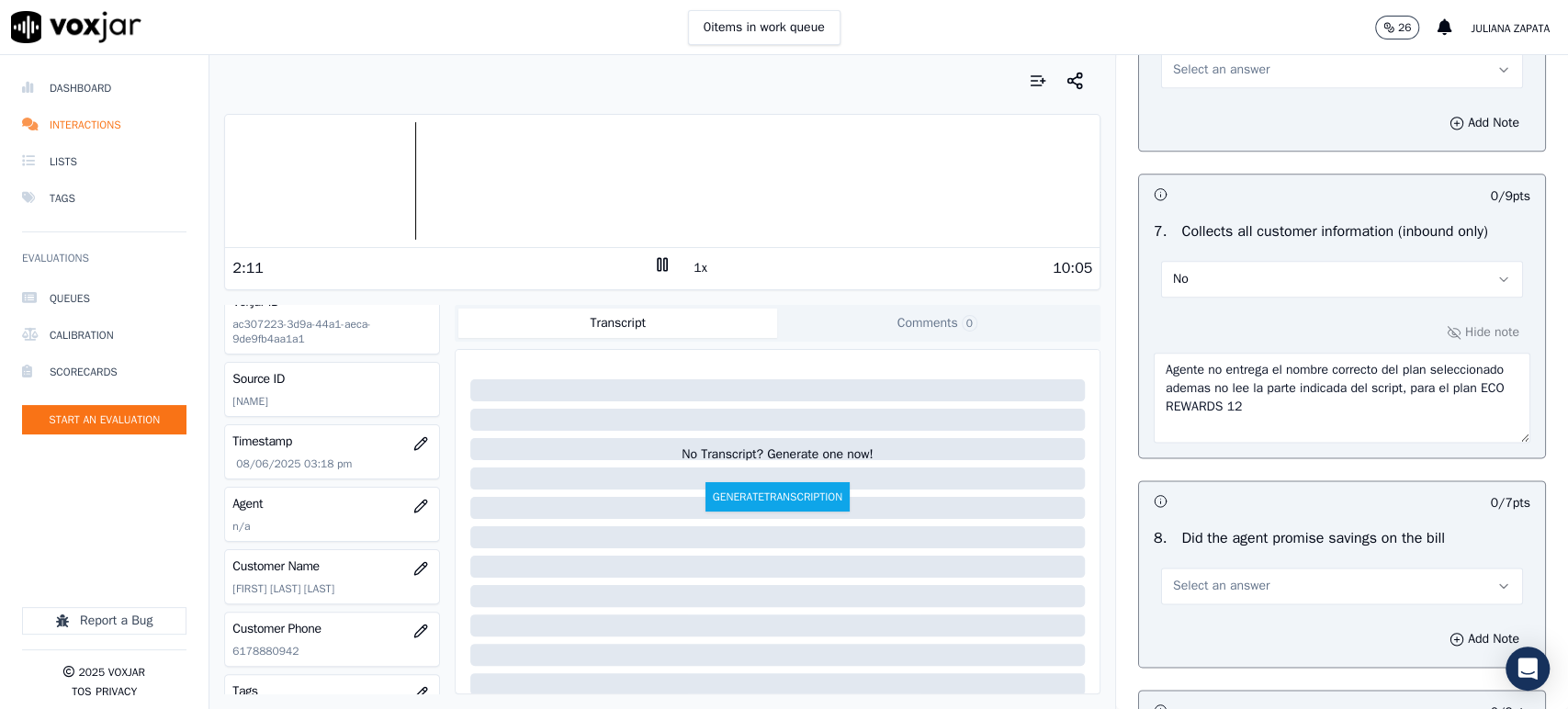 click 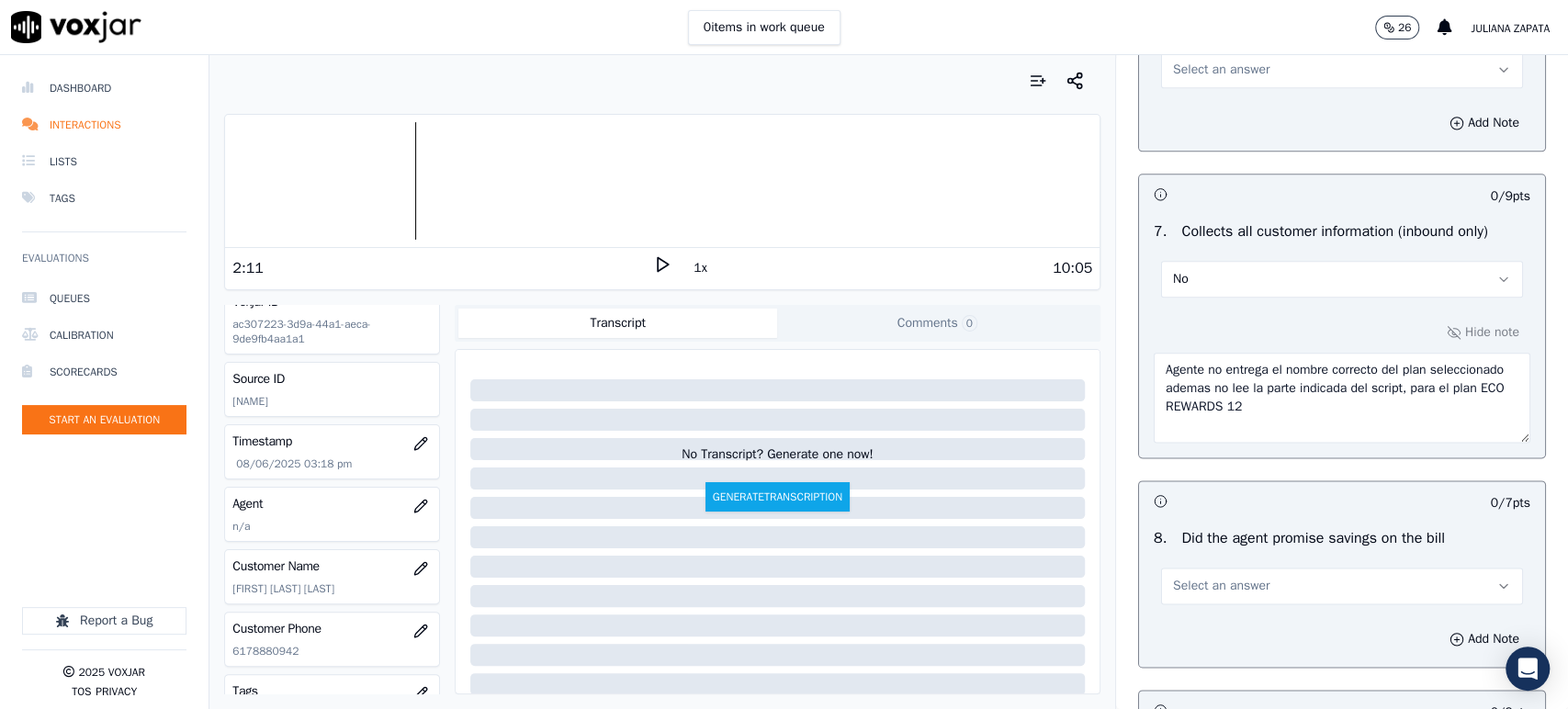 click at bounding box center [662, 181] 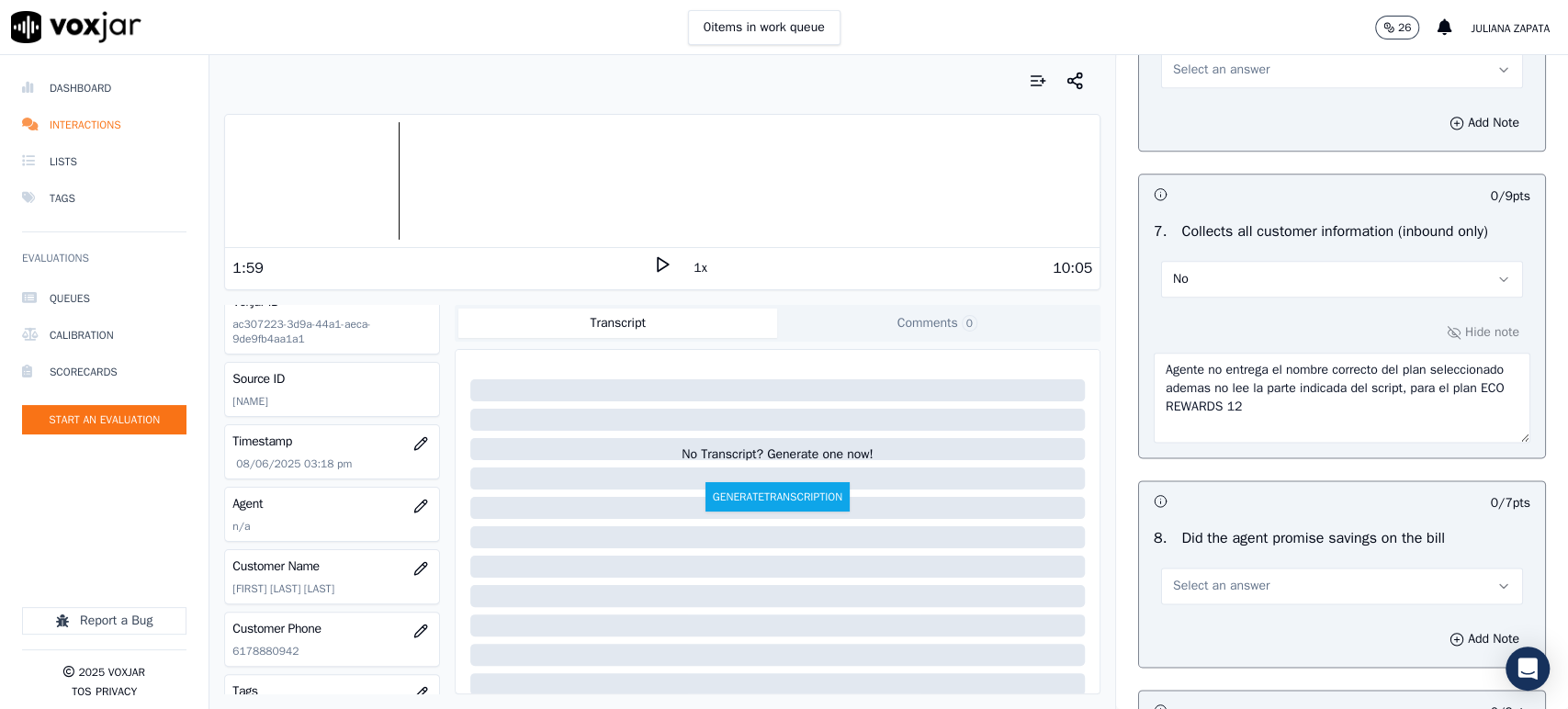 click at bounding box center [662, 181] 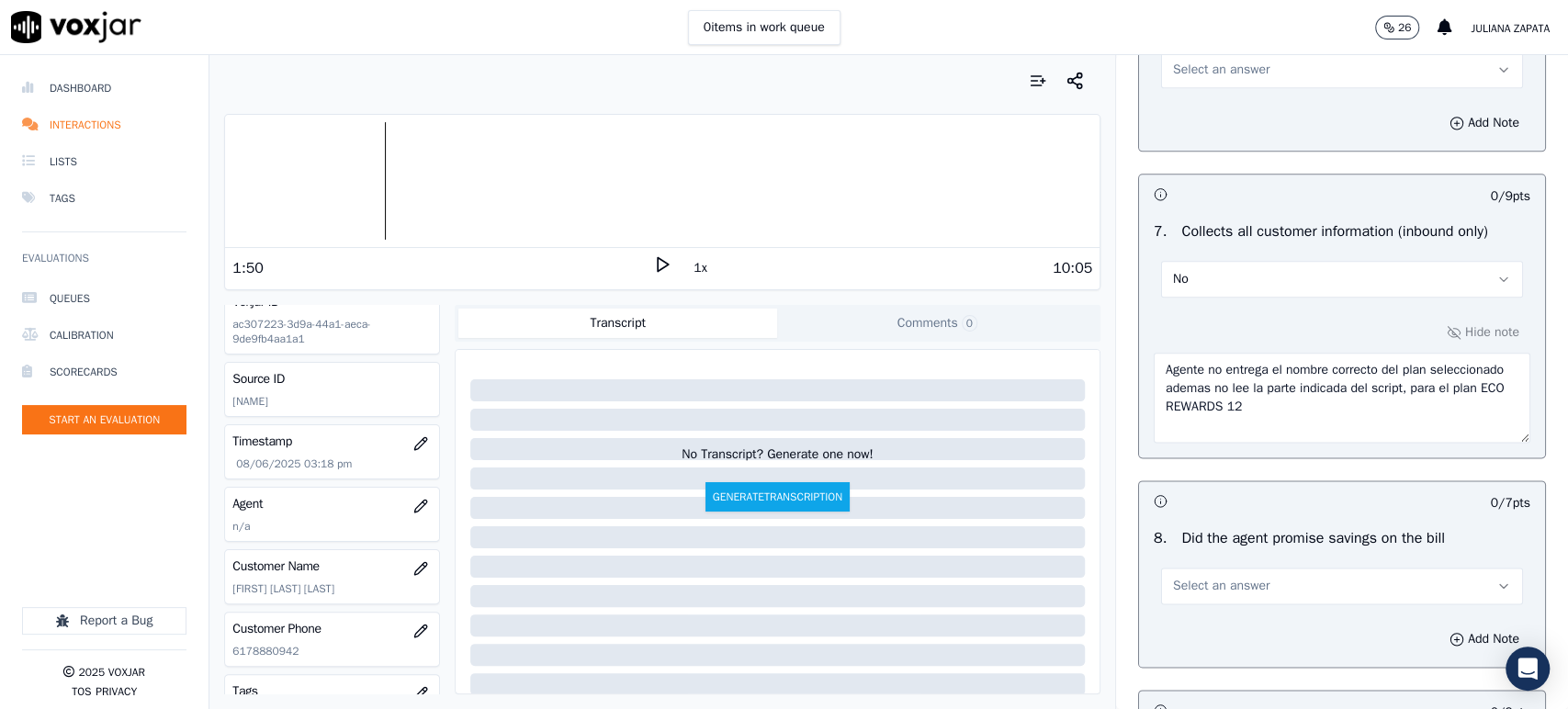 click 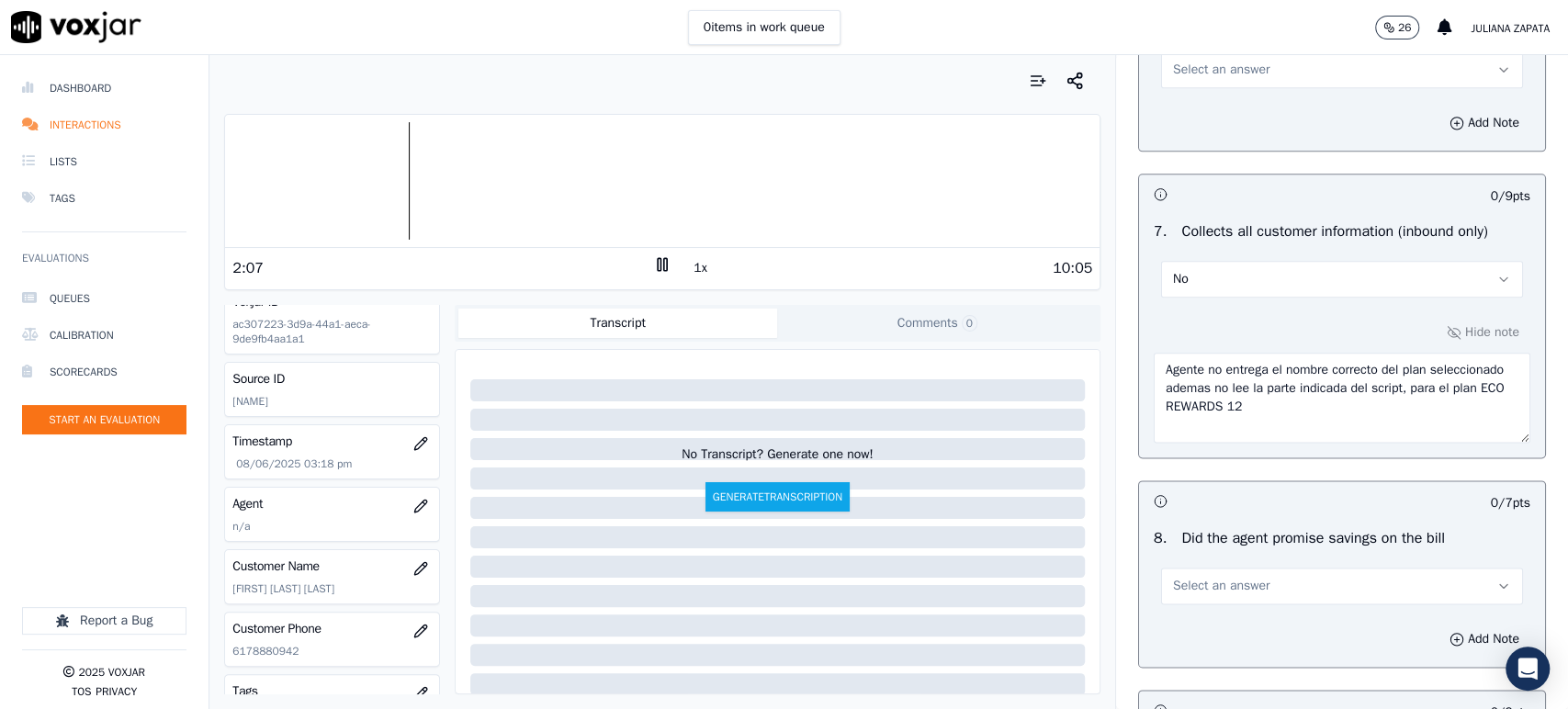 click 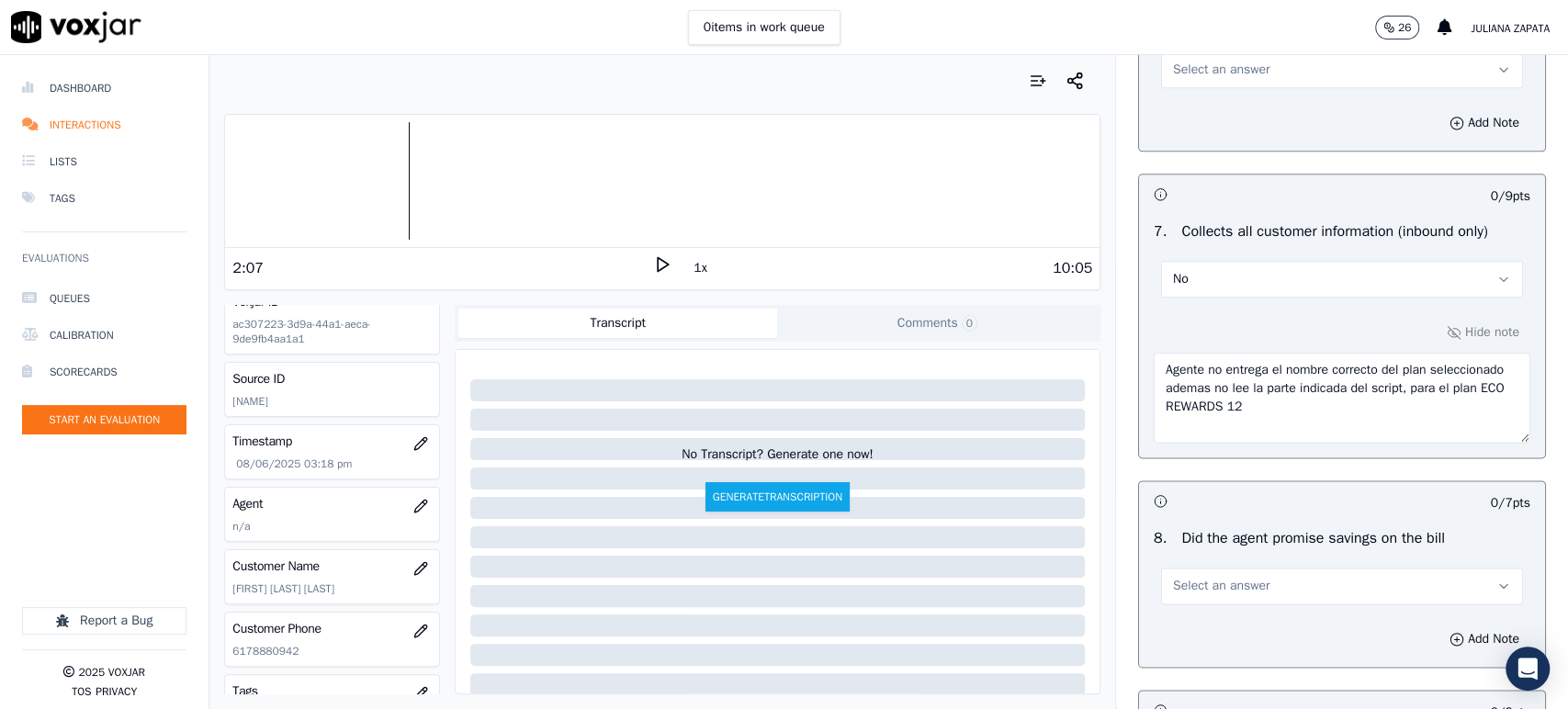 click 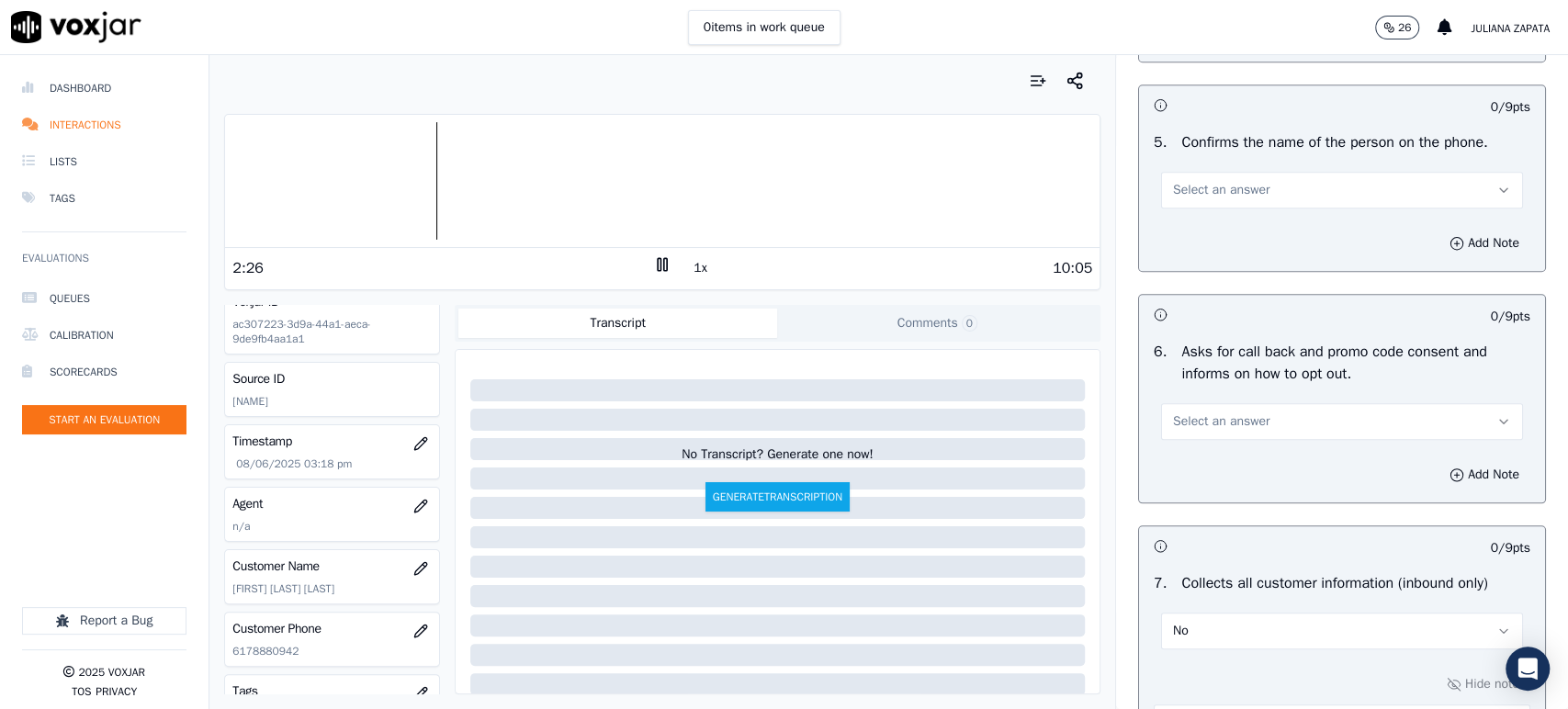 scroll, scrollTop: 1224, scrollLeft: 0, axis: vertical 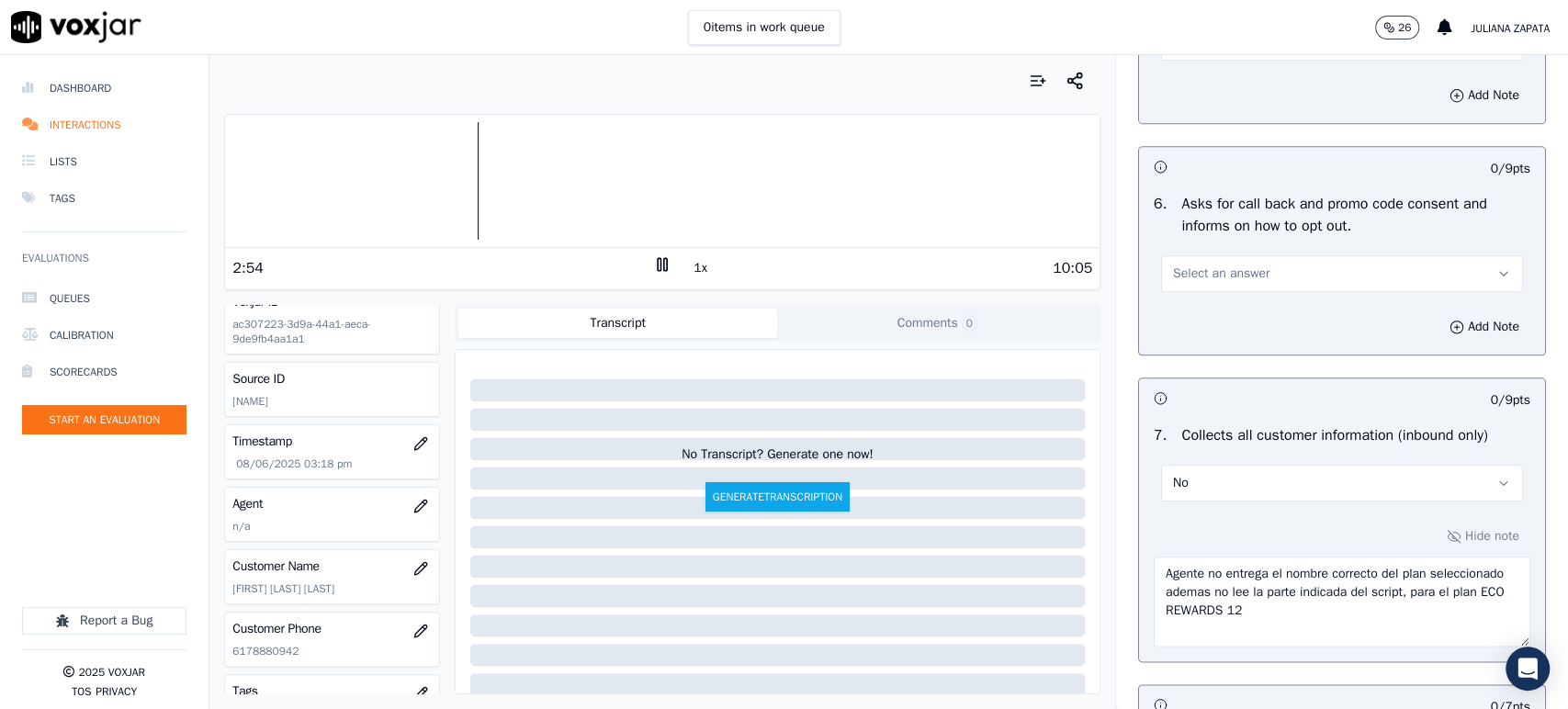 click at bounding box center (662, 181) 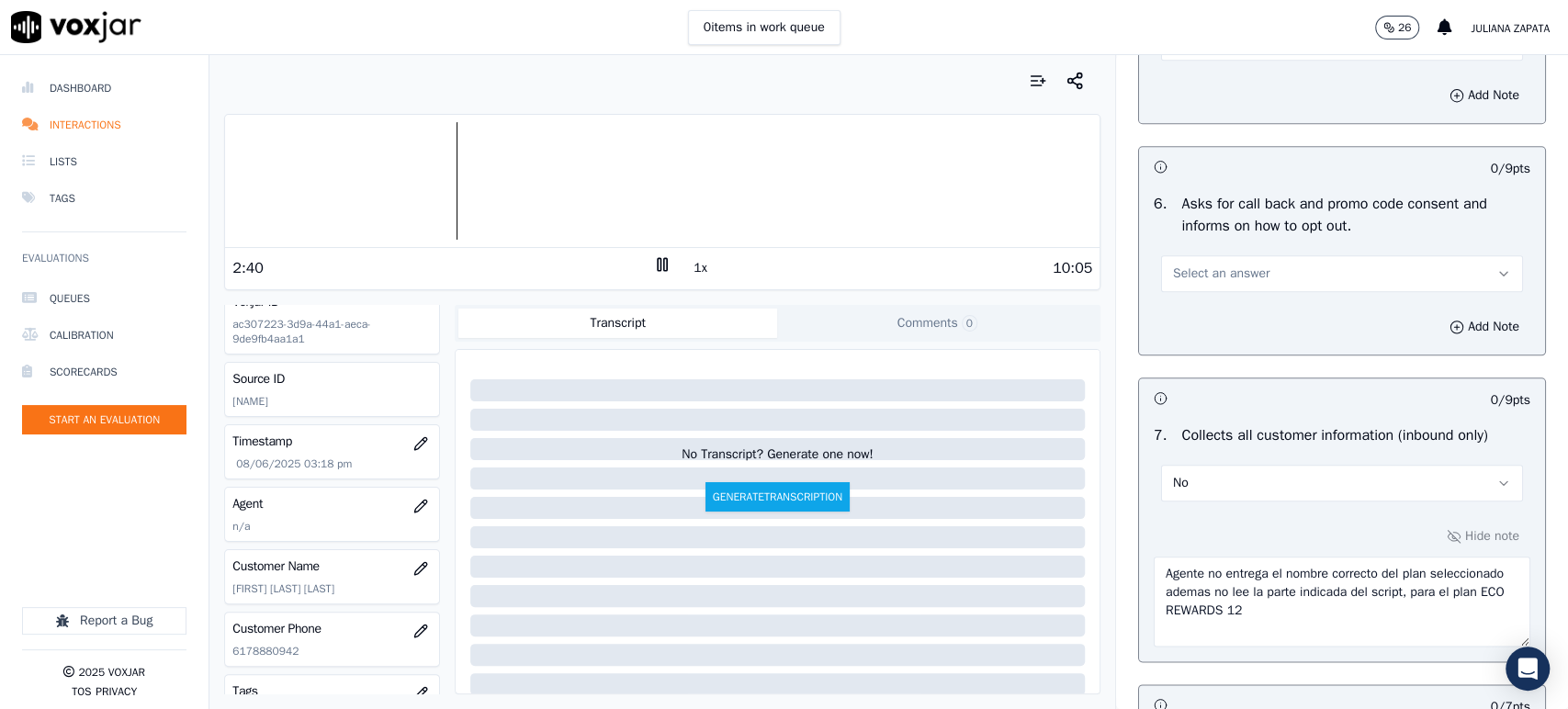 click 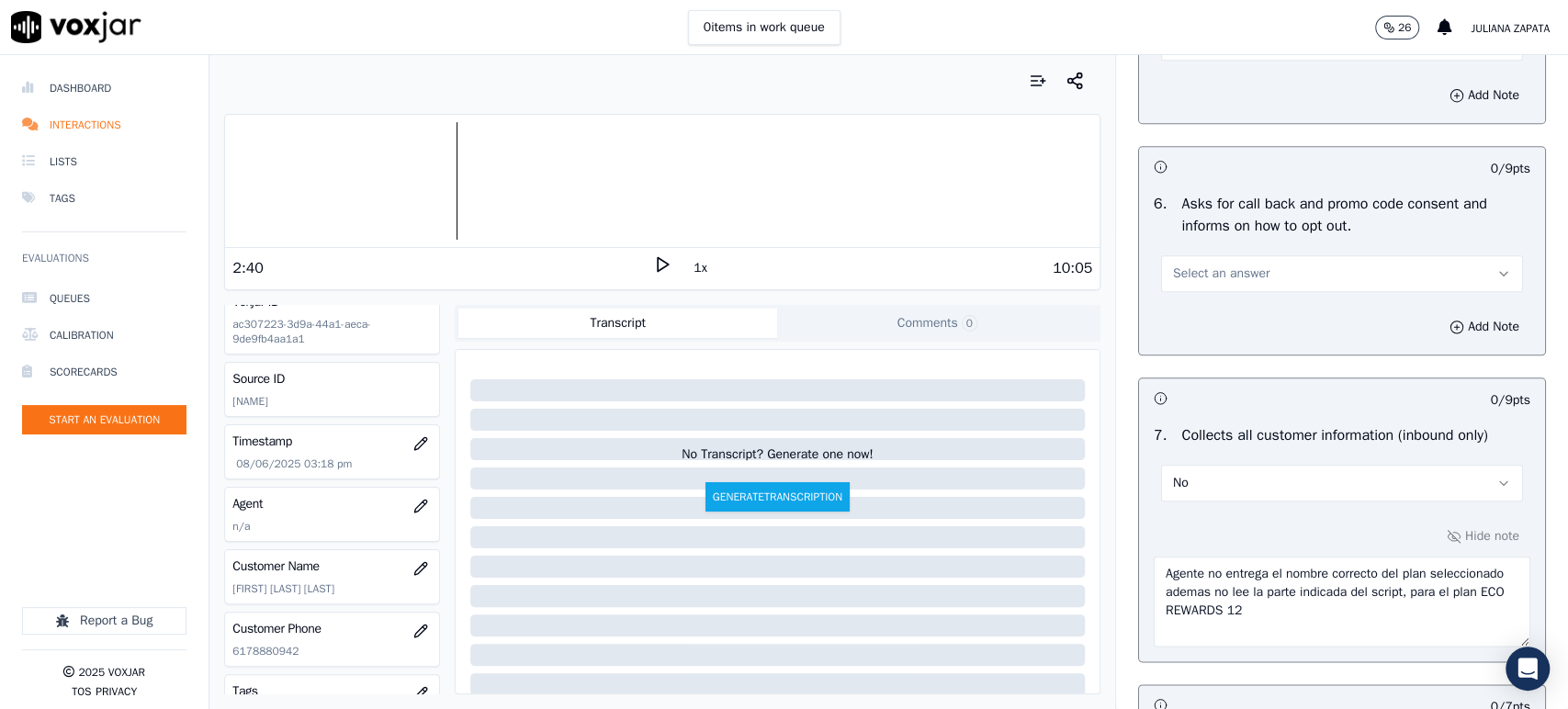 click 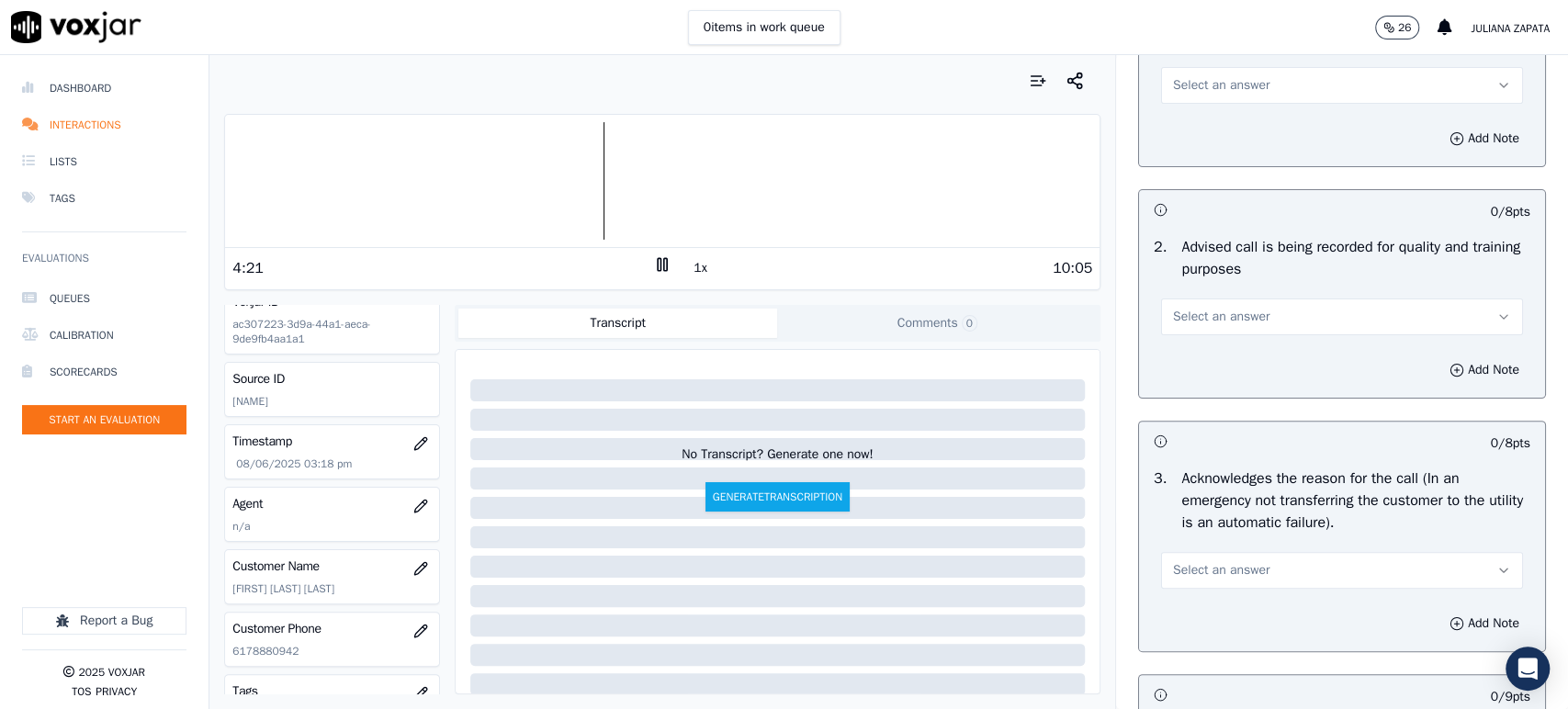 scroll, scrollTop: 0, scrollLeft: 0, axis: both 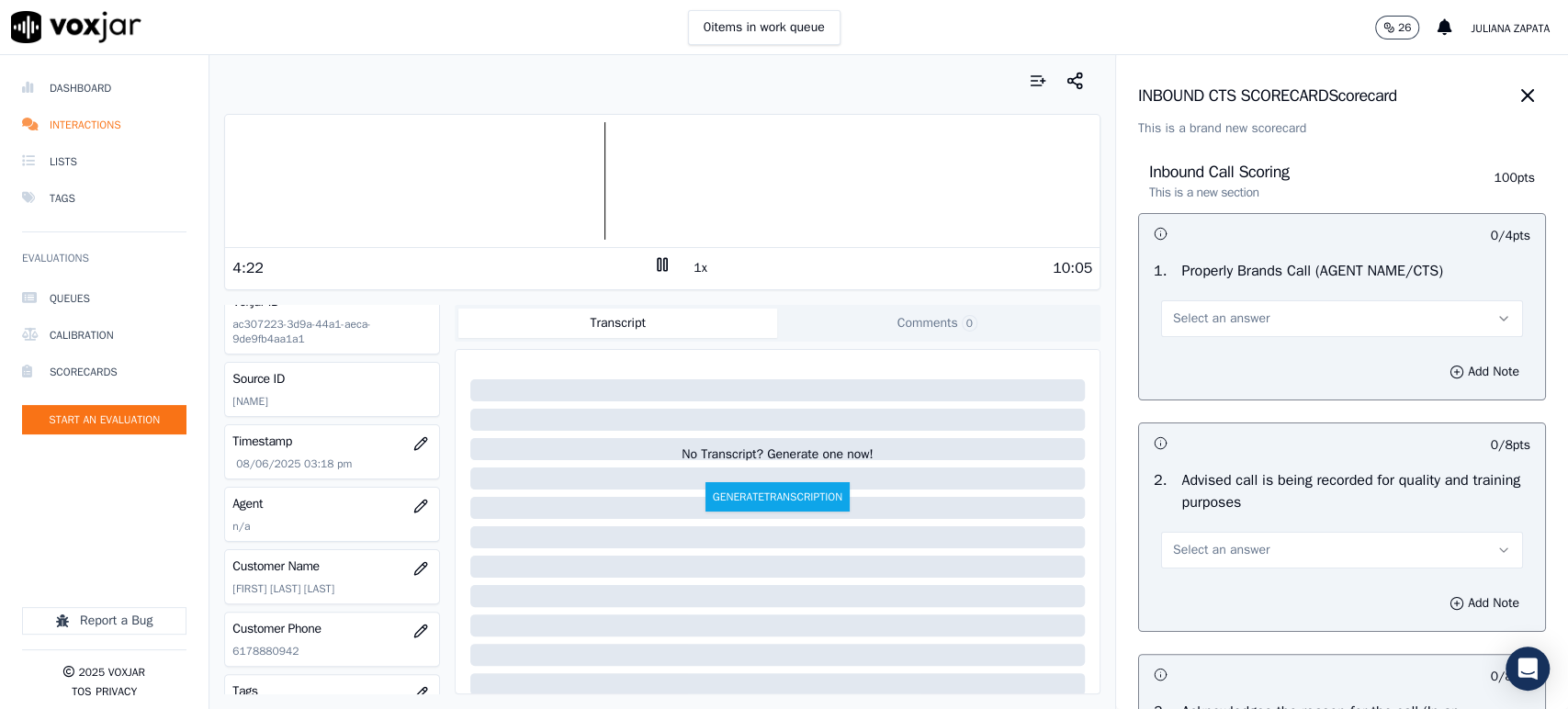 click on "Select an answer" at bounding box center [1221, 319] 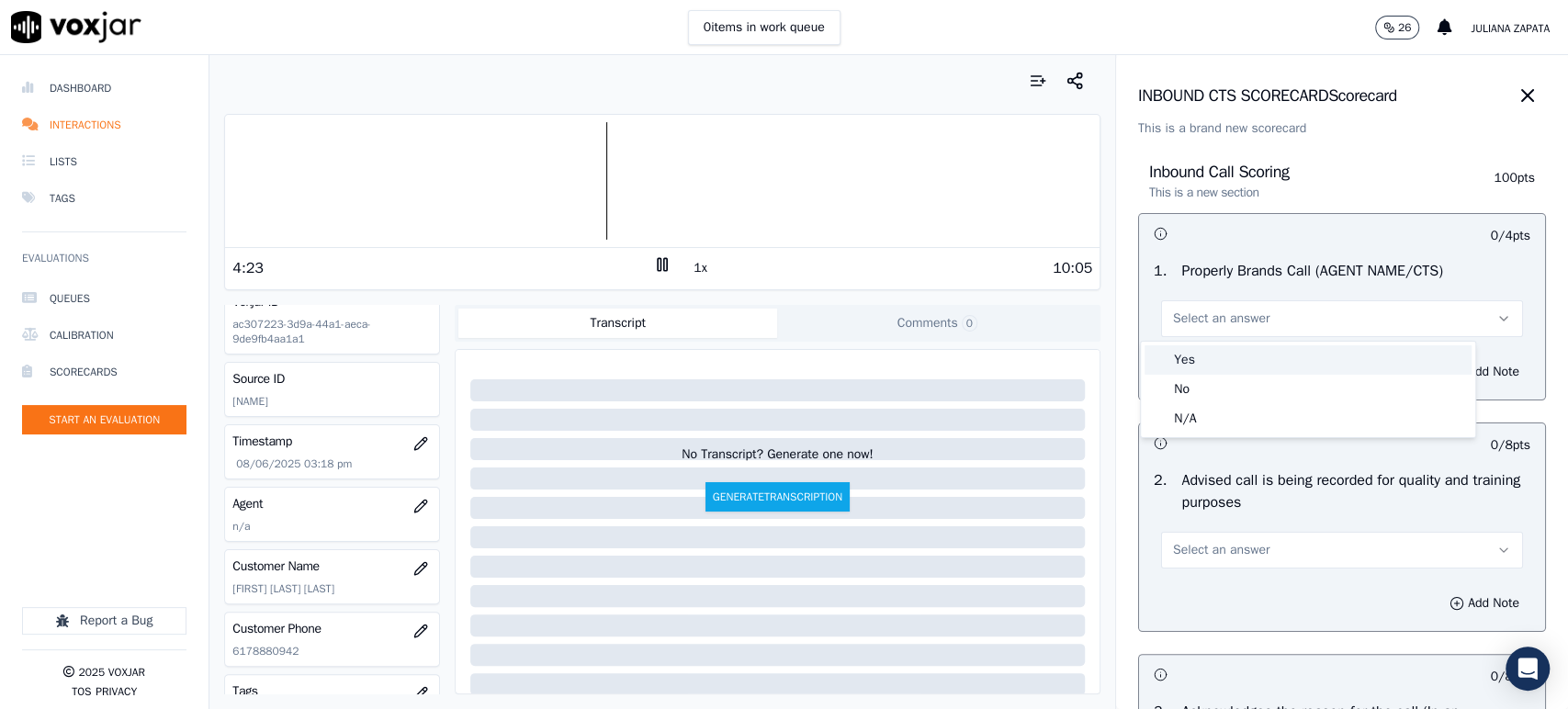 click on "Yes" at bounding box center (1308, 360) 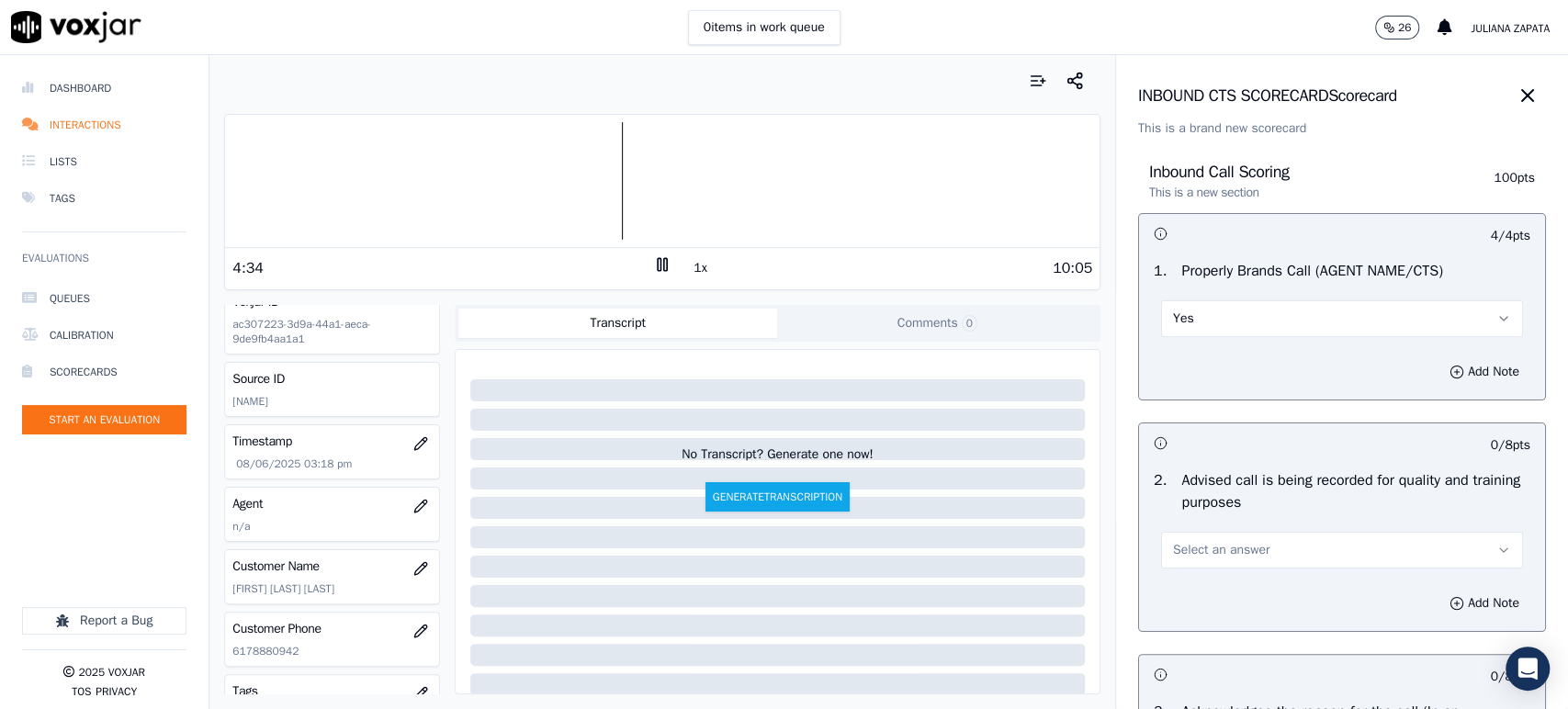 click on "Select an answer" at bounding box center (1221, 550) 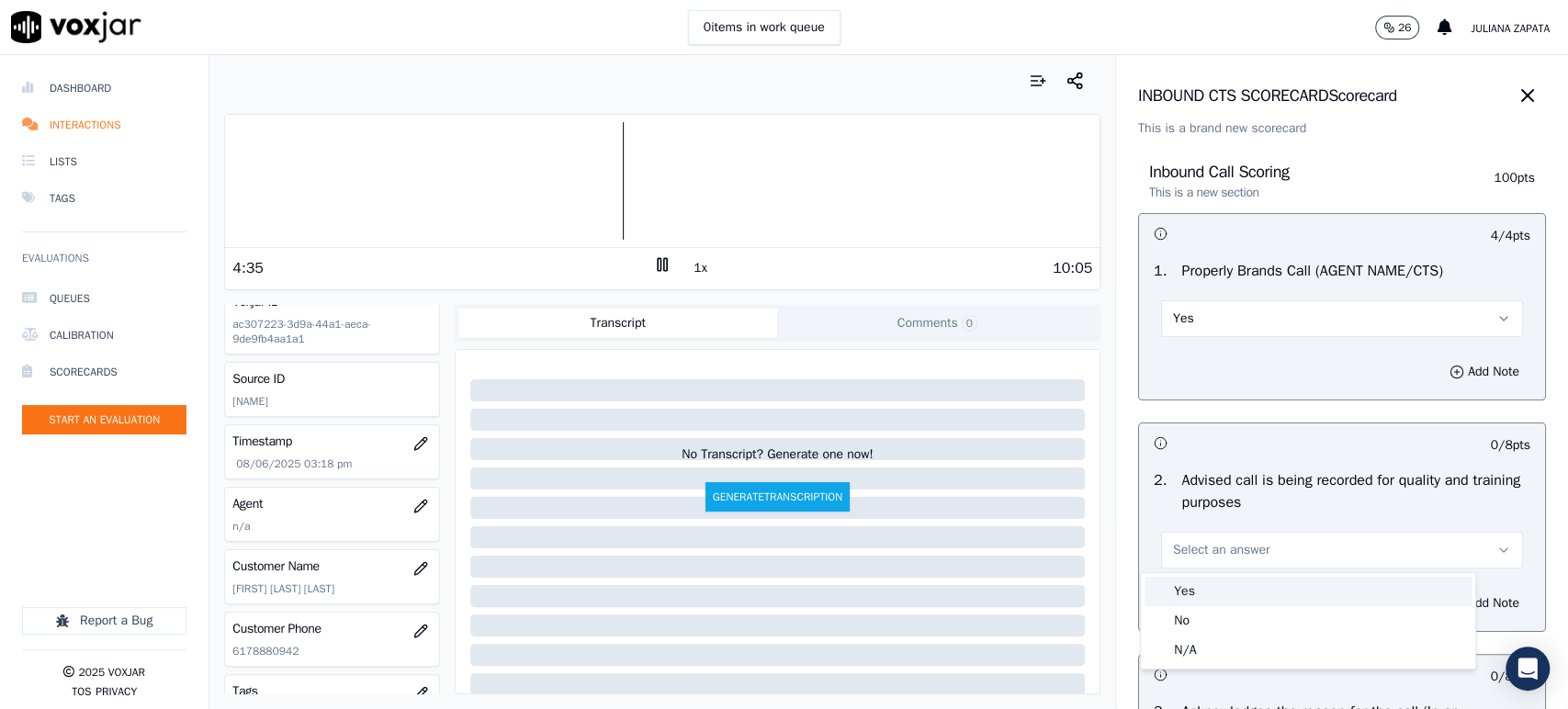 click on "Yes" at bounding box center (1308, 591) 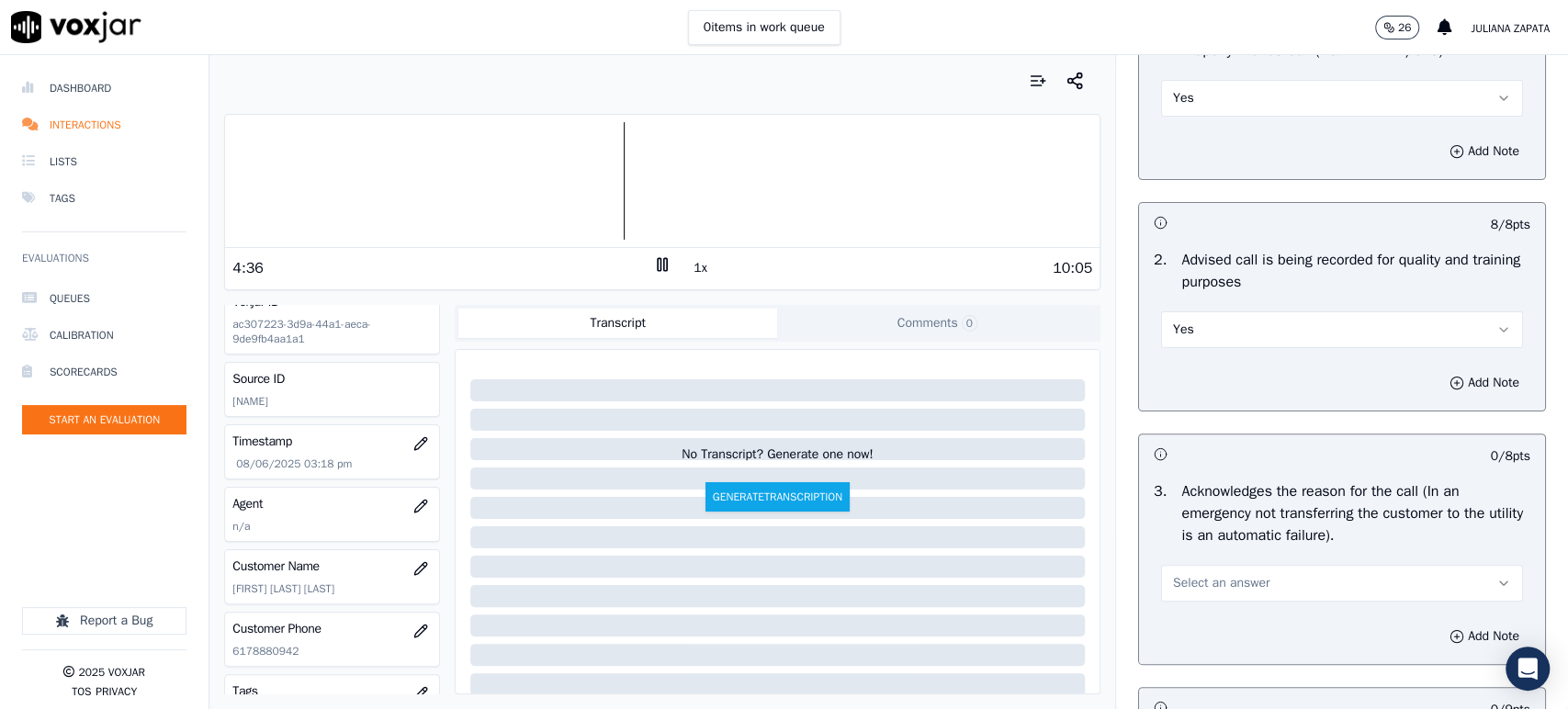 scroll, scrollTop: 408, scrollLeft: 0, axis: vertical 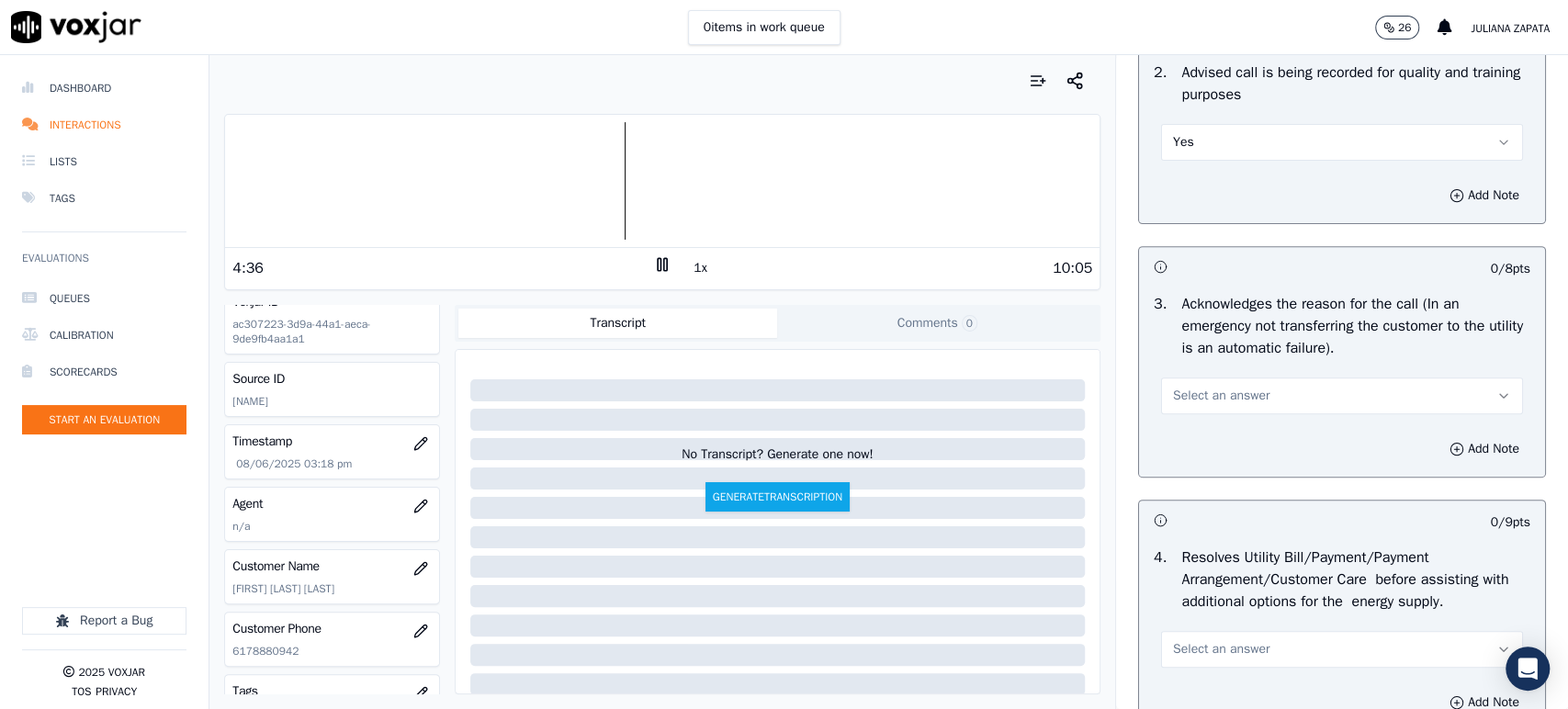 click on "Select an answer" at bounding box center (1342, 396) 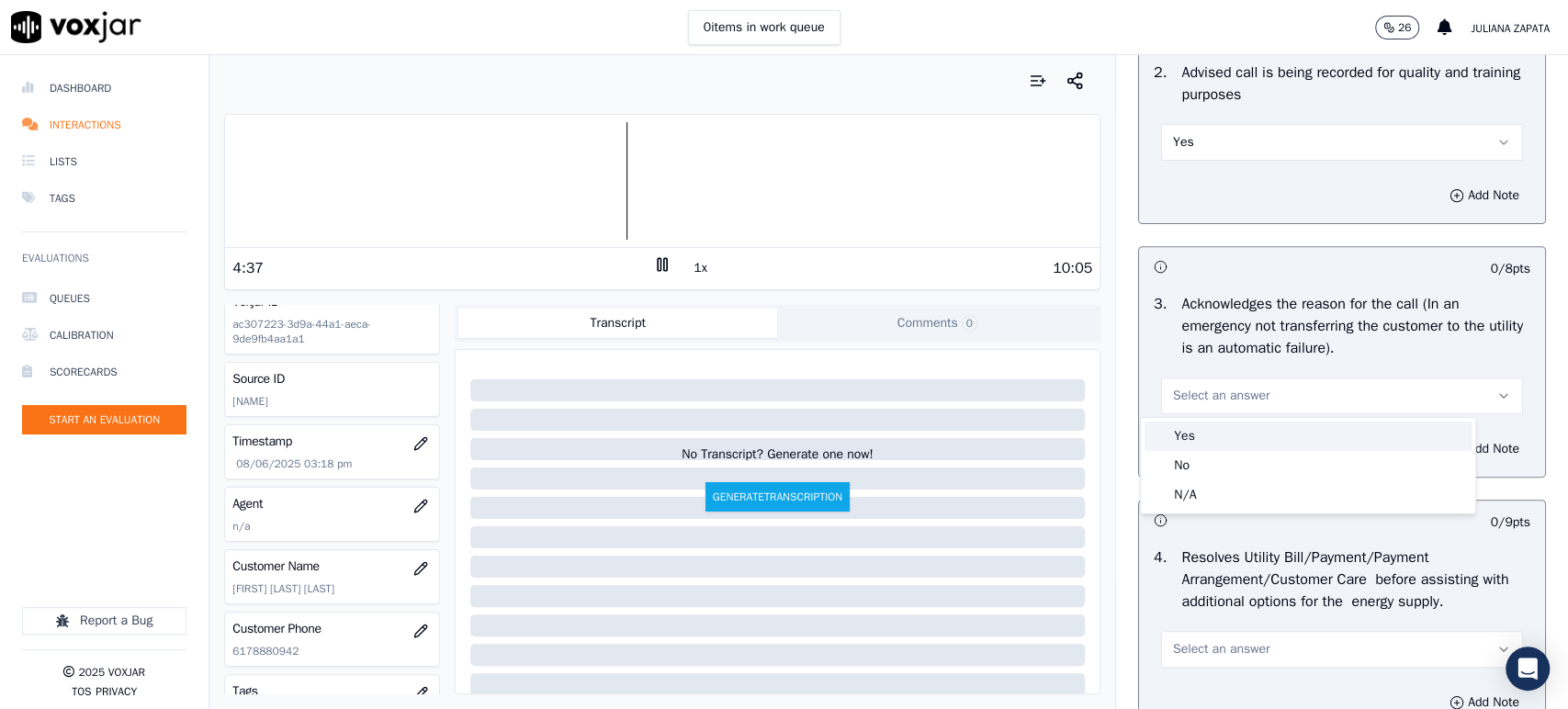 click on "Yes" at bounding box center (1308, 436) 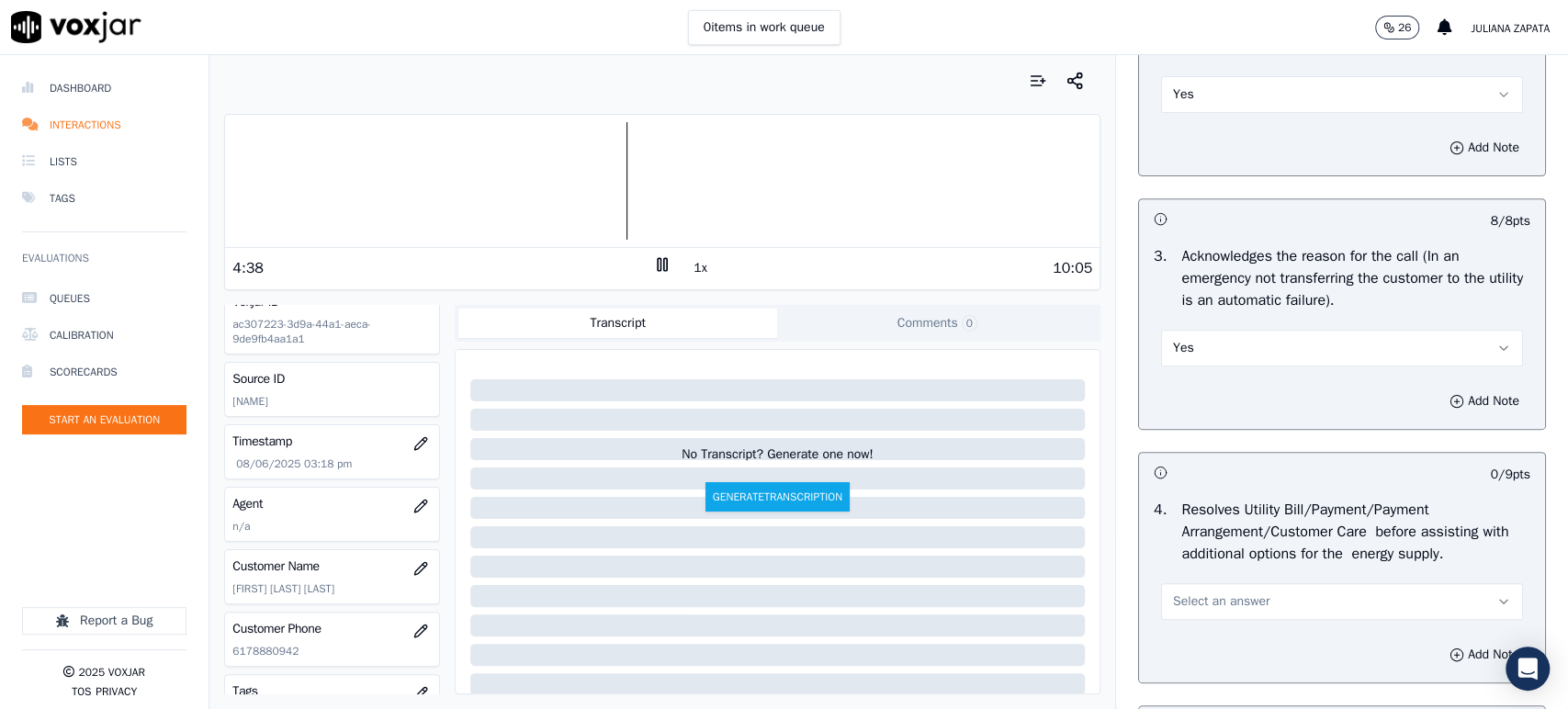 scroll, scrollTop: 612, scrollLeft: 0, axis: vertical 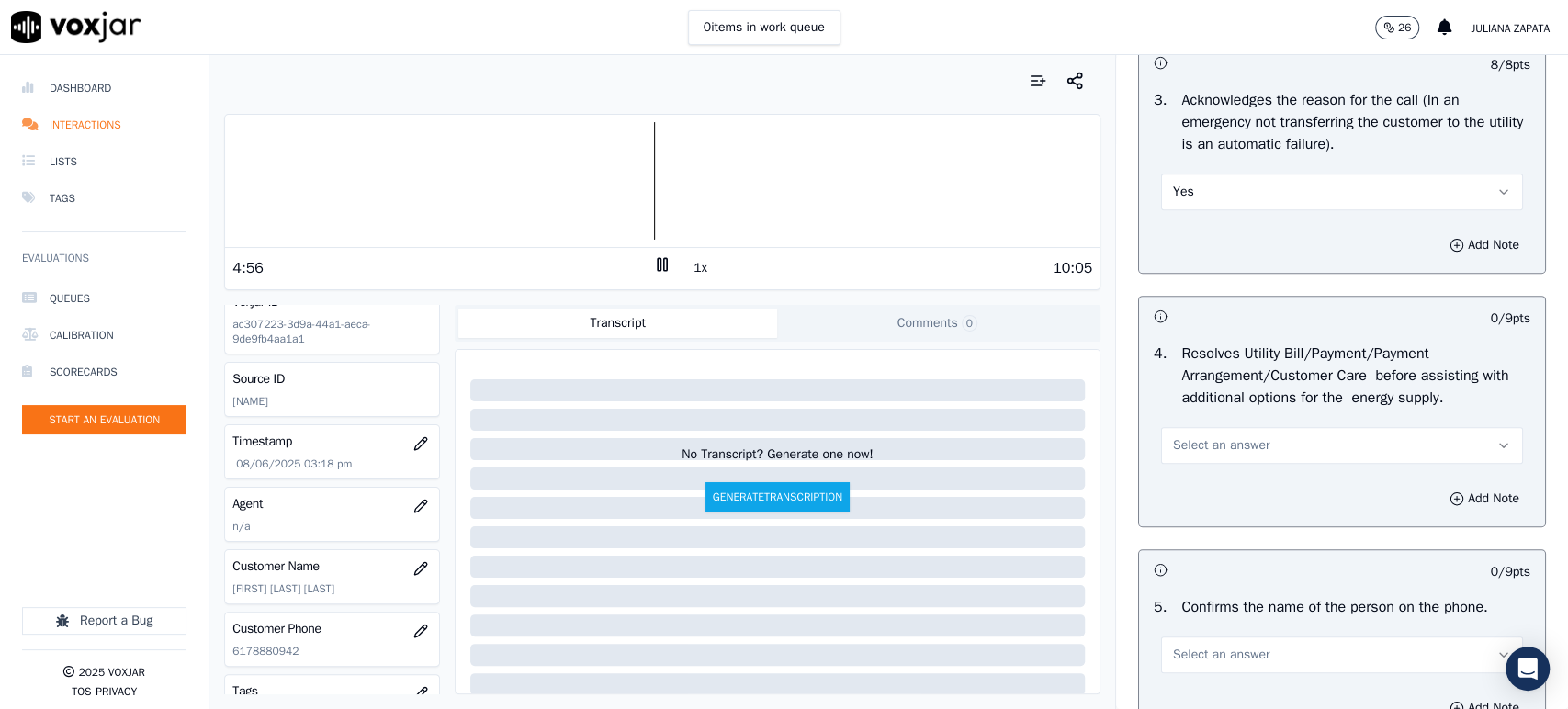 click on "Select an answer" at bounding box center [1221, 445] 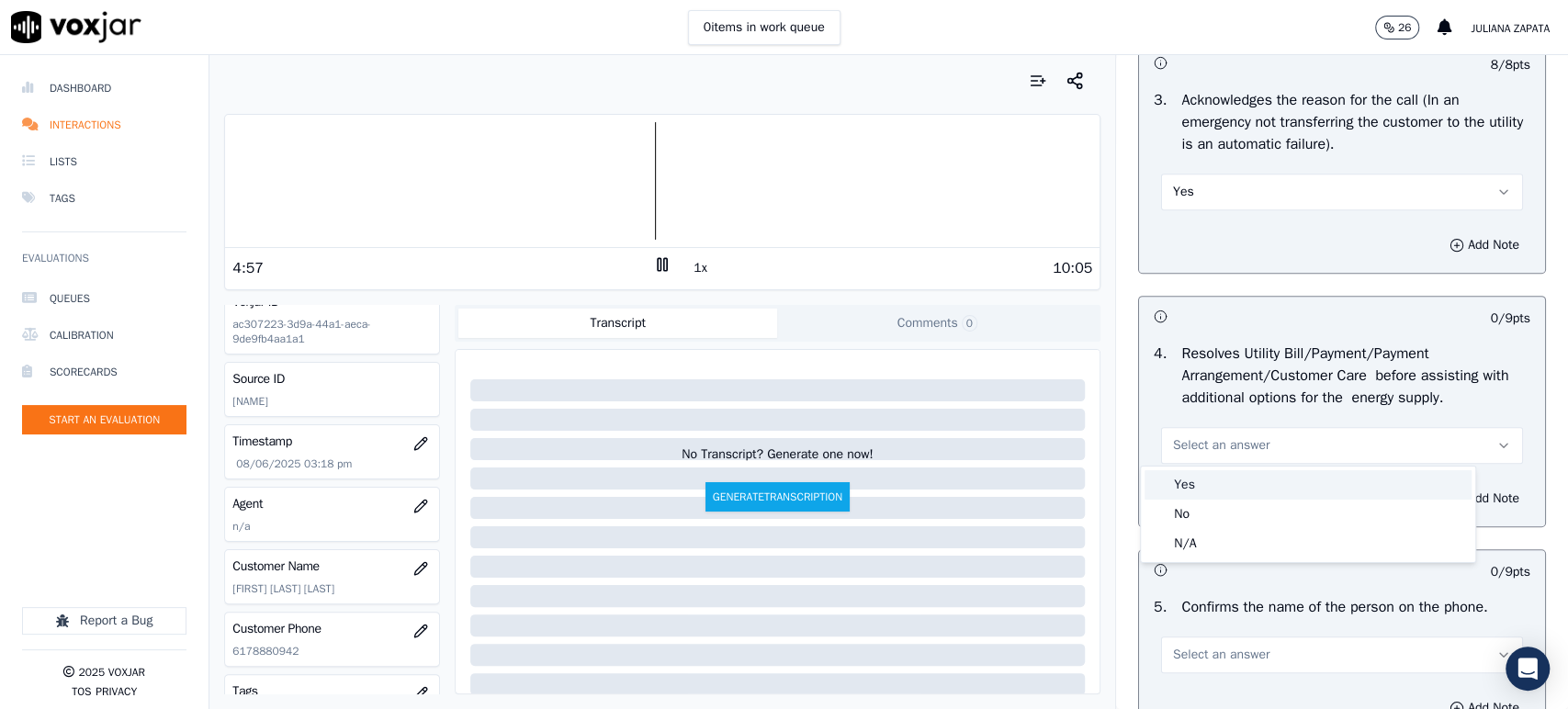 click on "Yes" at bounding box center [1308, 485] 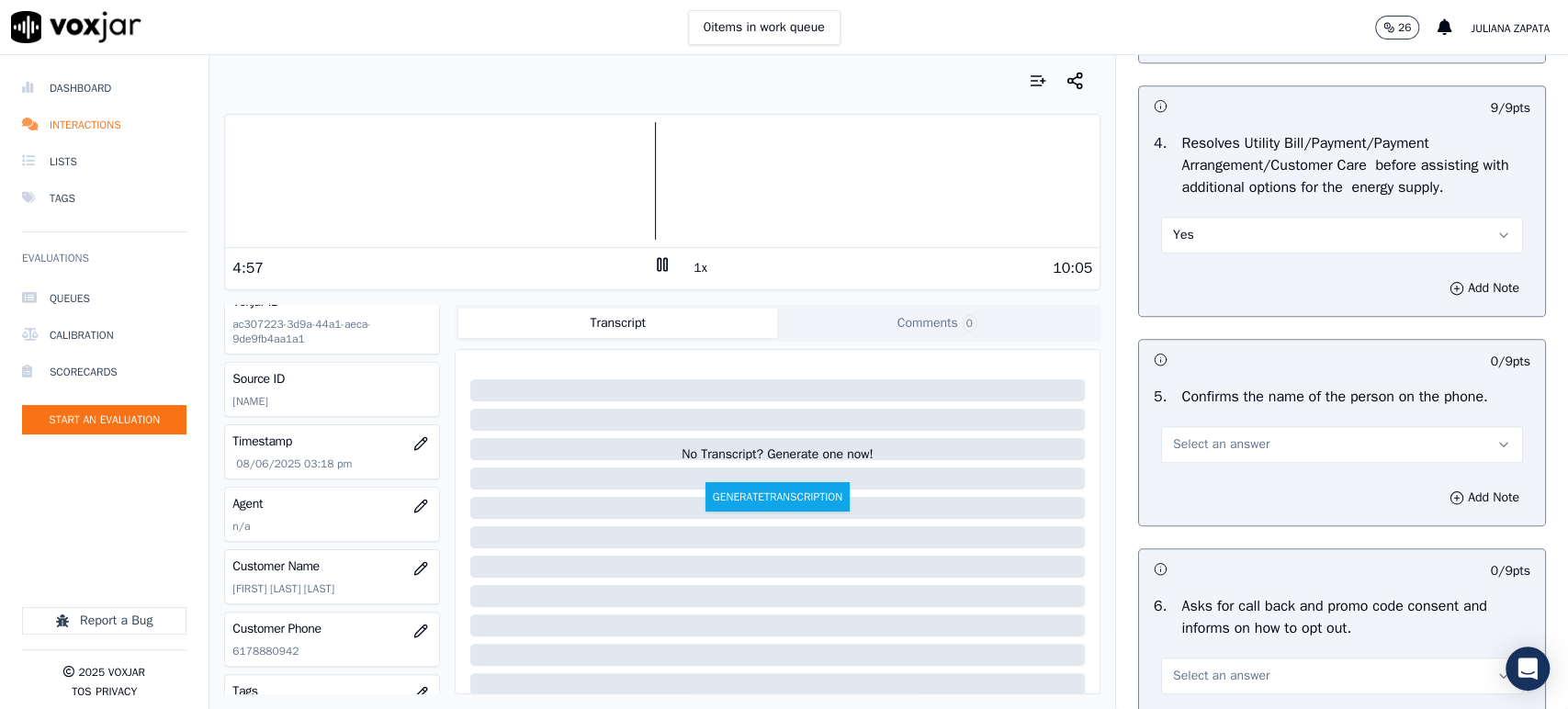 scroll, scrollTop: 918, scrollLeft: 0, axis: vertical 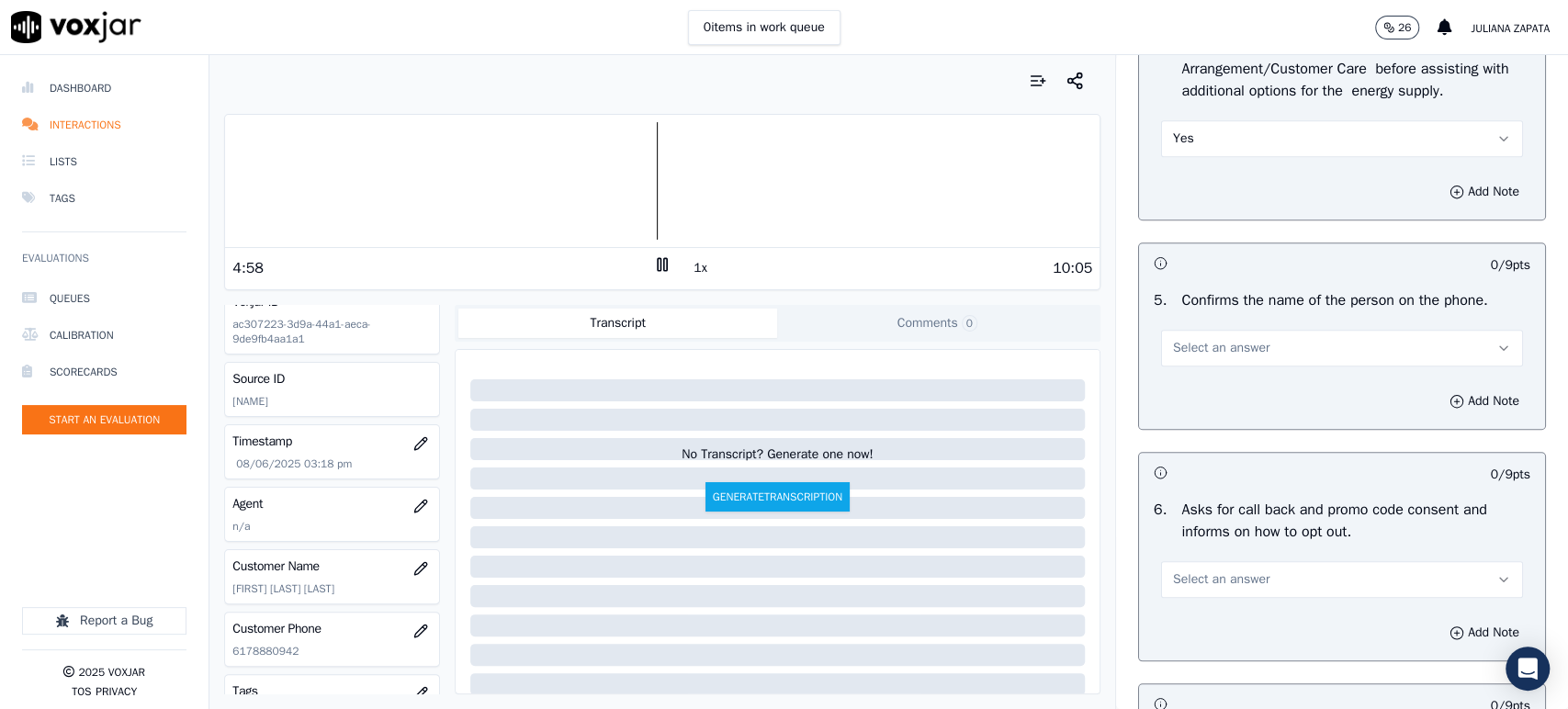 click on "Select an answer" at bounding box center (1221, 348) 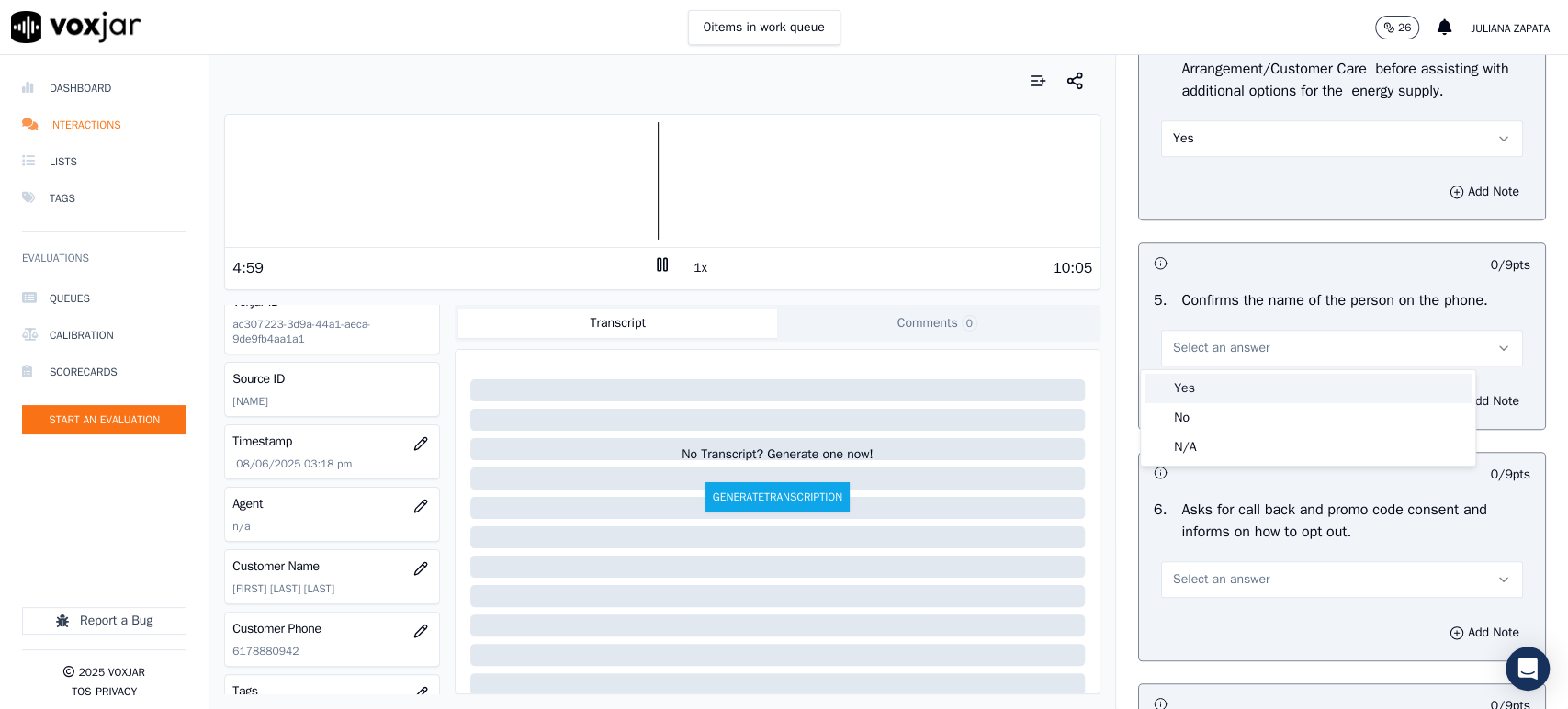 click on "Yes" at bounding box center [1308, 388] 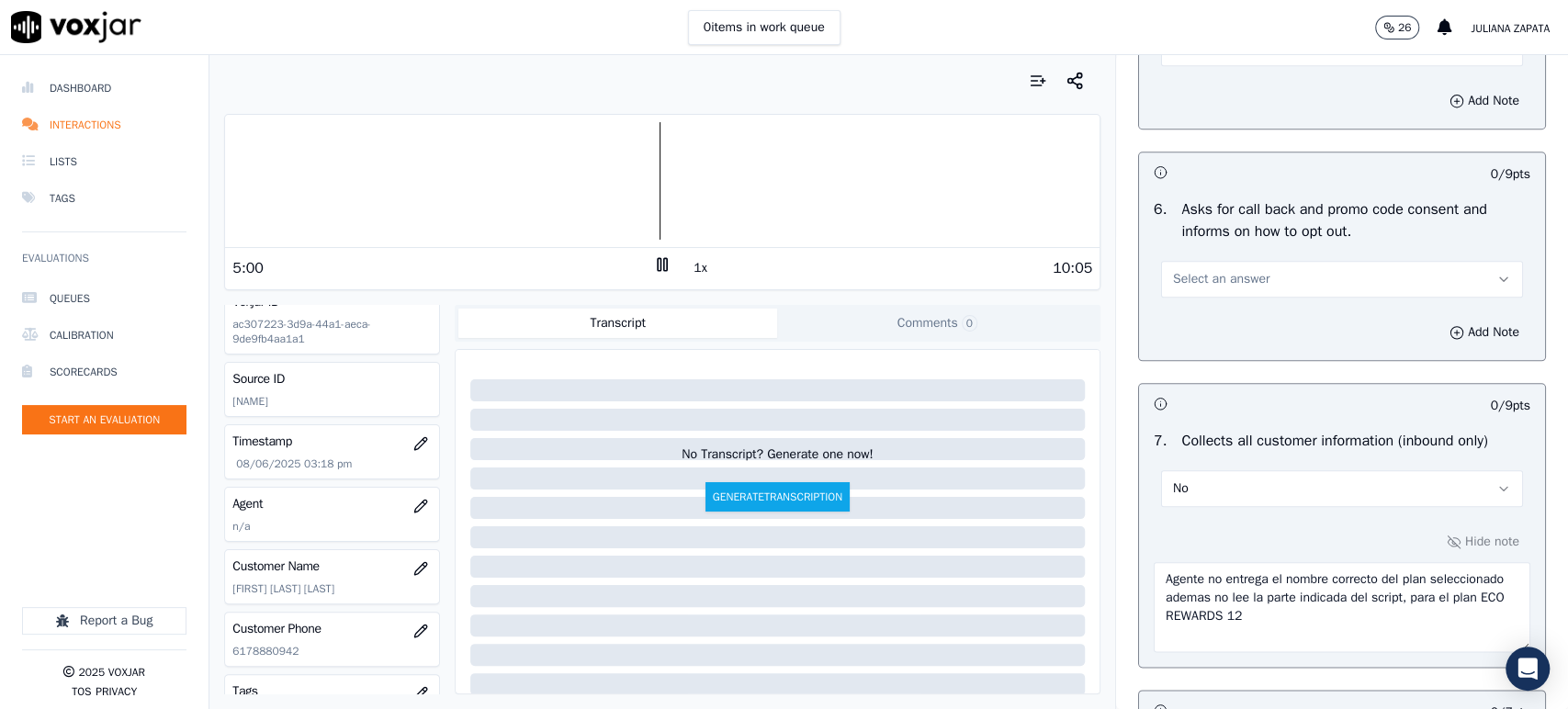 scroll, scrollTop: 1224, scrollLeft: 0, axis: vertical 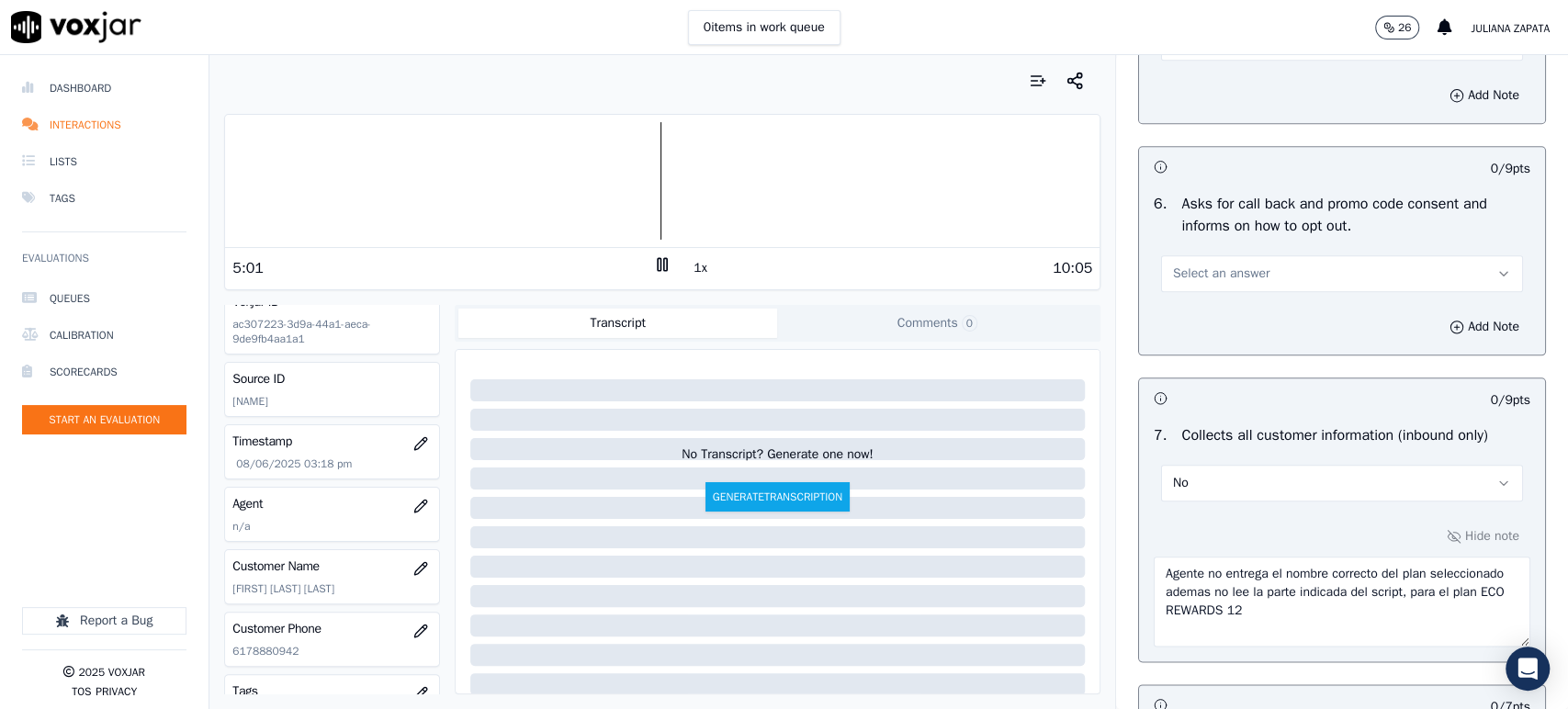 click on "Select an answer" at bounding box center [1221, 274] 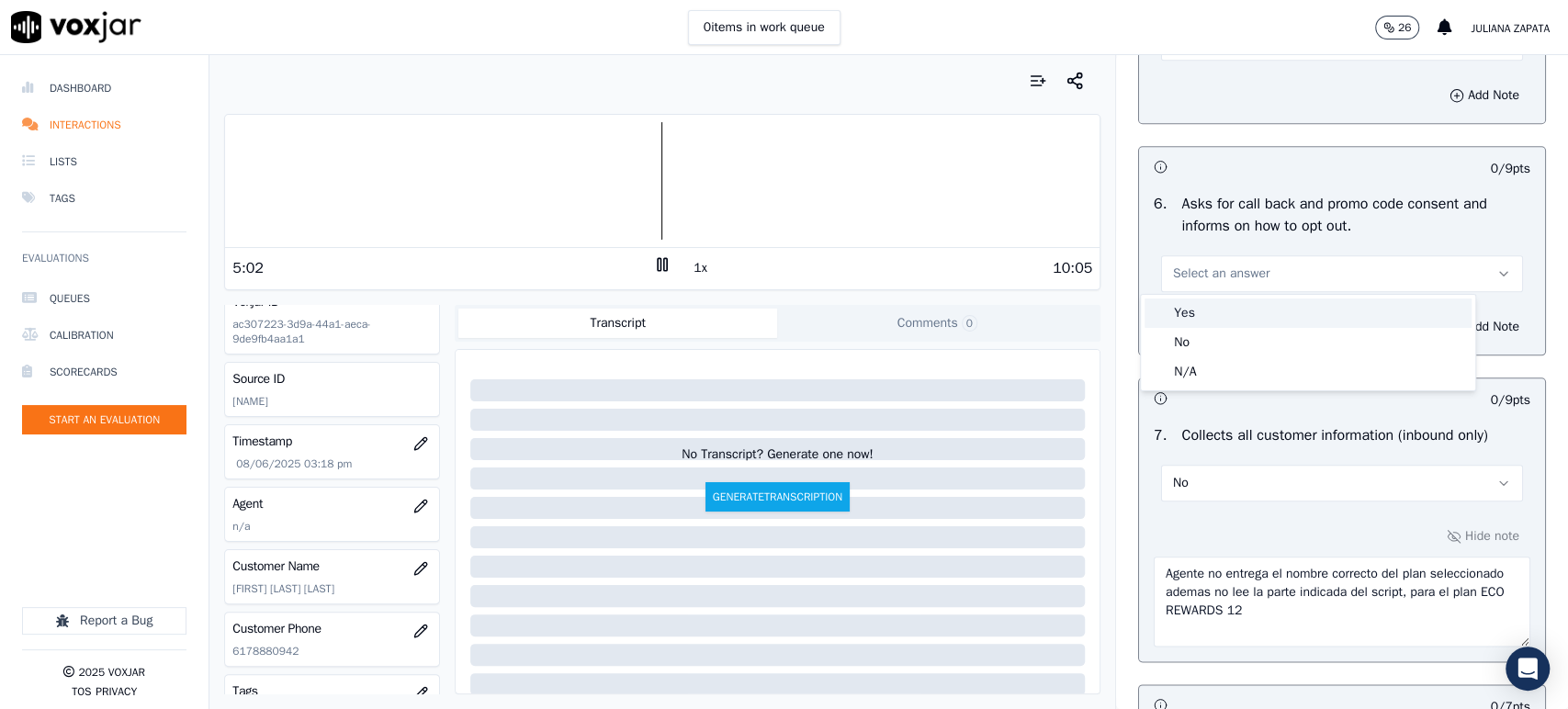 click on "Yes" at bounding box center (1308, 313) 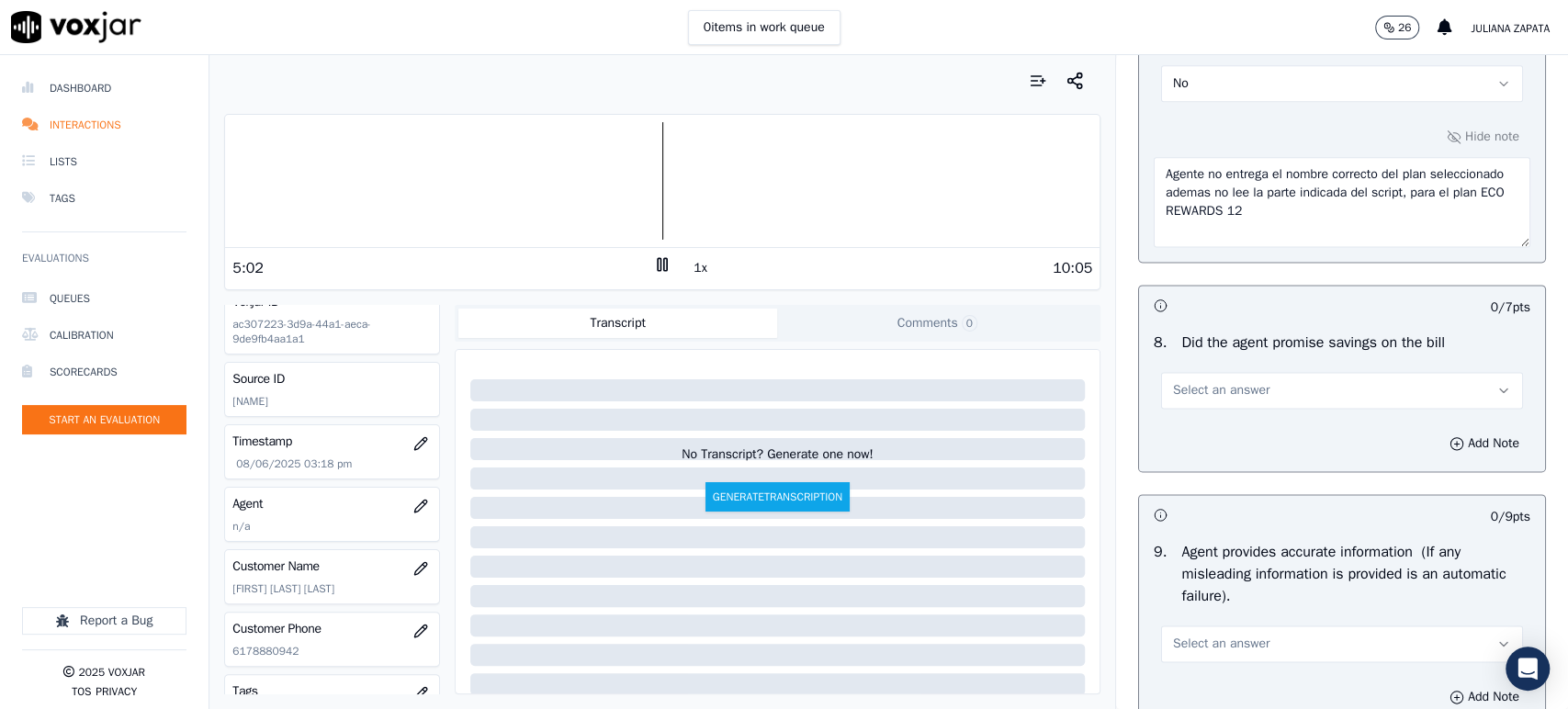 scroll, scrollTop: 1632, scrollLeft: 0, axis: vertical 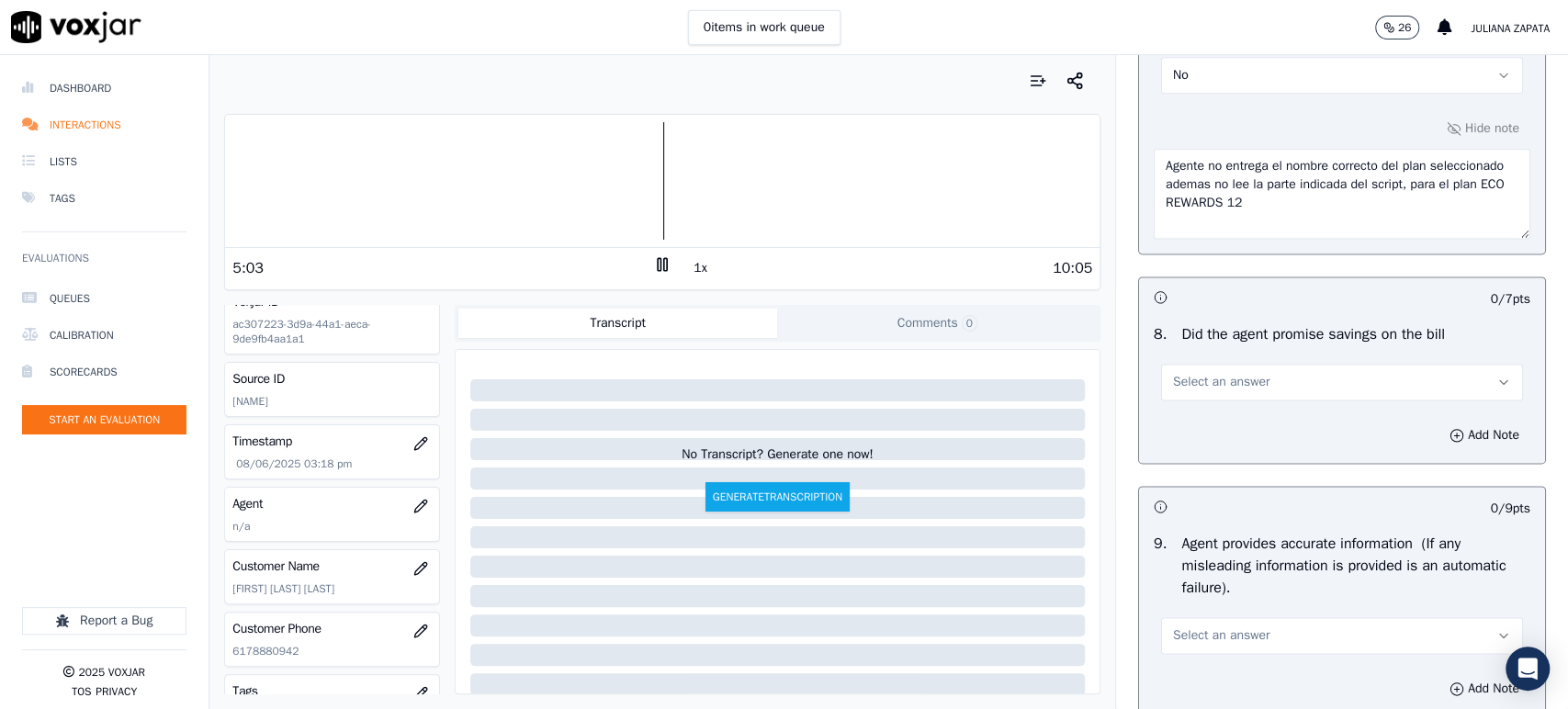 click on "Select an answer" at bounding box center [1221, 382] 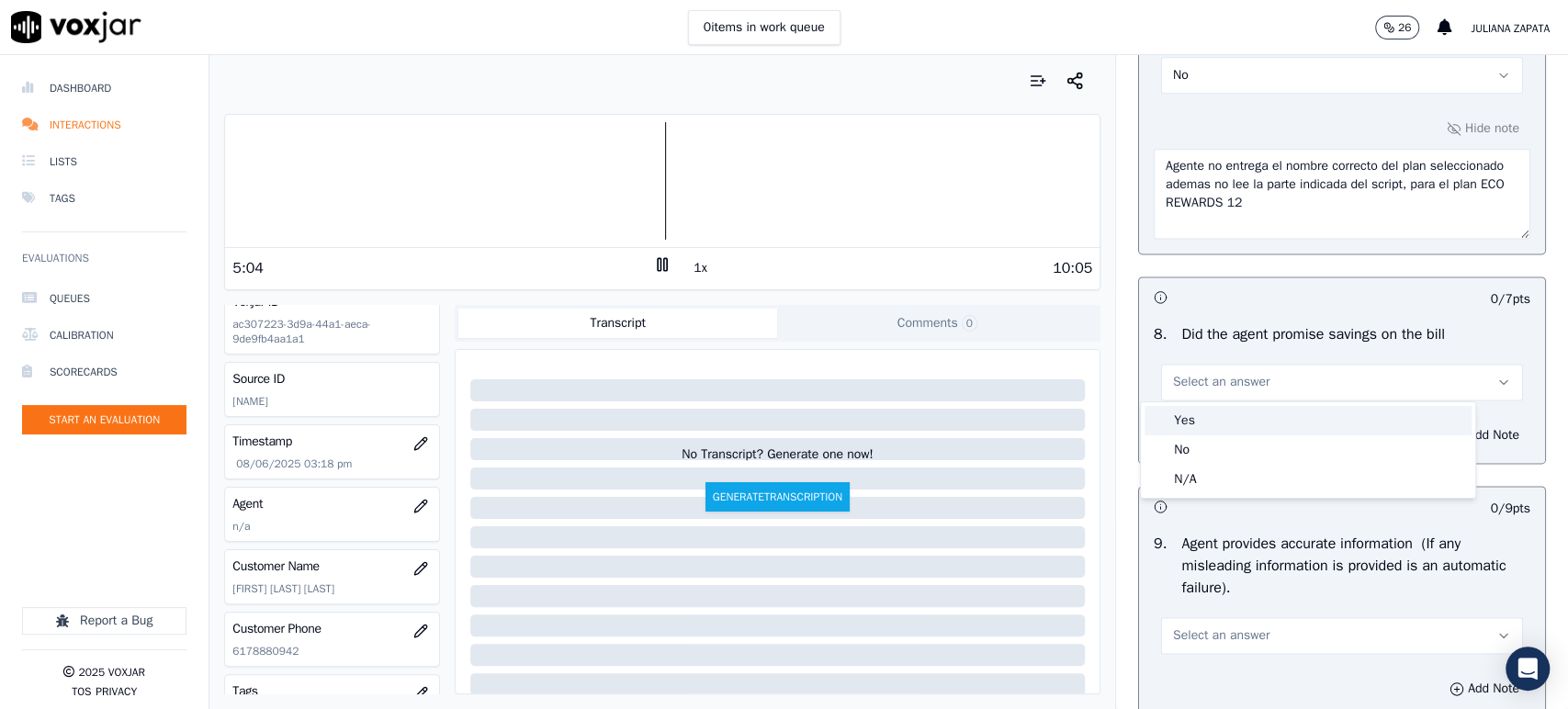 click on "Yes" at bounding box center (1308, 421) 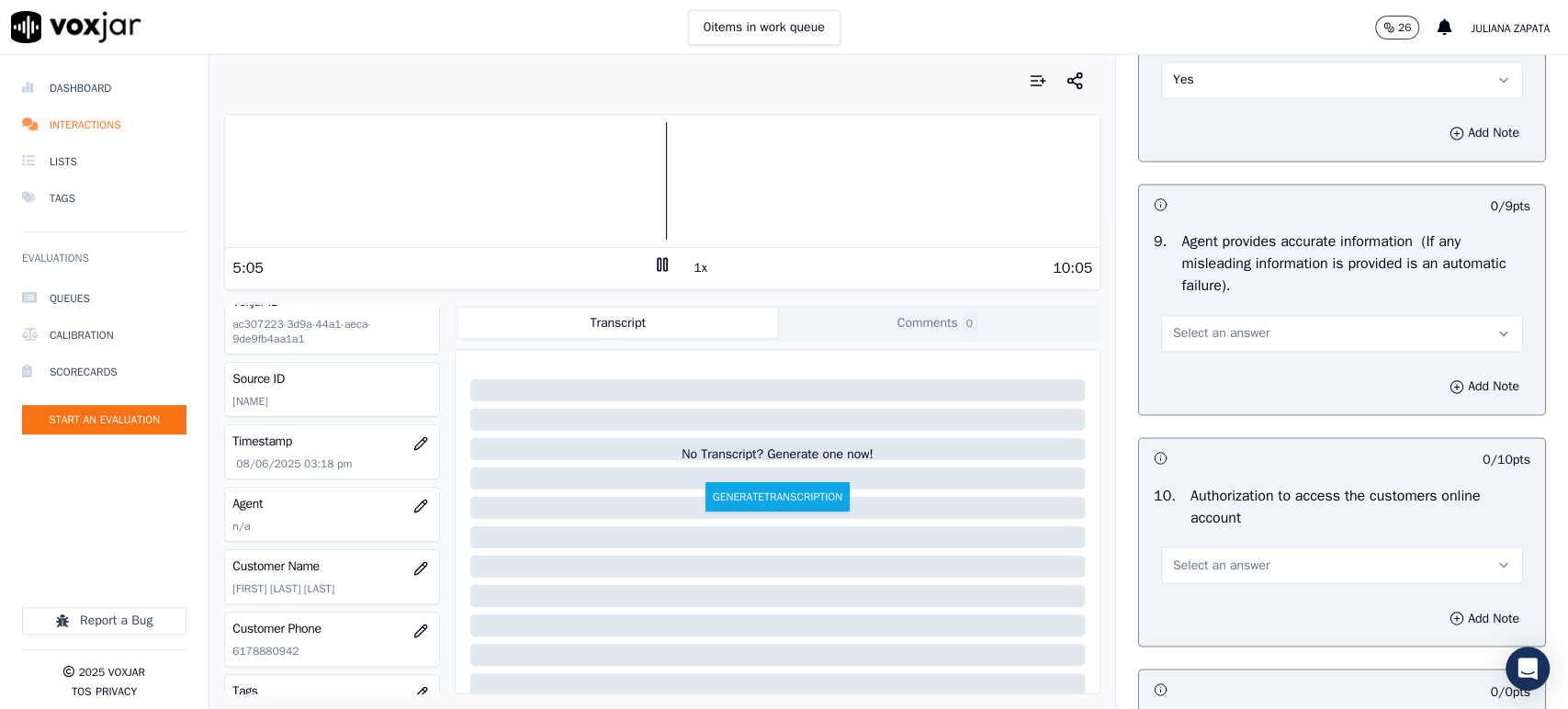 scroll, scrollTop: 1939, scrollLeft: 0, axis: vertical 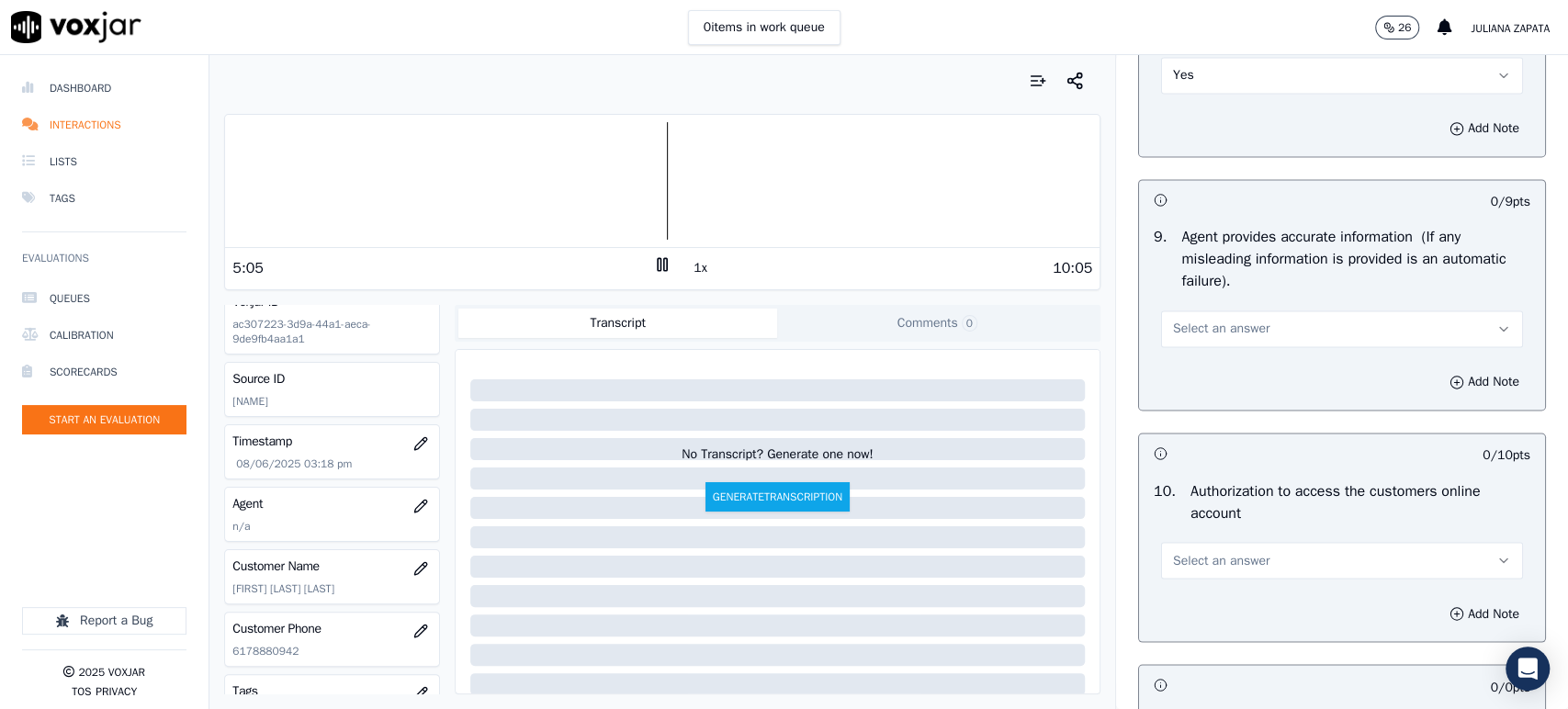 click on "Select an answer" at bounding box center [1221, 329] 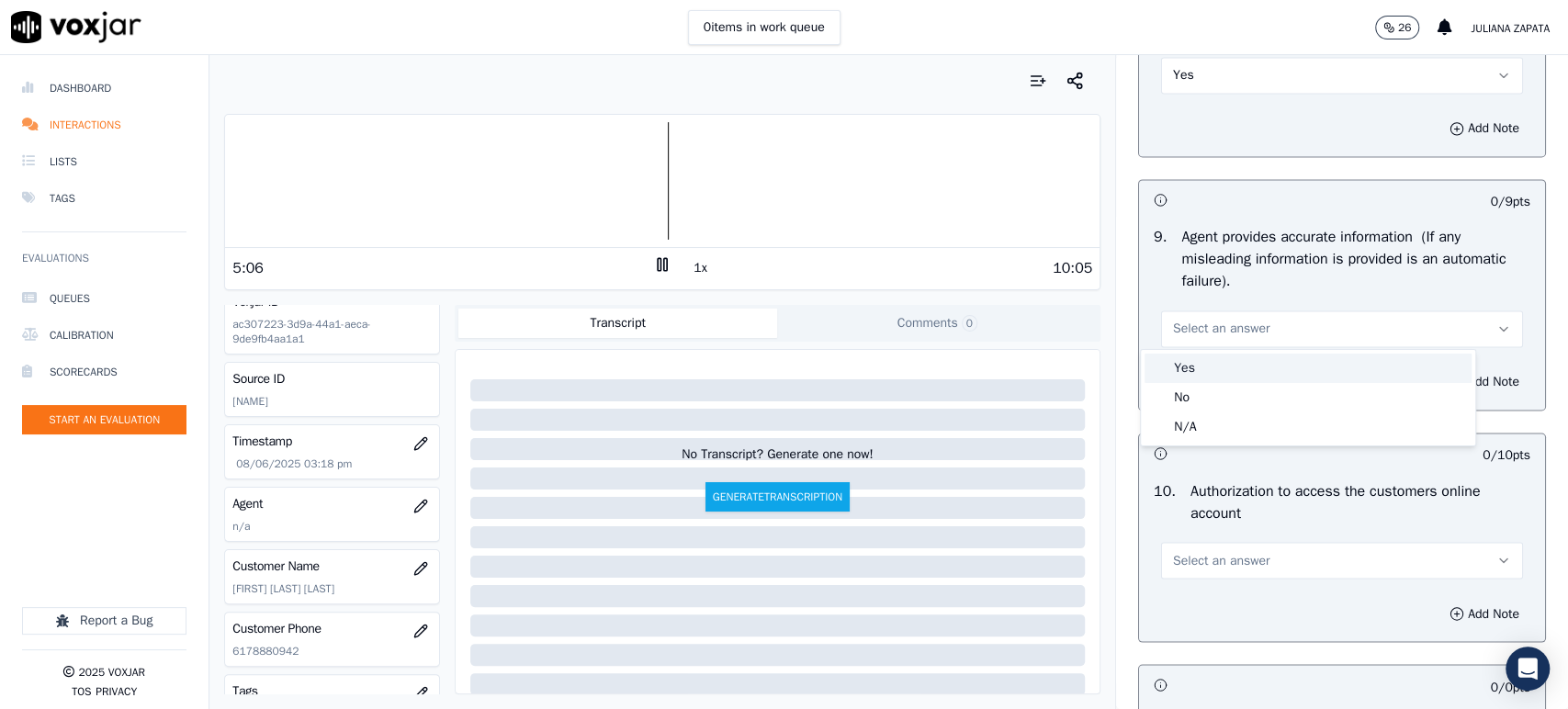 click on "Yes" at bounding box center (1308, 368) 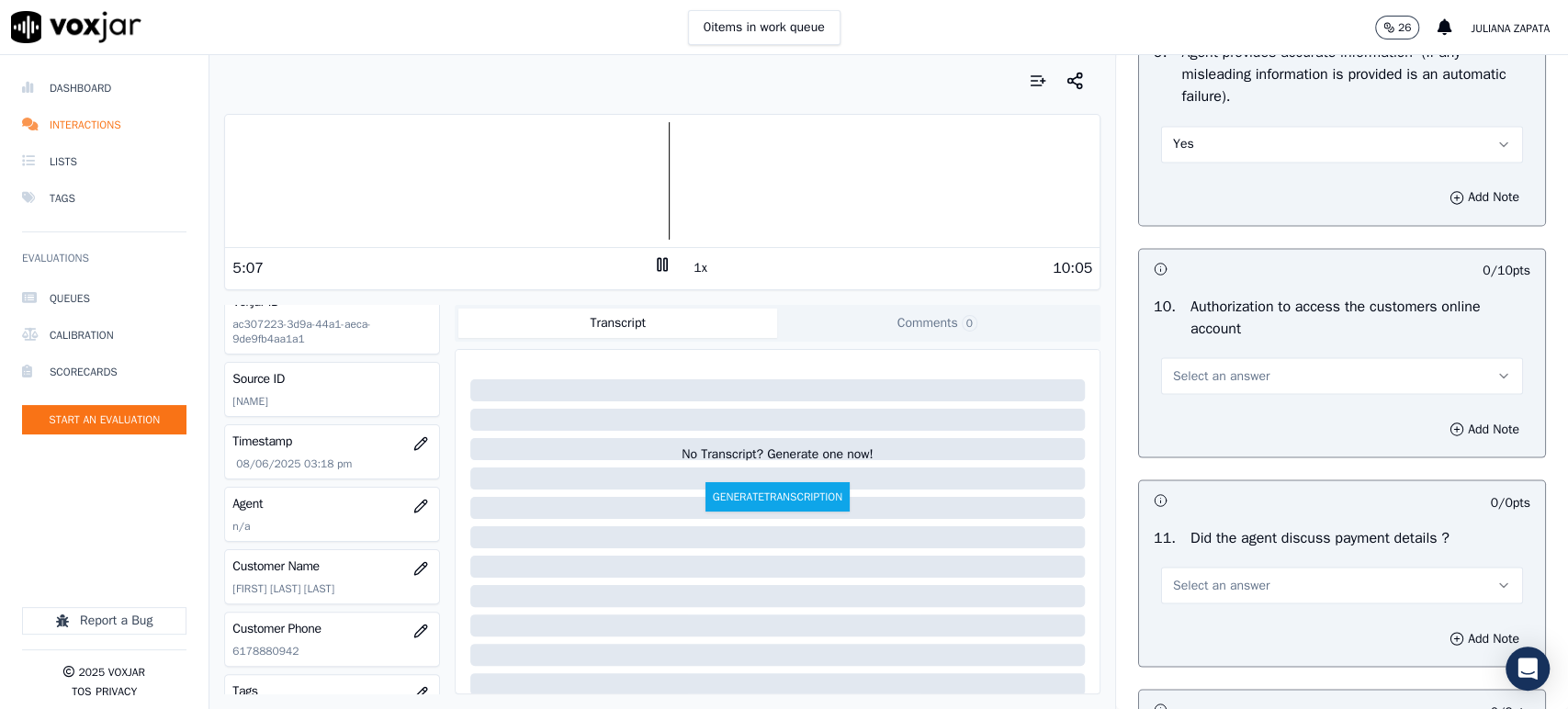 scroll, scrollTop: 2143, scrollLeft: 0, axis: vertical 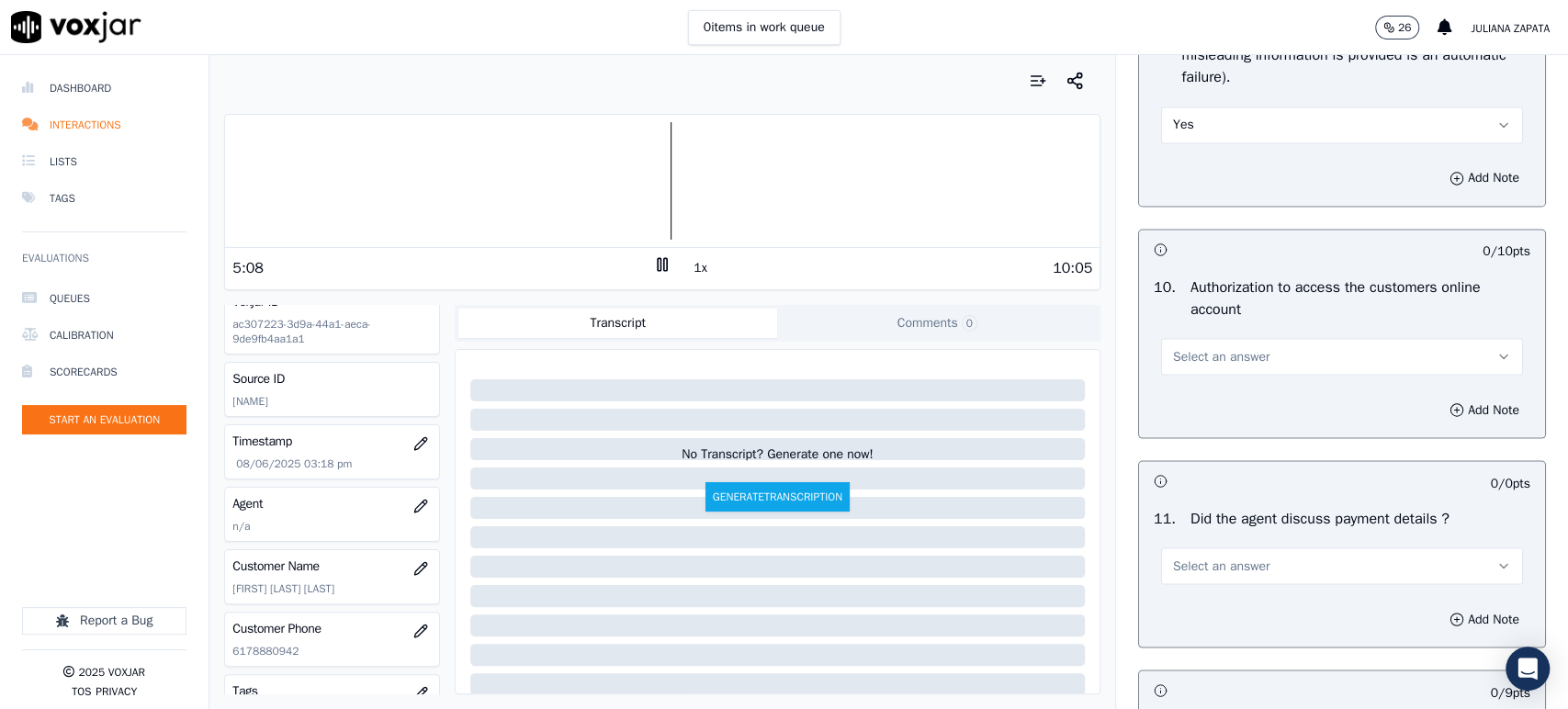 click on "Select an answer" at bounding box center (1221, 356) 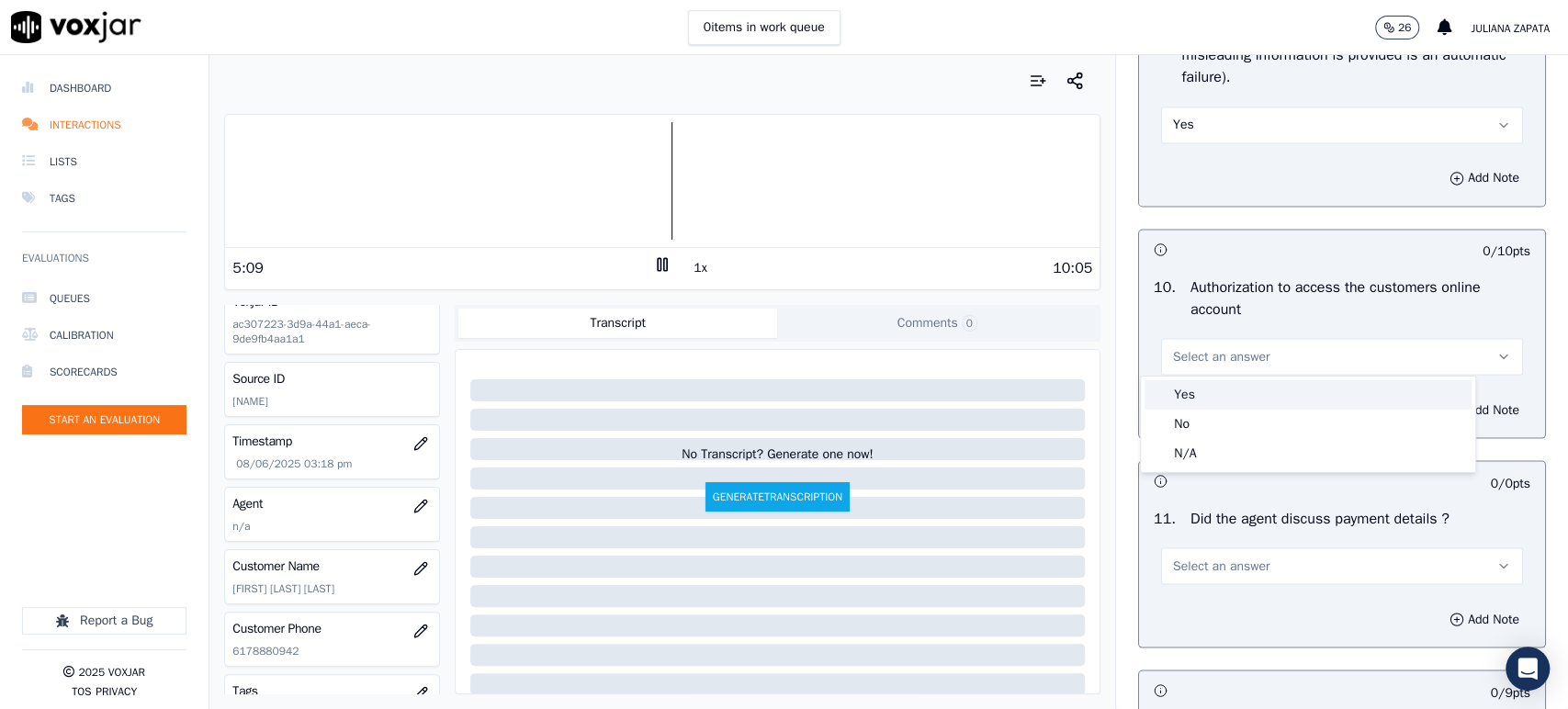 click on "Yes" at bounding box center (1308, 395) 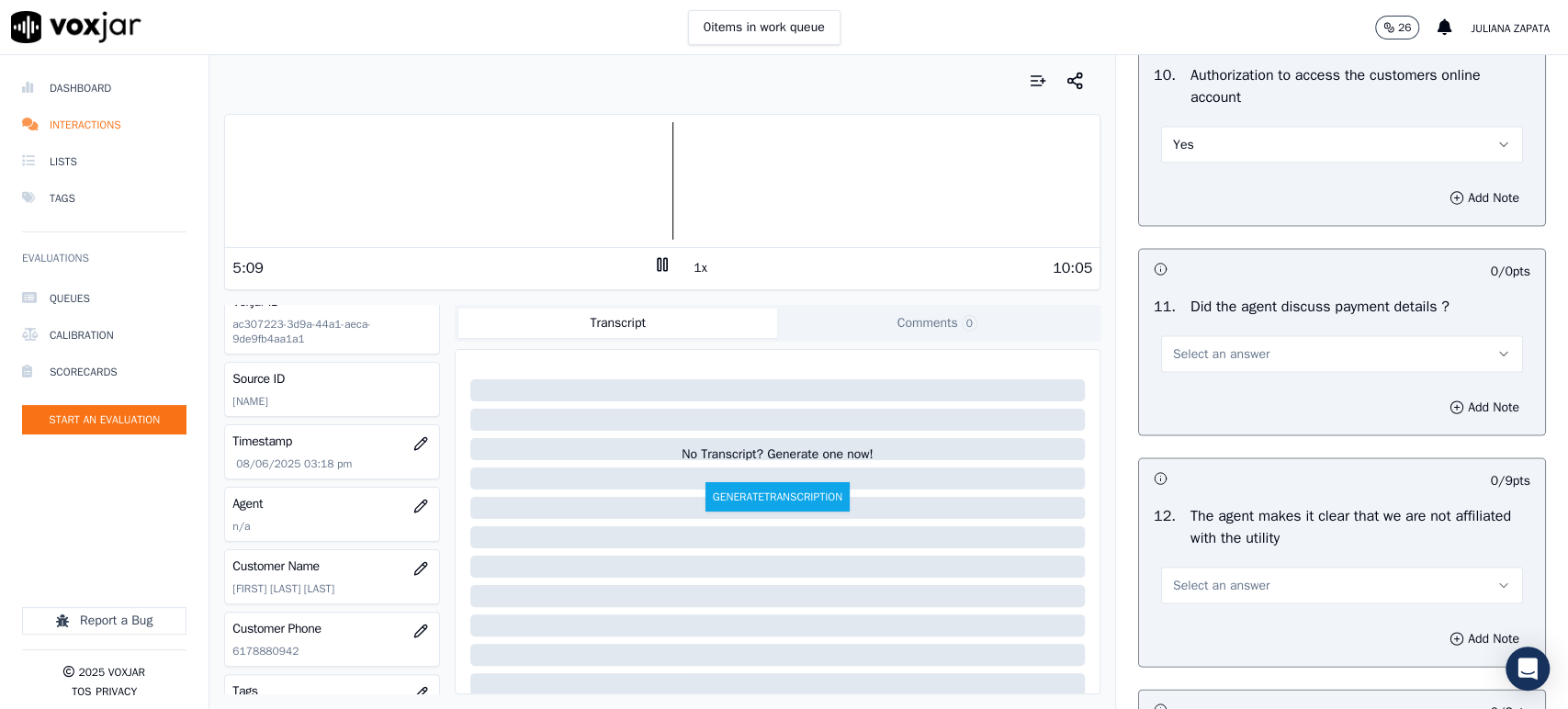 scroll, scrollTop: 2448, scrollLeft: 0, axis: vertical 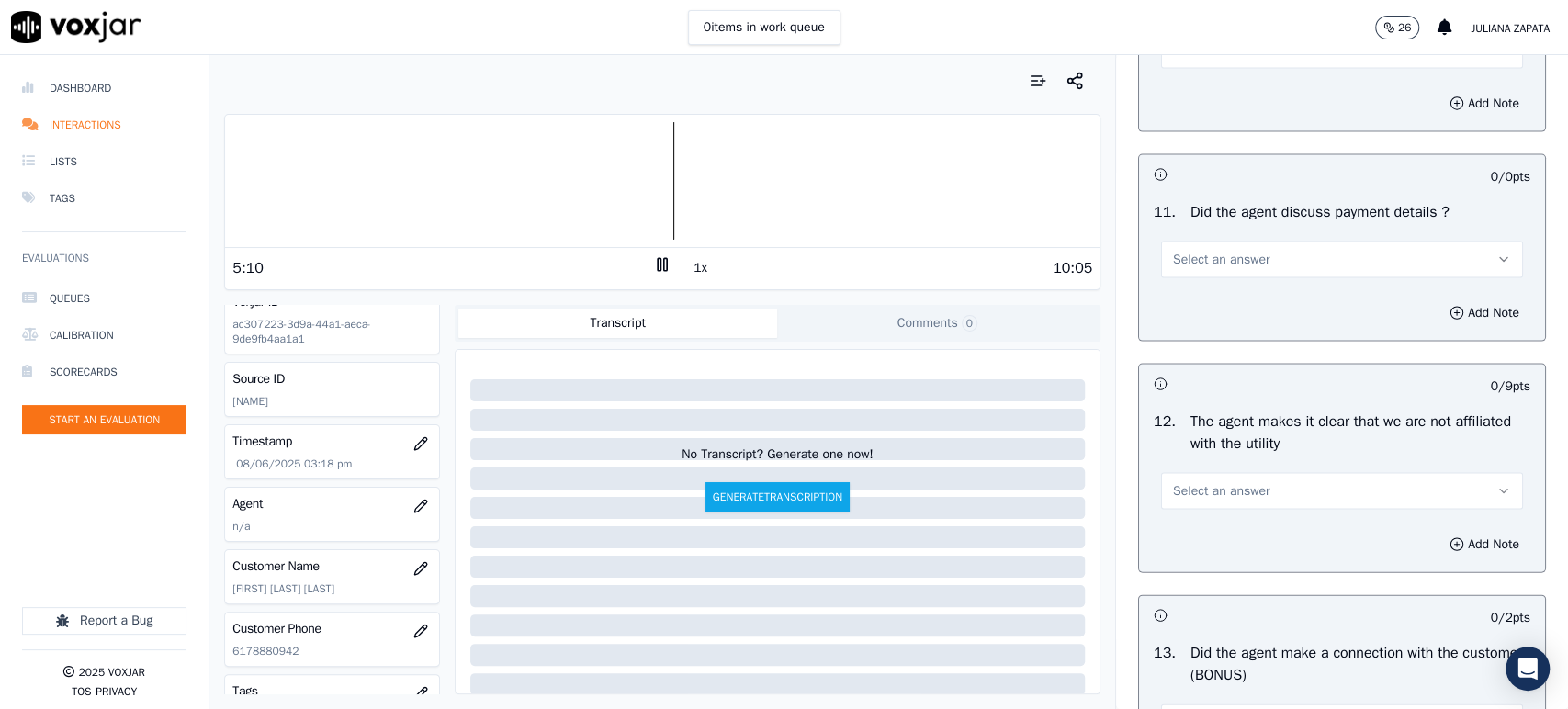 click on "Select an answer" at bounding box center (1221, 260) 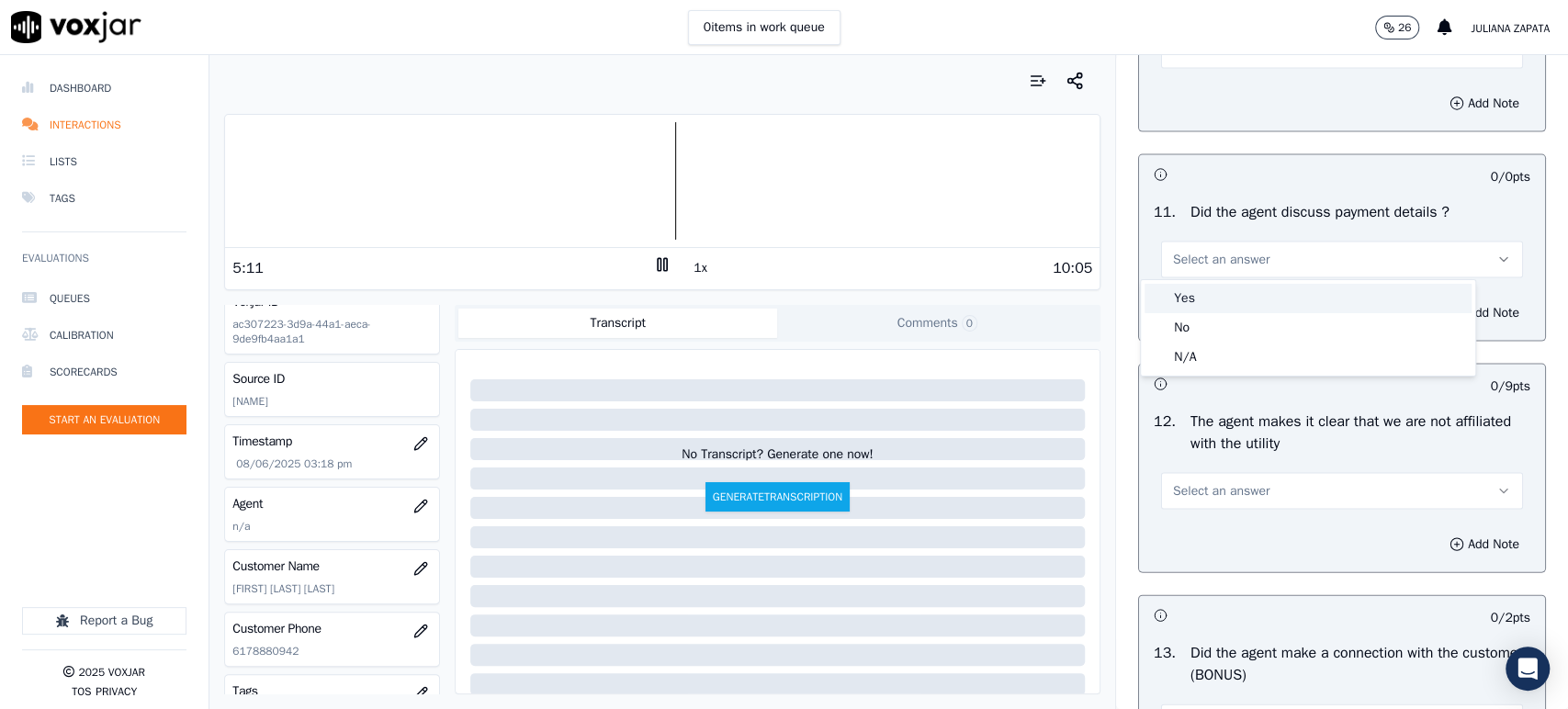click on "Yes" at bounding box center [1308, 298] 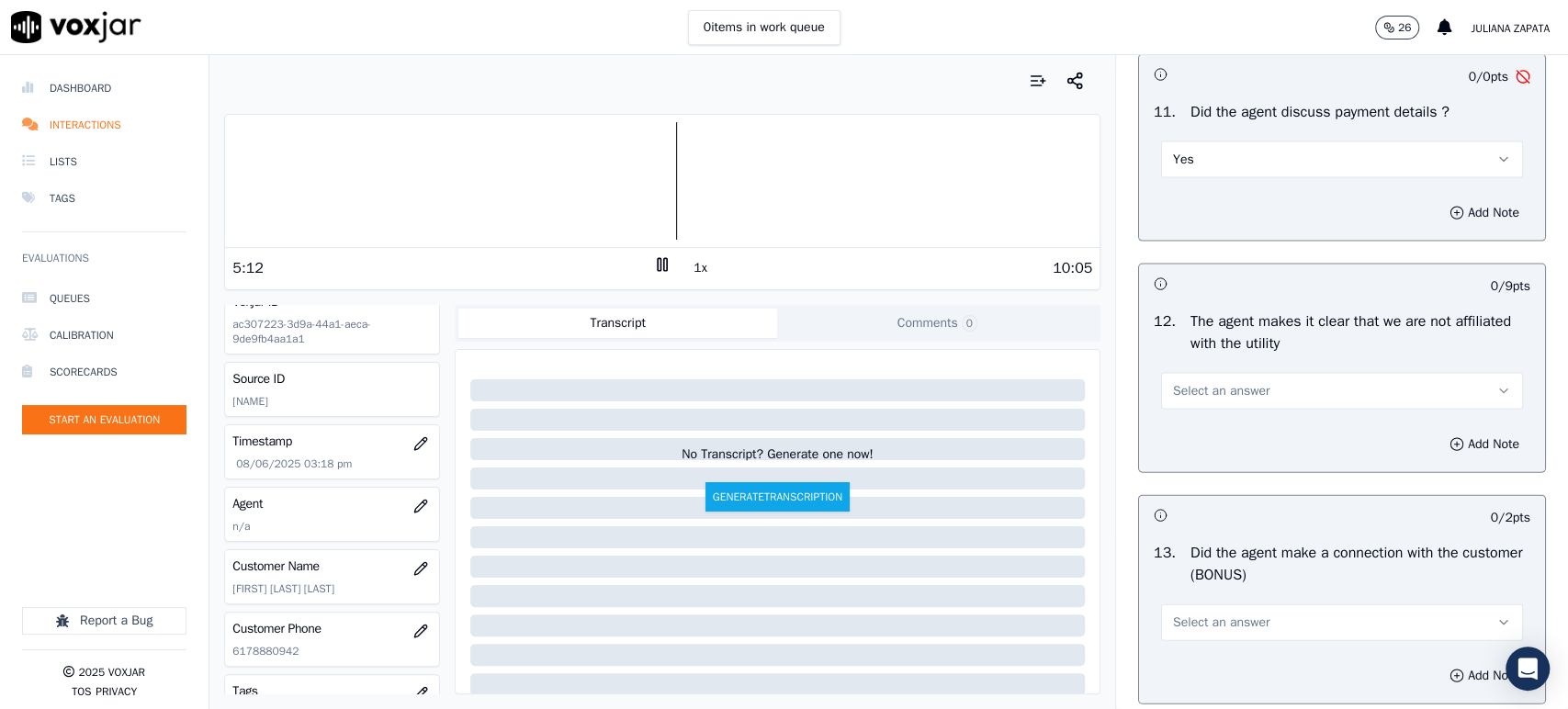 scroll, scrollTop: 2550, scrollLeft: 0, axis: vertical 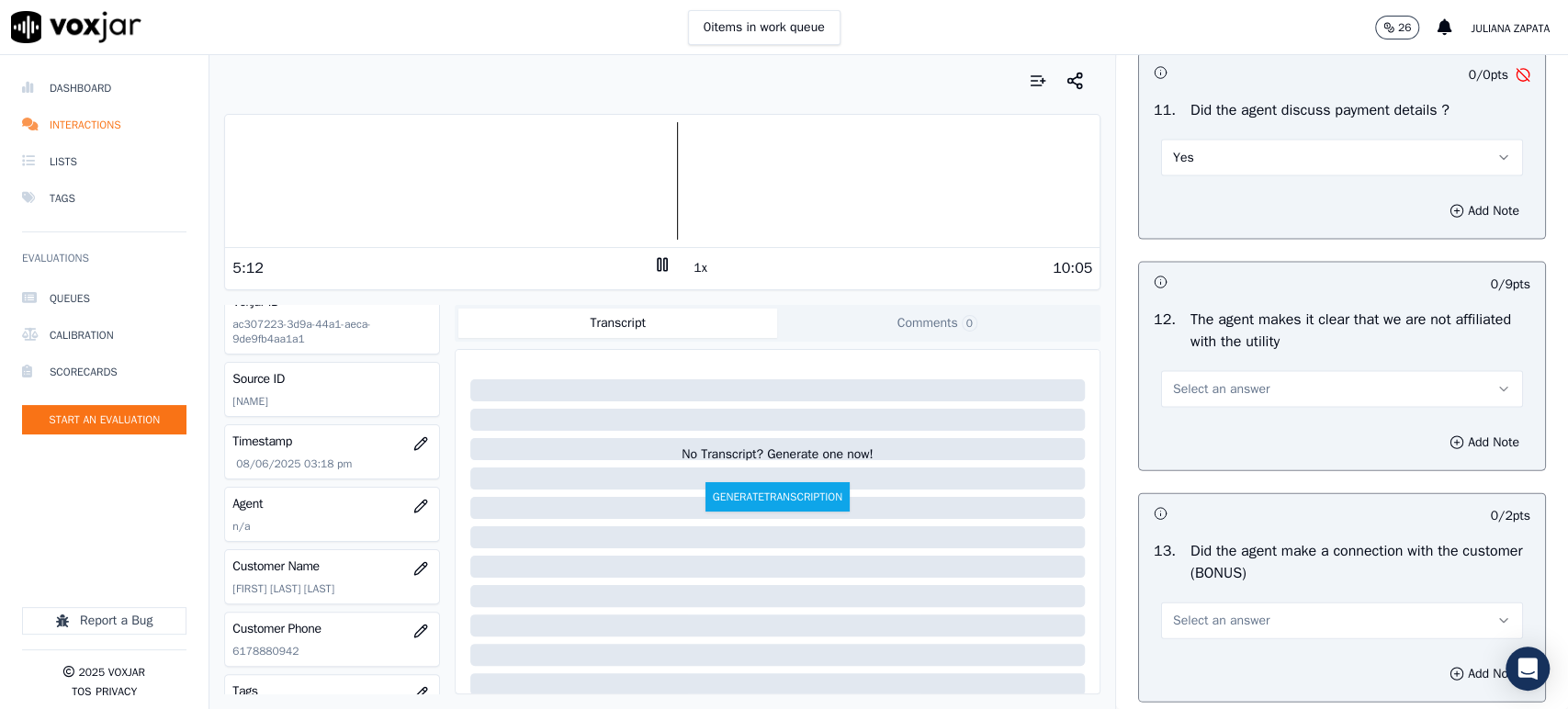 click on "Select an answer" at bounding box center [1221, 389] 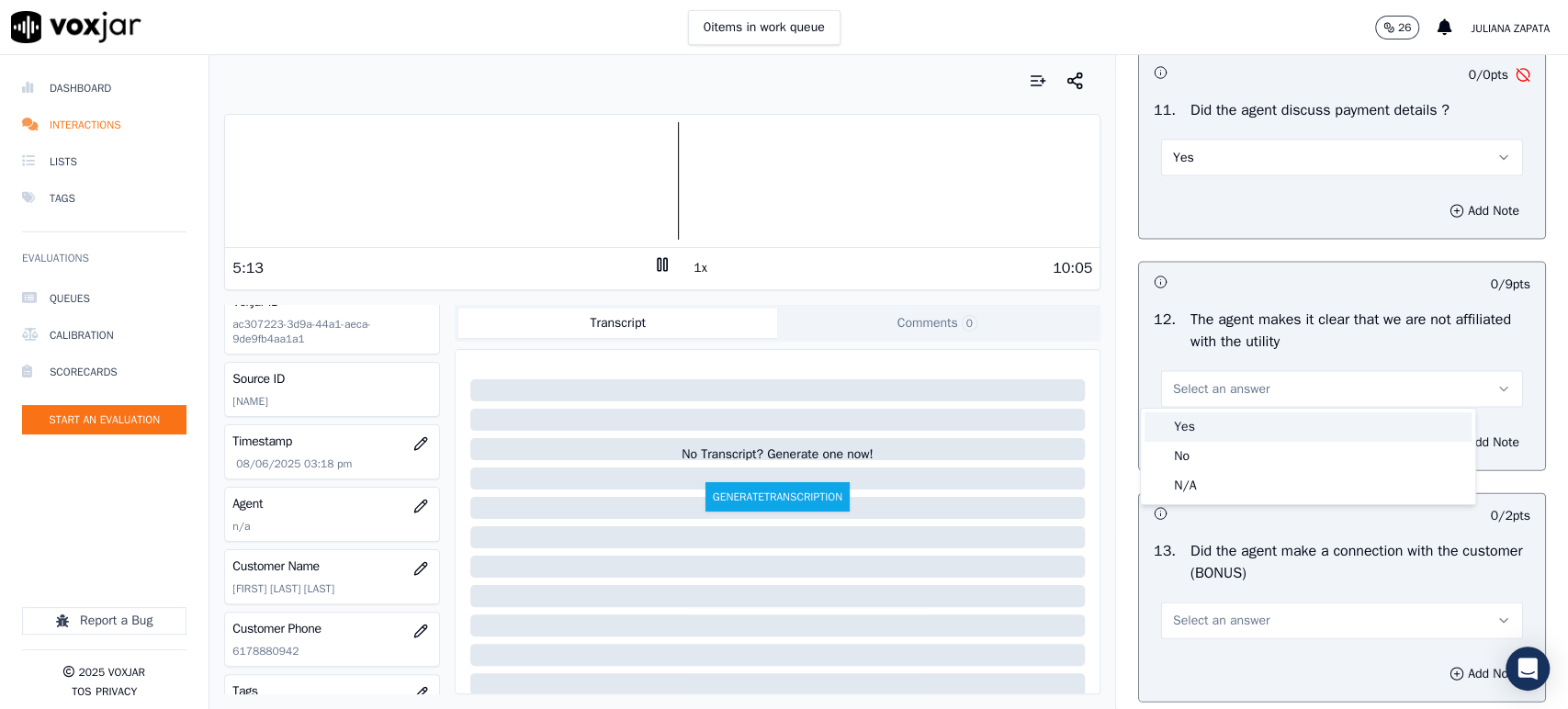 click on "Yes" at bounding box center (1308, 427) 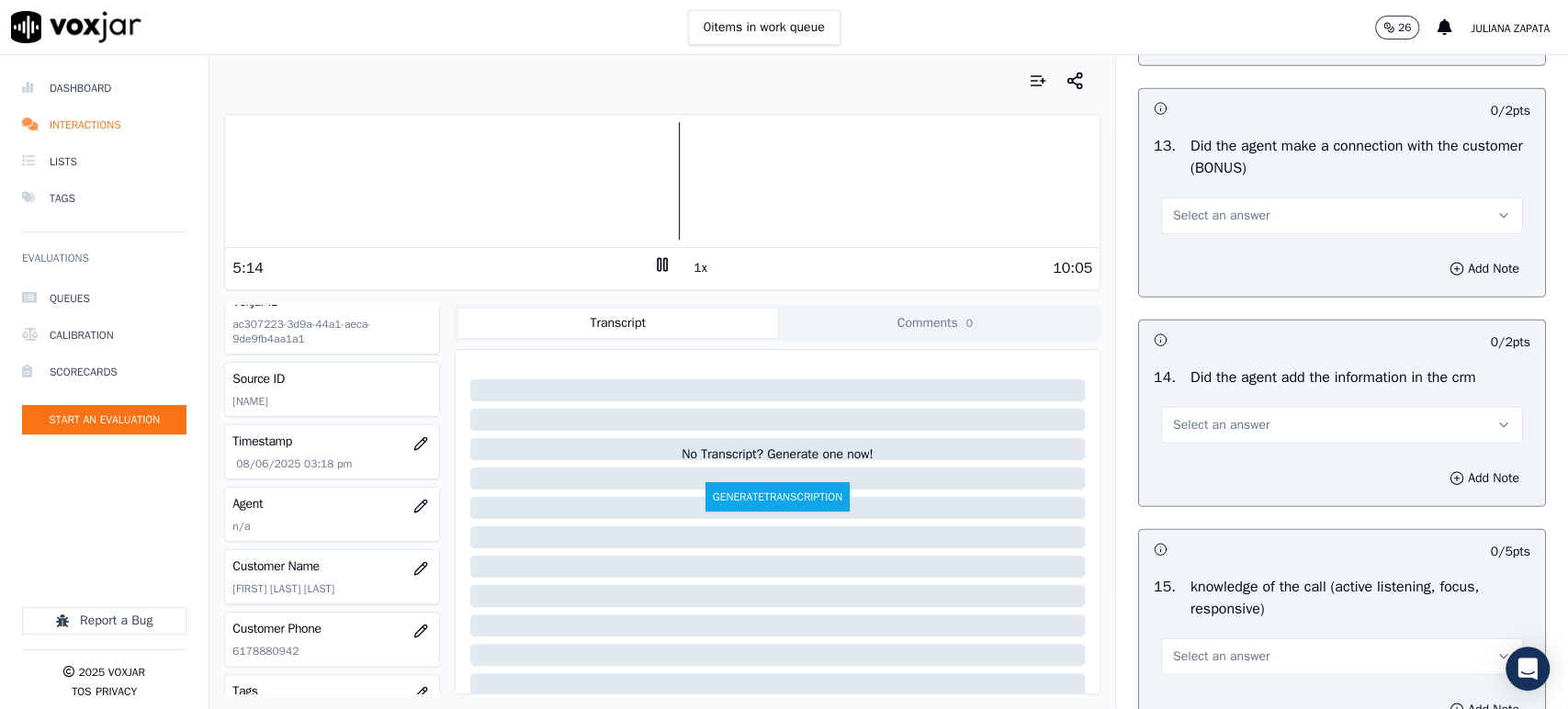 scroll, scrollTop: 2959, scrollLeft: 0, axis: vertical 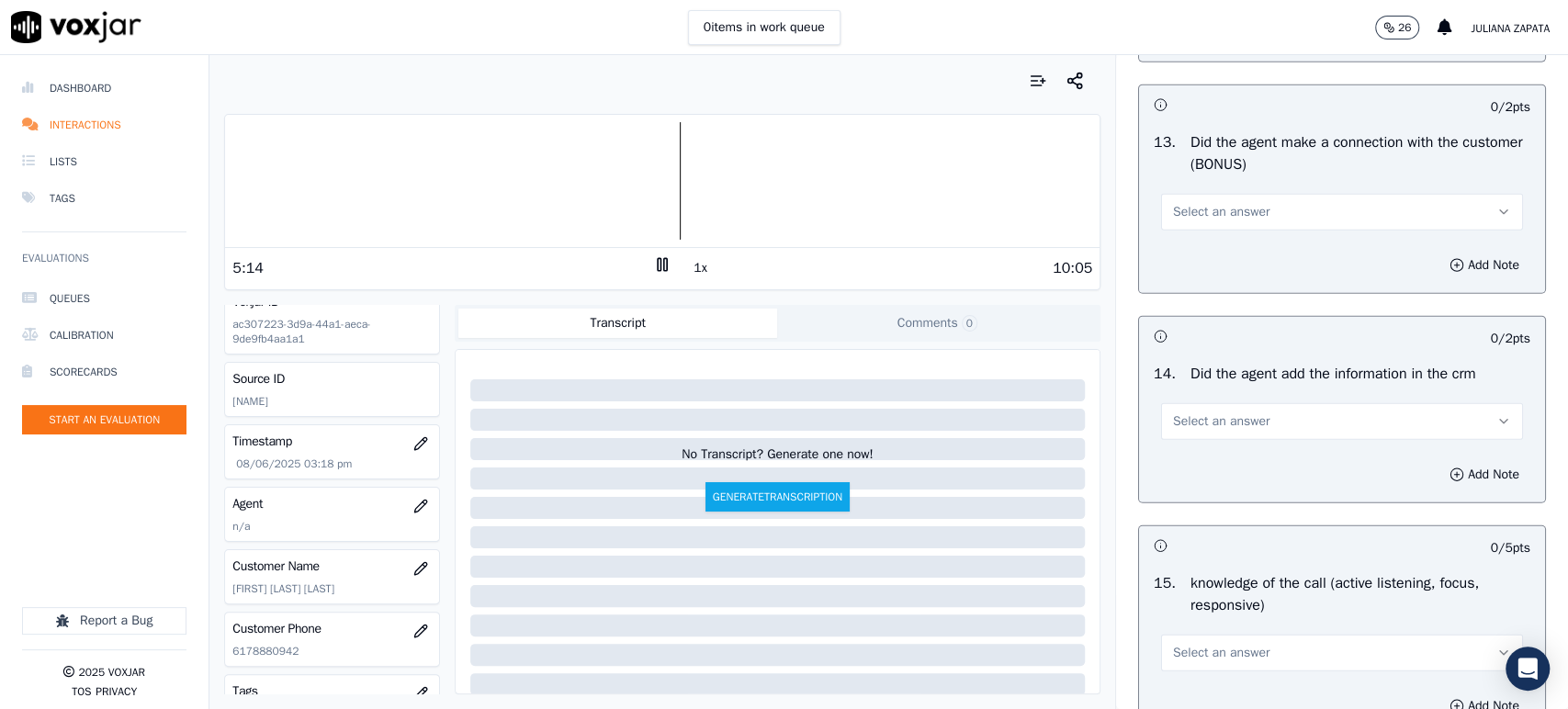 click on "Select an answer" at bounding box center [1221, 212] 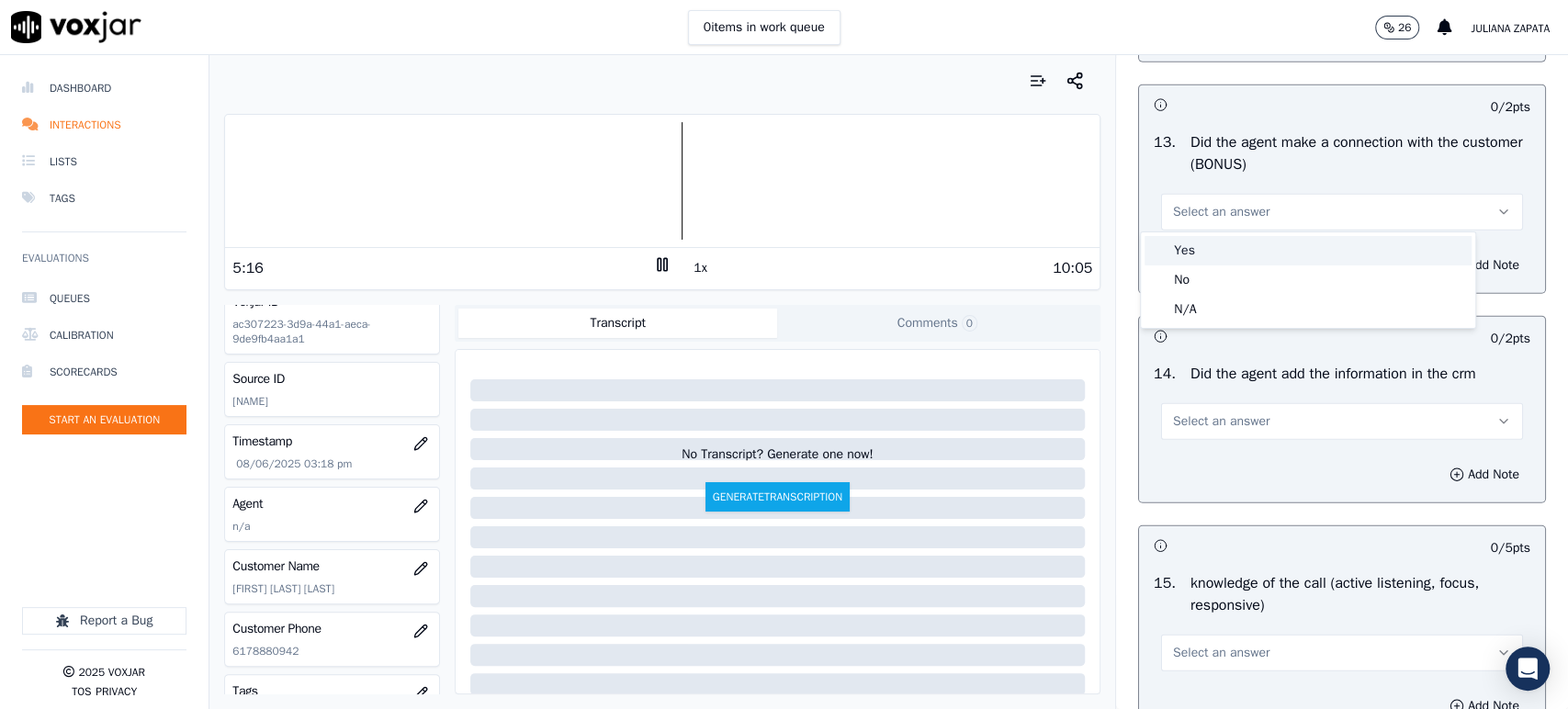 click on "Yes" at bounding box center [1308, 251] 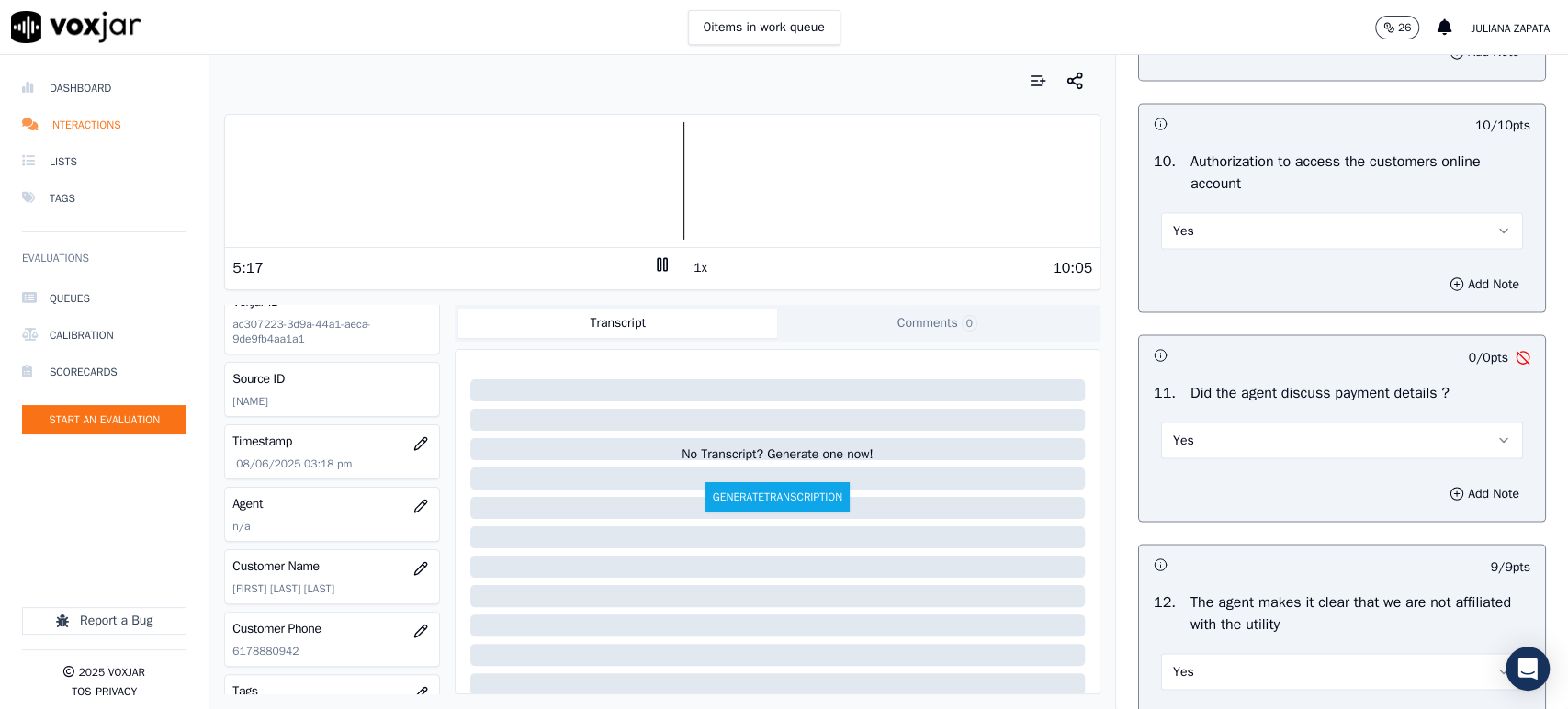 scroll, scrollTop: 2245, scrollLeft: 0, axis: vertical 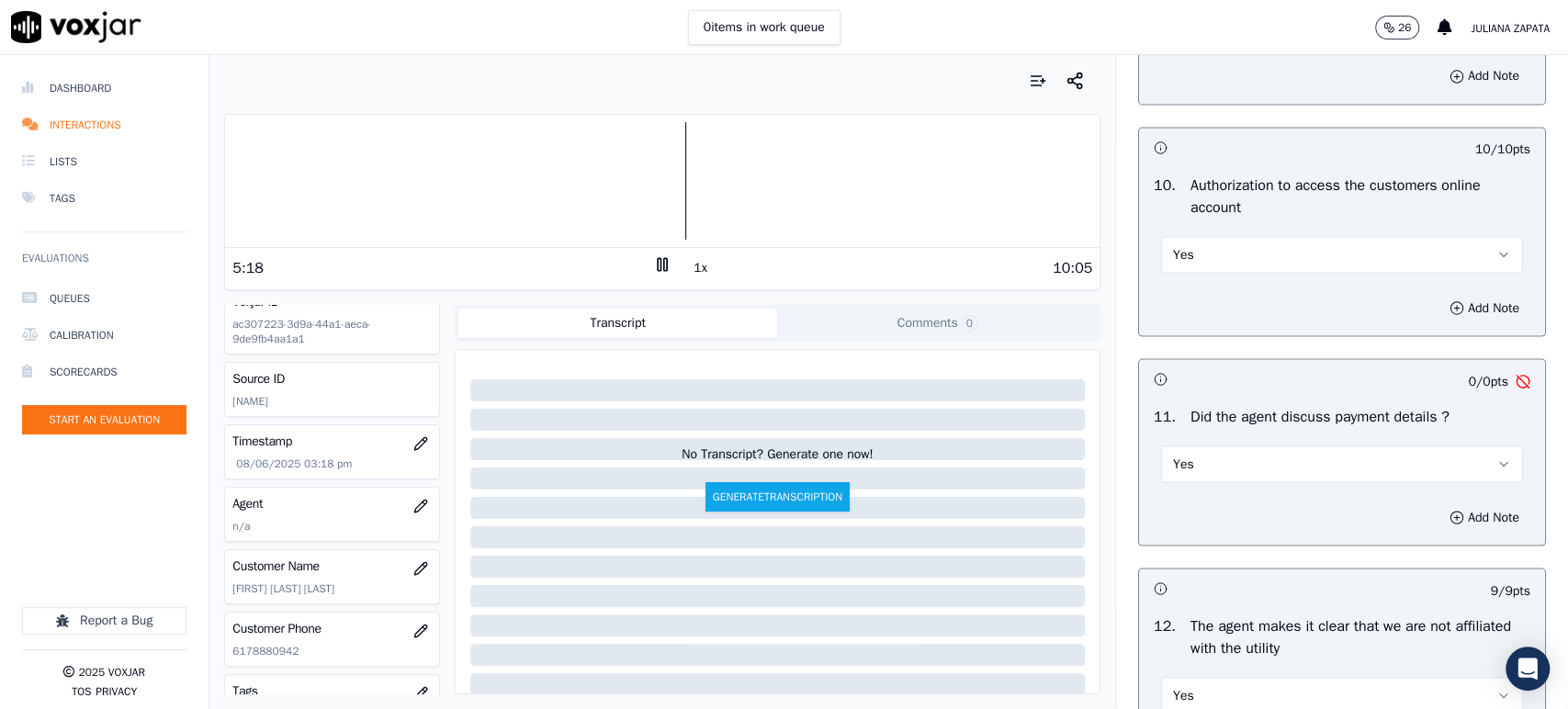 click on "Yes" at bounding box center (1342, 464) 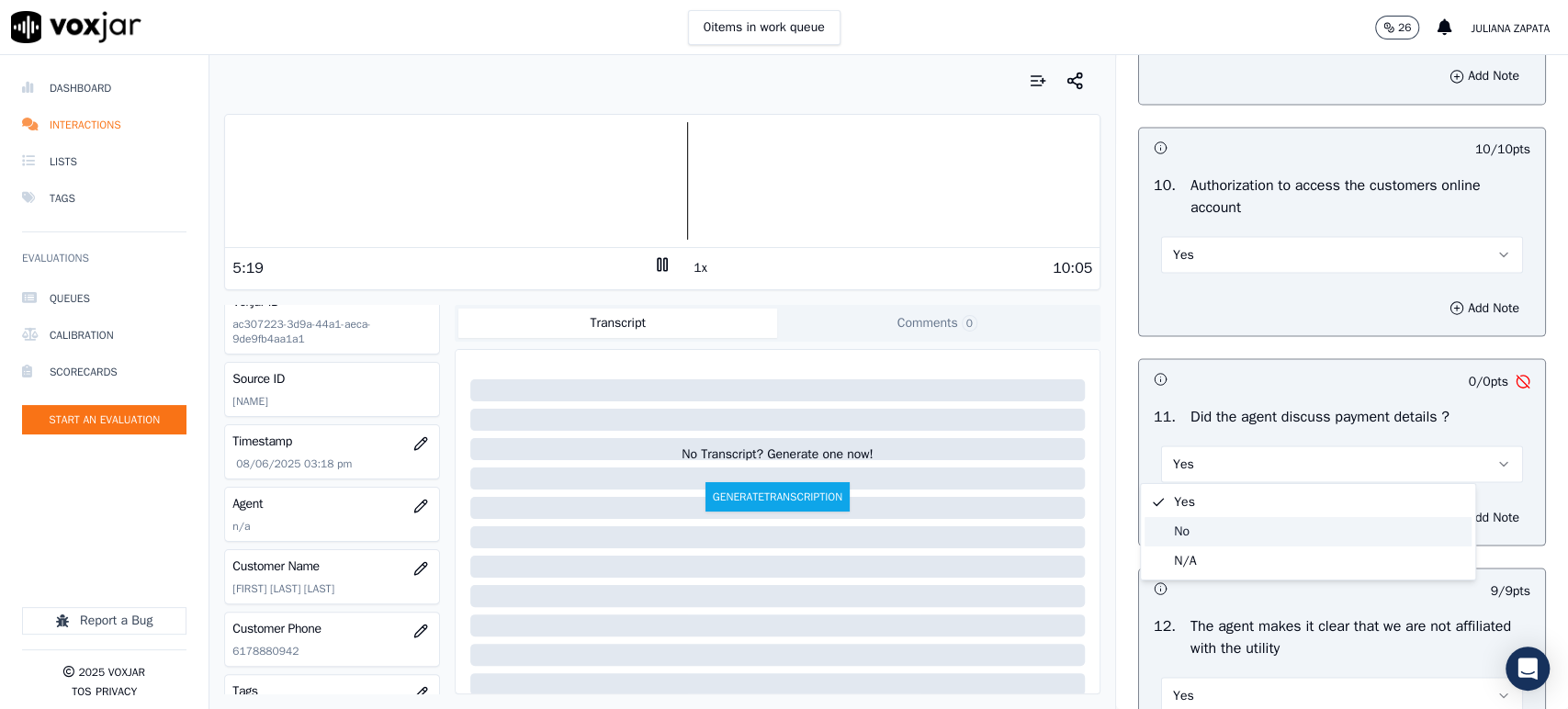 click on "No" 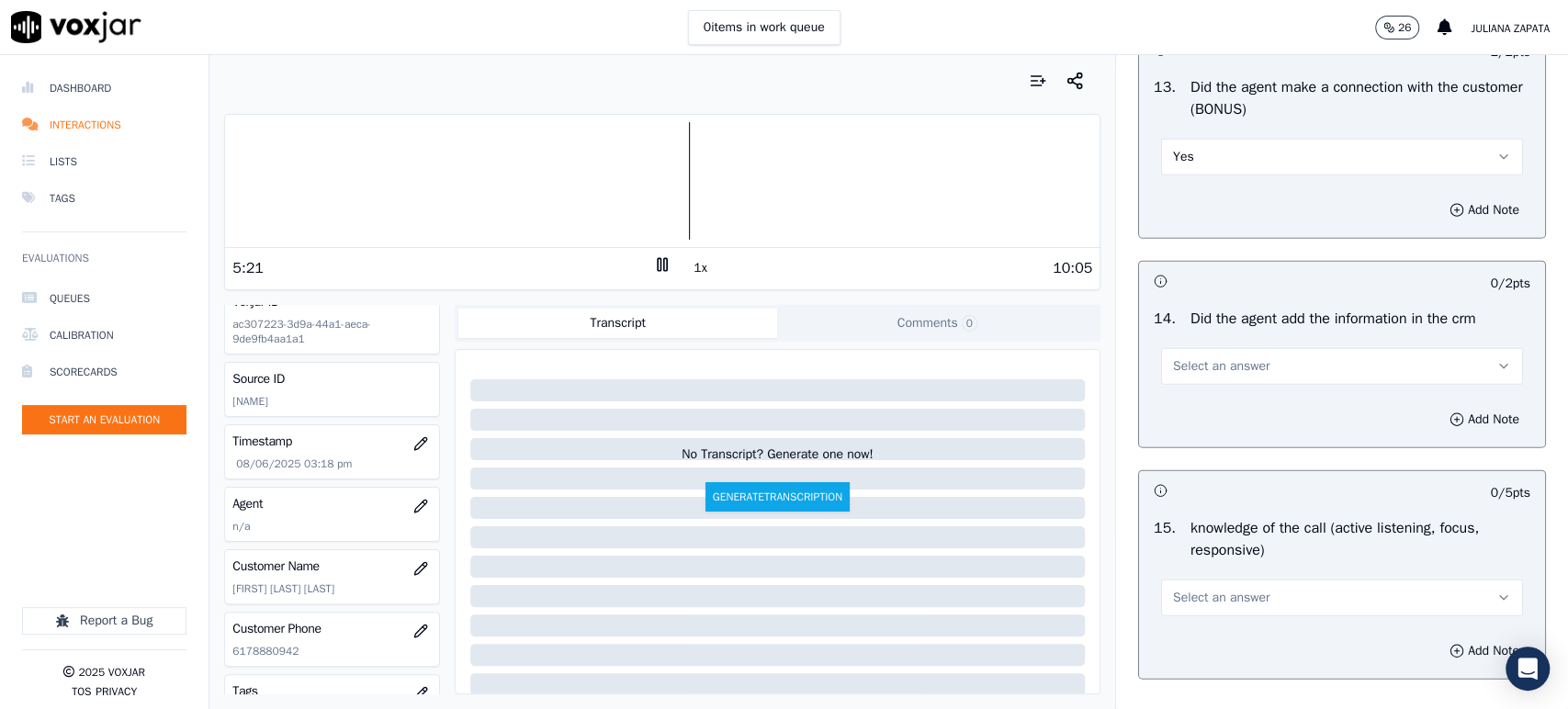 scroll, scrollTop: 3061, scrollLeft: 0, axis: vertical 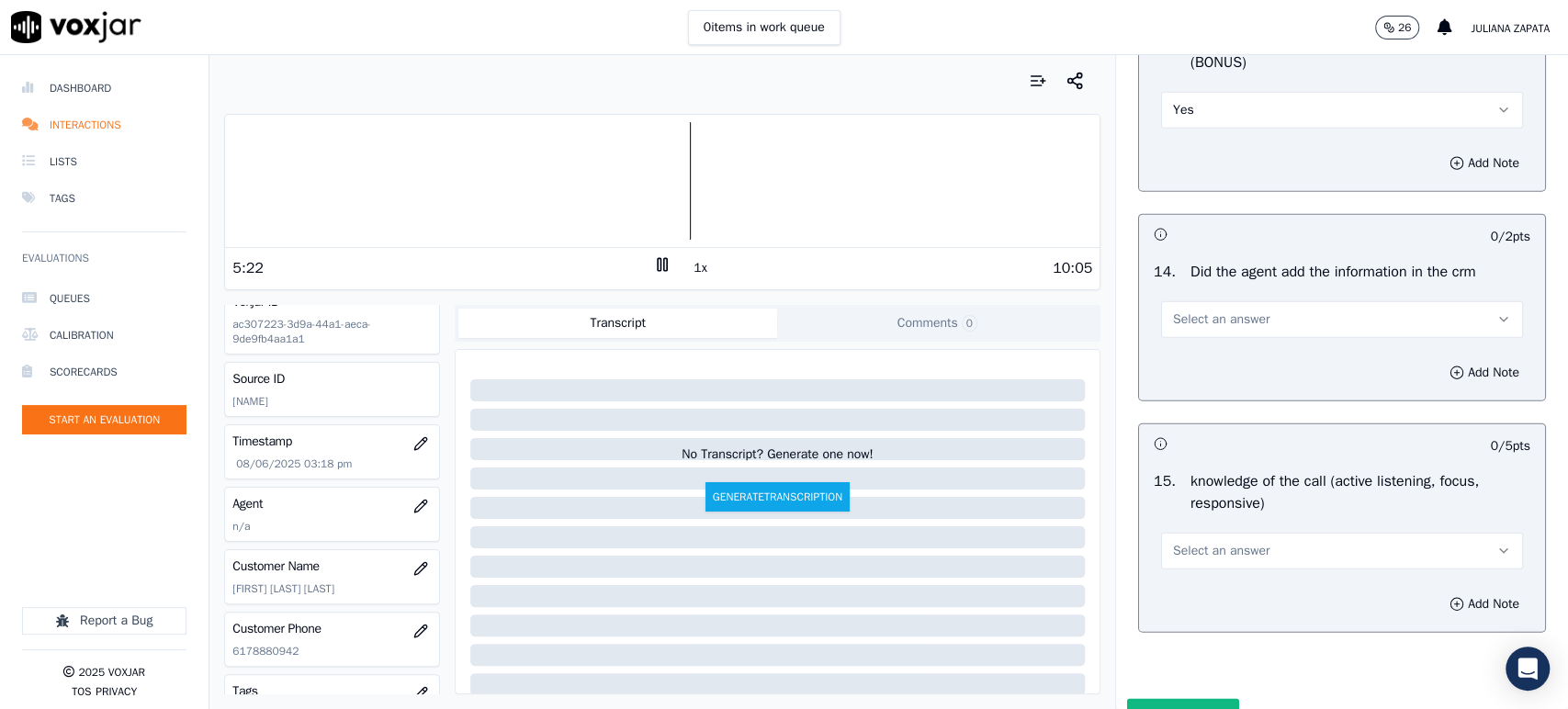 click on "Select an answer" at bounding box center (1221, 320) 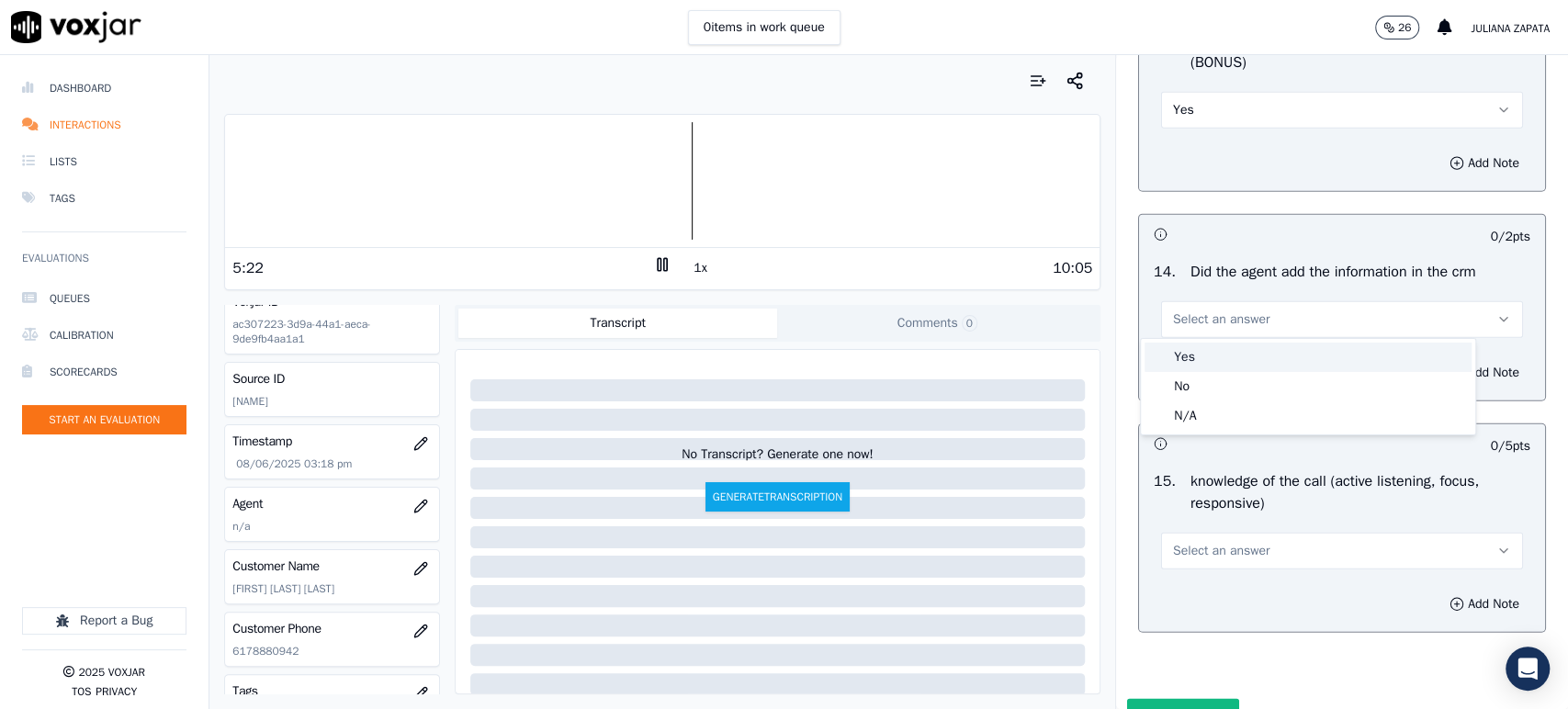 click on "Yes" at bounding box center [1308, 357] 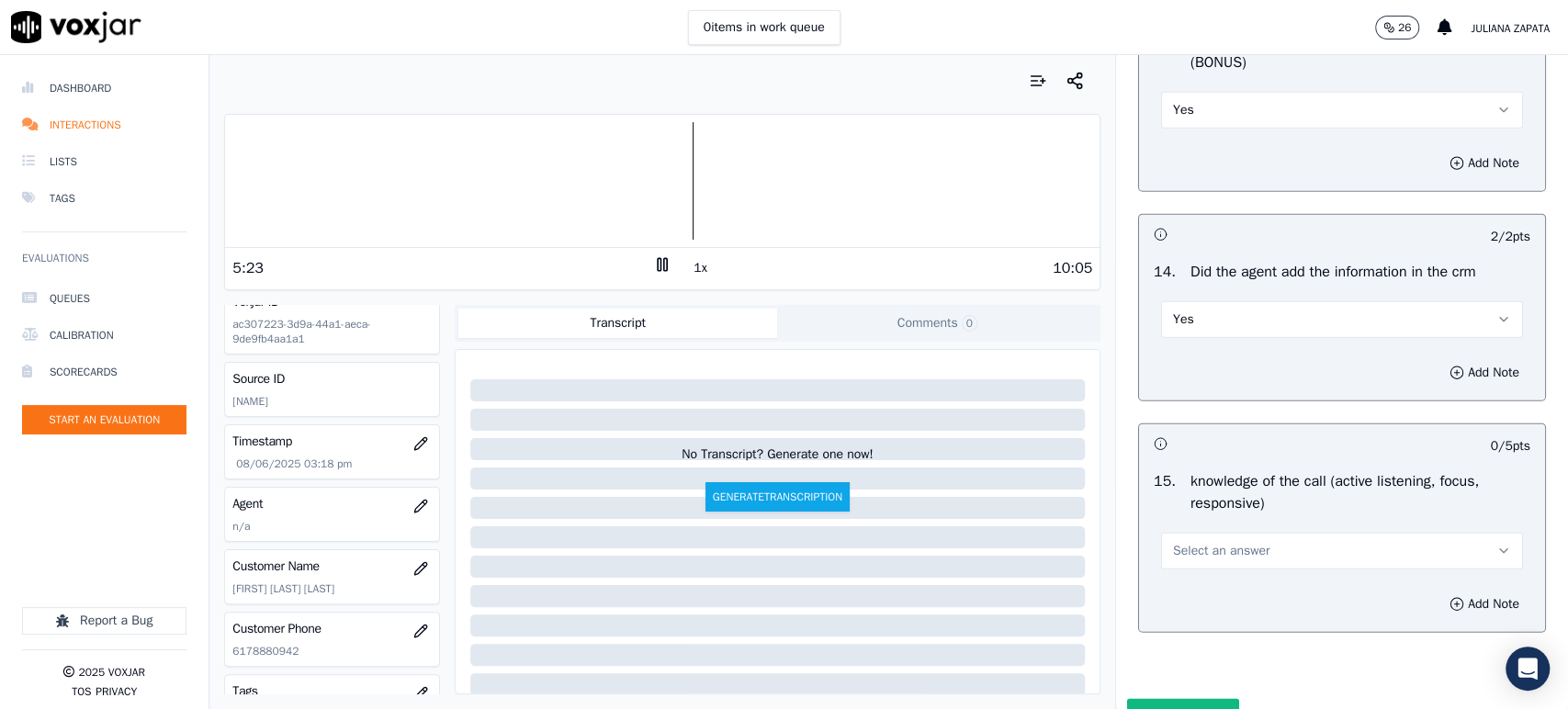 click on "Select an answer" at bounding box center (1221, 551) 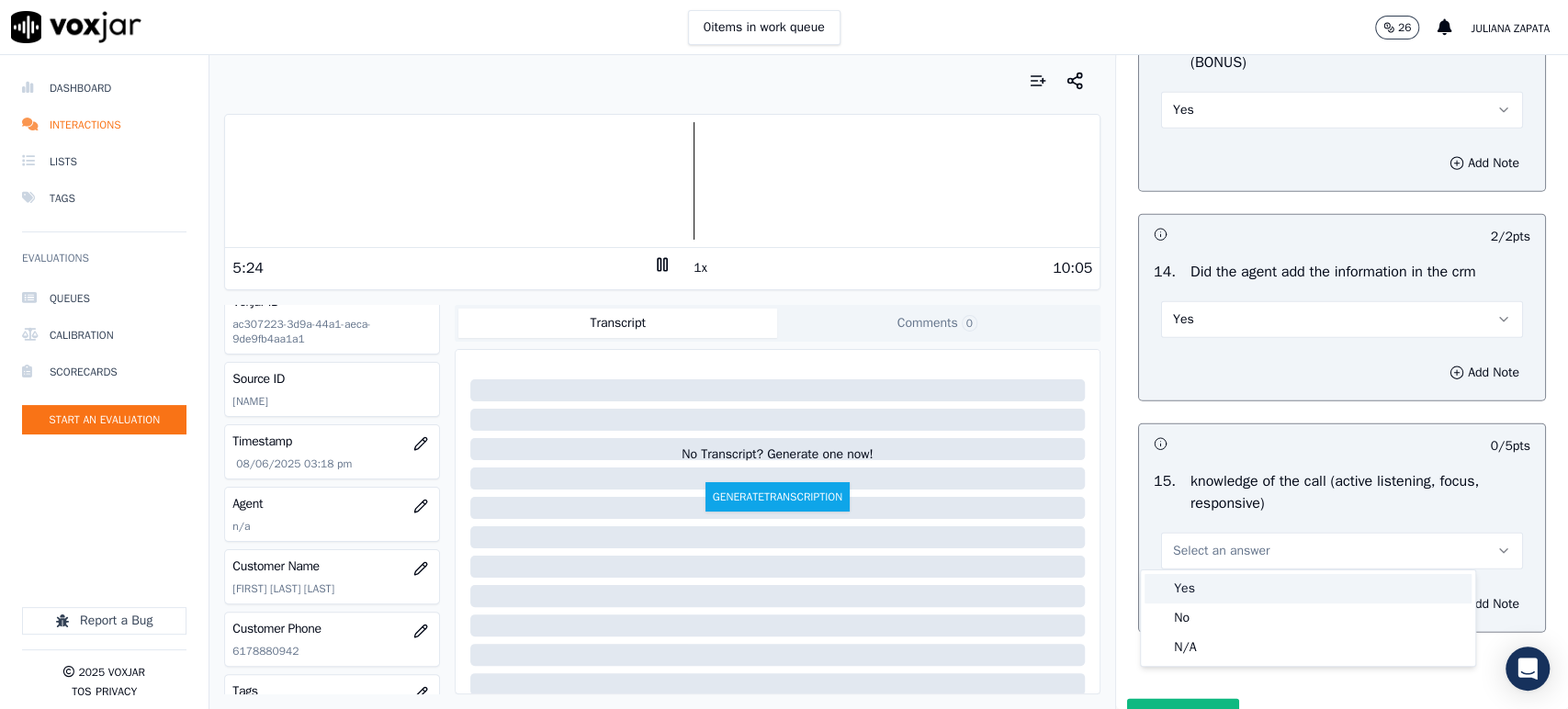 click on "Yes" at bounding box center (1308, 589) 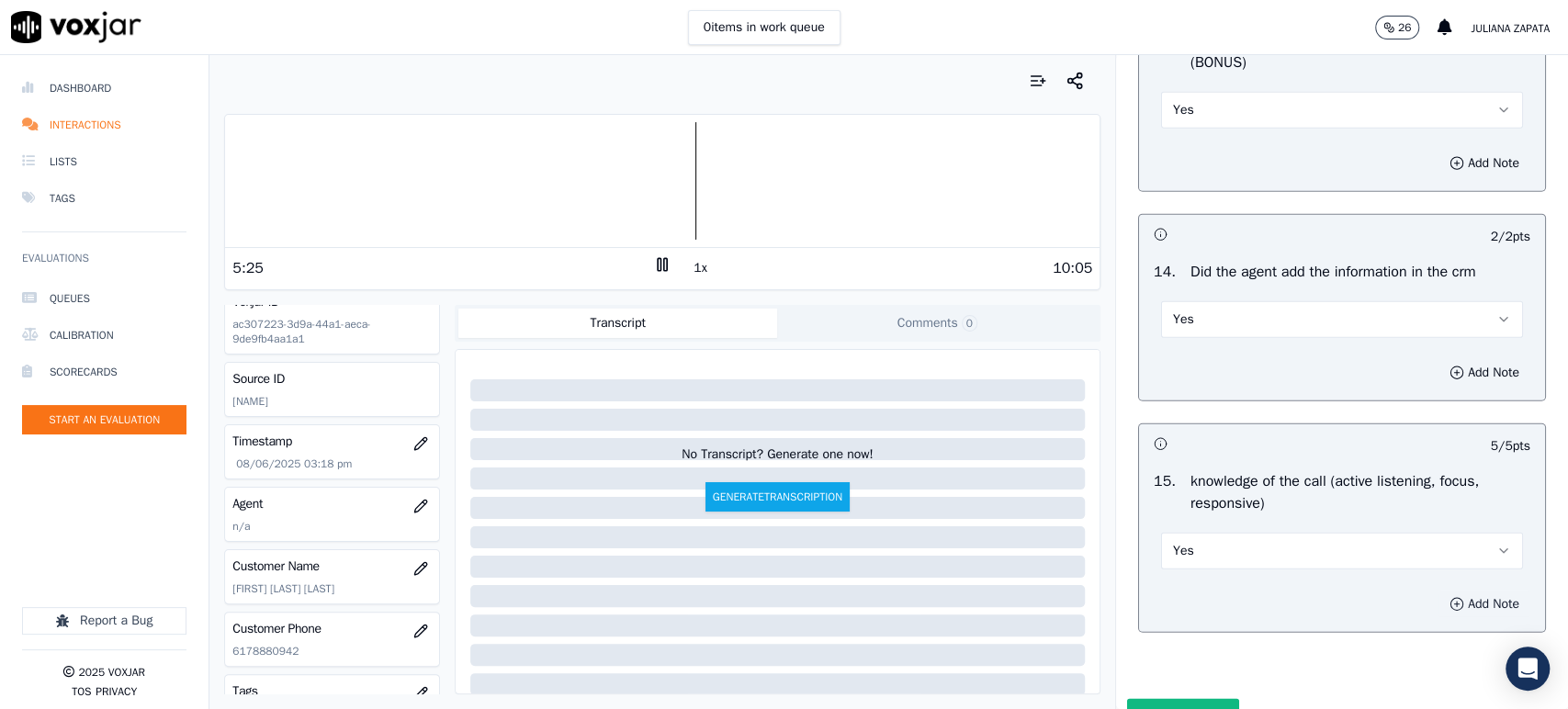 click 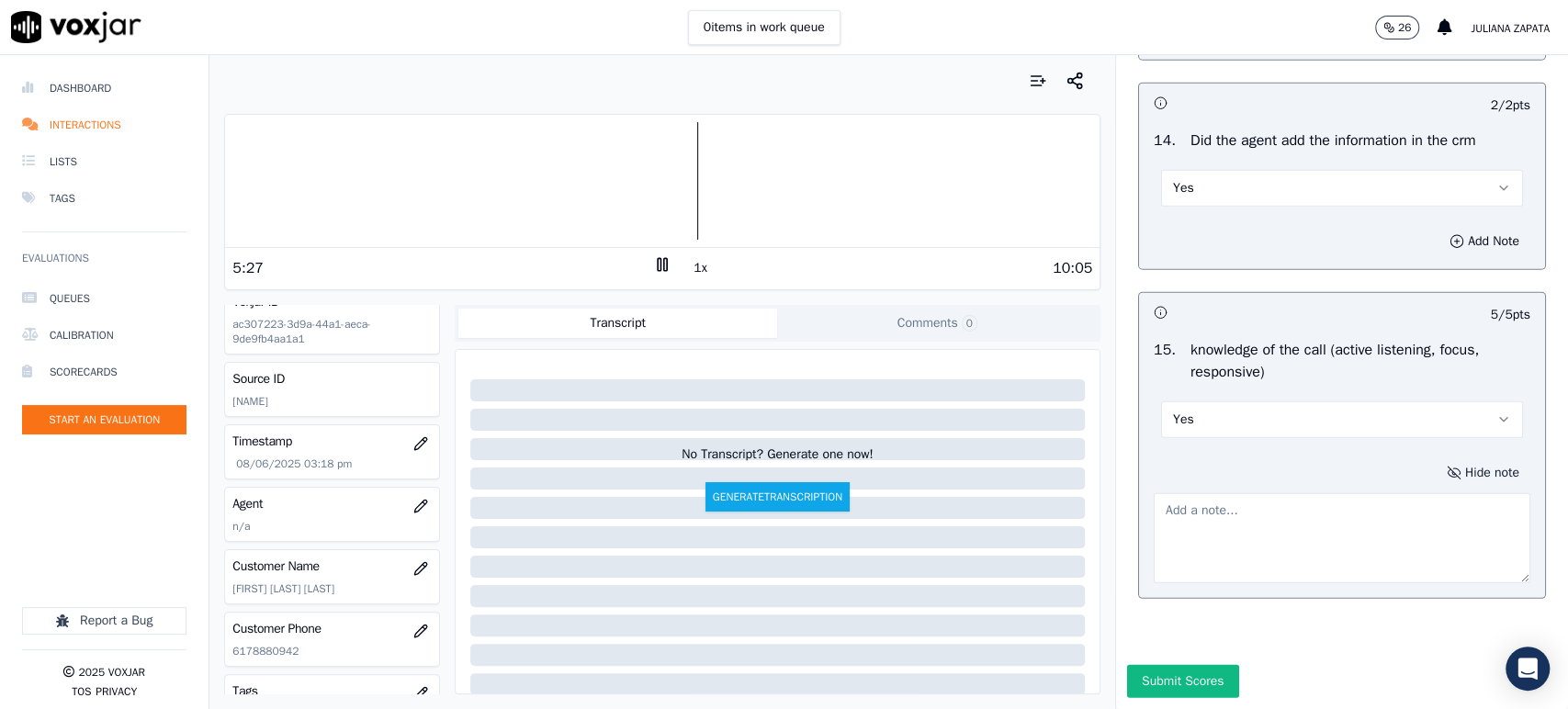 scroll, scrollTop: 3234, scrollLeft: 0, axis: vertical 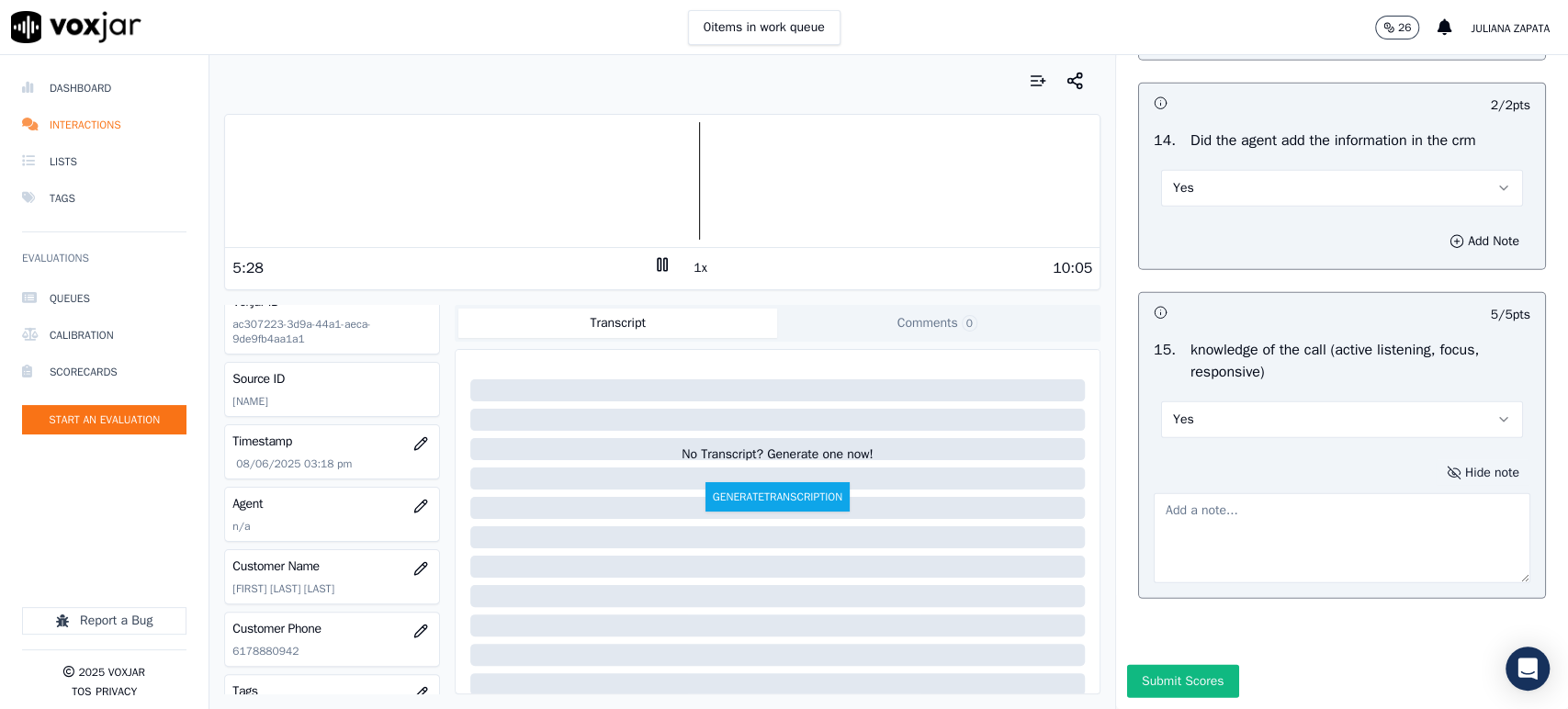 click at bounding box center [1342, 538] 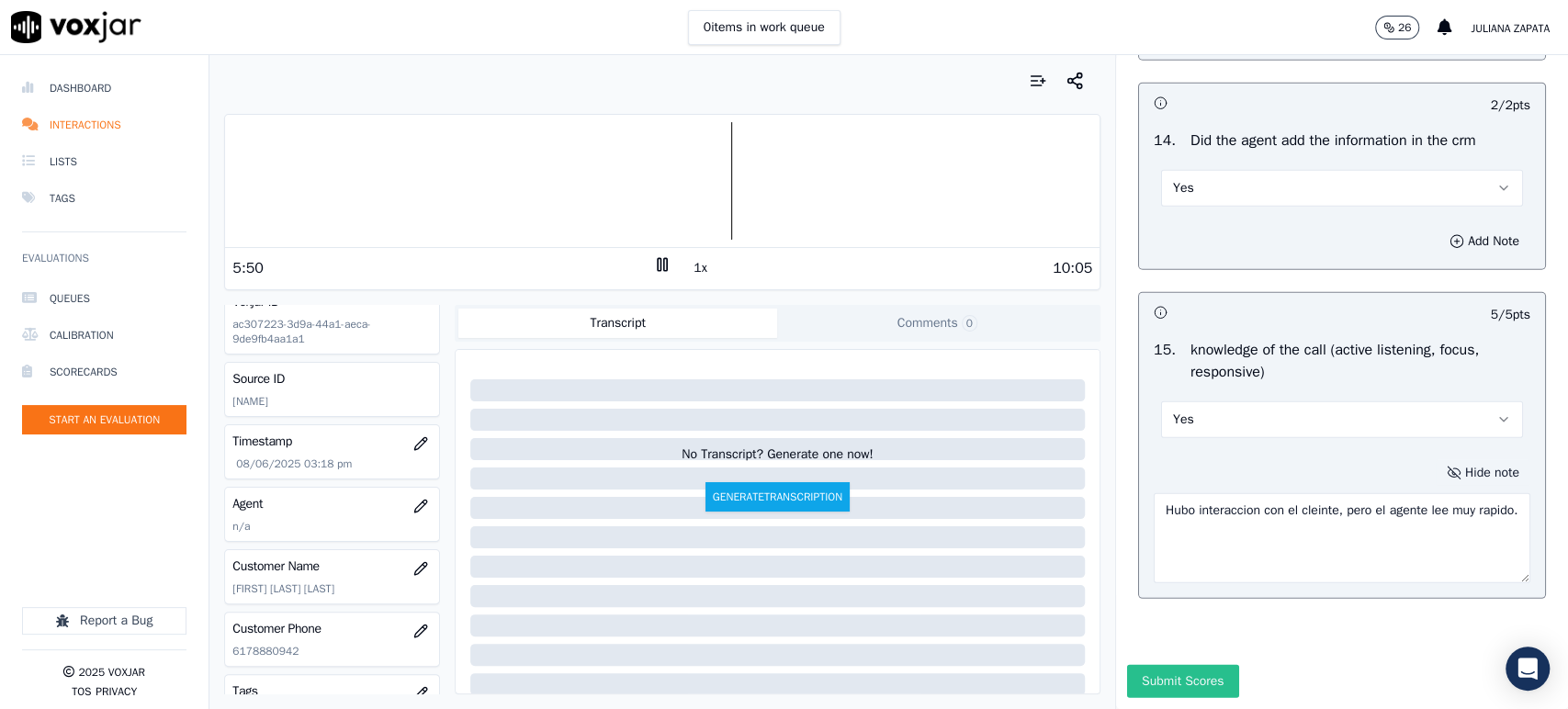 type on "Hubo interaccion con el cleinte, pero el agente lee muy rapido." 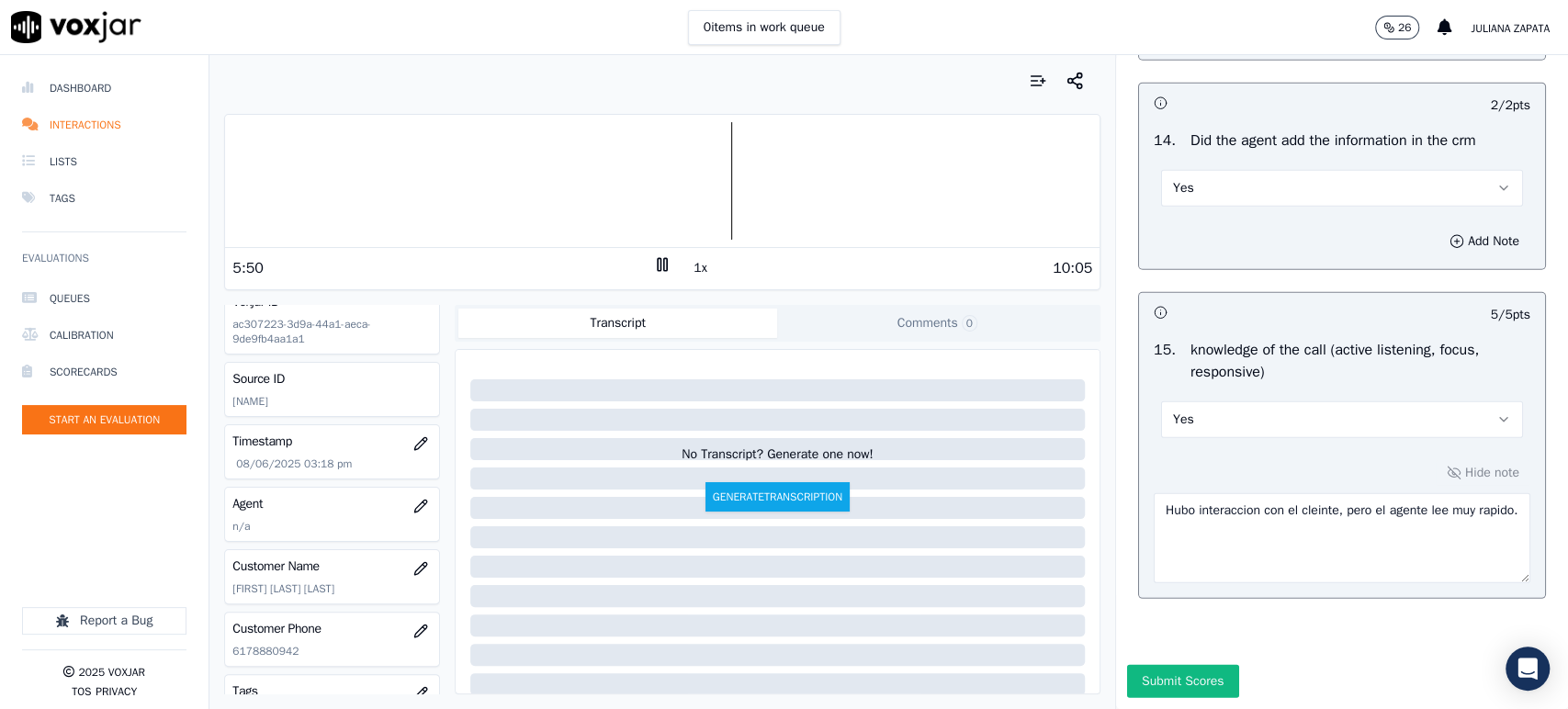drag, startPoint x: 1164, startPoint y: 639, endPoint x: 1162, endPoint y: 629, distance: 10.19804 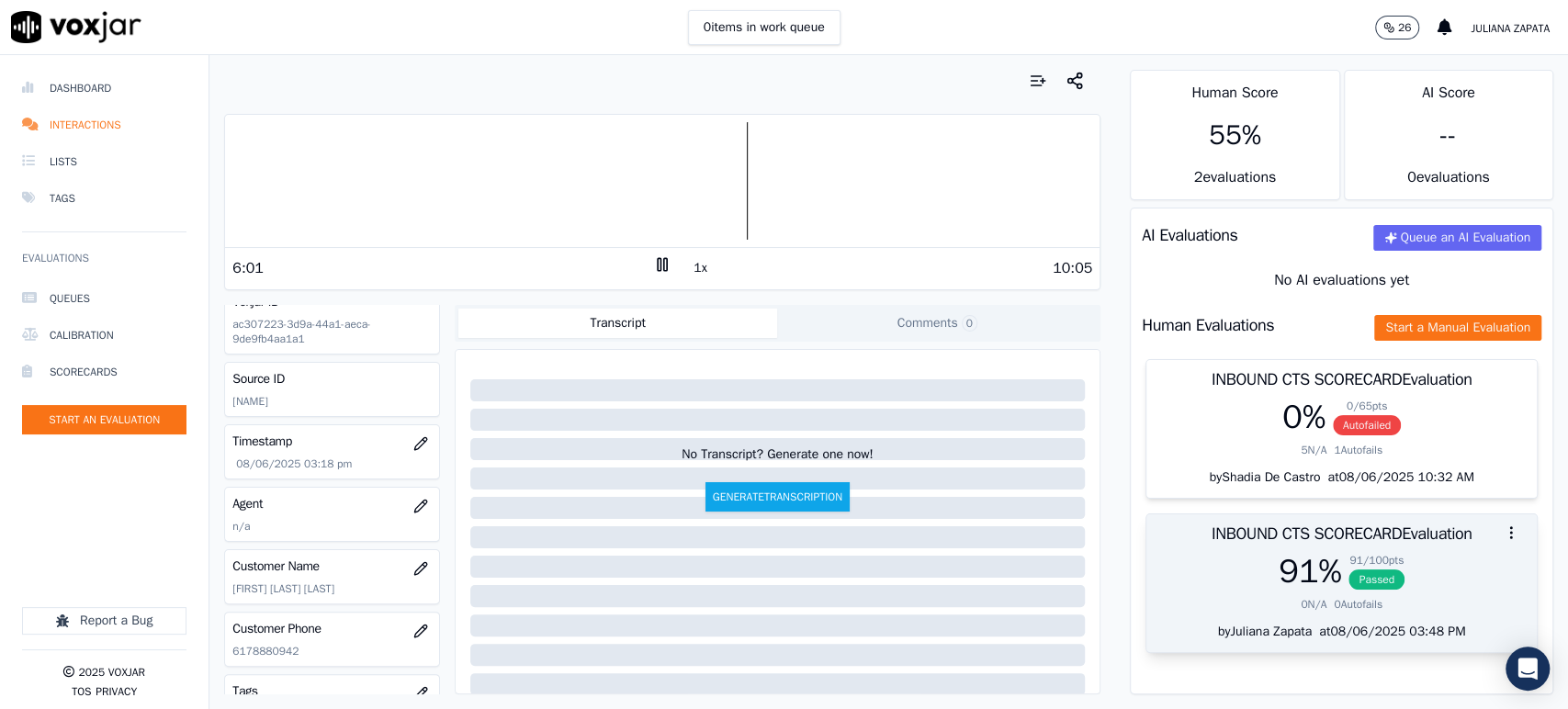 click on "Passed" at bounding box center (1376, 580) 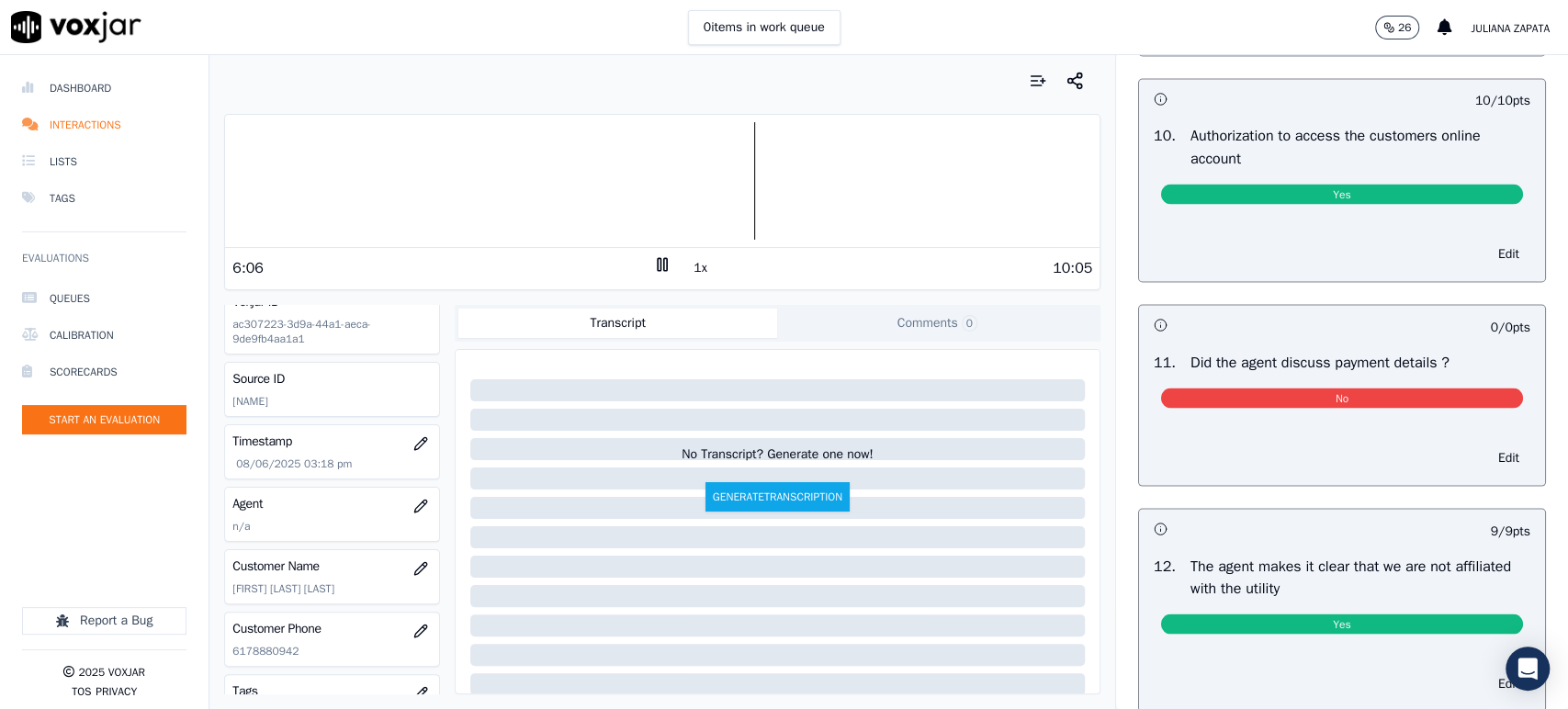 scroll, scrollTop: 2245, scrollLeft: 0, axis: vertical 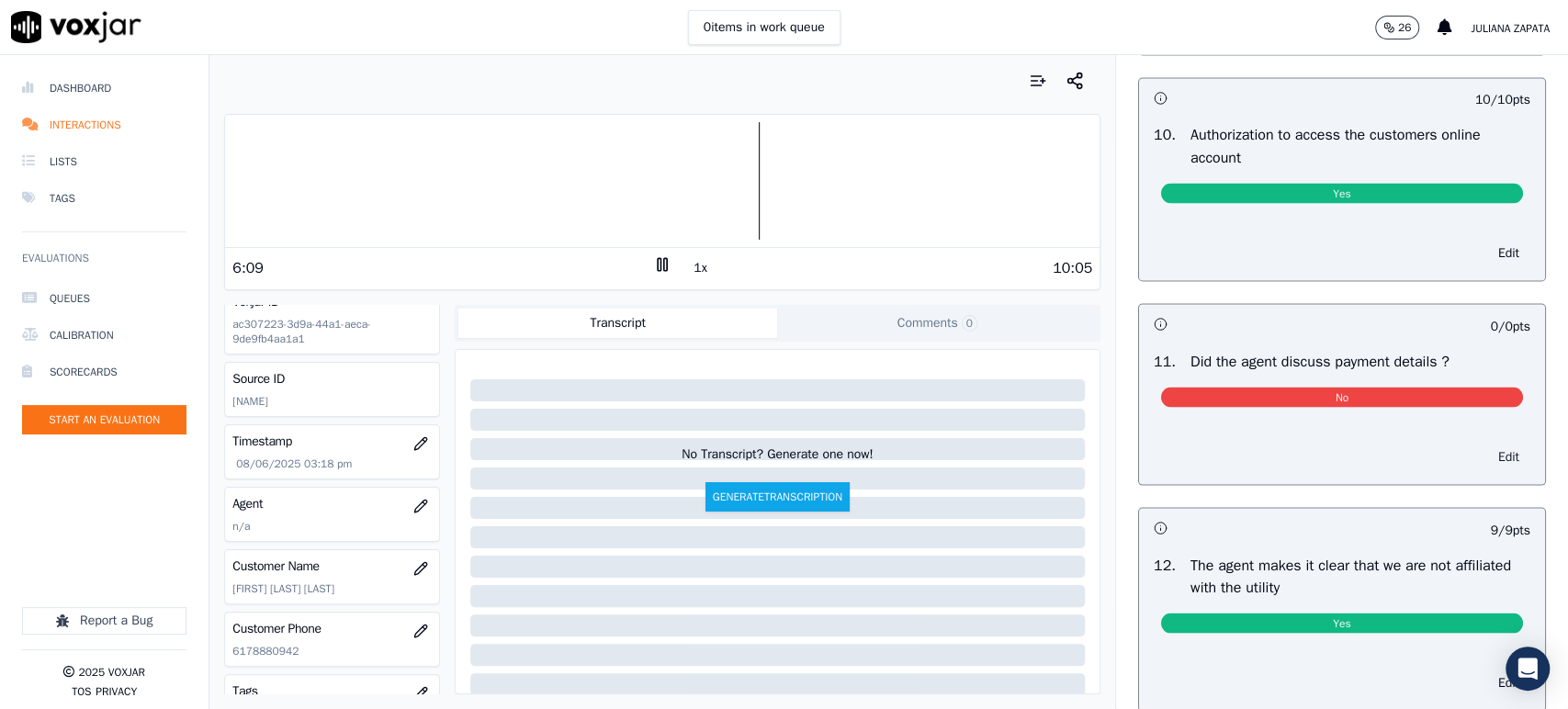 click on "Edit" at bounding box center (1508, 456) 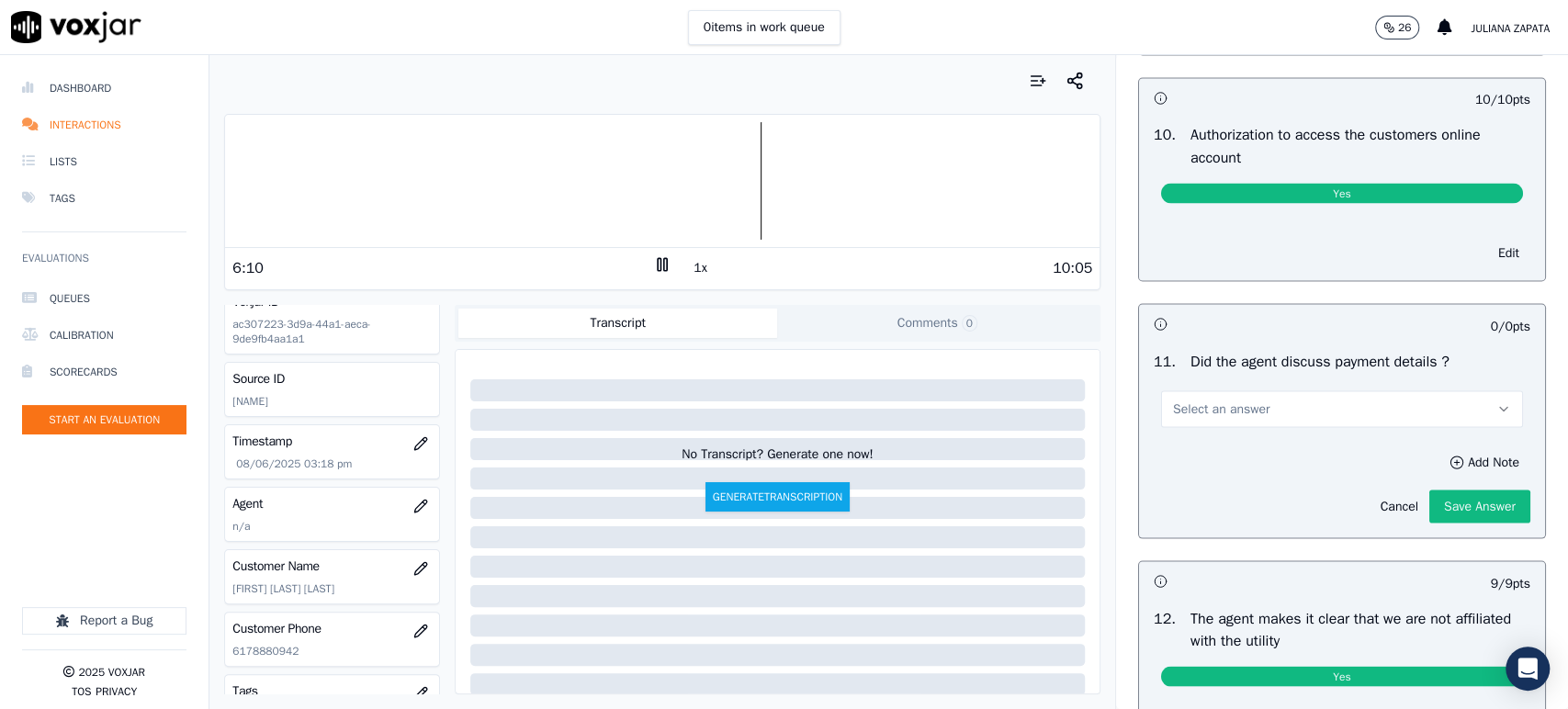 click 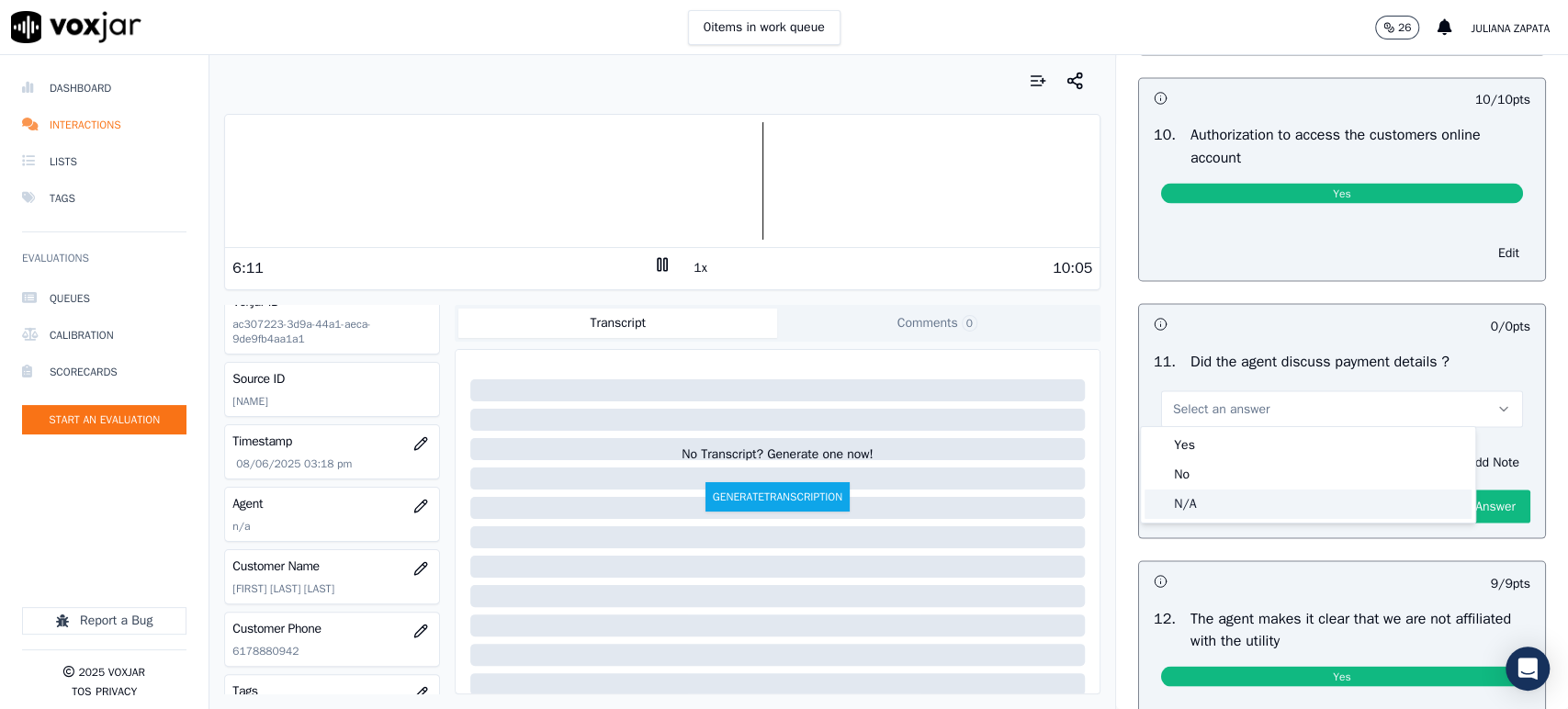 click on "N/A" 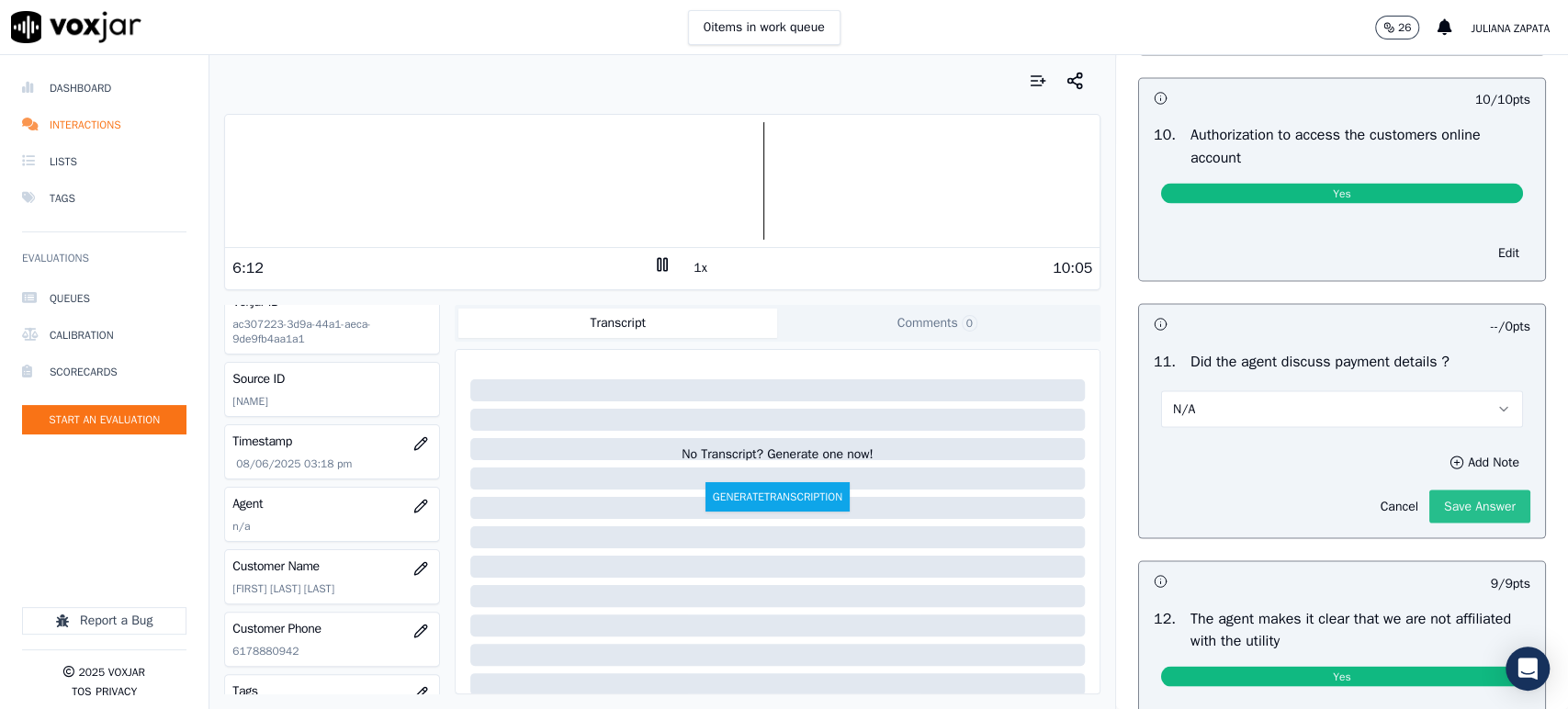click on "Save Answer" 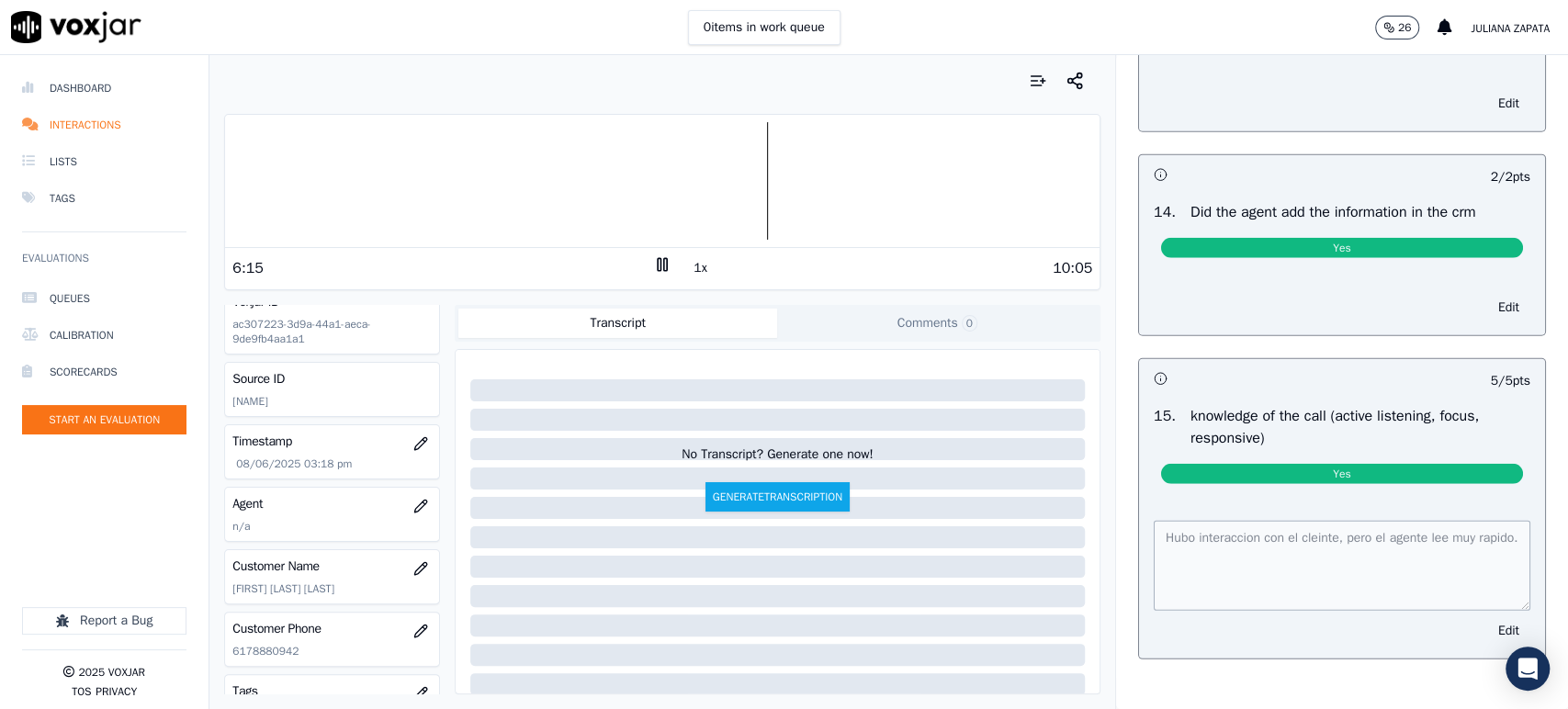scroll, scrollTop: 3165, scrollLeft: 0, axis: vertical 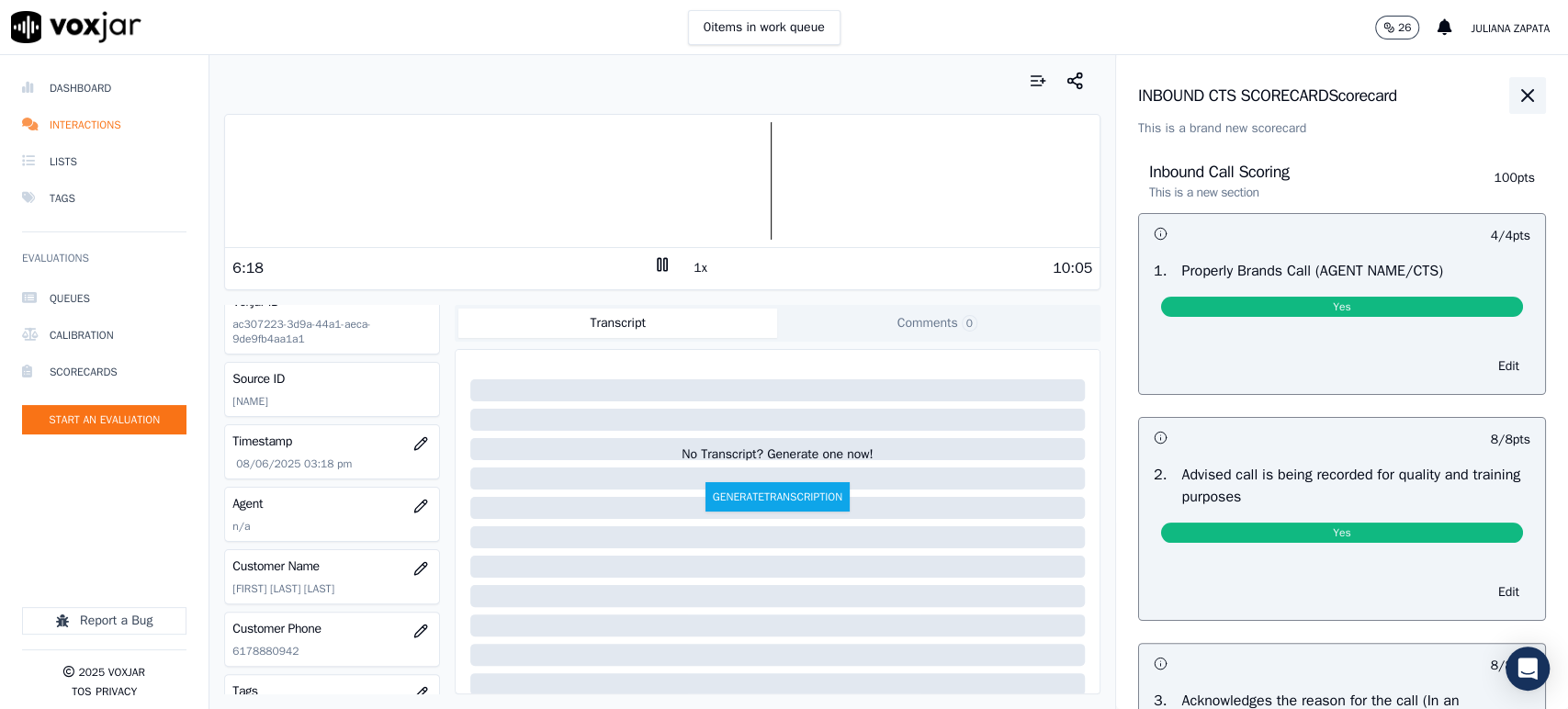 click 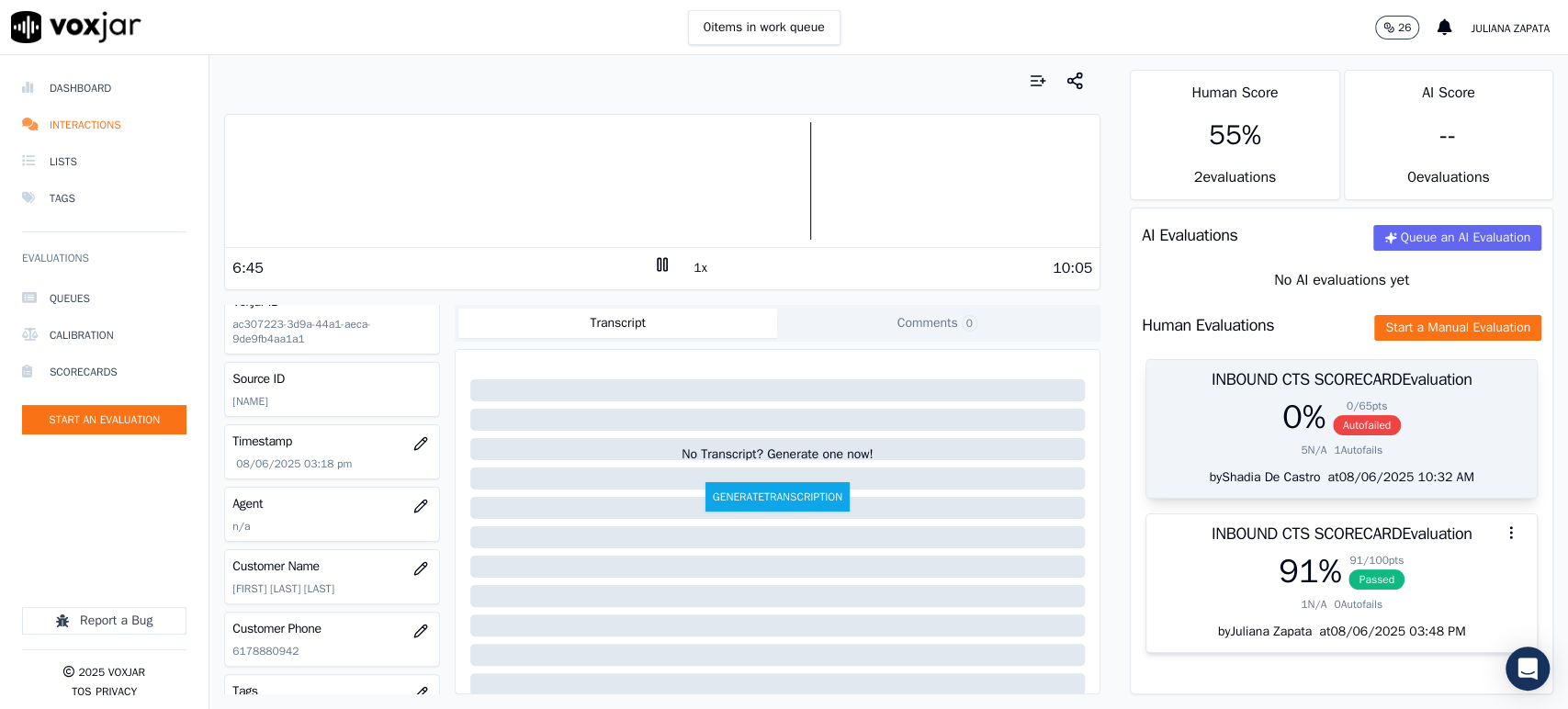 click on "Autofailed" at bounding box center [1367, 425] 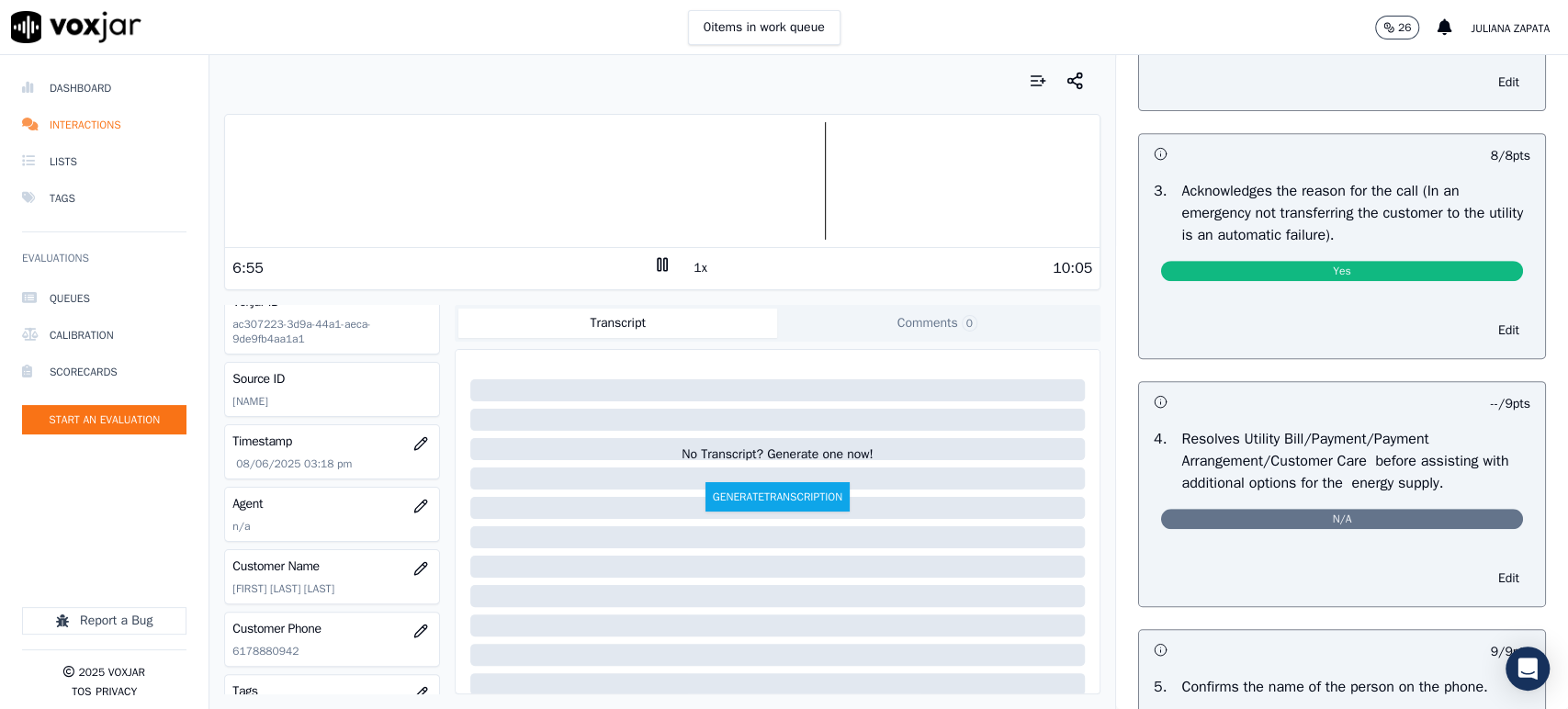 scroll, scrollTop: 0, scrollLeft: 0, axis: both 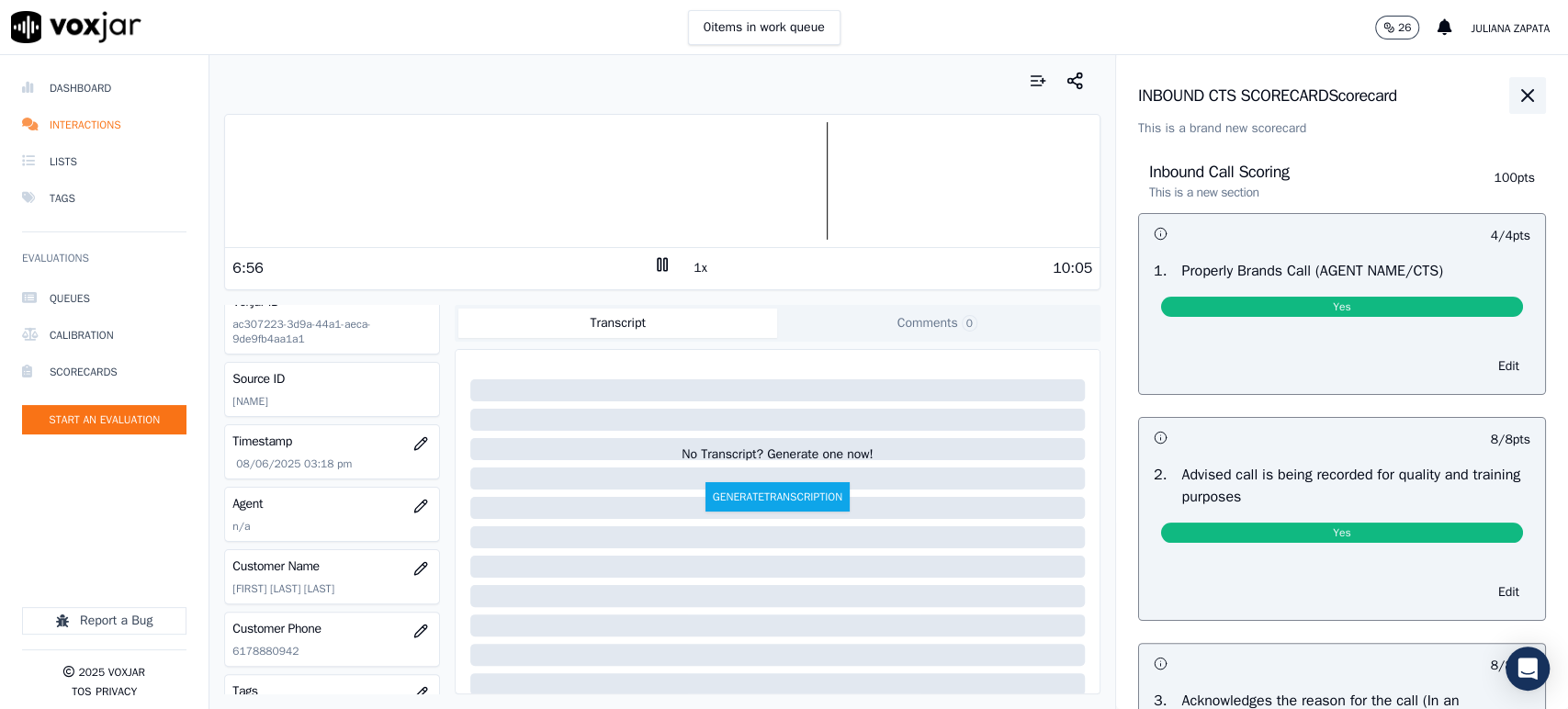 click 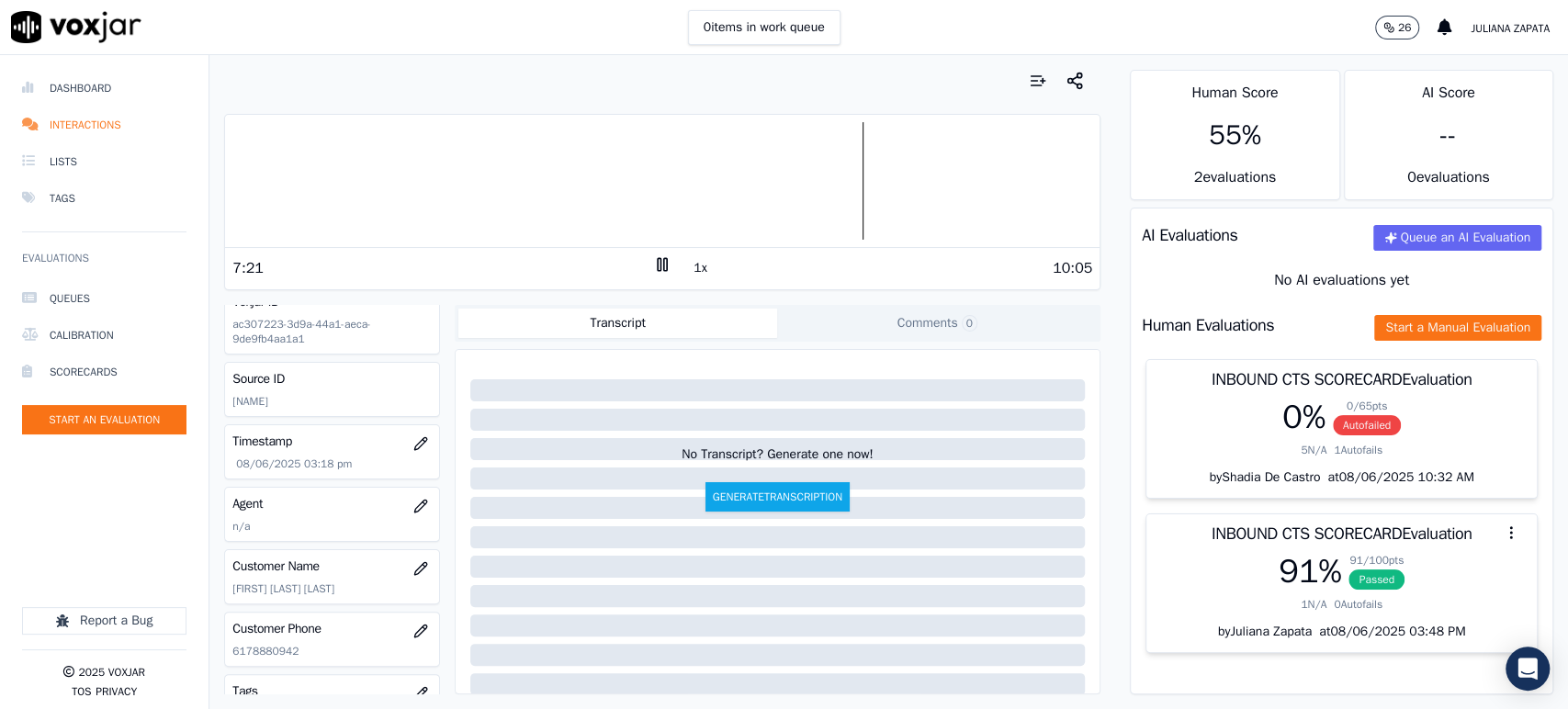 click 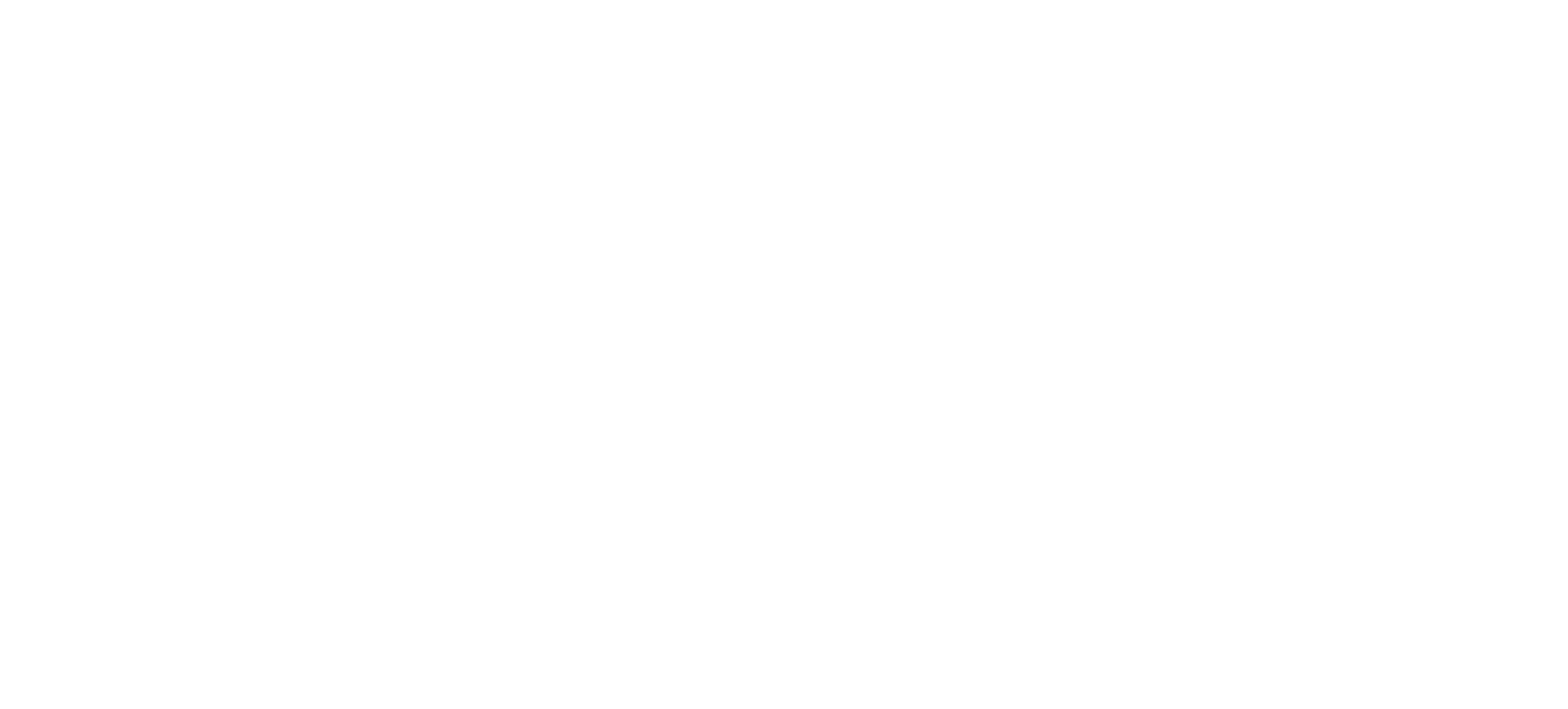 scroll, scrollTop: 0, scrollLeft: 0, axis: both 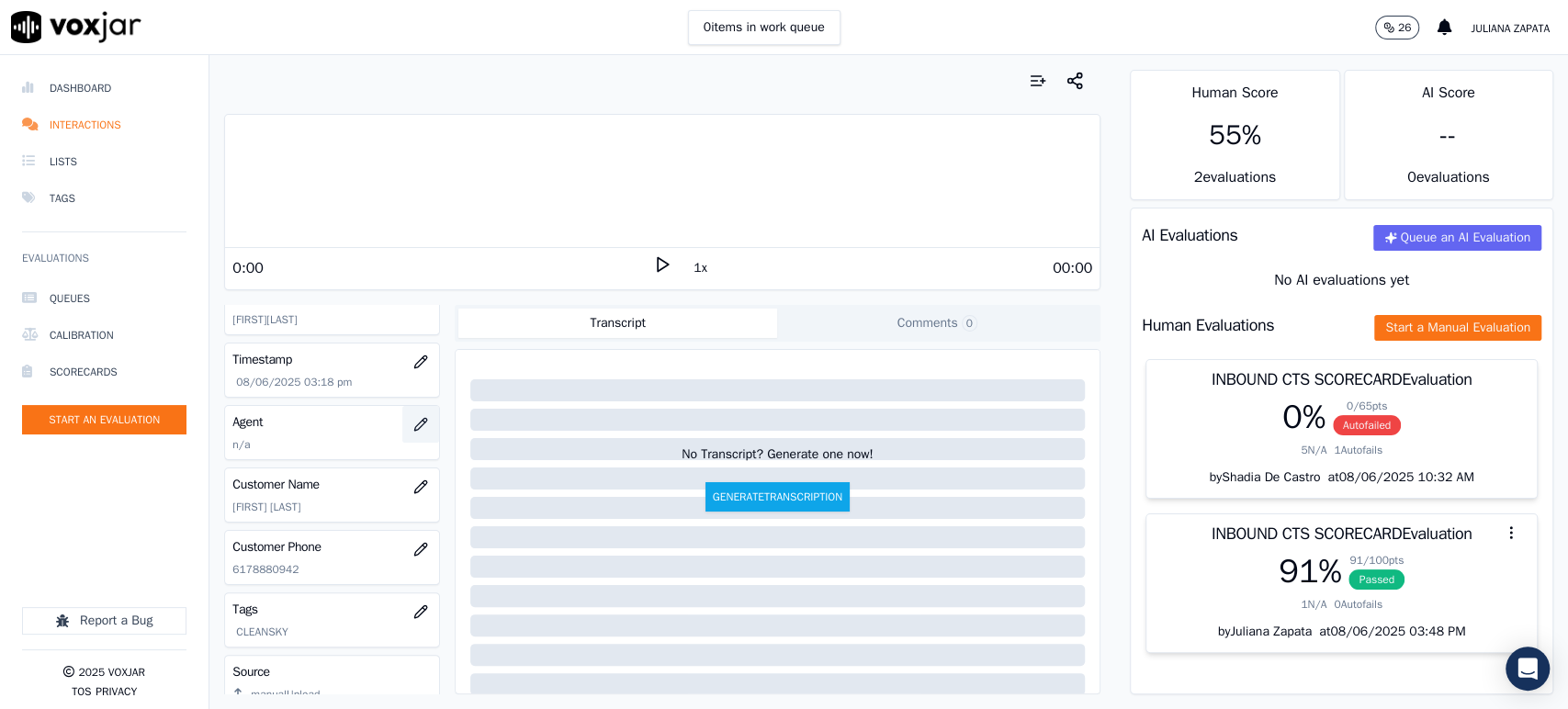 click 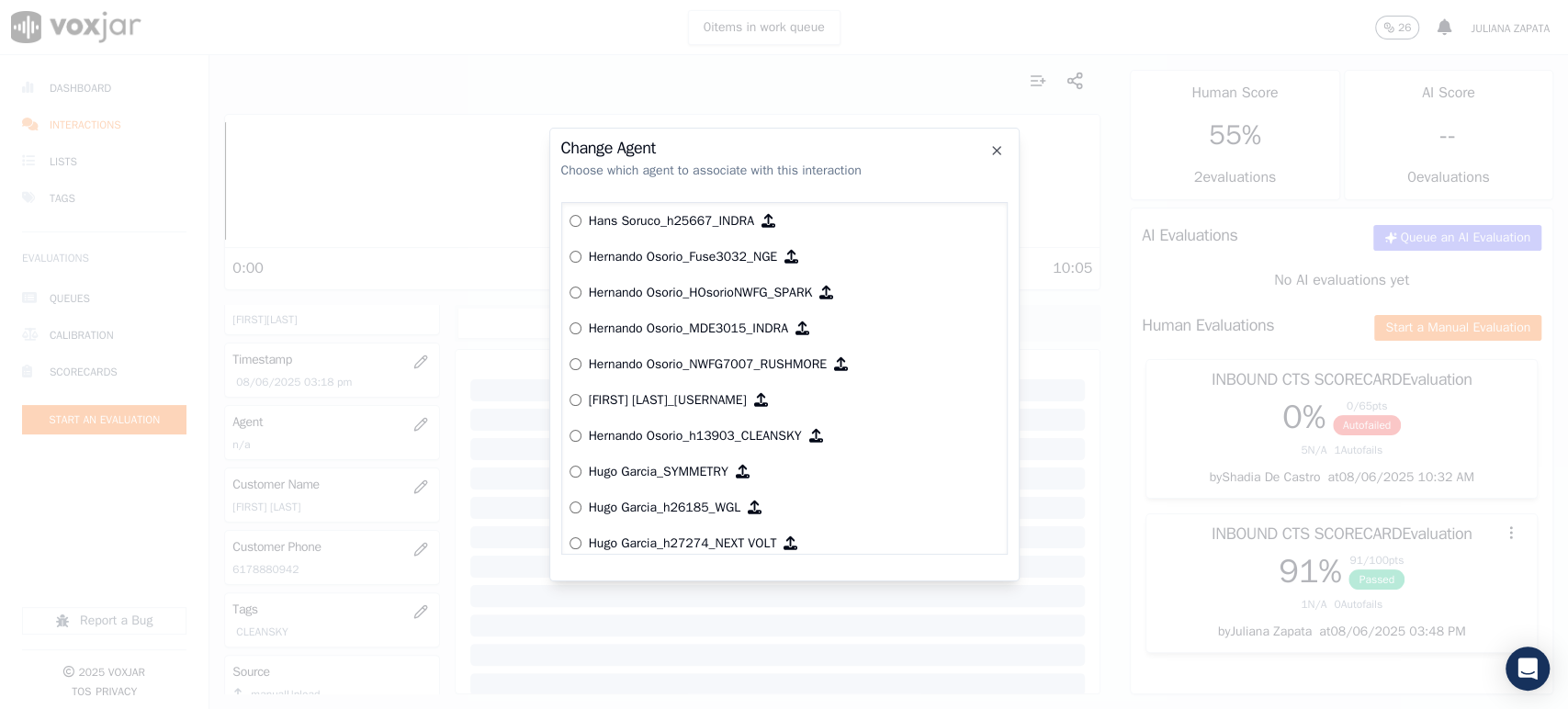 scroll, scrollTop: 3770, scrollLeft: 0, axis: vertical 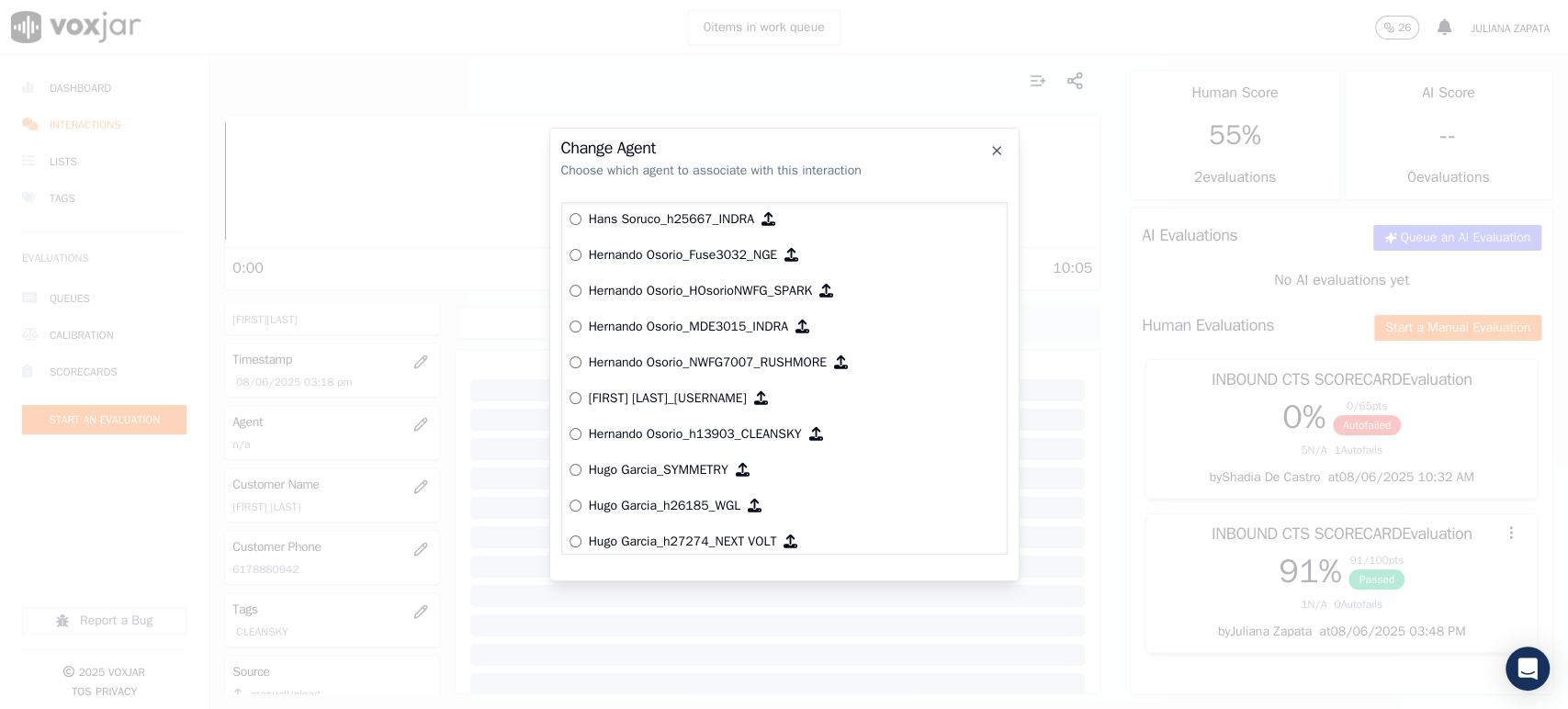 click on "Hernando Osorio_h13903_CLEANSKY" at bounding box center (695, 434) 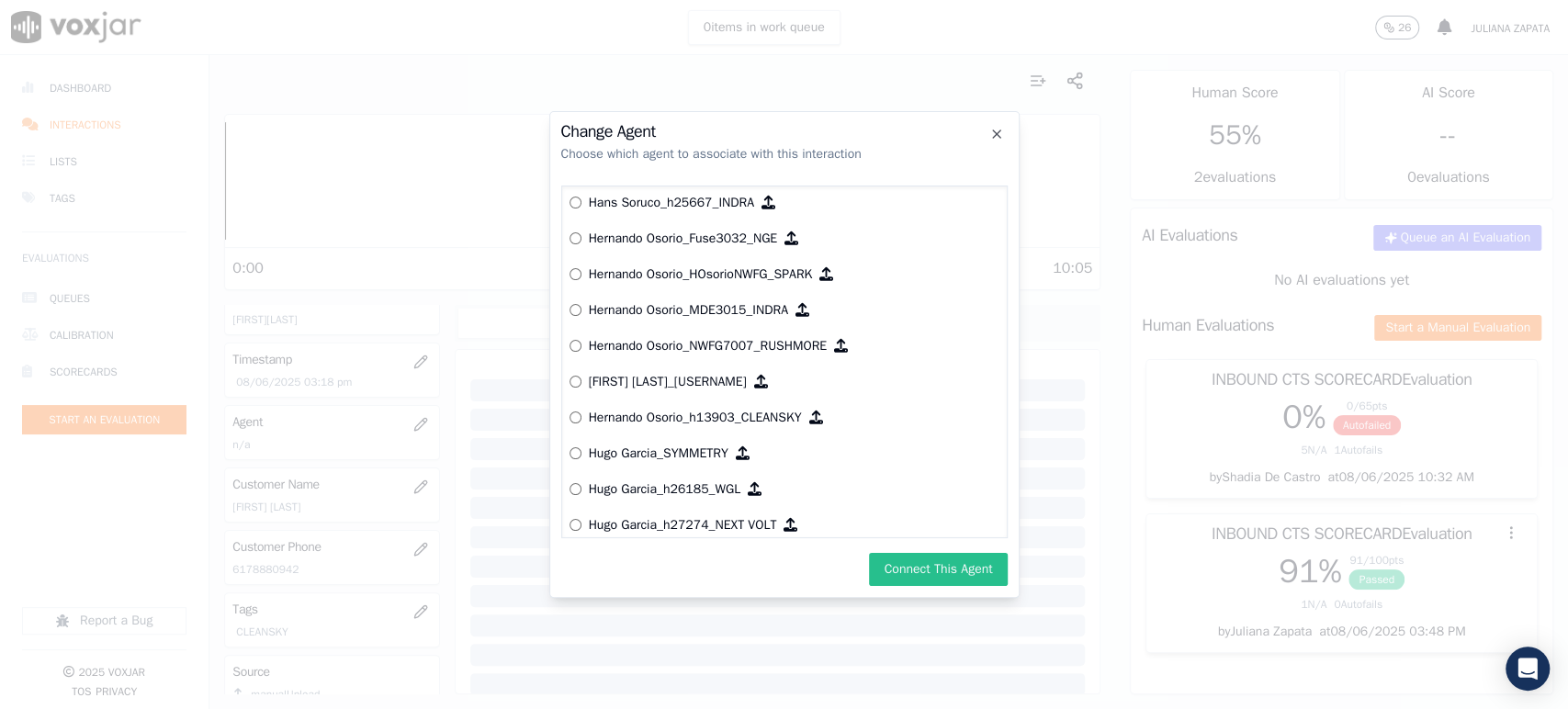 click on "Connect This Agent" at bounding box center (938, 569) 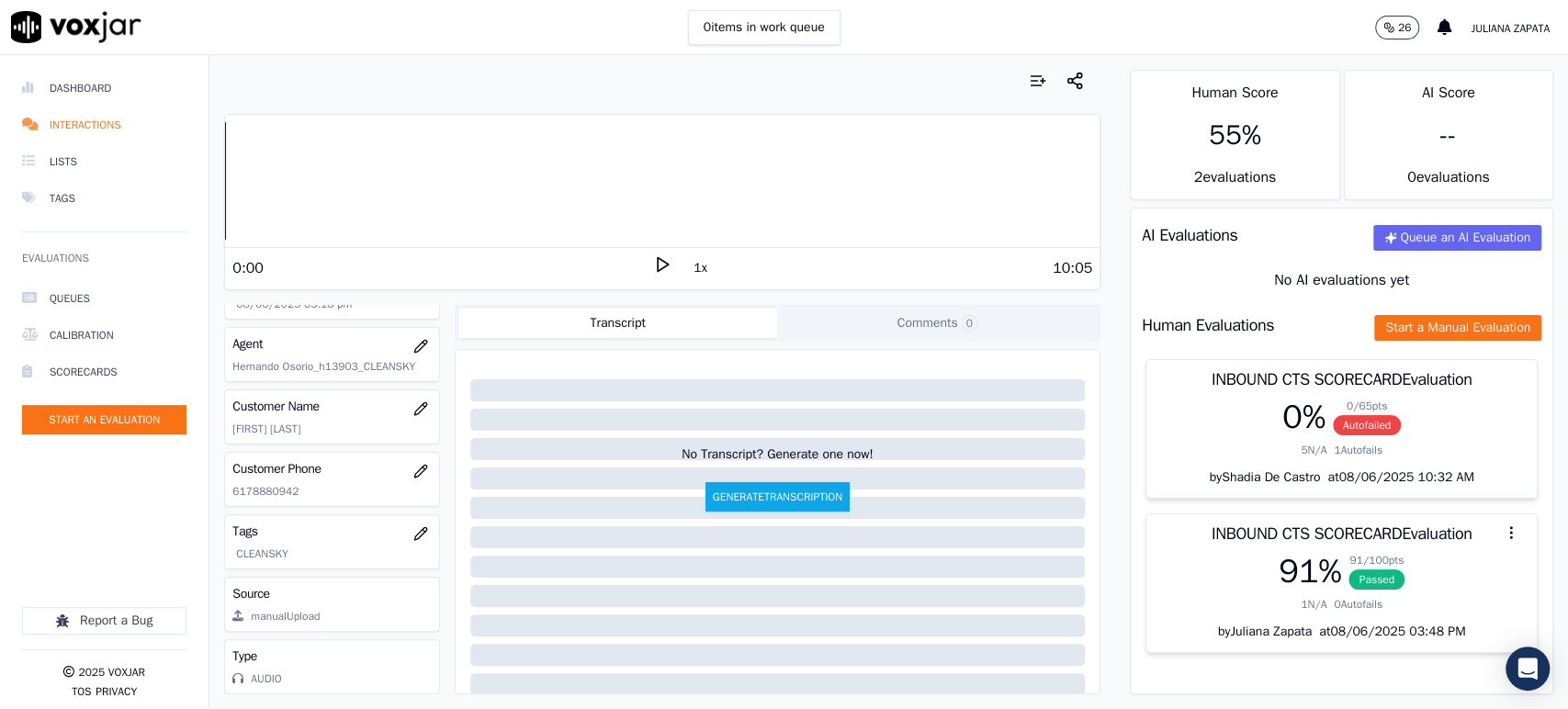 scroll, scrollTop: 137, scrollLeft: 0, axis: vertical 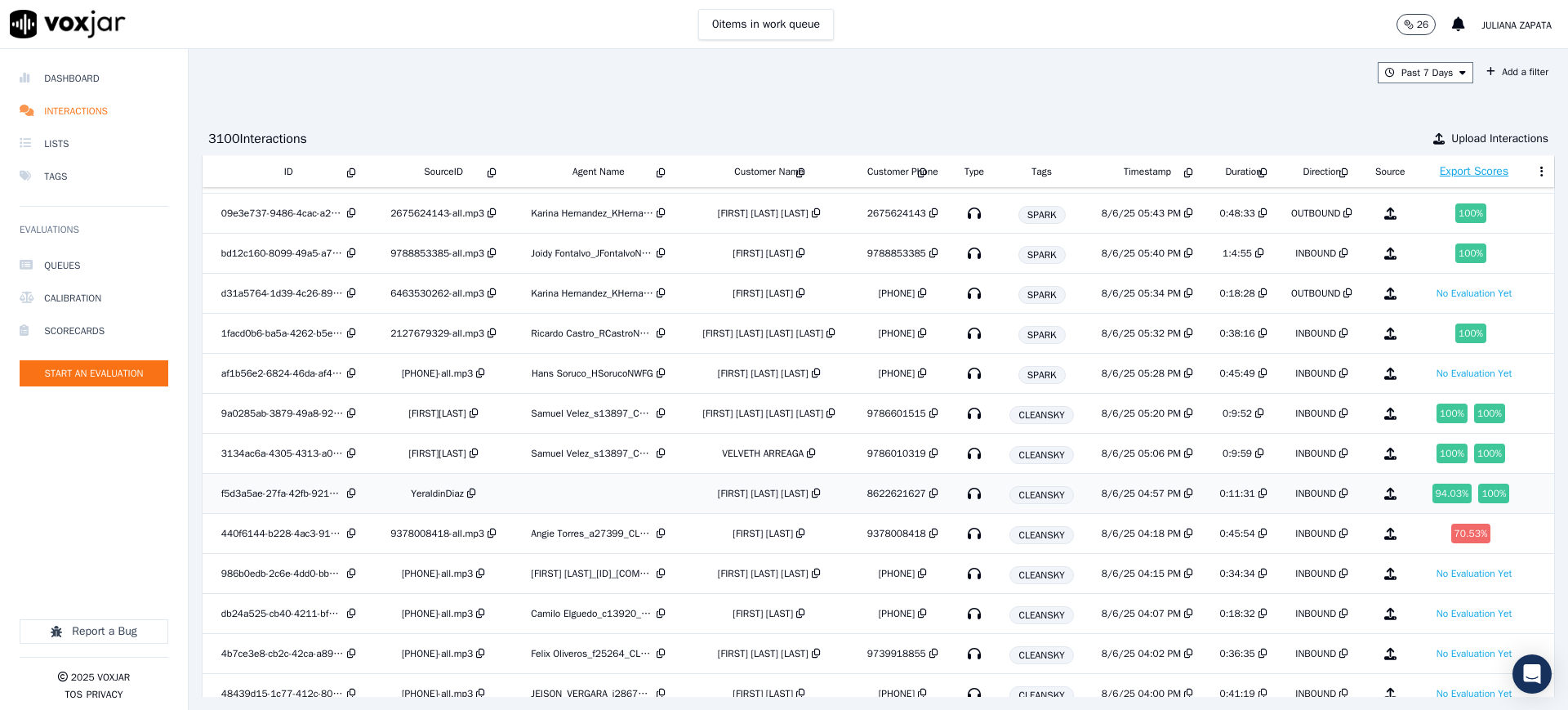 click at bounding box center [974, 493] 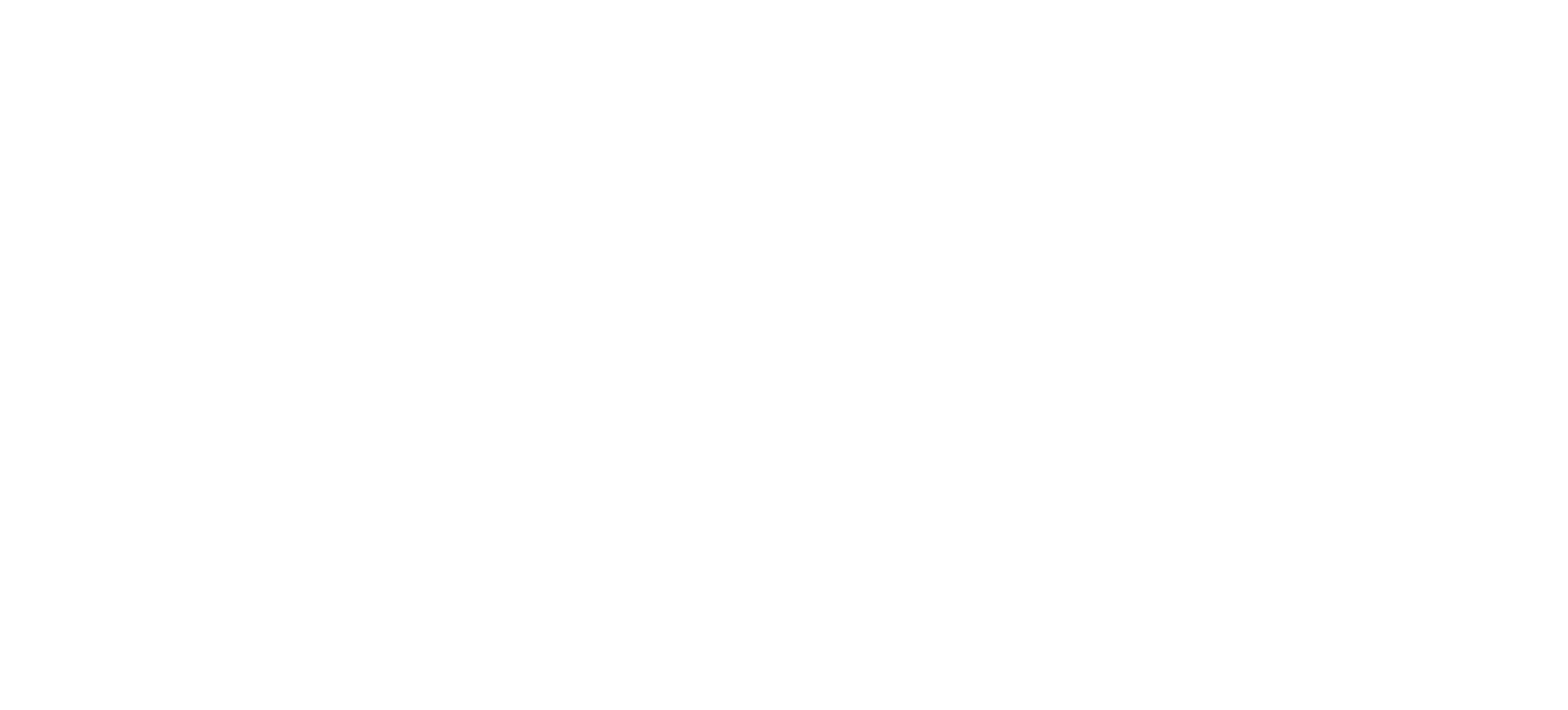scroll, scrollTop: 0, scrollLeft: 0, axis: both 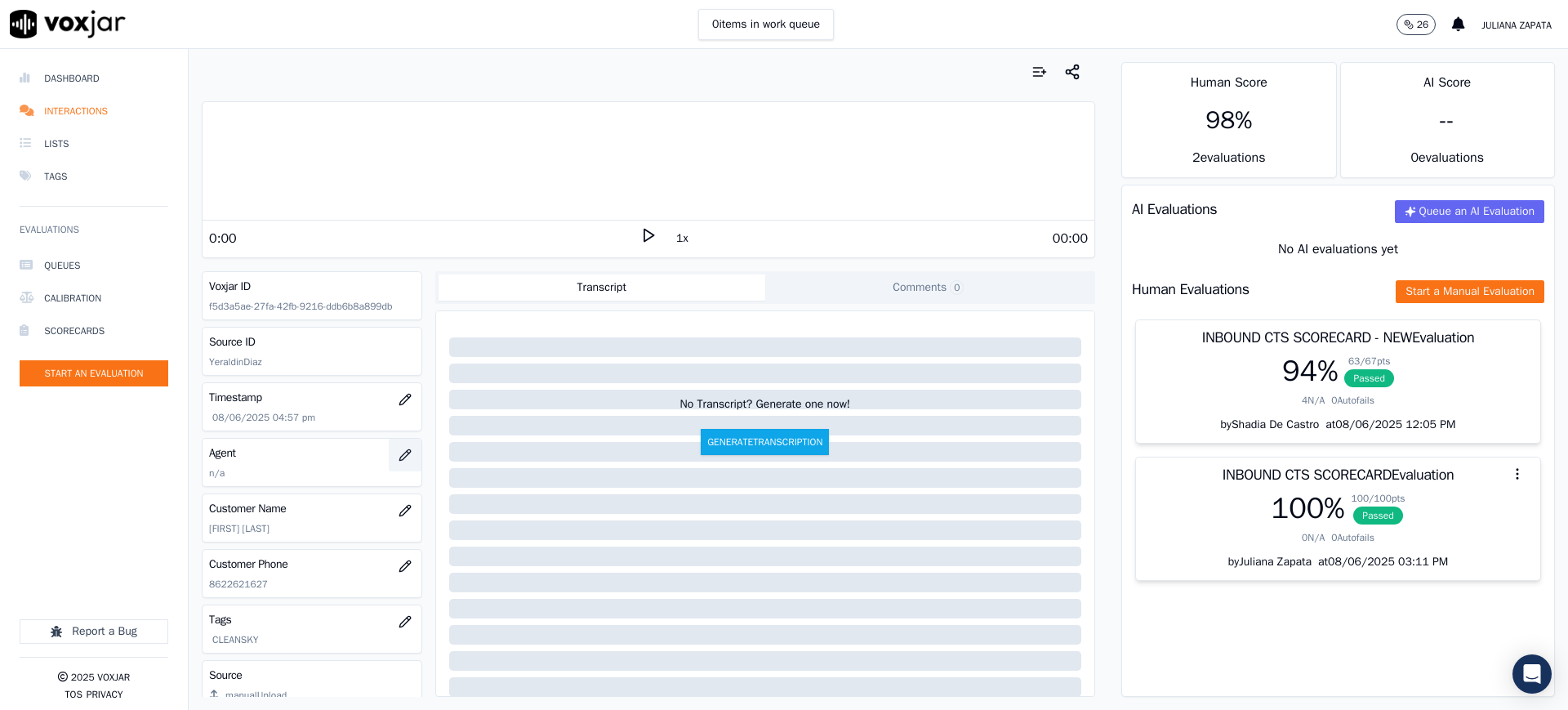 click 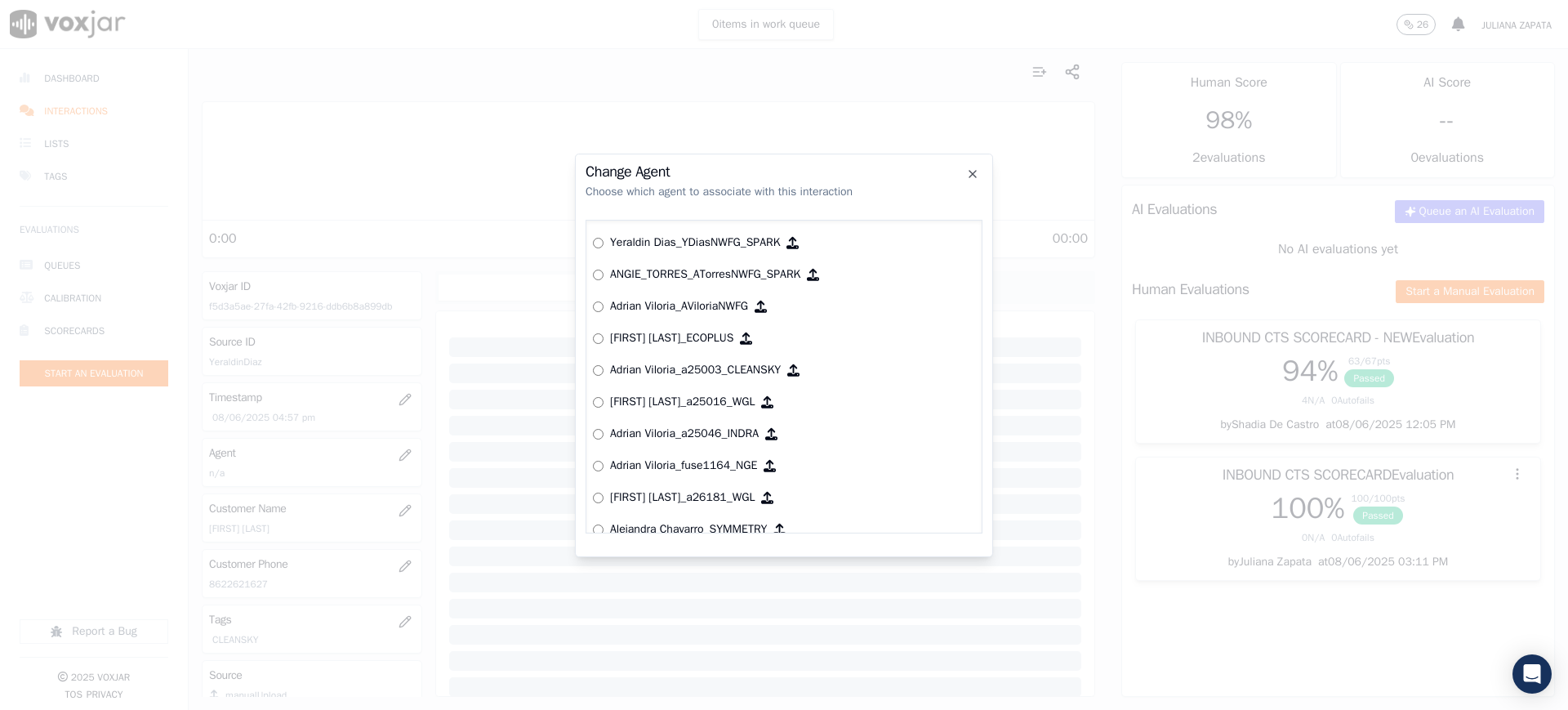 click at bounding box center [784, 355] 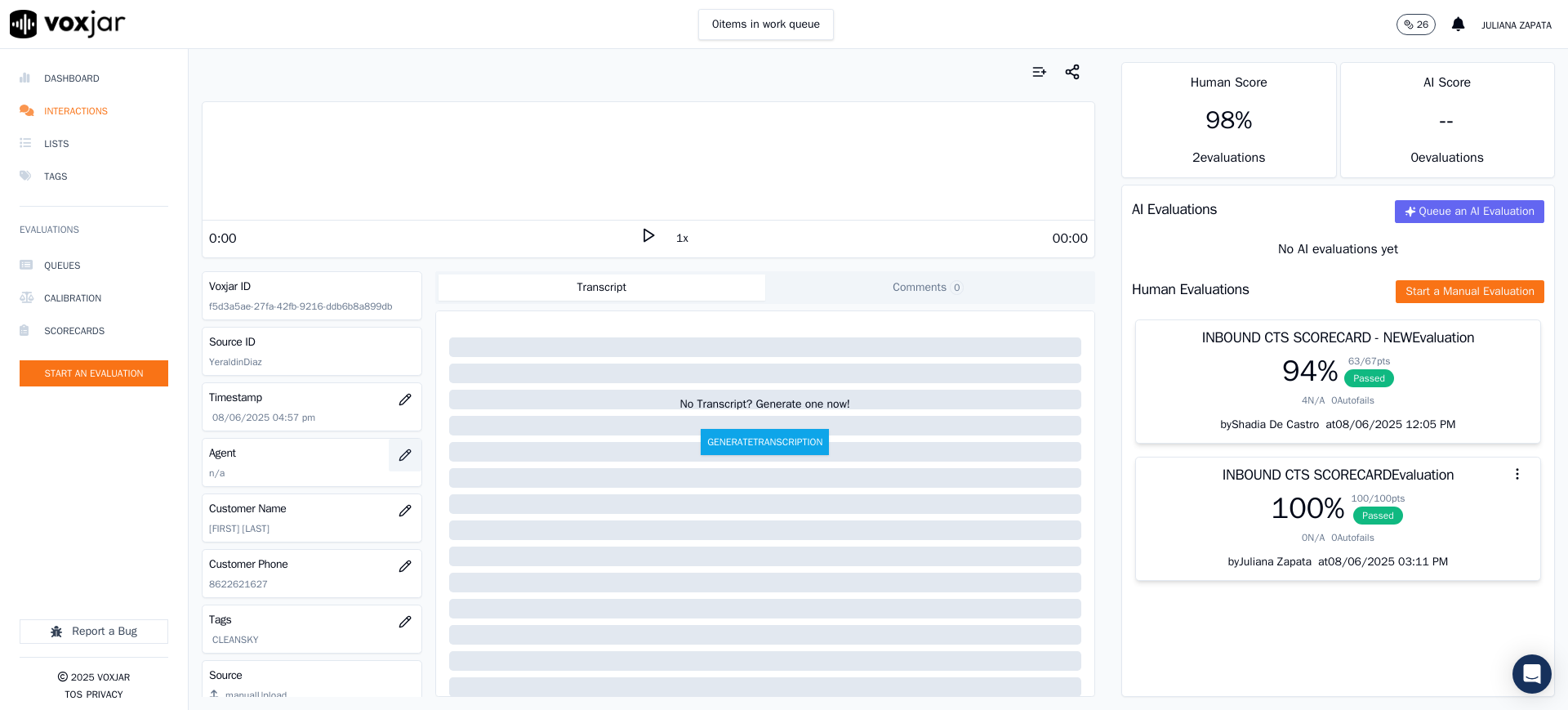 click 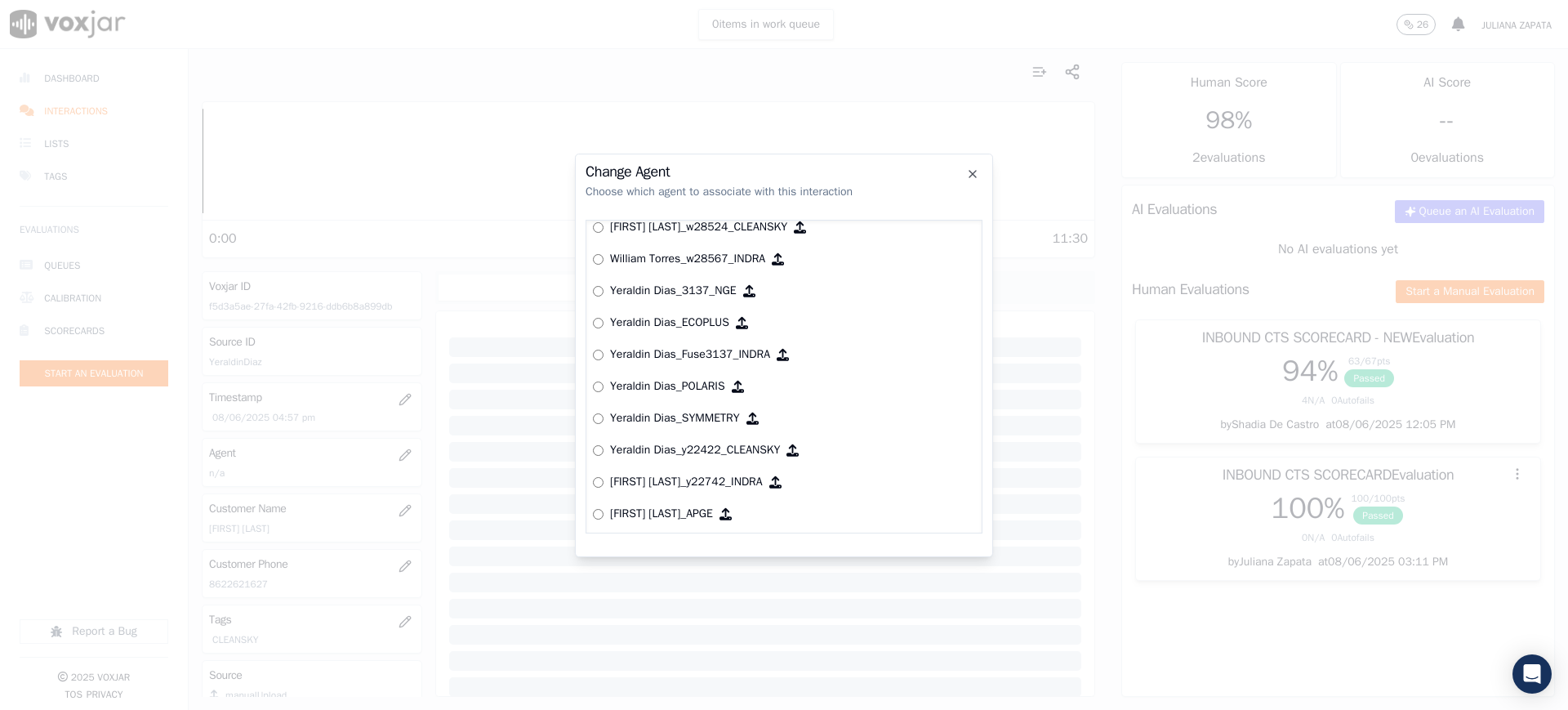 scroll, scrollTop: 7887, scrollLeft: 0, axis: vertical 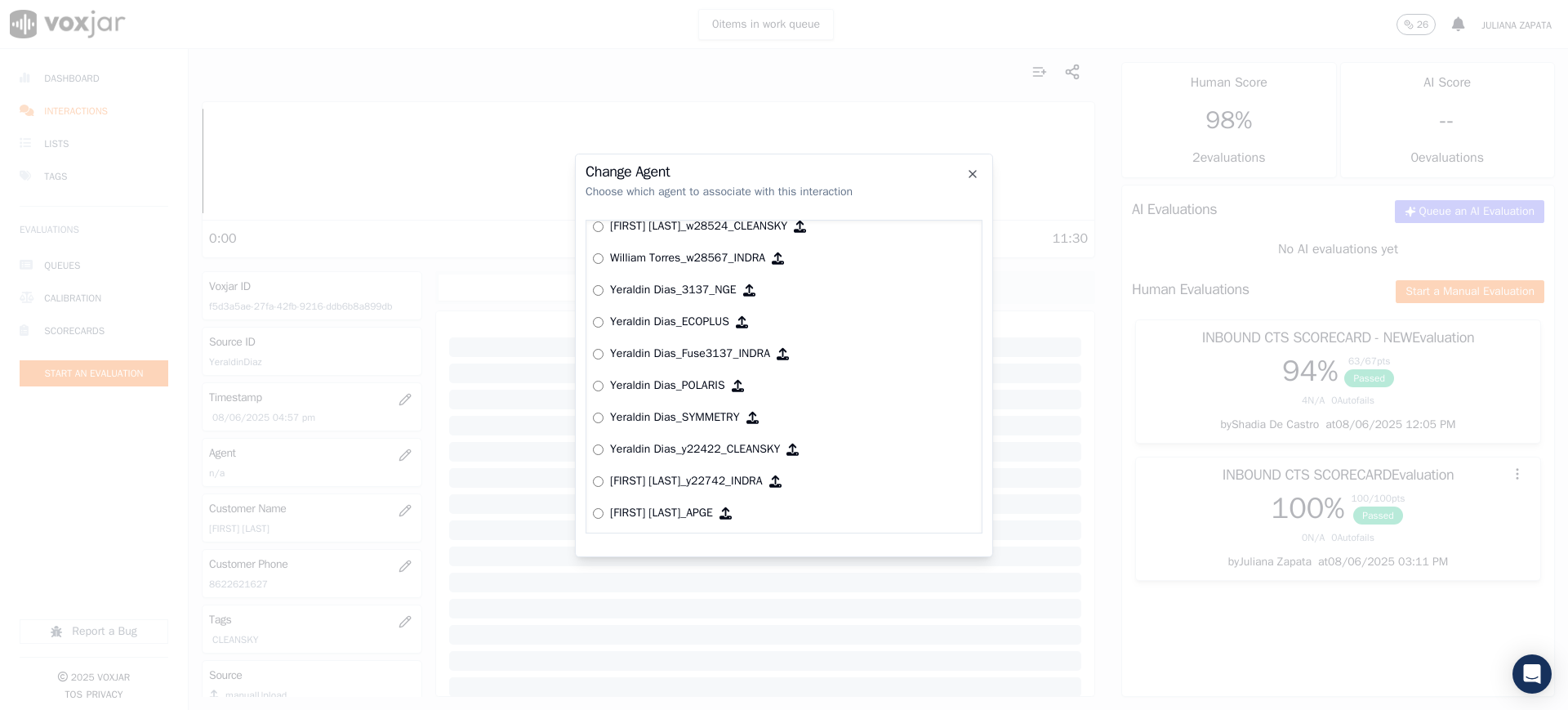 click on "Yeraldin Dias_y22422_CLEANSKY" at bounding box center [695, 449] 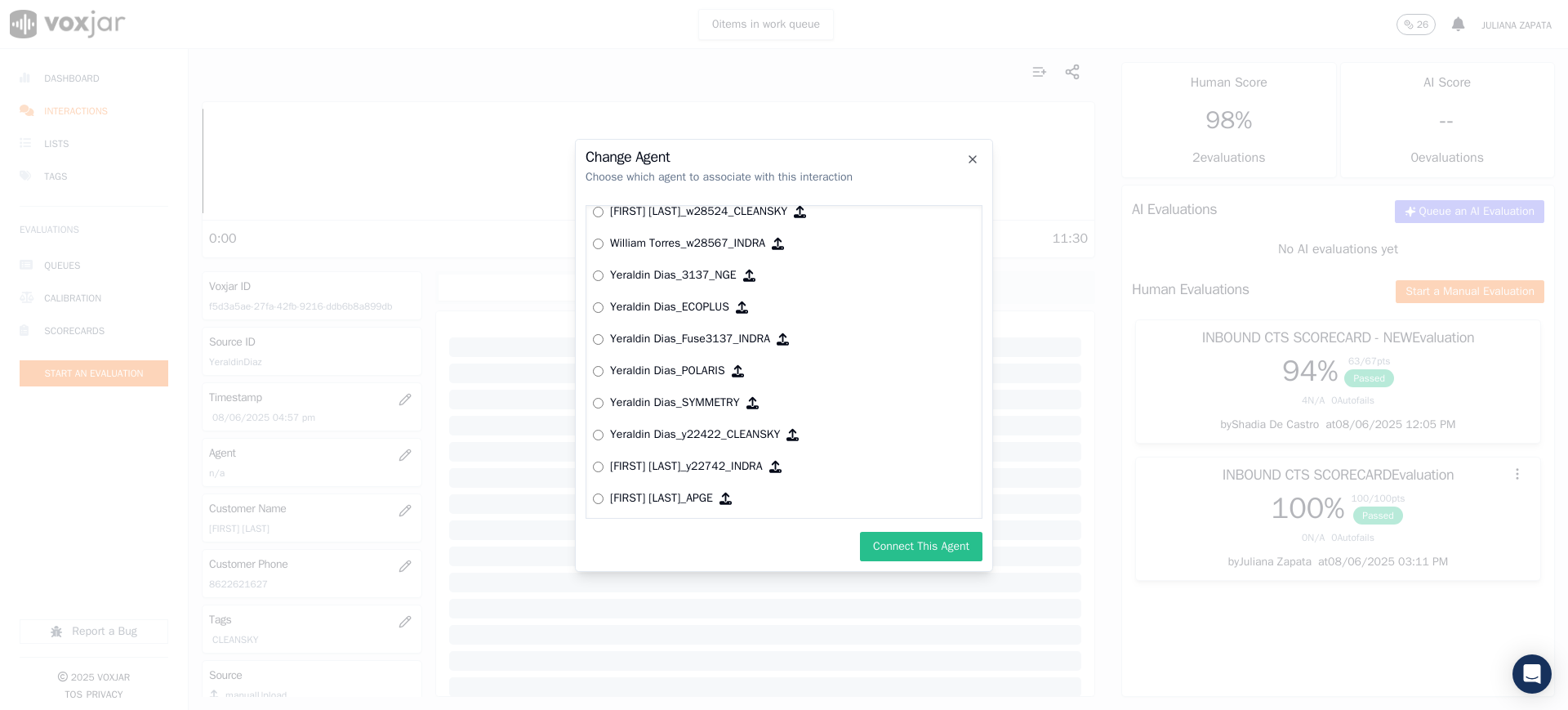 click on "Connect This Agent" at bounding box center [921, 547] 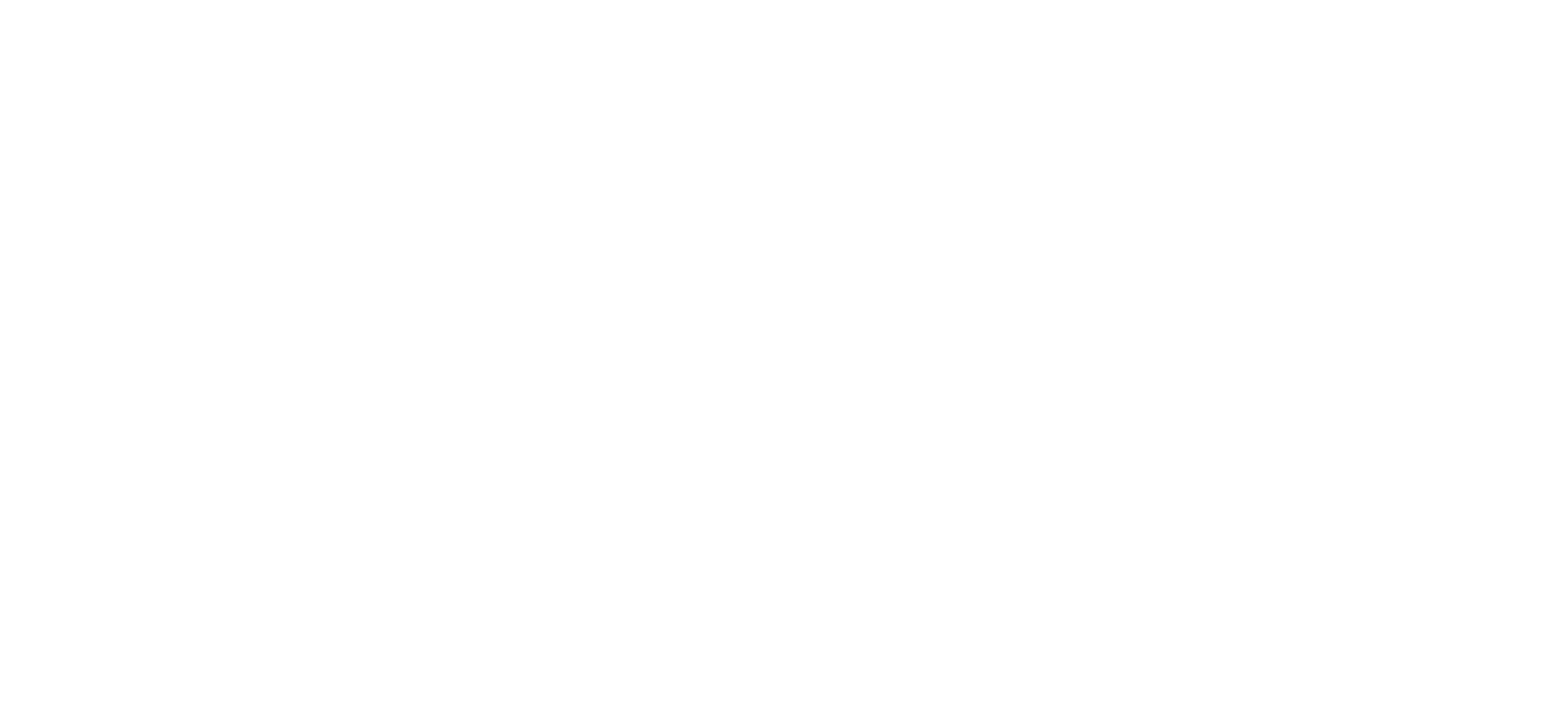 scroll, scrollTop: 0, scrollLeft: 0, axis: both 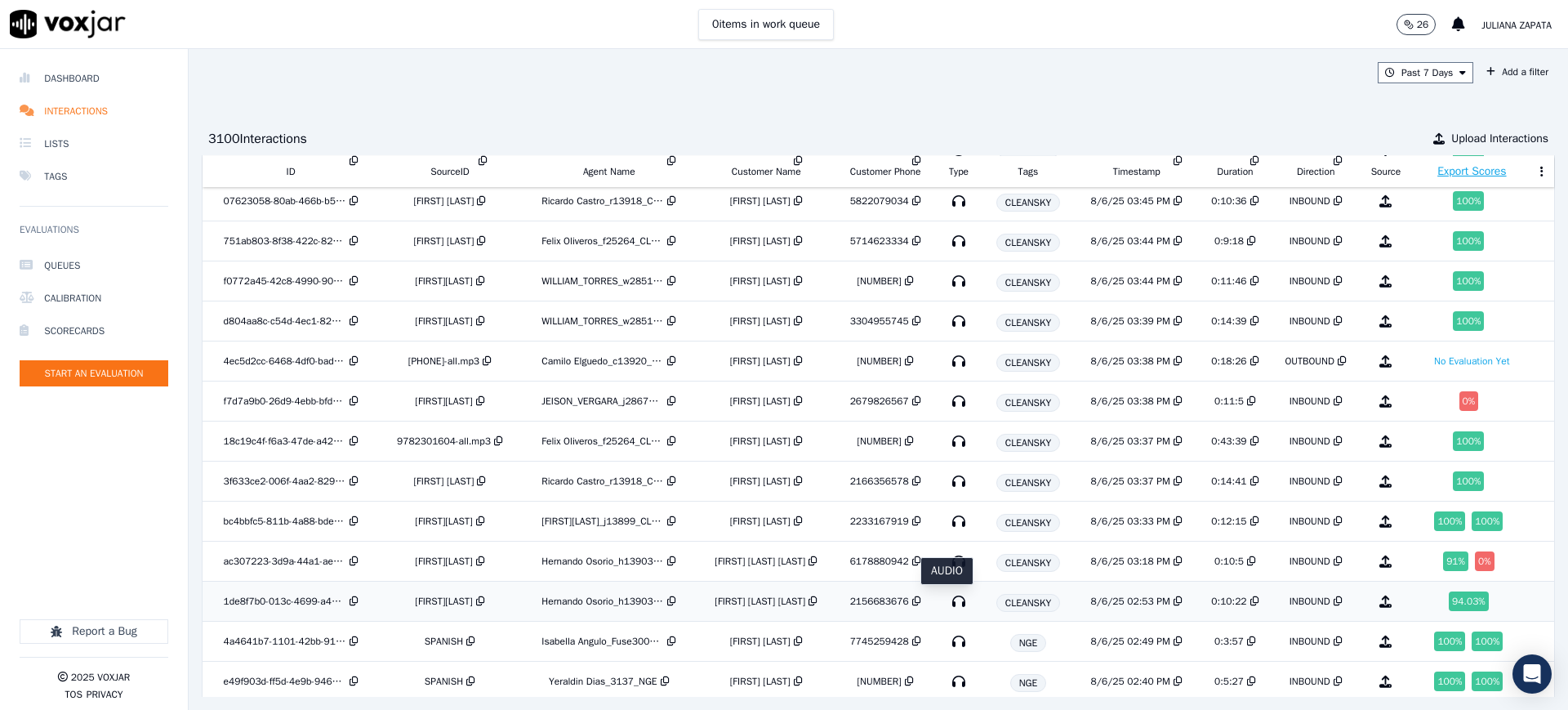 click at bounding box center (959, 601) 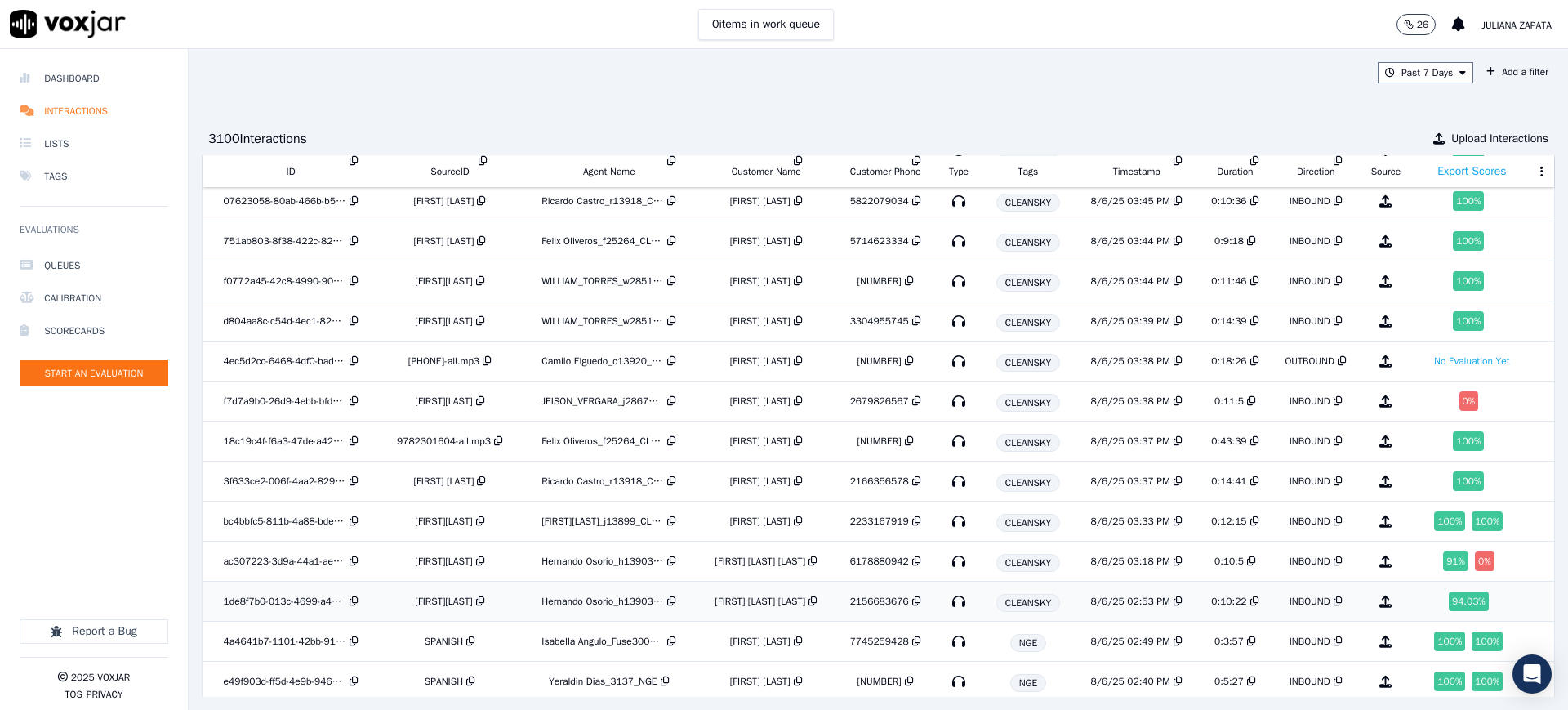 click at bounding box center (916, 601) 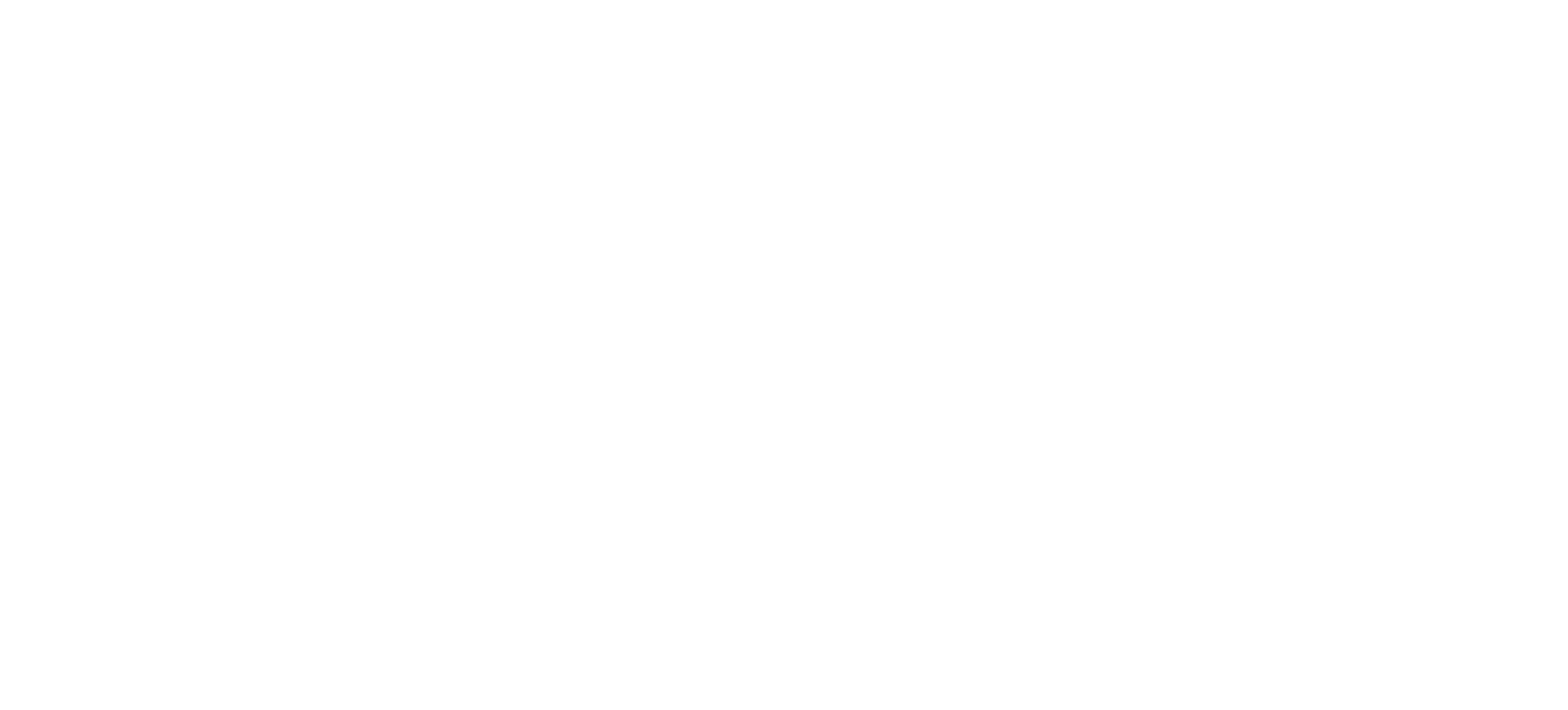 scroll, scrollTop: 0, scrollLeft: 0, axis: both 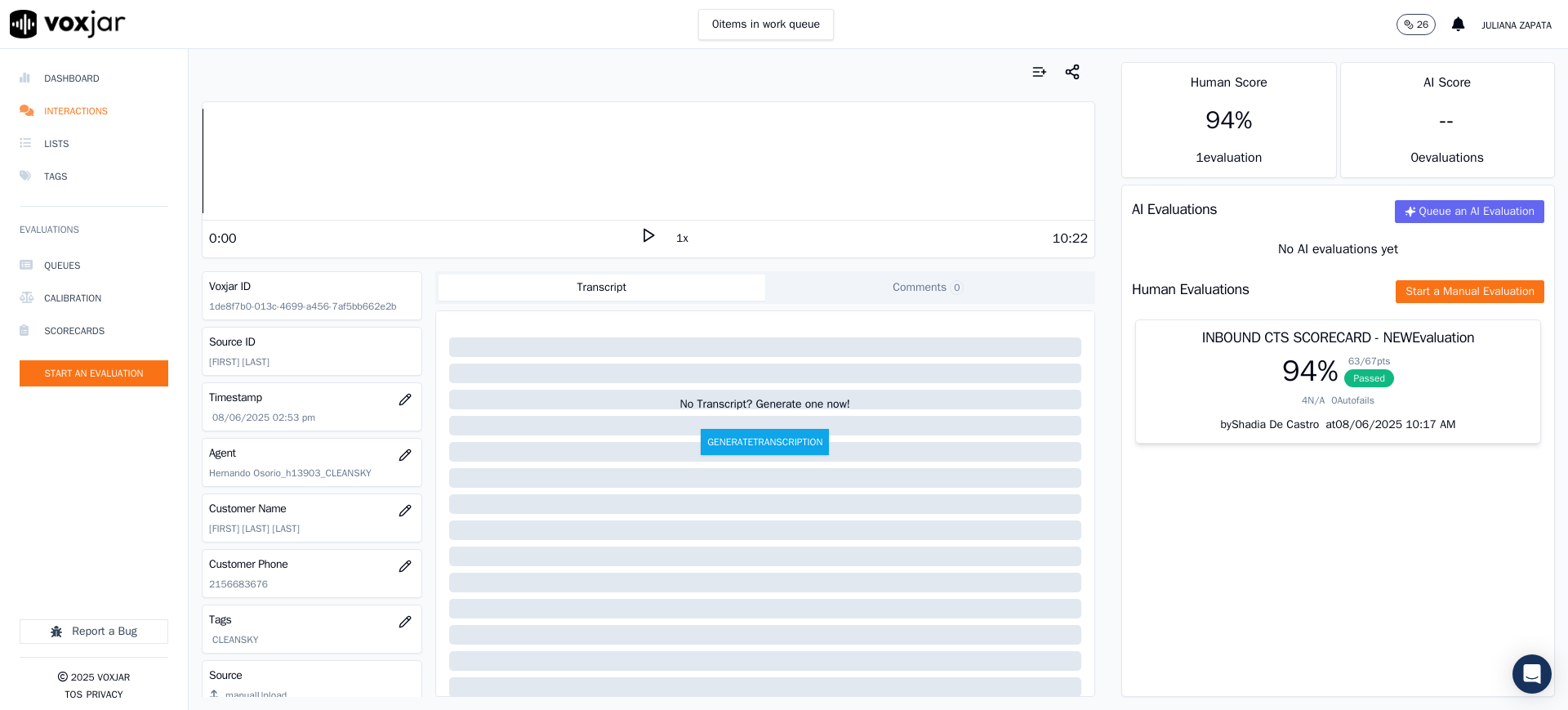 click 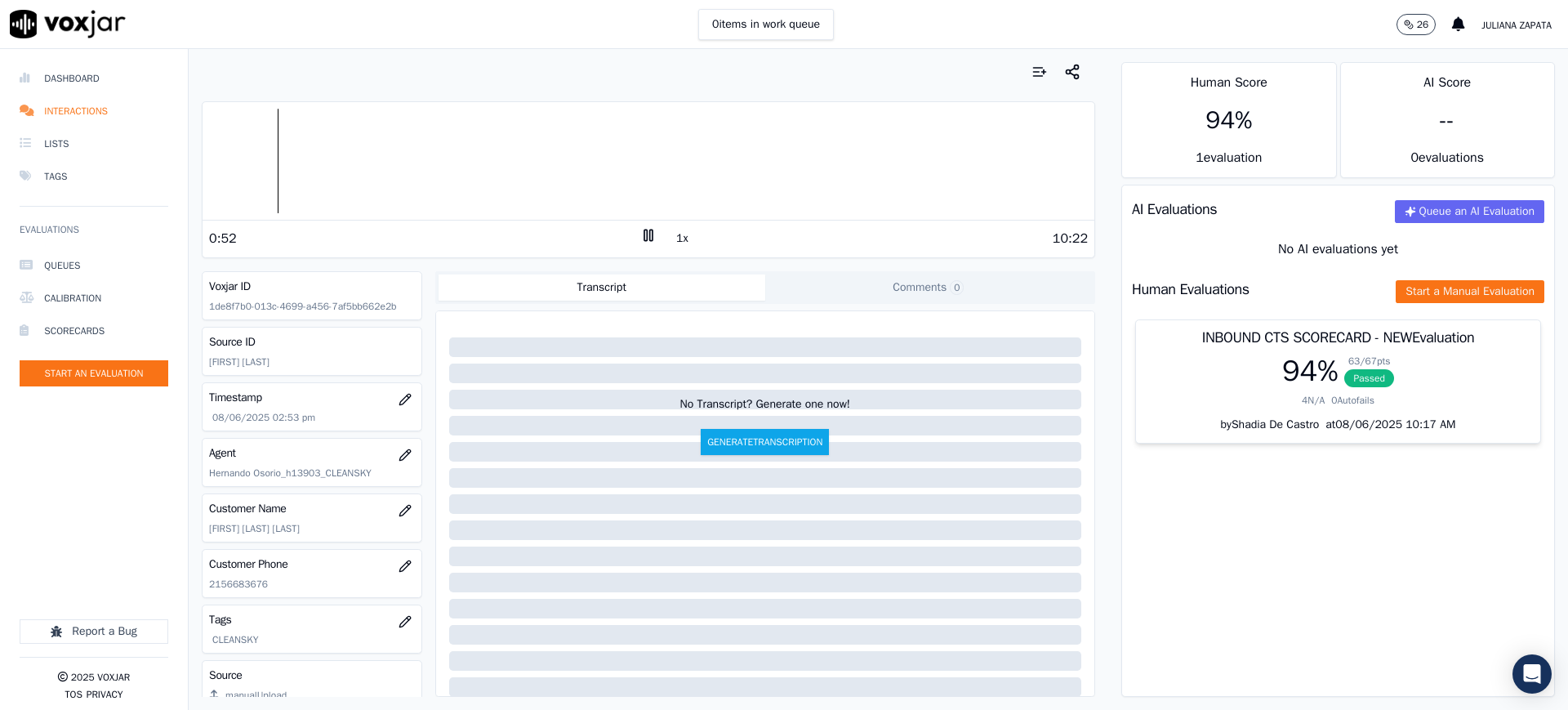click at bounding box center (648, 161) 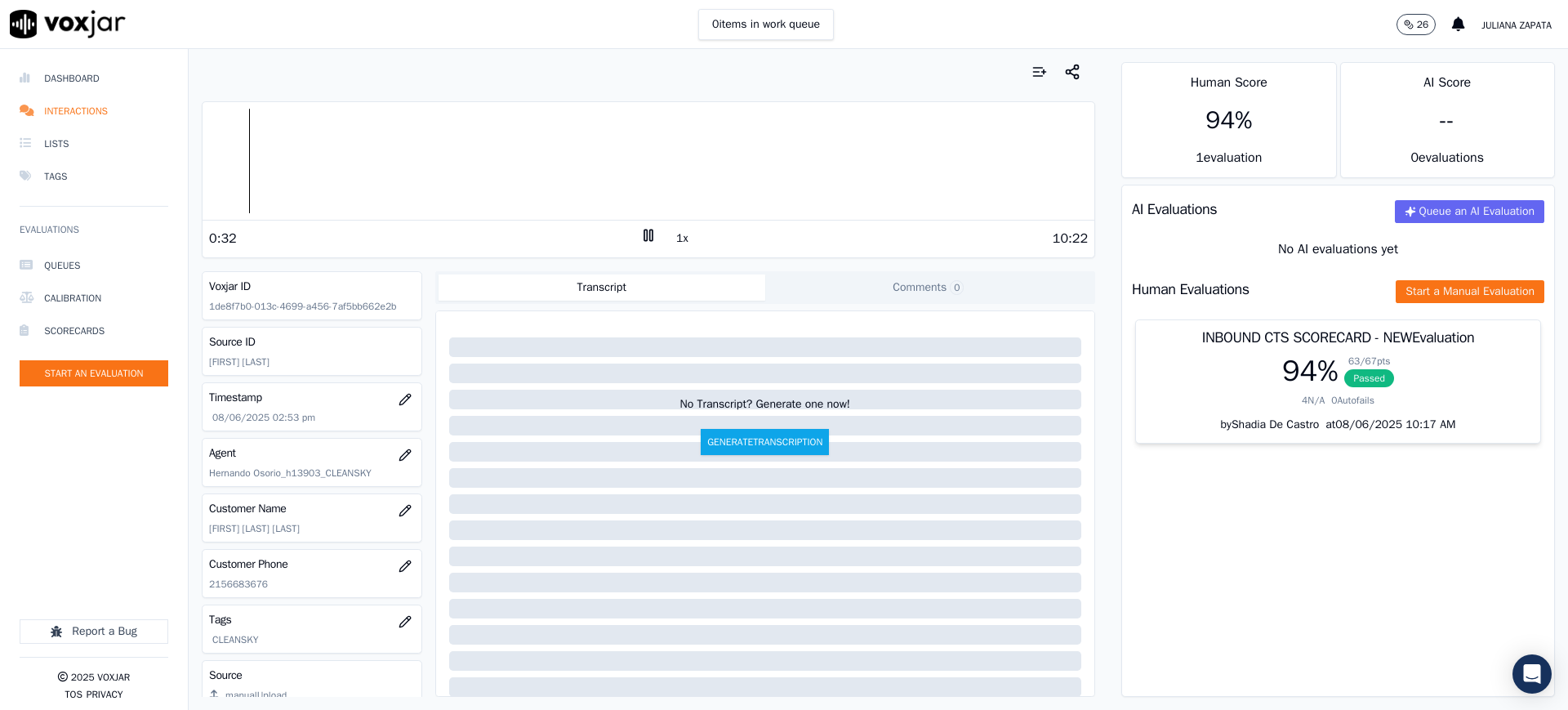 click at bounding box center [648, 161] 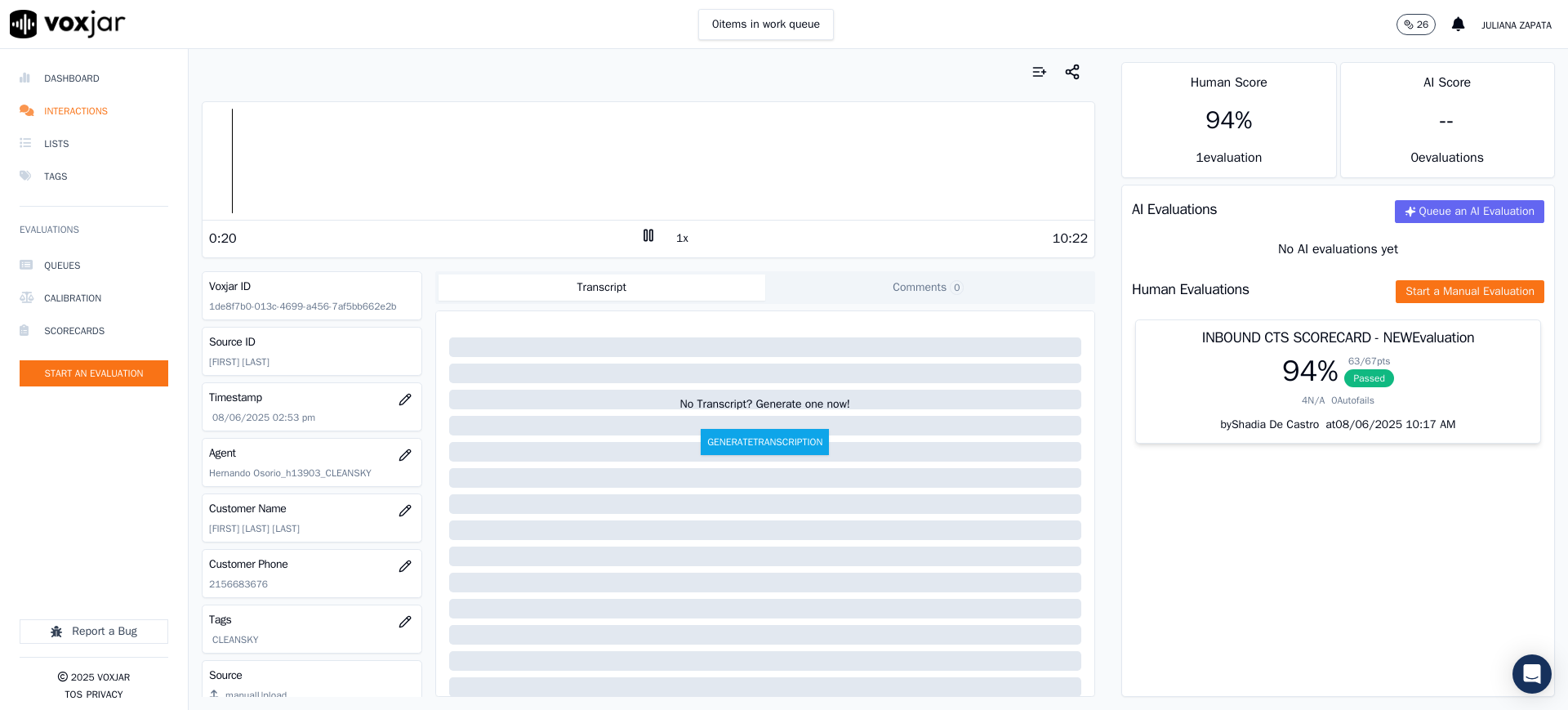 click 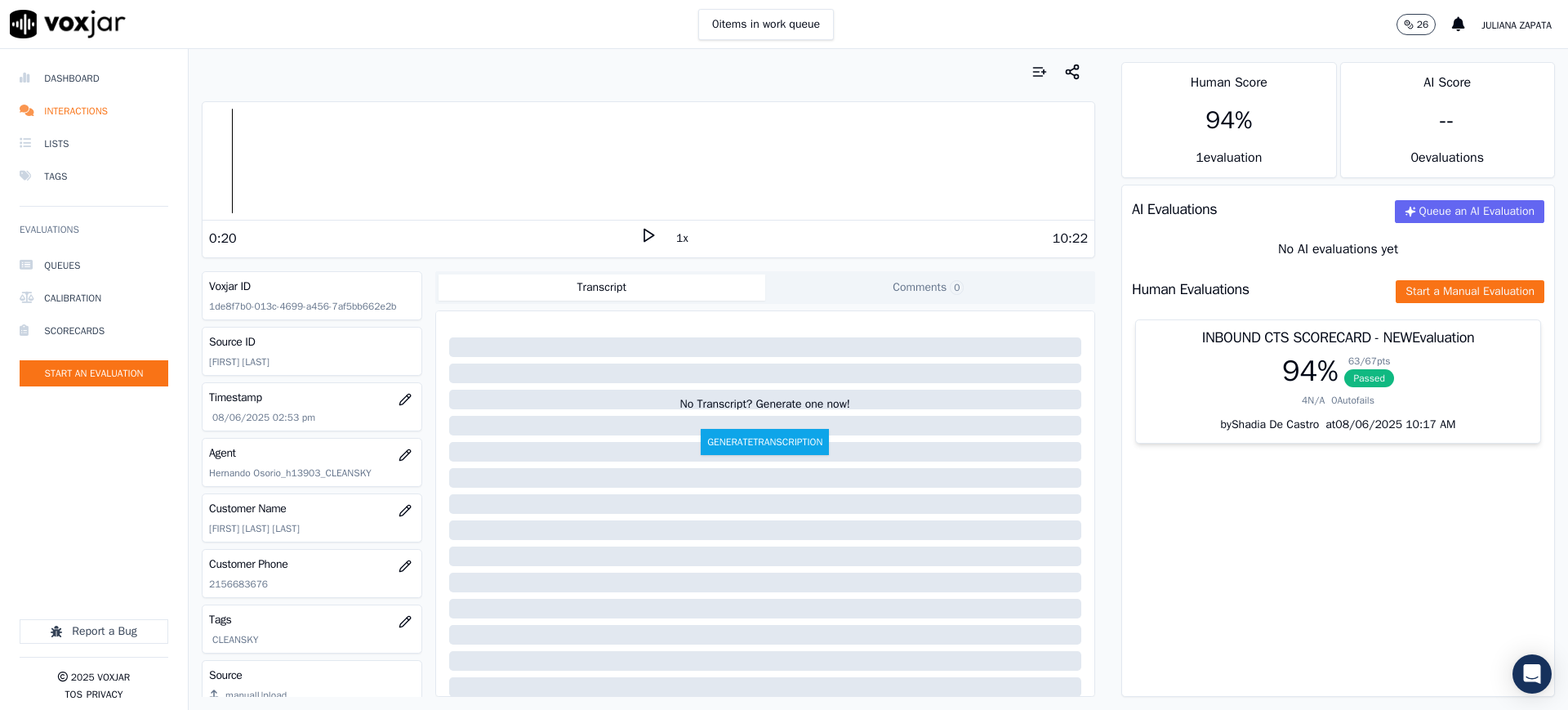 click 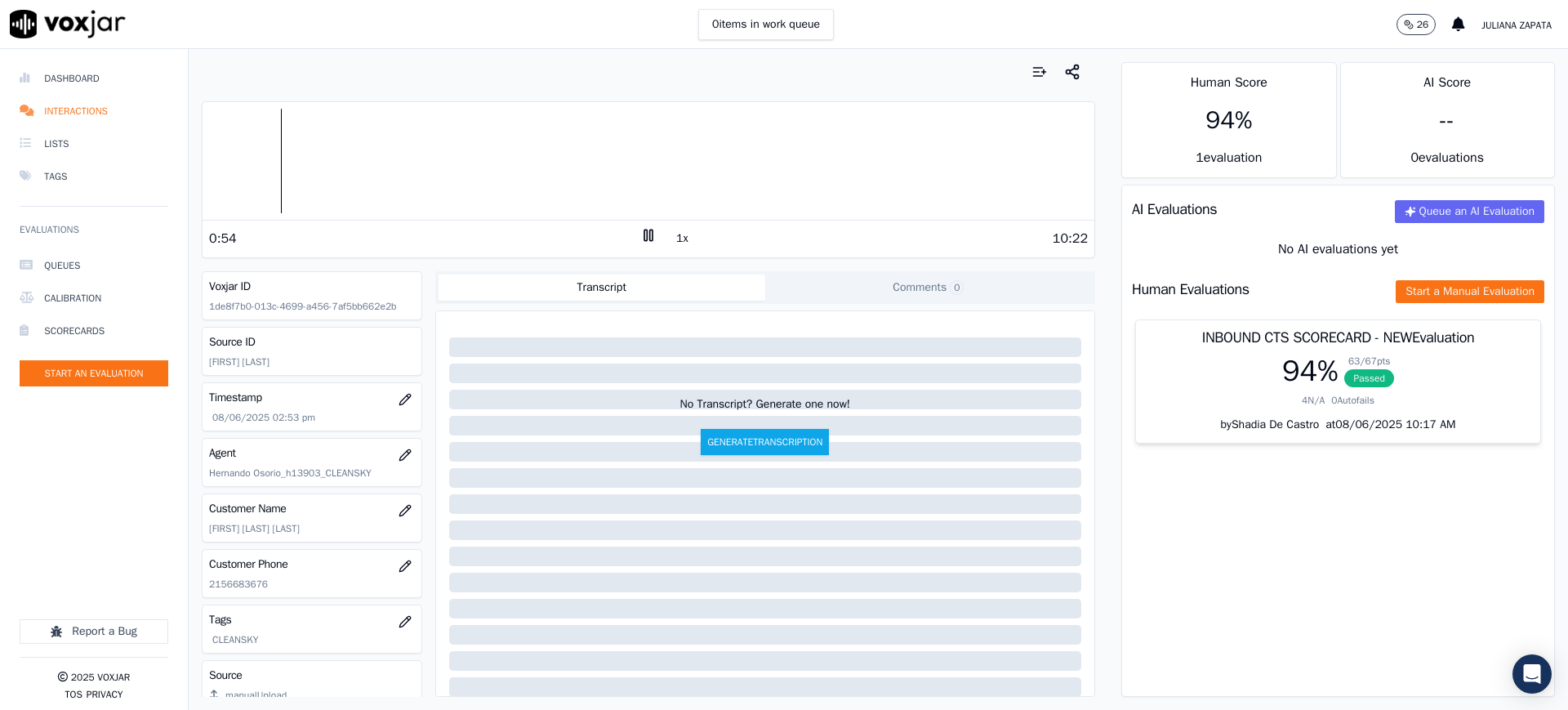 click at bounding box center [648, 161] 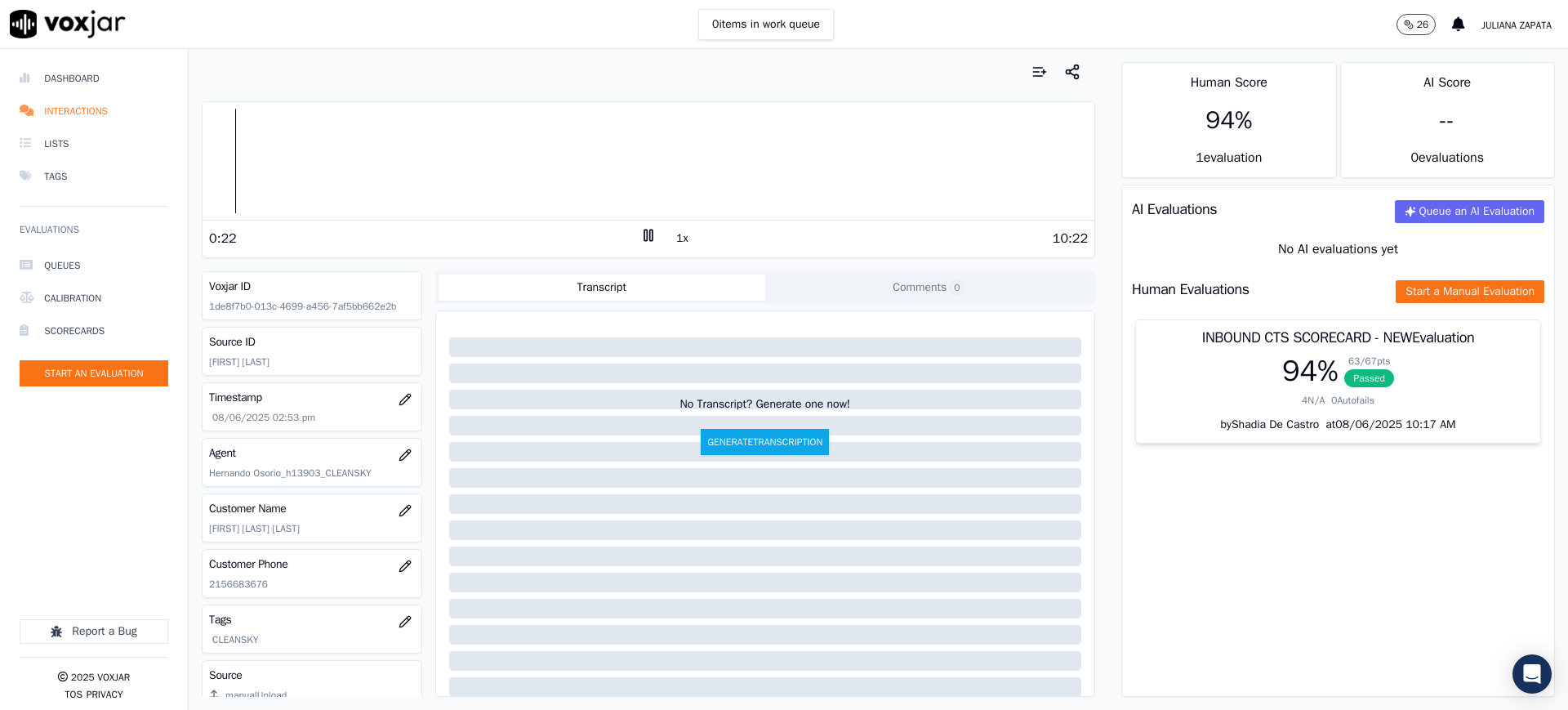 drag, startPoint x: 635, startPoint y: 234, endPoint x: 633, endPoint y: 223, distance: 11.18034 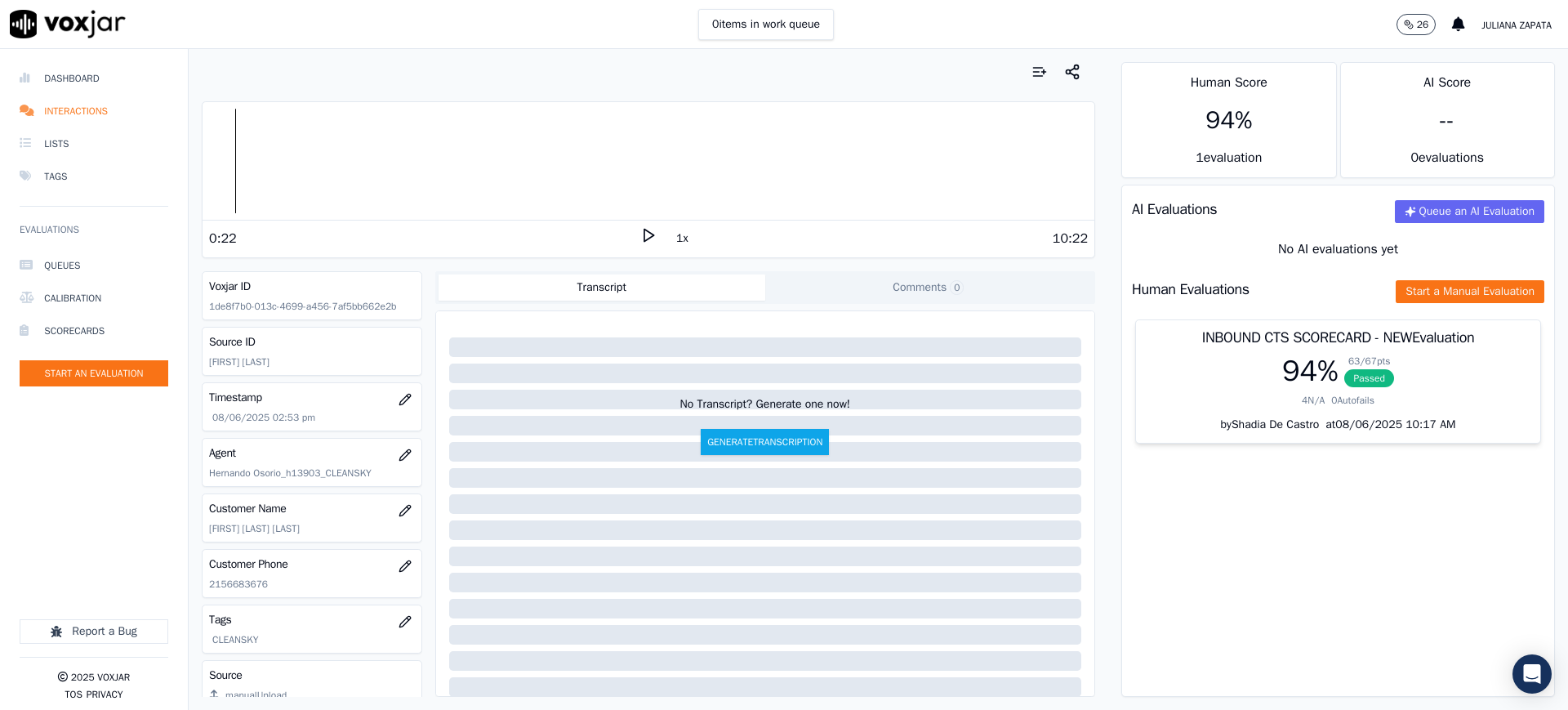 click 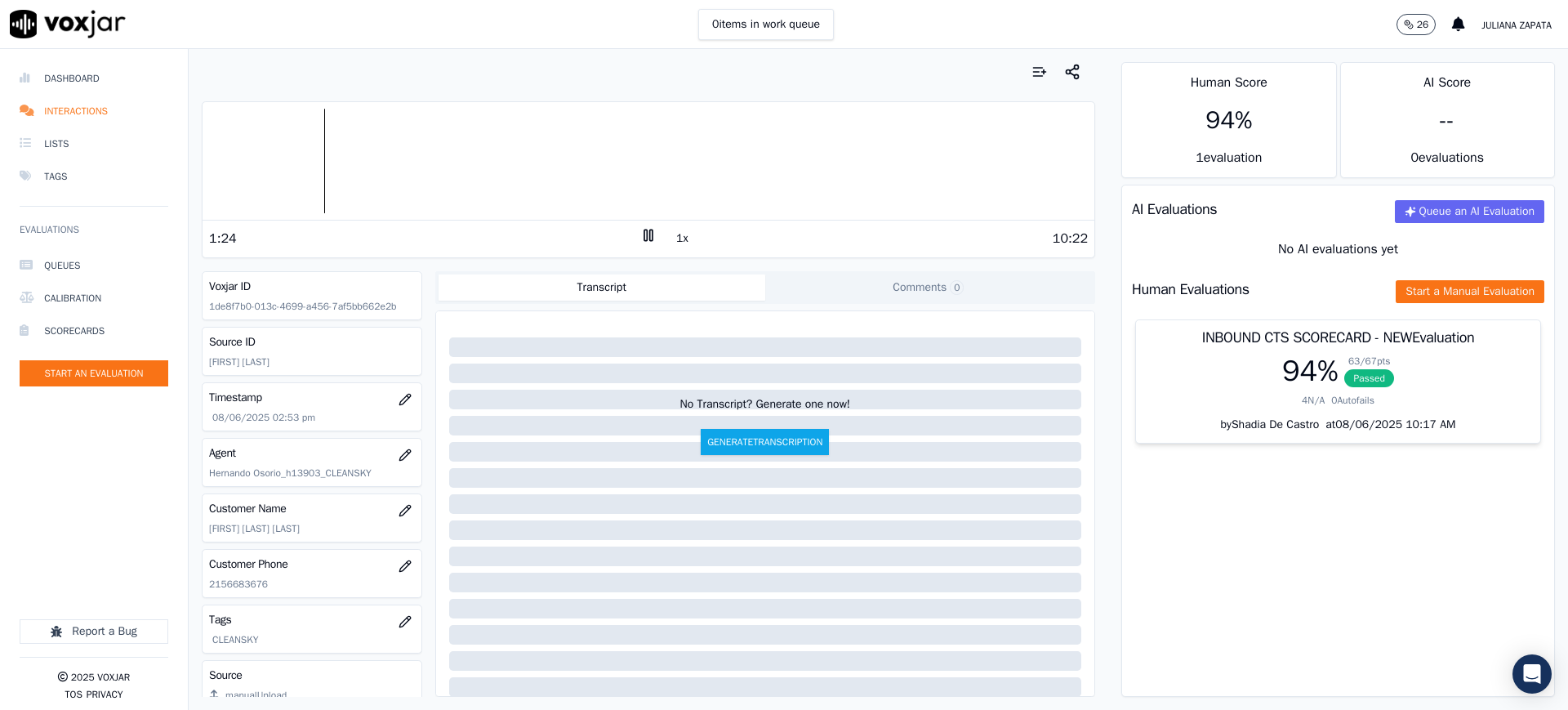 click at bounding box center [648, 161] 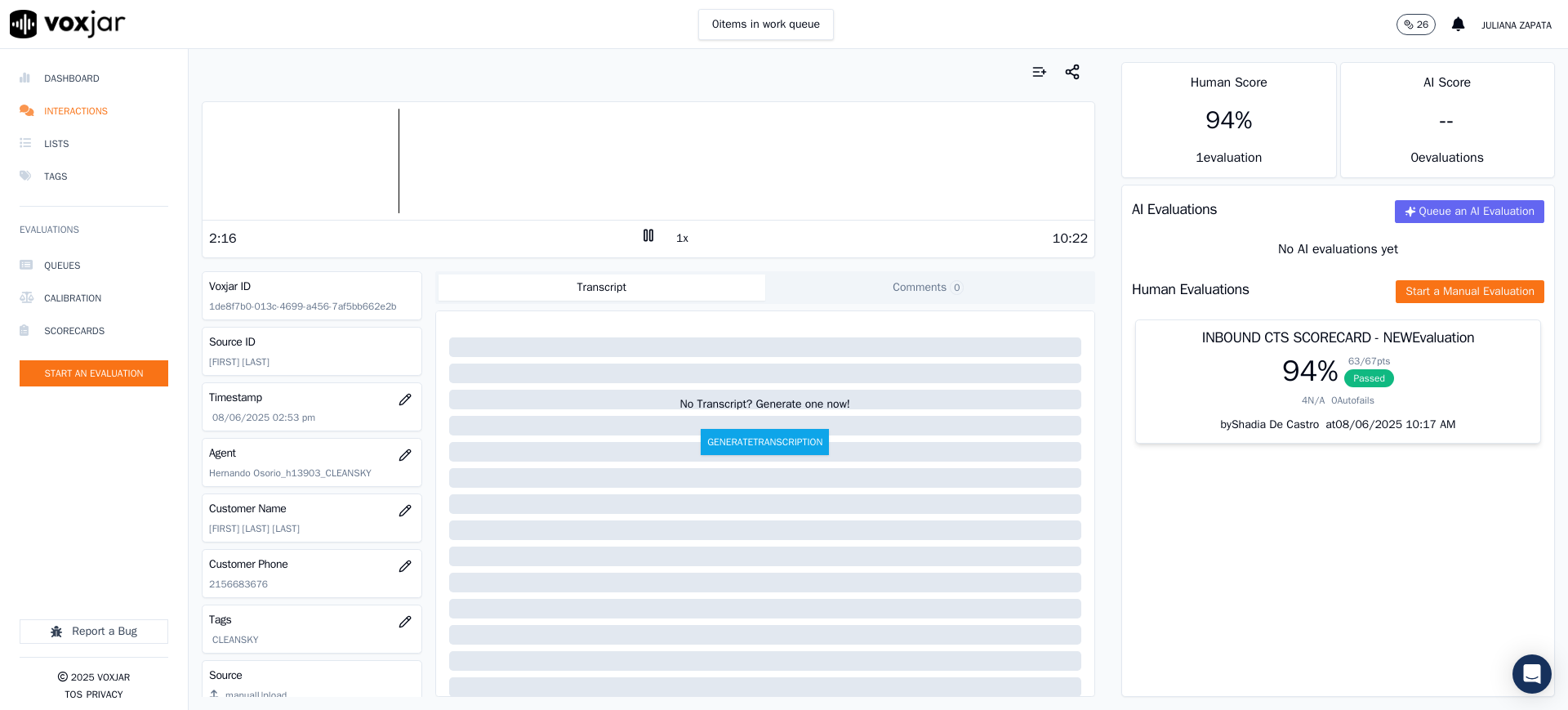 click 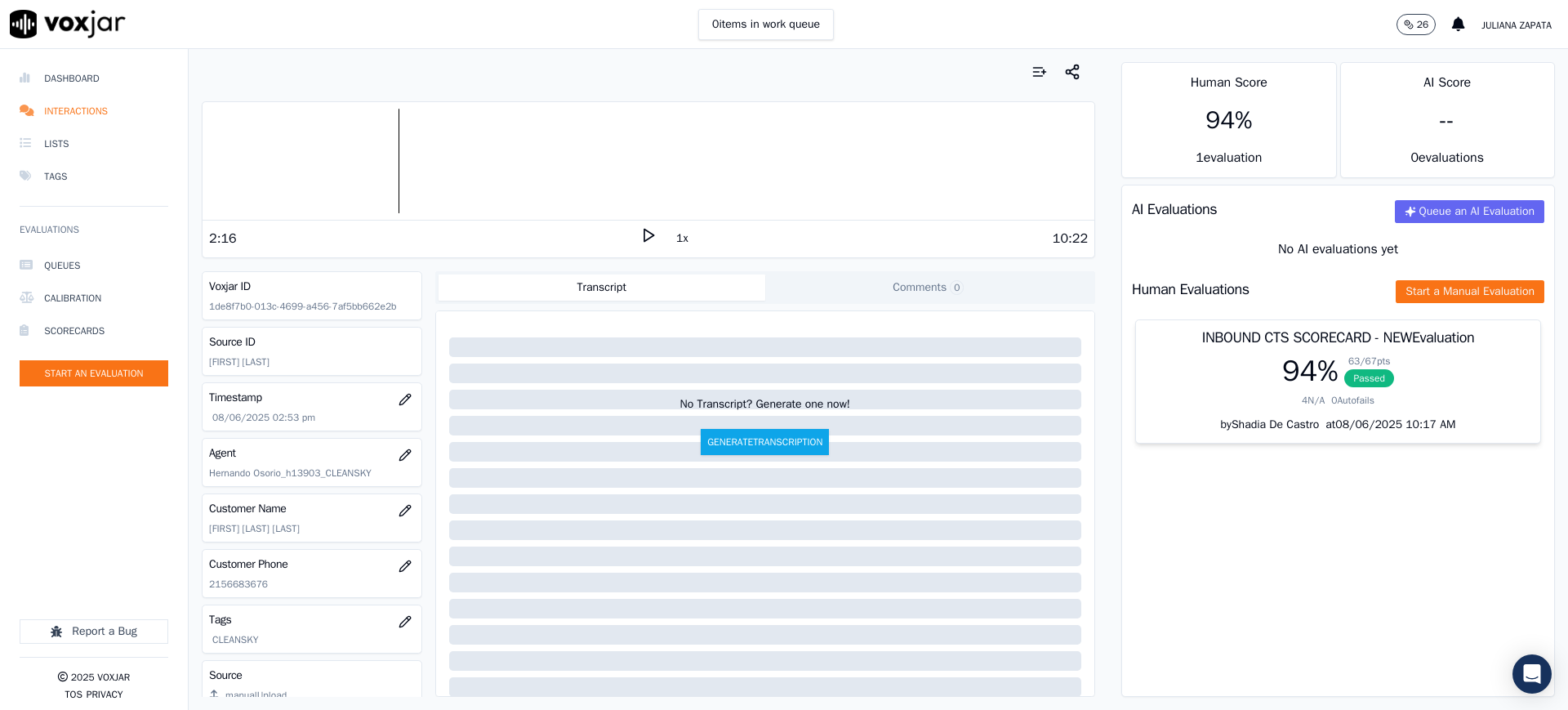 click 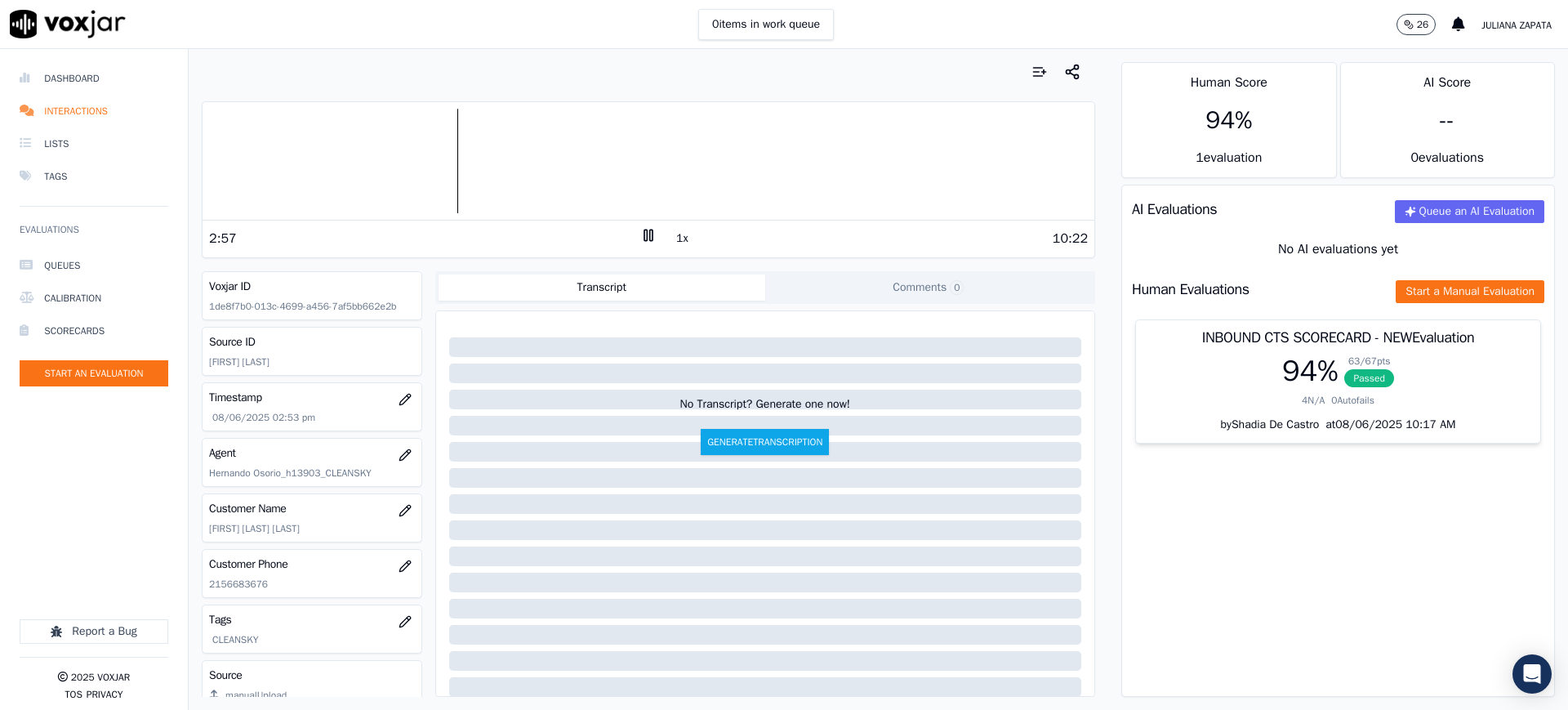 click at bounding box center (648, 161) 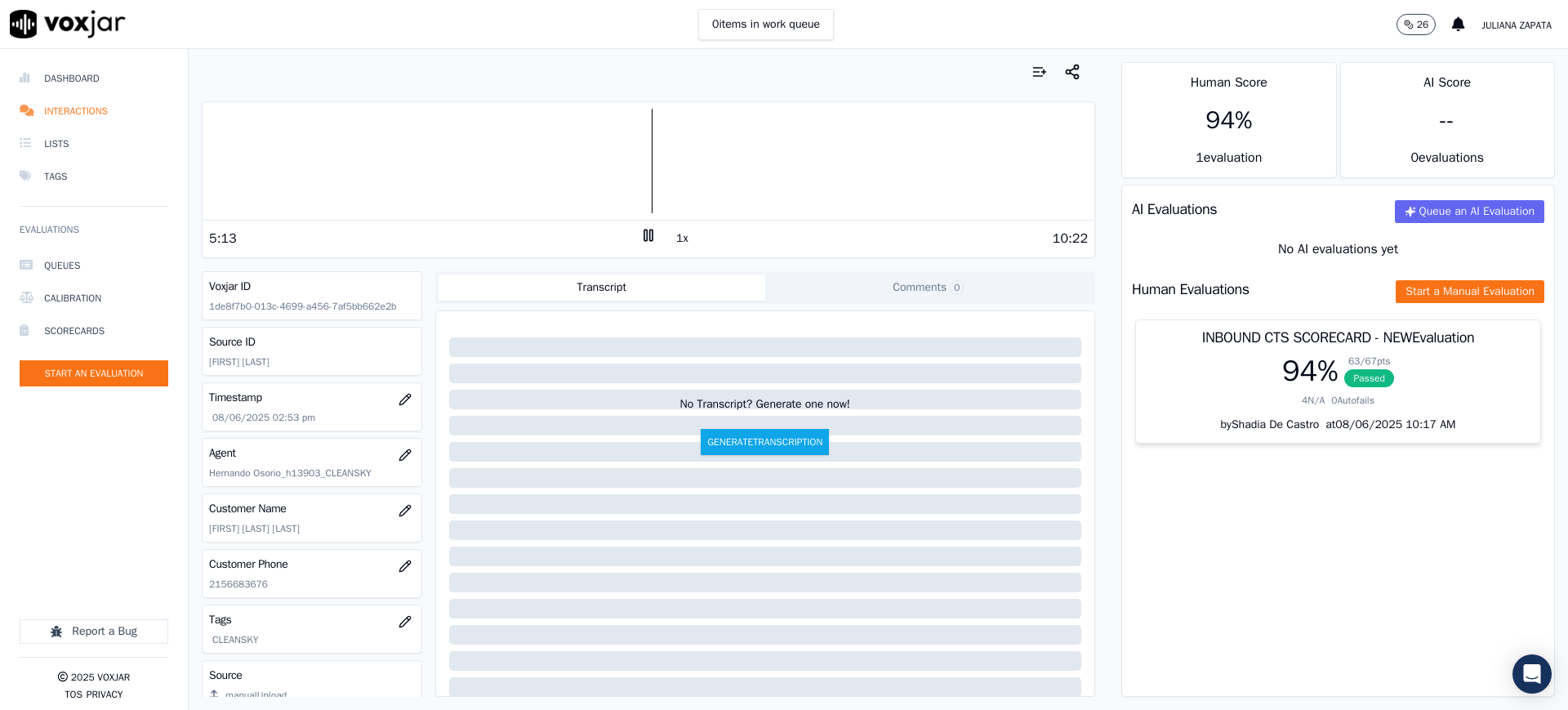 click 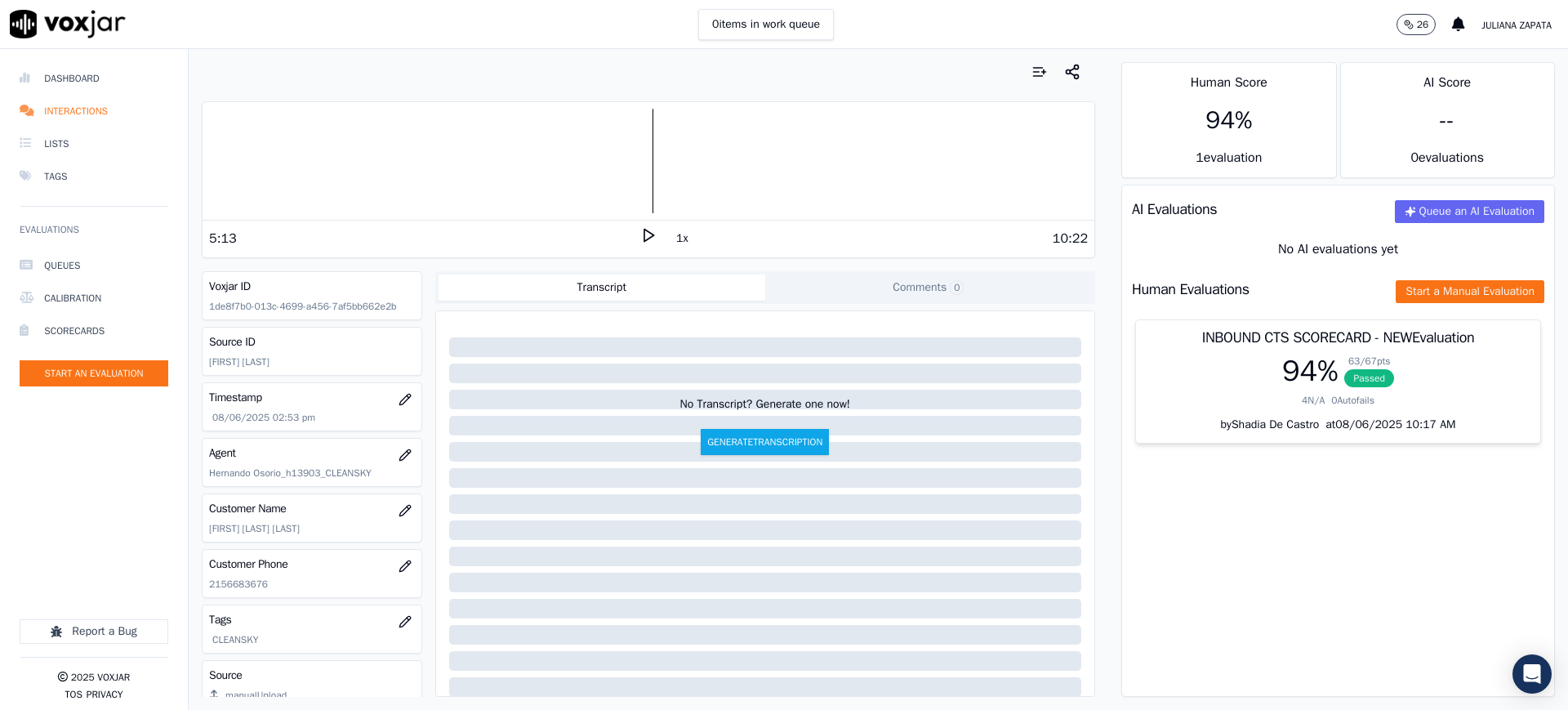 click 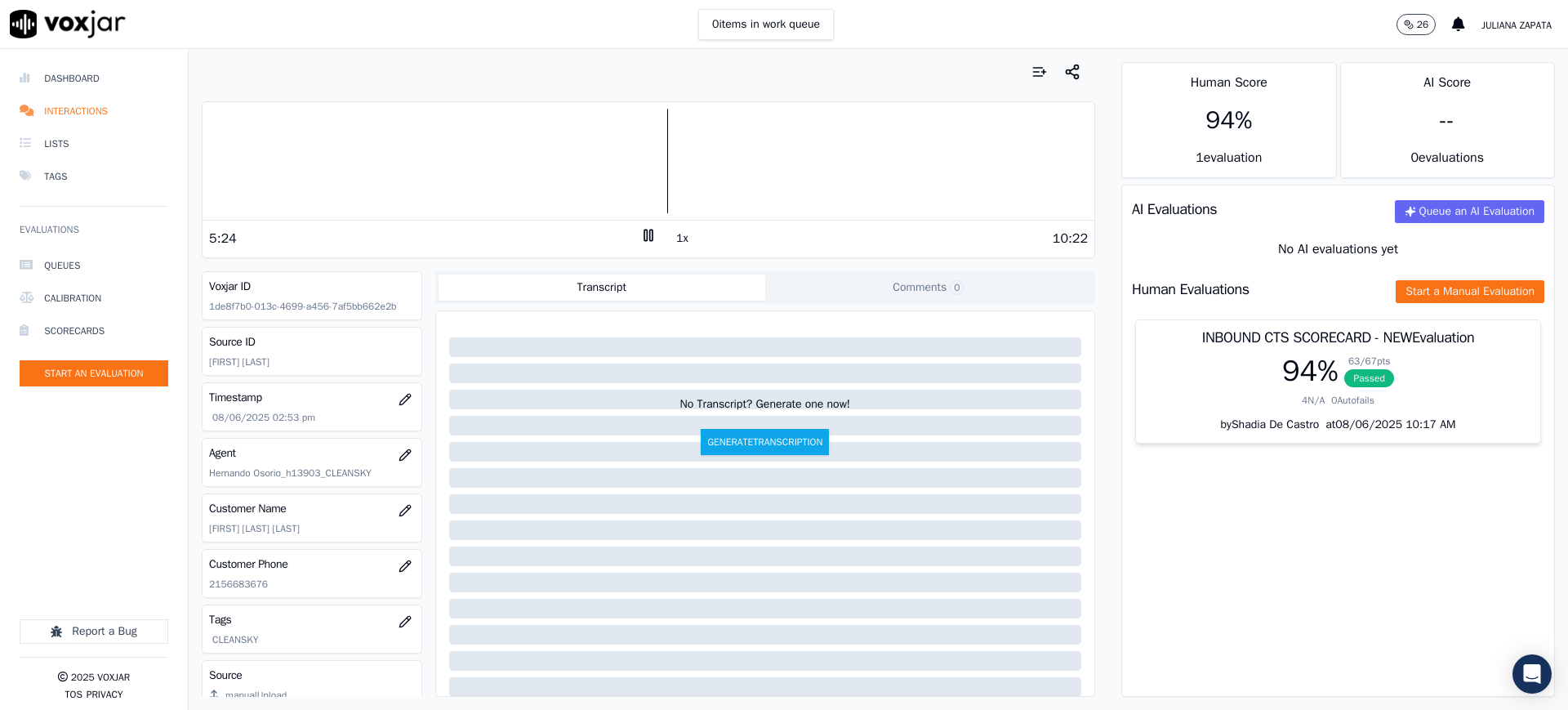click at bounding box center [648, 161] 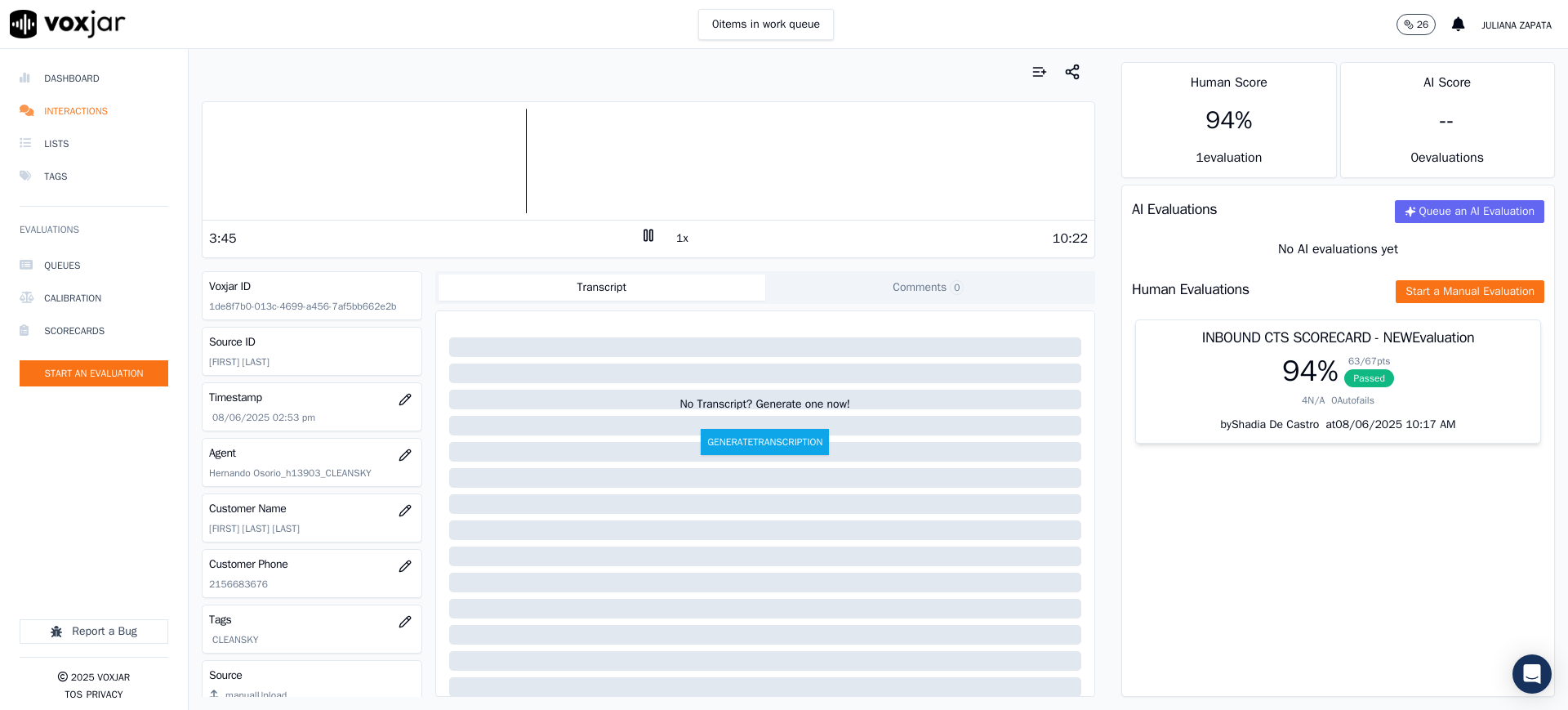 click at bounding box center (648, 161) 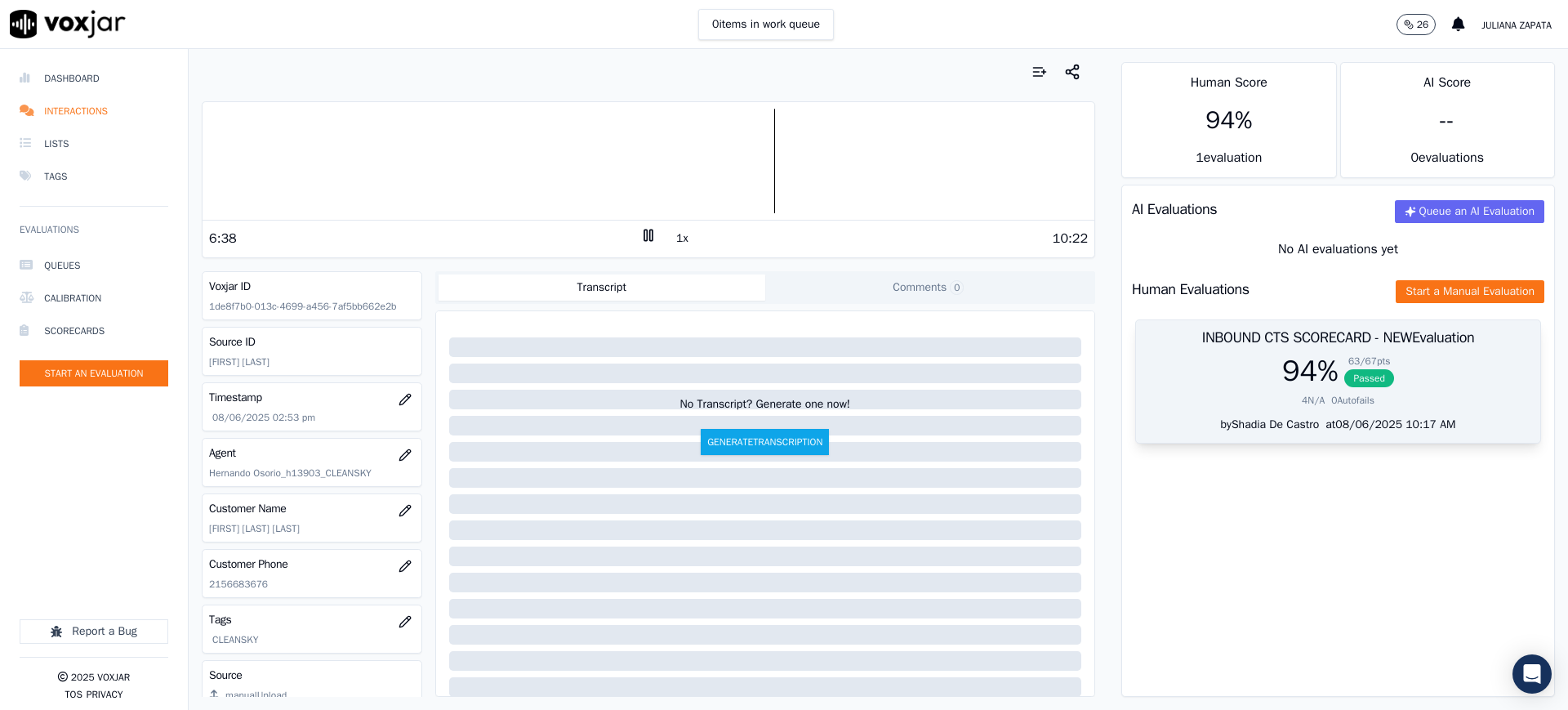 click on "Passed" at bounding box center [1369, 378] 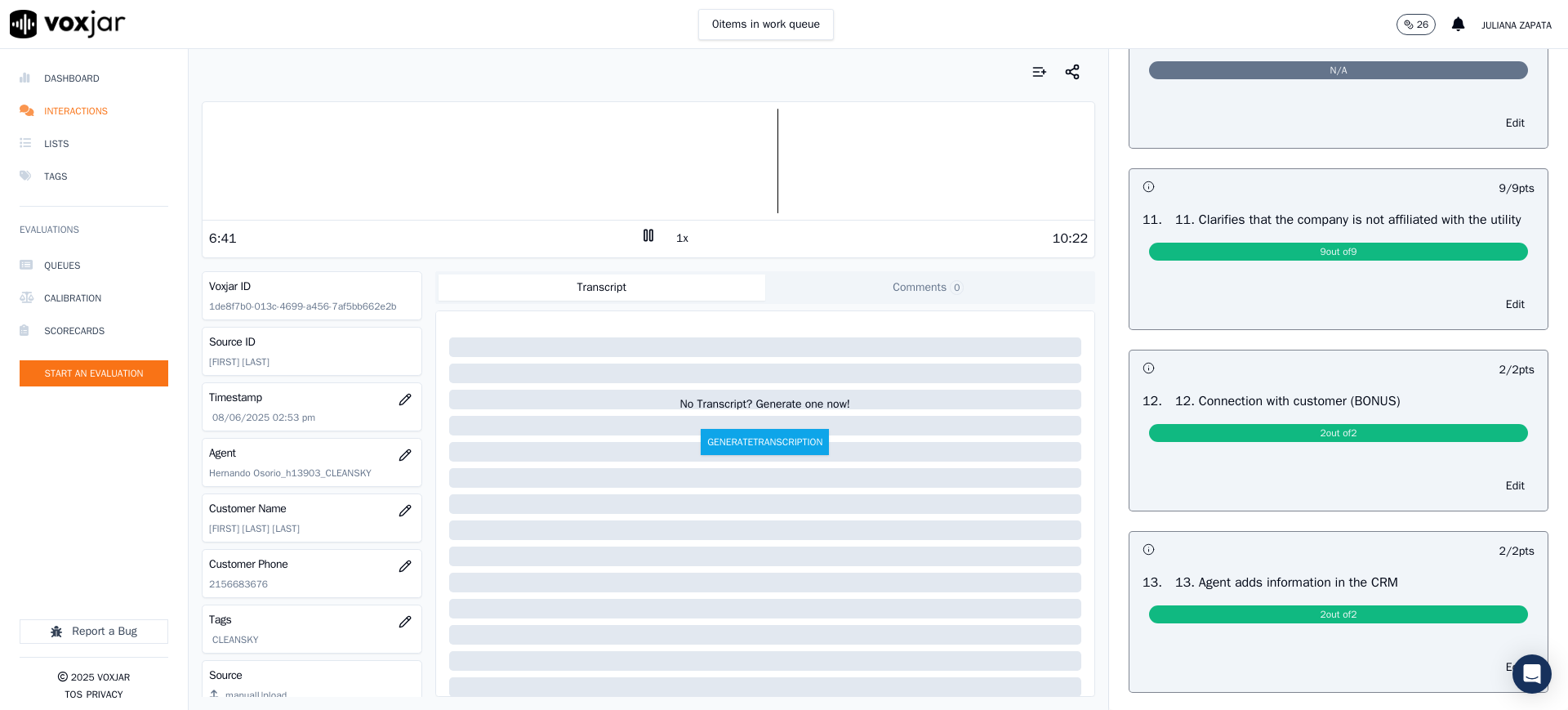 scroll, scrollTop: 1634, scrollLeft: 0, axis: vertical 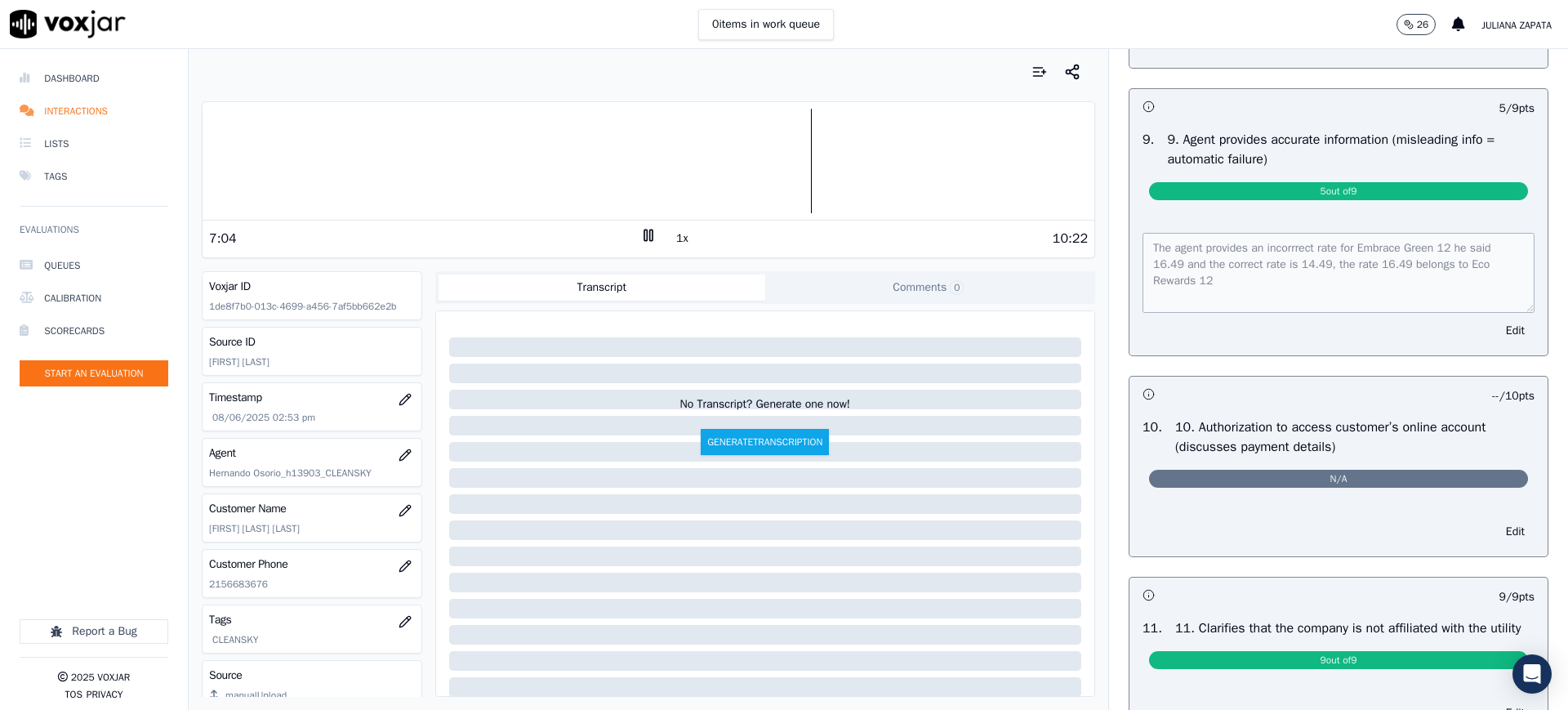 click on "The agent provides an incorrrect rate for Embrace Green 12 he said 16.49 and the correct rate is 14.49, the rate 16.49 belongs to Eco Rewards 12       Edit" at bounding box center (1339, 284) 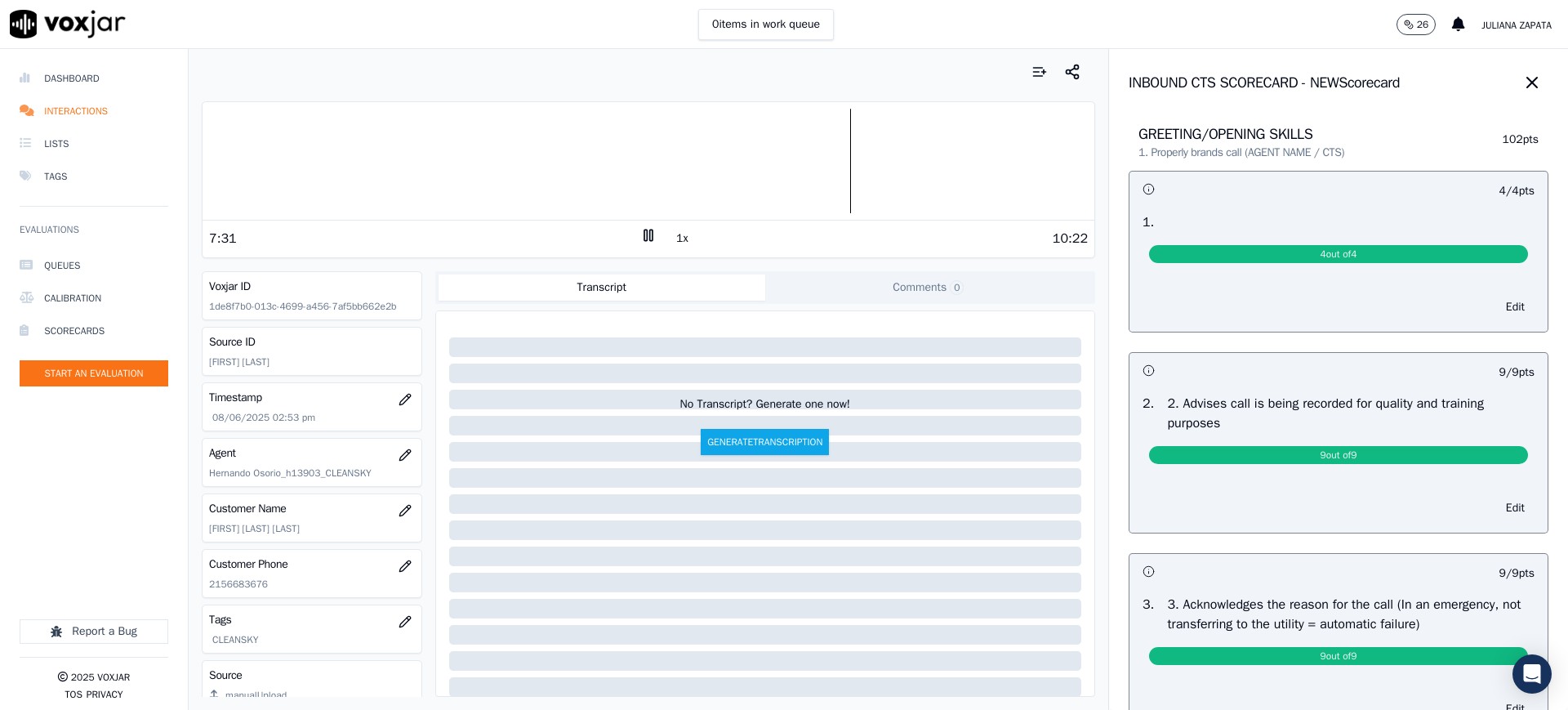 scroll, scrollTop: 0, scrollLeft: 0, axis: both 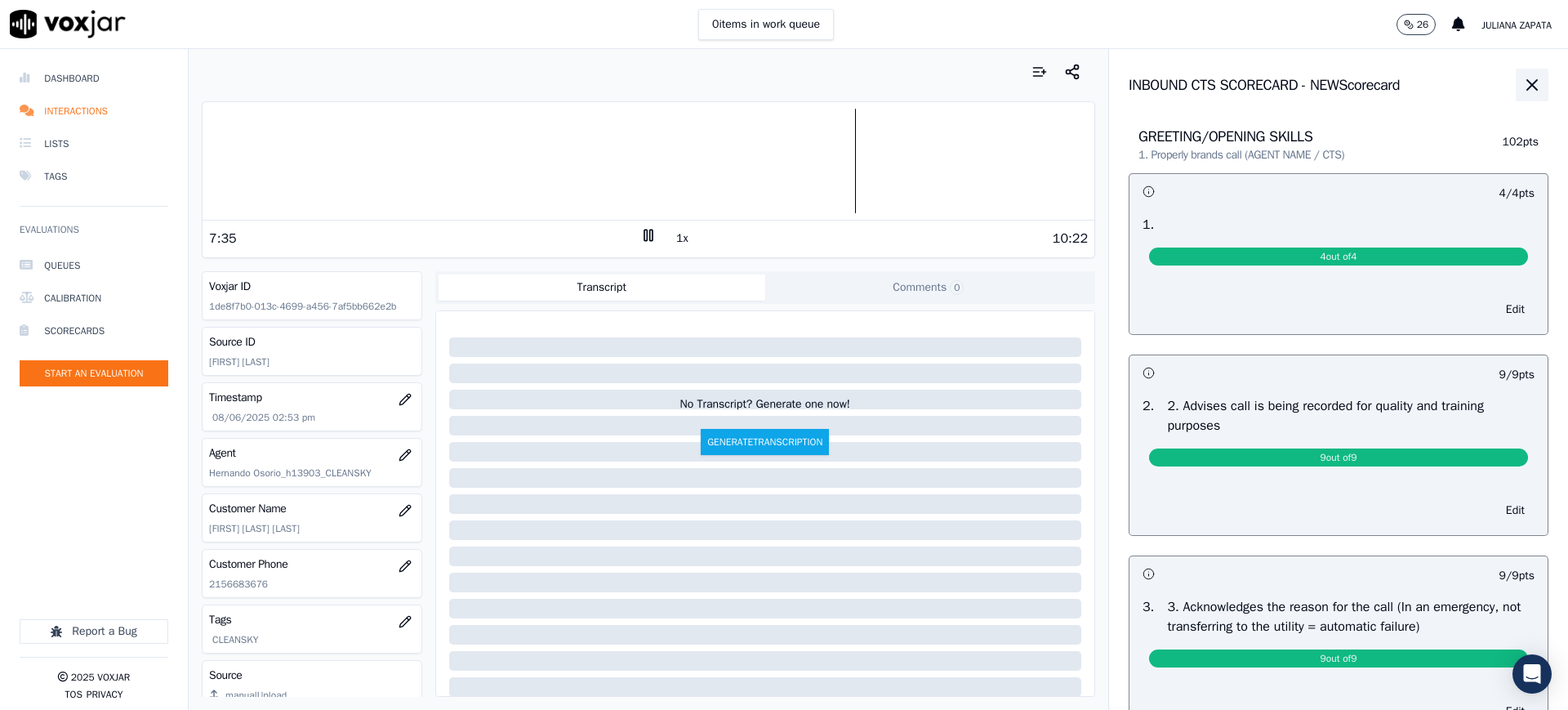 click 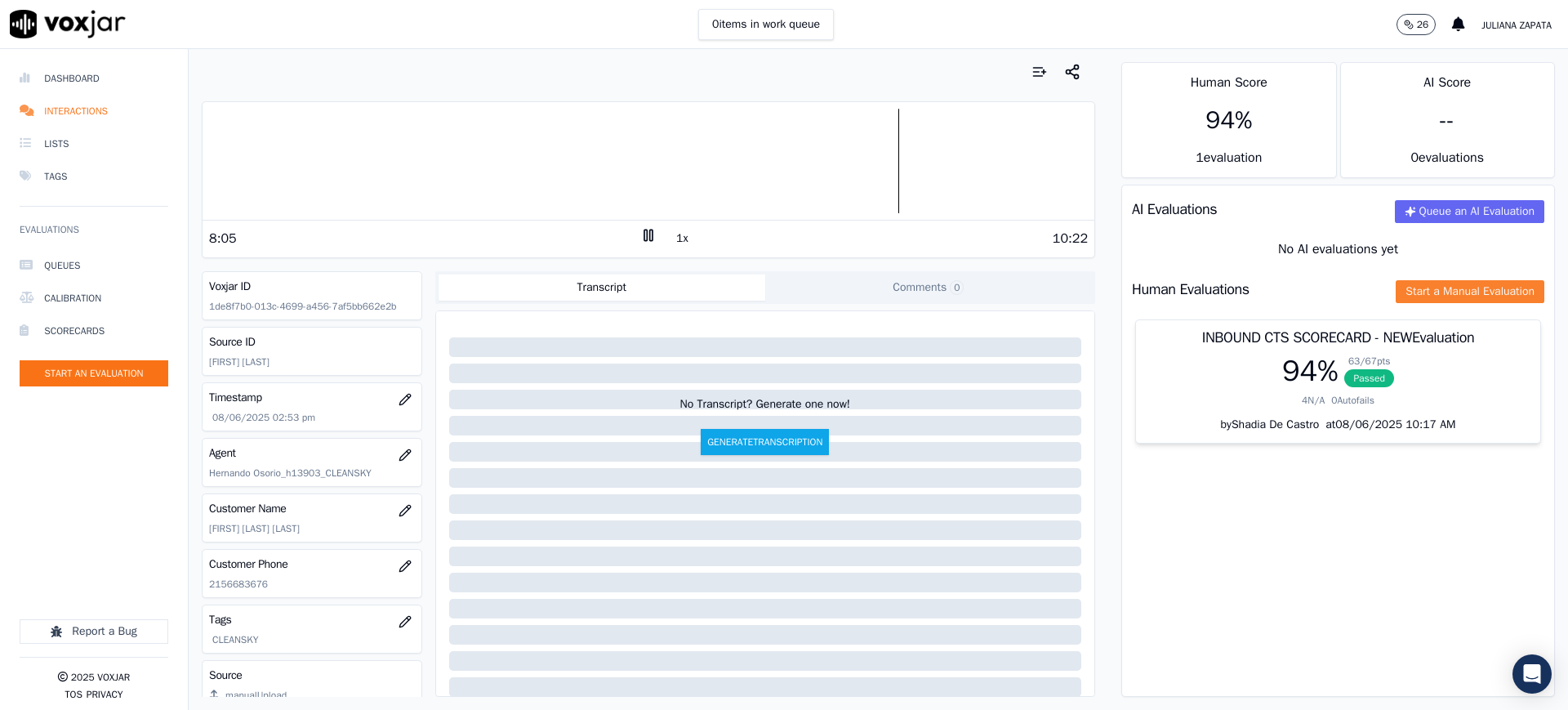 click on "Start a Manual Evaluation" 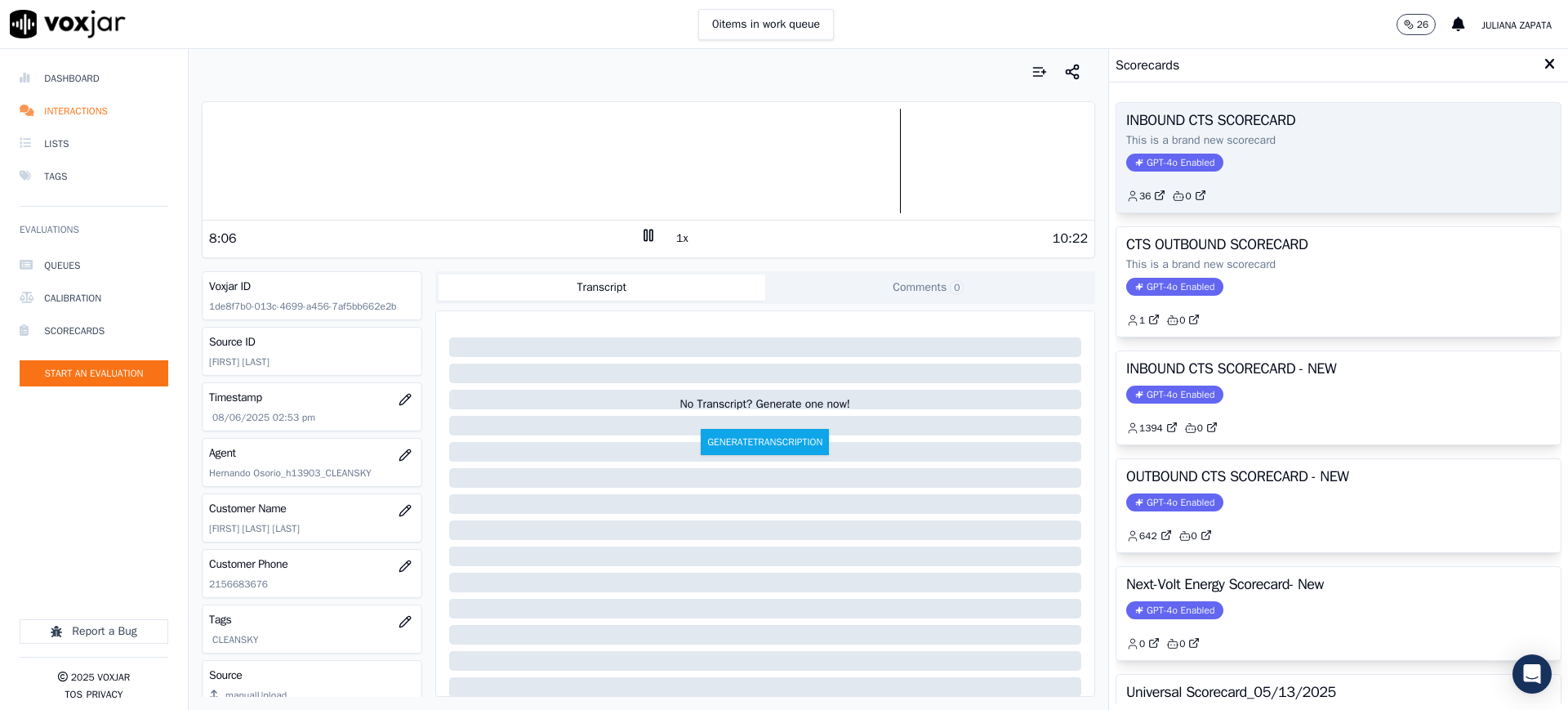 click on "GPT-4o Enabled" at bounding box center (1174, 163) 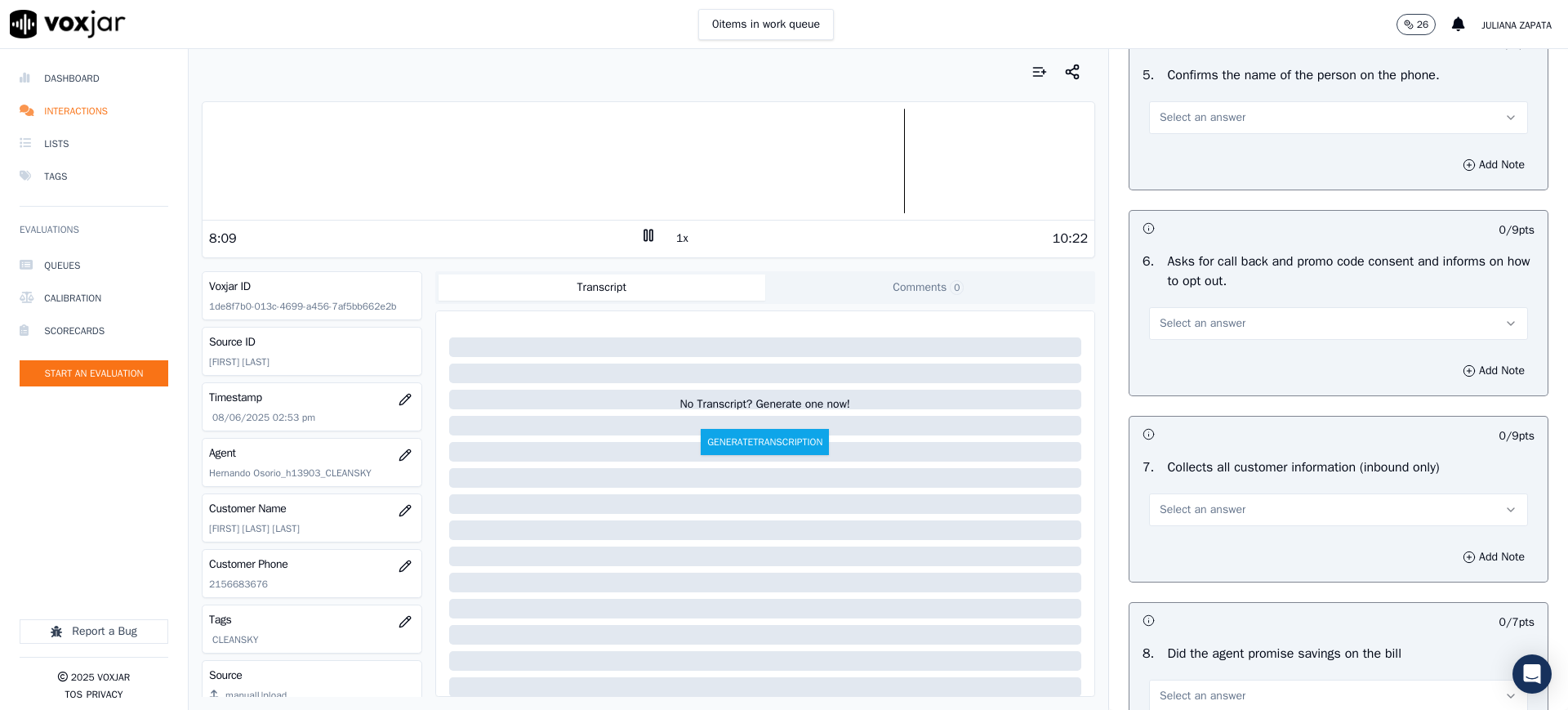 scroll, scrollTop: 1123, scrollLeft: 0, axis: vertical 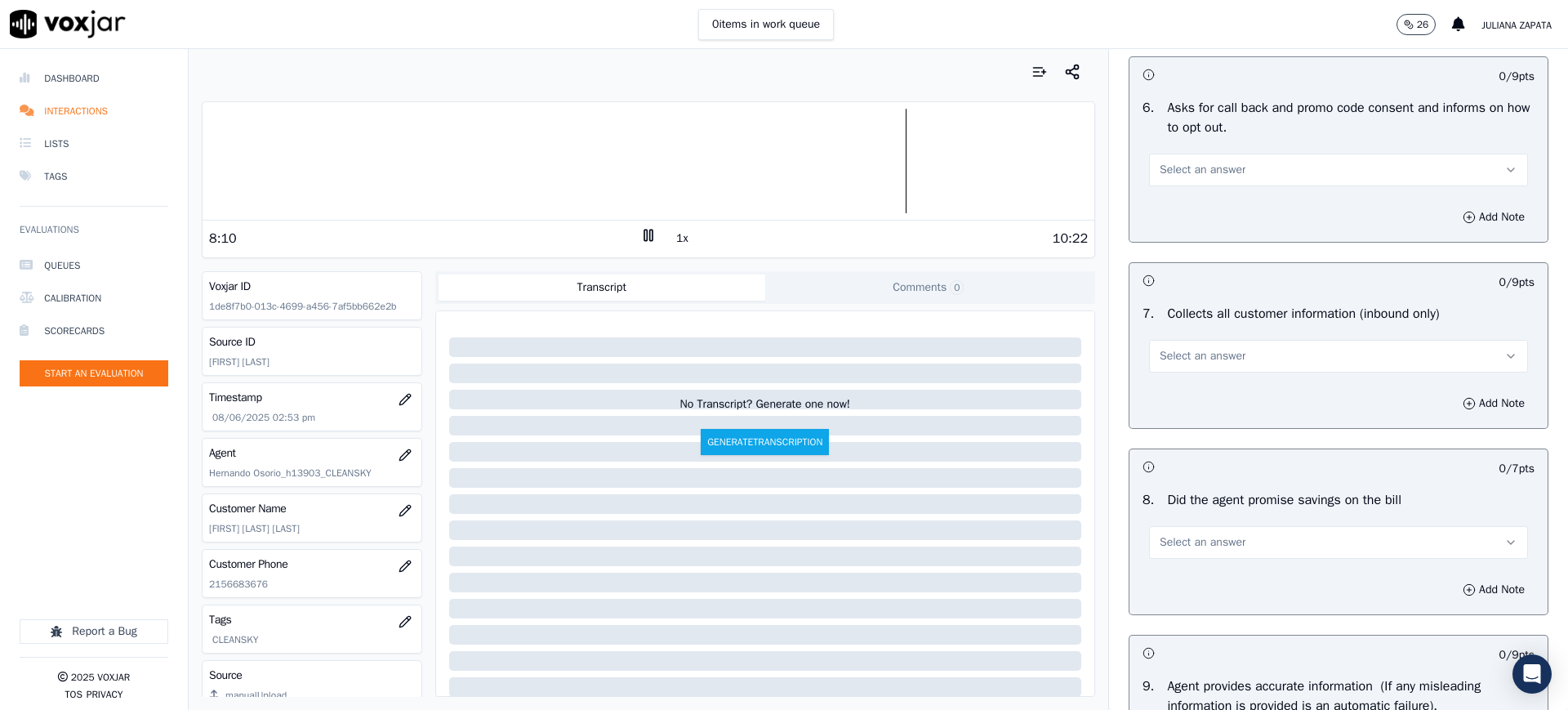 click on "Select an answer" at bounding box center (1202, 356) 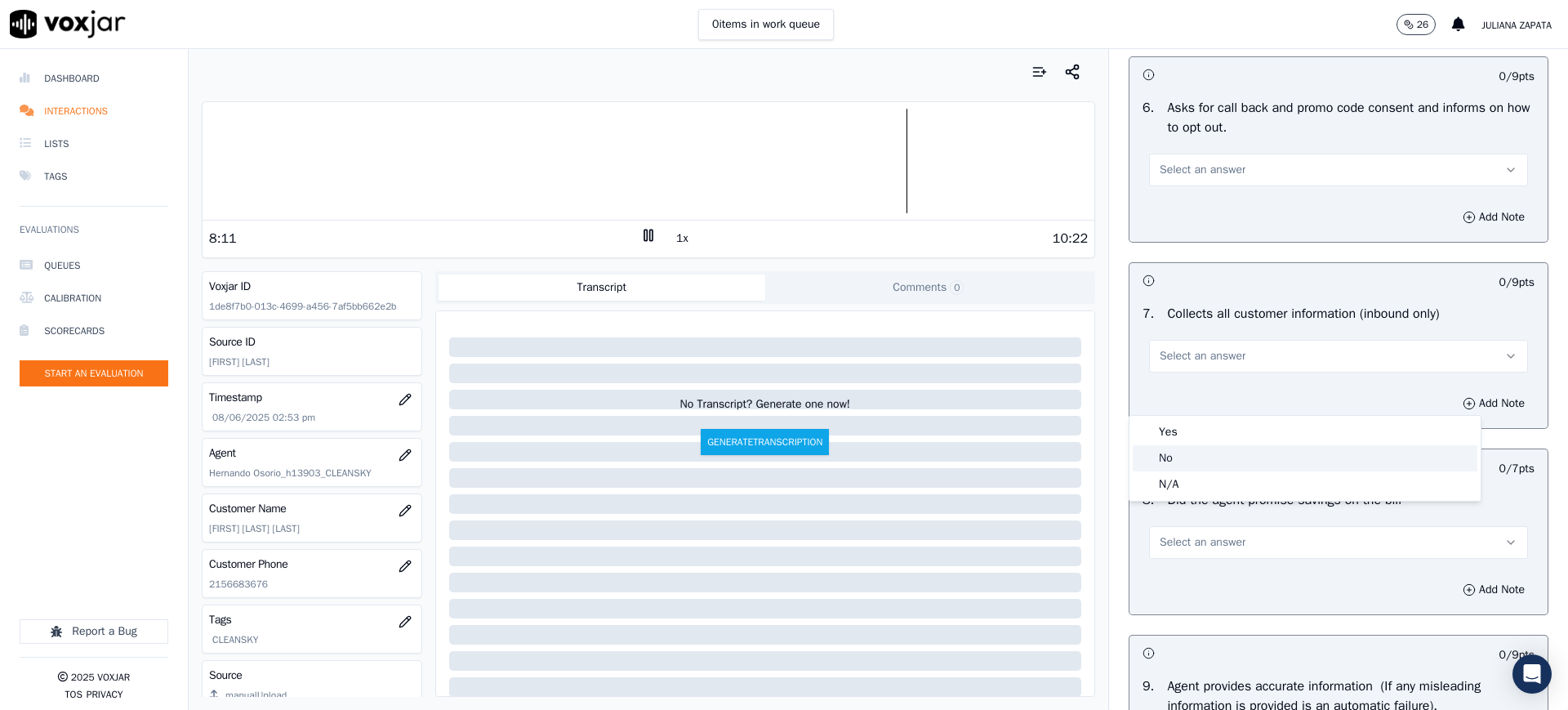 click on "No" 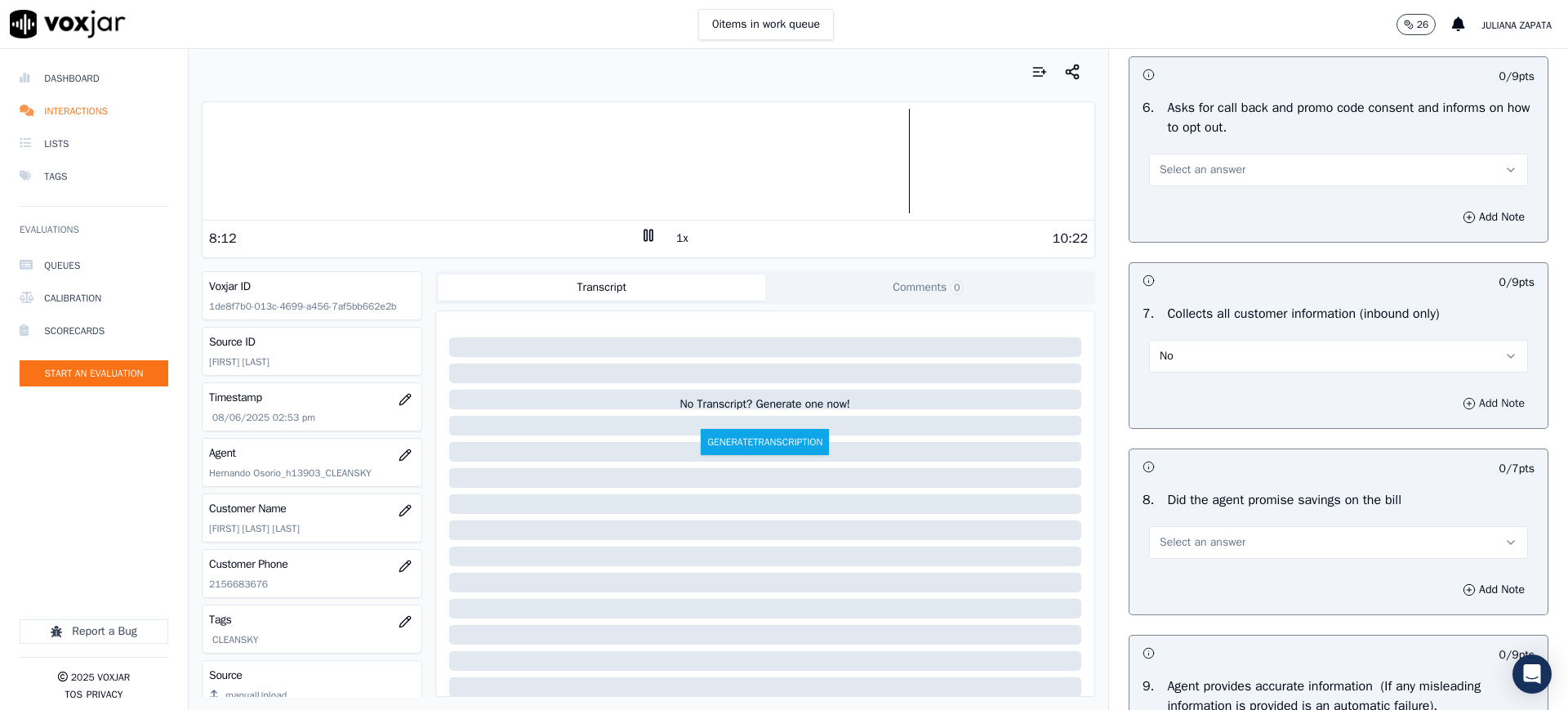 click on "Add Note" at bounding box center (1494, 404) 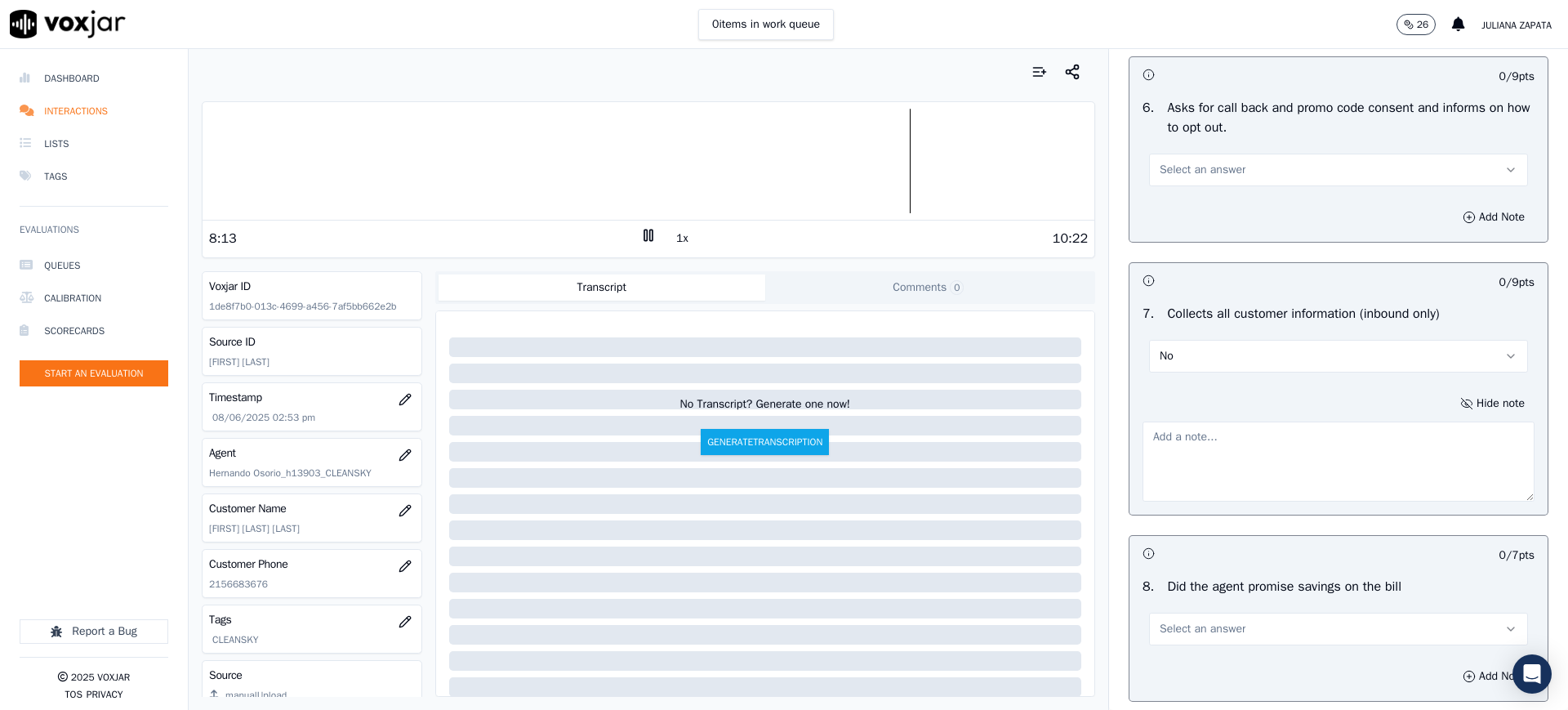 click at bounding box center (1339, 462) 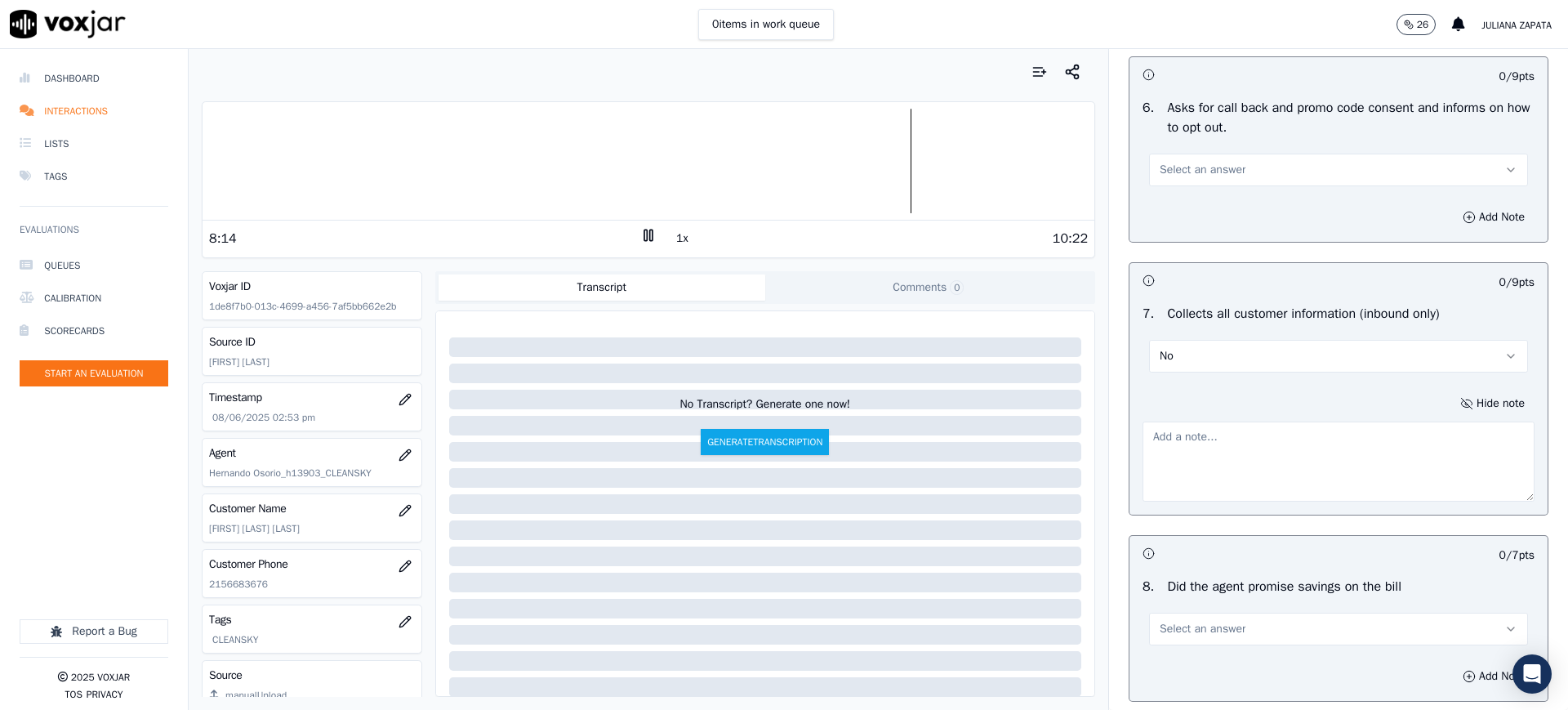 paste on "Agente no entrega el nombre correcto del plan seleccionado ademas no lee la parte indicada del script, para el plan ECO REWARDS 12" 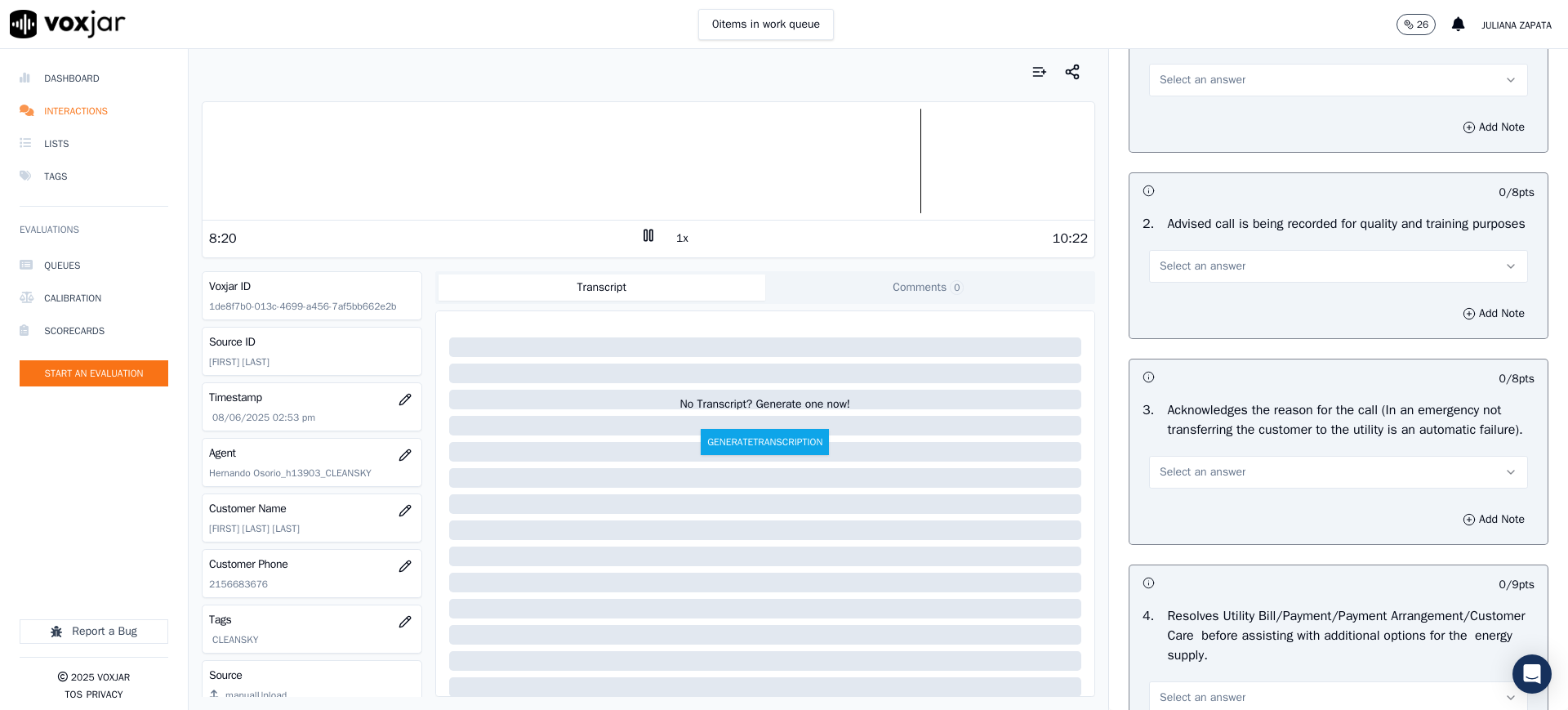 scroll, scrollTop: 0, scrollLeft: 0, axis: both 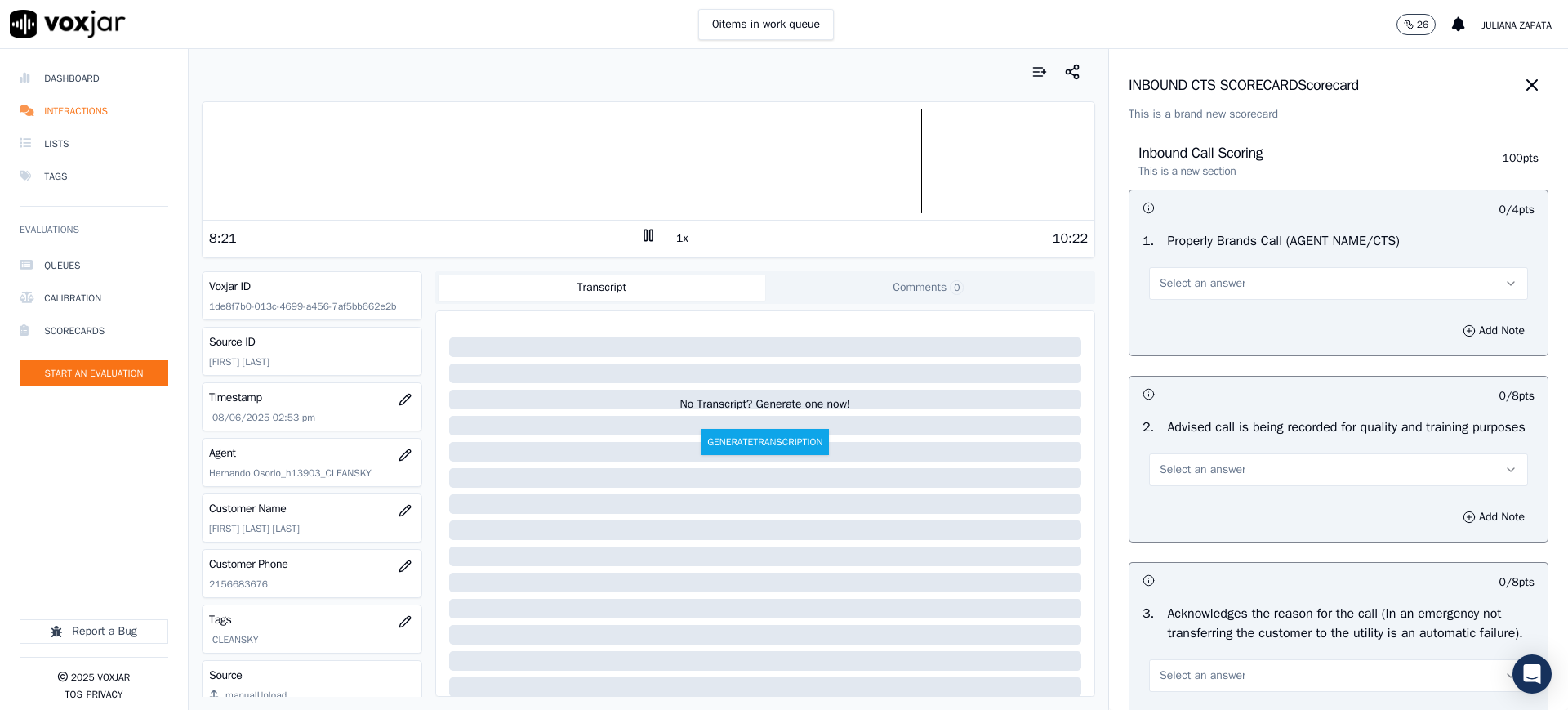 type on "Agente no entrega el nombre correcto del plan seleccionado ademas no lee la parte indicada del script, para el plan ECO REWARDS 12." 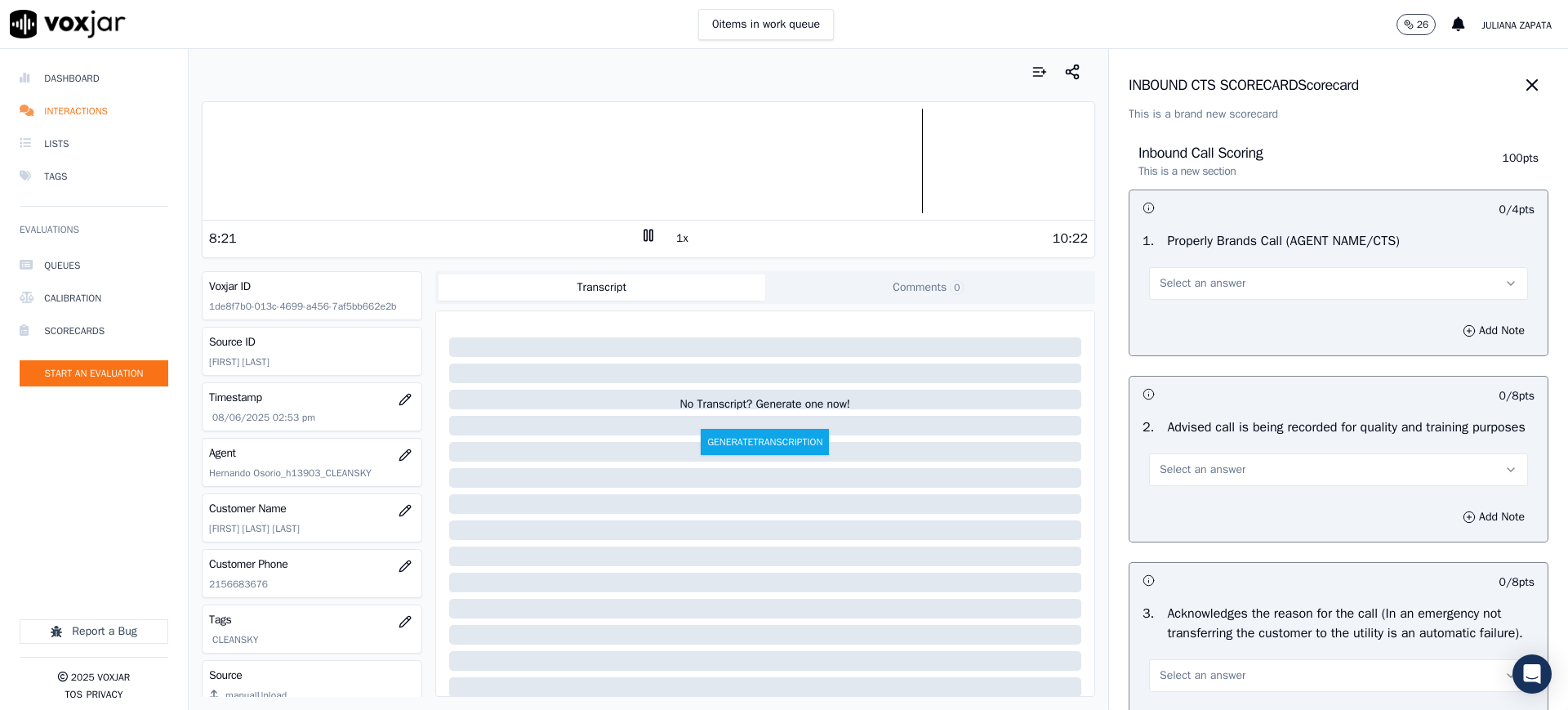 click on "Select an answer" at bounding box center [1202, 284] 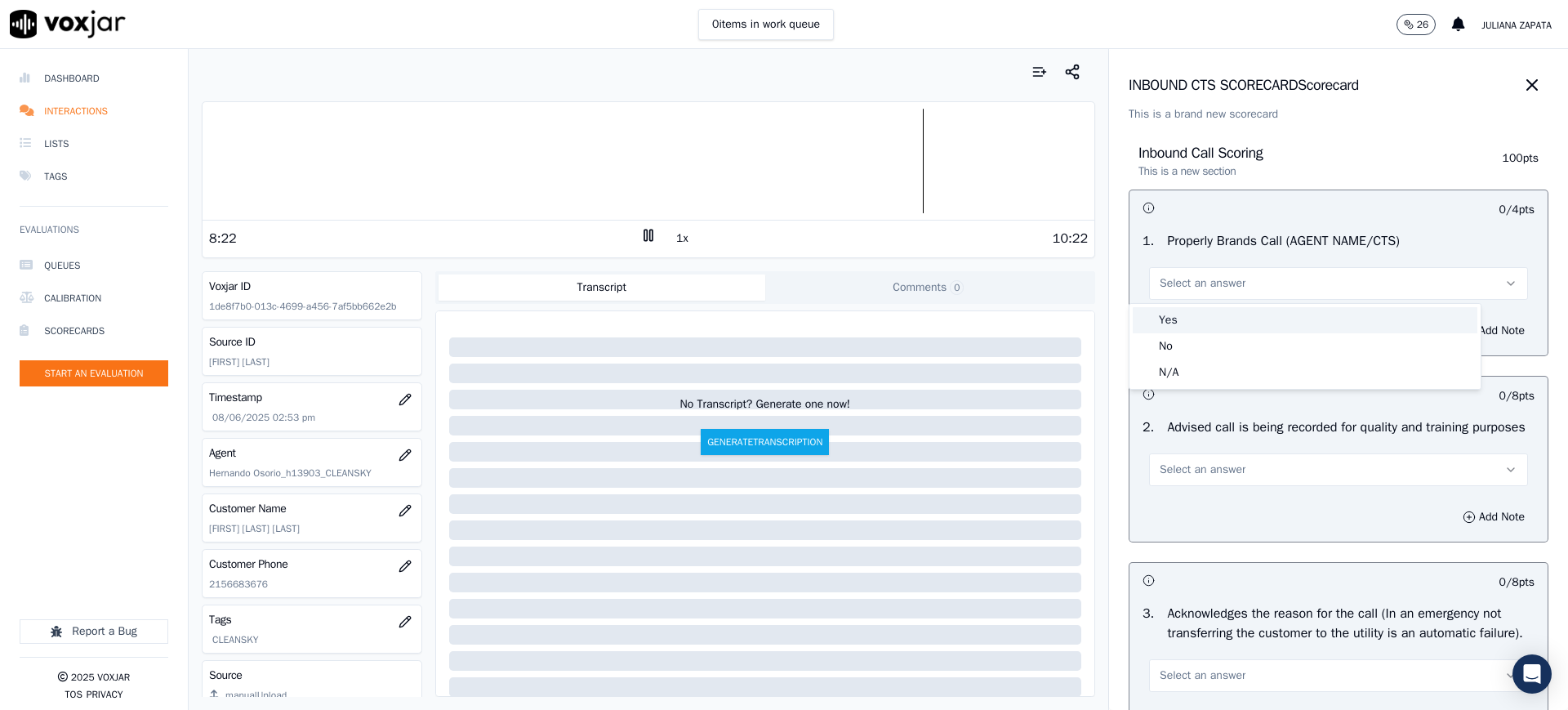 click on "Yes" at bounding box center (1305, 320) 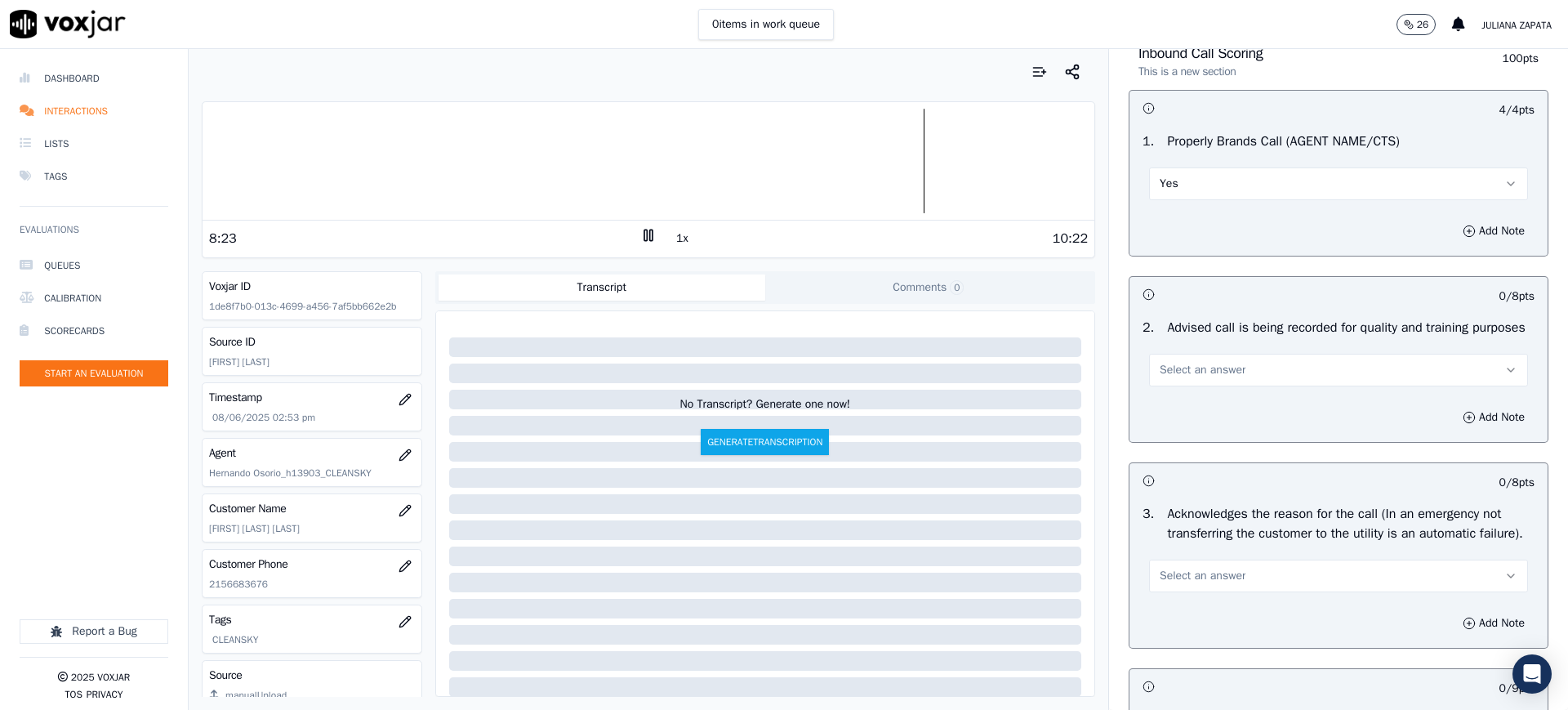 scroll, scrollTop: 102, scrollLeft: 0, axis: vertical 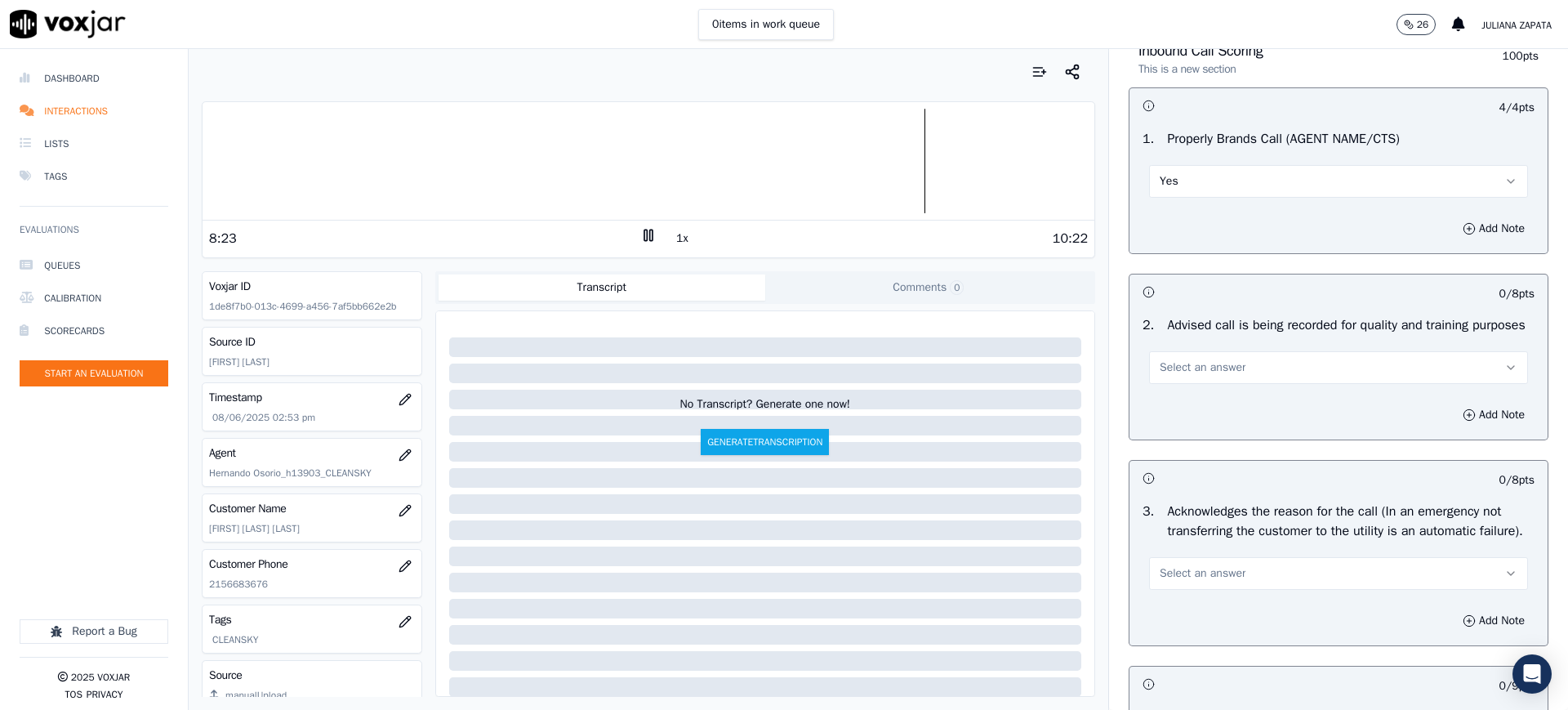 drag, startPoint x: 1180, startPoint y: 384, endPoint x: 1182, endPoint y: 404, distance: 20.099751 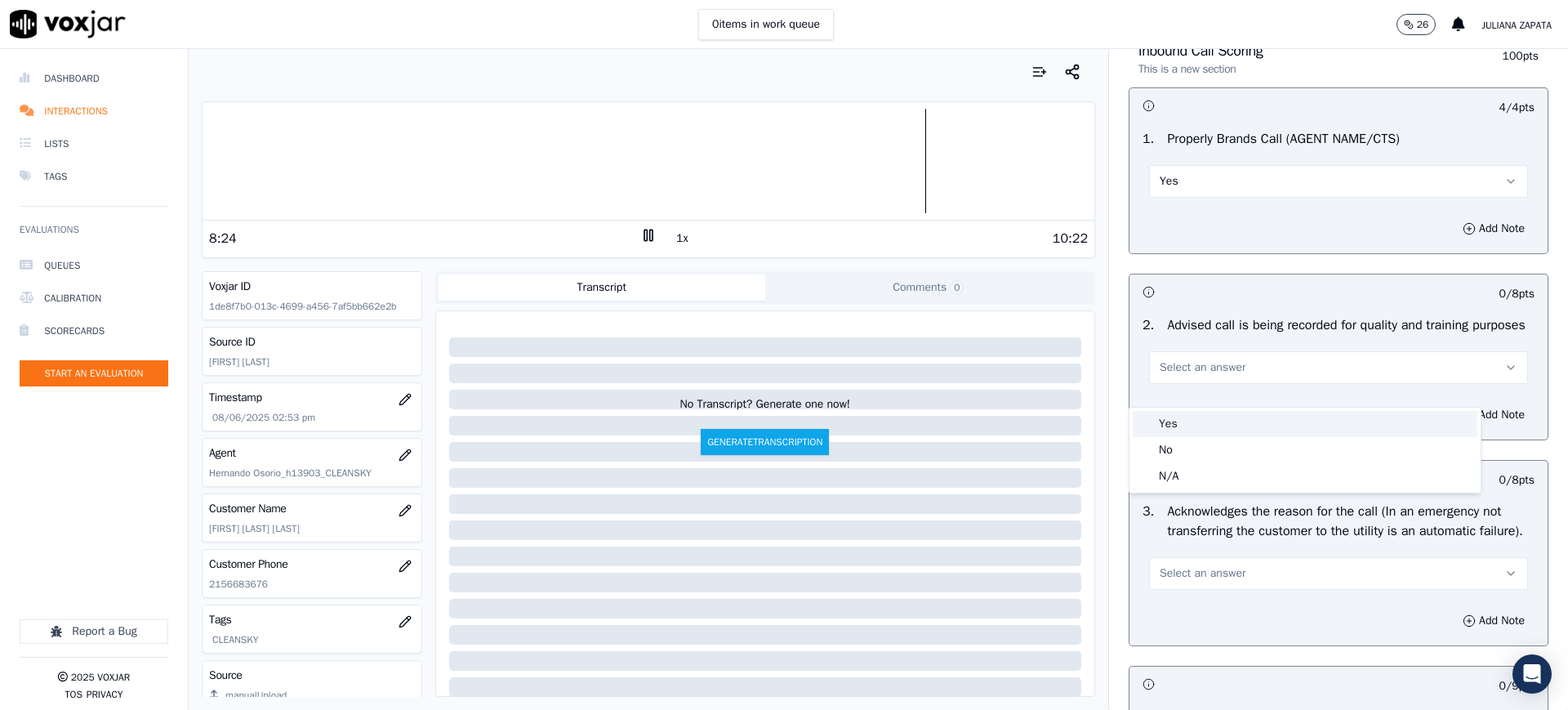 click on "Yes" at bounding box center [1305, 424] 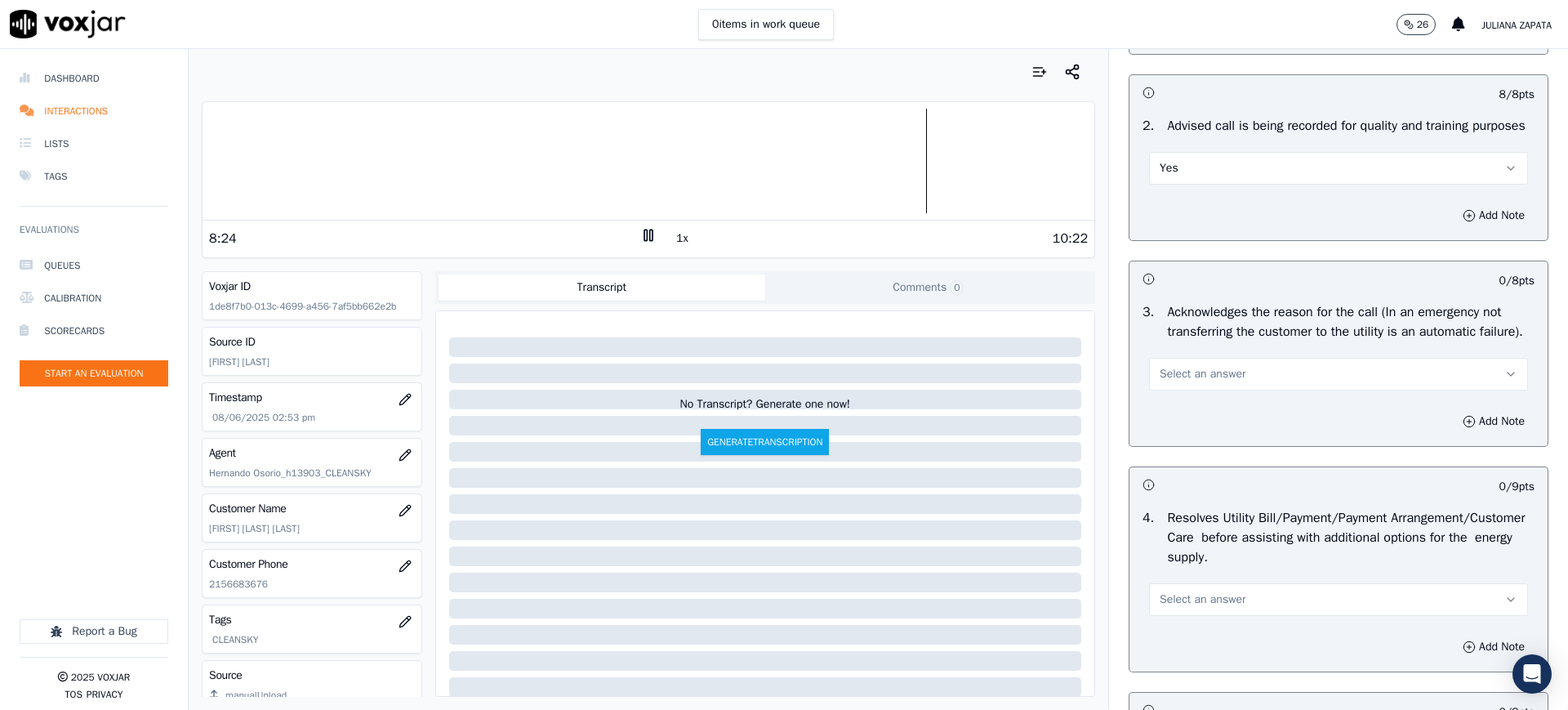 scroll, scrollTop: 409, scrollLeft: 0, axis: vertical 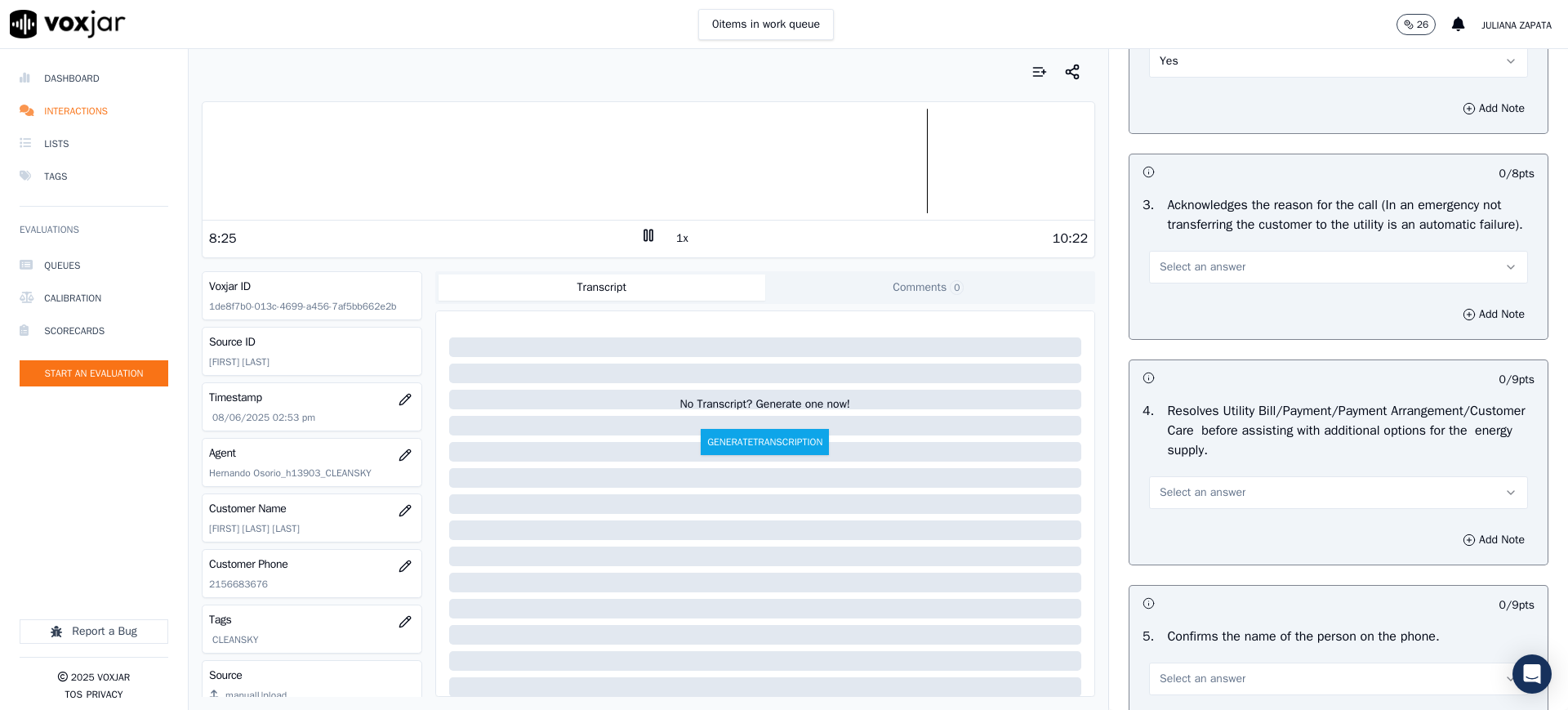 click on "Select an answer" at bounding box center [1202, 267] 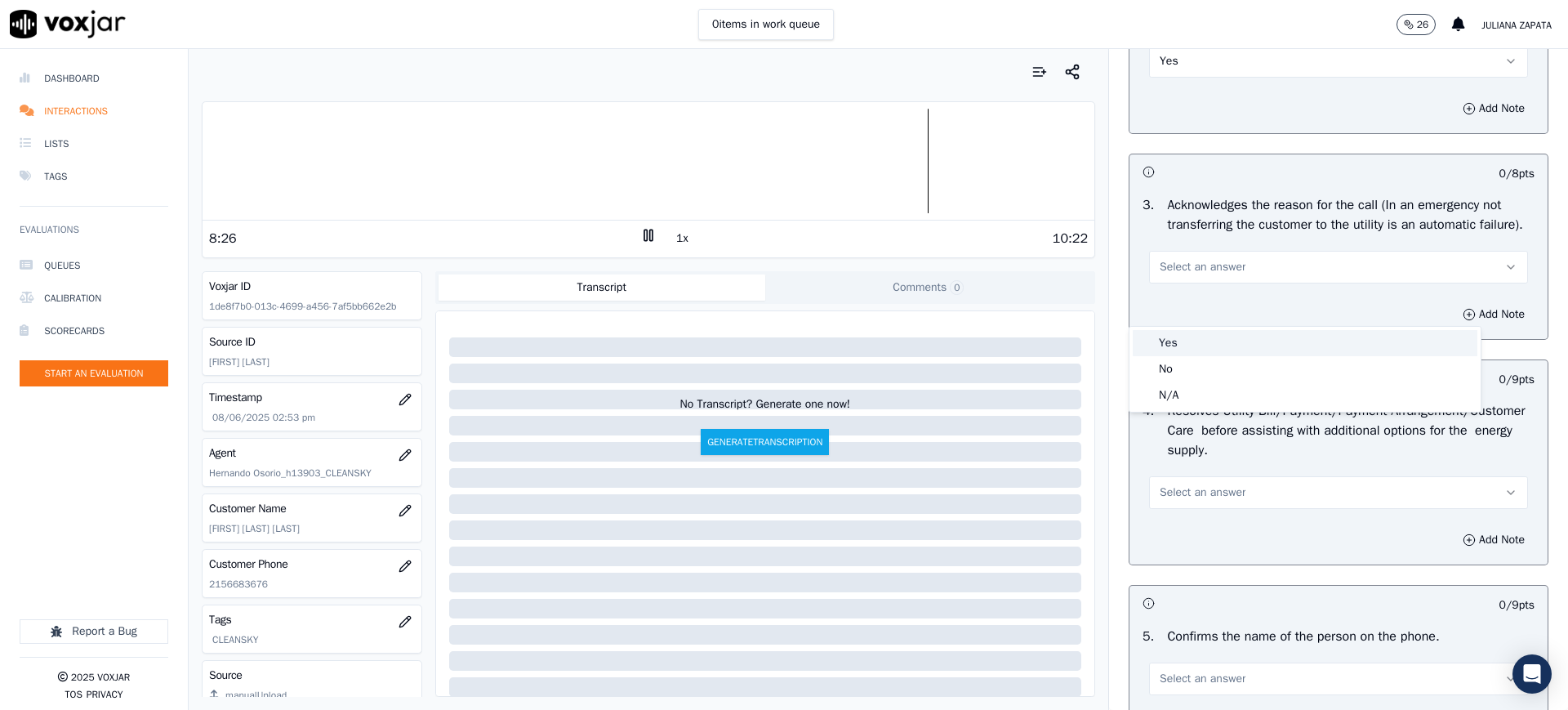 click on "Yes" at bounding box center [1305, 343] 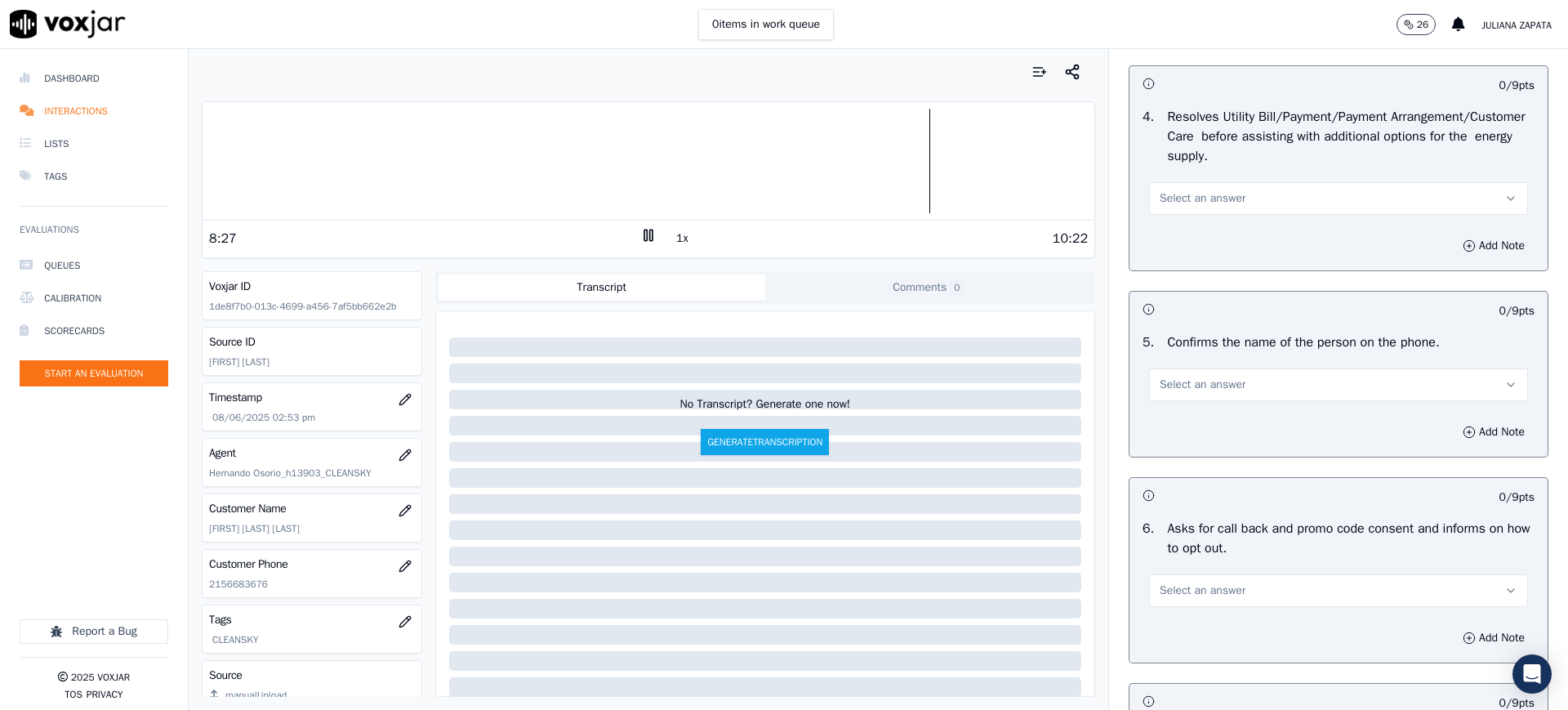 scroll, scrollTop: 715, scrollLeft: 0, axis: vertical 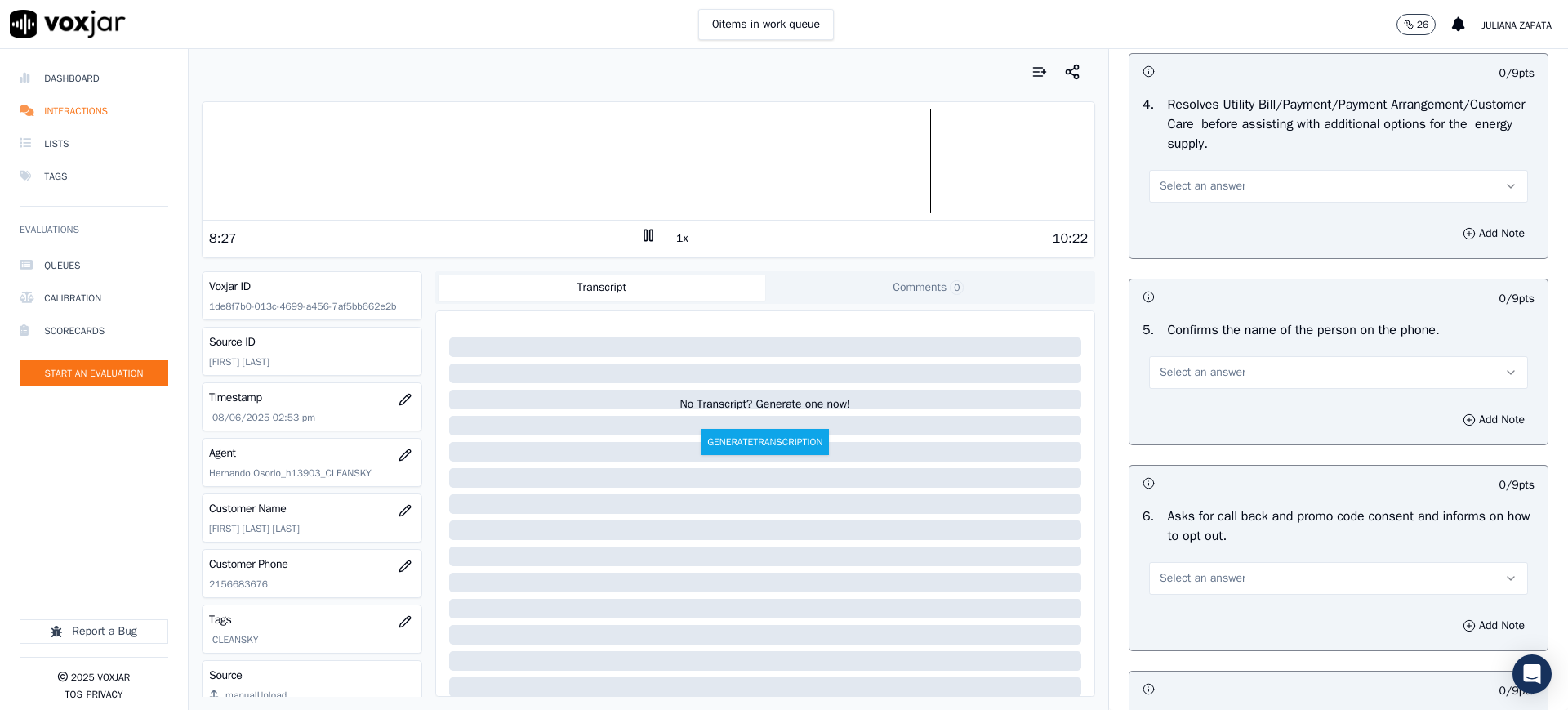 click on "Select an answer" at bounding box center [1202, 186] 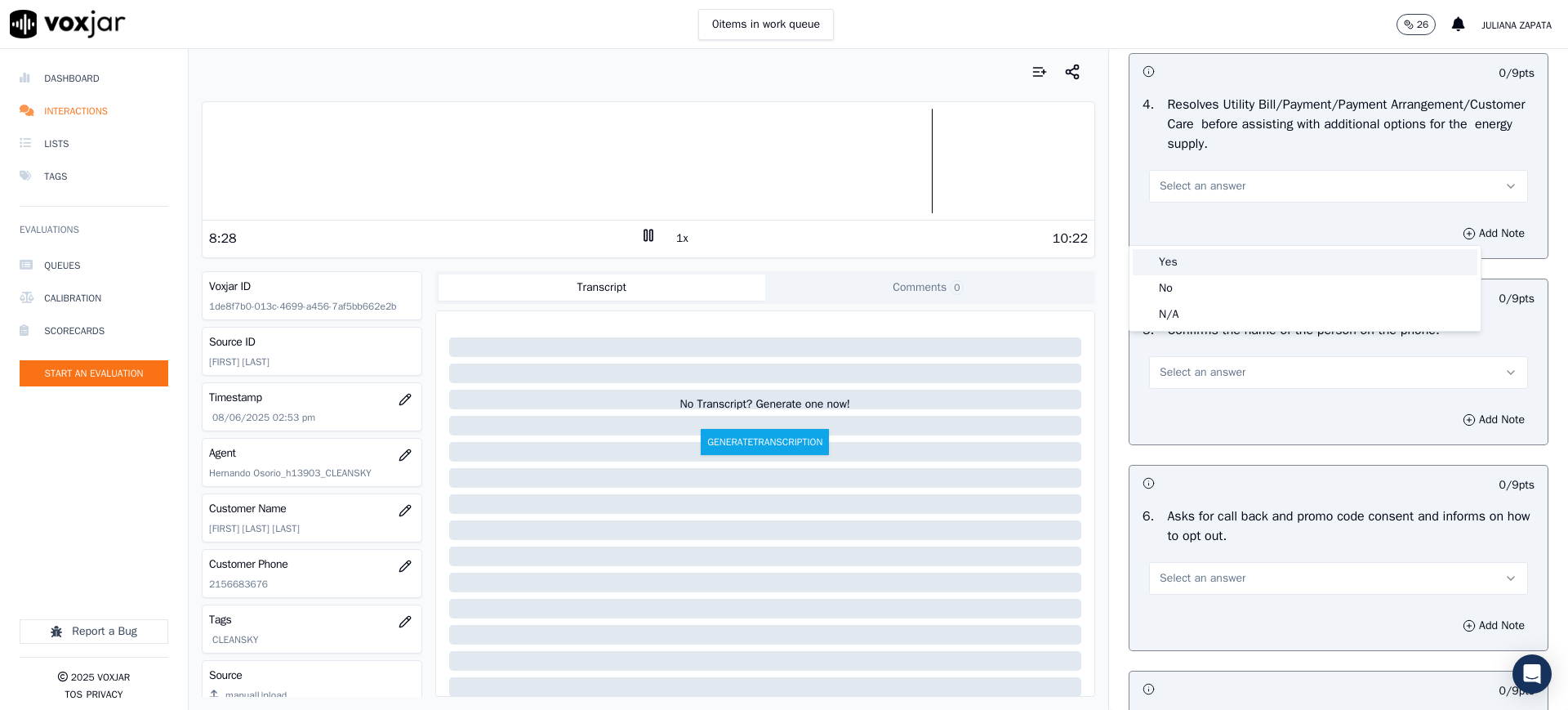 click on "Yes" at bounding box center (1305, 262) 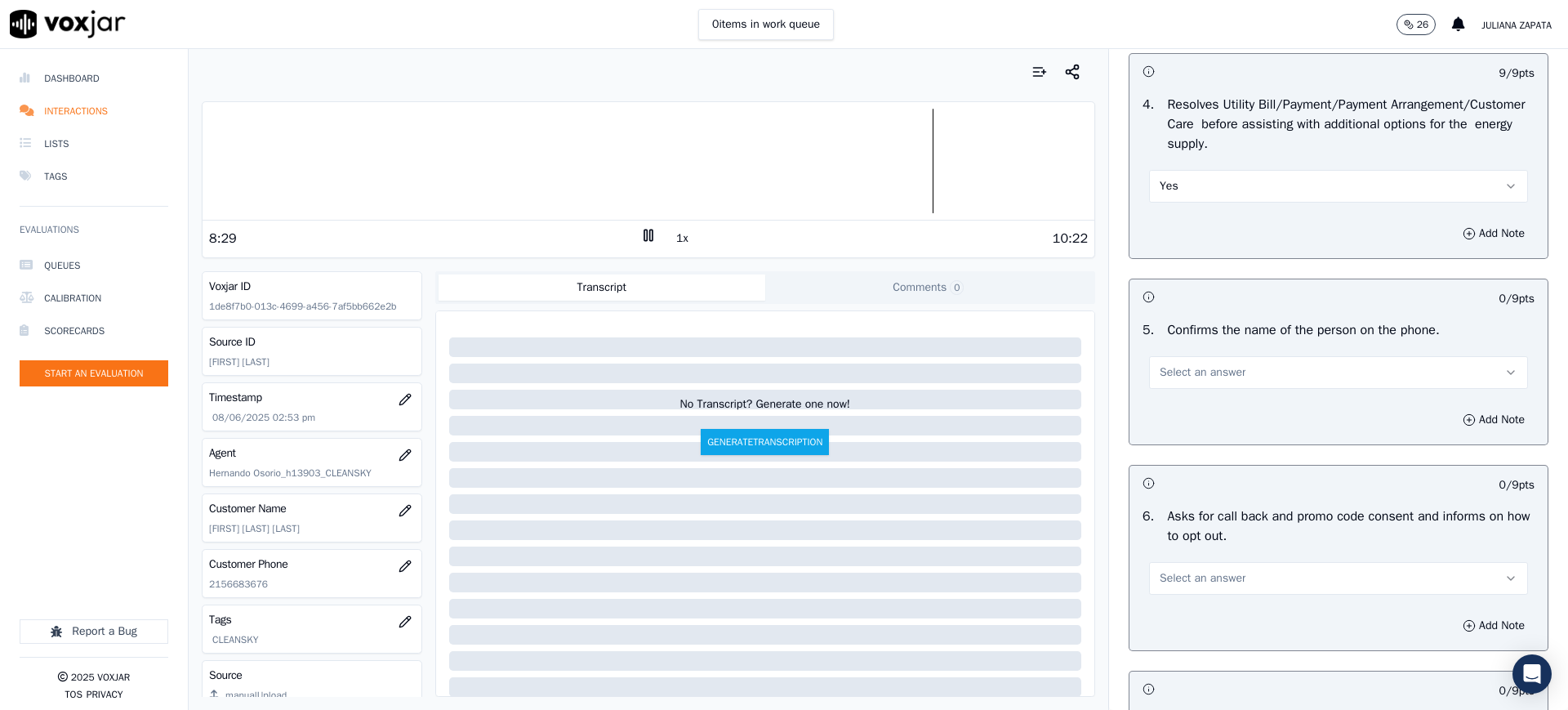 click on "Select an answer" at bounding box center [1202, 373] 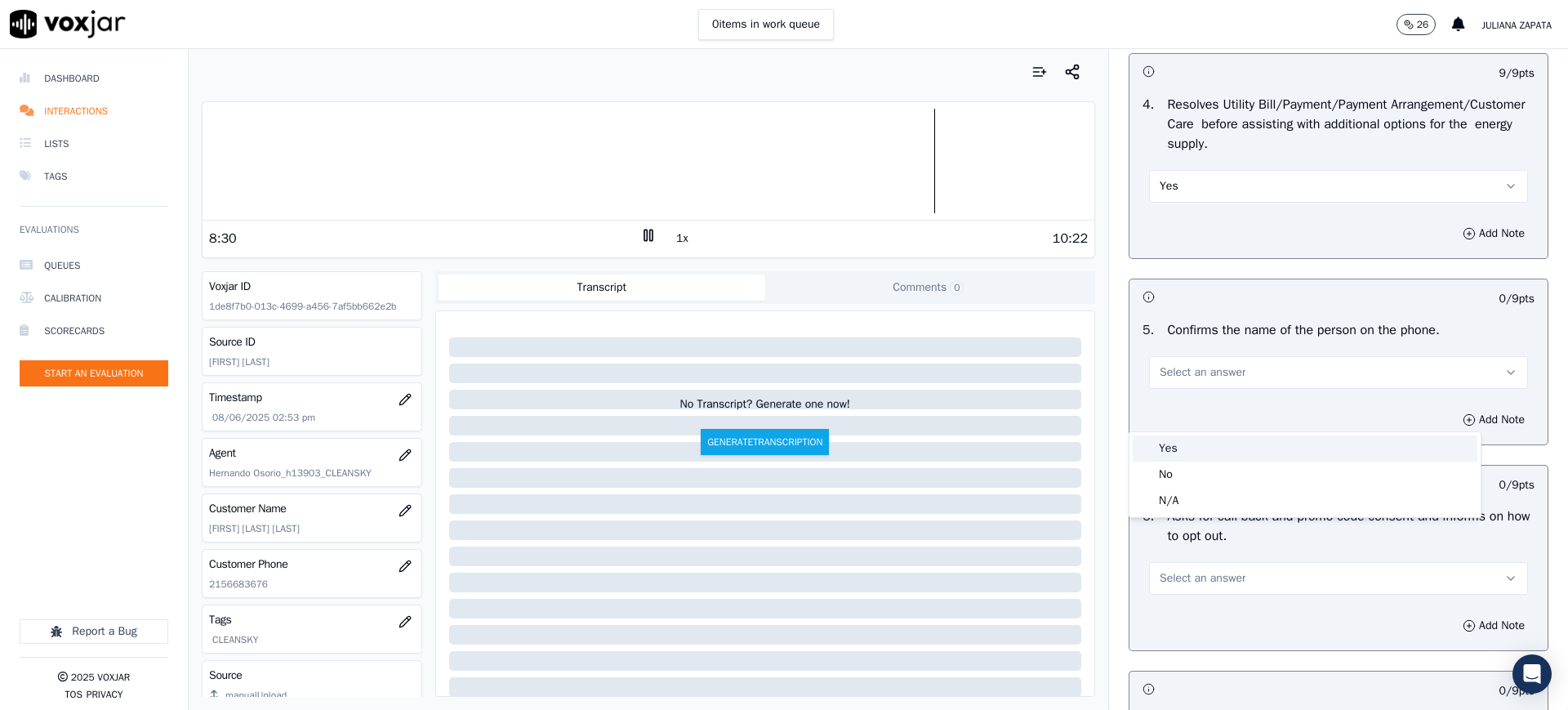 click on "Yes" at bounding box center [1305, 449] 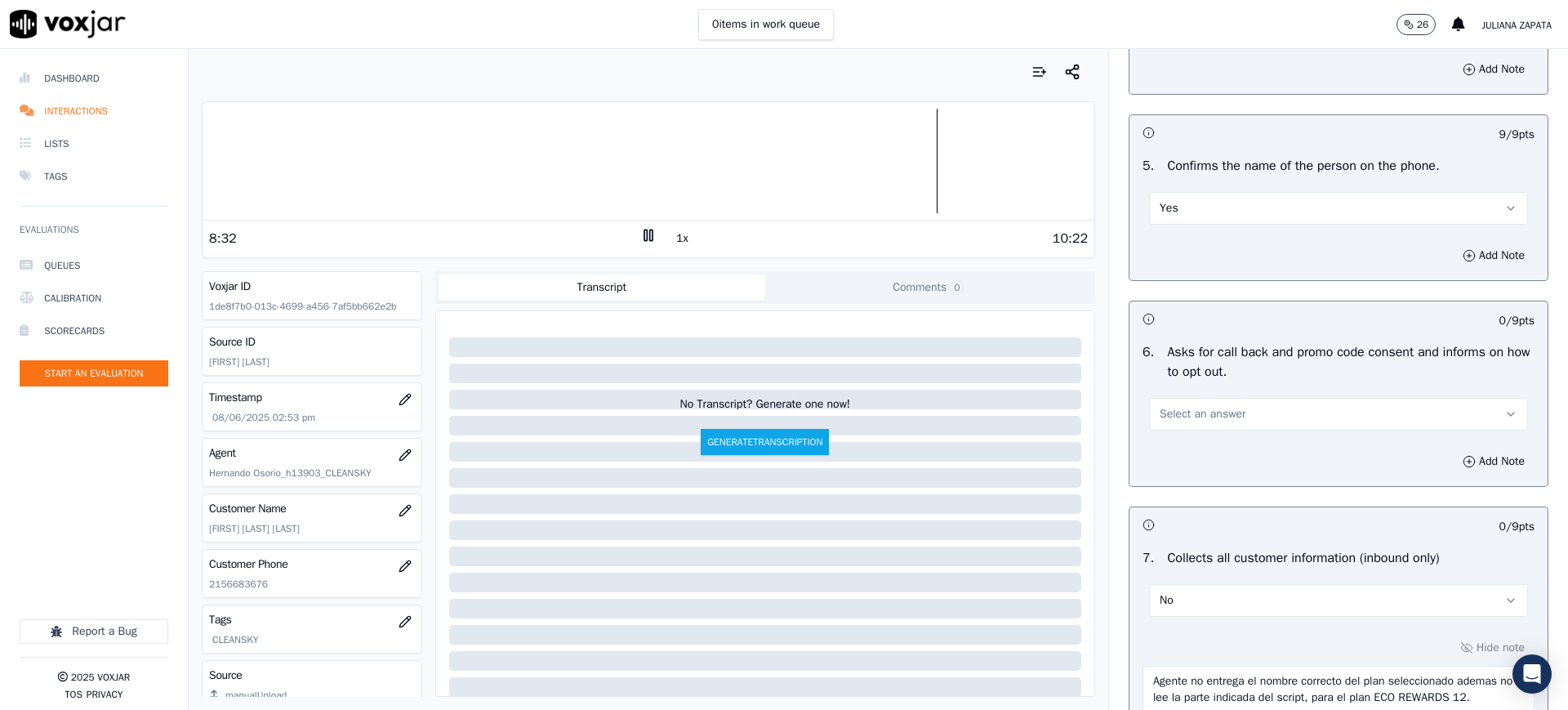 scroll, scrollTop: 919, scrollLeft: 0, axis: vertical 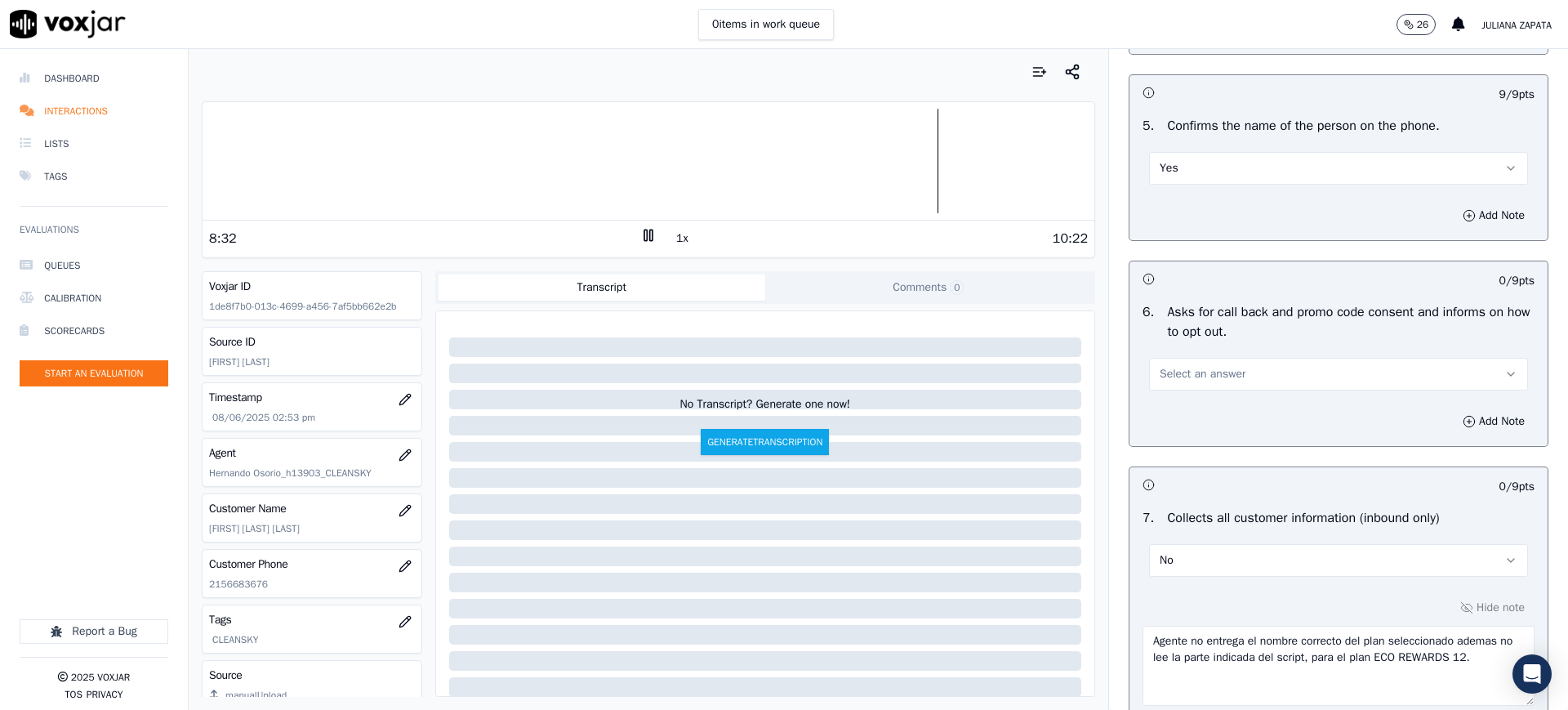click on "Select an answer" at bounding box center [1202, 374] 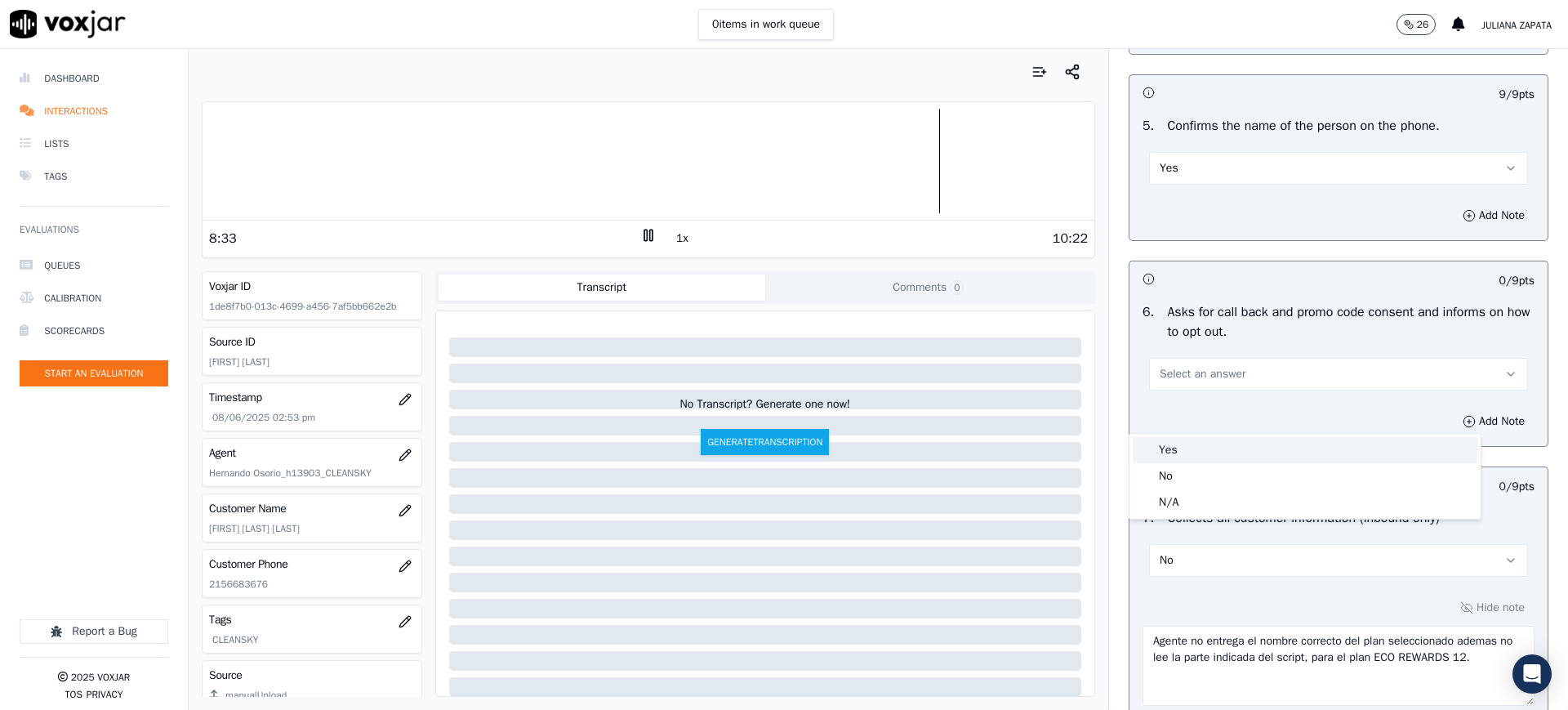 click on "Yes" at bounding box center (1305, 450) 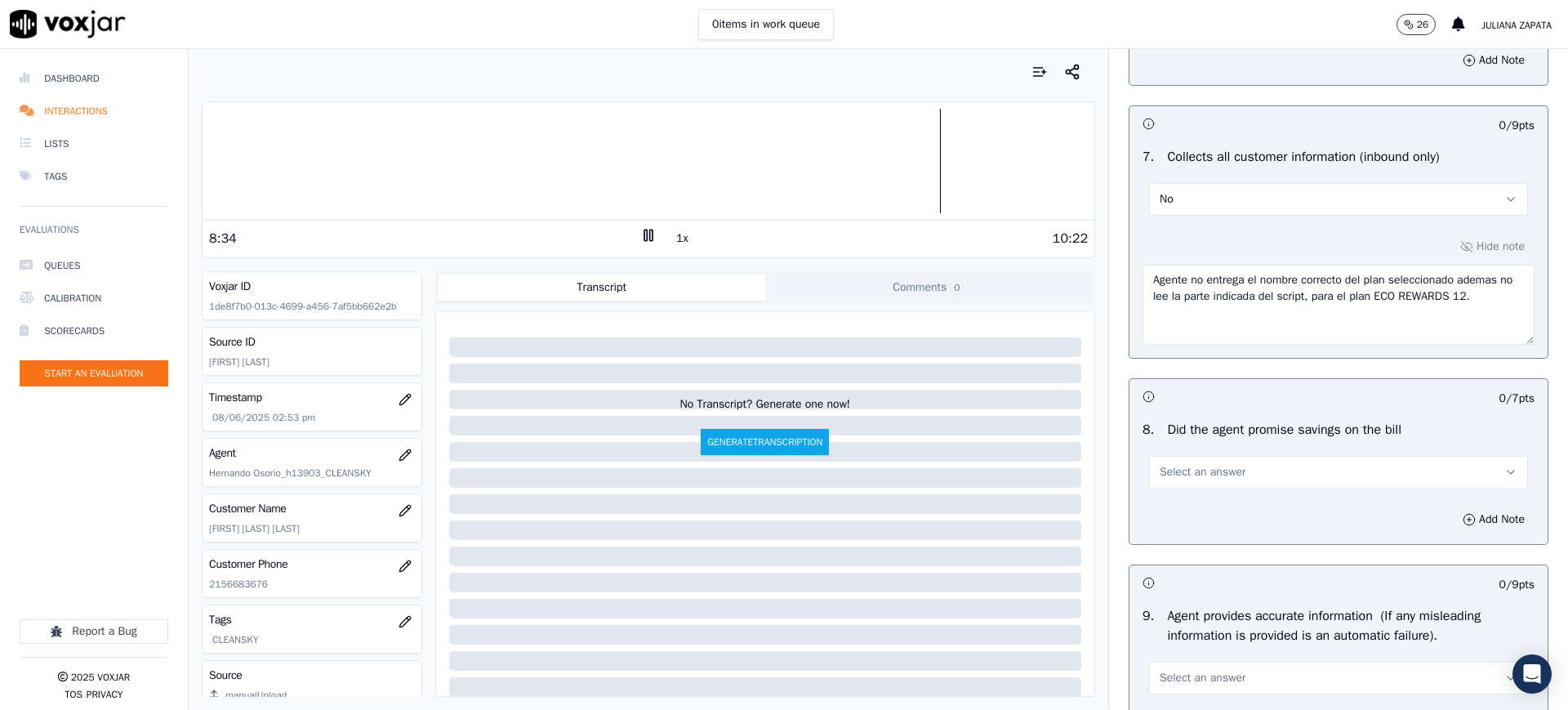 scroll, scrollTop: 1328, scrollLeft: 0, axis: vertical 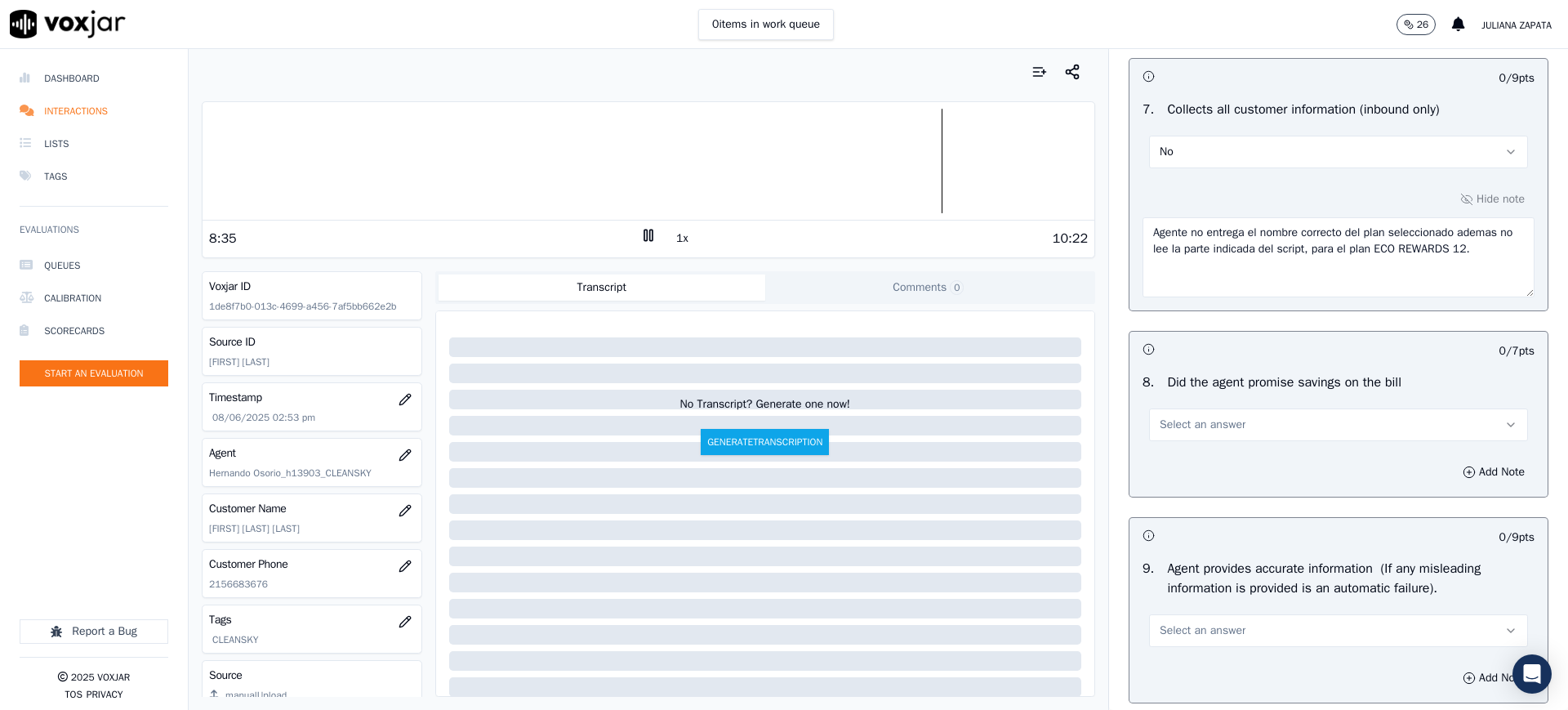 click on "Select an answer" at bounding box center (1202, 425) 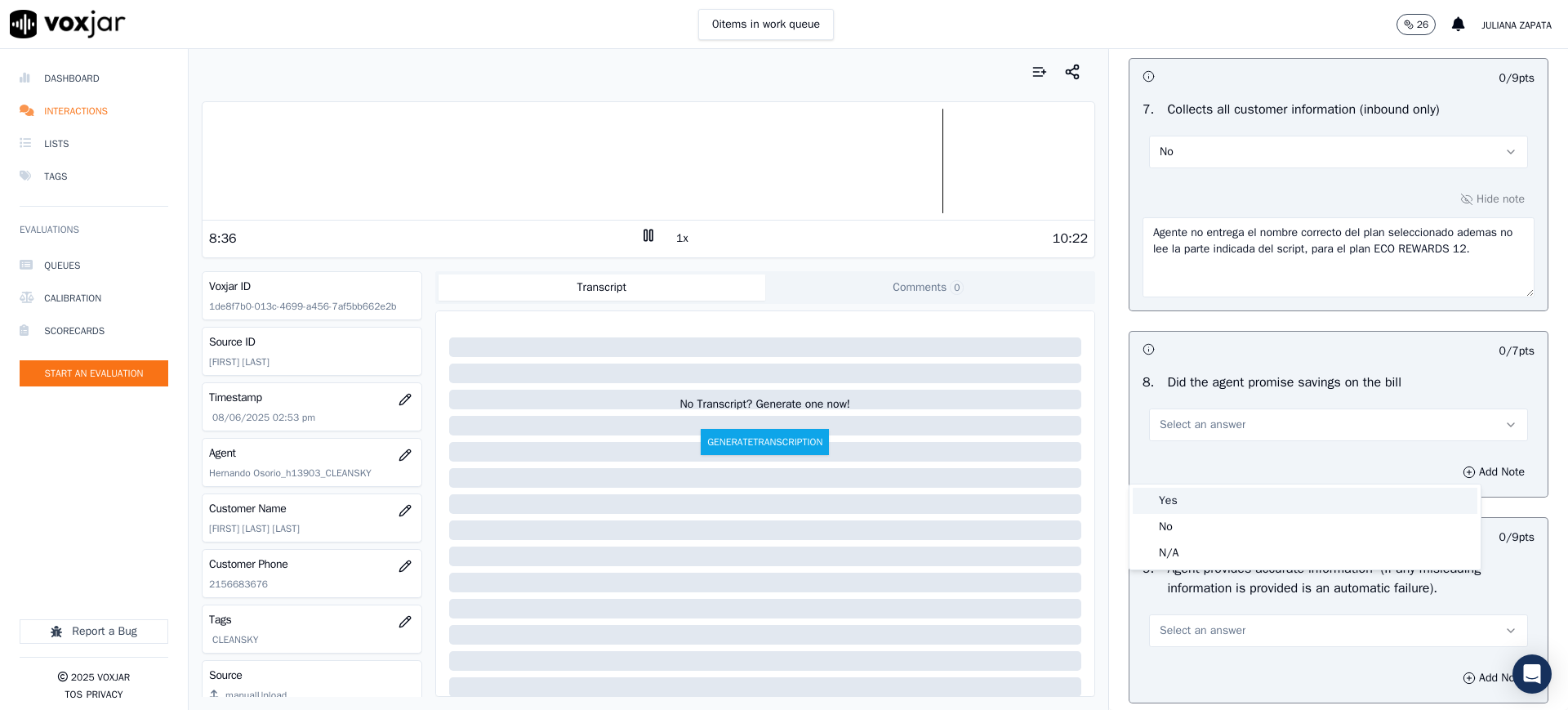 click on "Yes" at bounding box center (1305, 501) 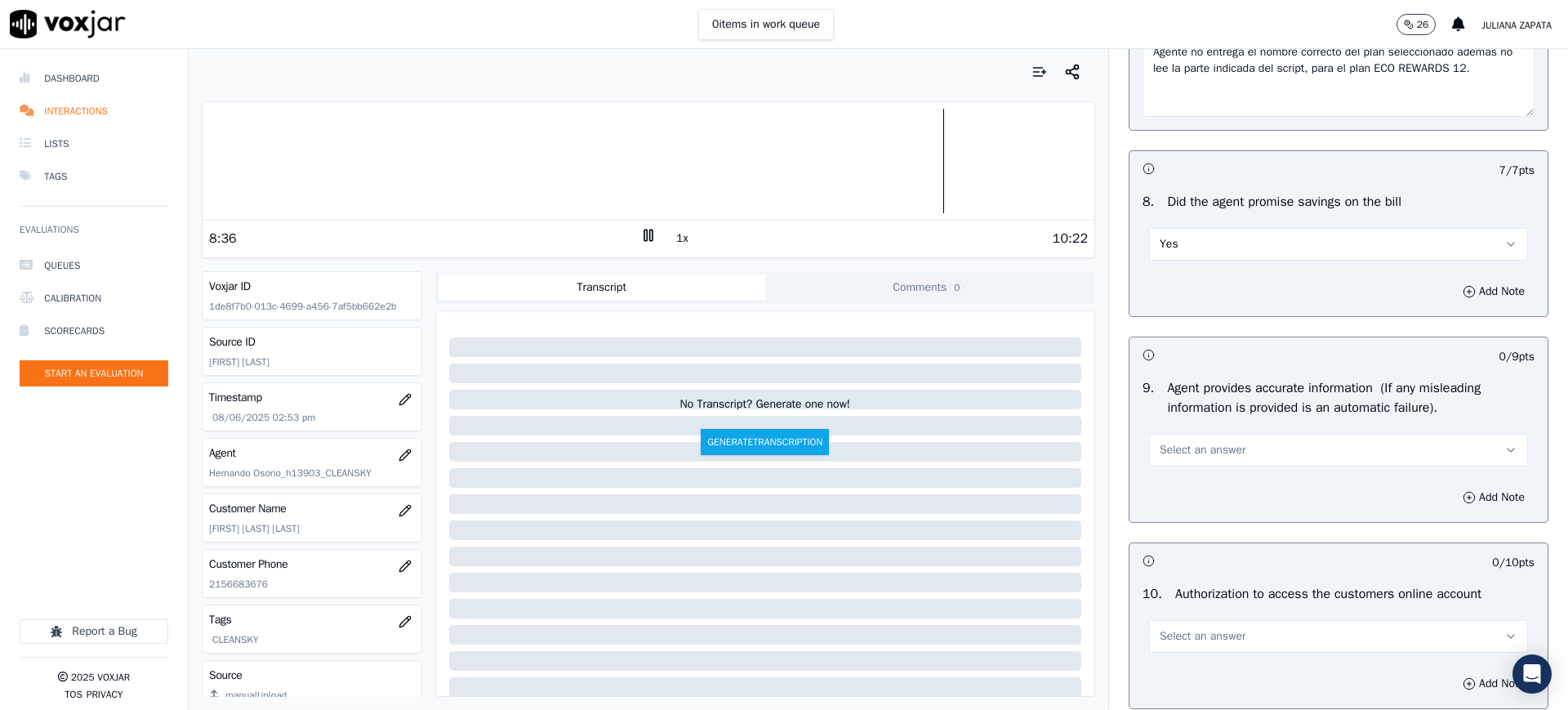 scroll, scrollTop: 1634, scrollLeft: 0, axis: vertical 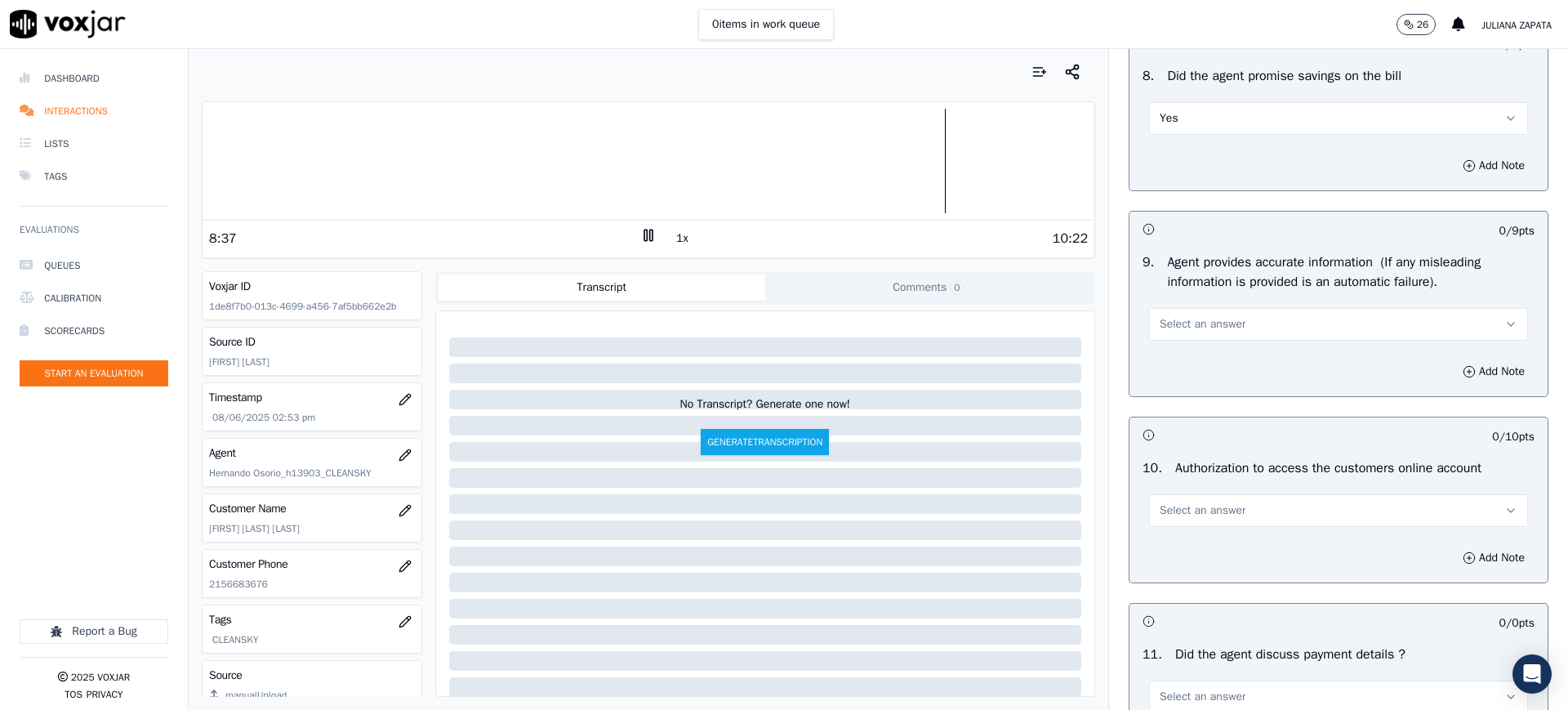 click on "Select an answer" at bounding box center [1202, 324] 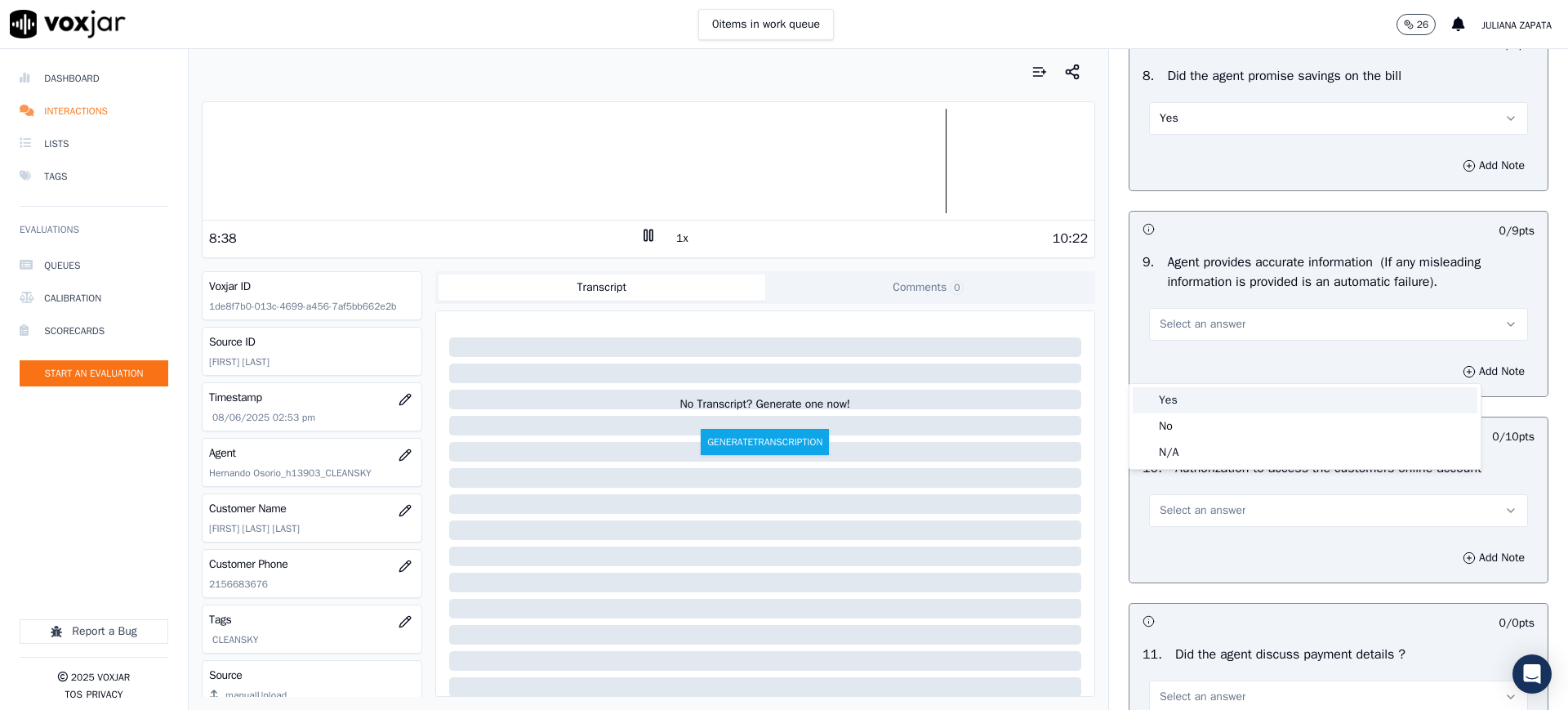 click on "Yes" at bounding box center [1305, 400] 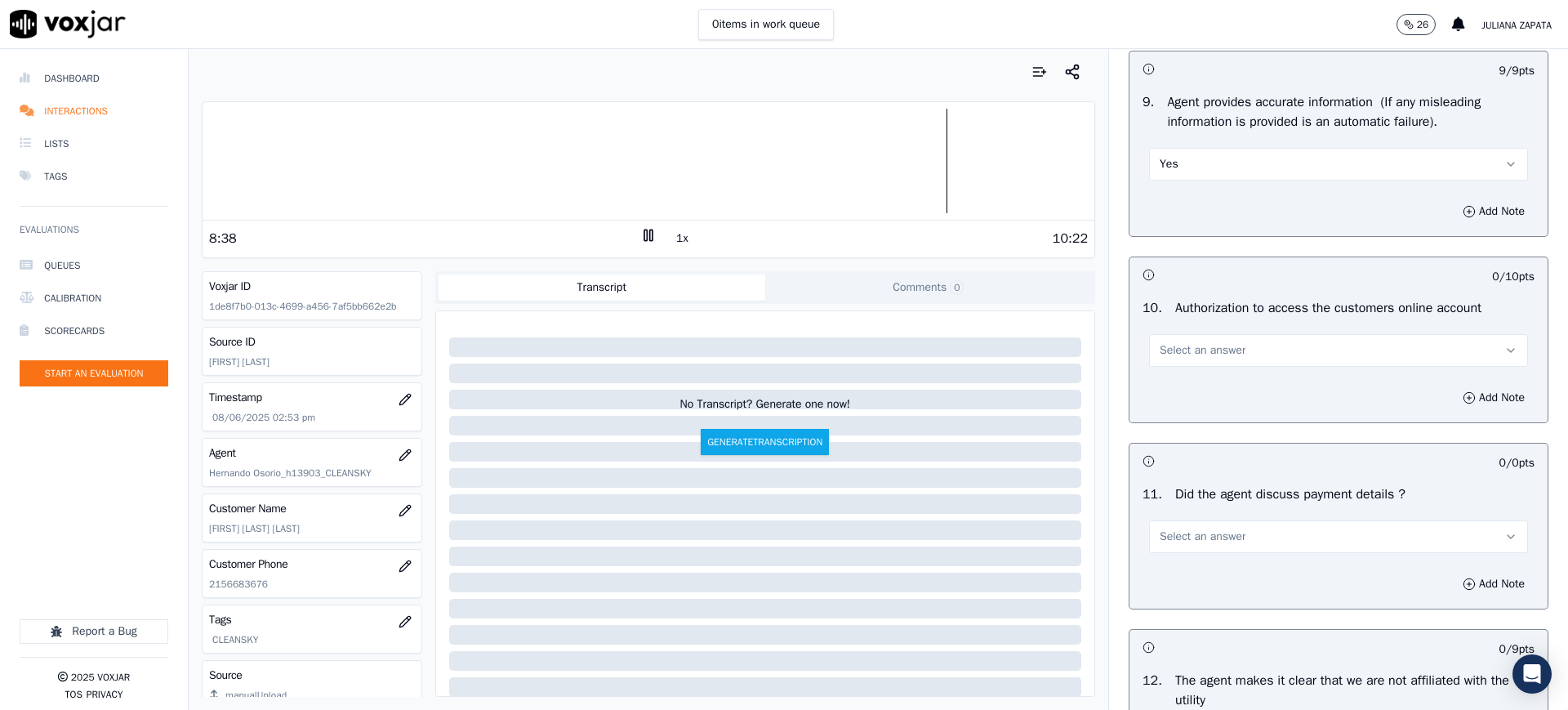 scroll, scrollTop: 1838, scrollLeft: 0, axis: vertical 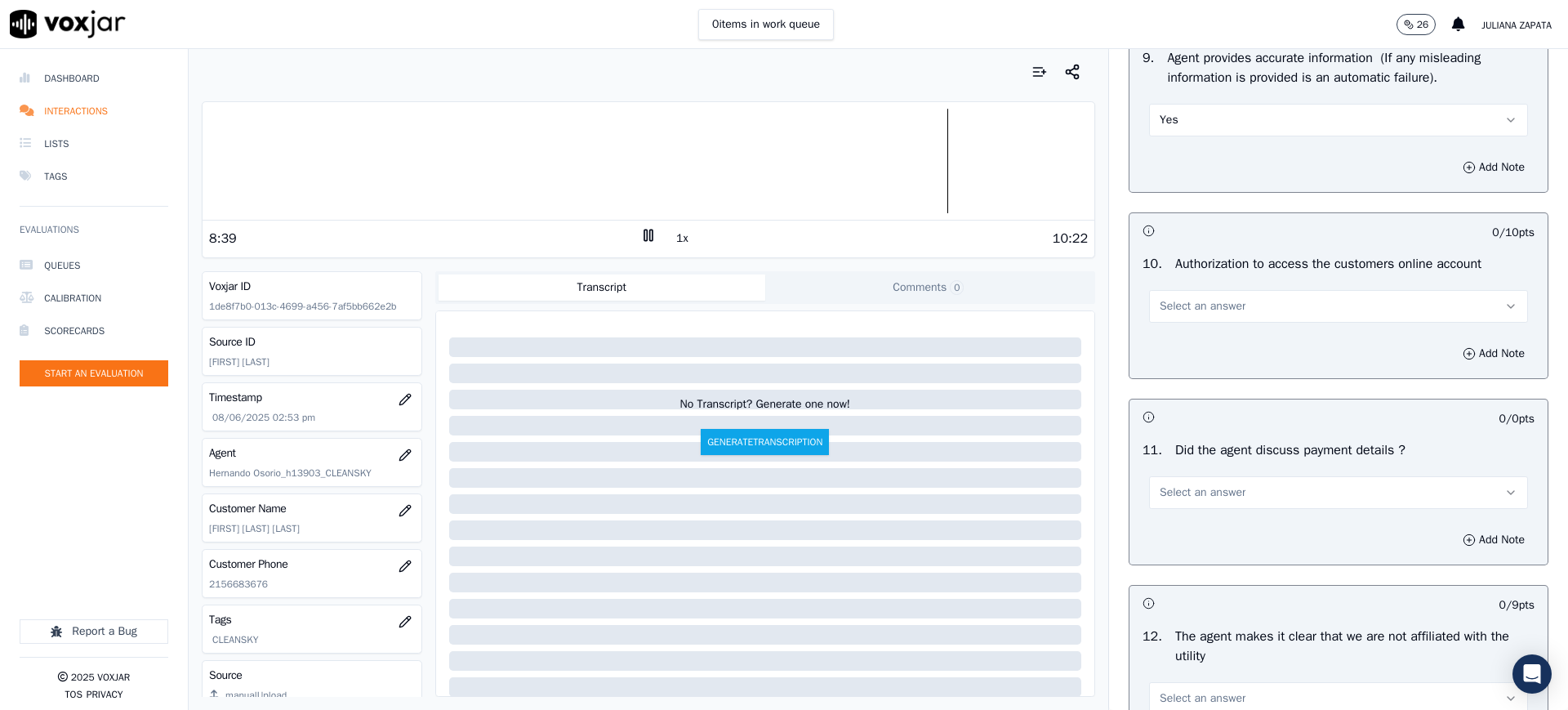 click on "Select an answer" at bounding box center [1202, 306] 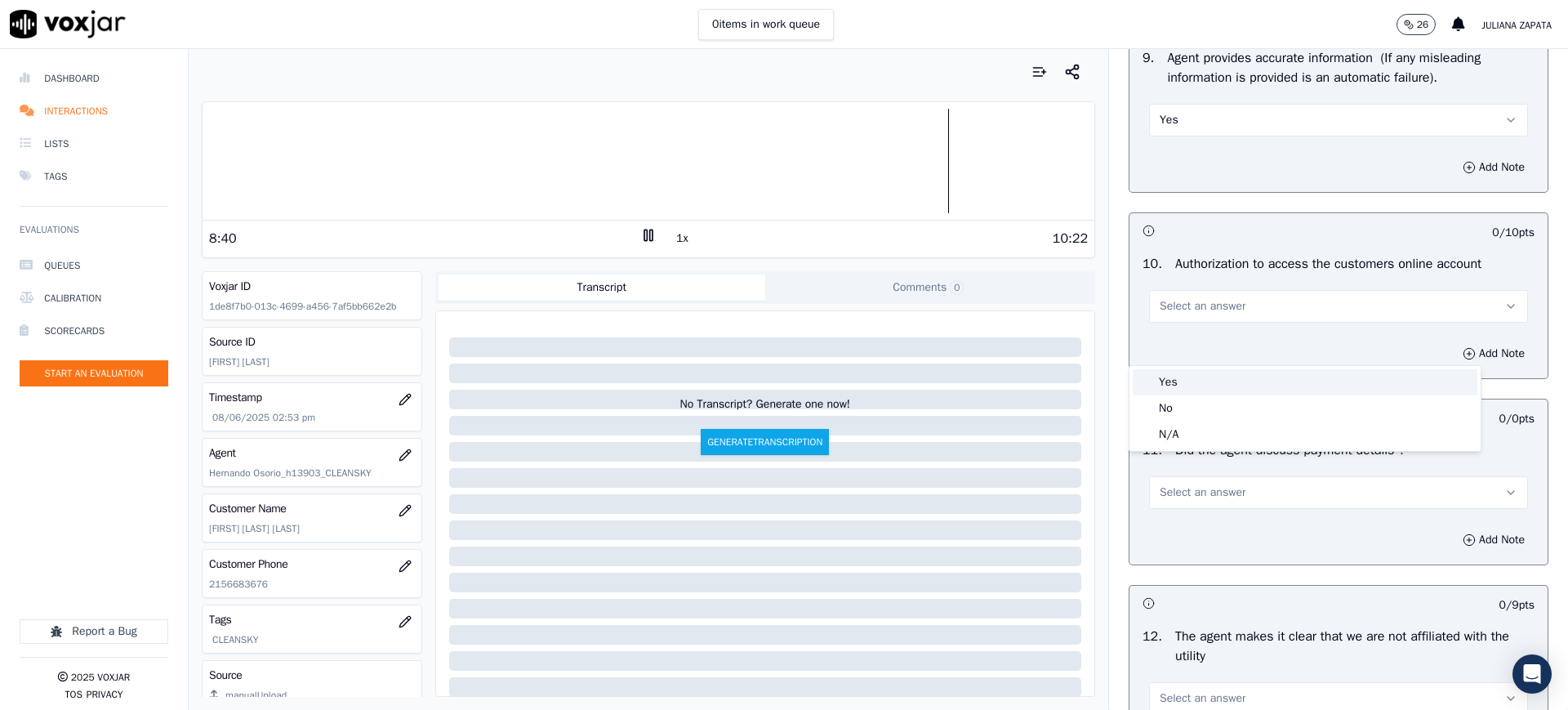 click on "Yes" at bounding box center (1305, 382) 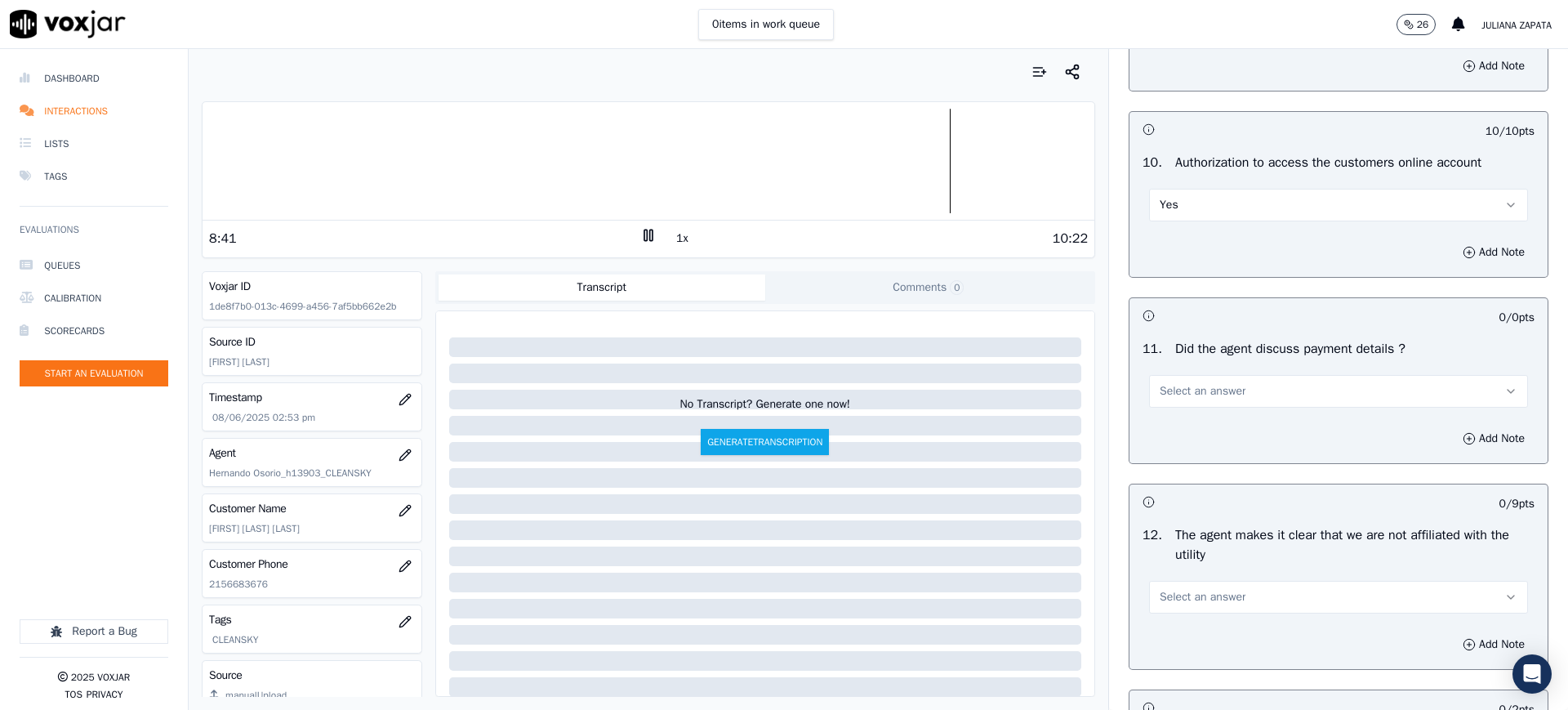 scroll, scrollTop: 1940, scrollLeft: 0, axis: vertical 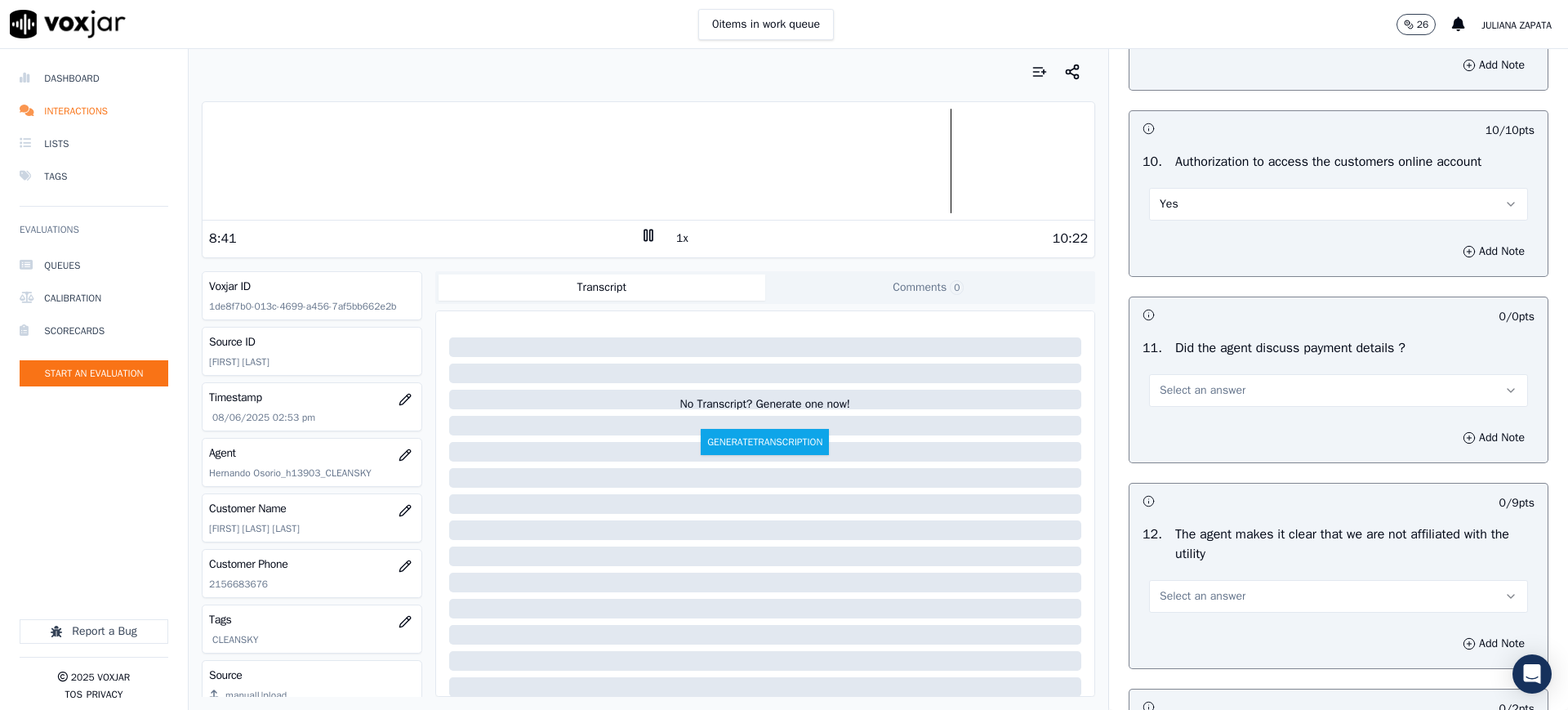 click on "Select an answer" at bounding box center [1202, 391] 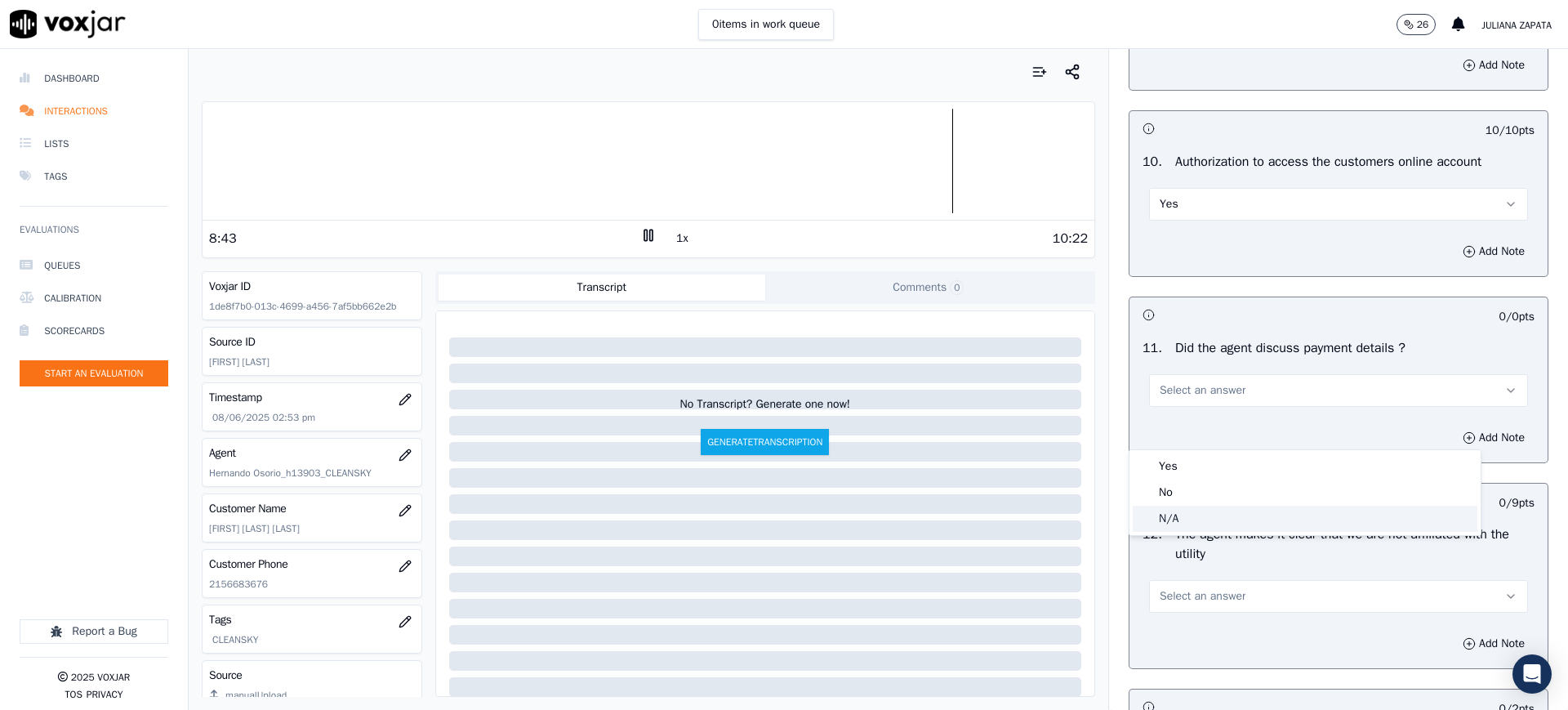 click on "N/A" 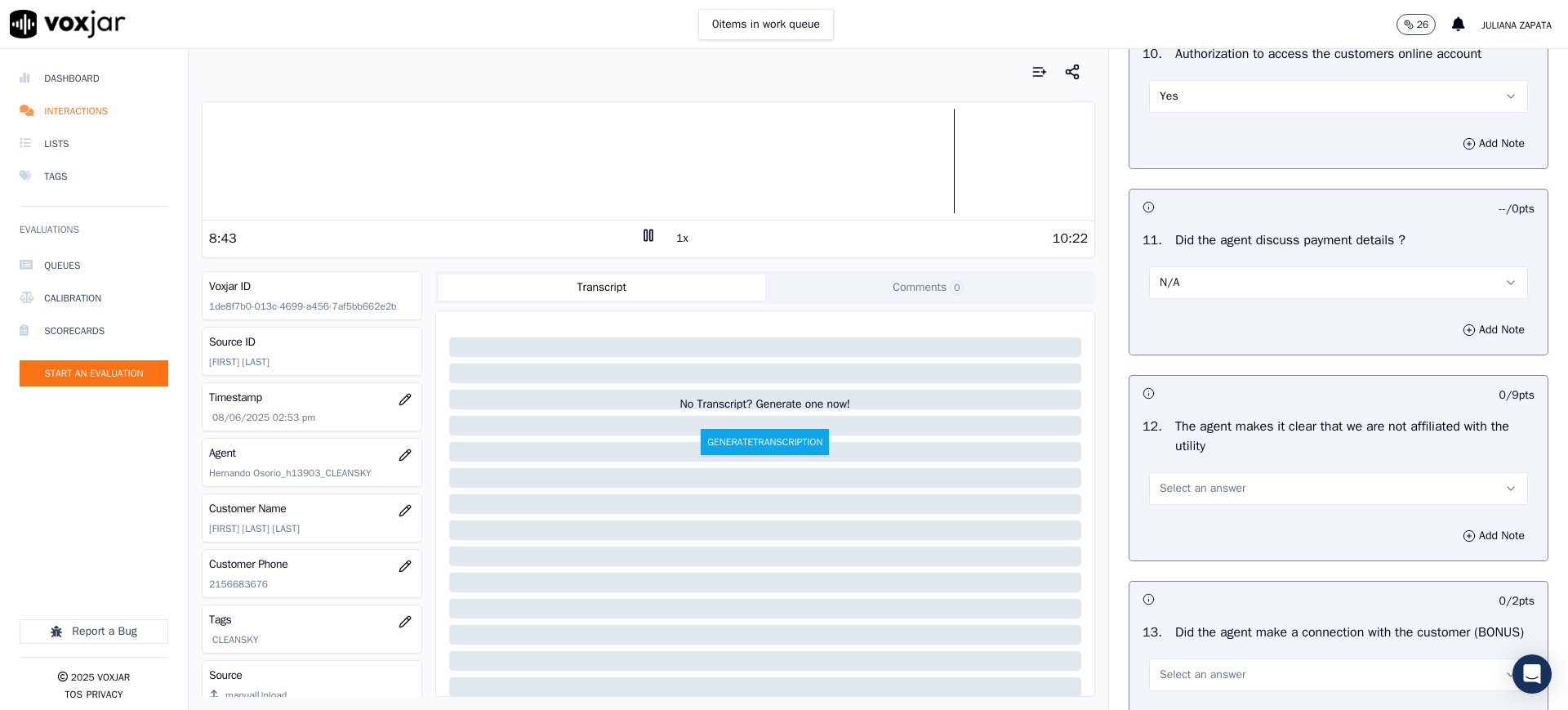 scroll, scrollTop: 2145, scrollLeft: 0, axis: vertical 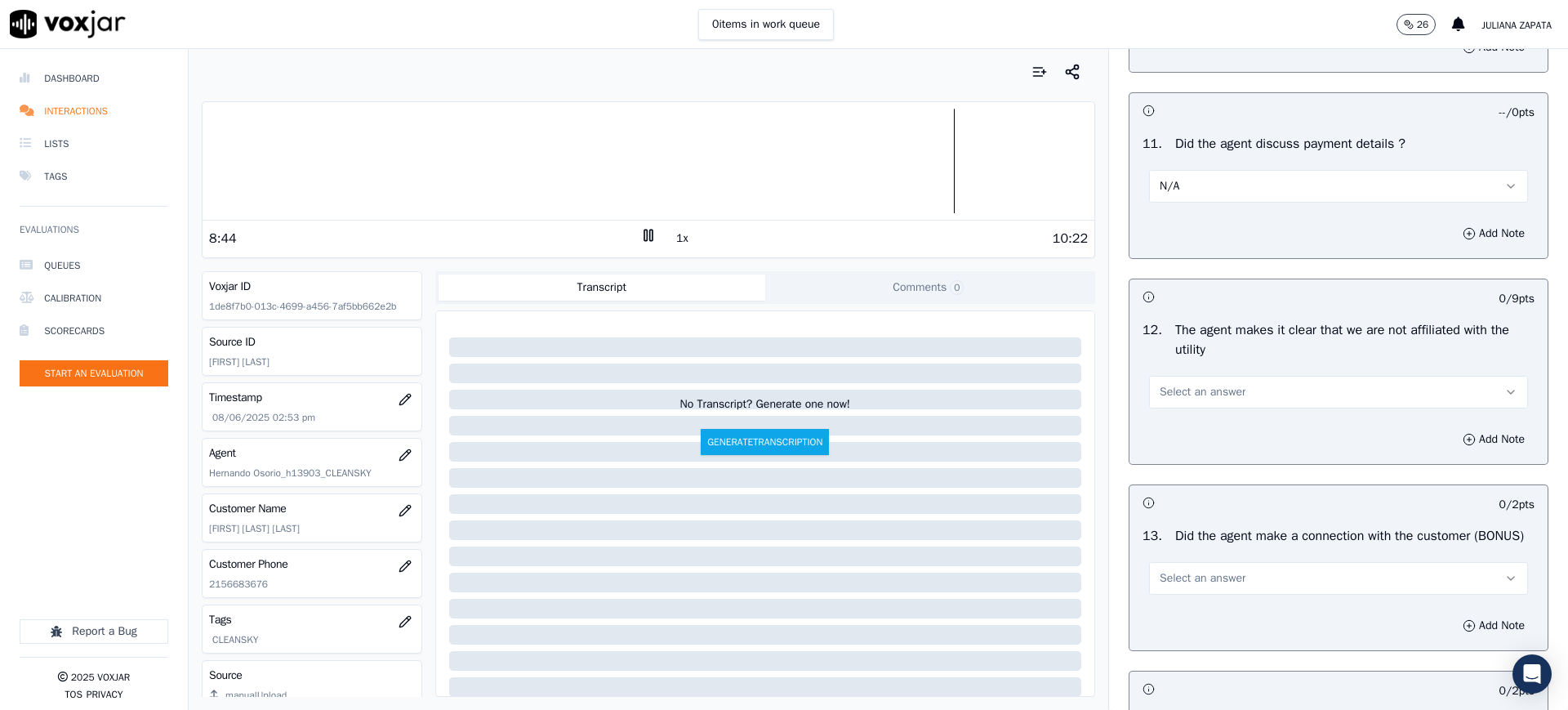 click on "Select an answer" at bounding box center (1202, 392) 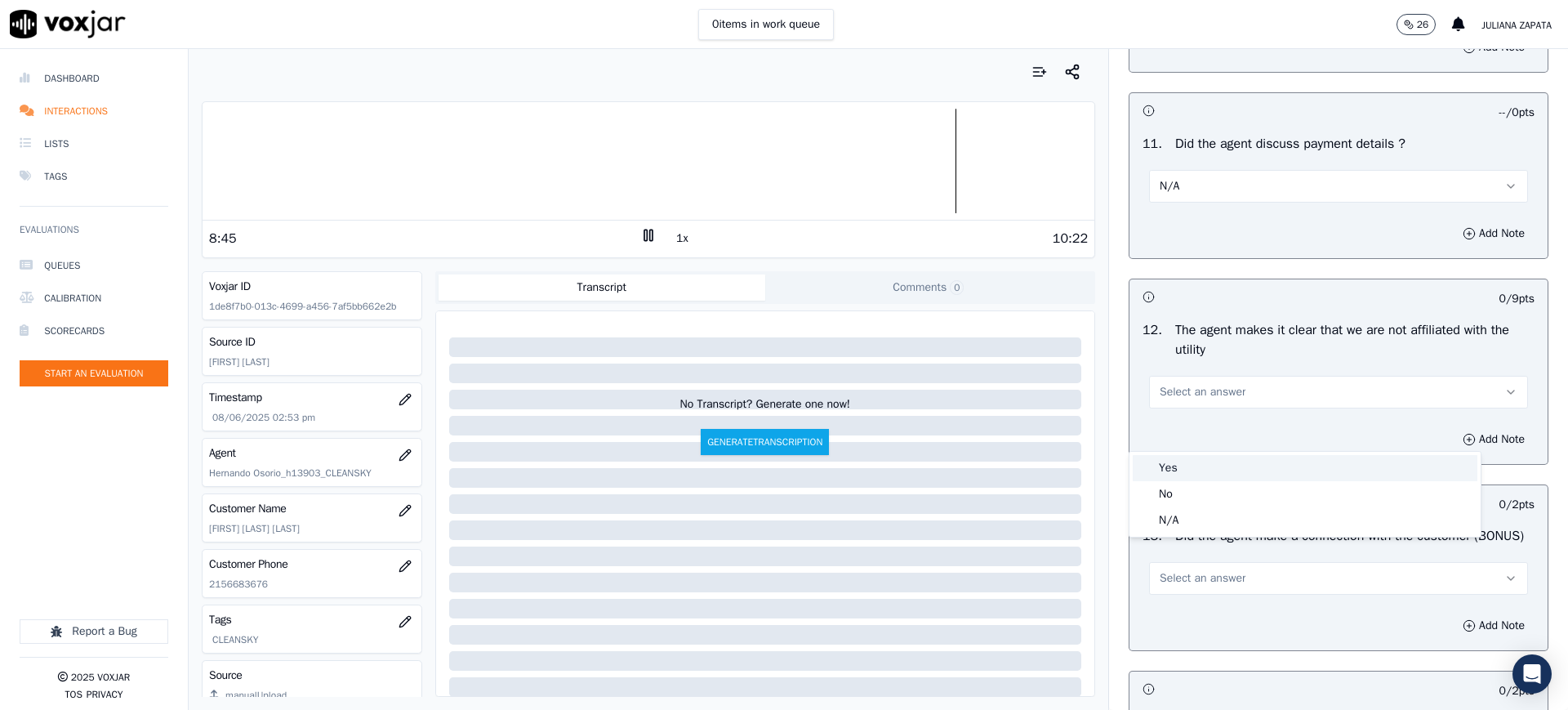 click on "Yes" at bounding box center (1305, 468) 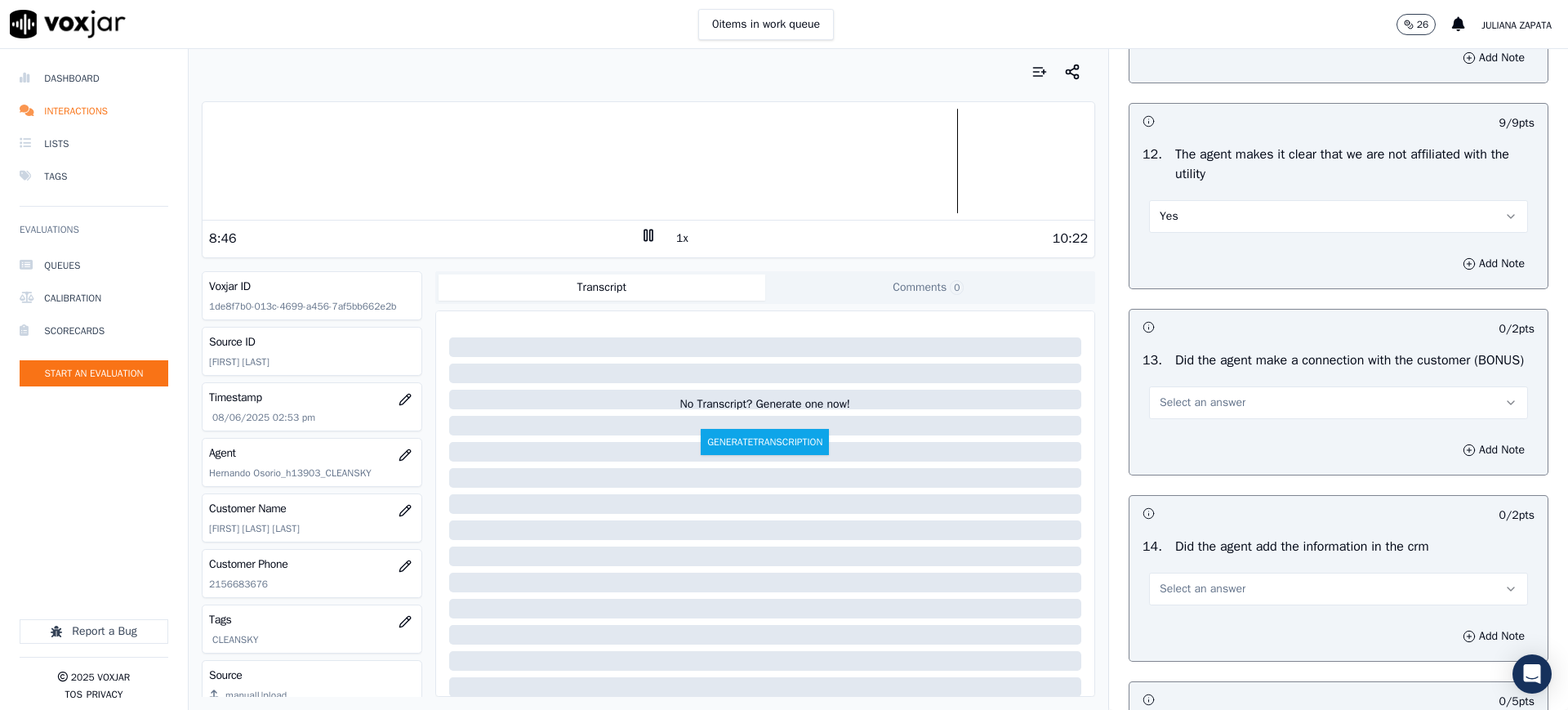 scroll, scrollTop: 2349, scrollLeft: 0, axis: vertical 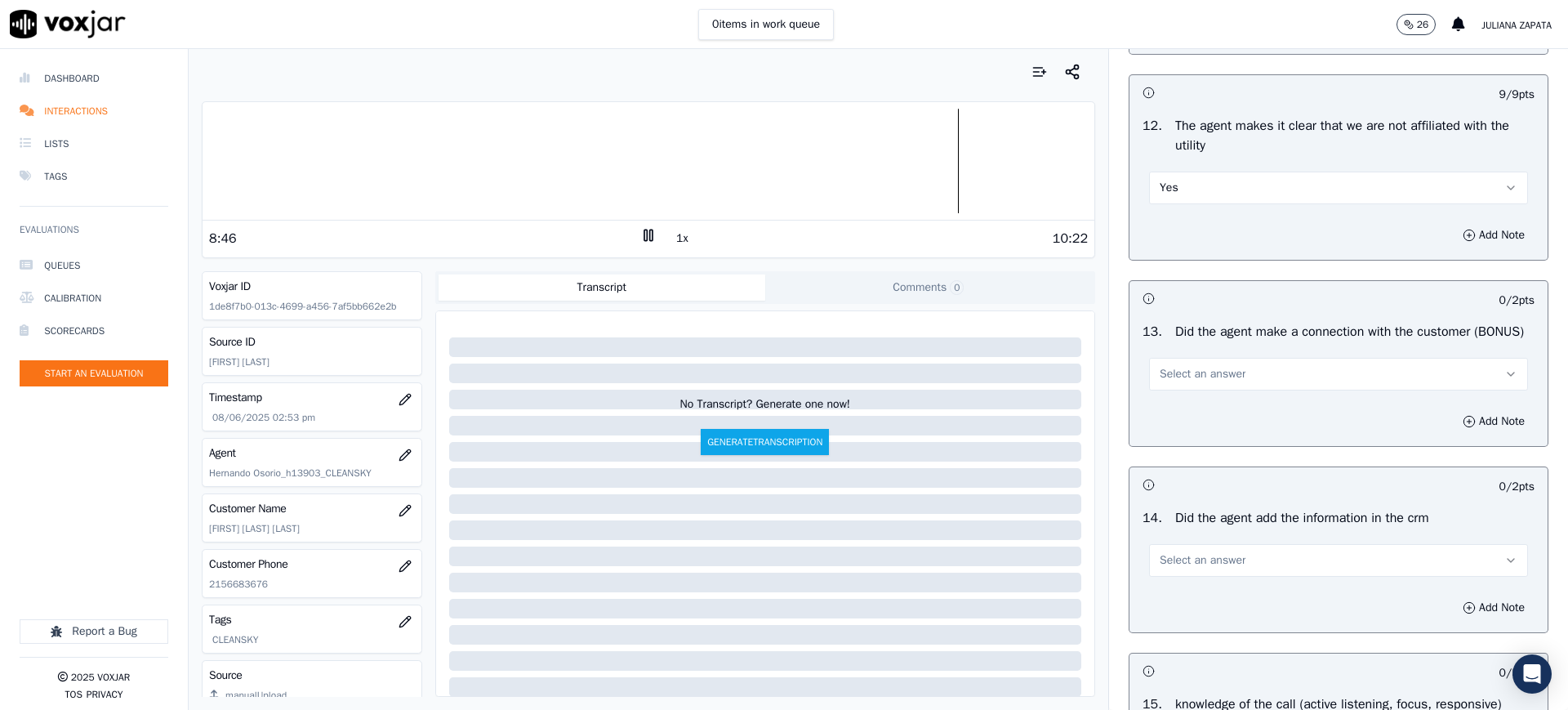 click on "Select an answer" at bounding box center (1202, 374) 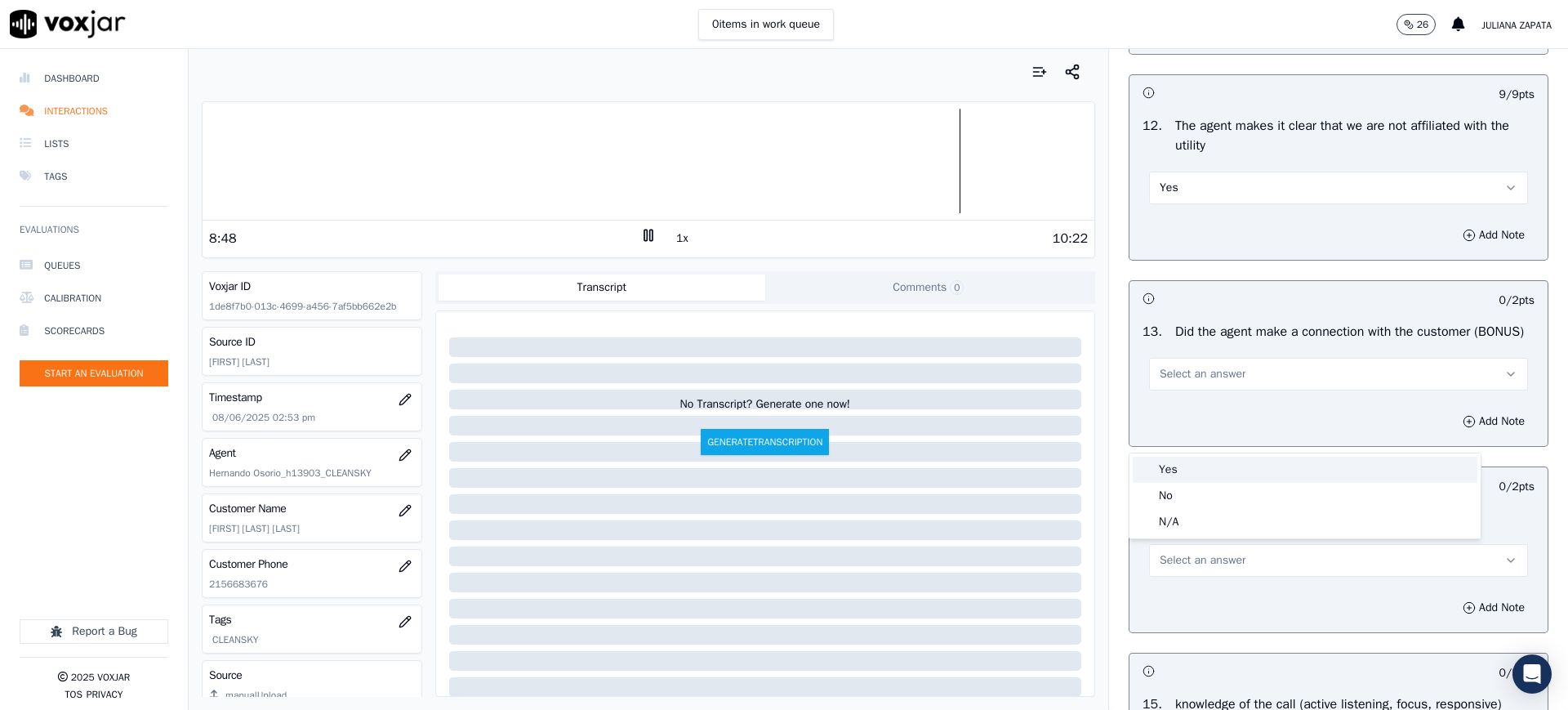 click on "Yes" at bounding box center (1305, 470) 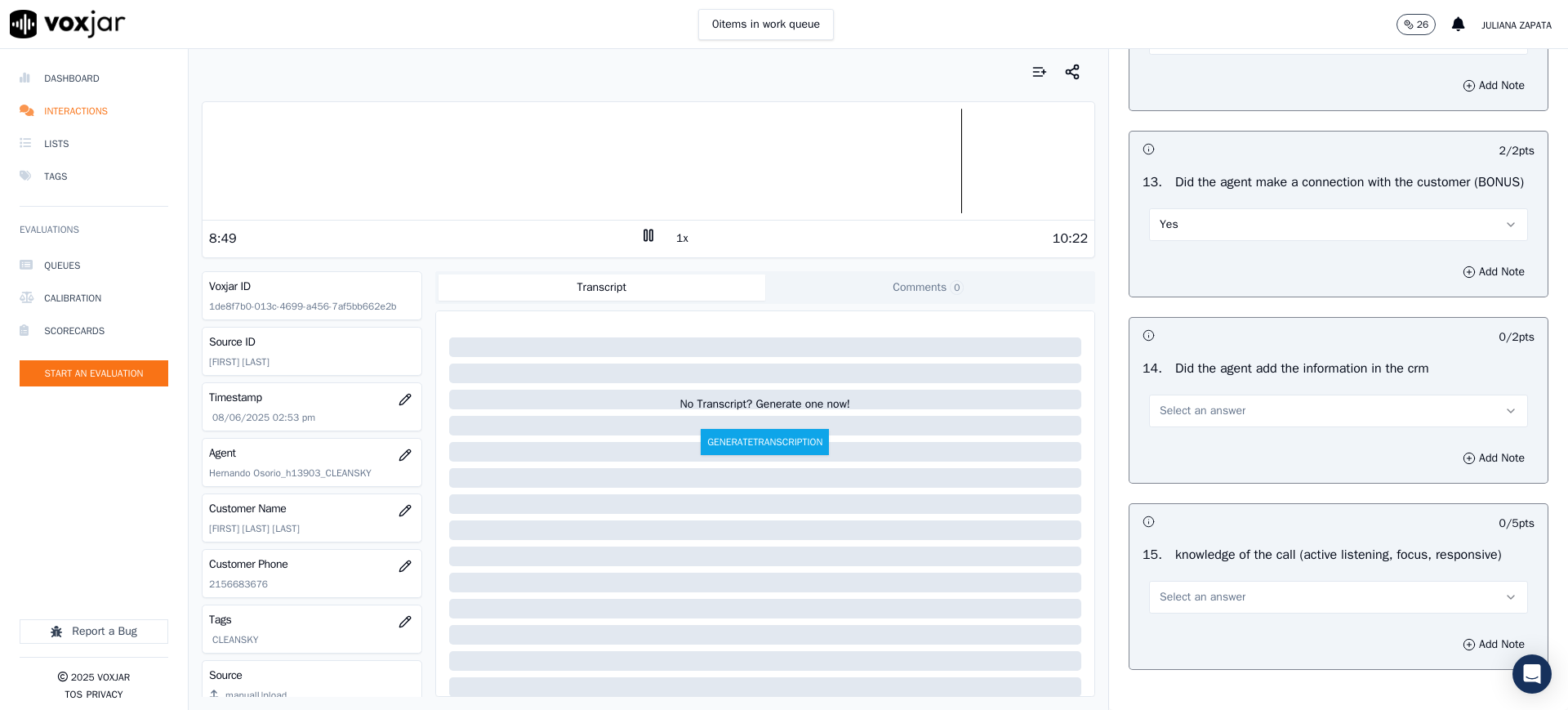 scroll, scrollTop: 2553, scrollLeft: 0, axis: vertical 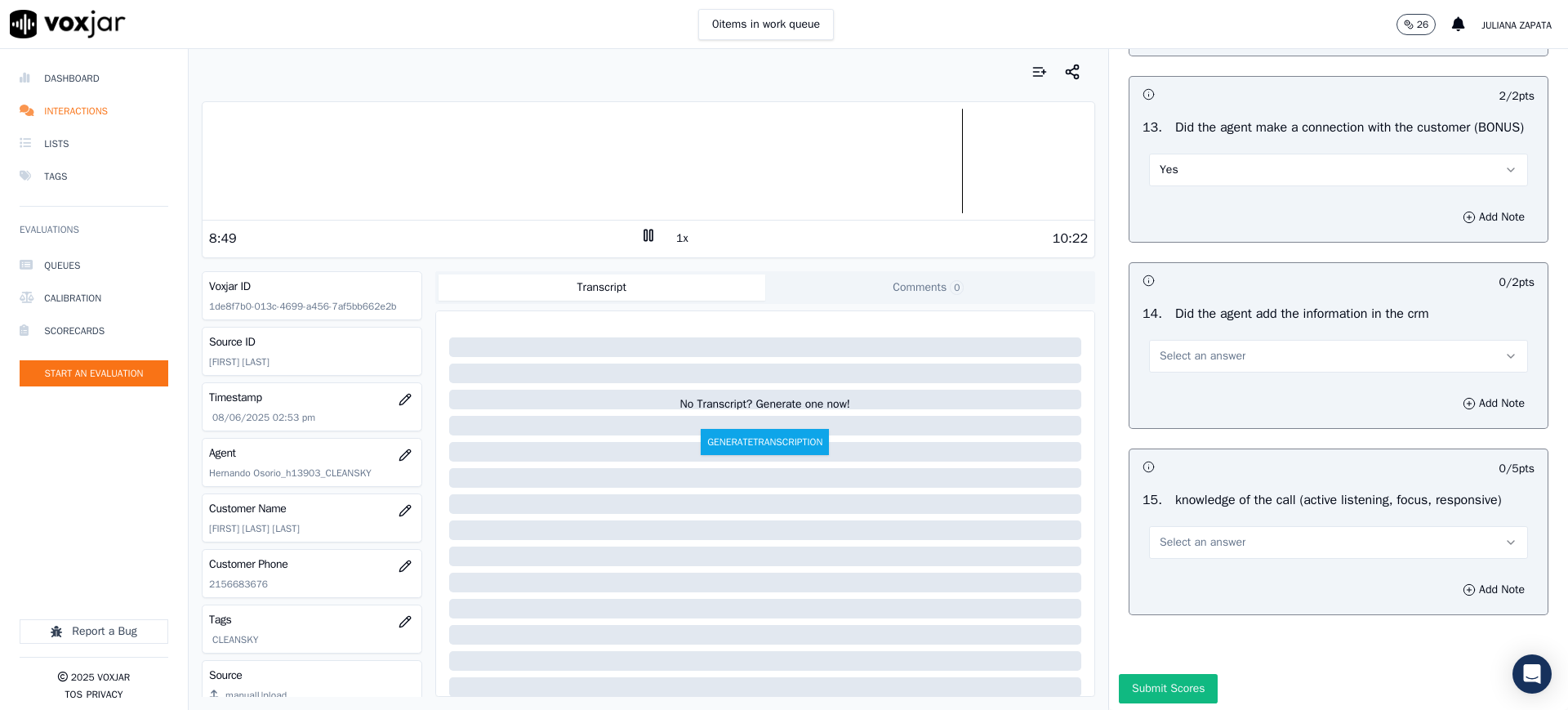 click on "Select an answer" at bounding box center (1202, 356) 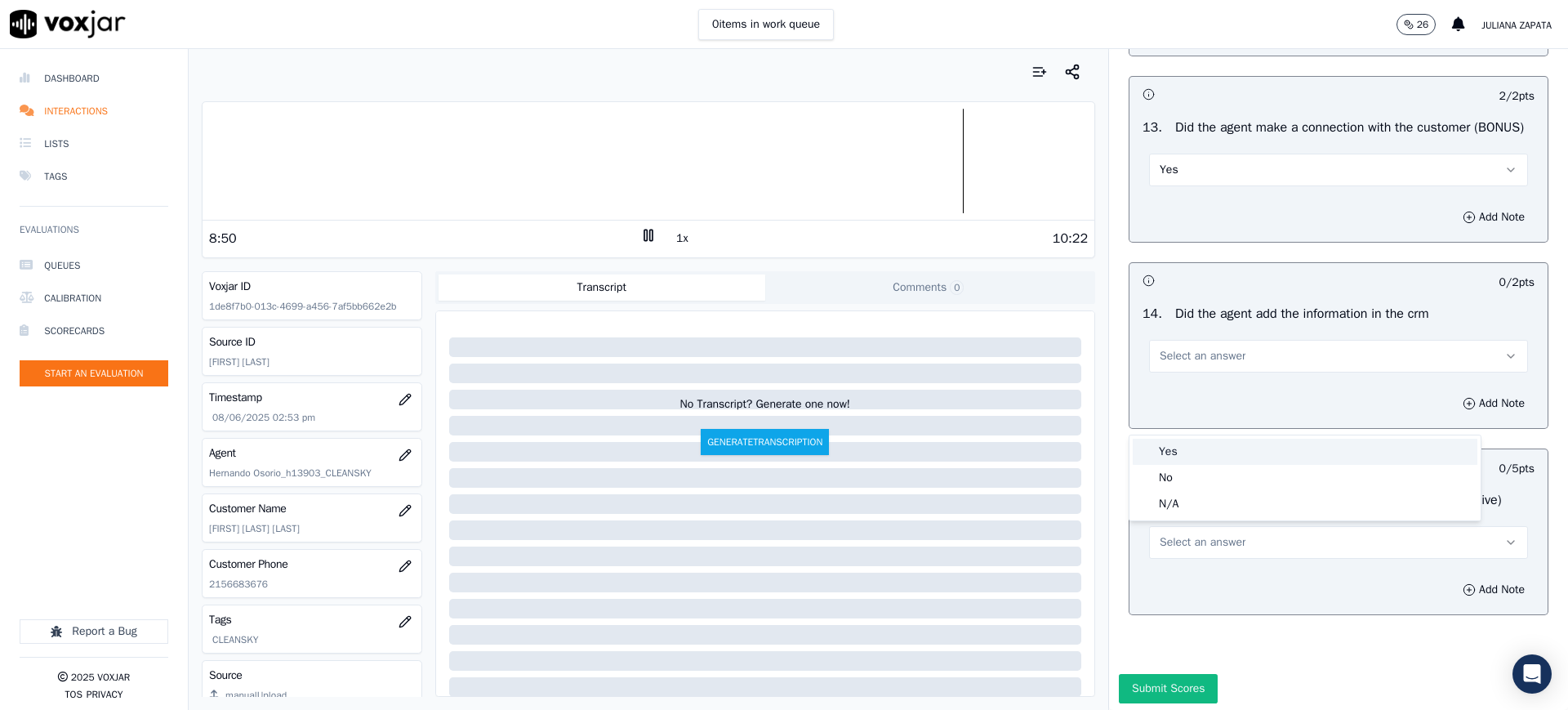 click on "Yes" at bounding box center (1305, 452) 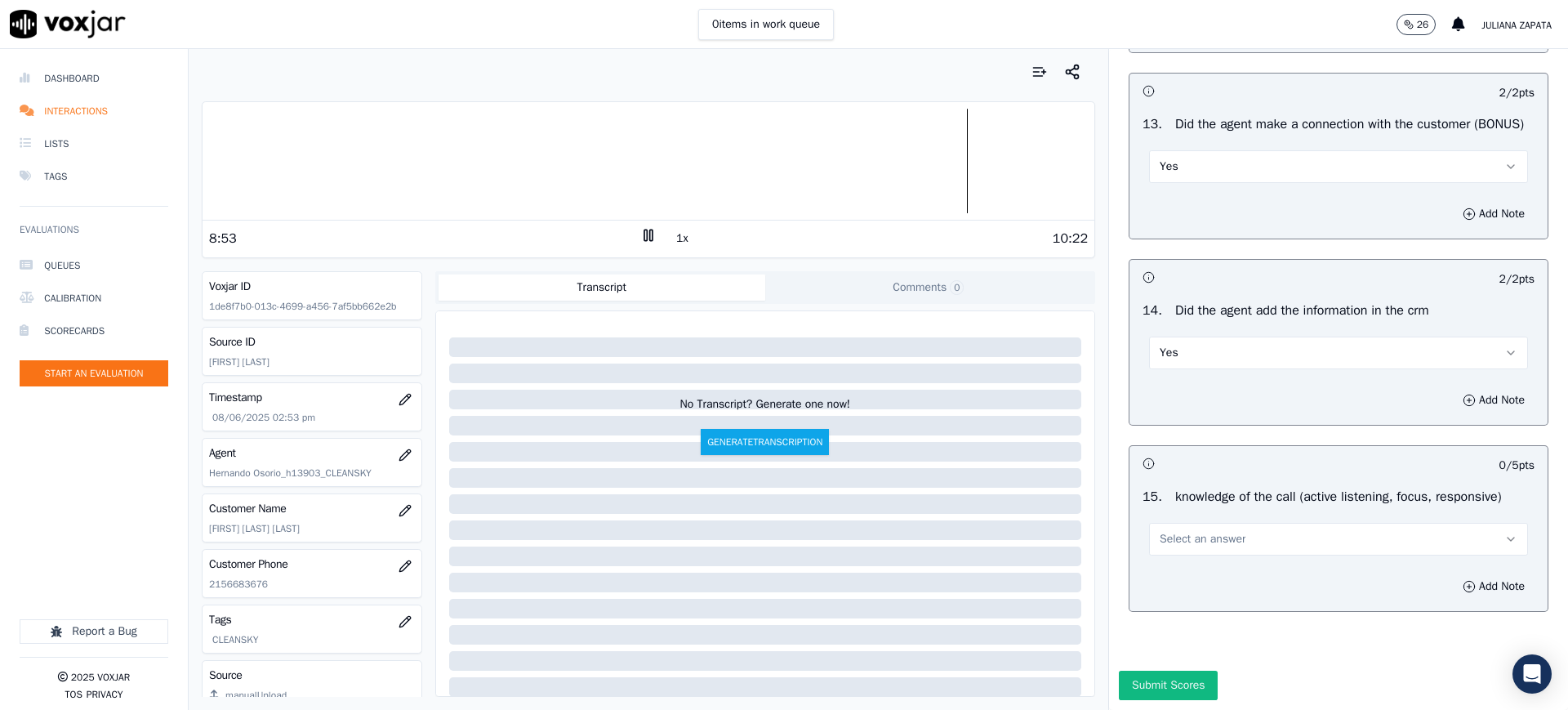 scroll, scrollTop: 2655, scrollLeft: 0, axis: vertical 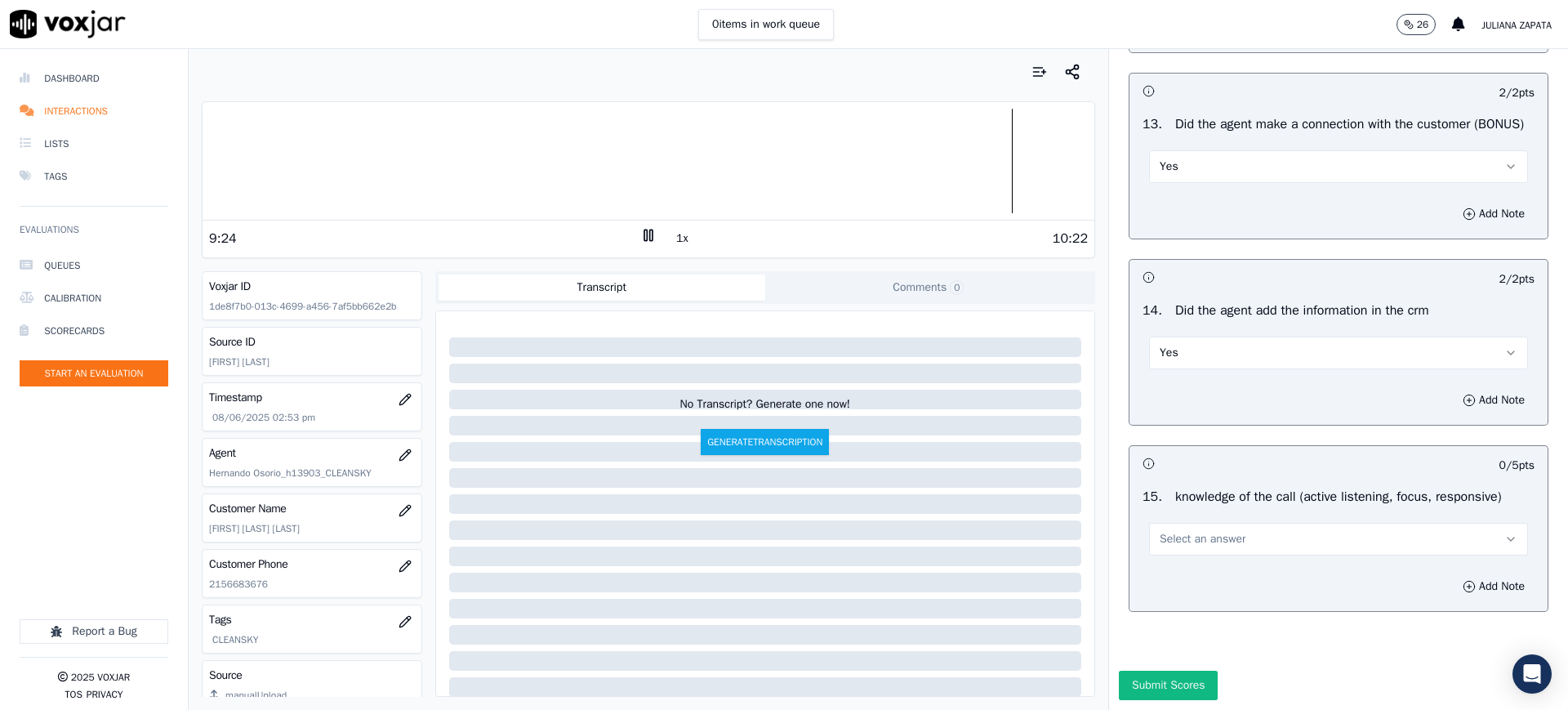 click on "Select an answer" at bounding box center [1202, 539] 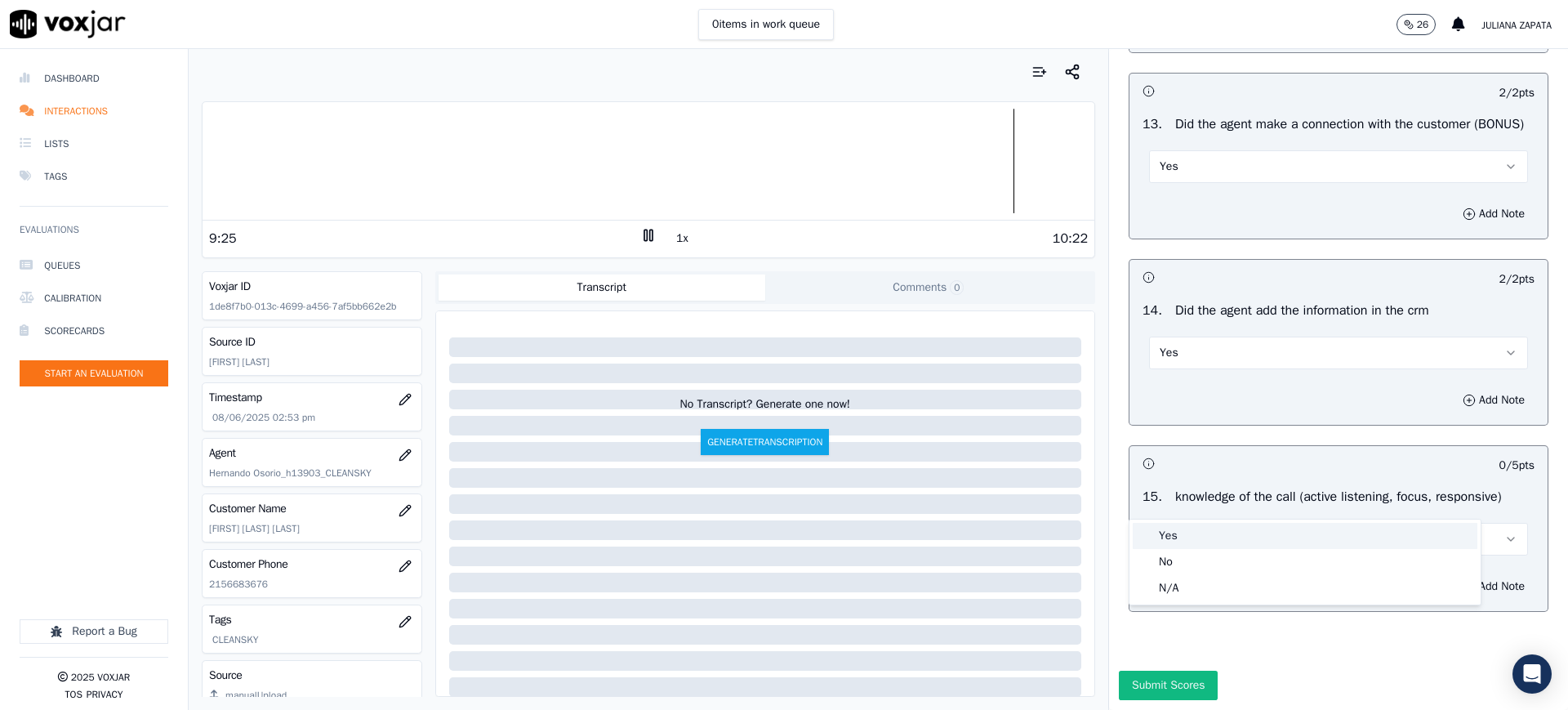 click on "Yes" at bounding box center [1305, 536] 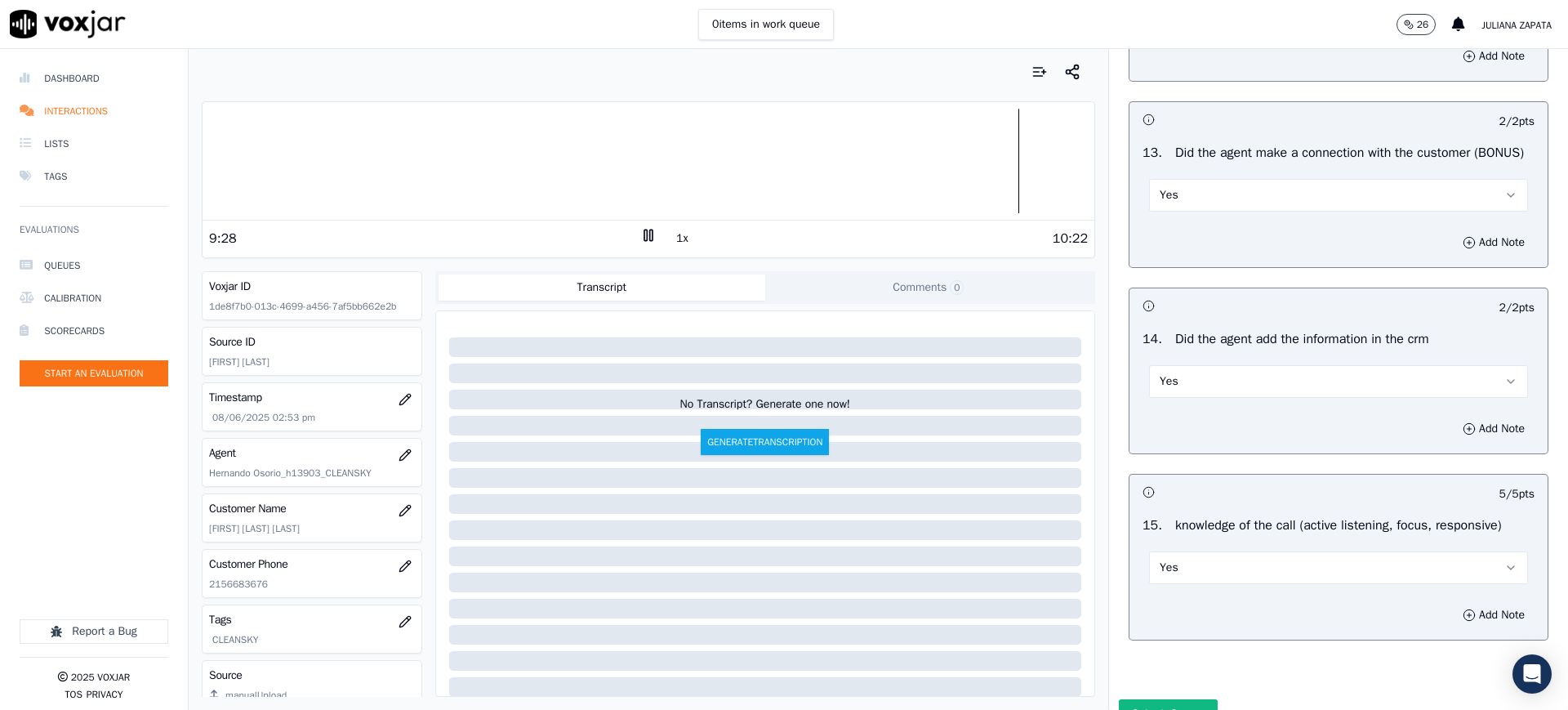 scroll, scrollTop: 2662, scrollLeft: 0, axis: vertical 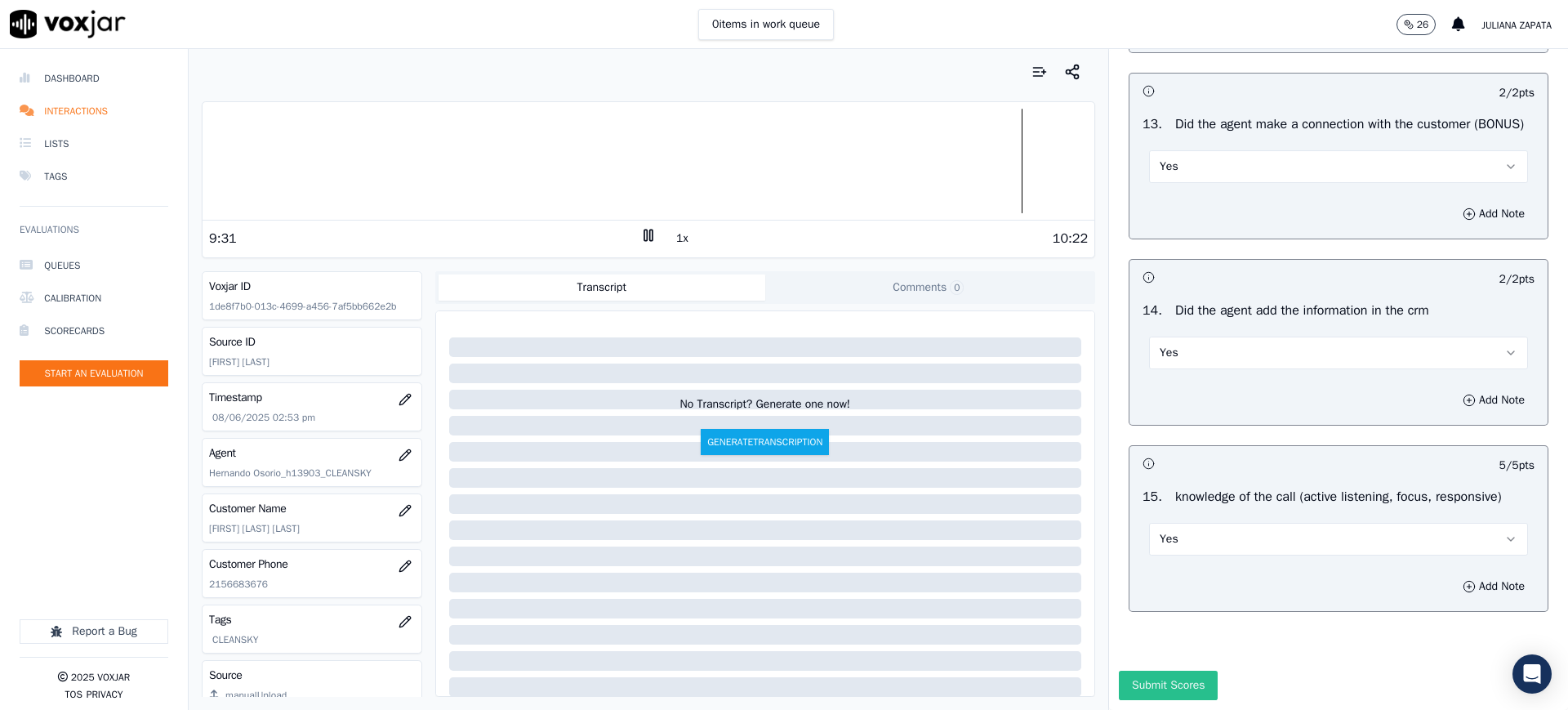 click on "Submit Scores" at bounding box center (1168, 685) 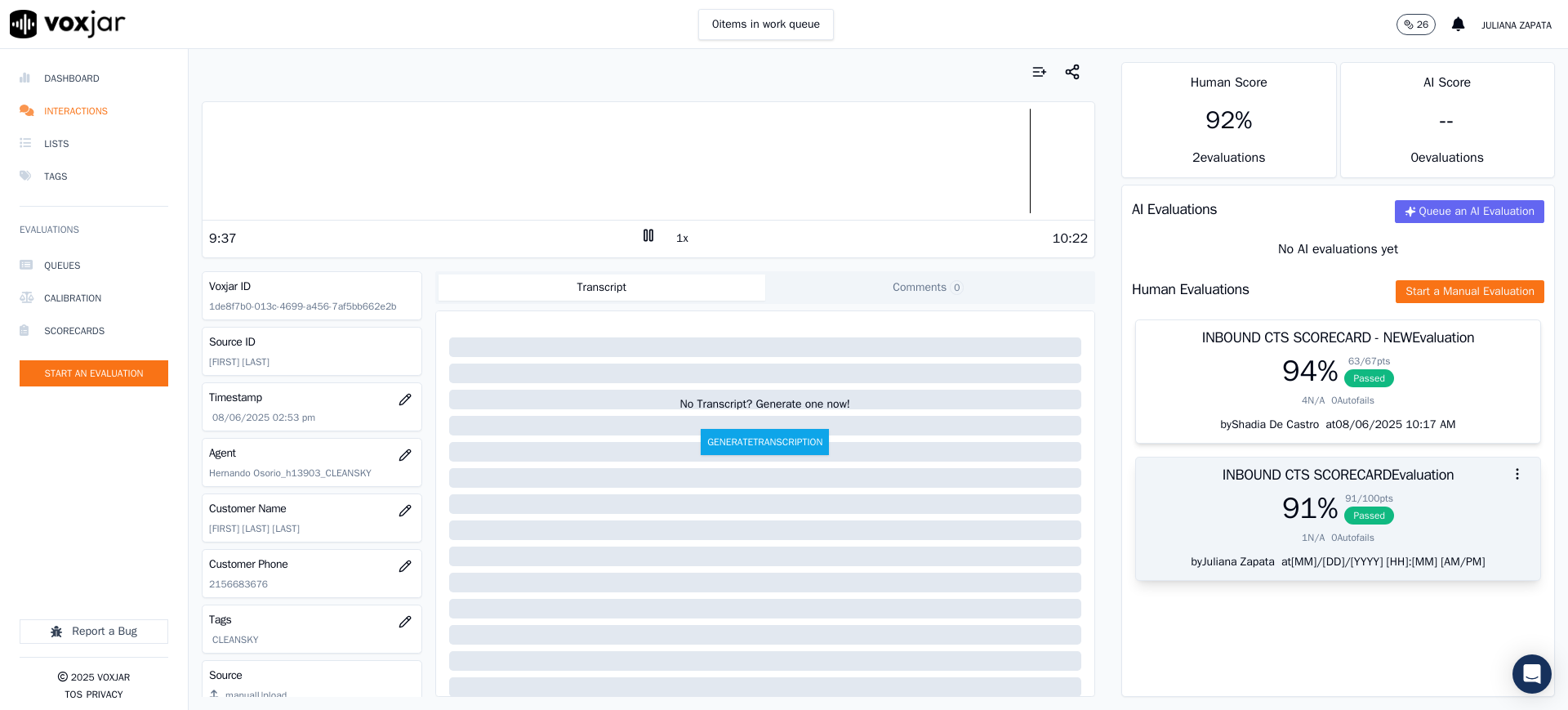 click on "Passed" at bounding box center (1369, 516) 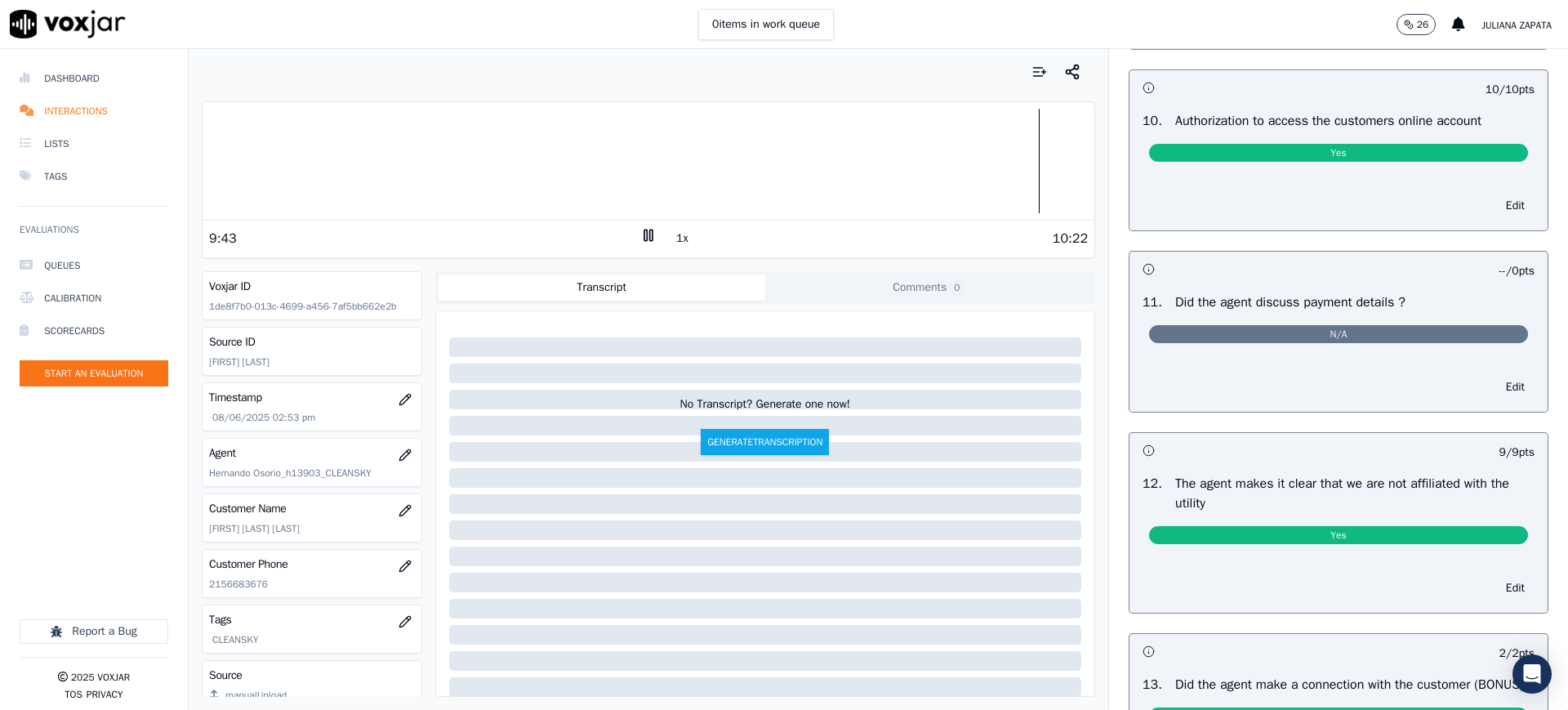 scroll, scrollTop: 1940, scrollLeft: 0, axis: vertical 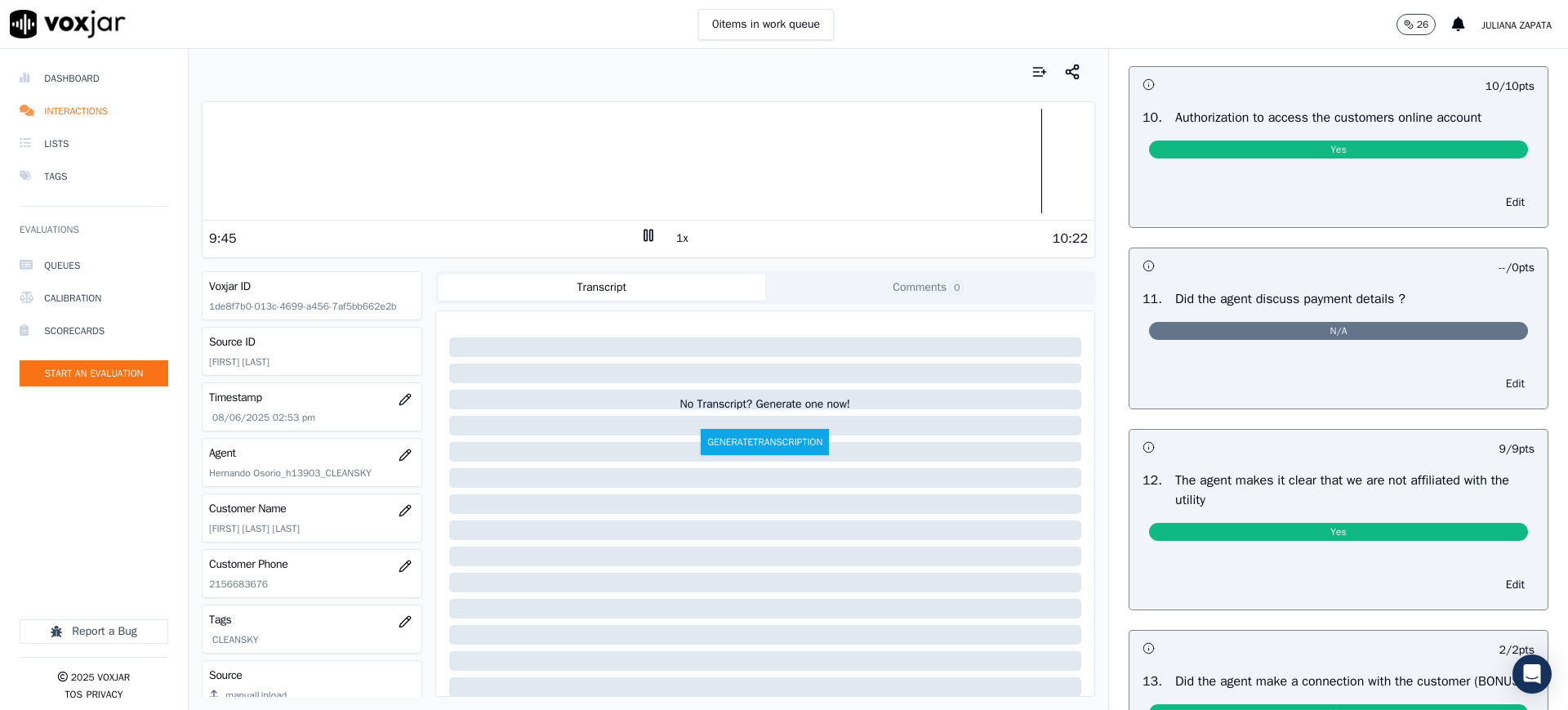click on "Edit" at bounding box center [1515, 384] 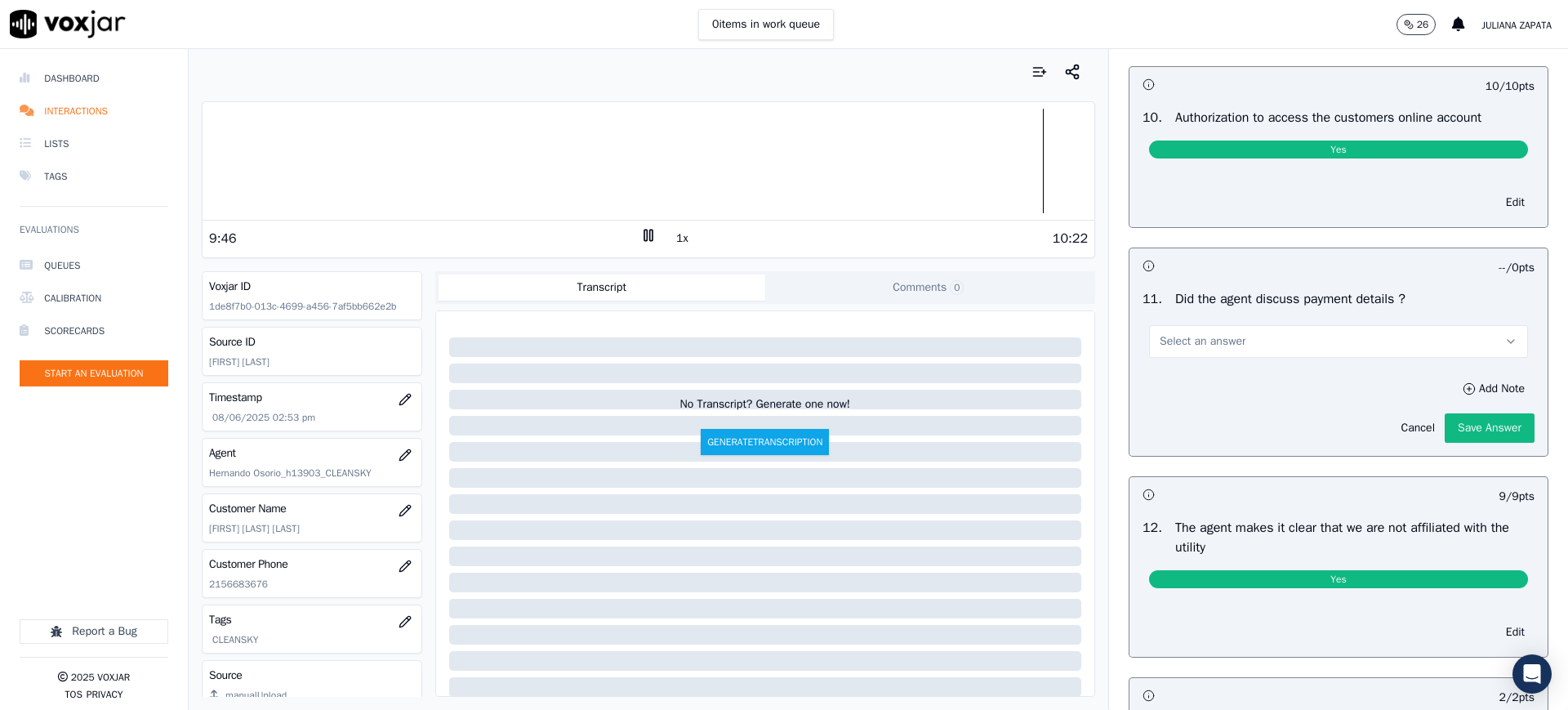 click on "Select an answer" at bounding box center [1339, 342] 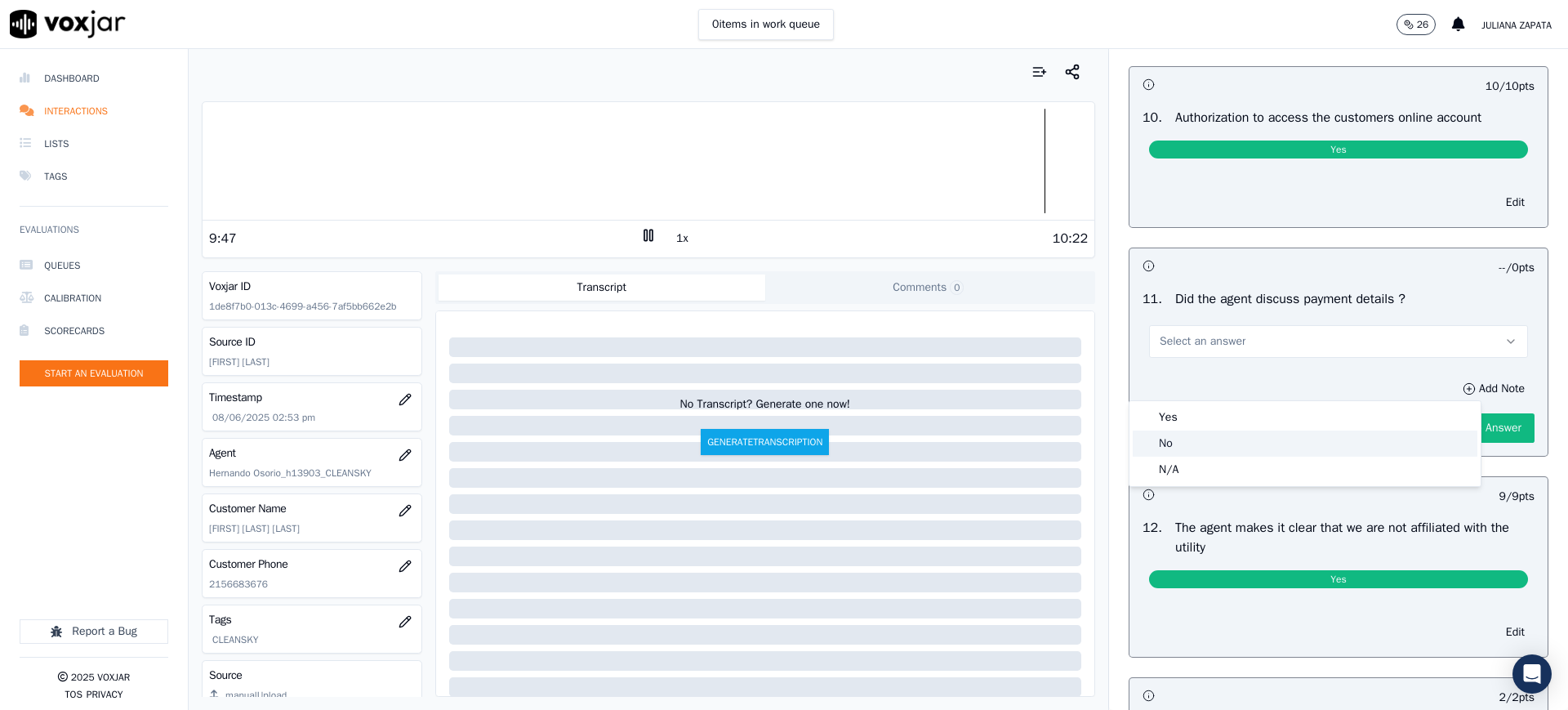 click on "No" 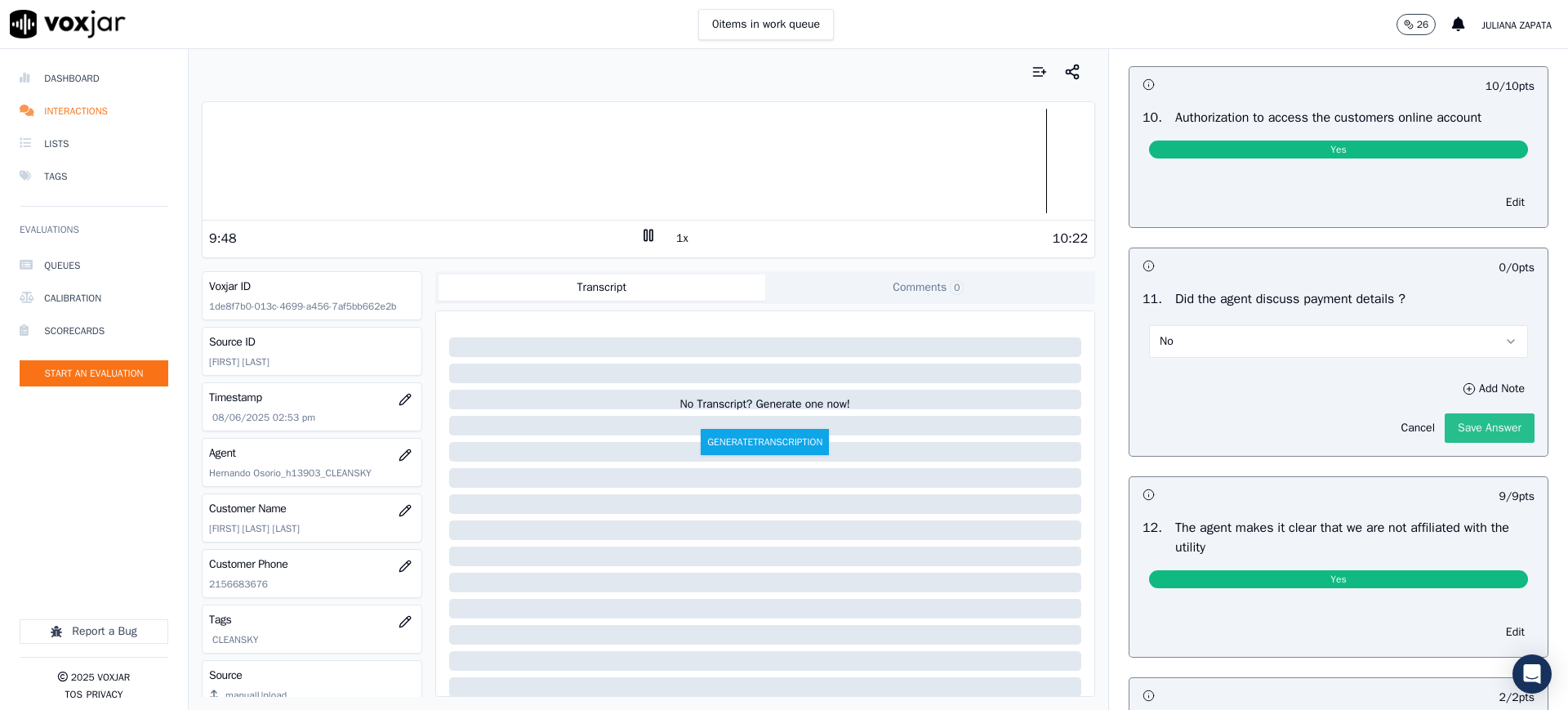 click on "Save Answer" 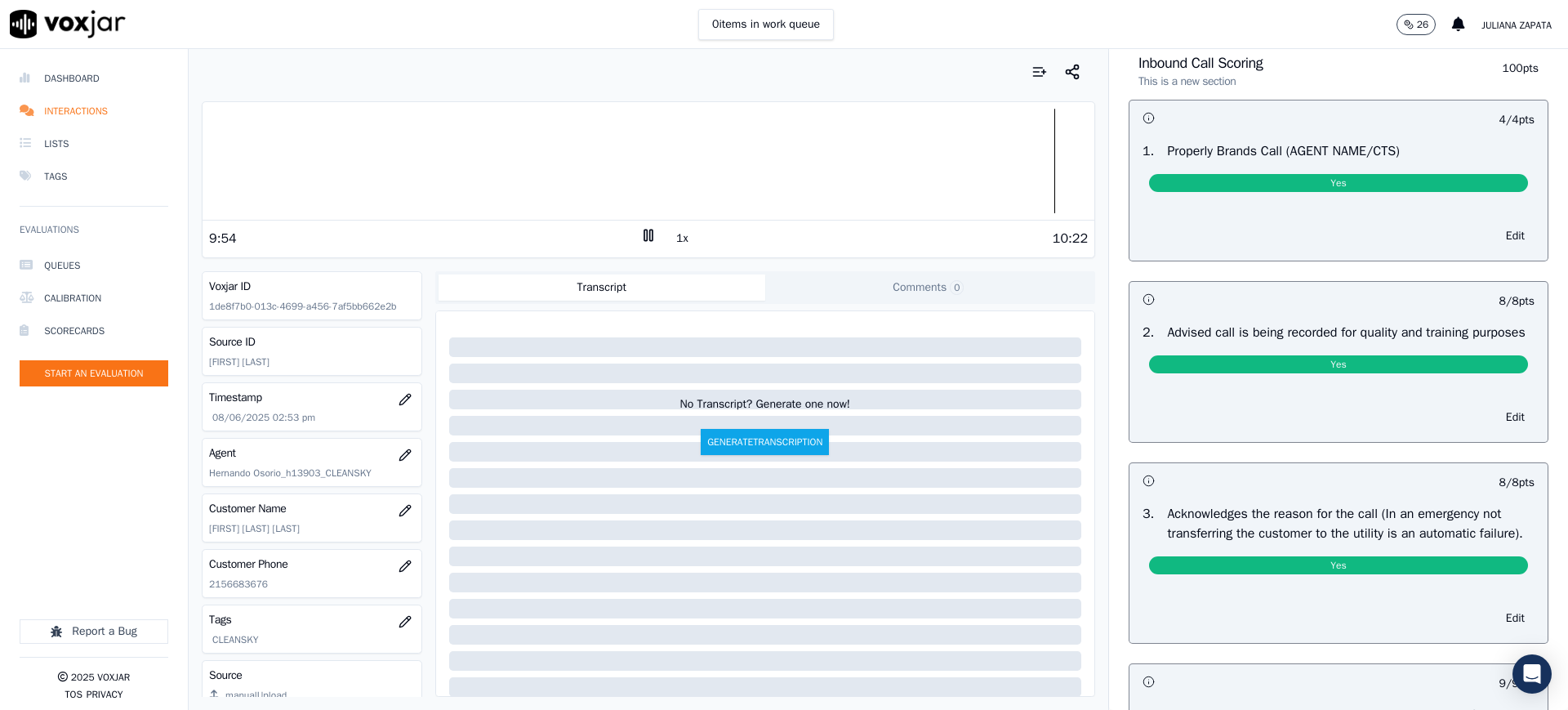 scroll, scrollTop: 0, scrollLeft: 0, axis: both 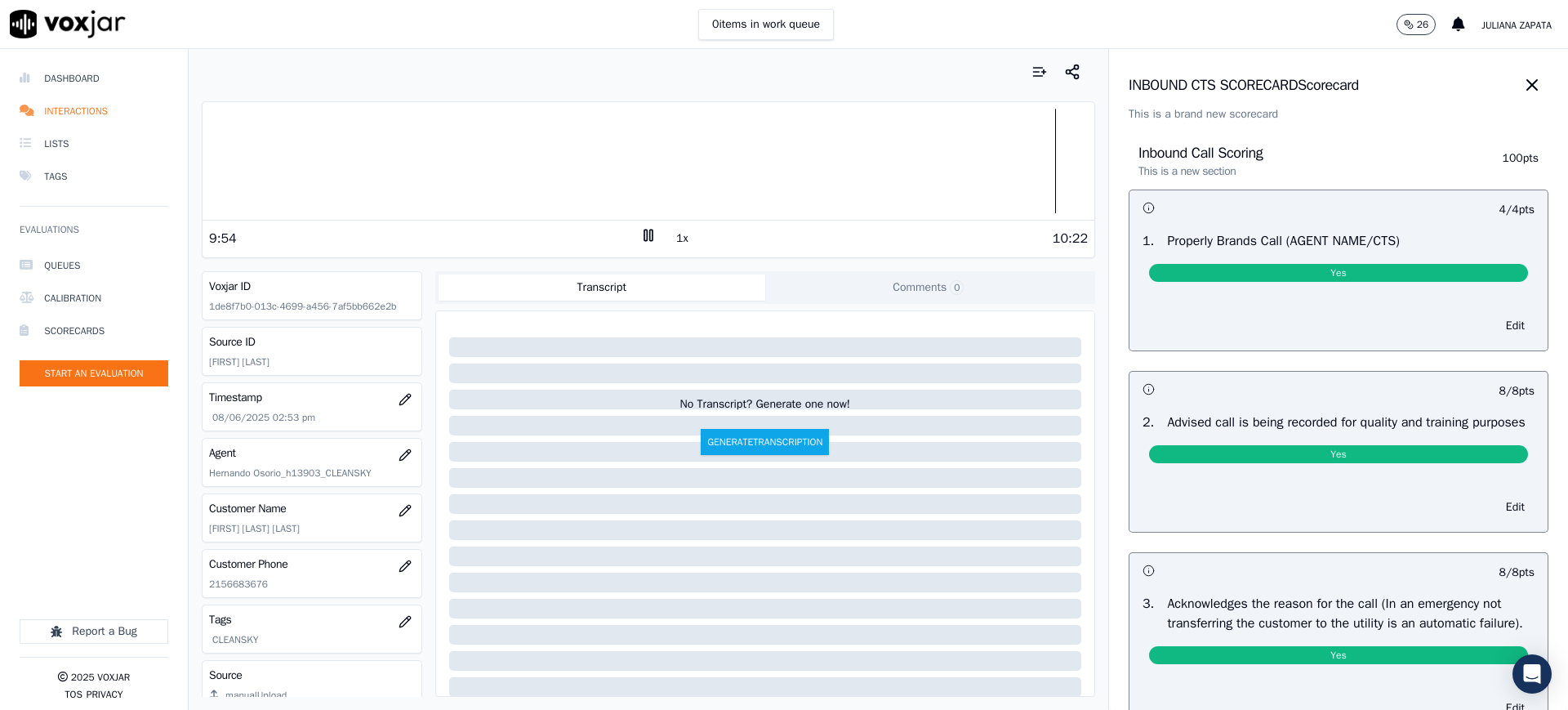 drag, startPoint x: 1482, startPoint y: 86, endPoint x: 1477, endPoint y: 94, distance: 9.433981 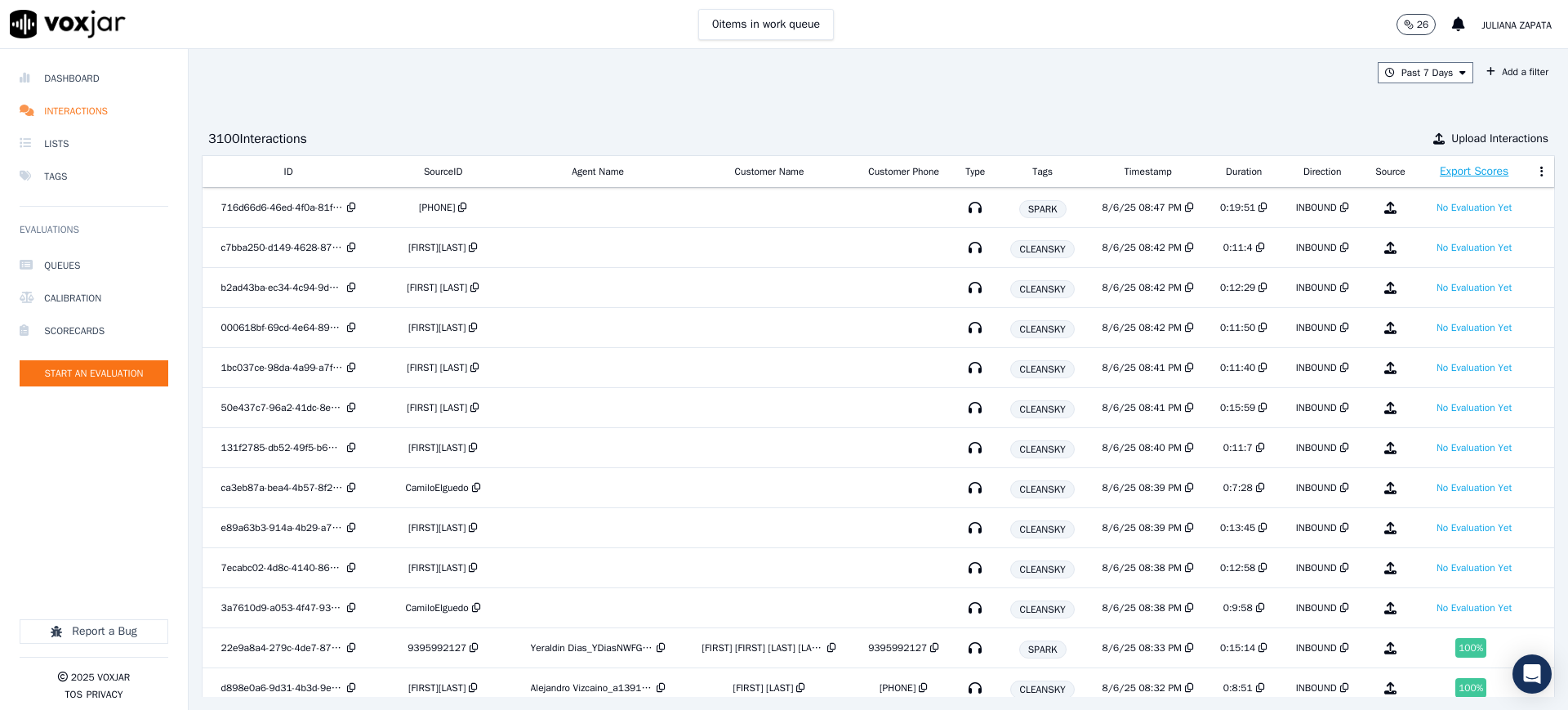 scroll, scrollTop: 0, scrollLeft: 0, axis: both 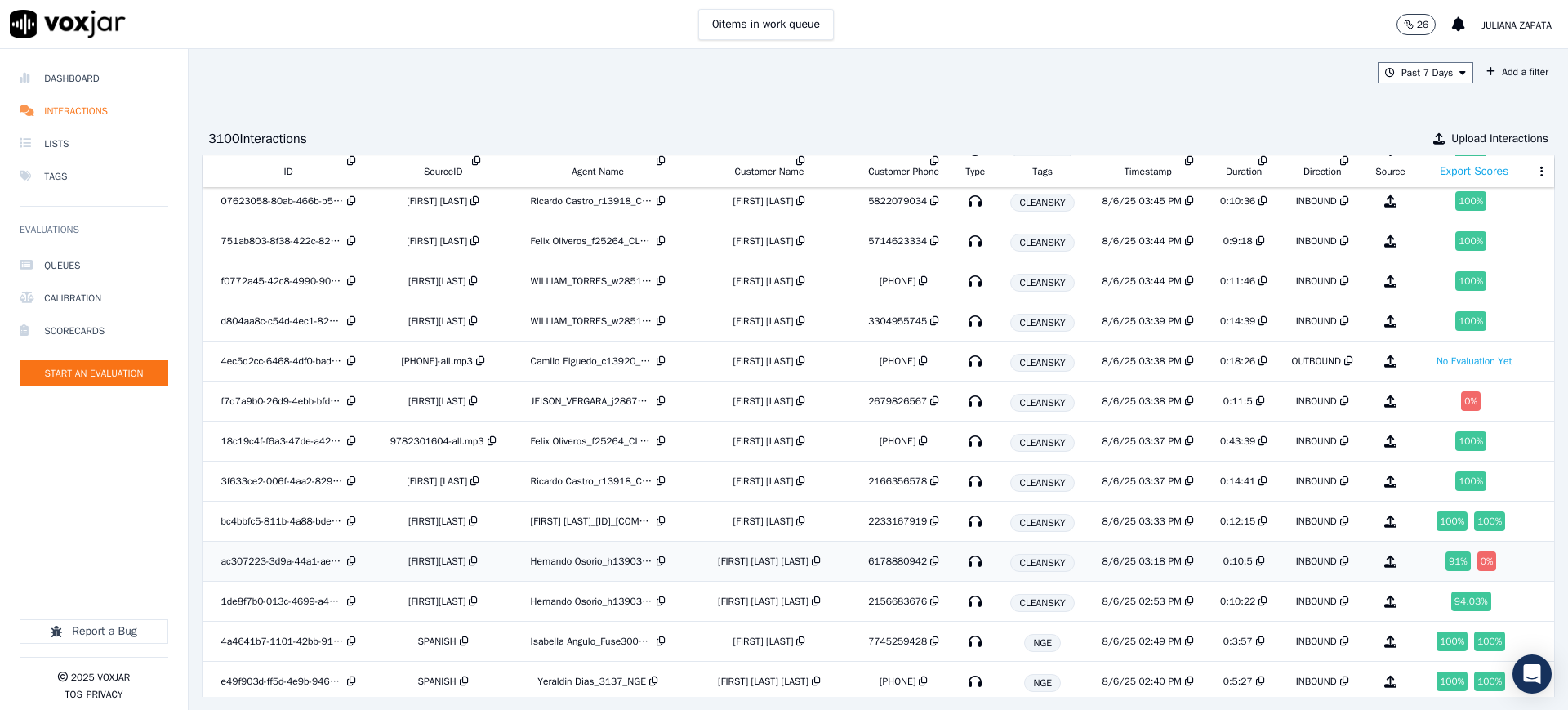 click on "91 %" at bounding box center (1458, 561) 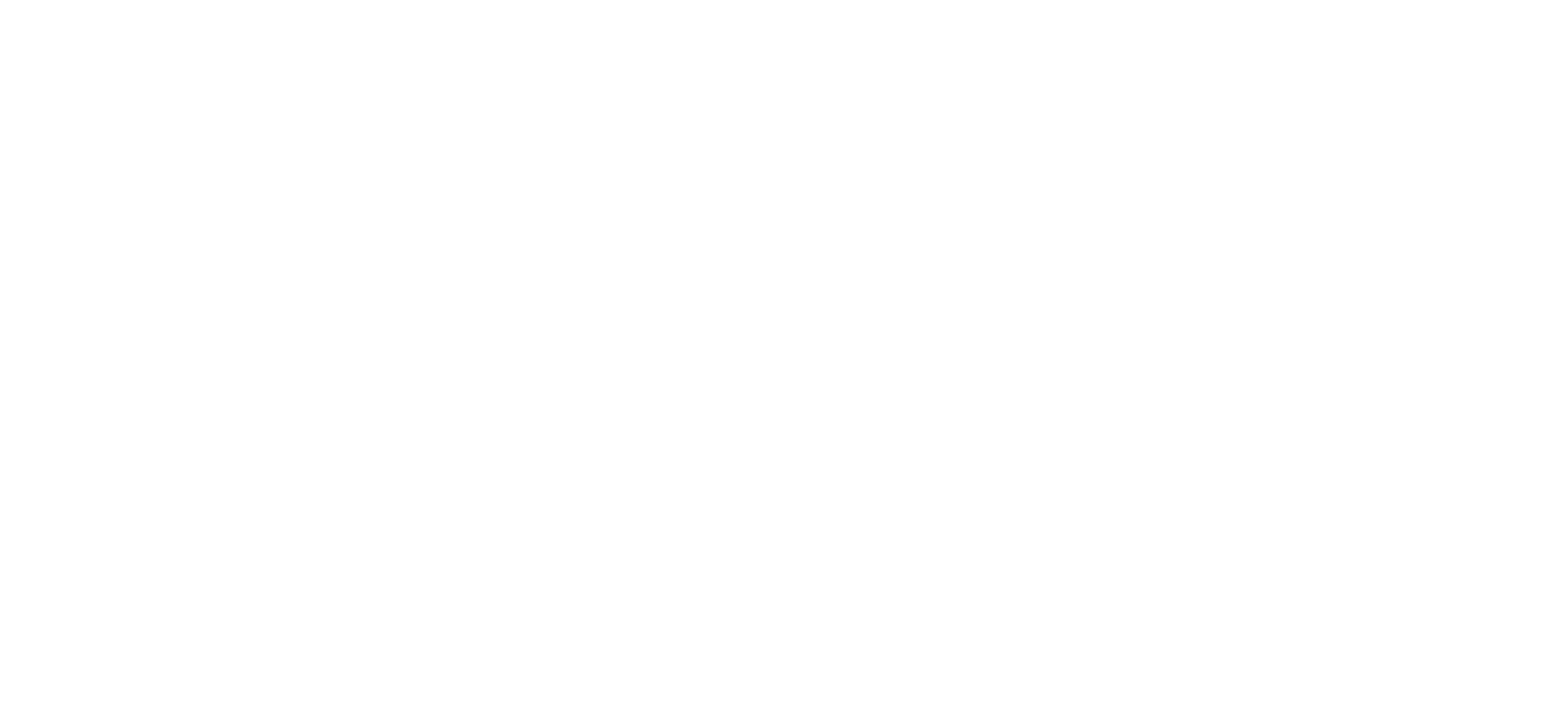 scroll, scrollTop: 0, scrollLeft: 0, axis: both 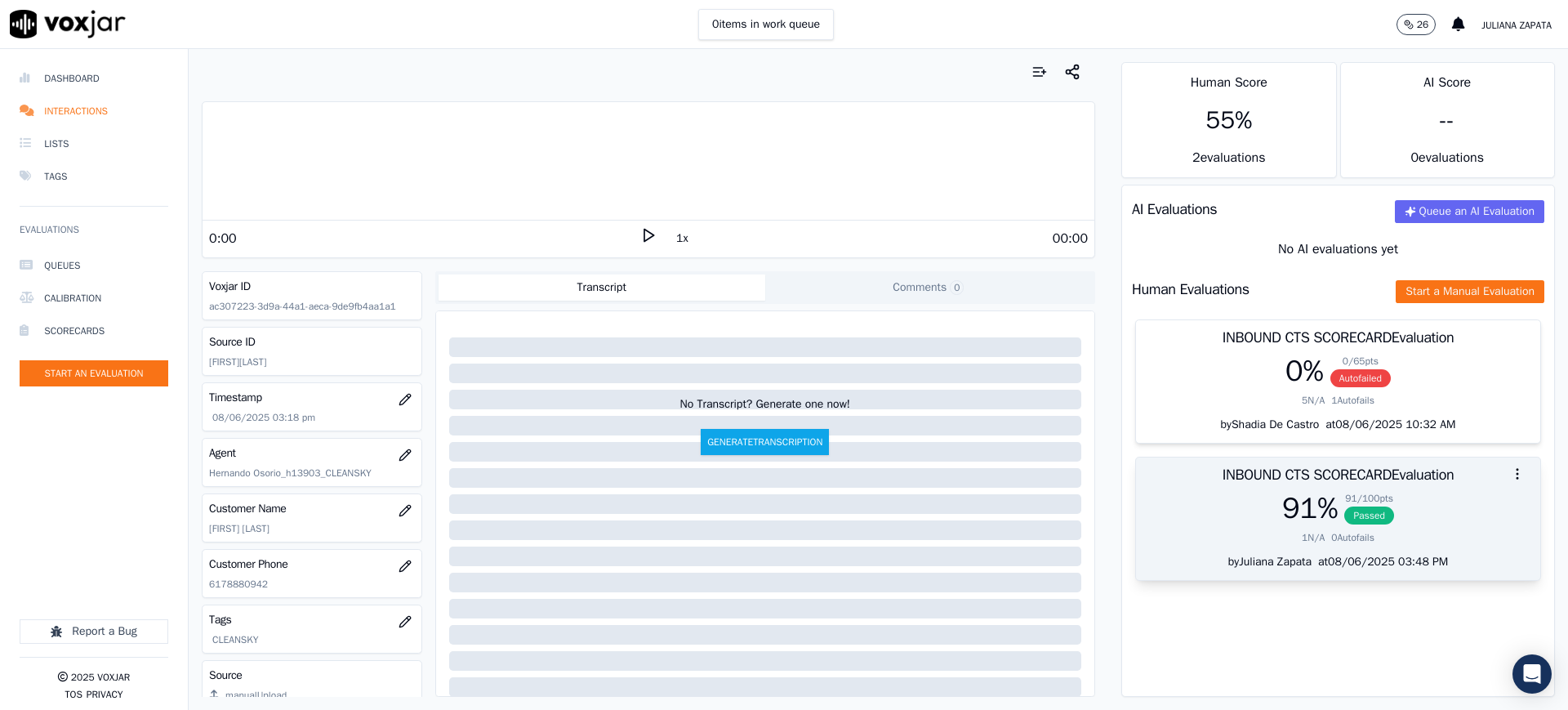 click on "91 / 100  pts   Passed" at bounding box center [1369, 508] 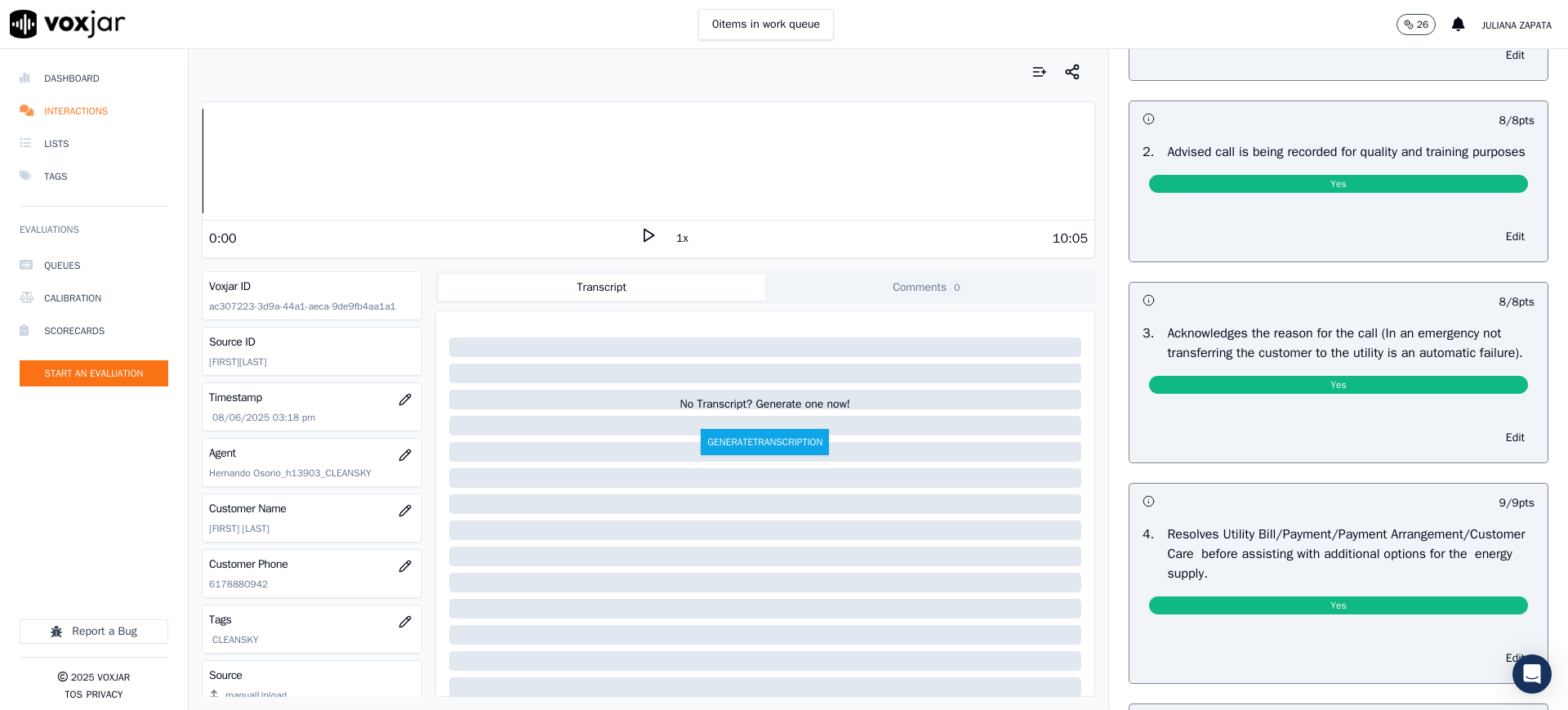 scroll, scrollTop: 0, scrollLeft: 0, axis: both 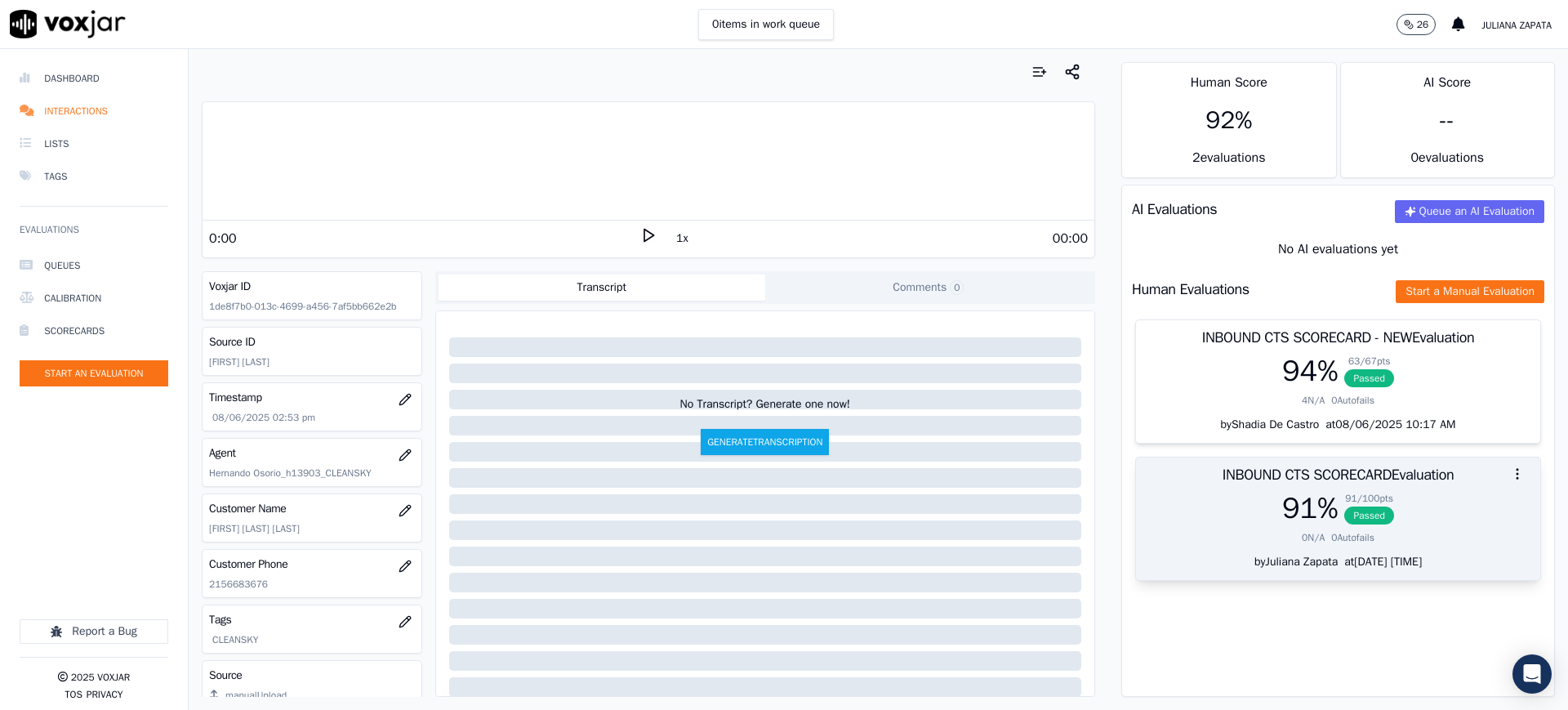 click on "Passed" at bounding box center [1369, 516] 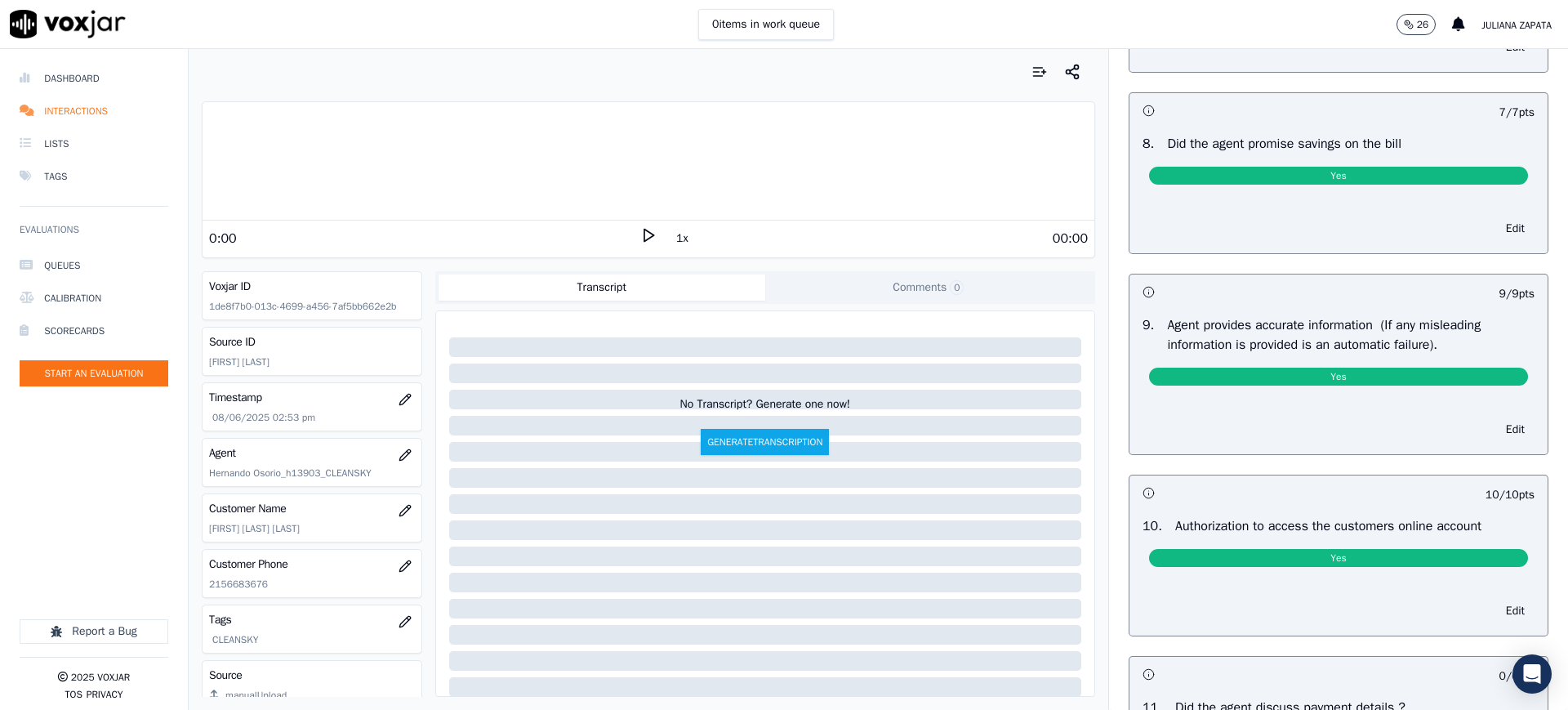 scroll, scrollTop: 1940, scrollLeft: 0, axis: vertical 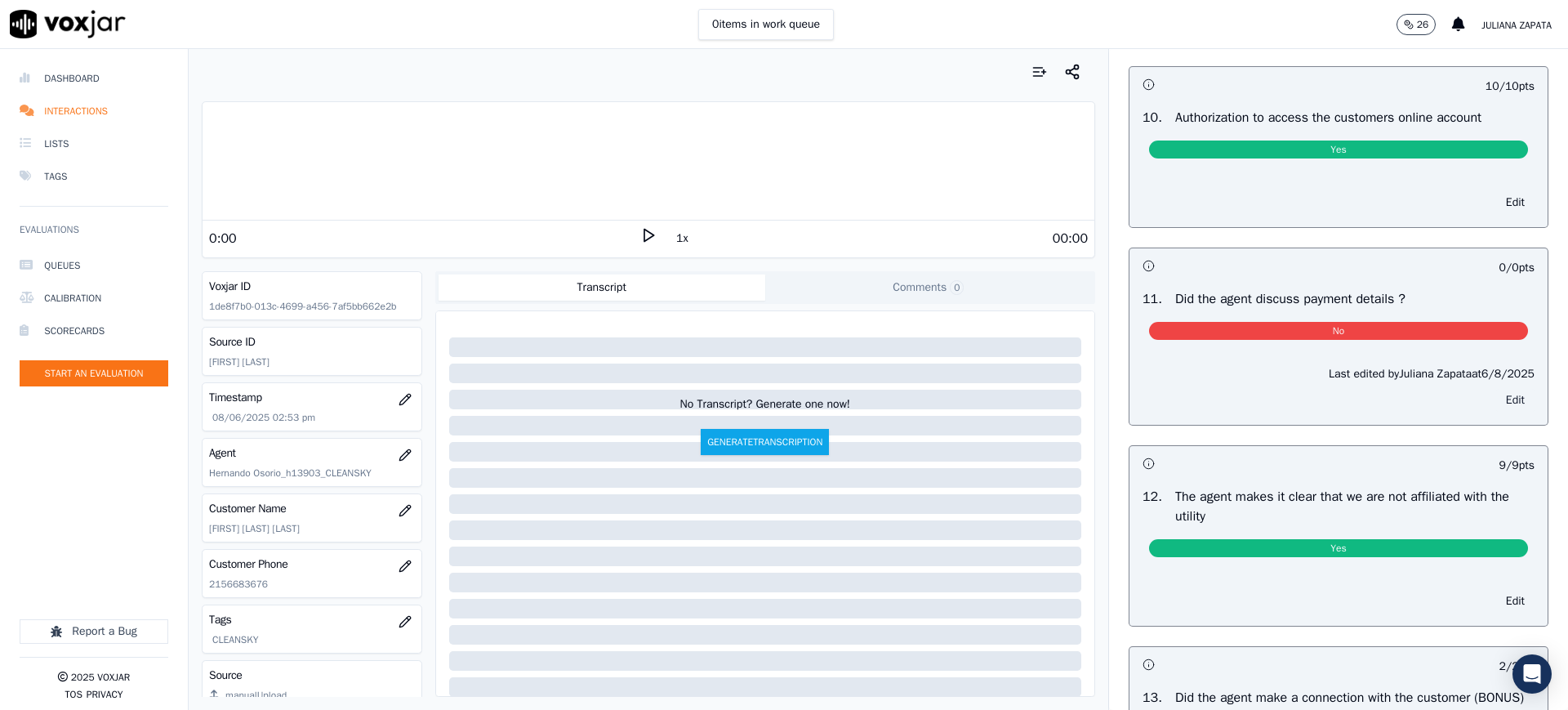 click on "Edit" at bounding box center (1515, 400) 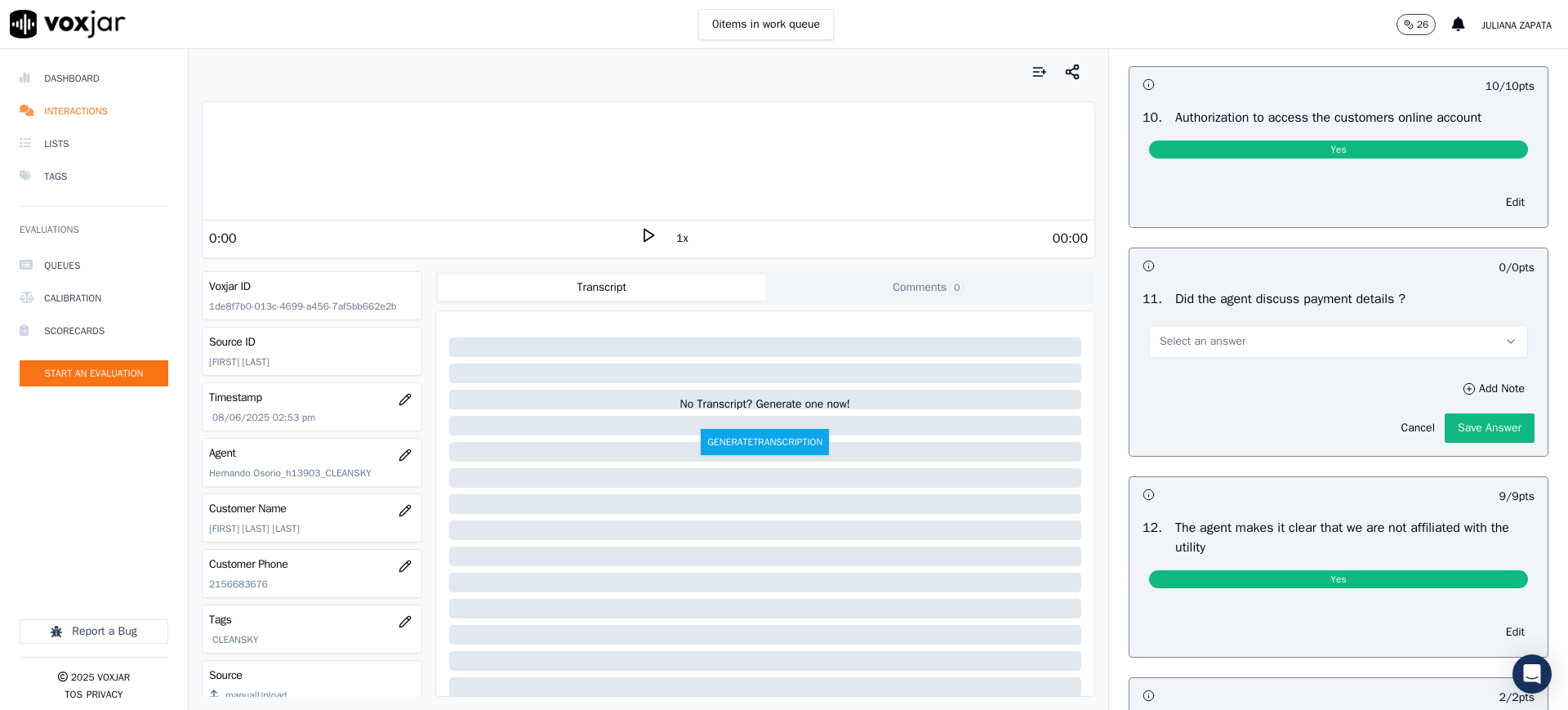 click on "Select an answer" at bounding box center (1339, 342) 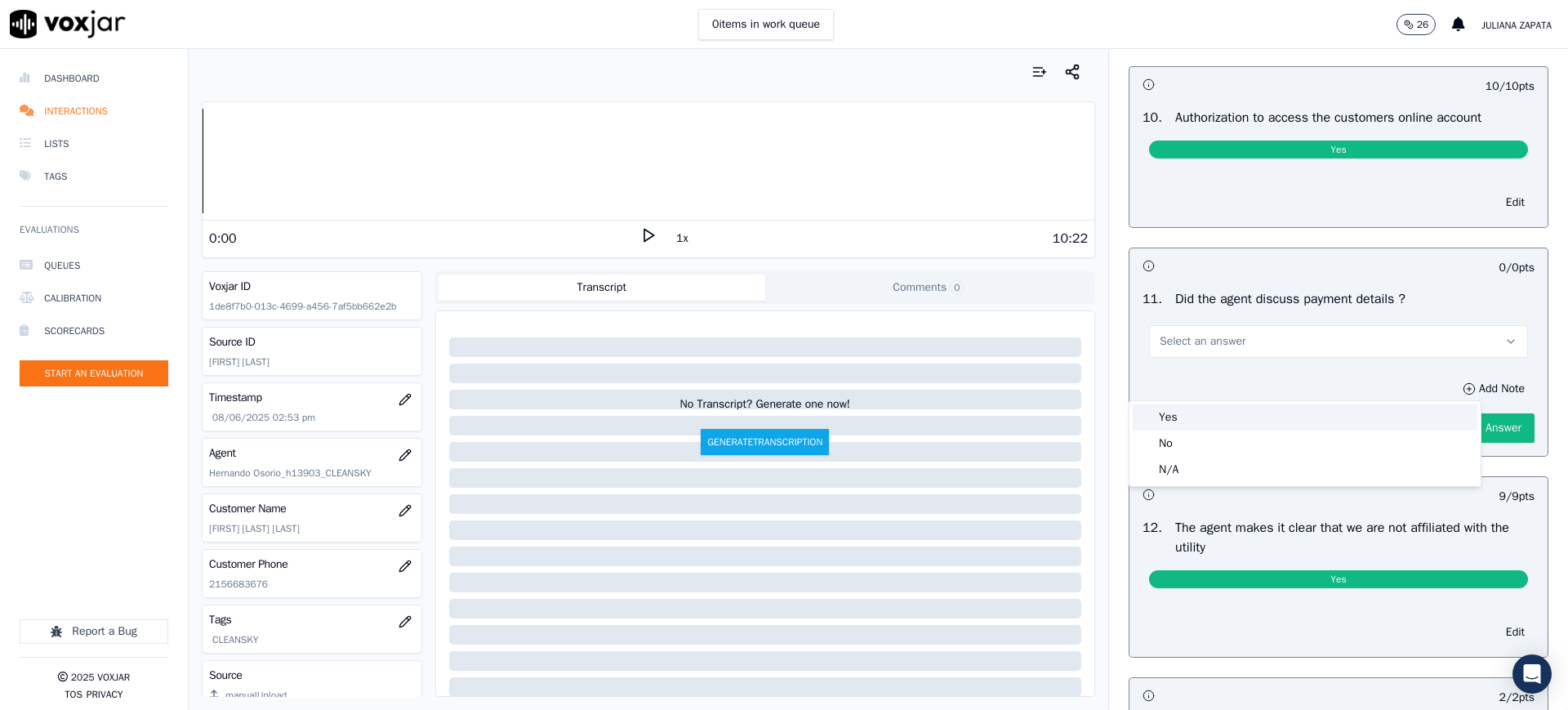 click on "Yes" at bounding box center [1305, 418] 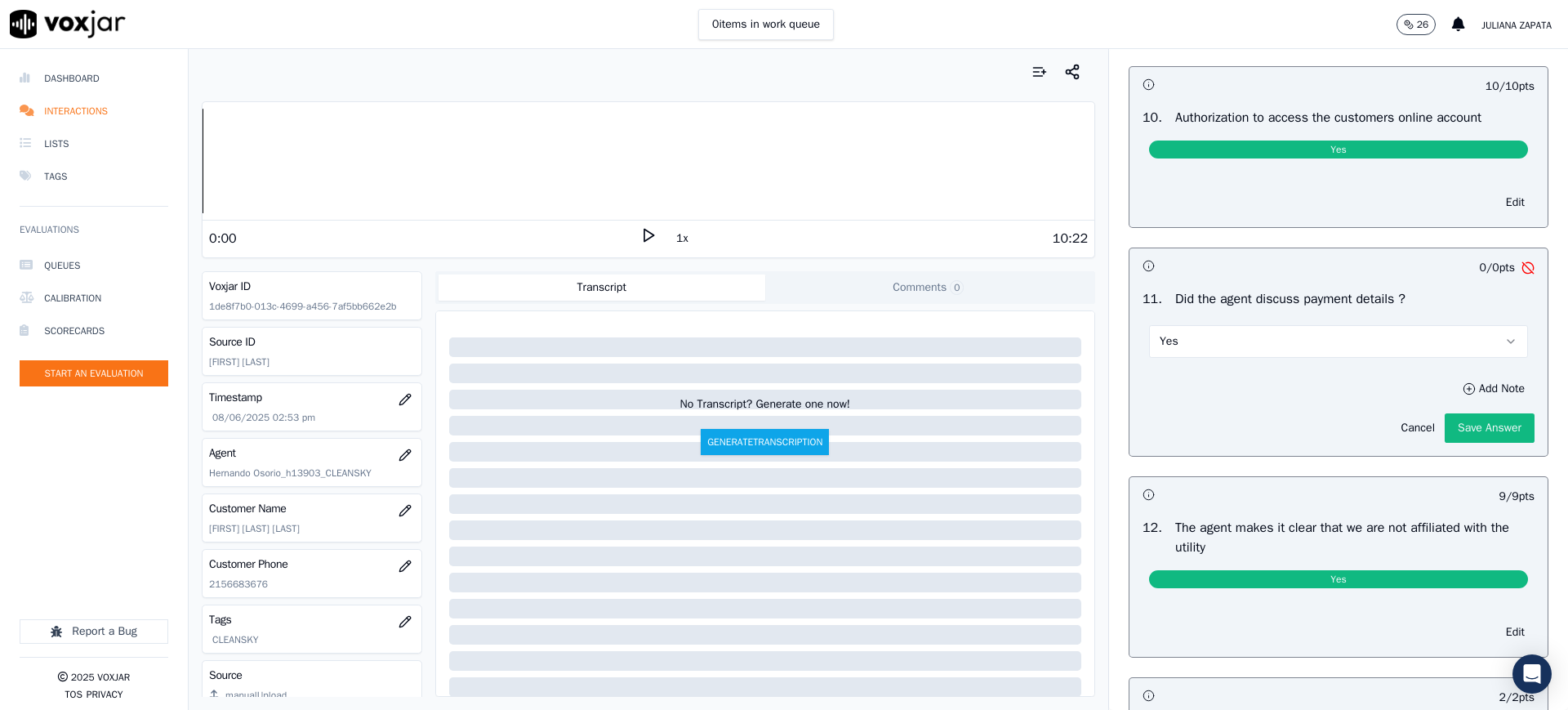 click on "Yes" at bounding box center (1339, 342) 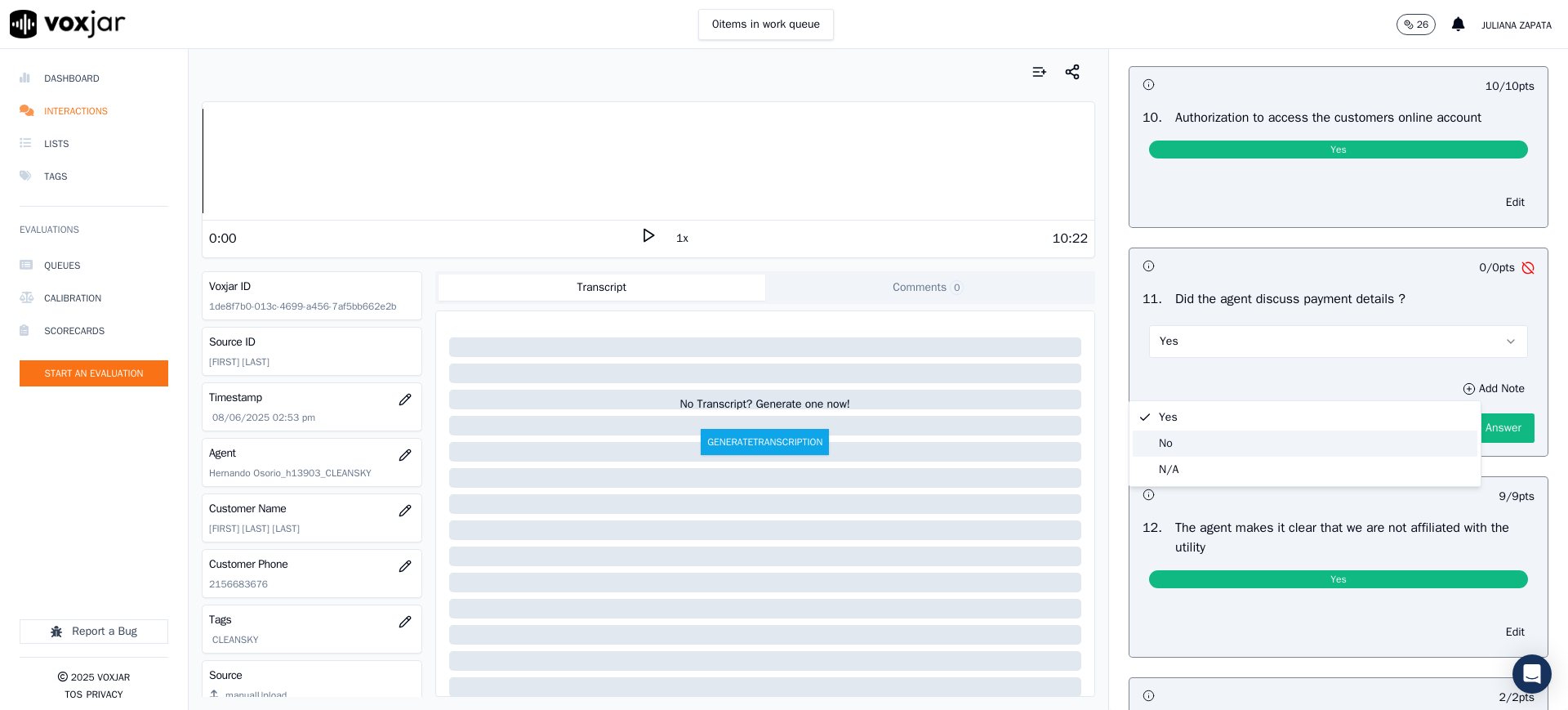 click on "No" 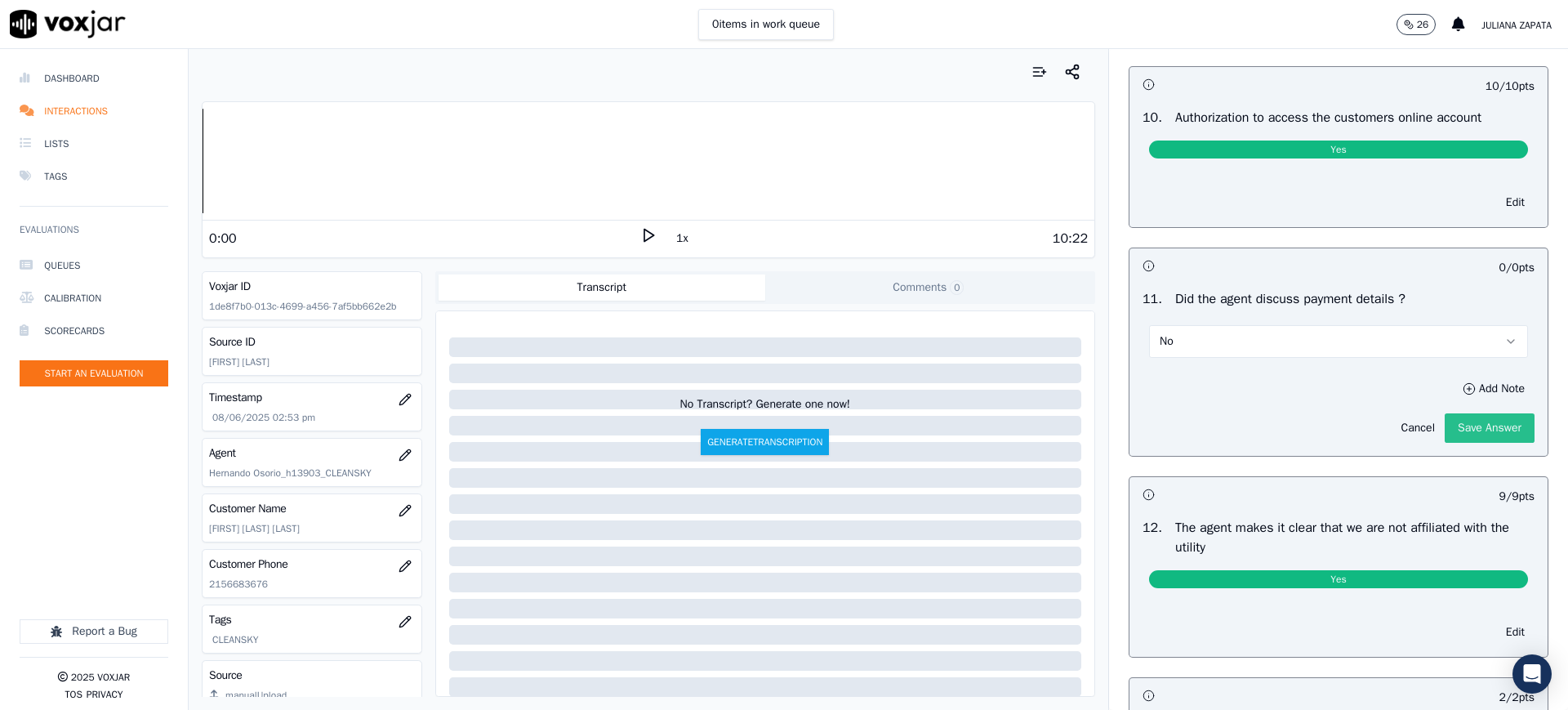 click on "Save Answer" 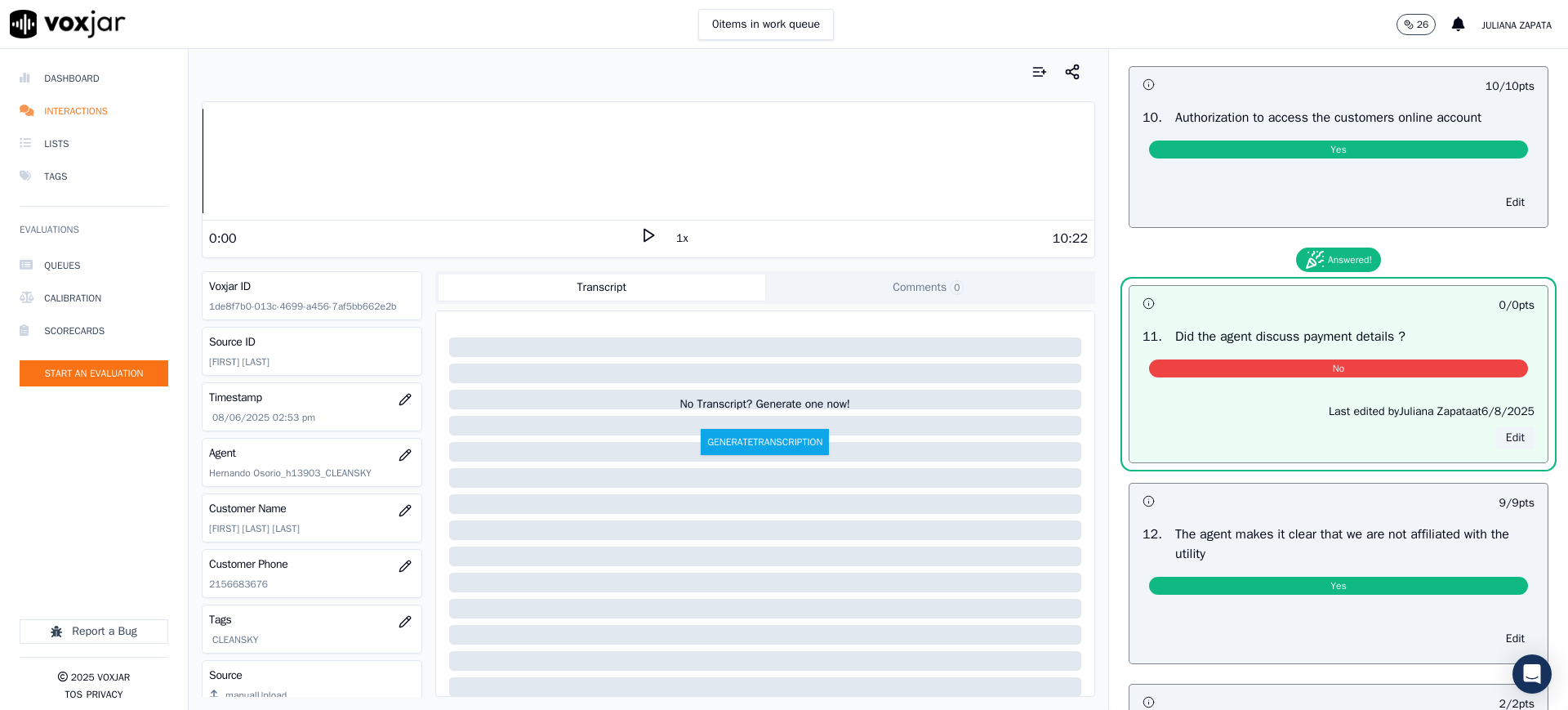 click on "Edit" at bounding box center (1515, 438) 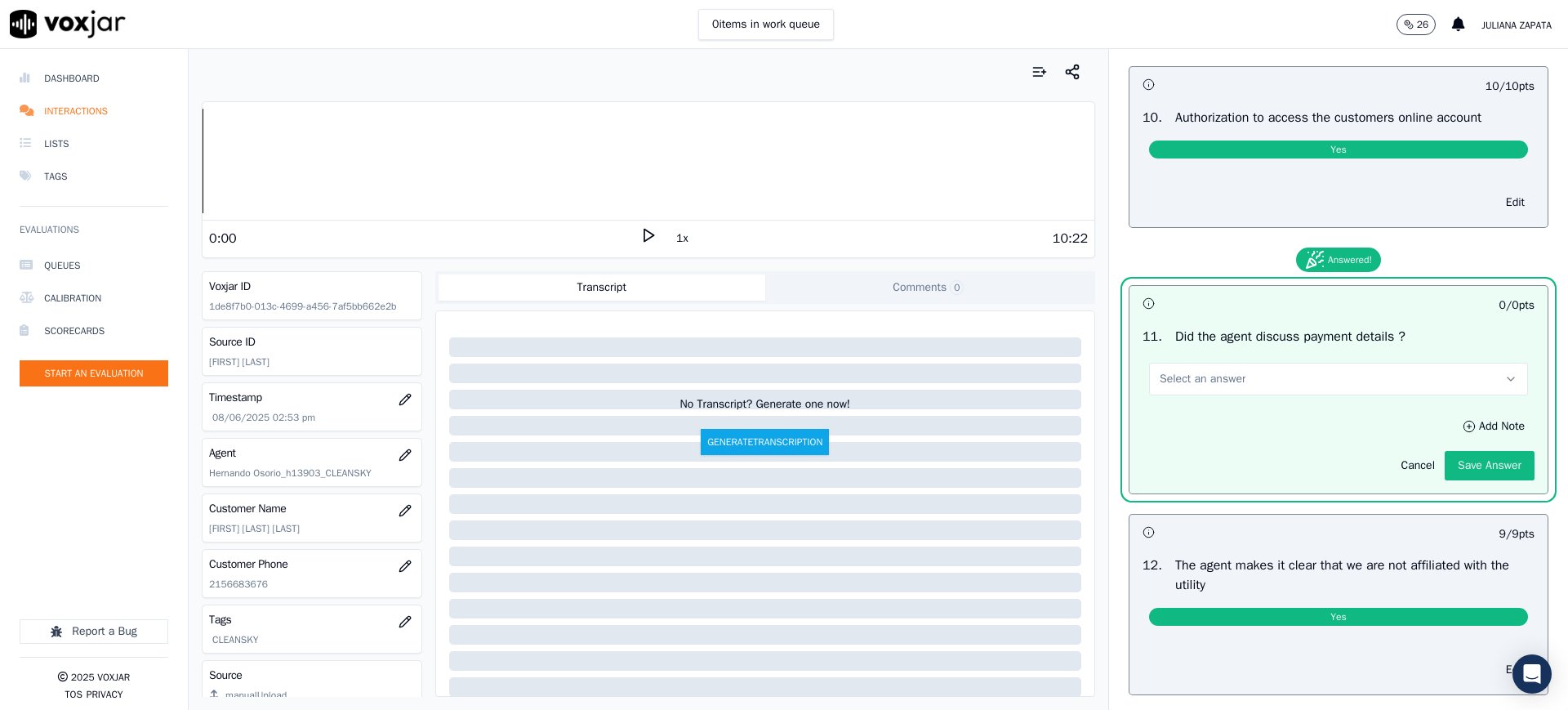 click on "Select an answer" at bounding box center [1339, 379] 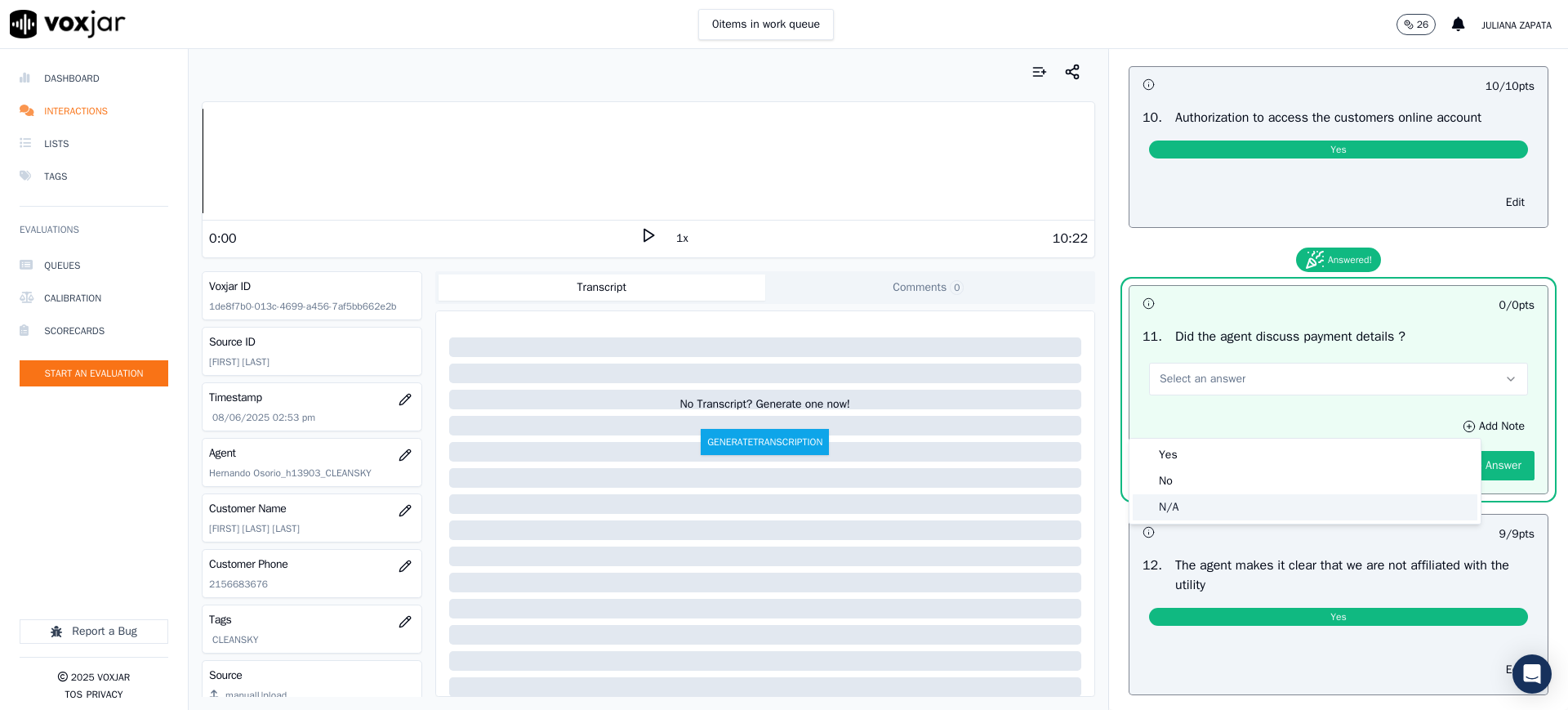 click on "N/A" 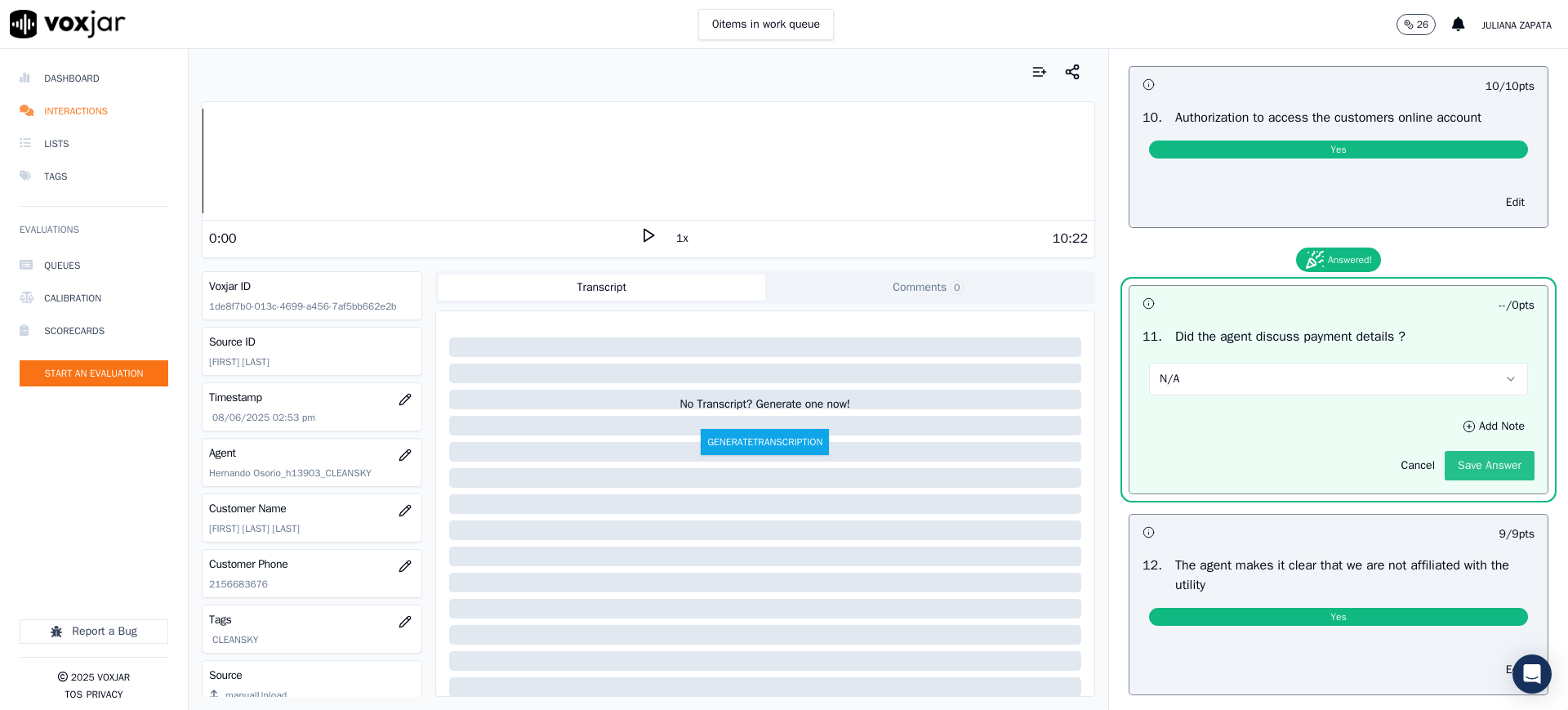 click on "Save Answer" 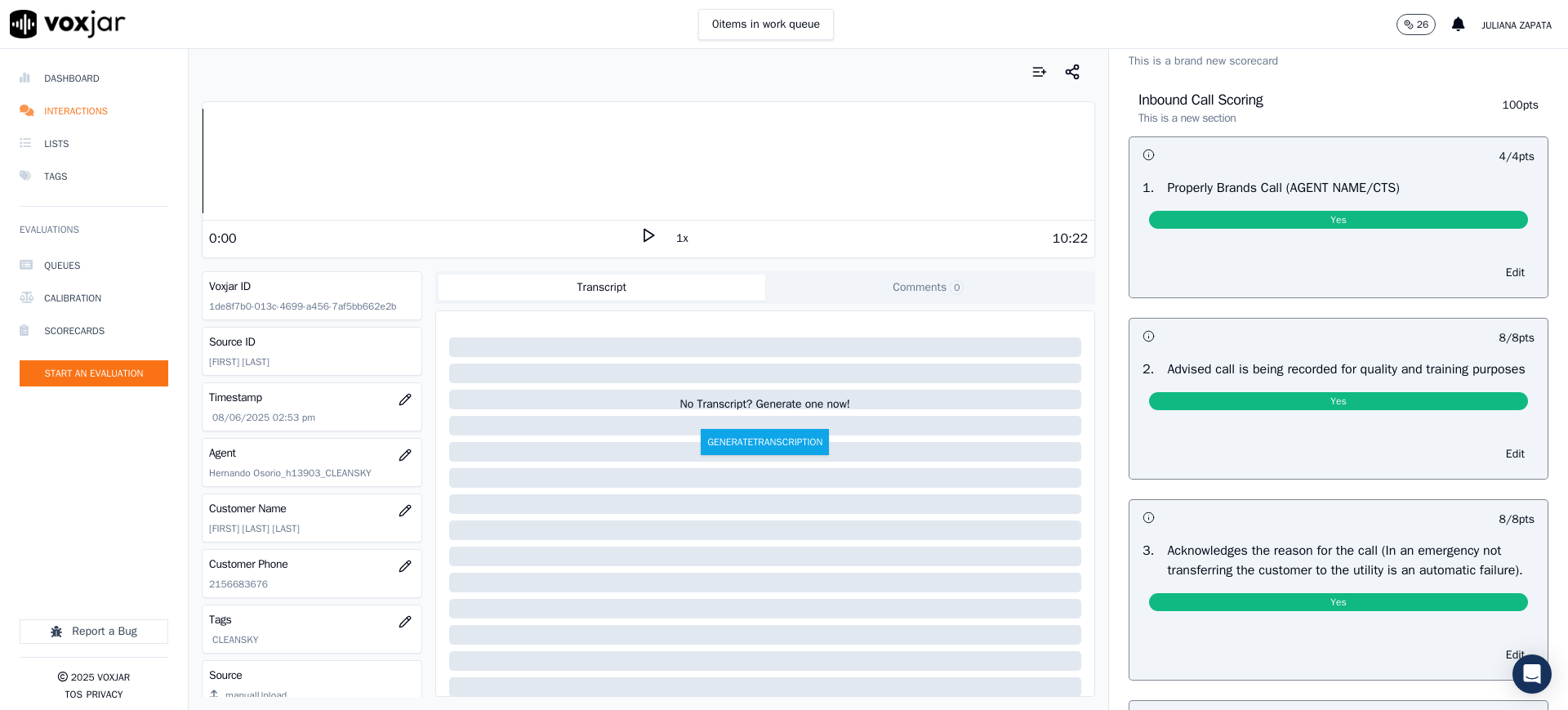 scroll, scrollTop: 0, scrollLeft: 0, axis: both 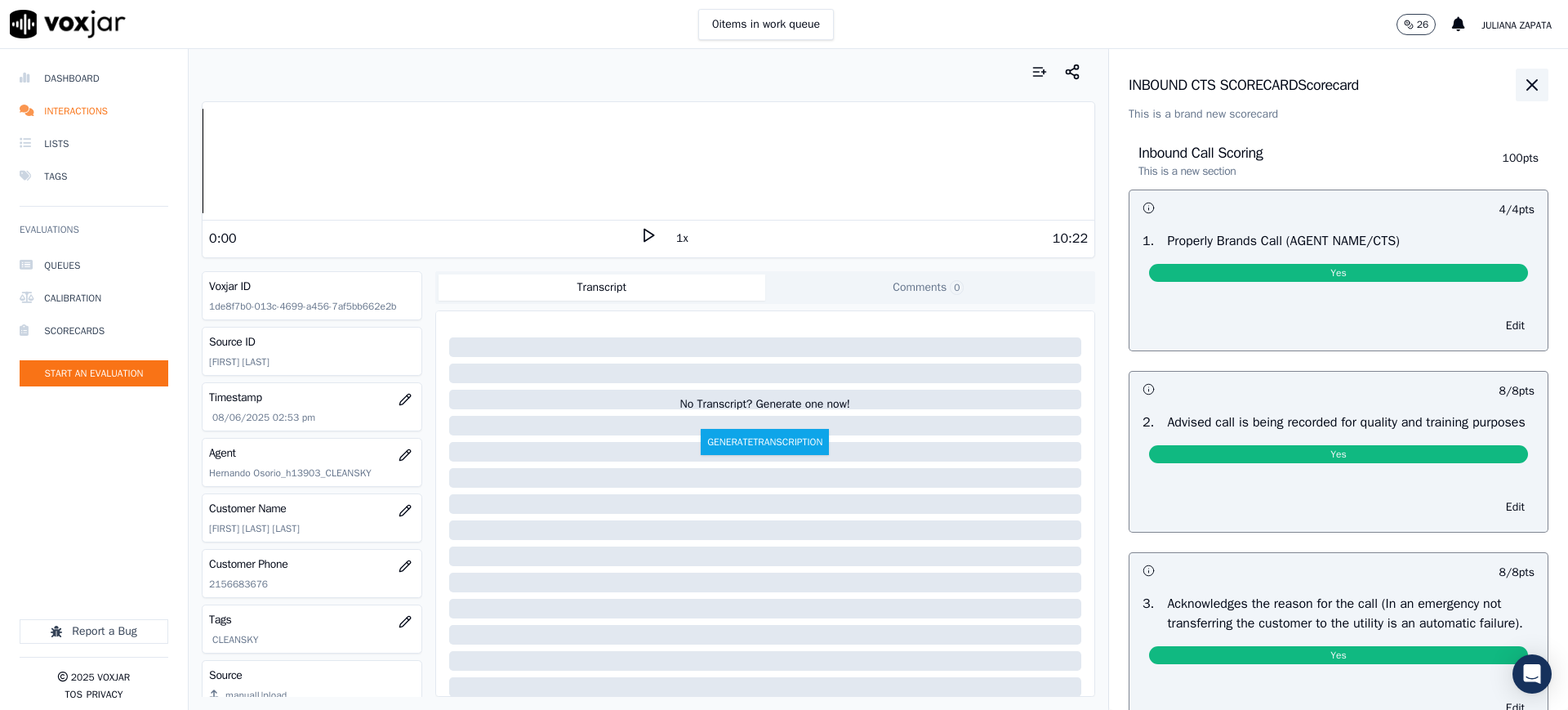 click 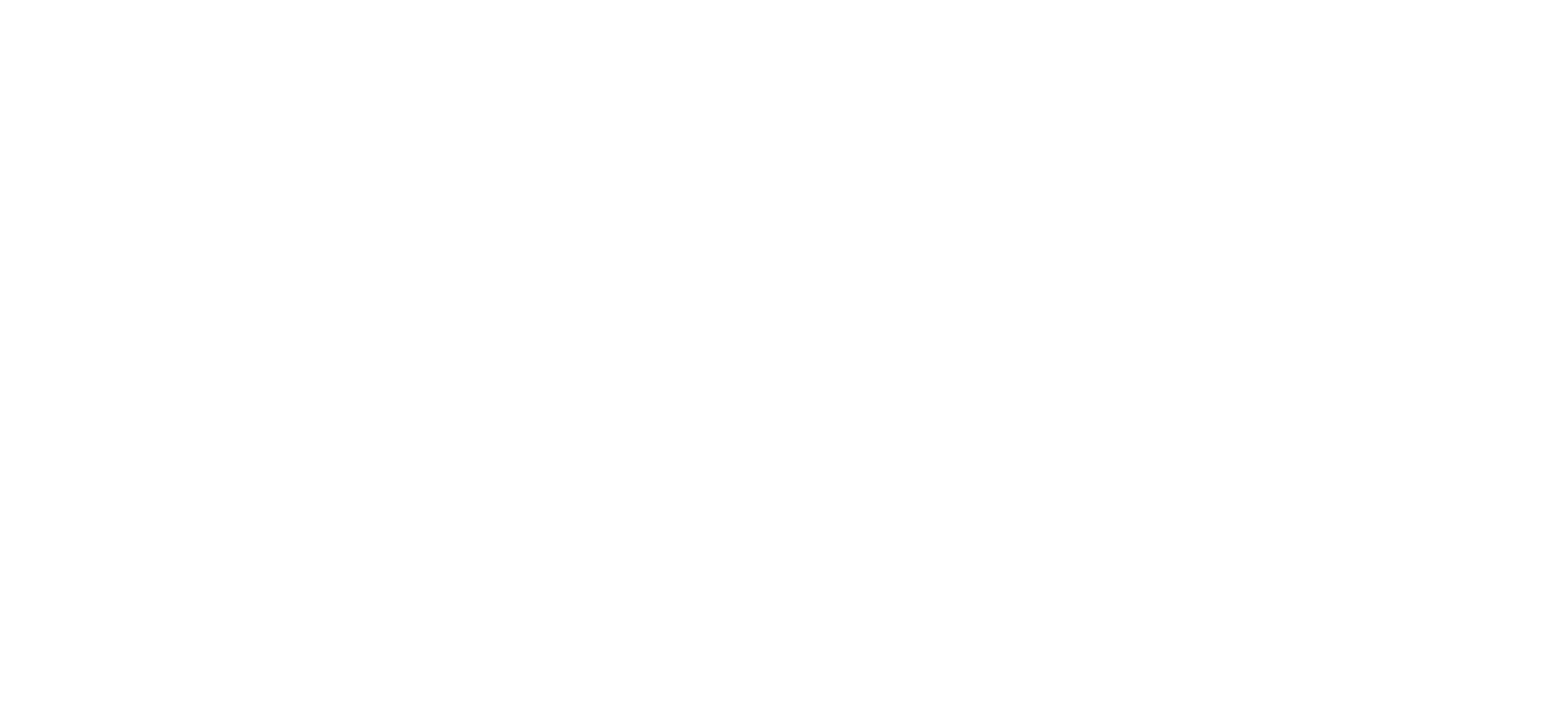 scroll, scrollTop: 0, scrollLeft: 0, axis: both 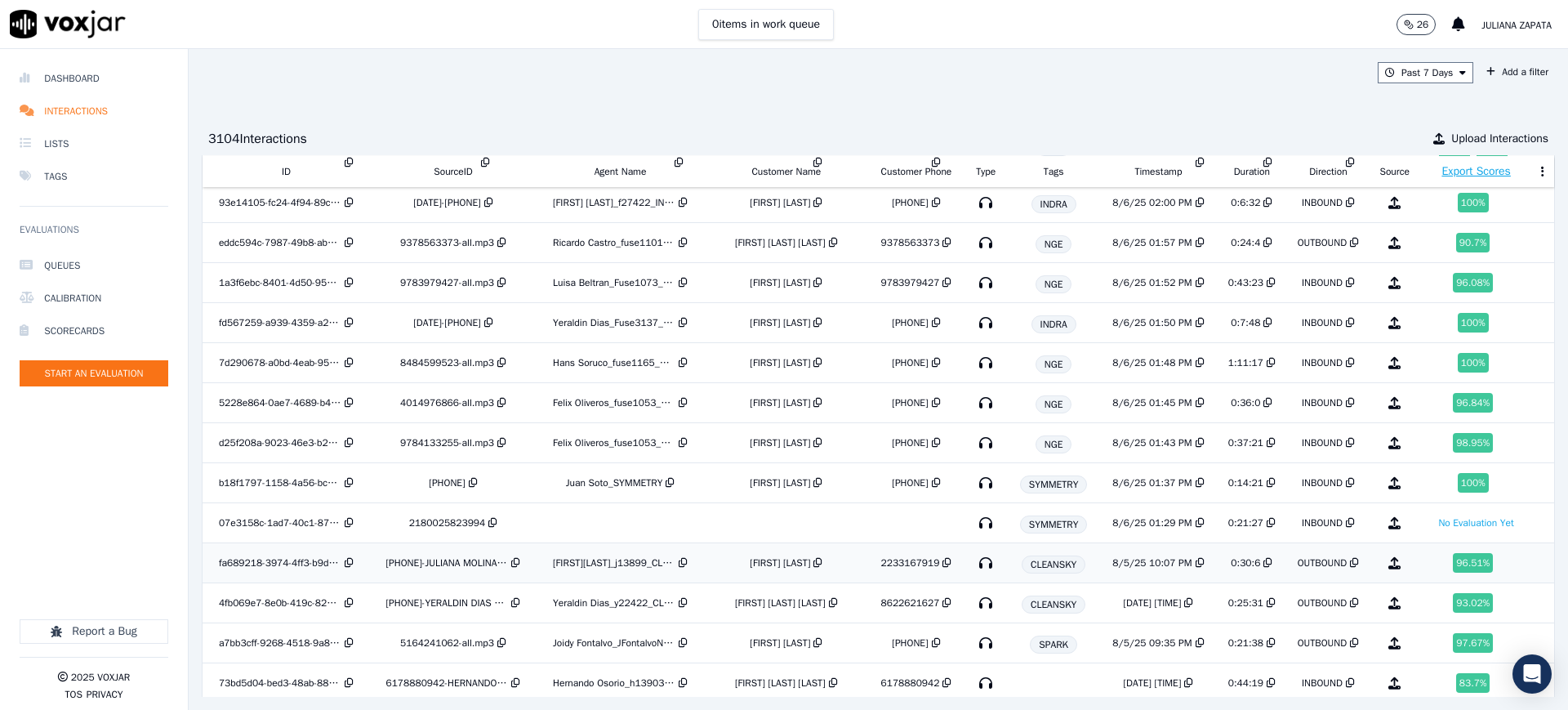 click at bounding box center [947, 563] 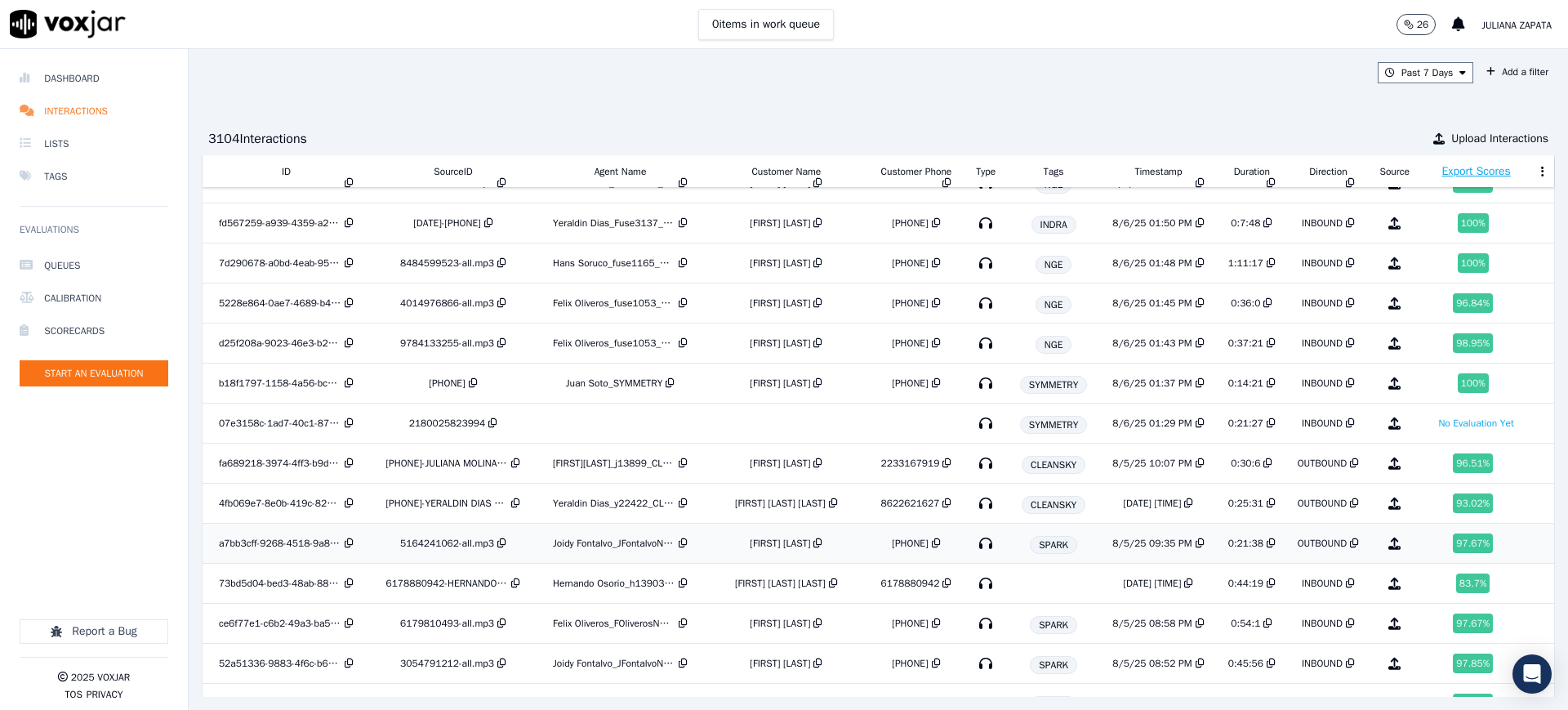 scroll, scrollTop: 2349, scrollLeft: 0, axis: vertical 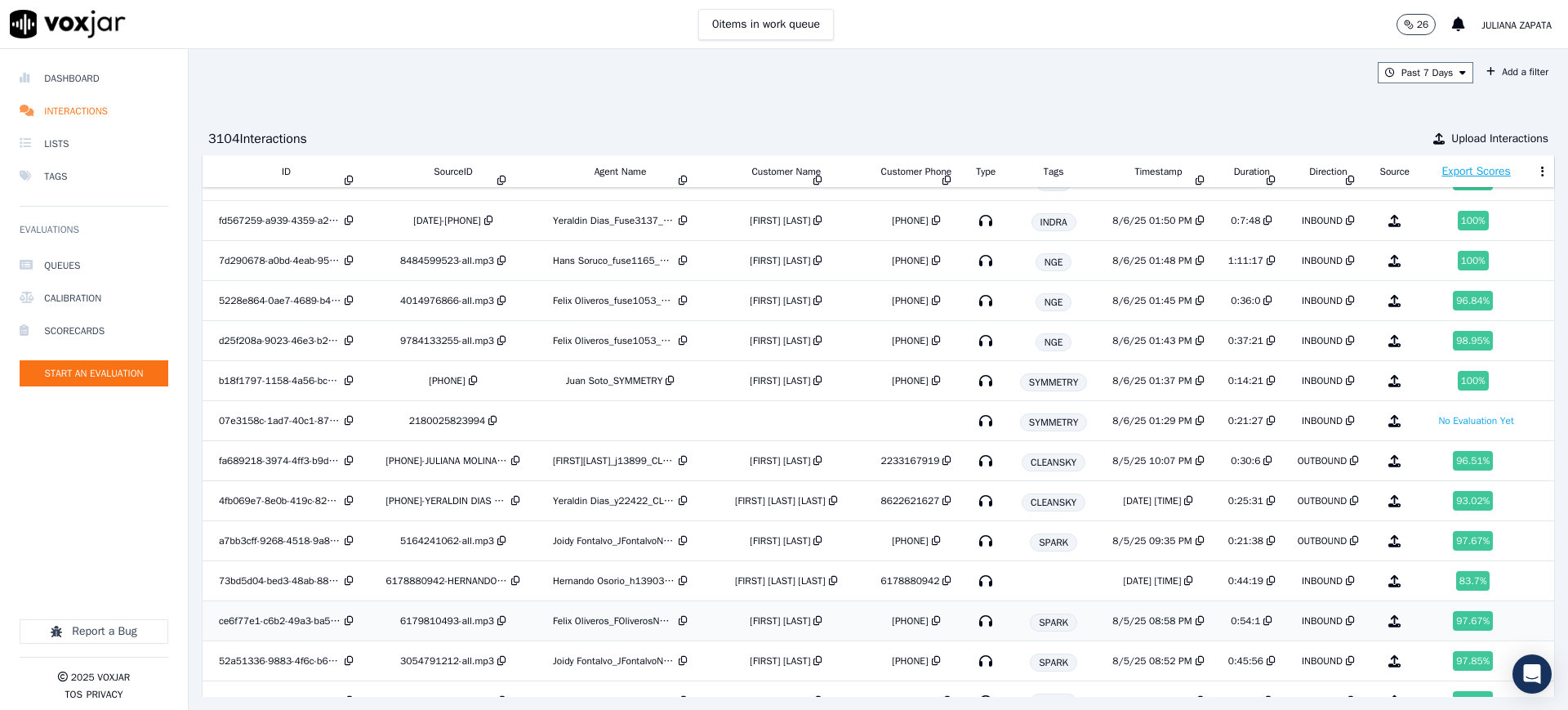 type 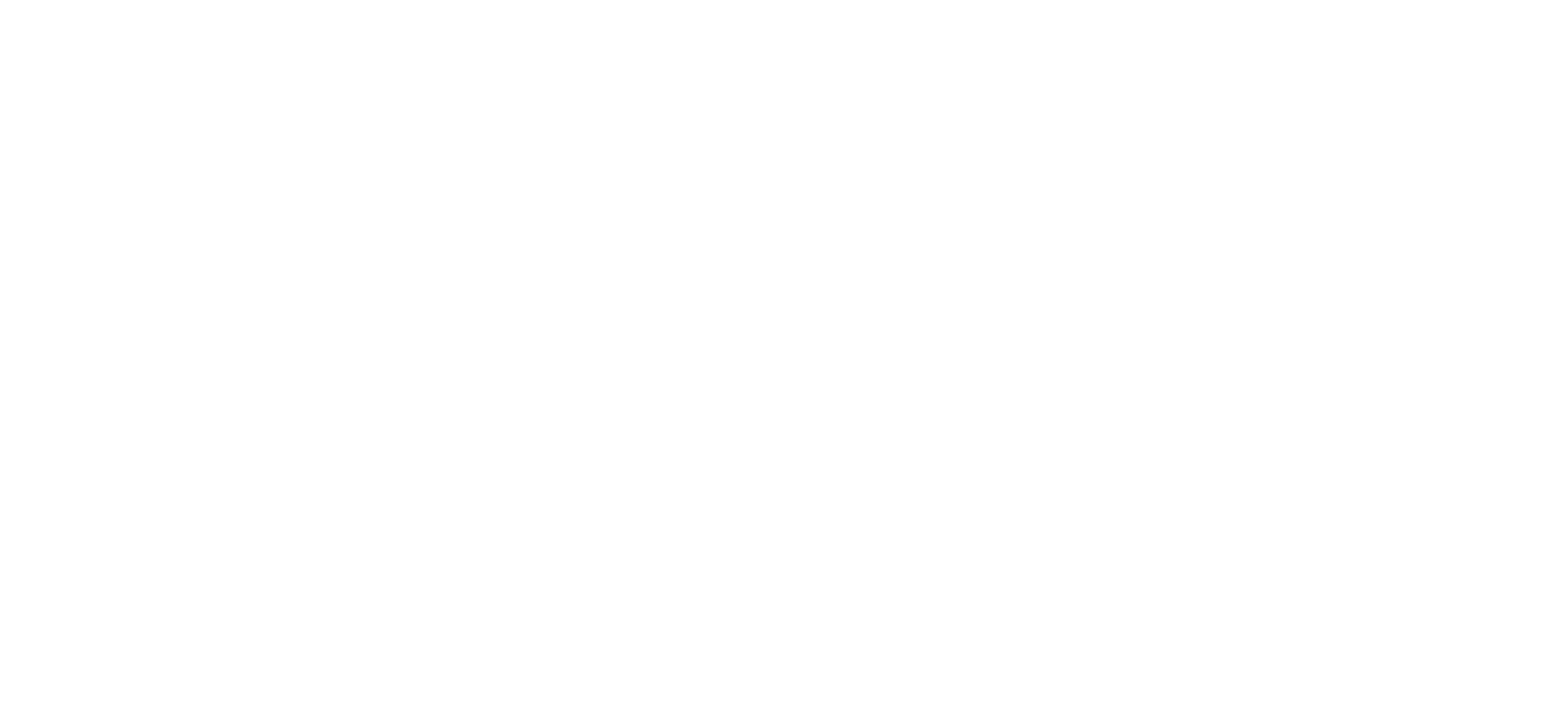scroll, scrollTop: 0, scrollLeft: 0, axis: both 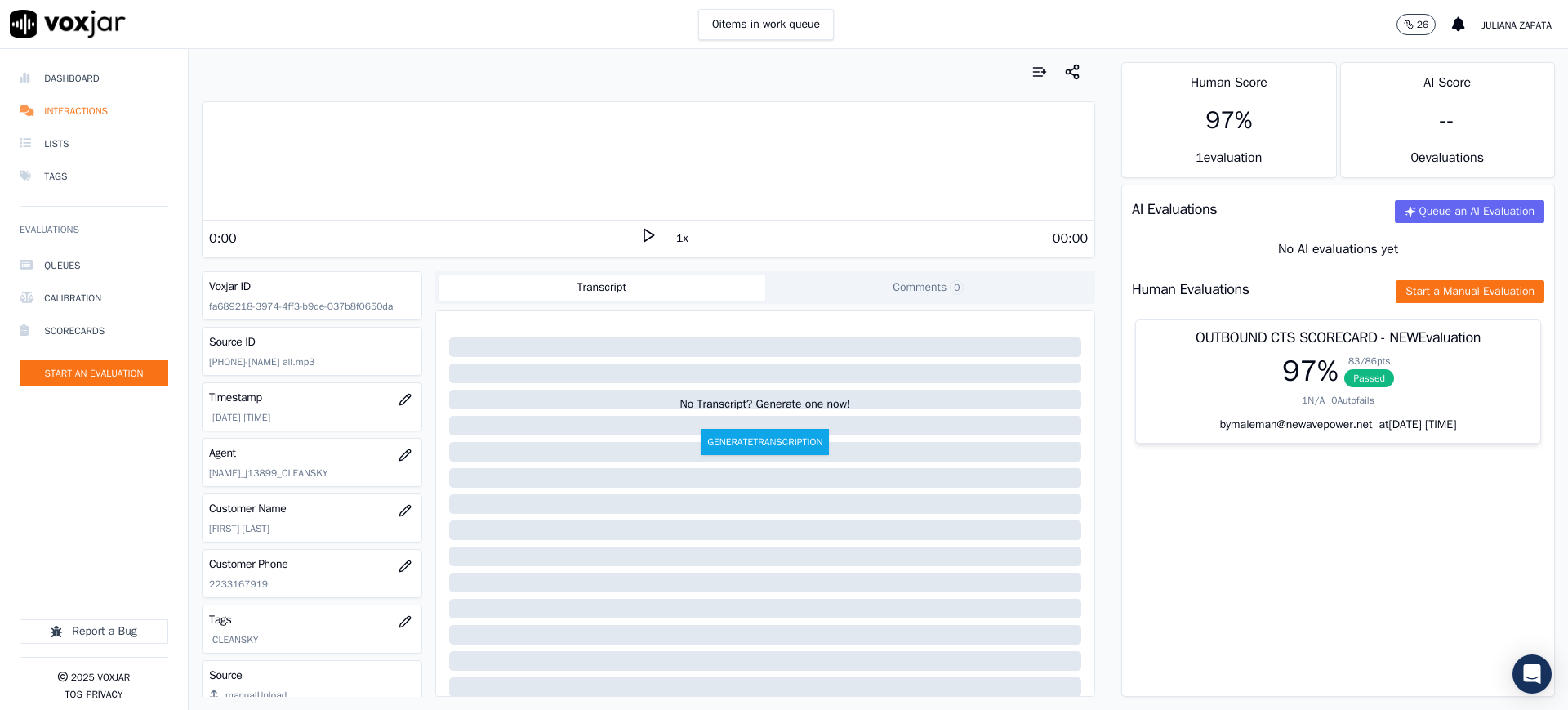 click 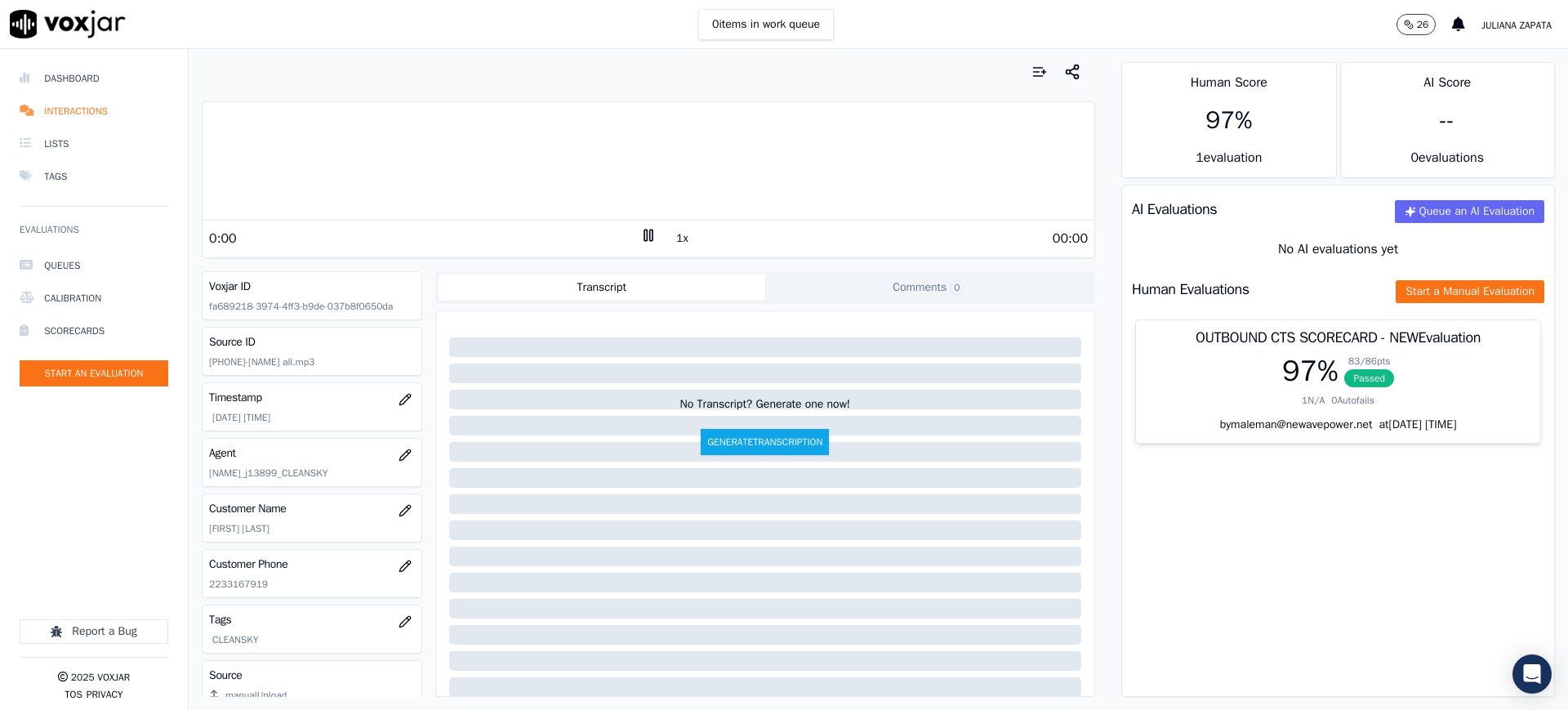 click 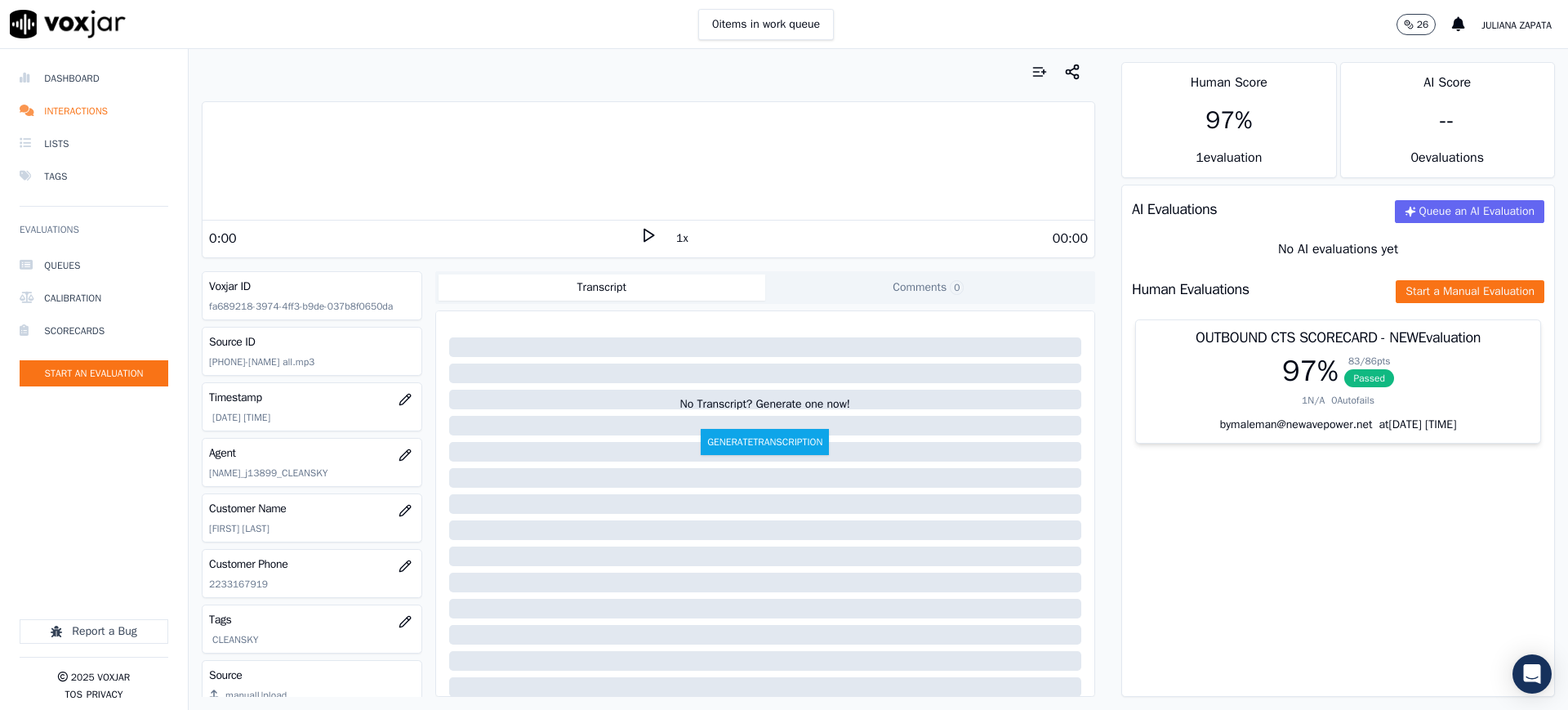 click 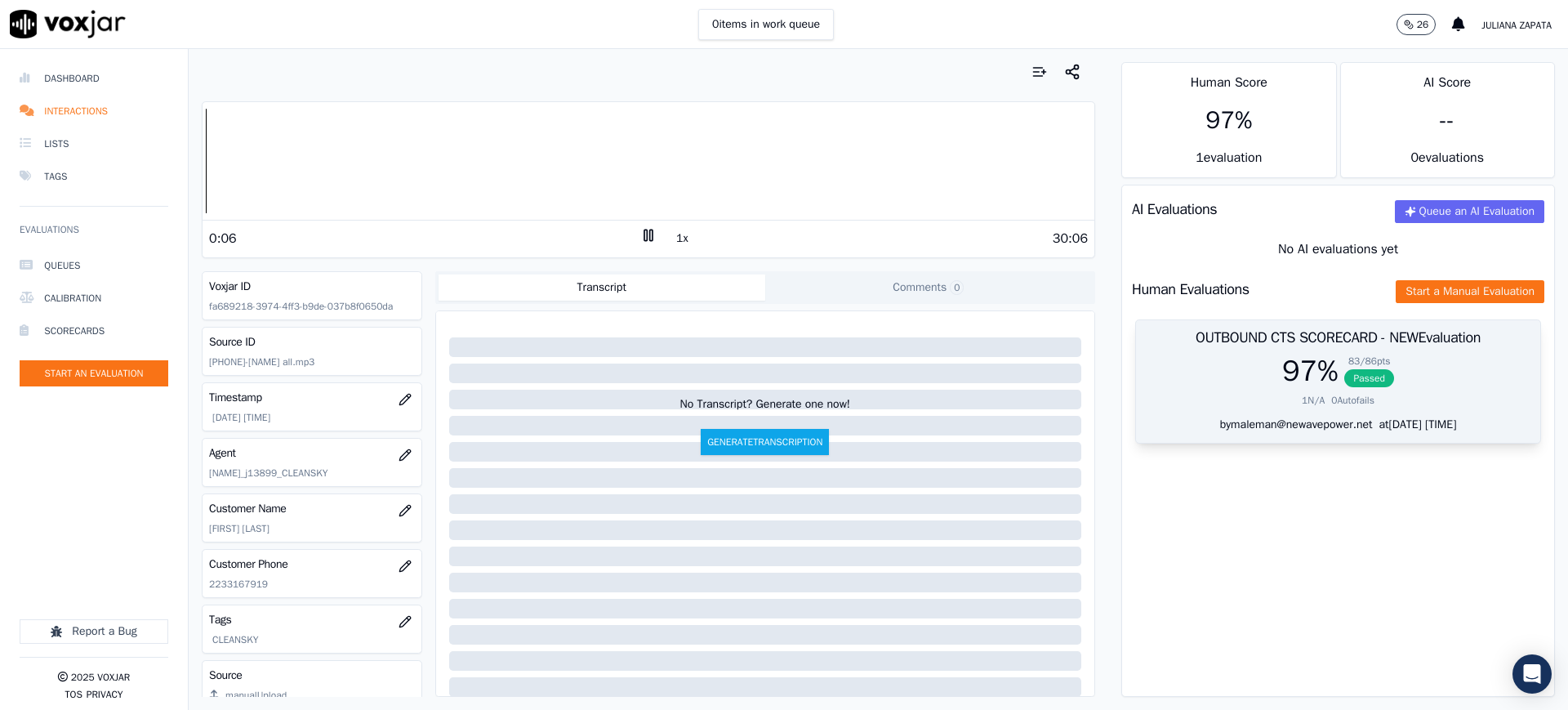 click on "Passed" at bounding box center [1369, 378] 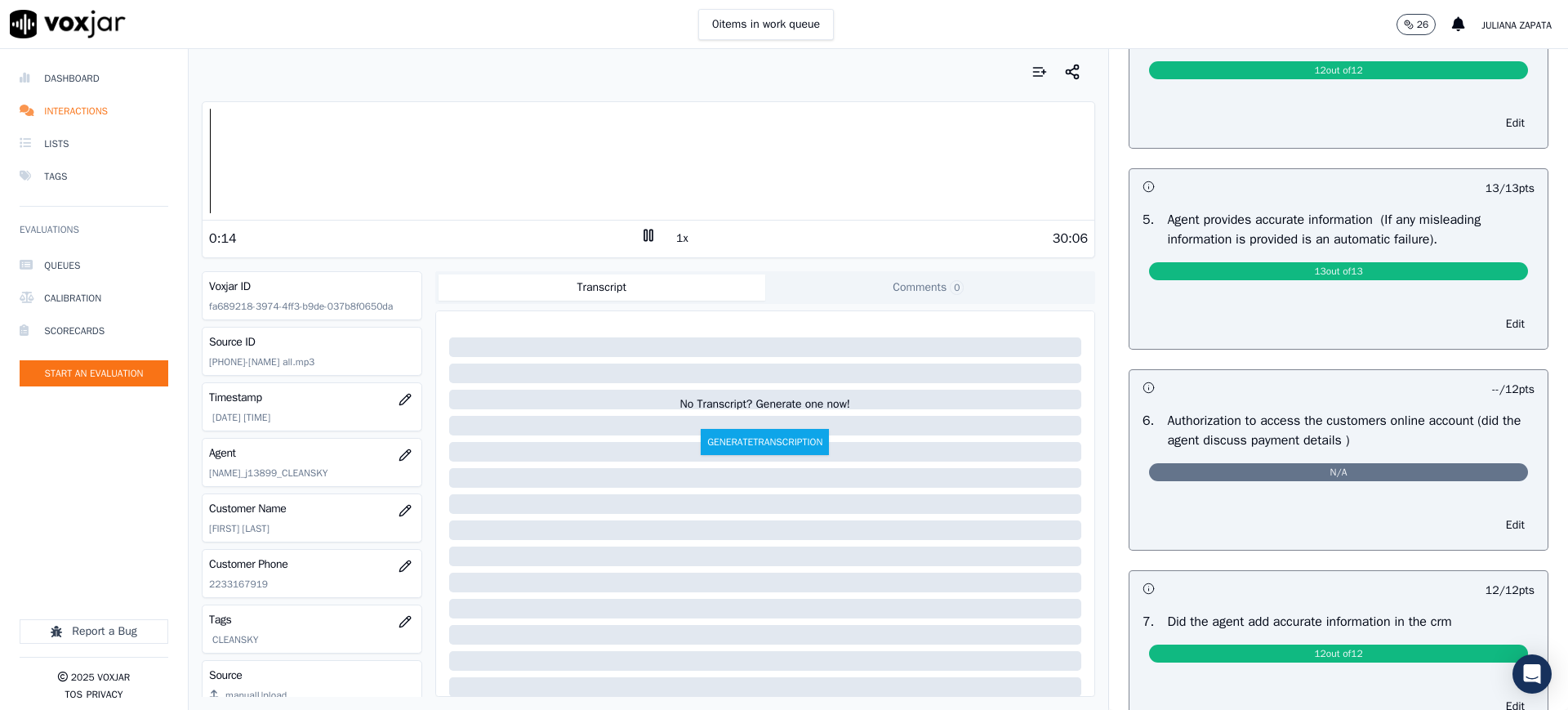 scroll, scrollTop: 1078, scrollLeft: 0, axis: vertical 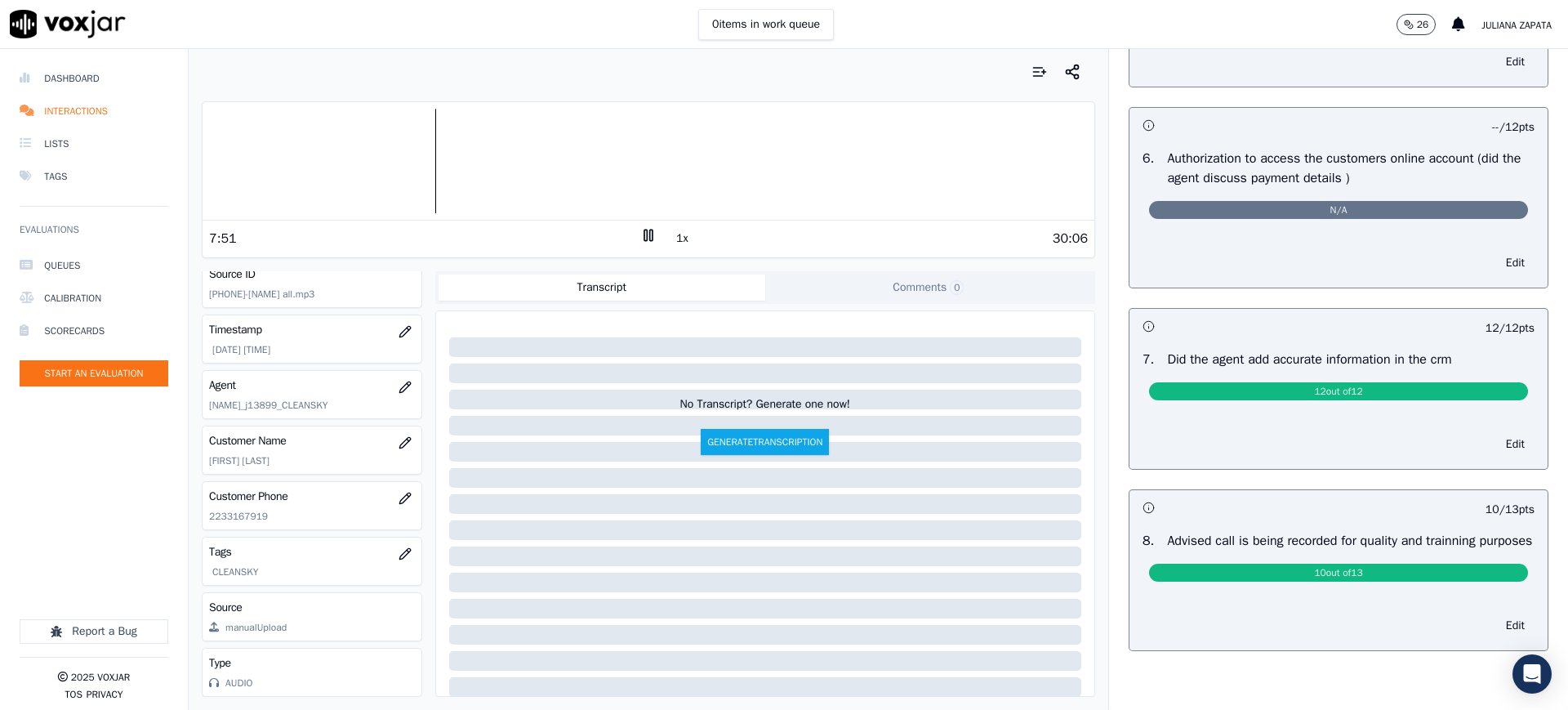 click 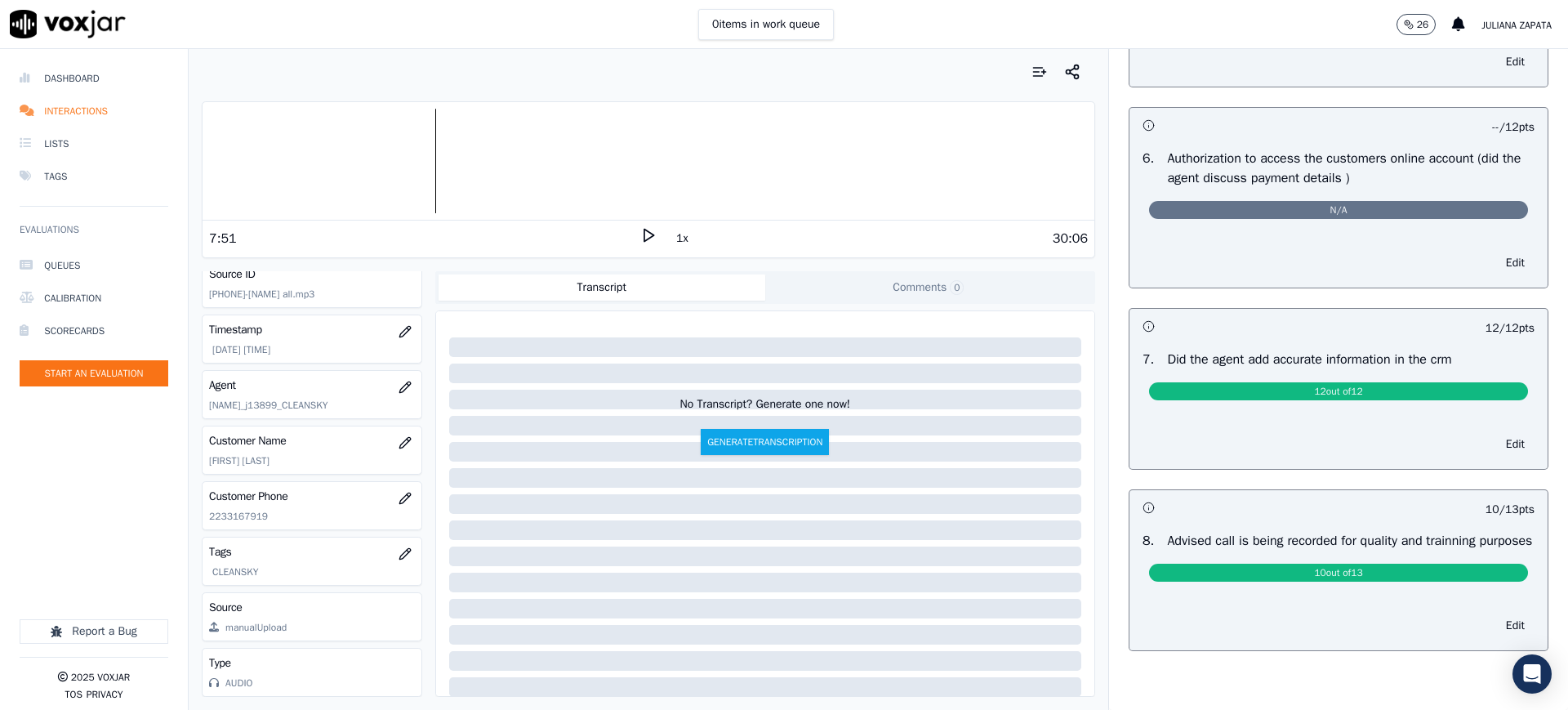click 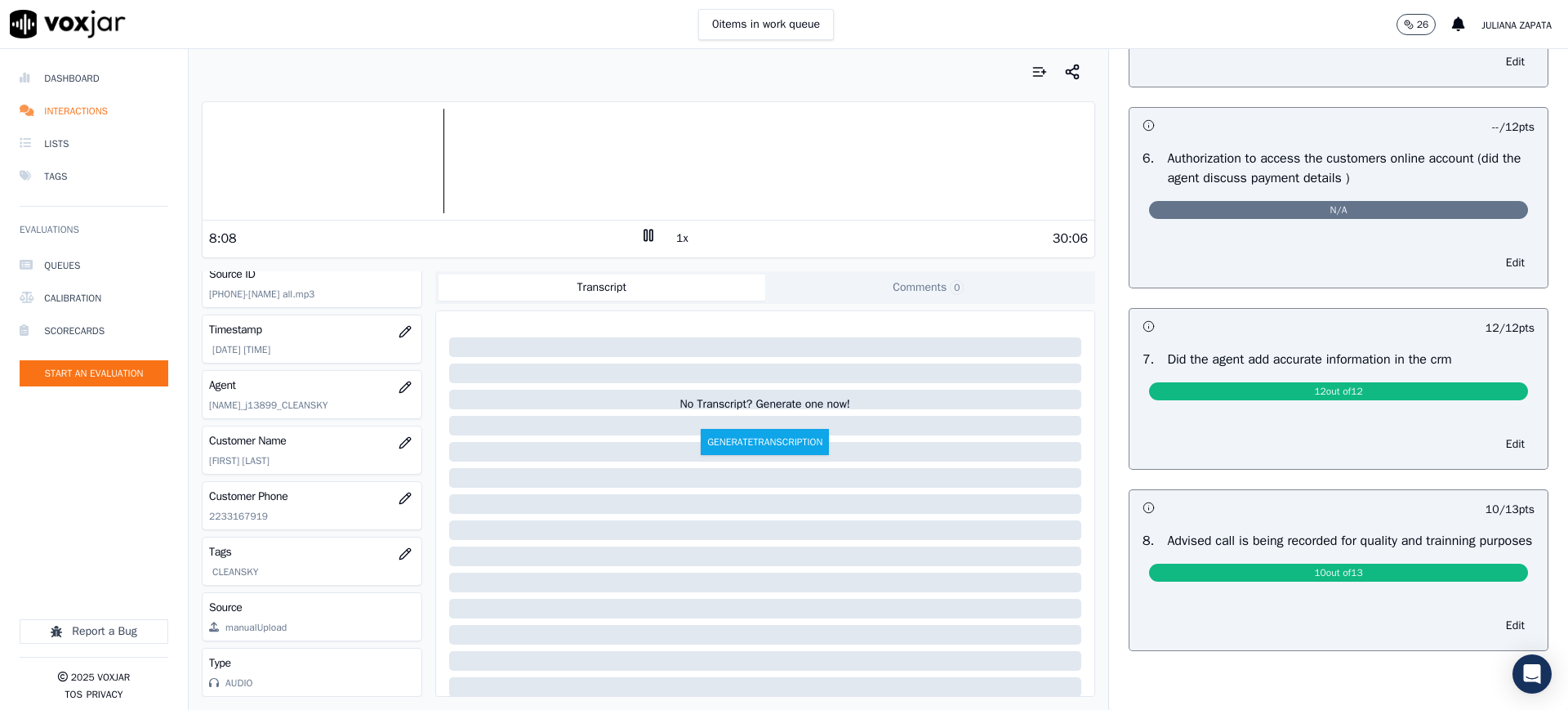 click 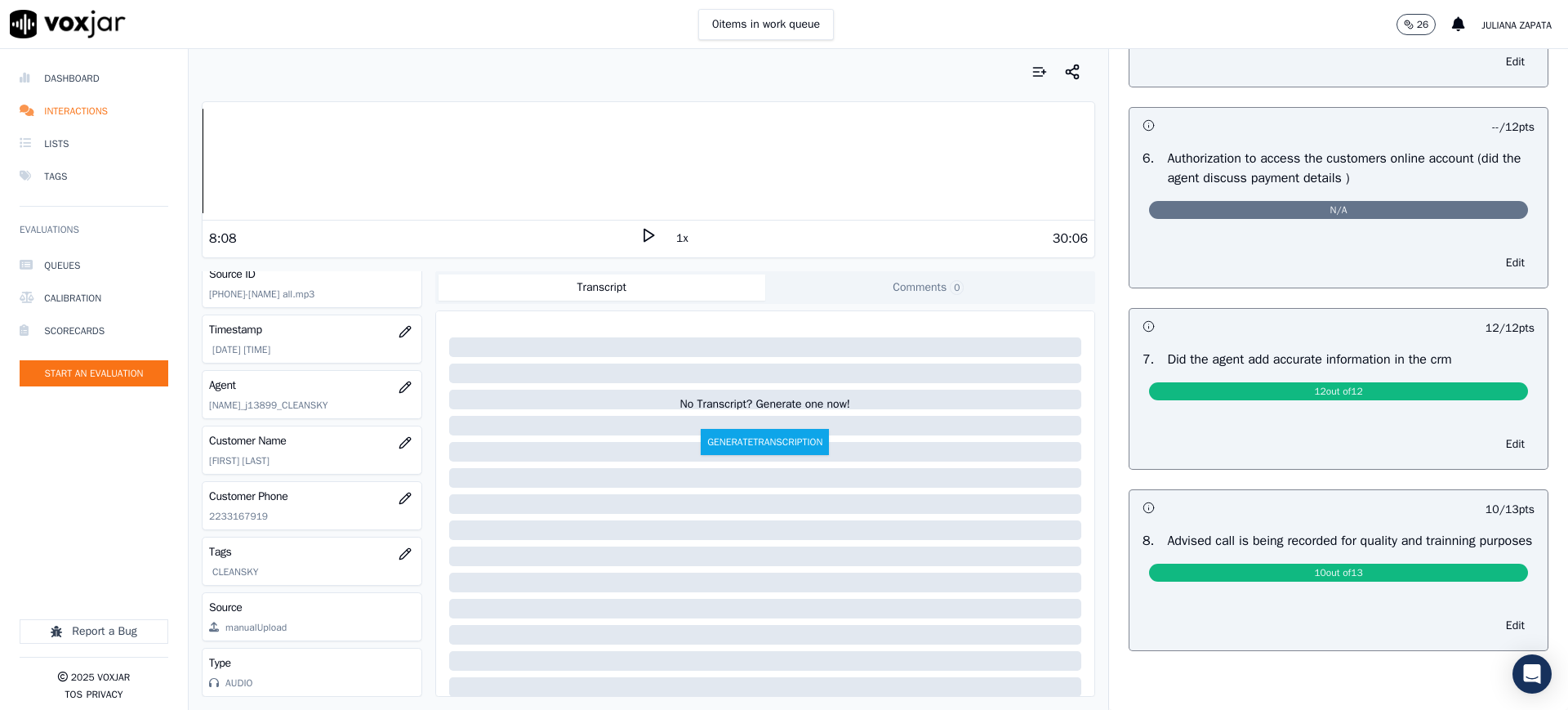 click on "Dashboard   Interactions   Lists   Tags       Evaluations     Queues   Calibration   Scorecards   Start an Evaluation
Report a Bug       2025   Voxjar   TOS   Privacy             Your browser does not support the audio element.   8:08     1x   30:06   Voxjar ID   fa689218-3974-4ff3-b9de-037b8f0650da   Source ID   2233167919-JULIANA MOLINA all.mp3   Timestamp
08/05/2025 10:07 pm     Agent
Juliana Molina_j13899_CLEANSKY     Customer Name     SOCELIA ESCOTO     Customer Phone     2233167919     Tags
CLEANSKY     Source     manualUpload   Type     AUDIO       Transcript   Comments  0   No Transcript? Generate one now!   Generate  Transcription         Add Comment   Scores   Transcript   Metadata   Comments         Human Score   97 %   1  evaluation   AI Score   --   0  evaluation s     AI Evaluations
Queue an AI Evaluation   No AI evaluations yet   Human Evaluations   Start a Manual Evaluation       OUTBOUND CTS SCORECARD - NEW   Evaluation   97 %   83 / 86" at bounding box center [784, 379] 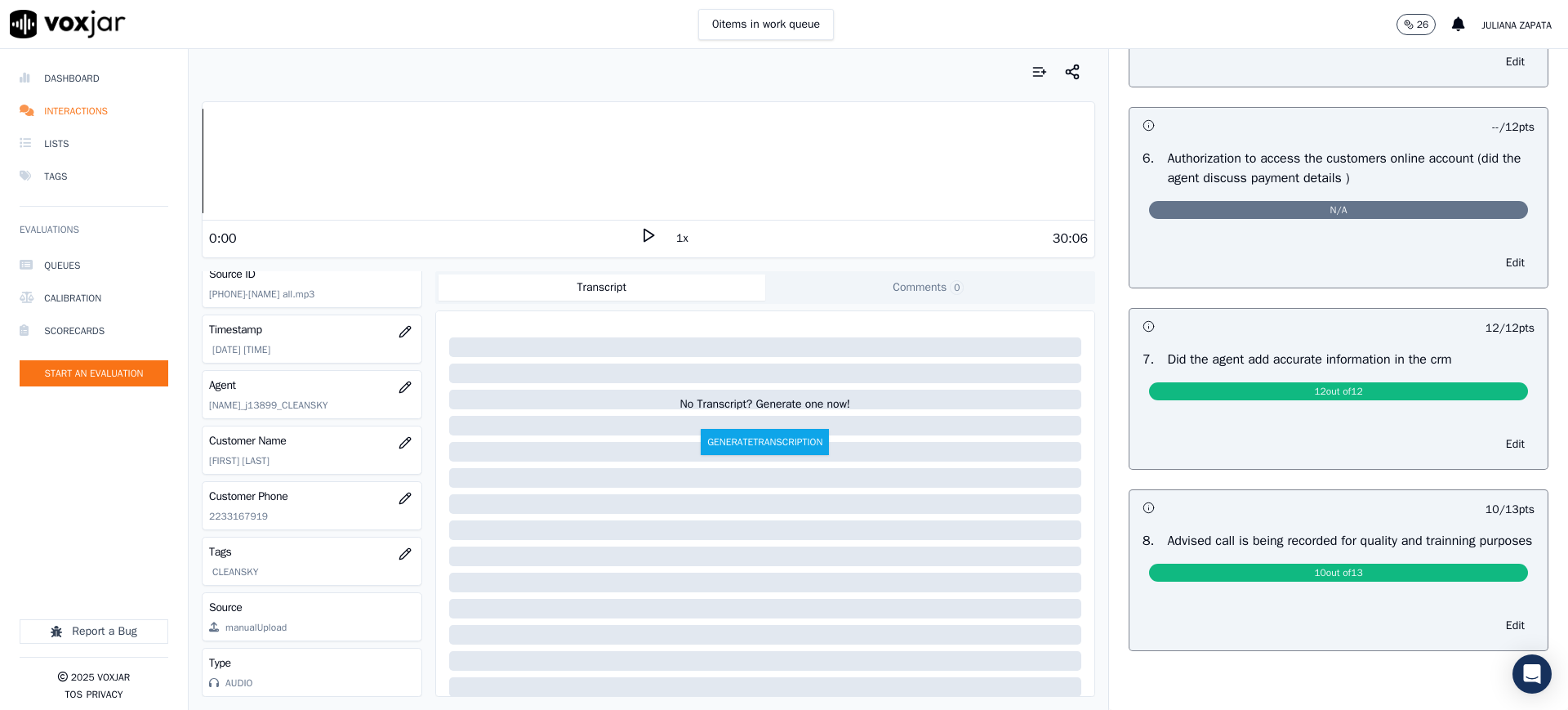 click on "0:00" at bounding box center (425, 239) 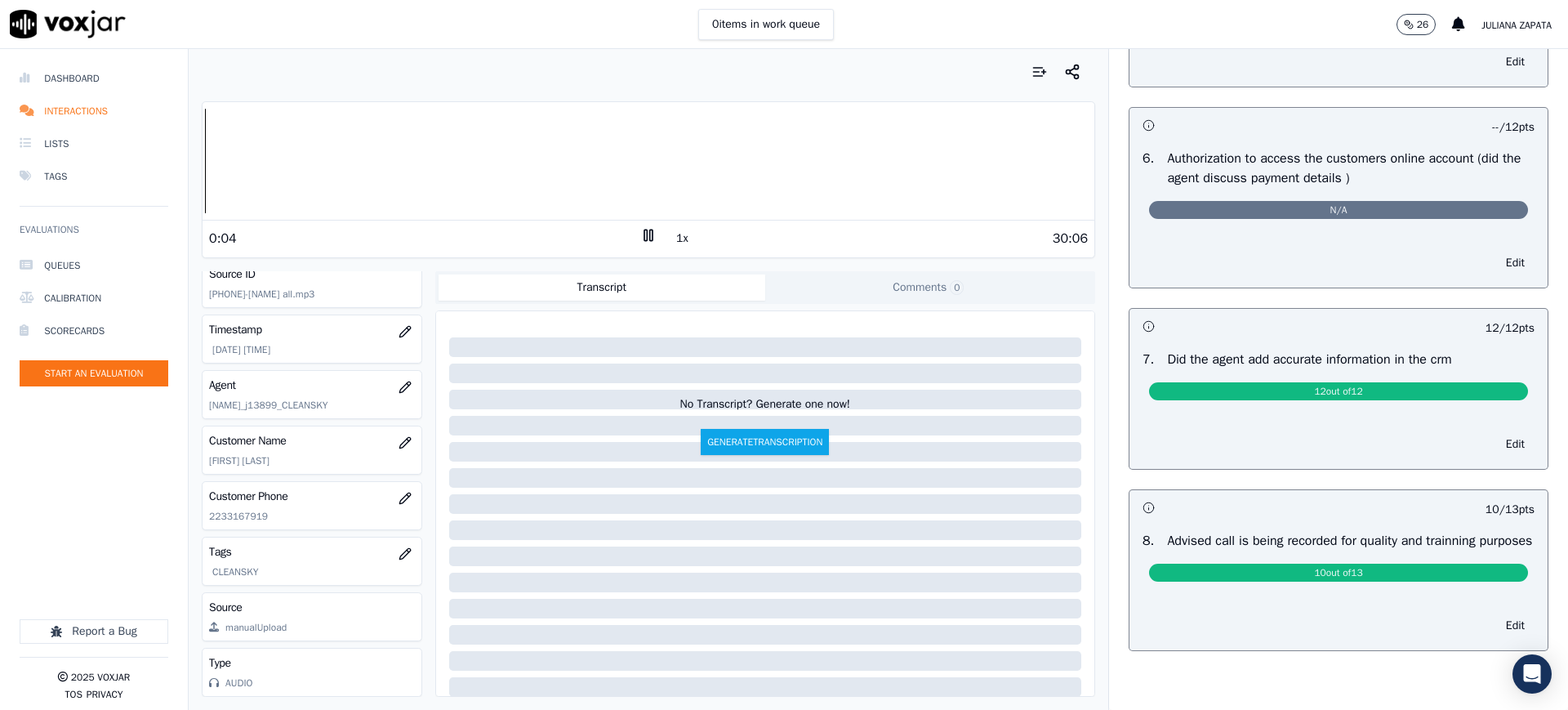click on "1x" at bounding box center (682, 239) 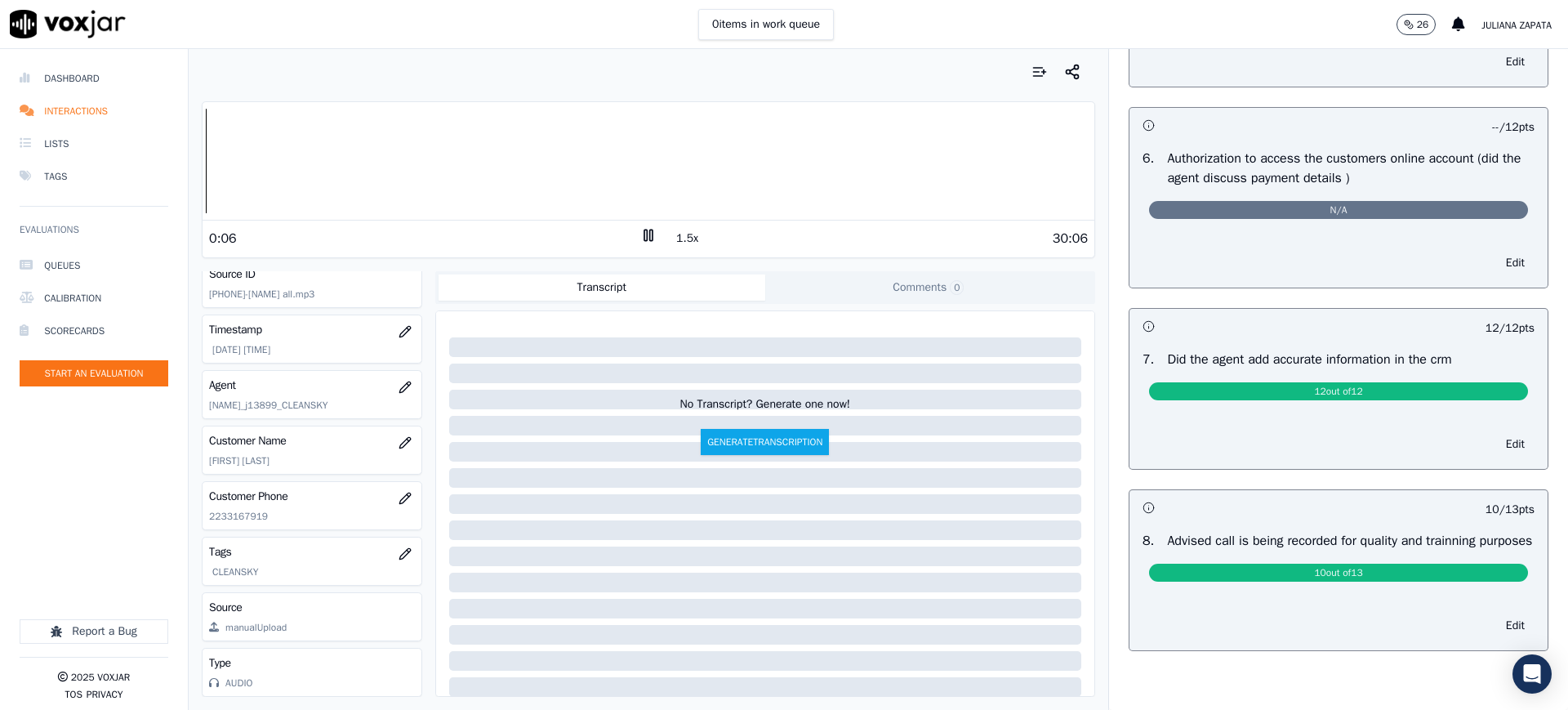 click on "1.5x" at bounding box center (687, 239) 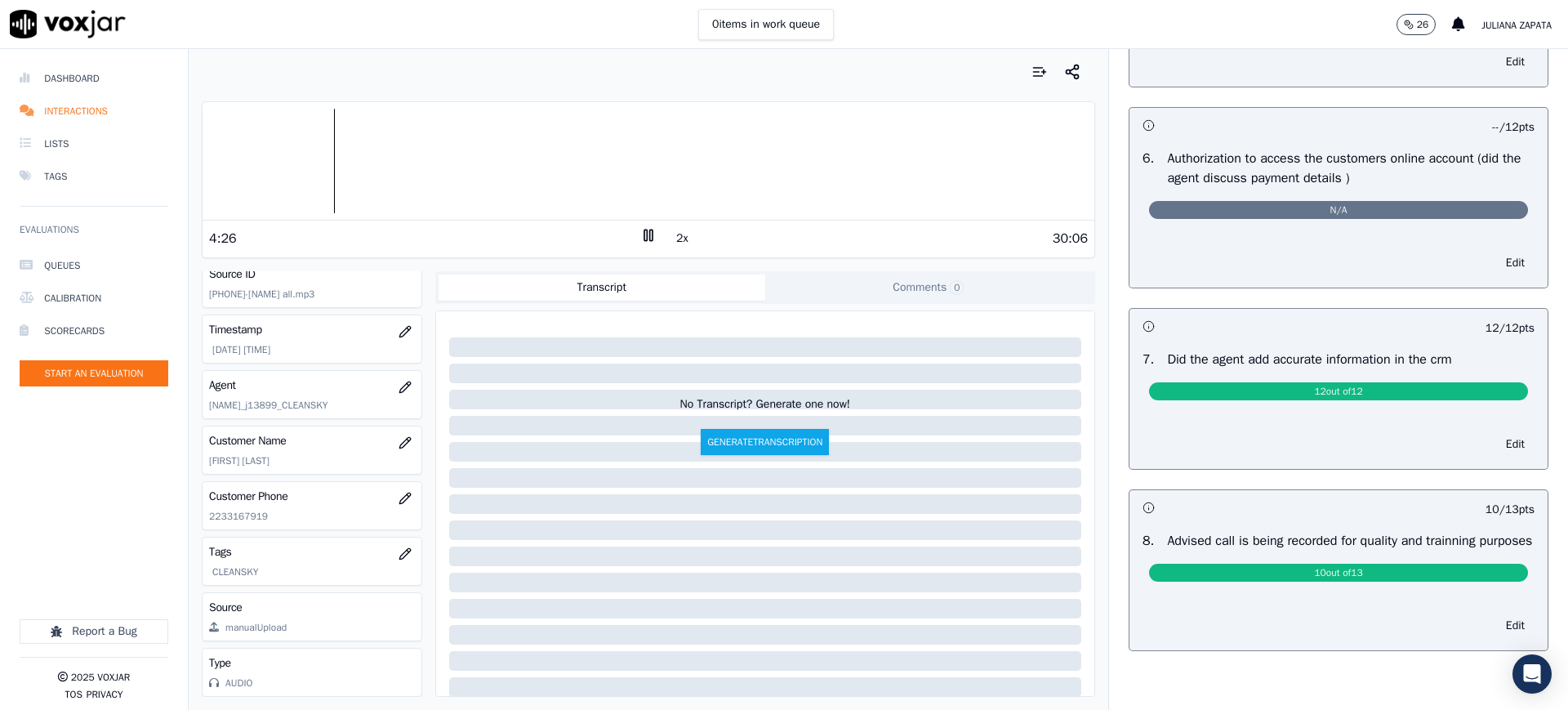 drag, startPoint x: 670, startPoint y: 244, endPoint x: 677, endPoint y: 258, distance: 15.652476 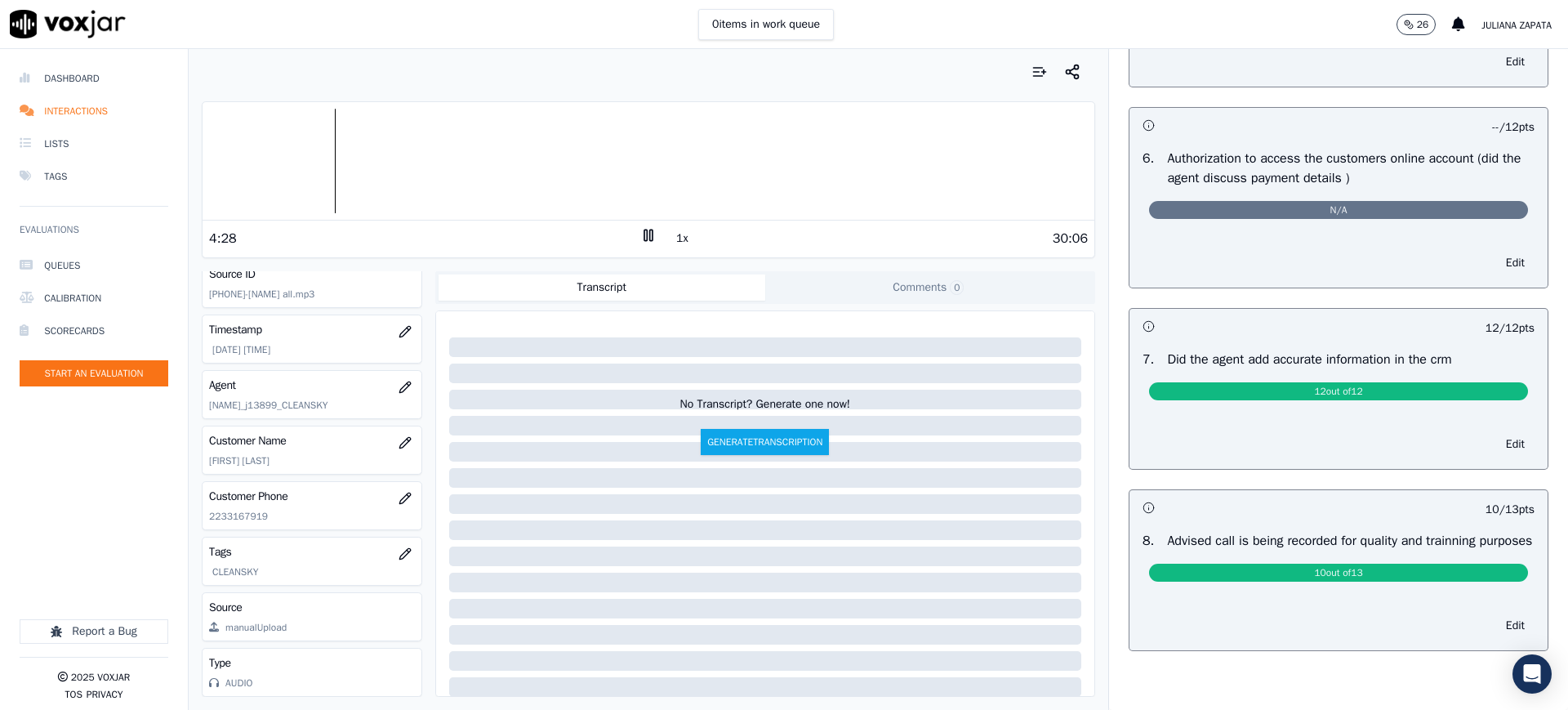 click on "30:06" at bounding box center (872, 239) 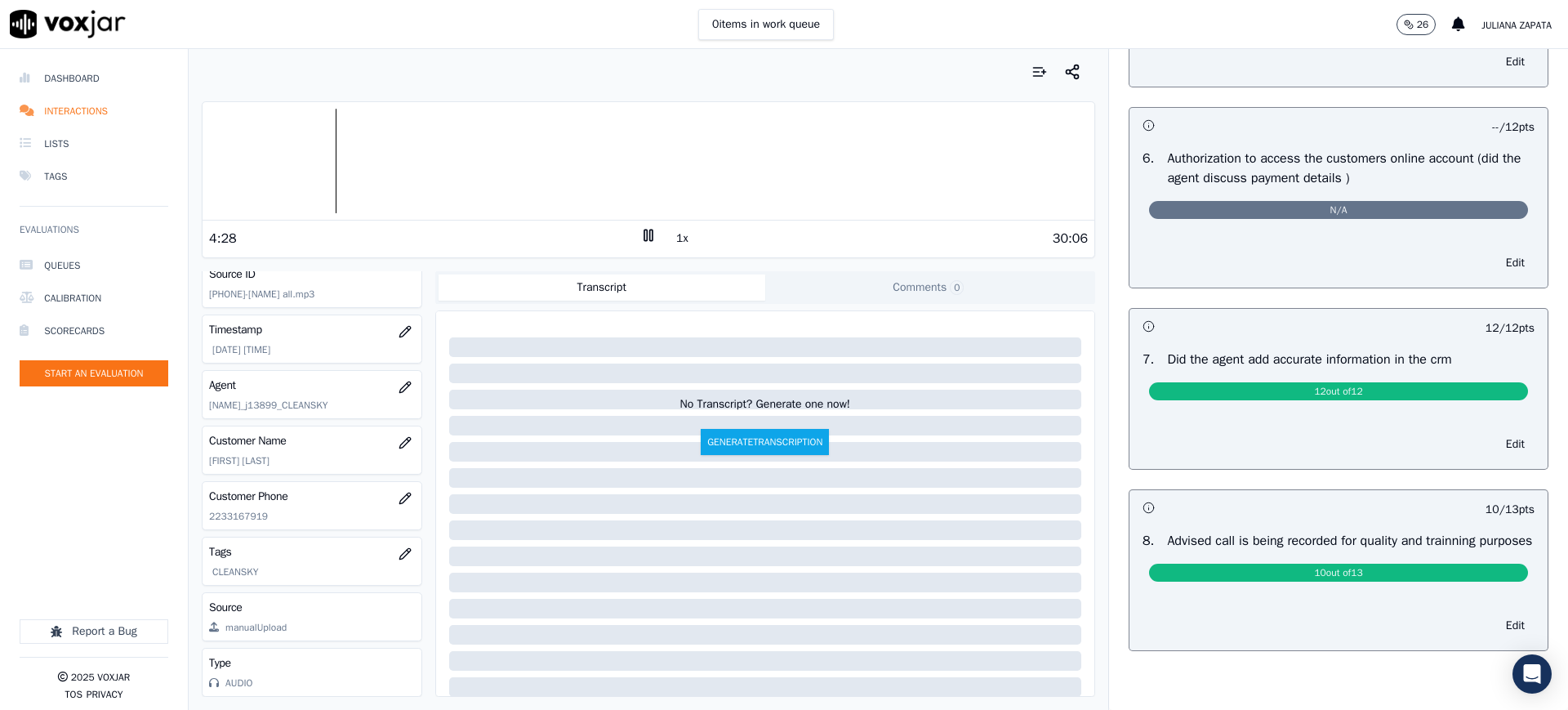 click on "1x" at bounding box center [682, 239] 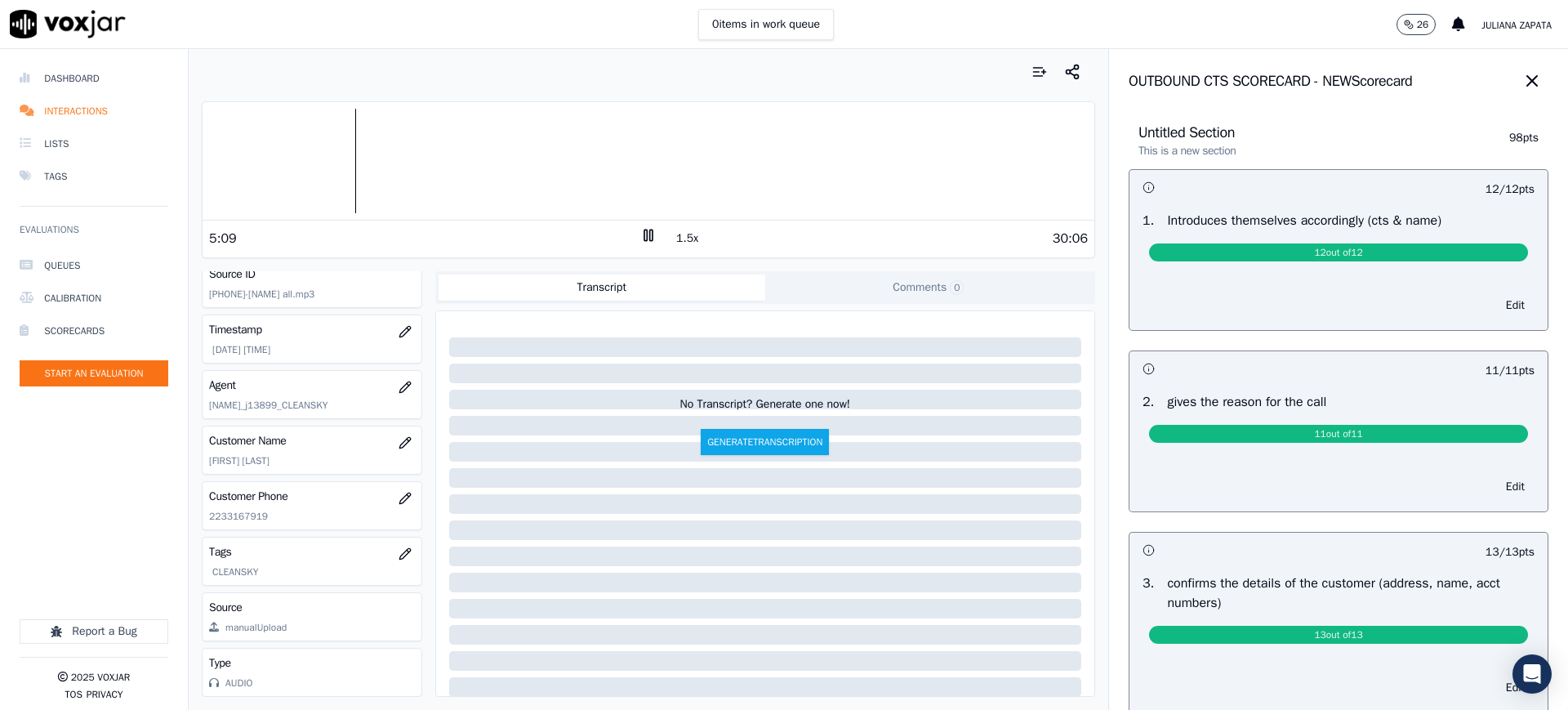 scroll, scrollTop: 0, scrollLeft: 0, axis: both 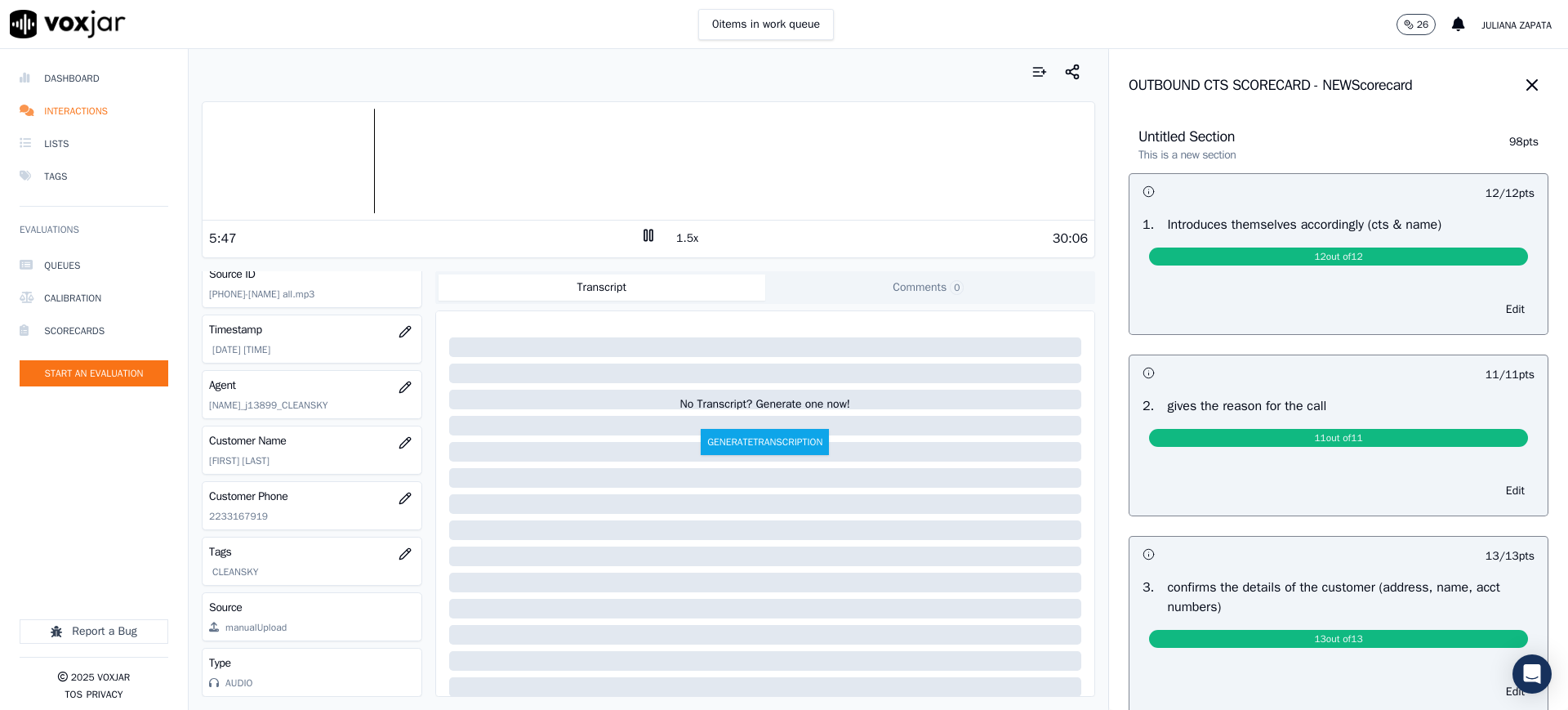 click 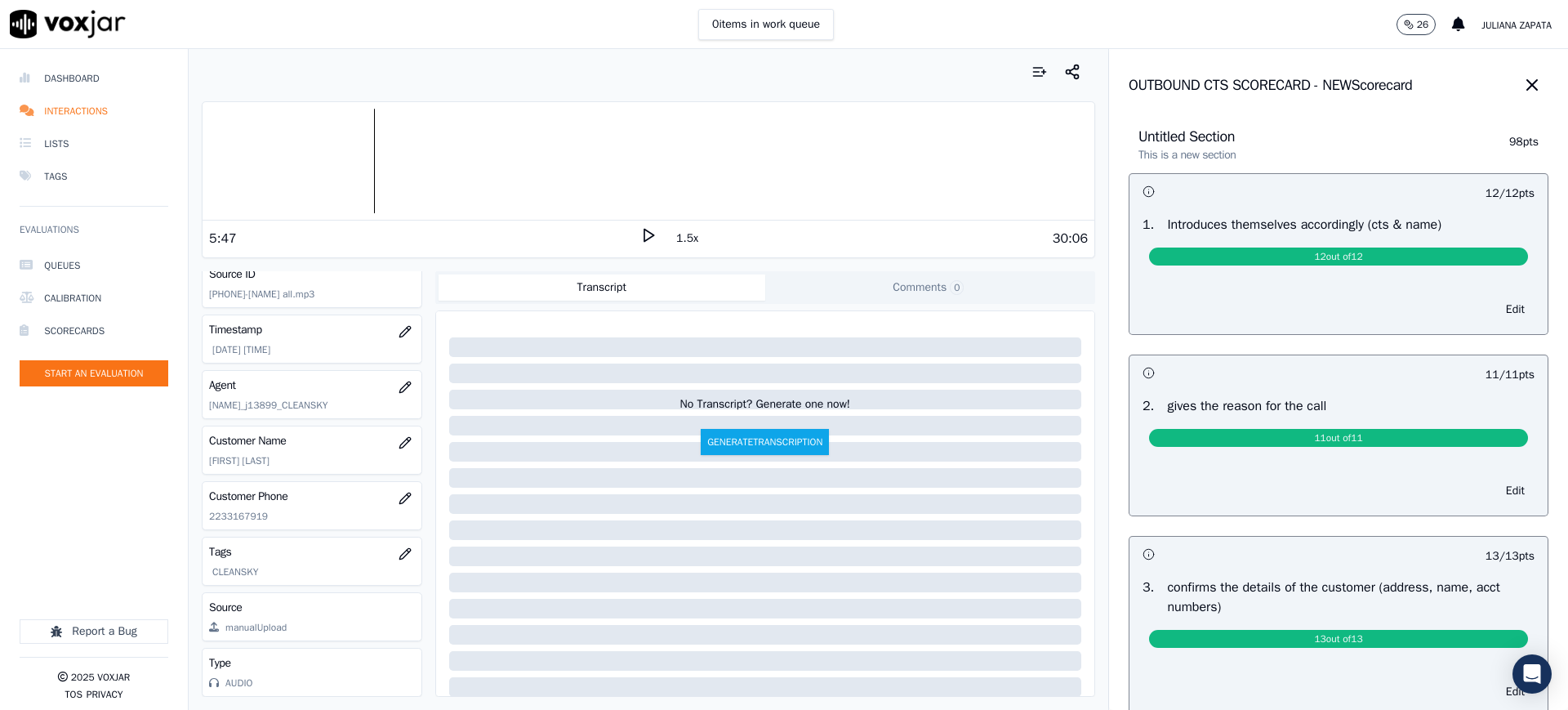 click 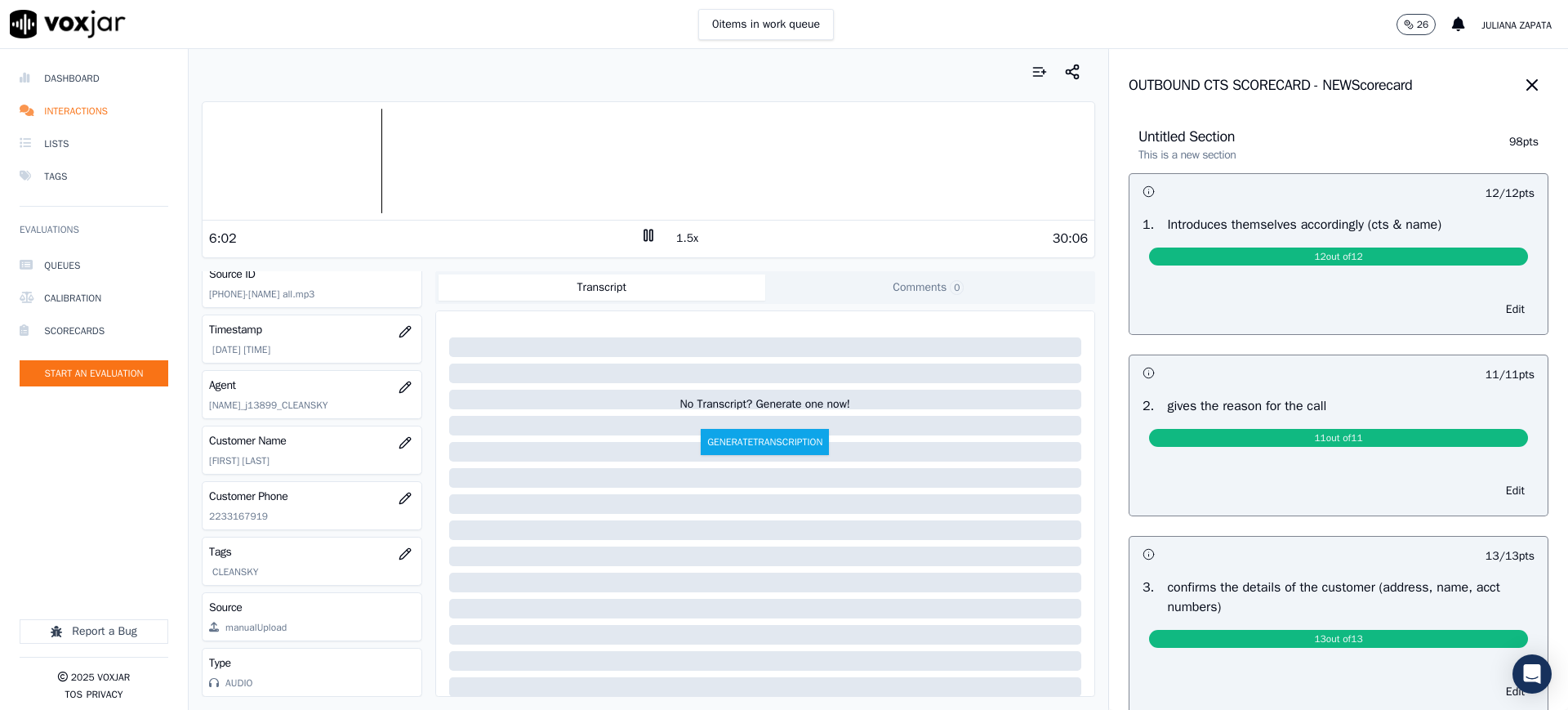 click on "1.5x" at bounding box center [687, 239] 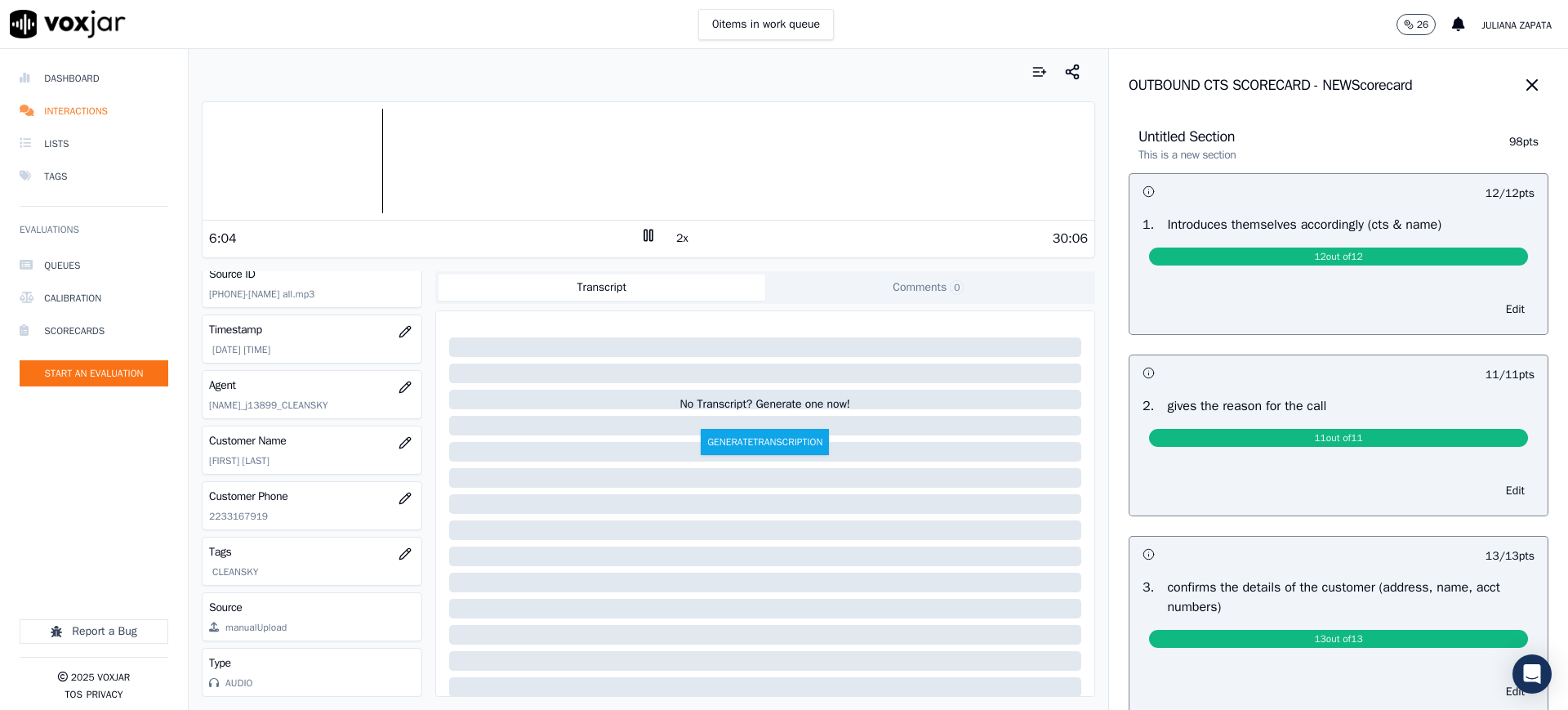 click on "2x" at bounding box center (682, 239) 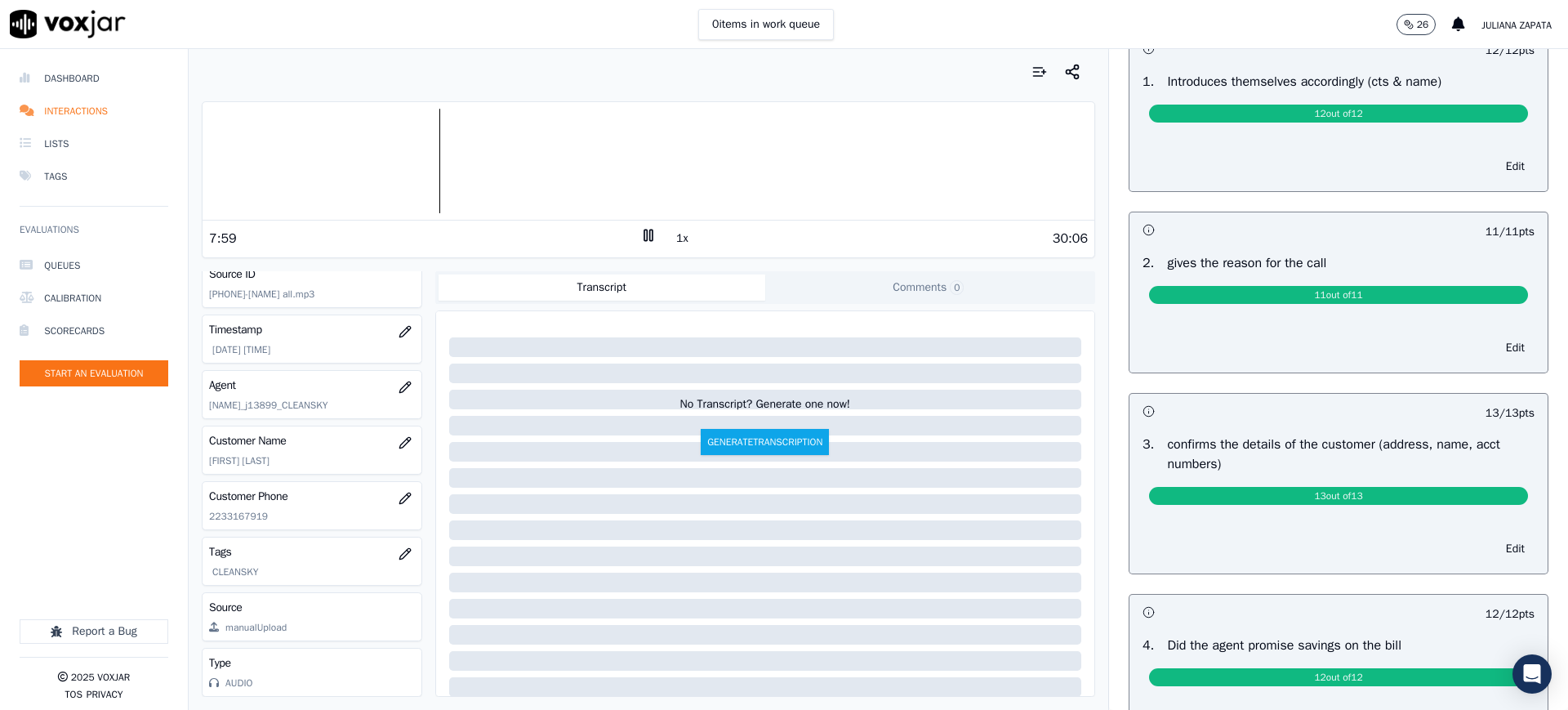 scroll, scrollTop: 0, scrollLeft: 0, axis: both 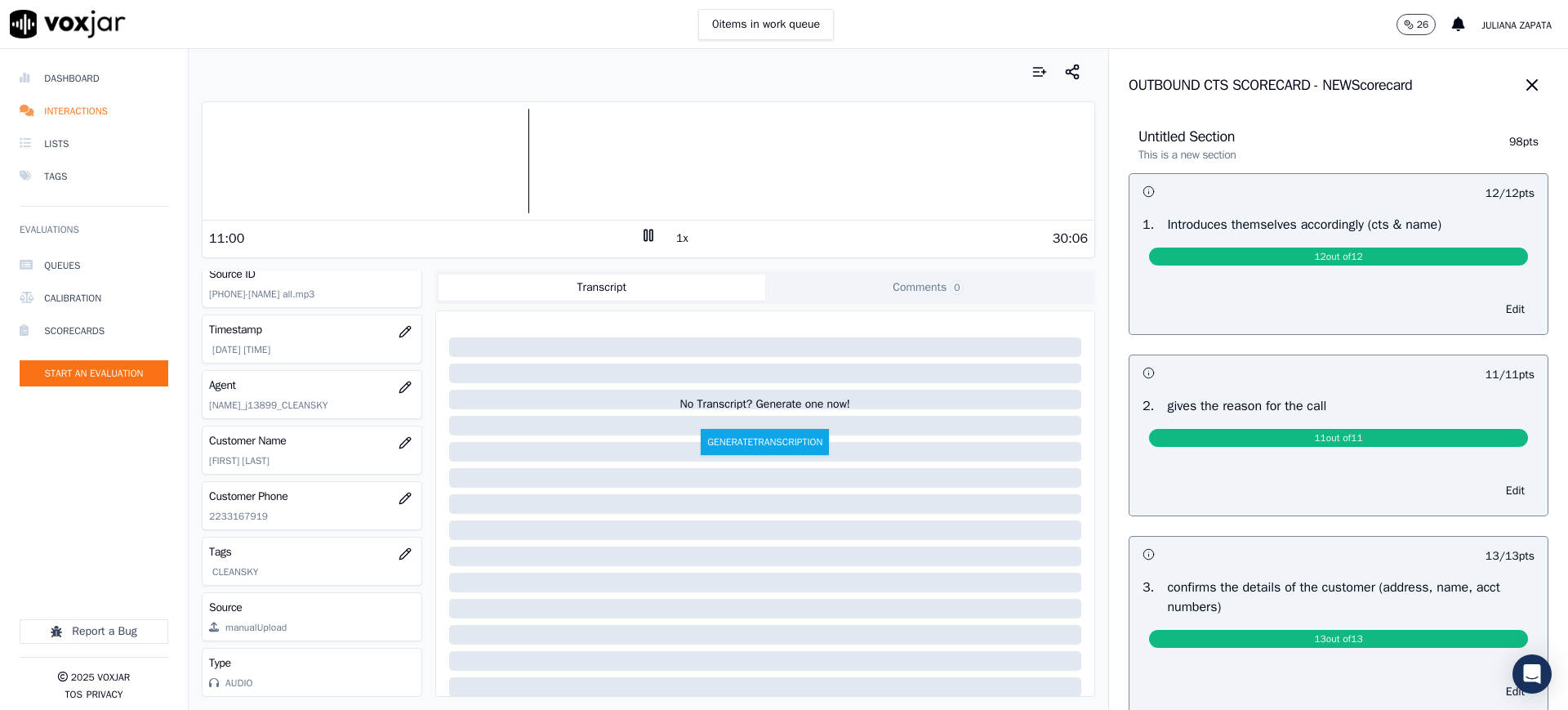 click at bounding box center [648, 161] 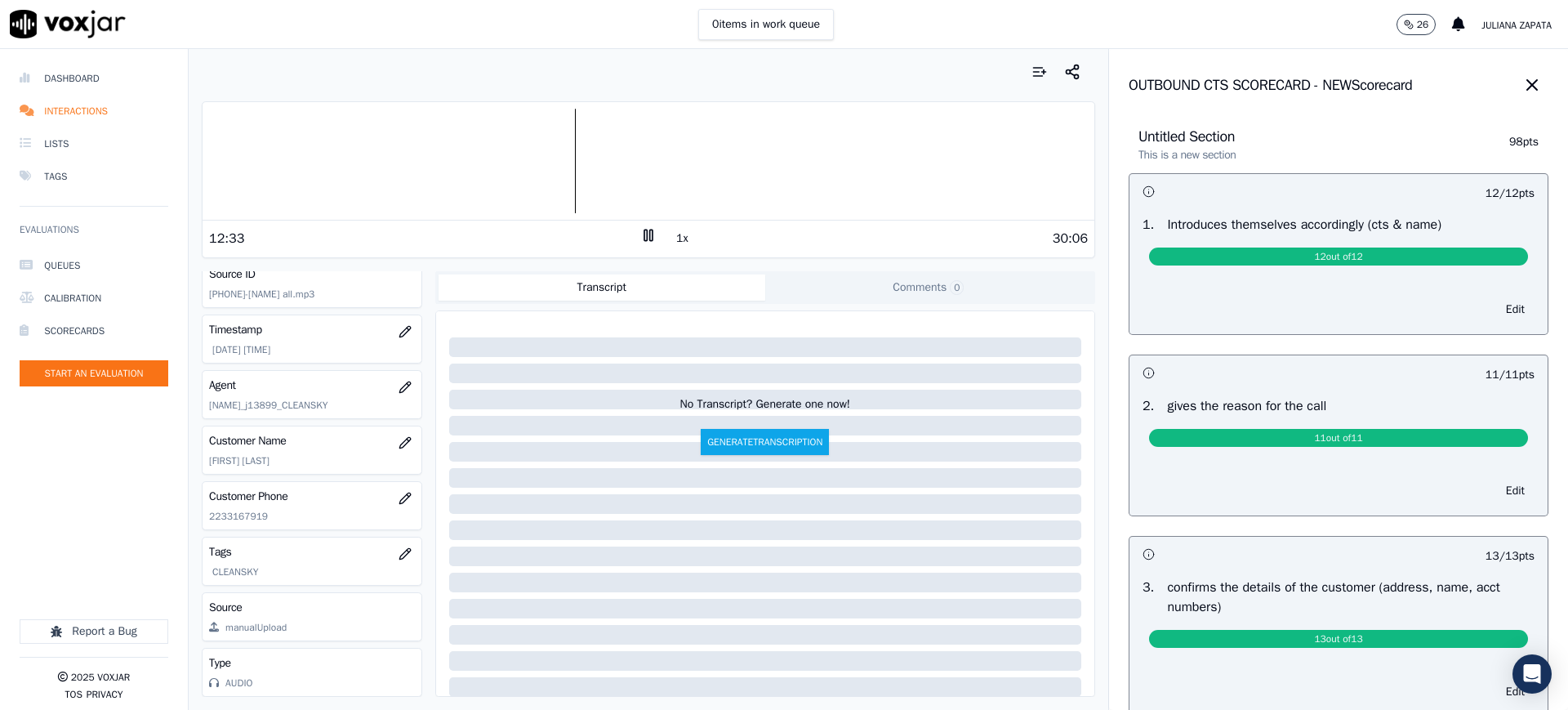 click at bounding box center (648, 161) 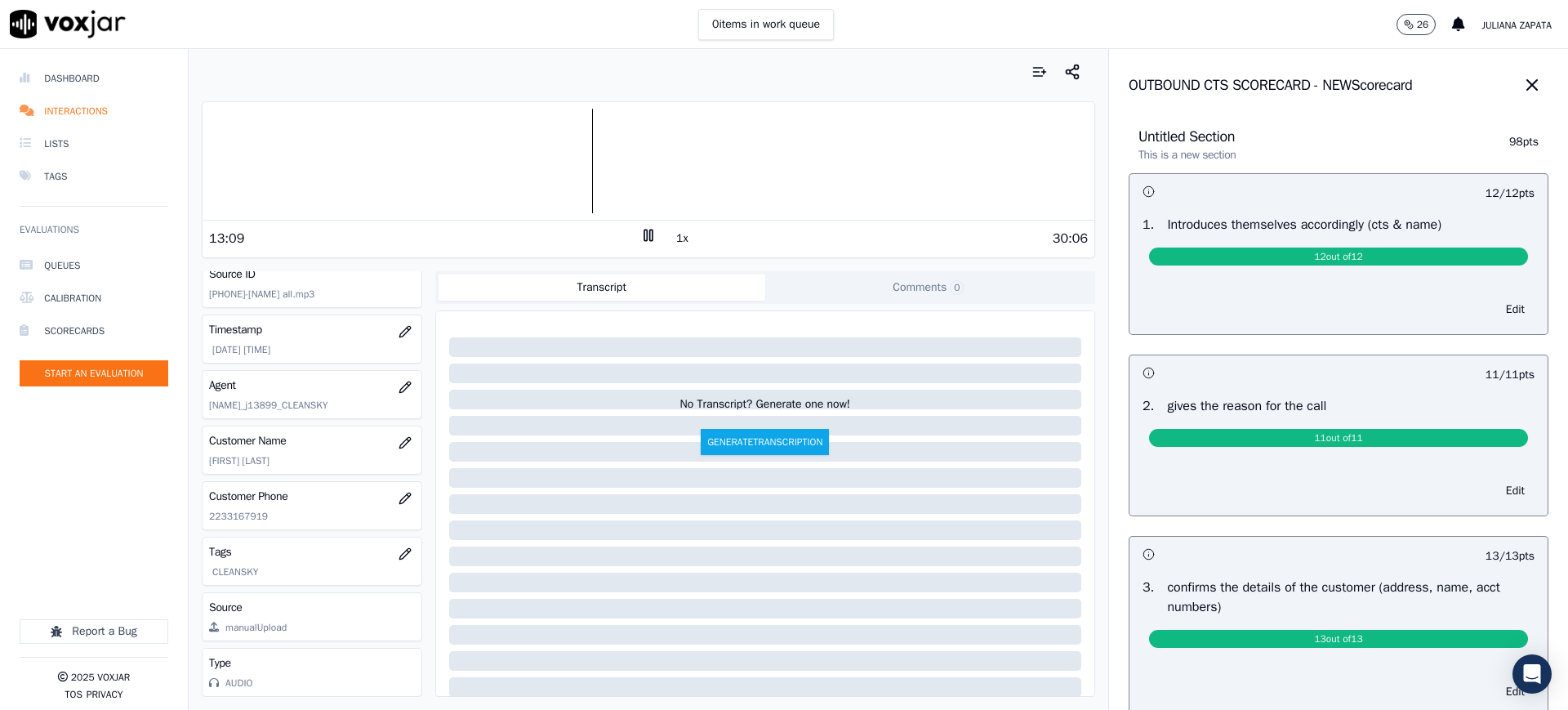 type 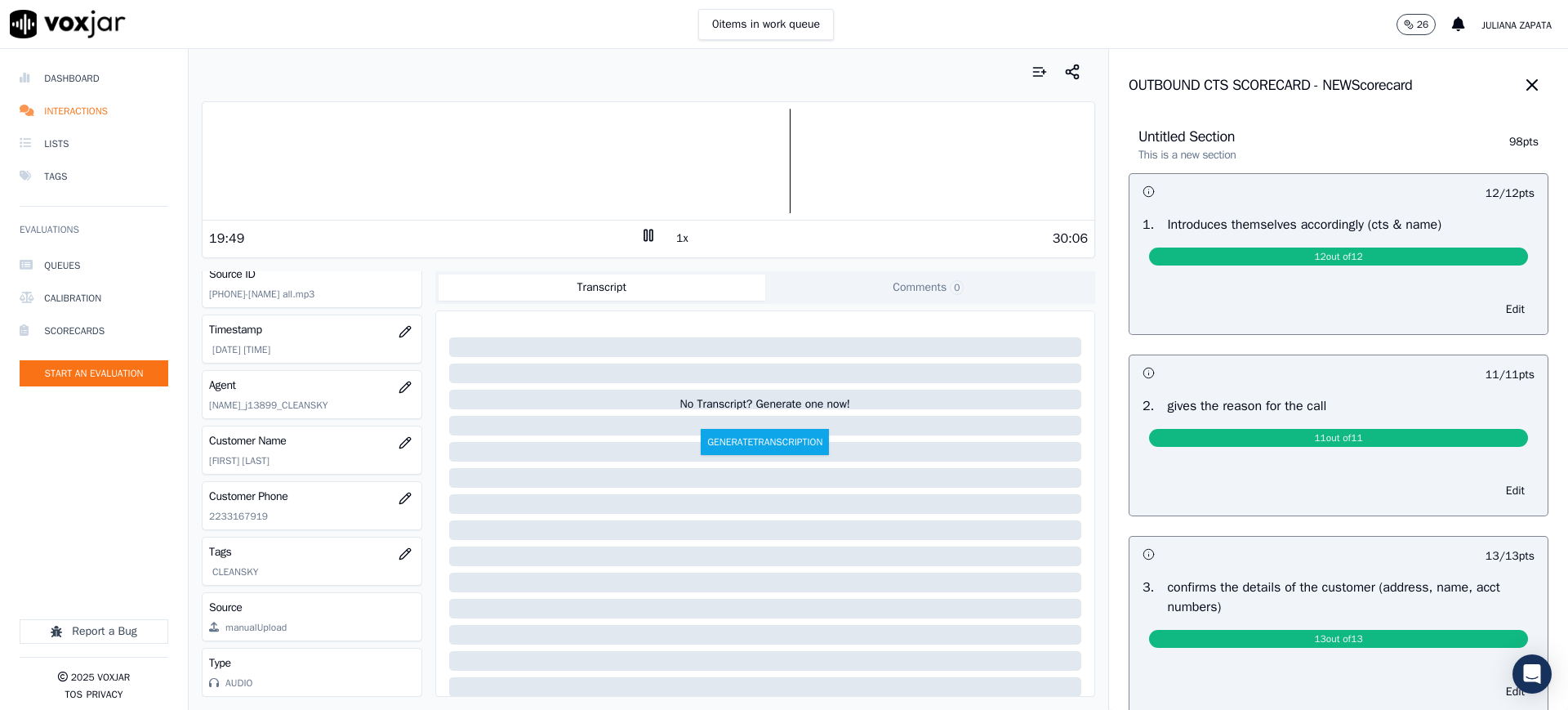 click at bounding box center [648, 161] 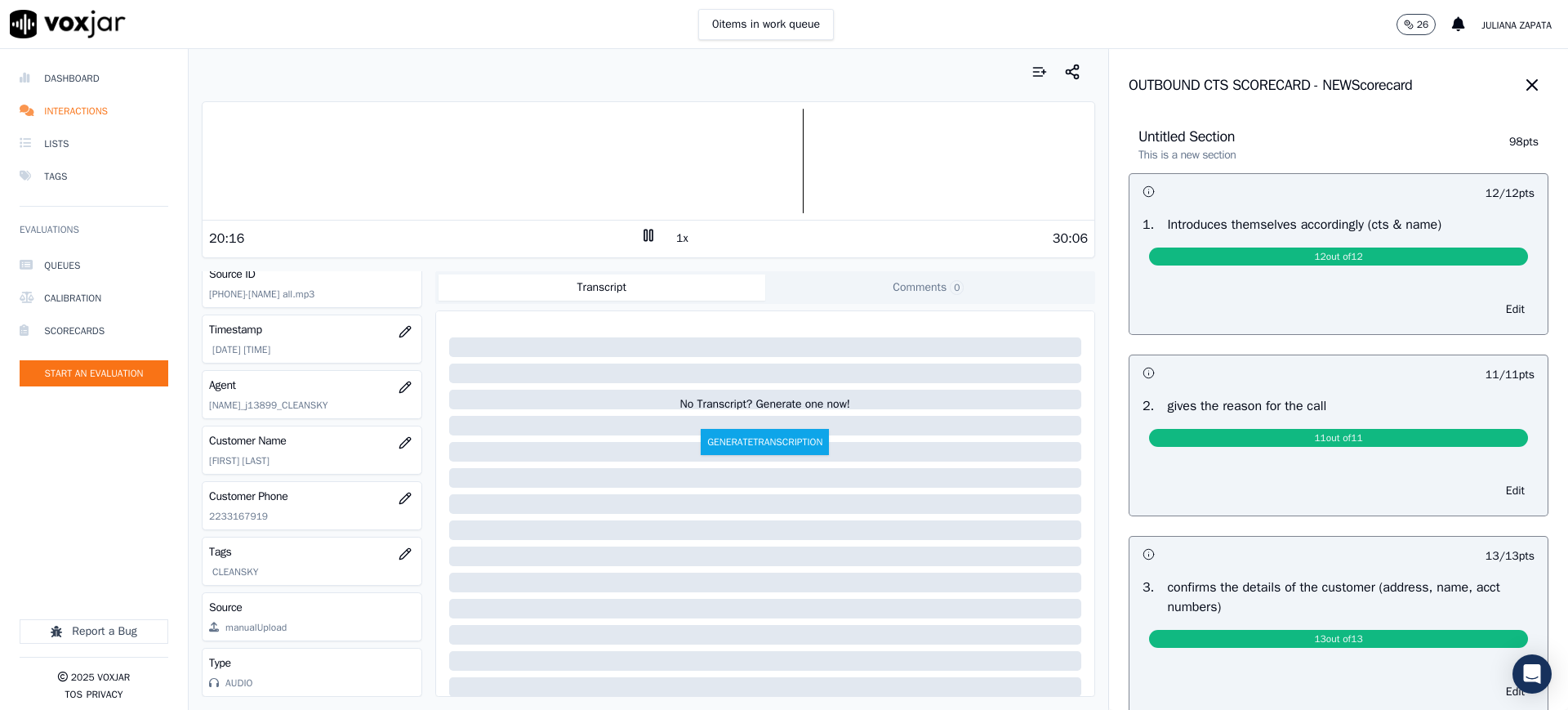 click at bounding box center (648, 161) 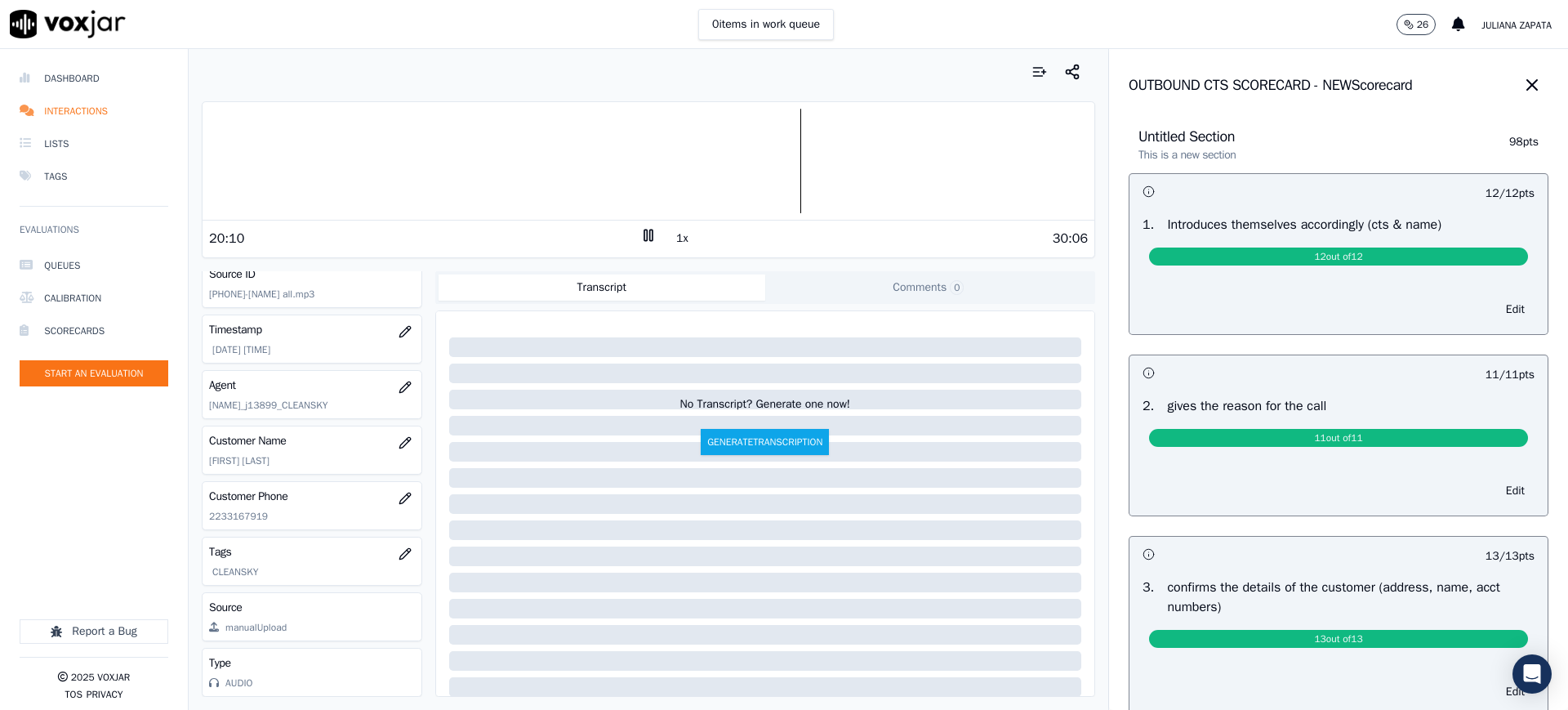 click at bounding box center [648, 161] 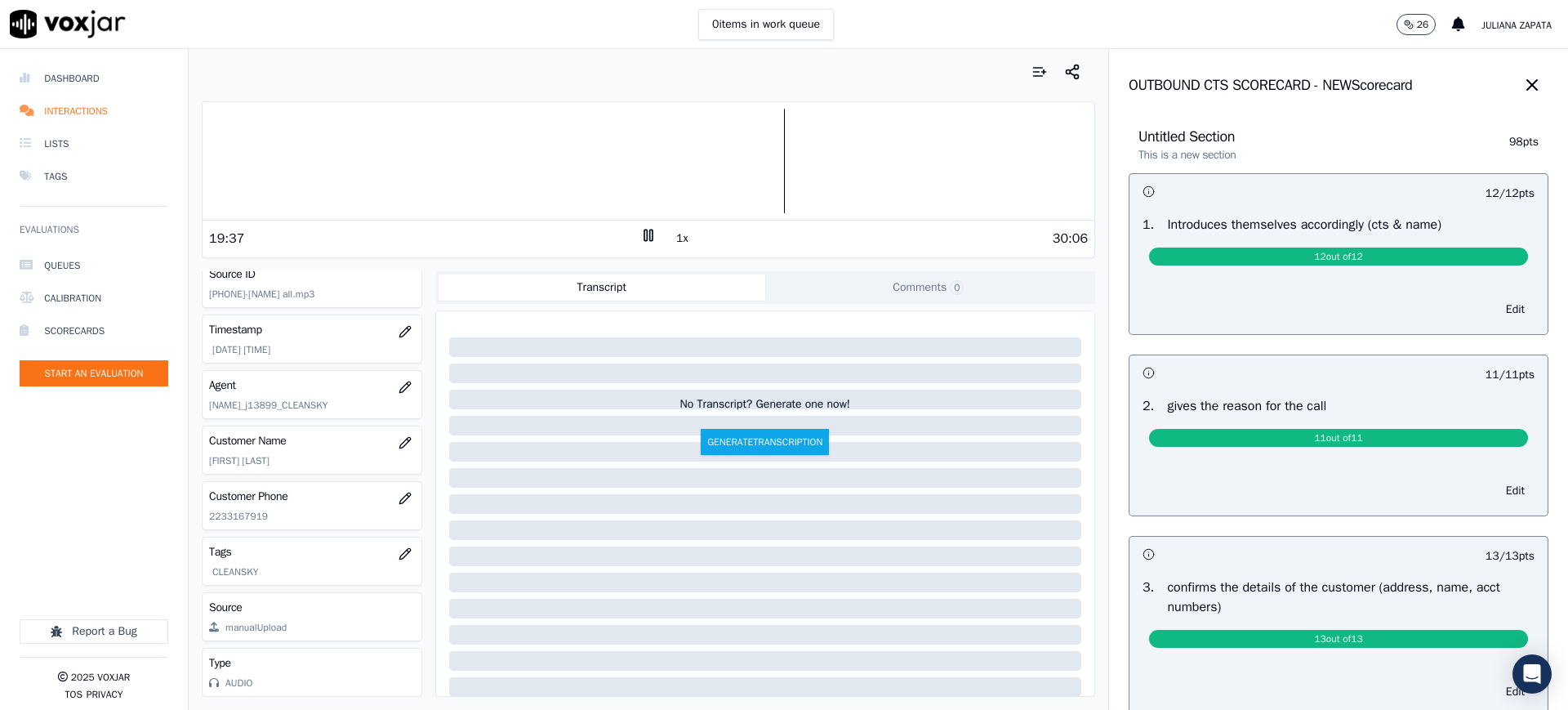 click at bounding box center (648, 161) 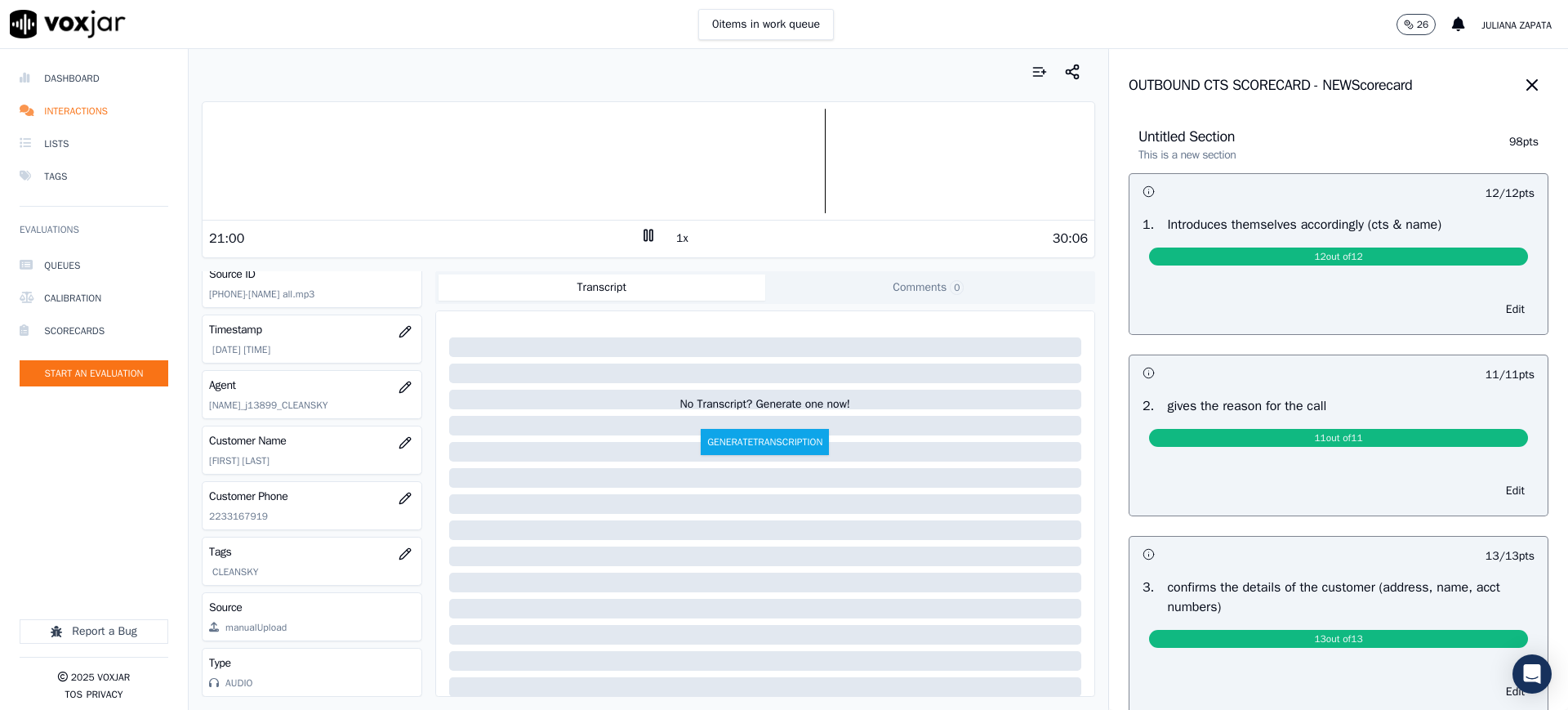 click 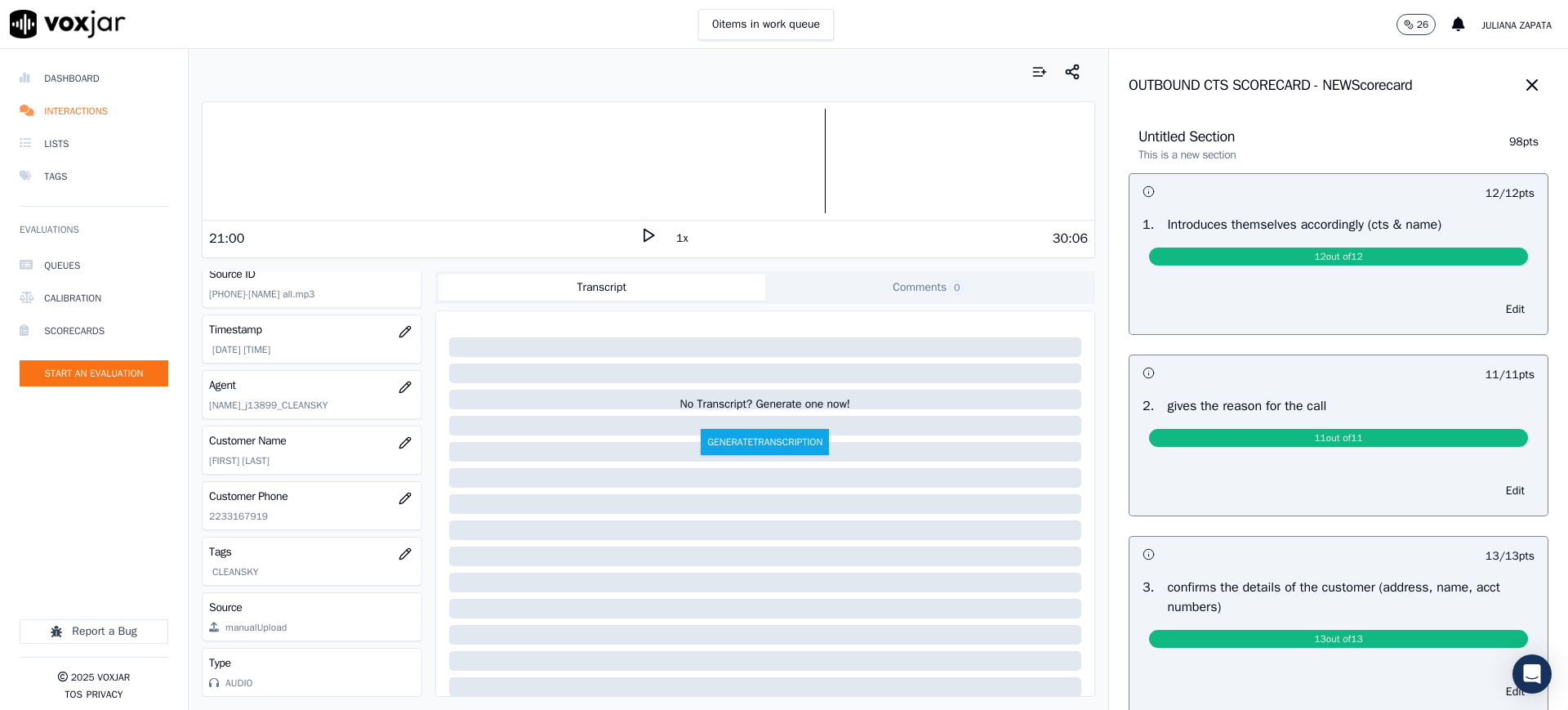 click 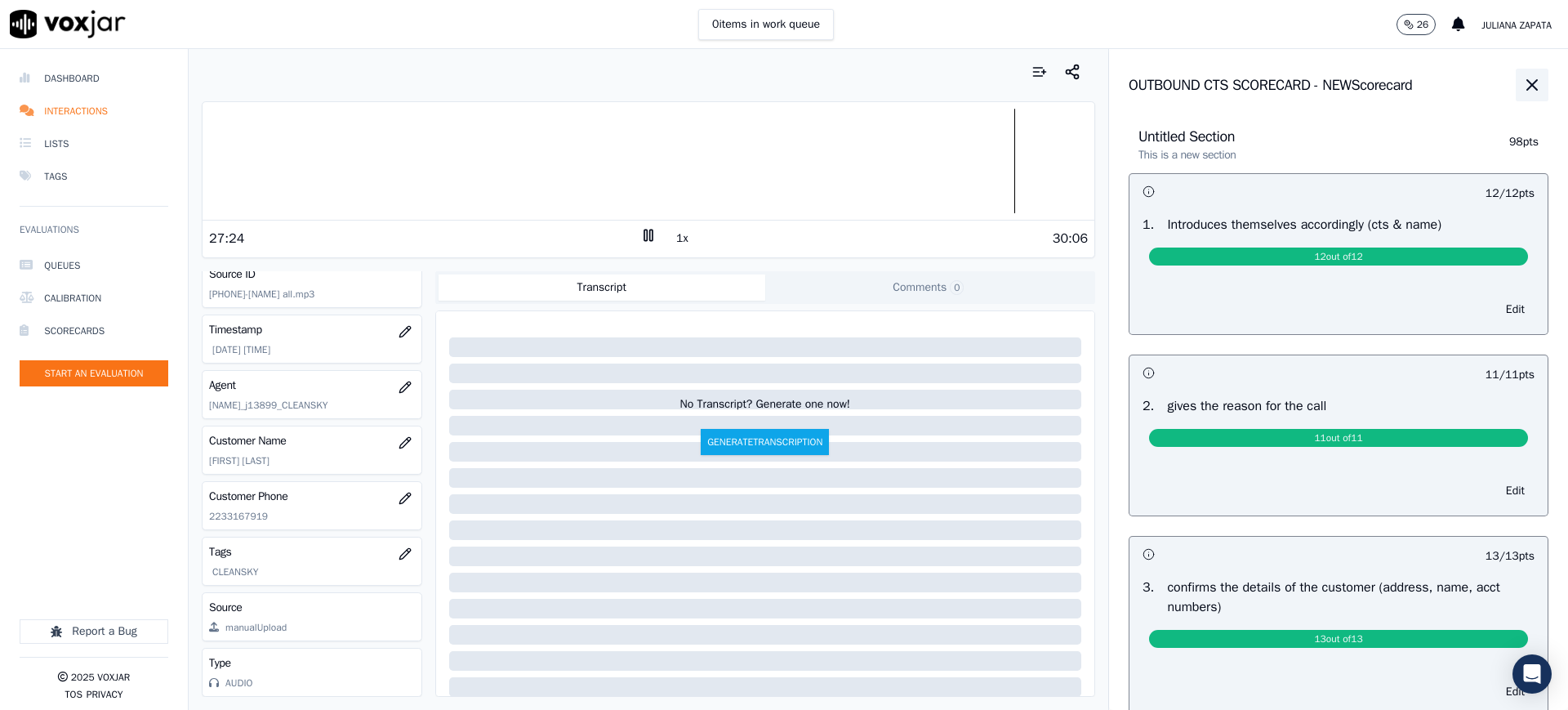 click 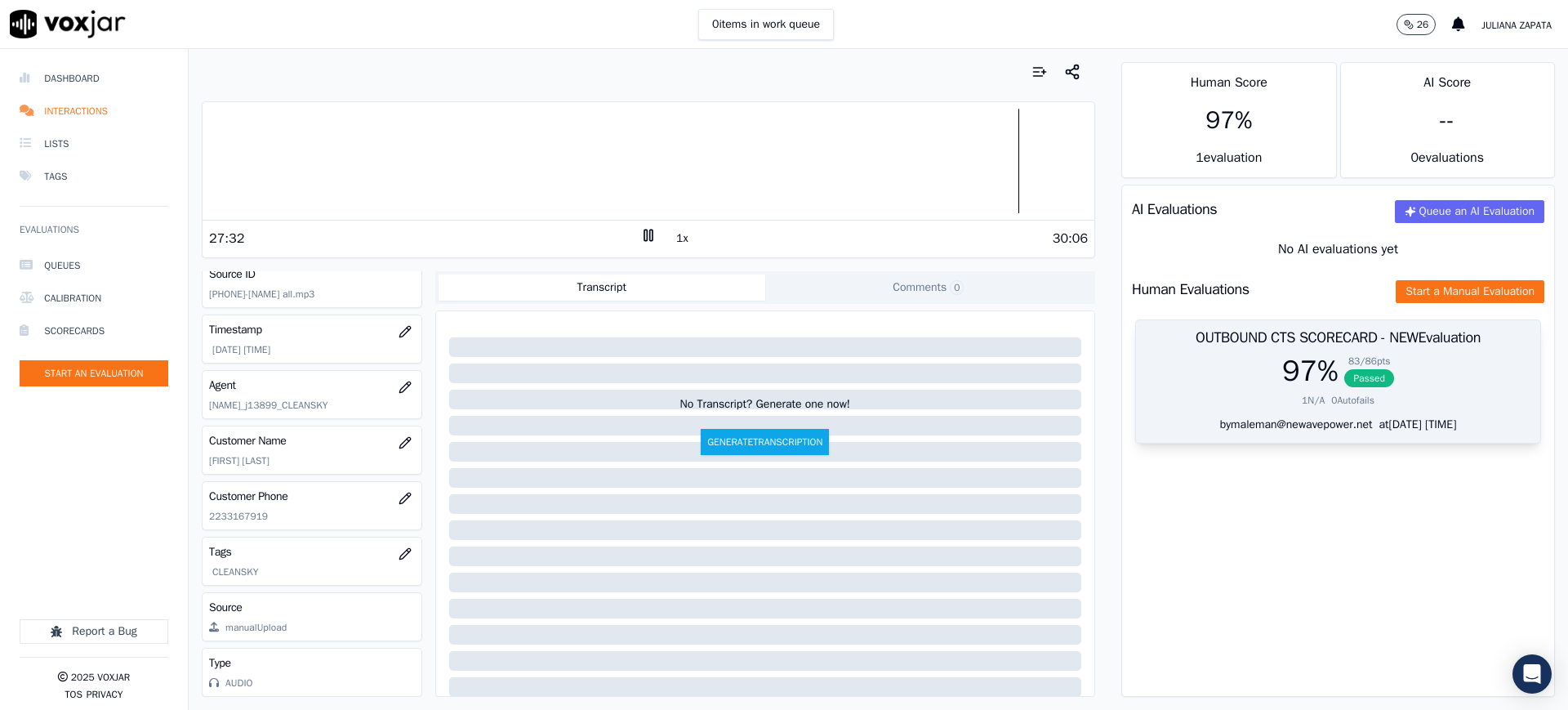 click on "Passed" at bounding box center (1369, 378) 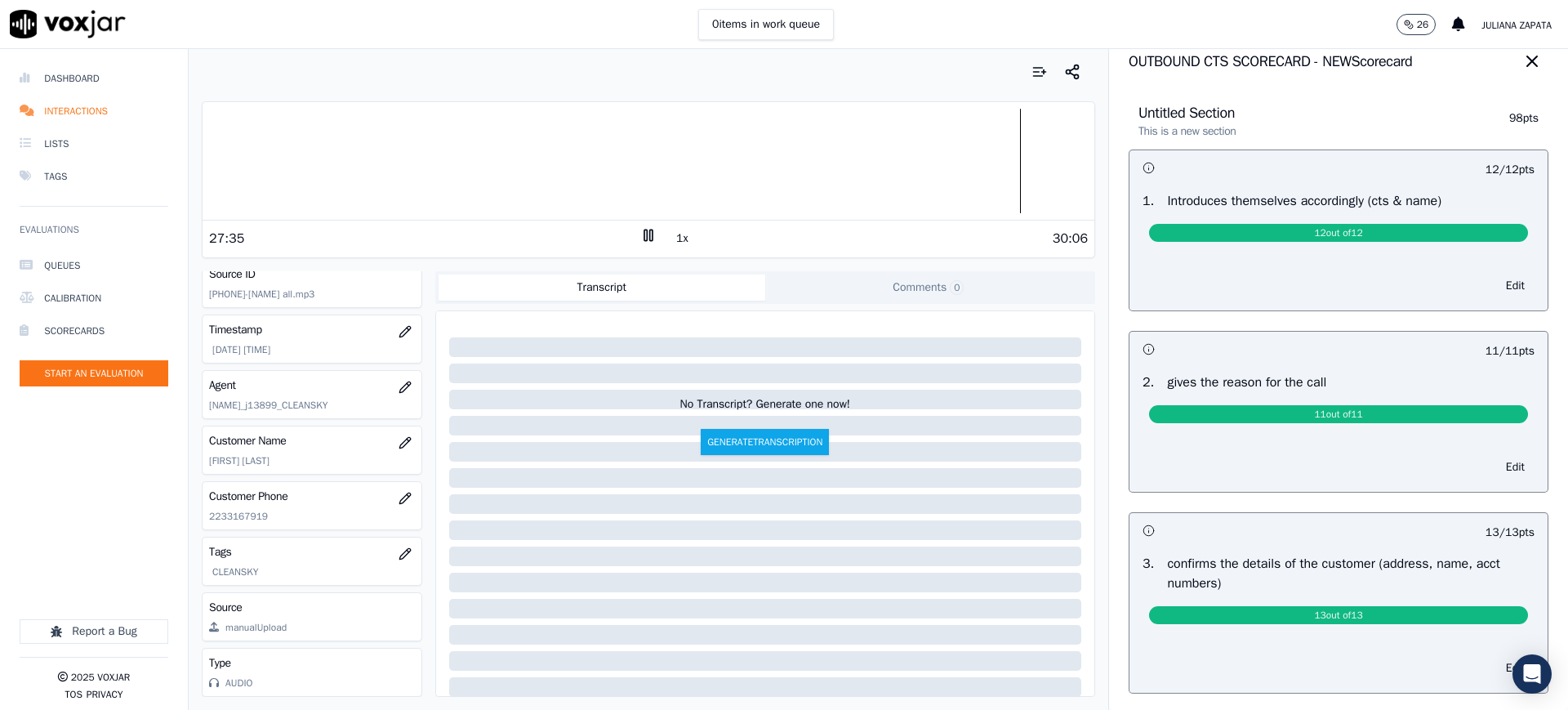 scroll, scrollTop: 0, scrollLeft: 0, axis: both 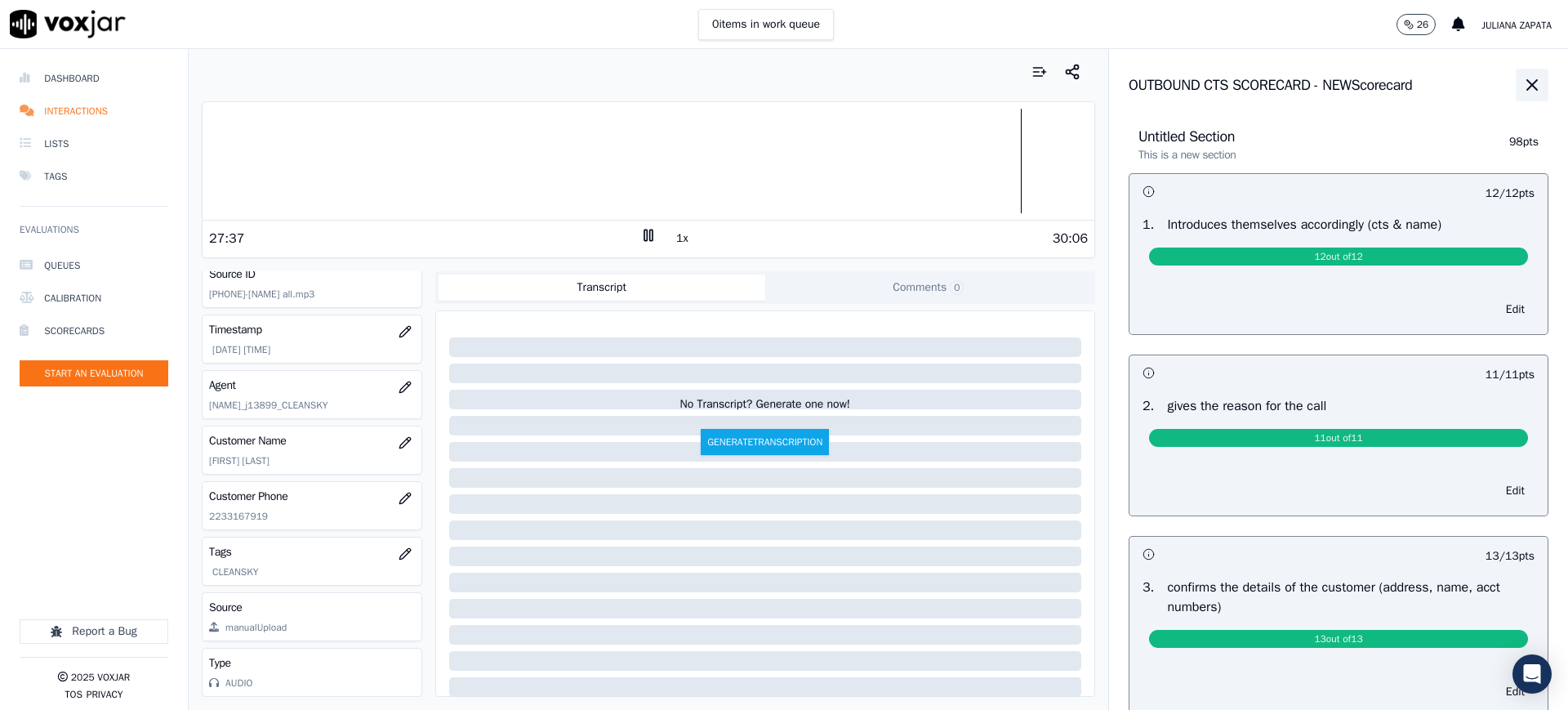 click 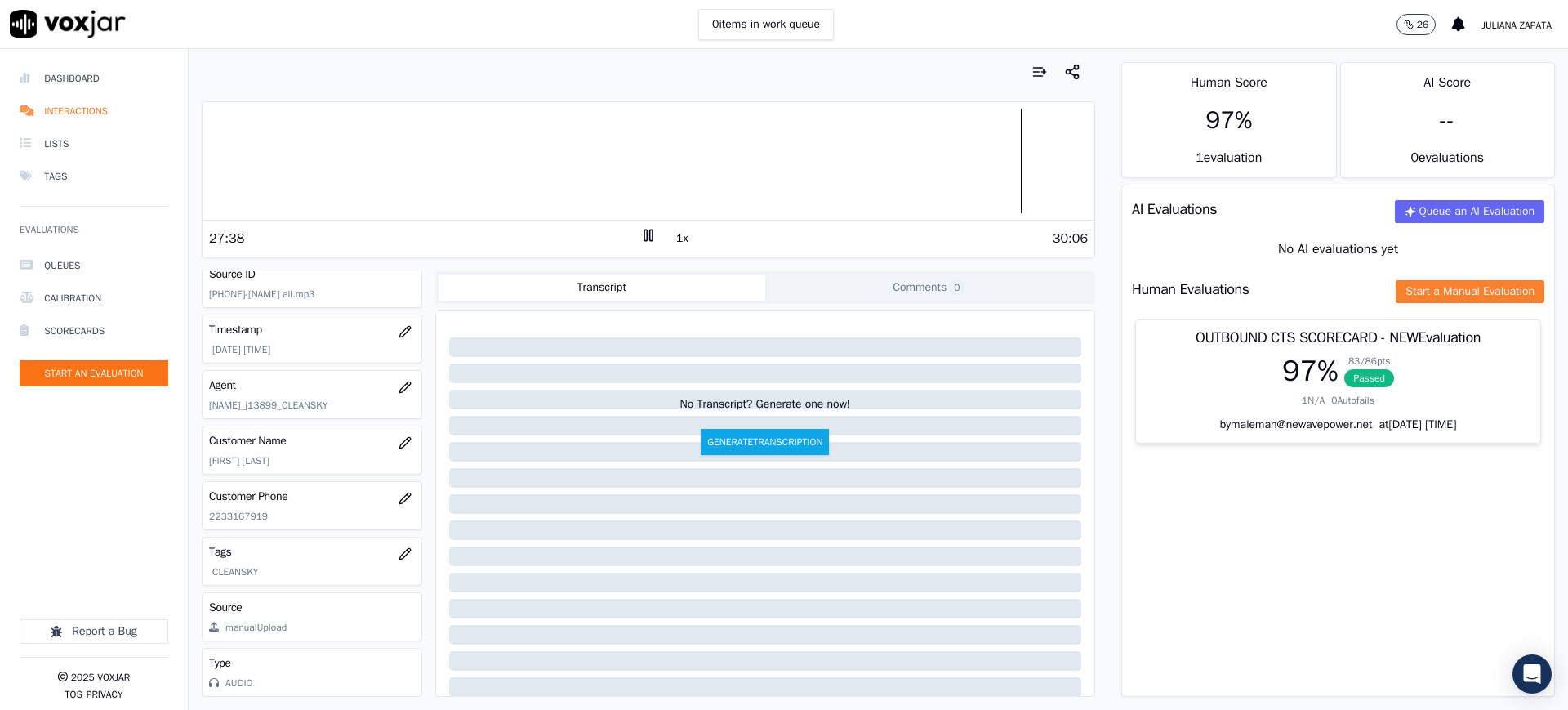 click on "Start a Manual Evaluation" 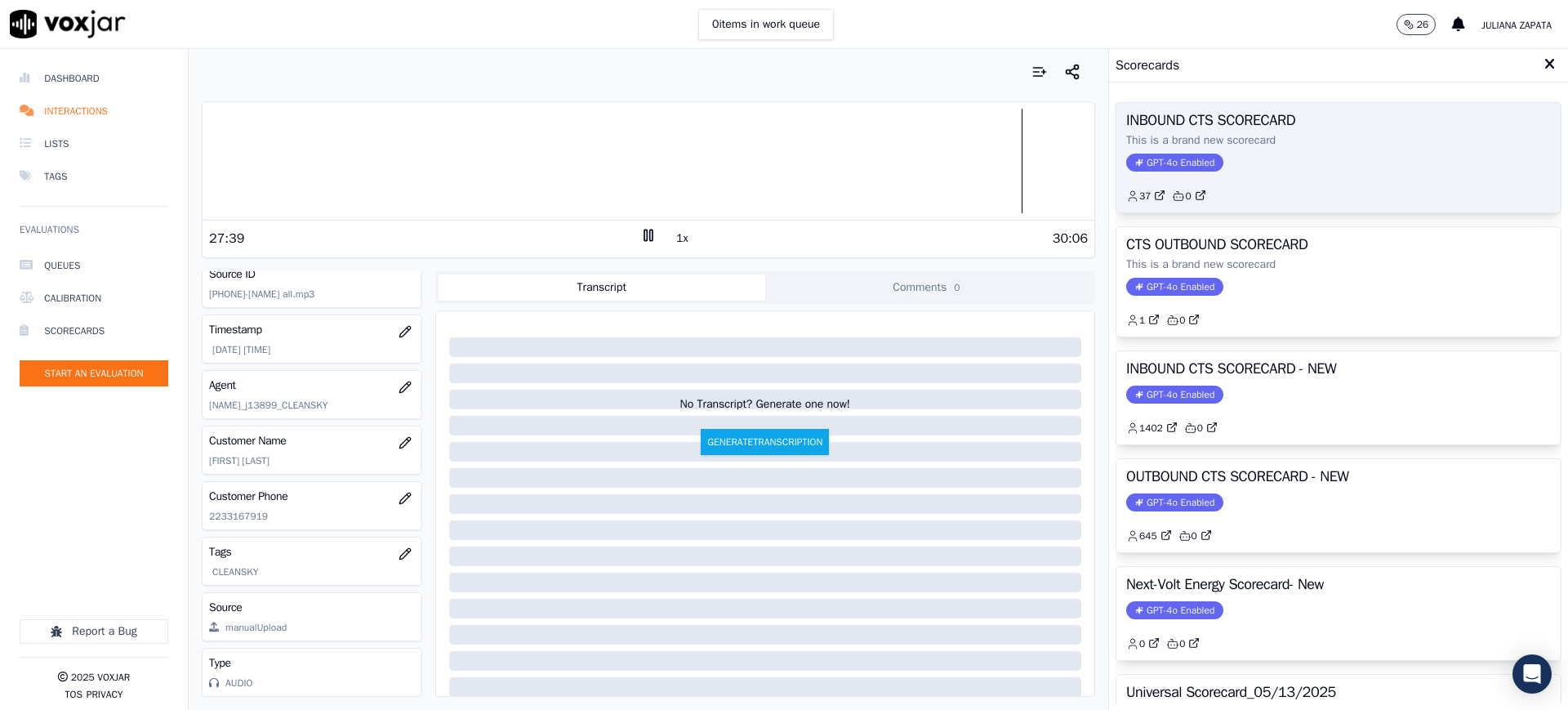 click on "GPT-4o Enabled" at bounding box center [1174, 163] 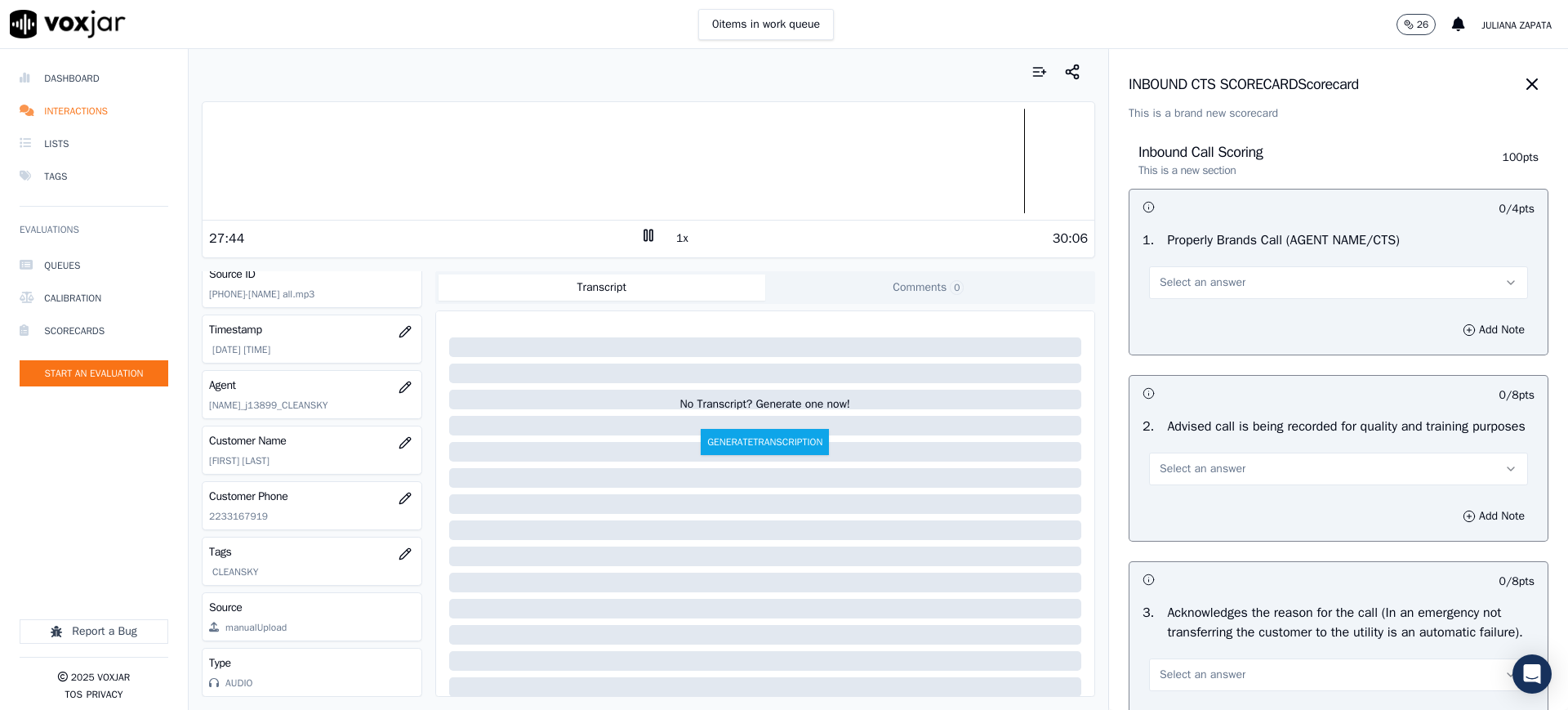 scroll, scrollTop: 0, scrollLeft: 0, axis: both 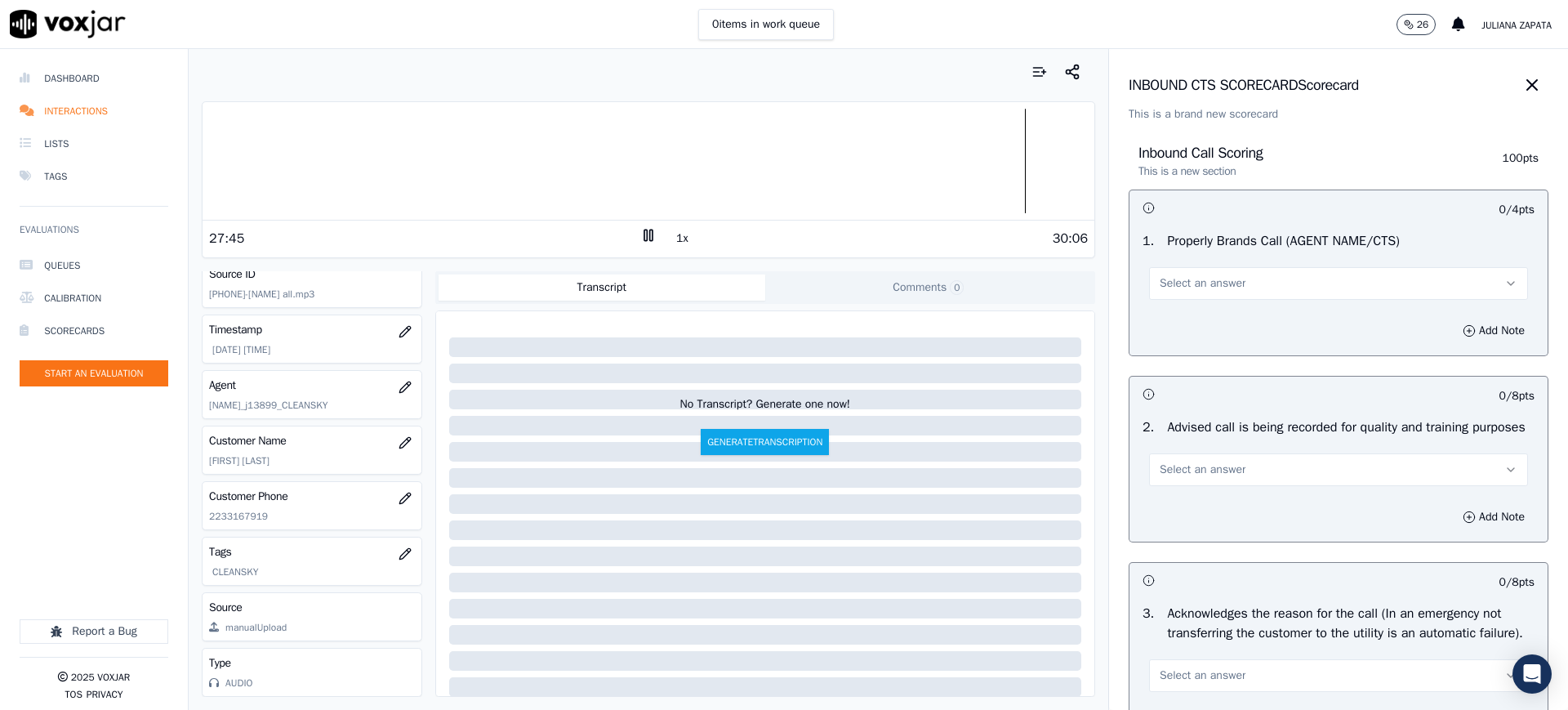 click on "Select an answer" at bounding box center (1202, 284) 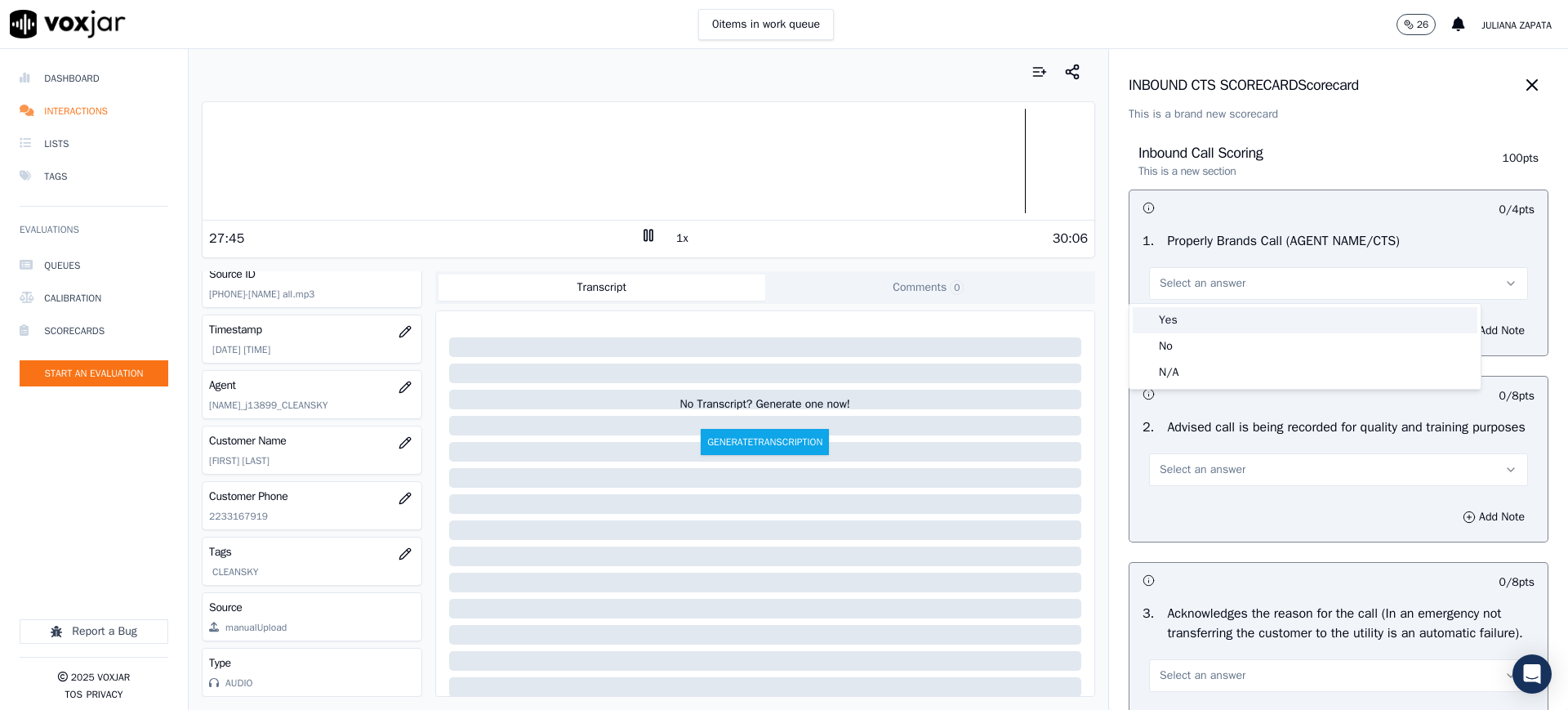 drag, startPoint x: 1185, startPoint y: 320, endPoint x: 1173, endPoint y: 377, distance: 58.24946 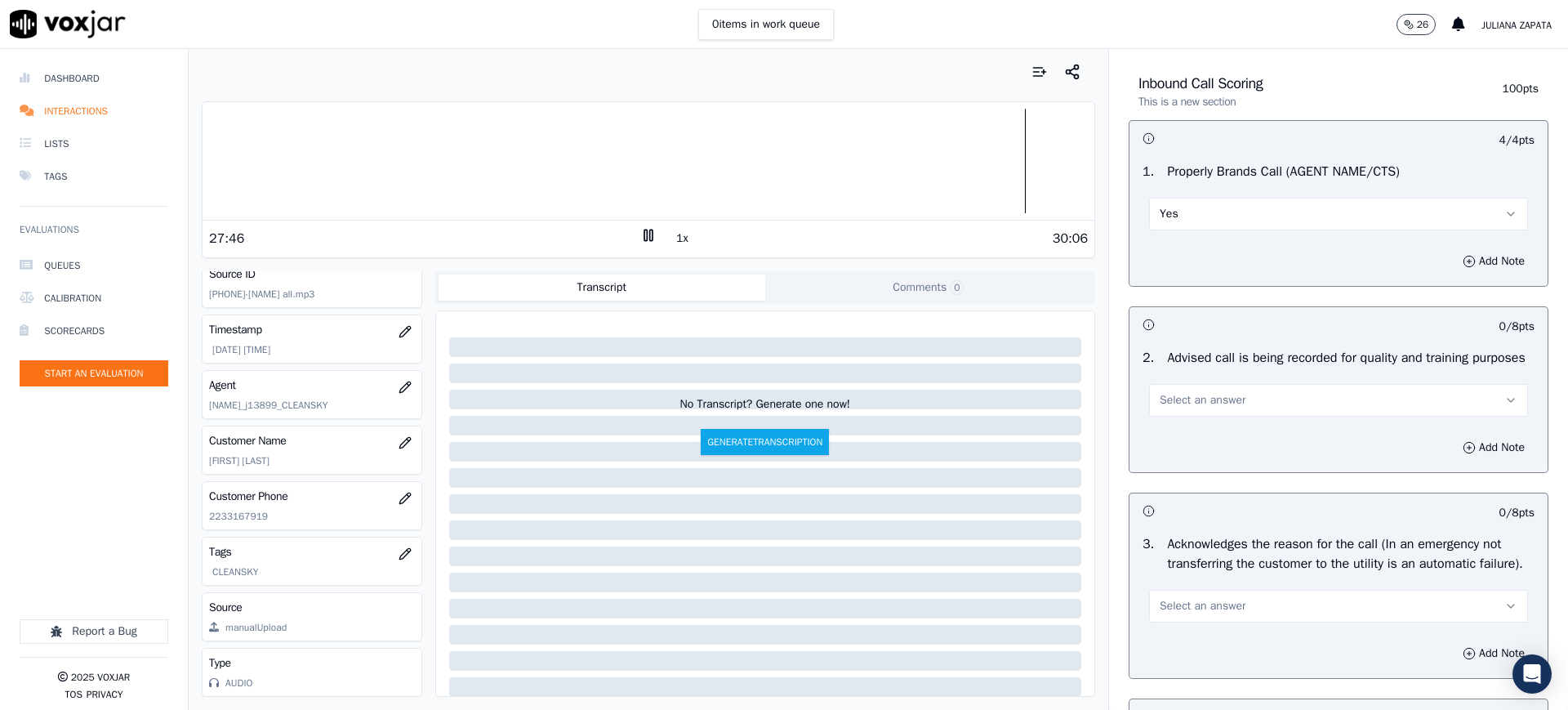 scroll, scrollTop: 306, scrollLeft: 0, axis: vertical 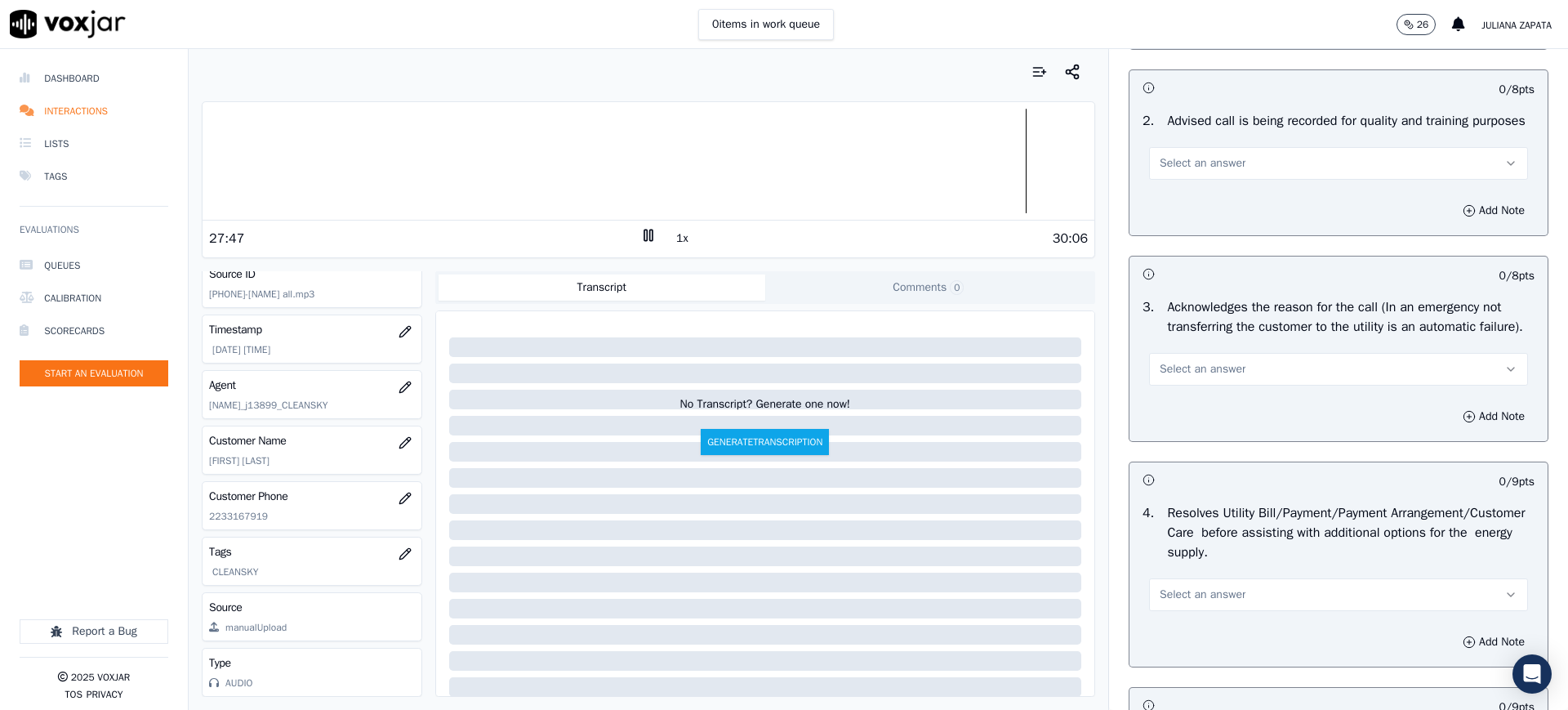 click on "Select an answer" at bounding box center [1202, 163] 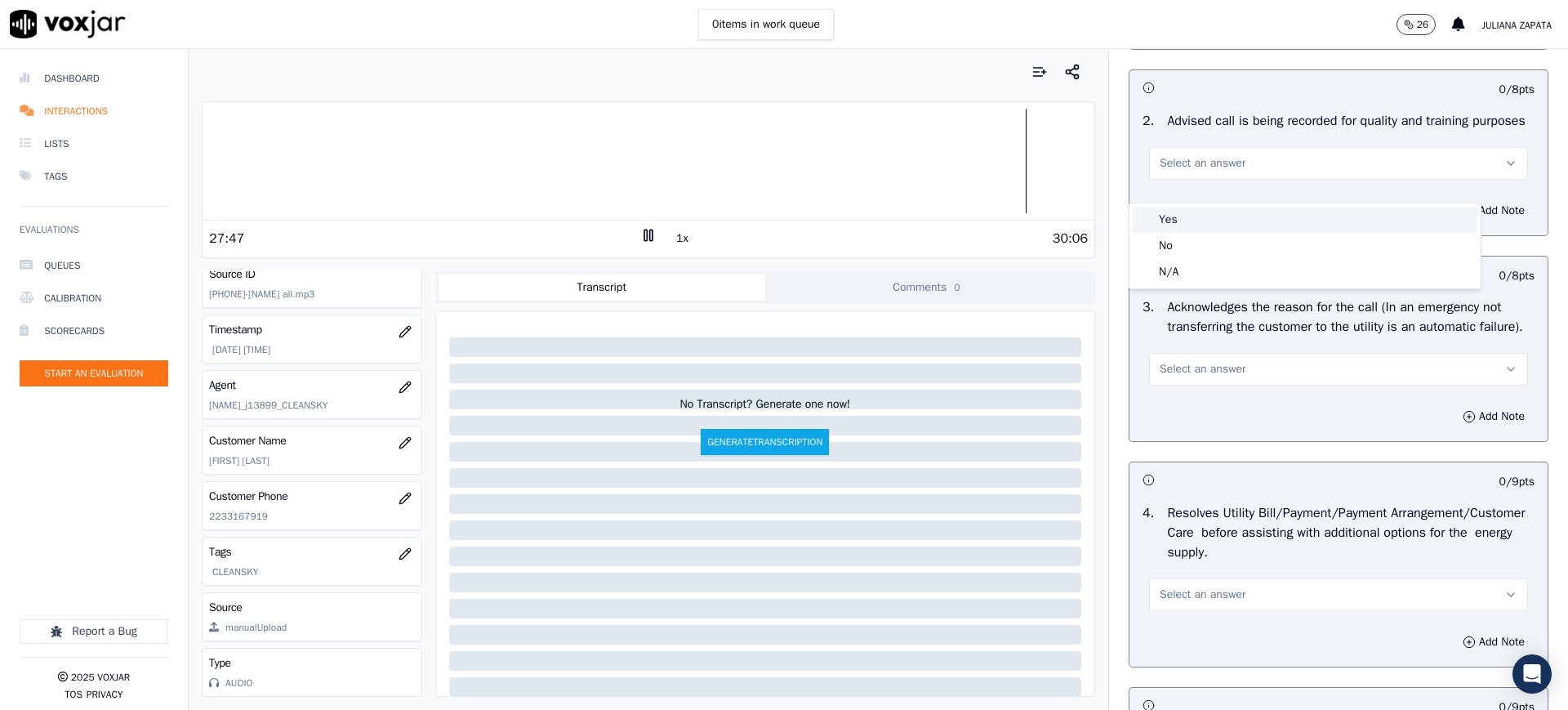 click on "Yes" at bounding box center (1305, 220) 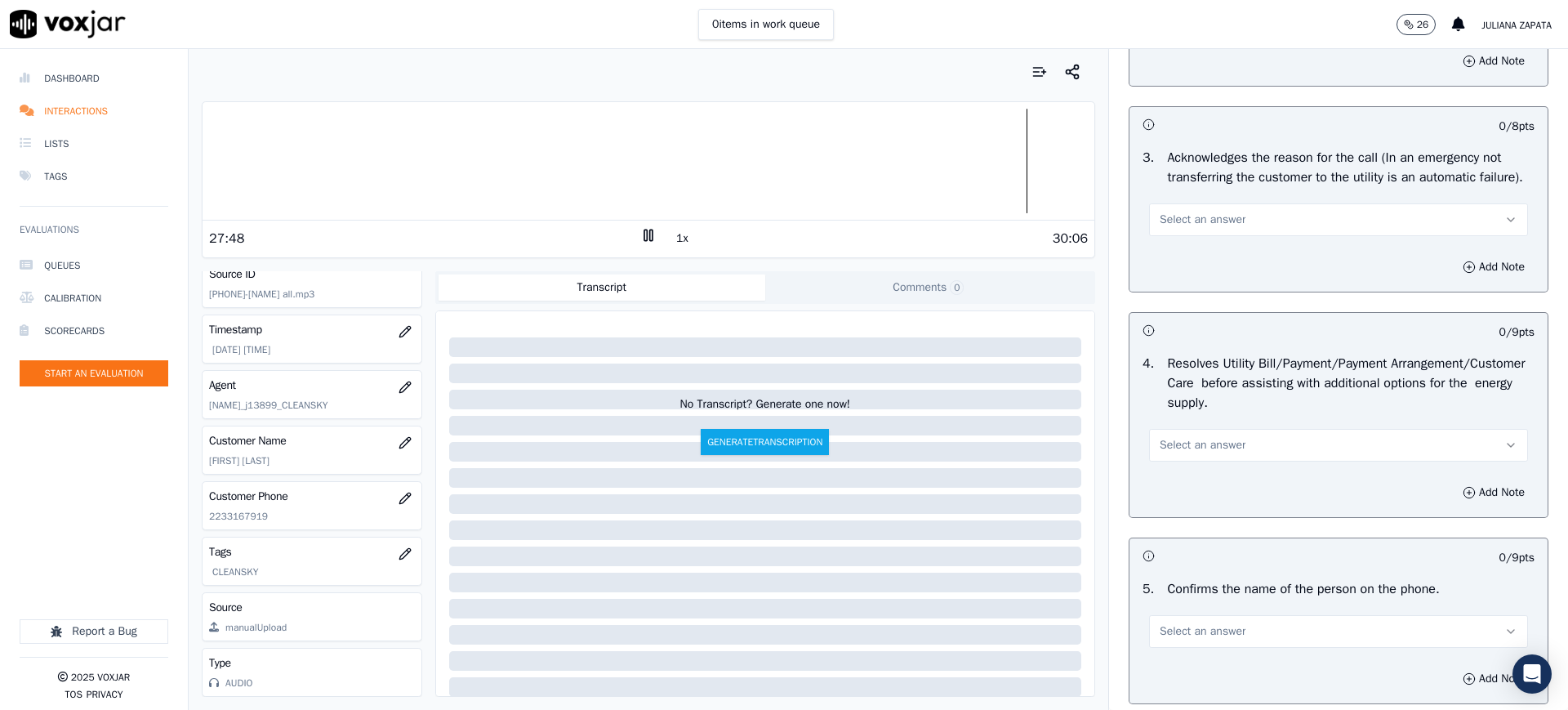 scroll, scrollTop: 511, scrollLeft: 0, axis: vertical 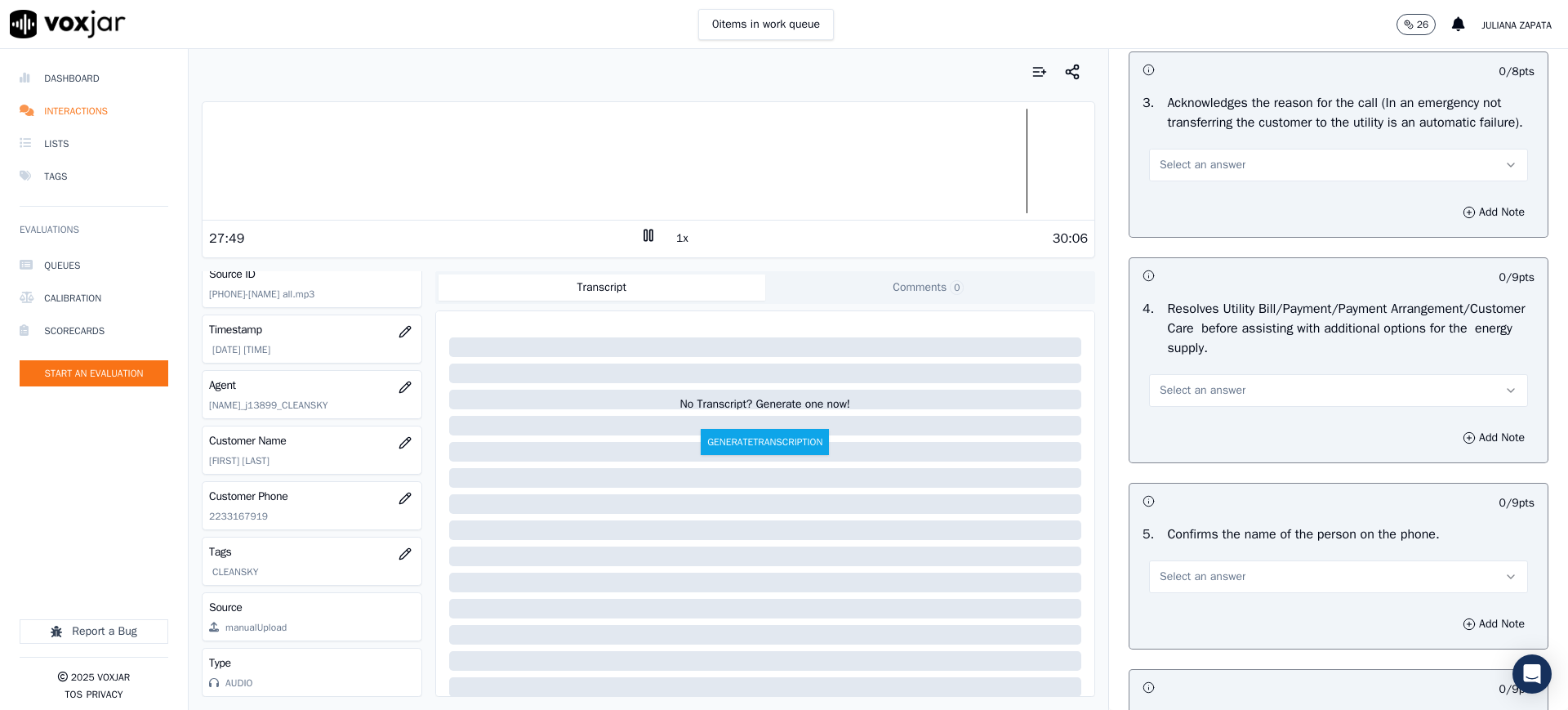 click on "Select an answer" at bounding box center [1202, 165] 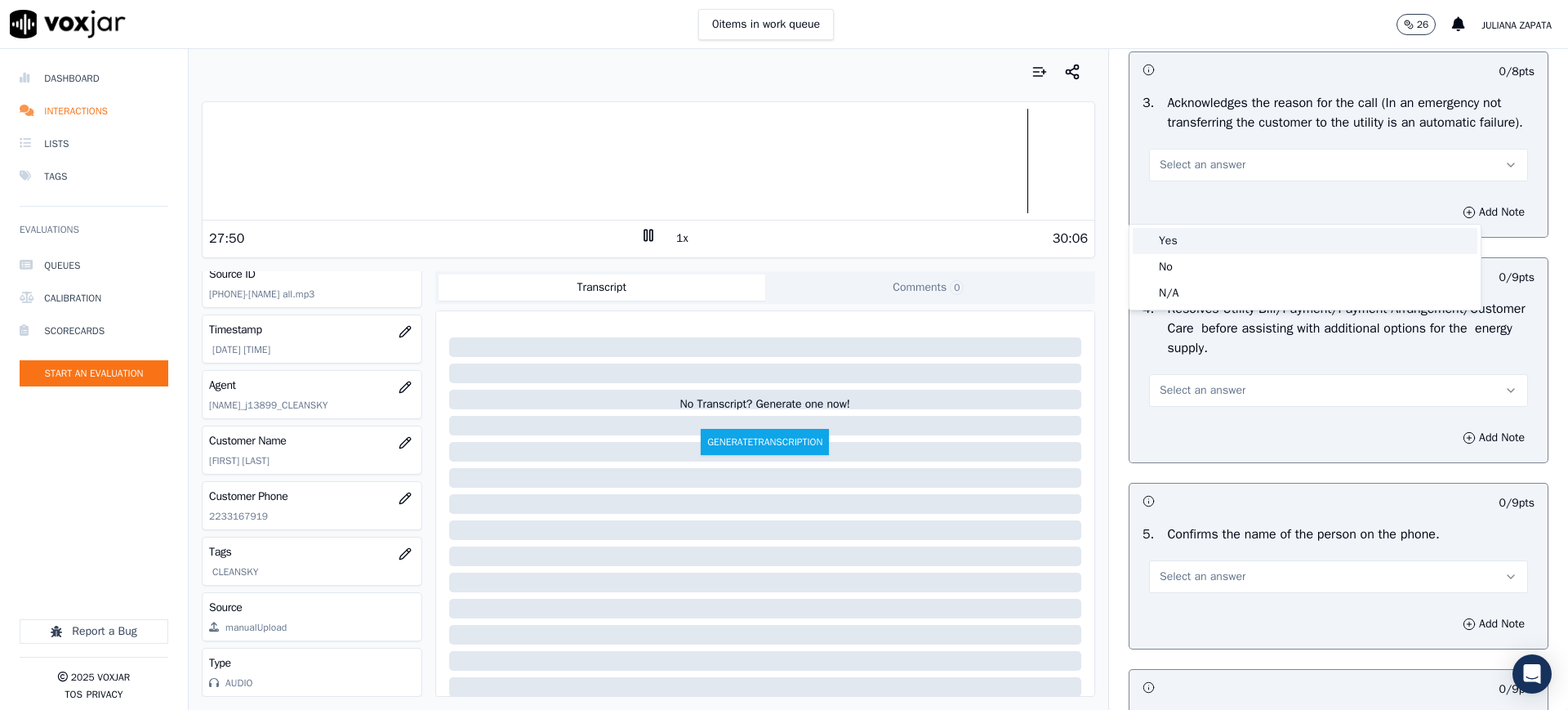 click on "Yes" at bounding box center (1305, 241) 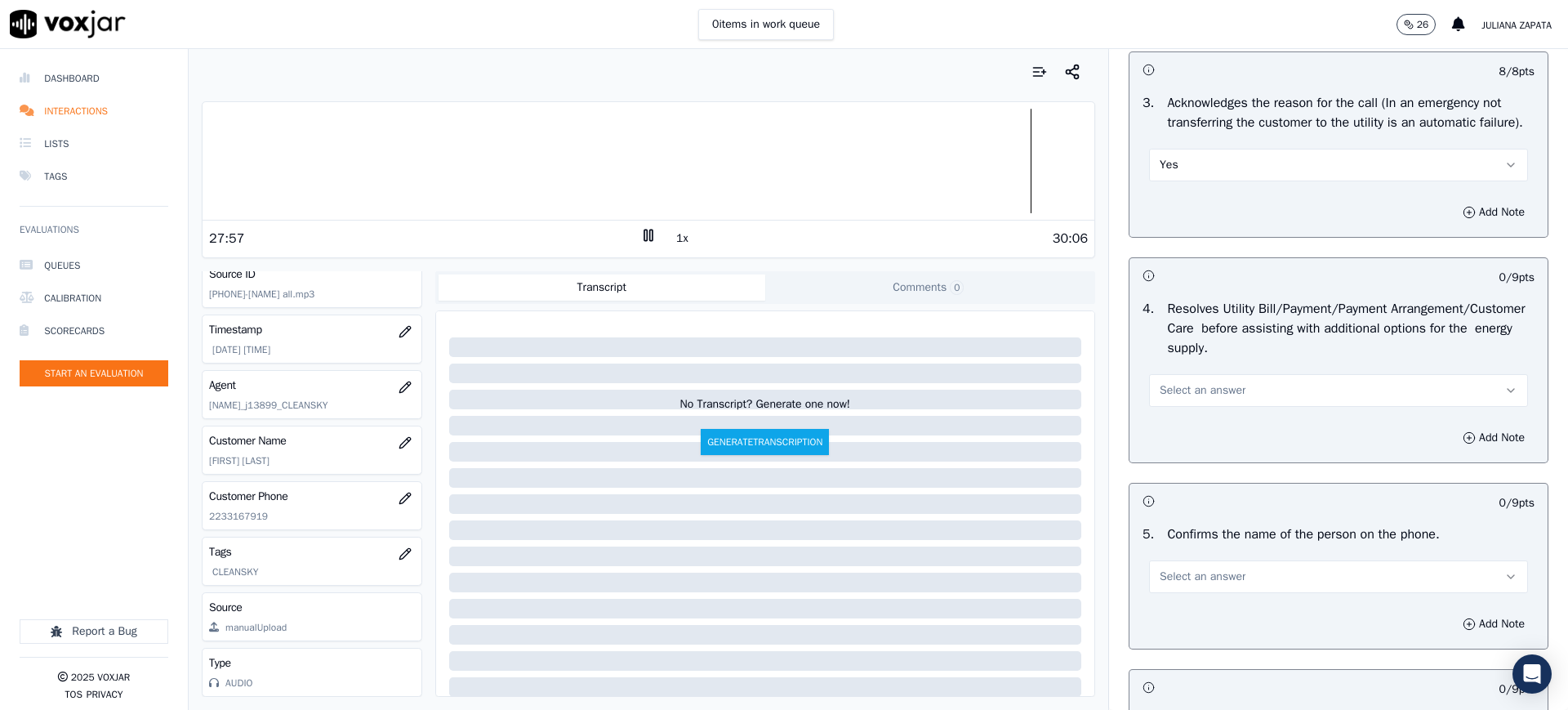click on "Select an answer" at bounding box center [1202, 391] 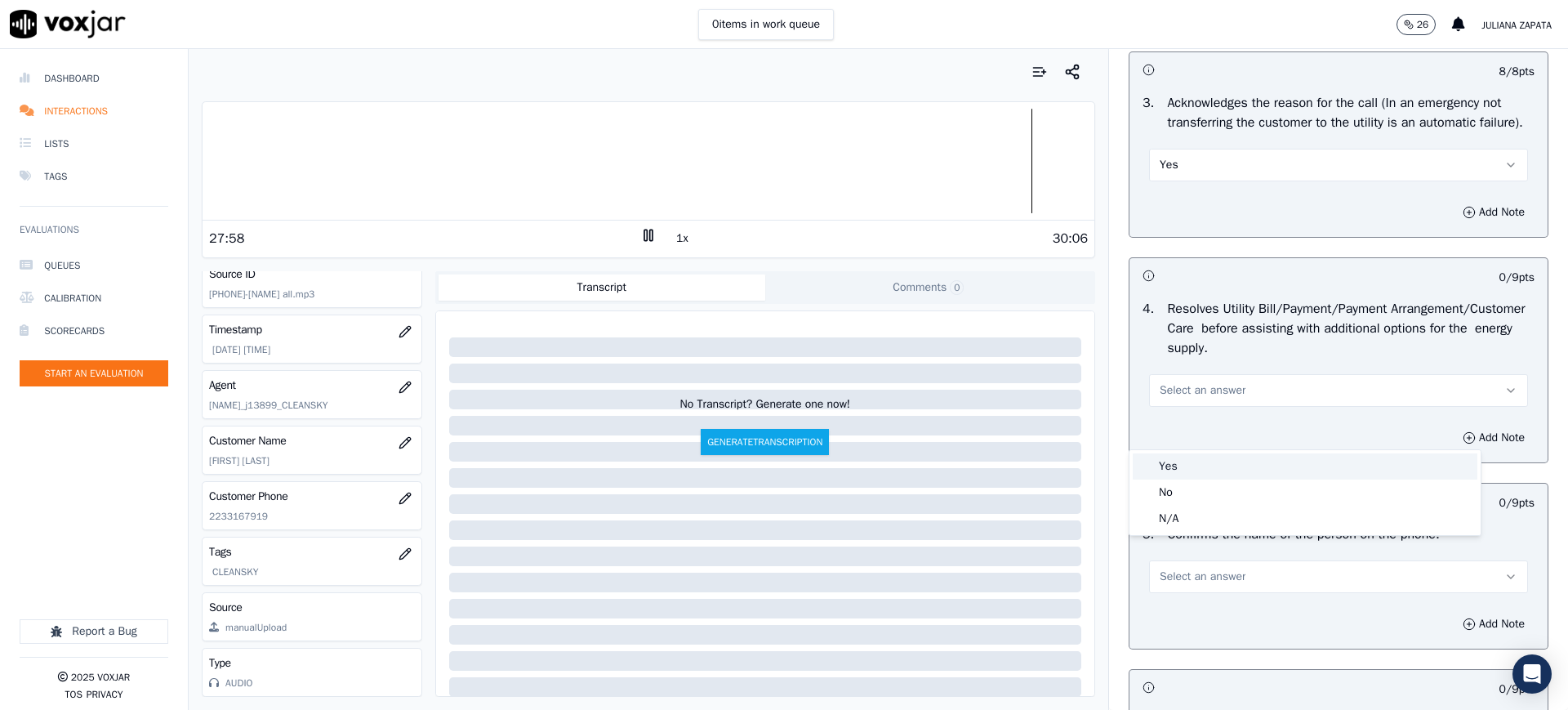 click on "Yes" at bounding box center (1305, 467) 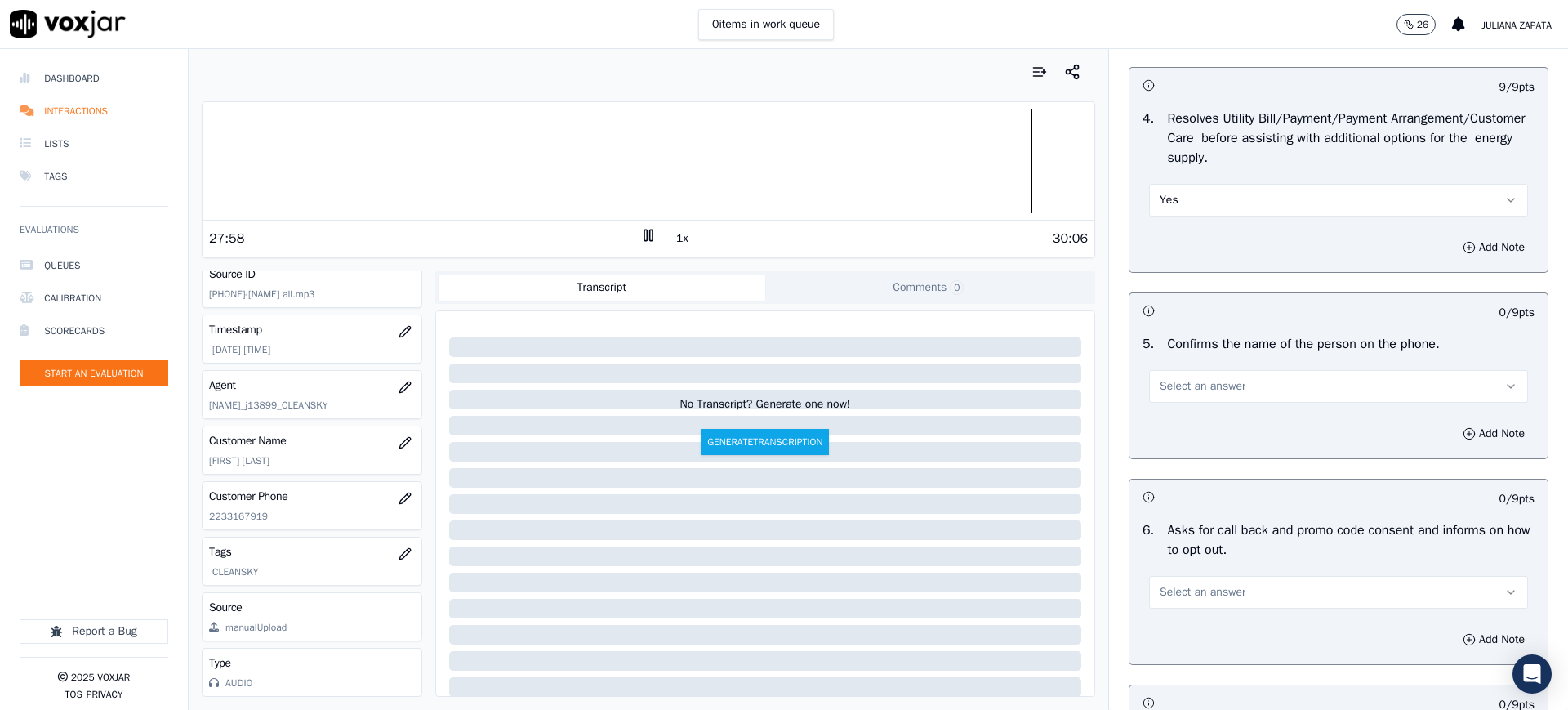 scroll, scrollTop: 817, scrollLeft: 0, axis: vertical 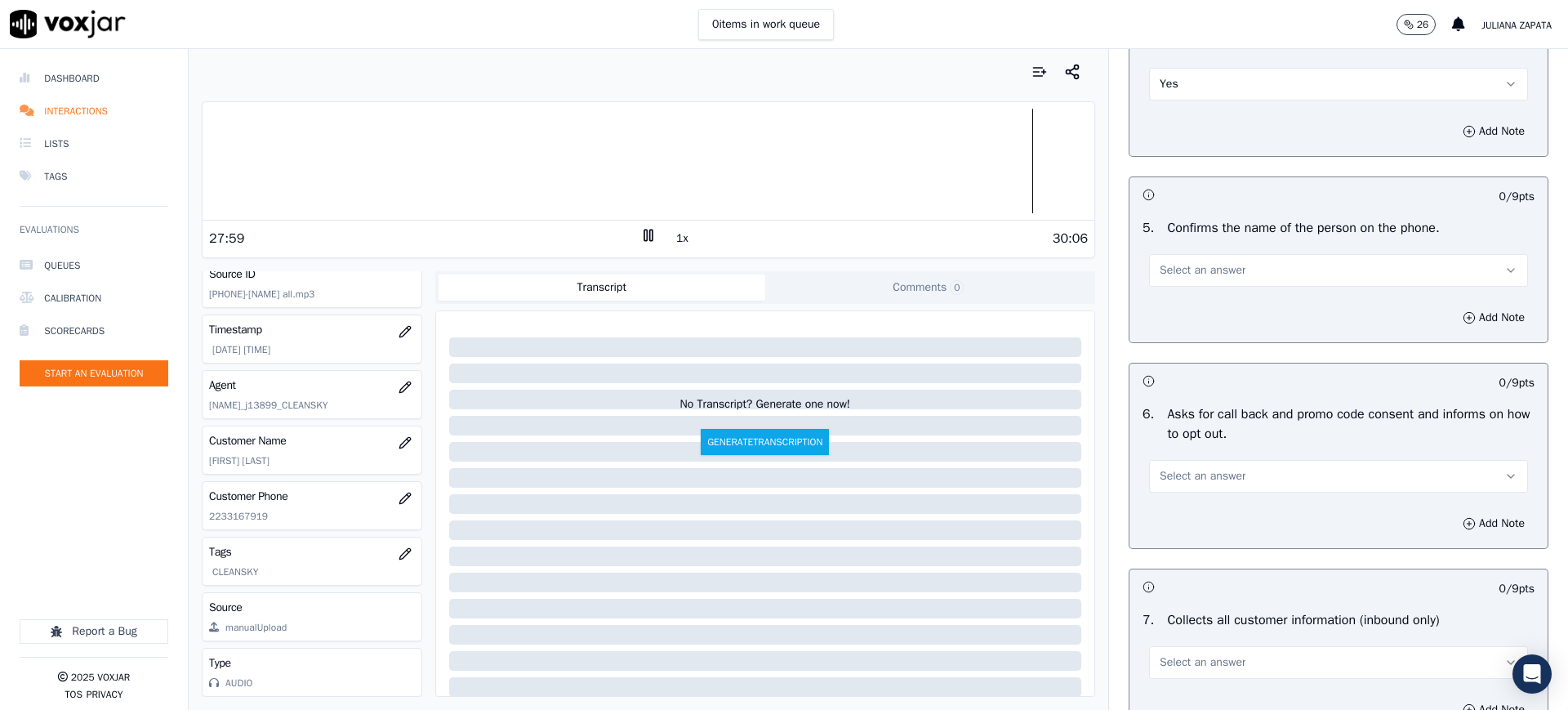 click on "Select an answer" at bounding box center [1339, 270] 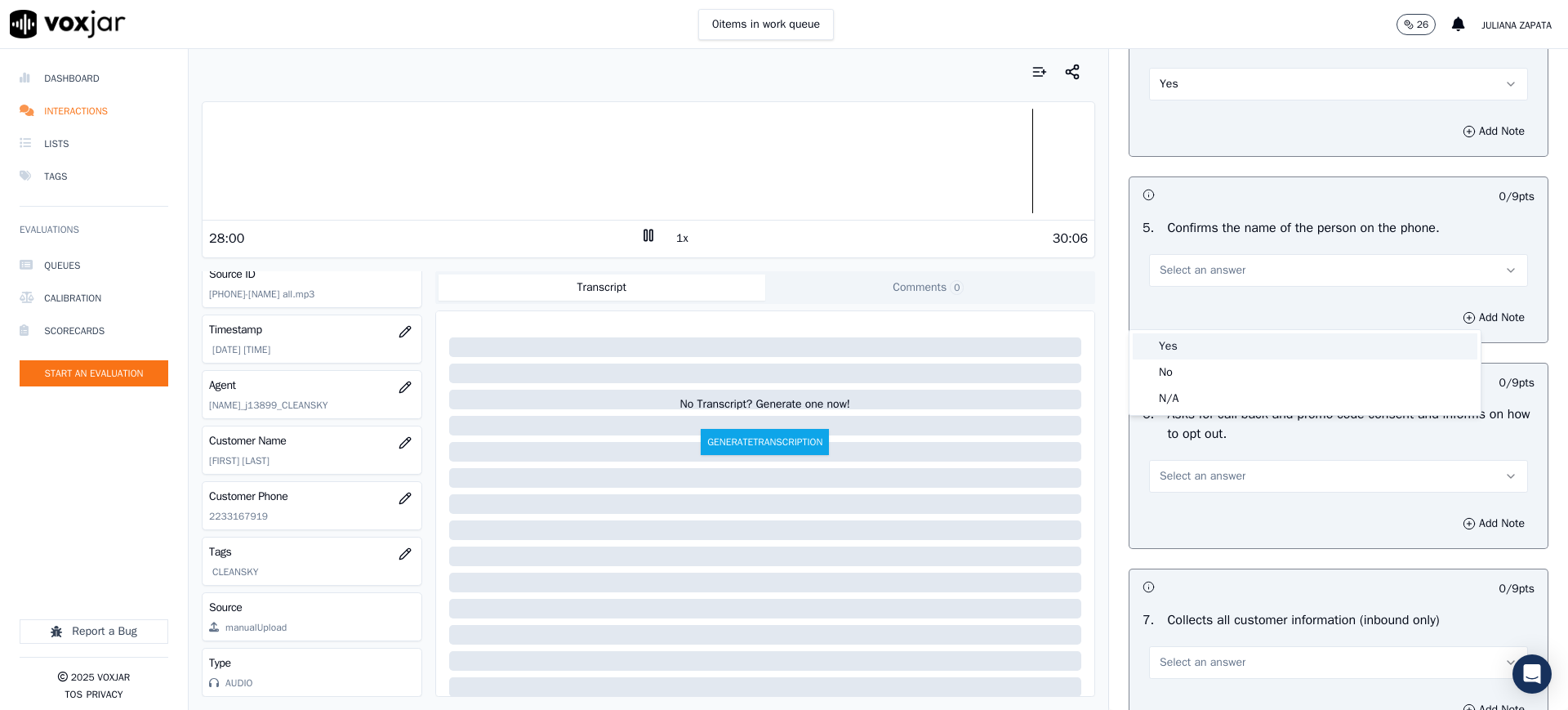 click on "Yes" at bounding box center (1305, 346) 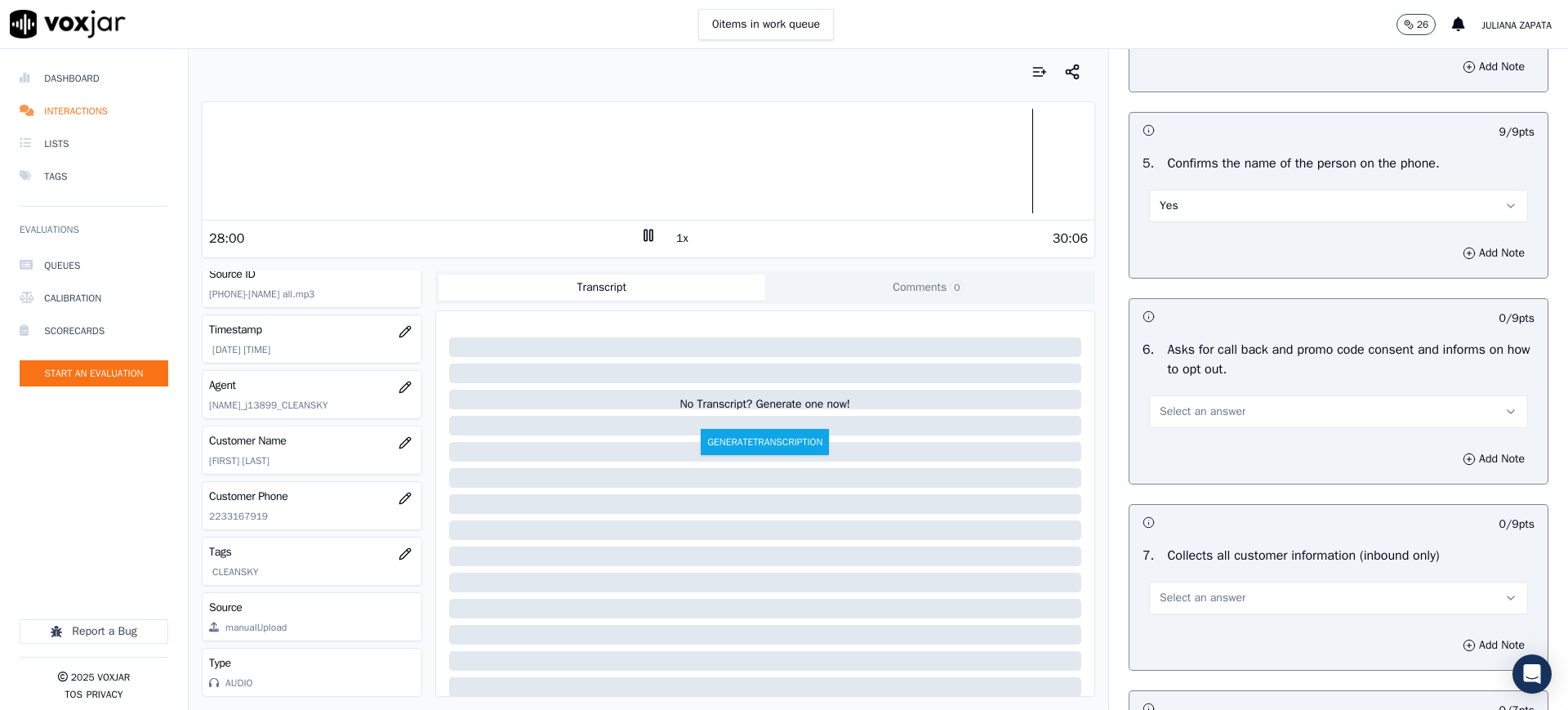 scroll, scrollTop: 1021, scrollLeft: 0, axis: vertical 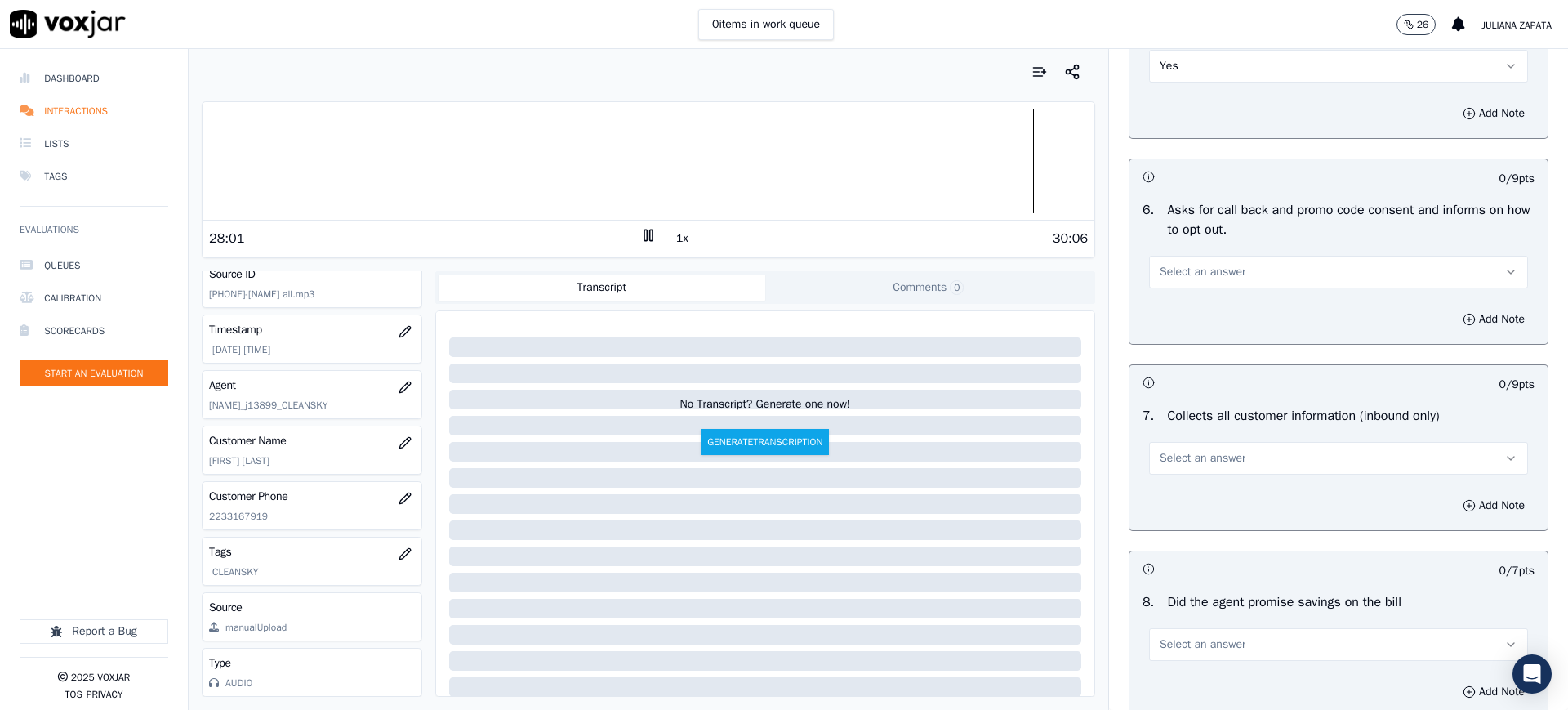 click on "Select an answer" at bounding box center (1202, 272) 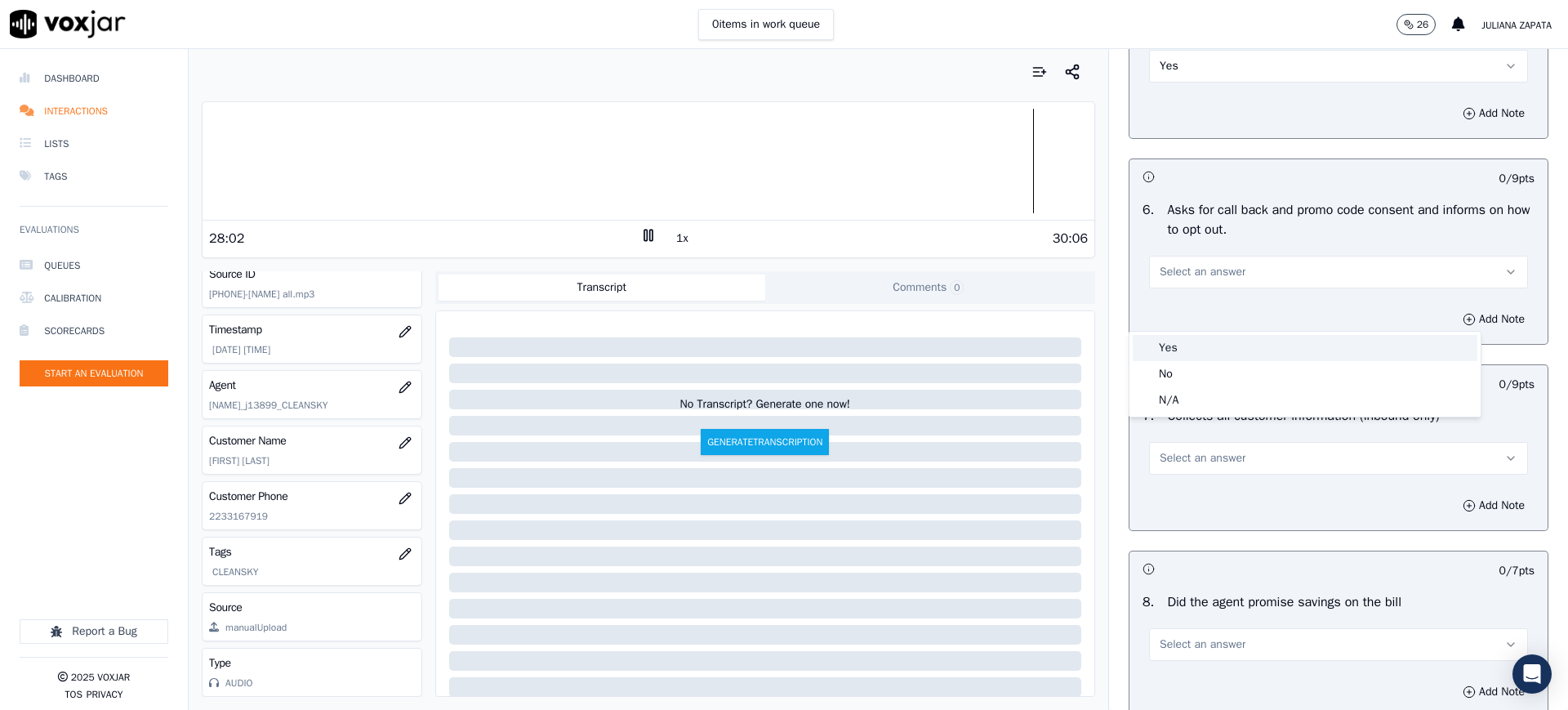 click on "Yes" at bounding box center (1305, 348) 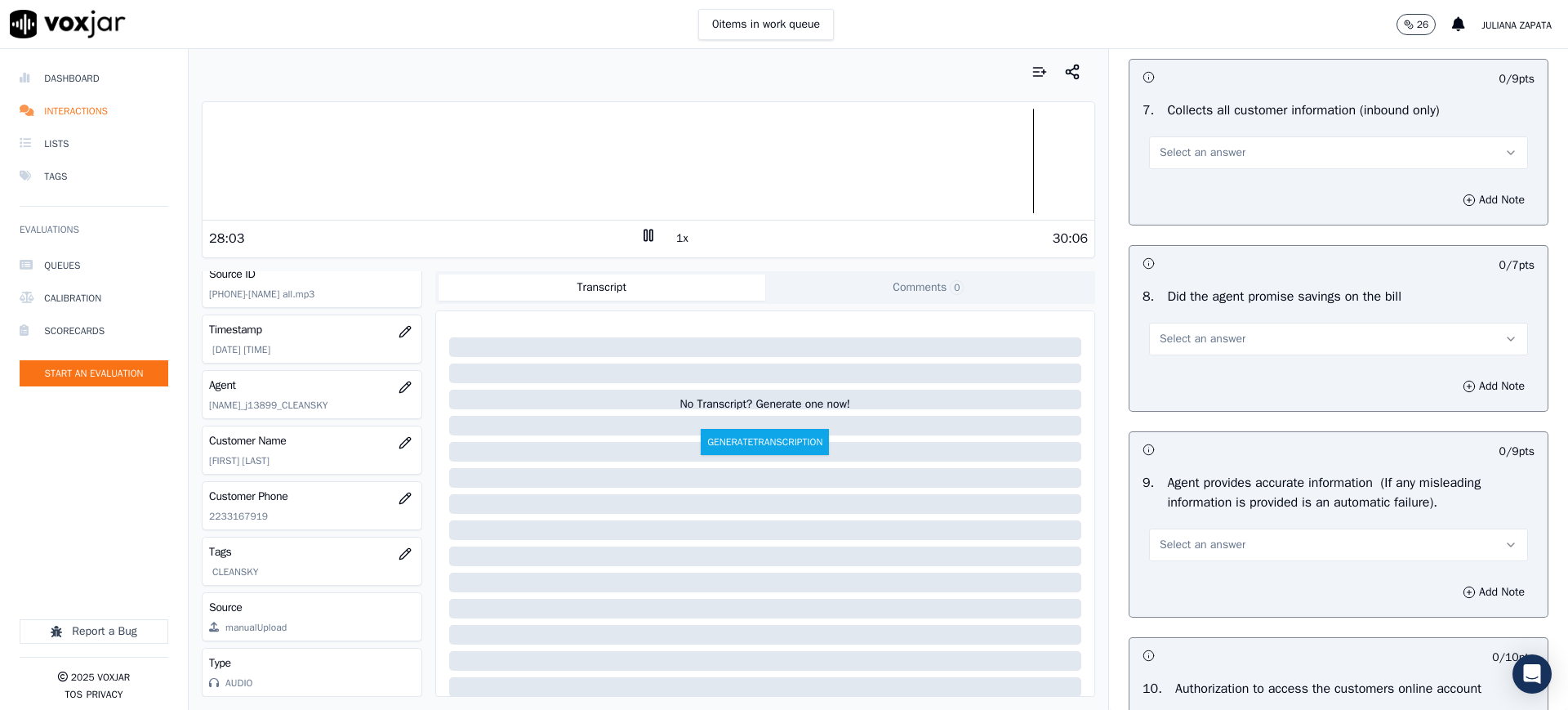 scroll, scrollTop: 1328, scrollLeft: 0, axis: vertical 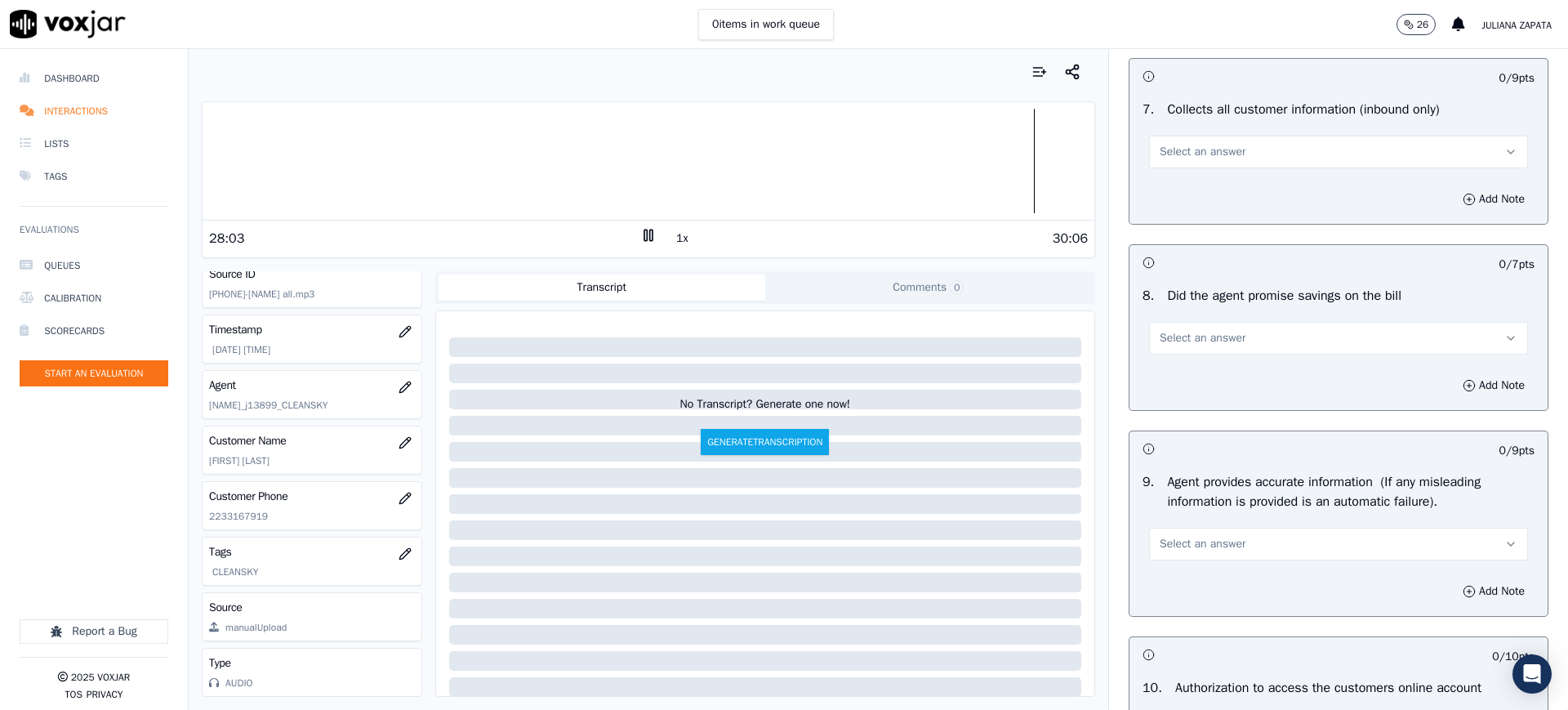 drag, startPoint x: 1168, startPoint y: 183, endPoint x: 1166, endPoint y: 204, distance: 21.095023 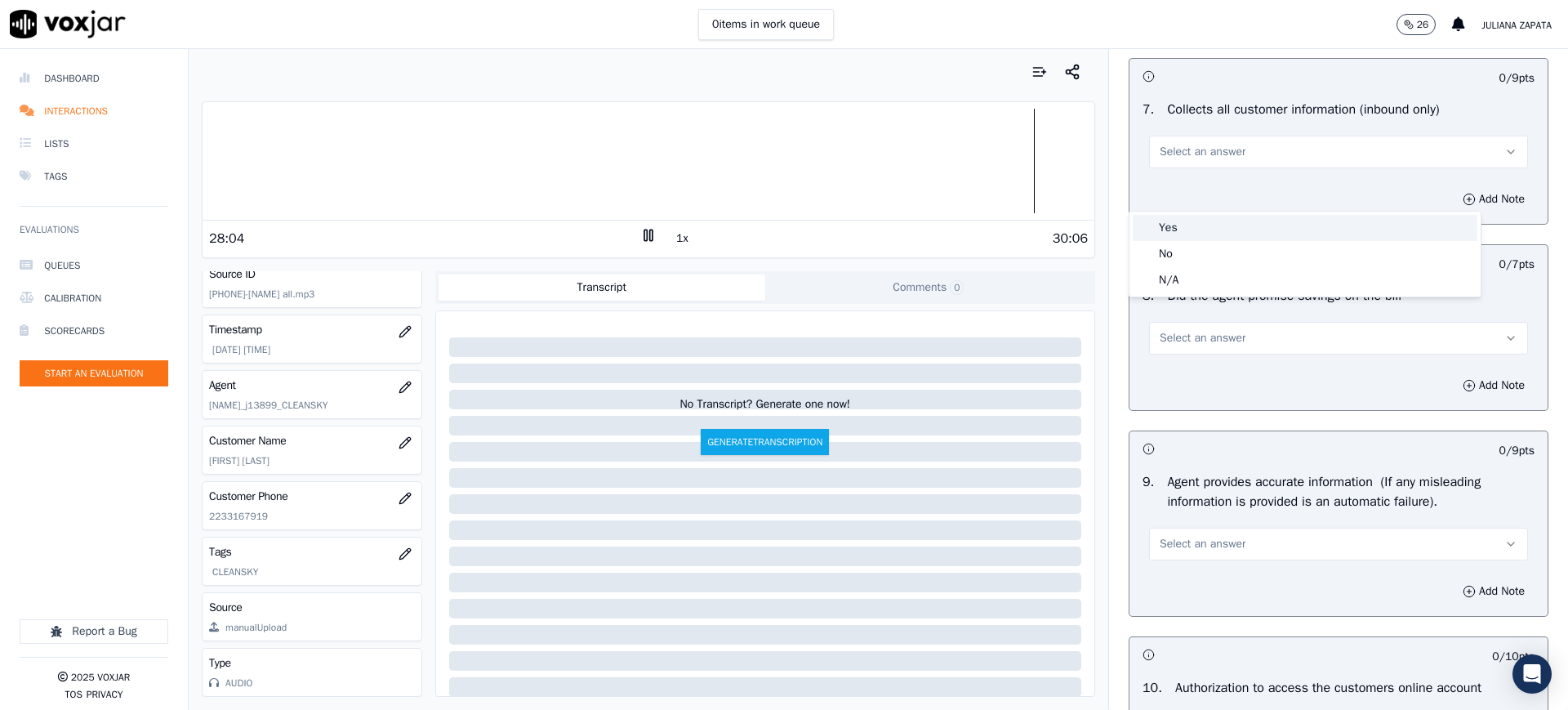 click on "Yes" at bounding box center [1305, 228] 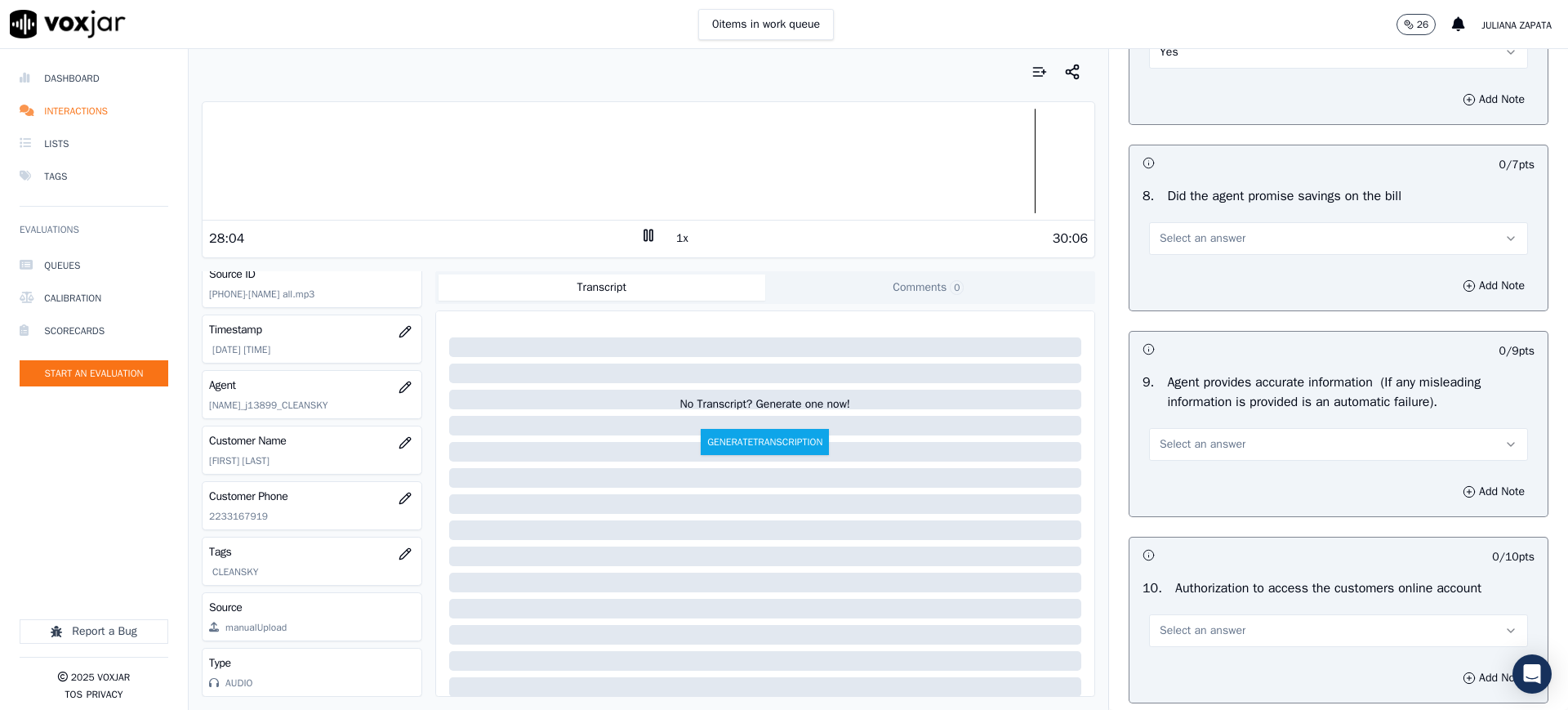scroll, scrollTop: 1430, scrollLeft: 0, axis: vertical 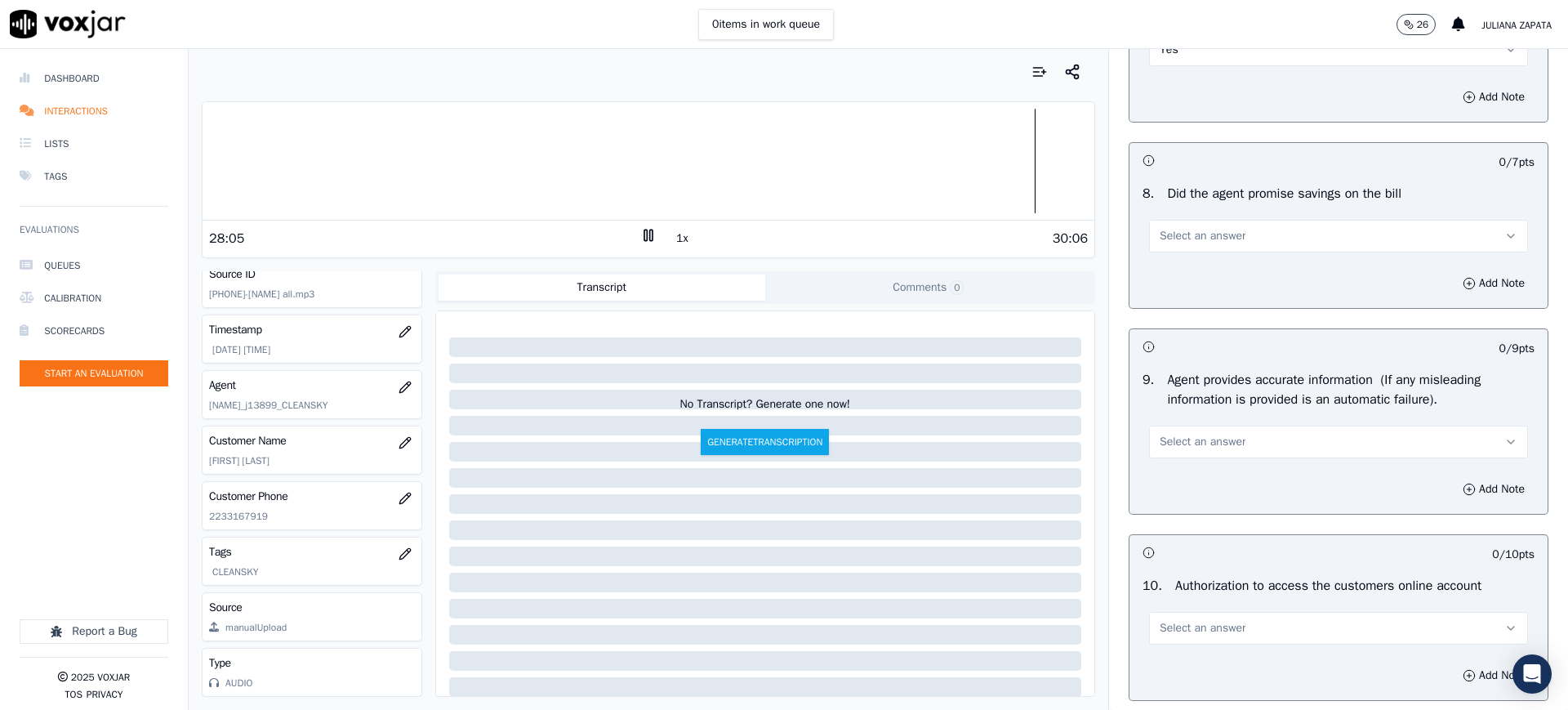 click on "Select an answer" at bounding box center (1202, 236) 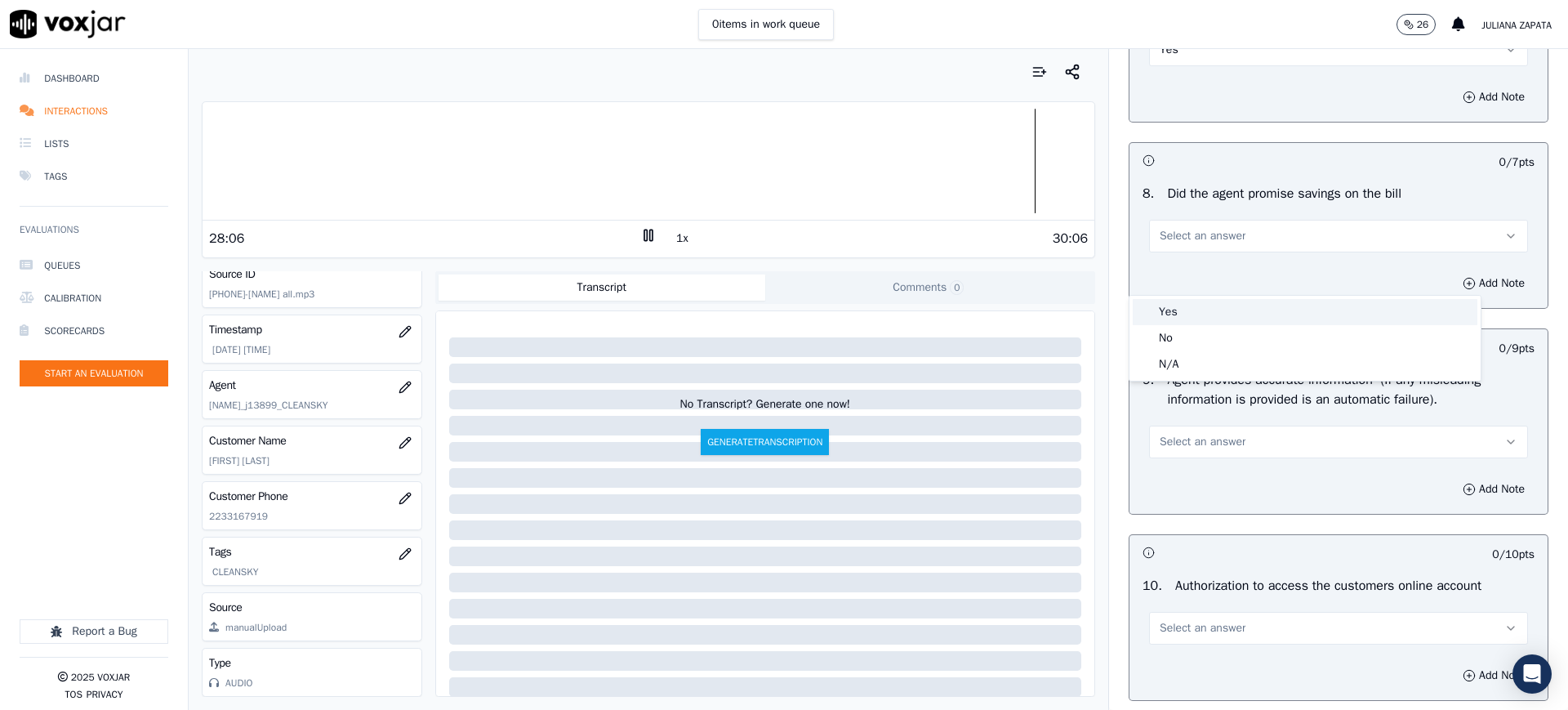 click on "Yes" at bounding box center [1305, 312] 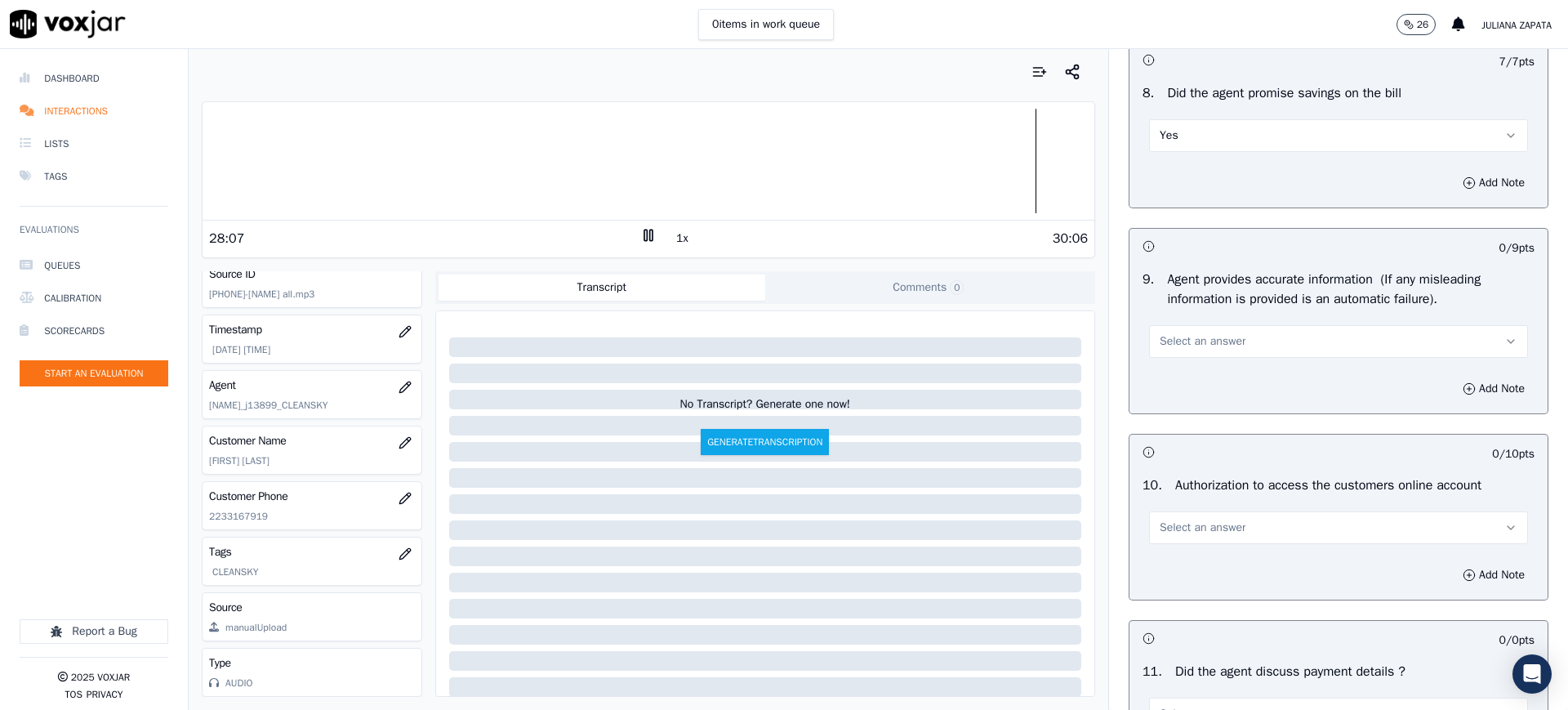 scroll, scrollTop: 1532, scrollLeft: 0, axis: vertical 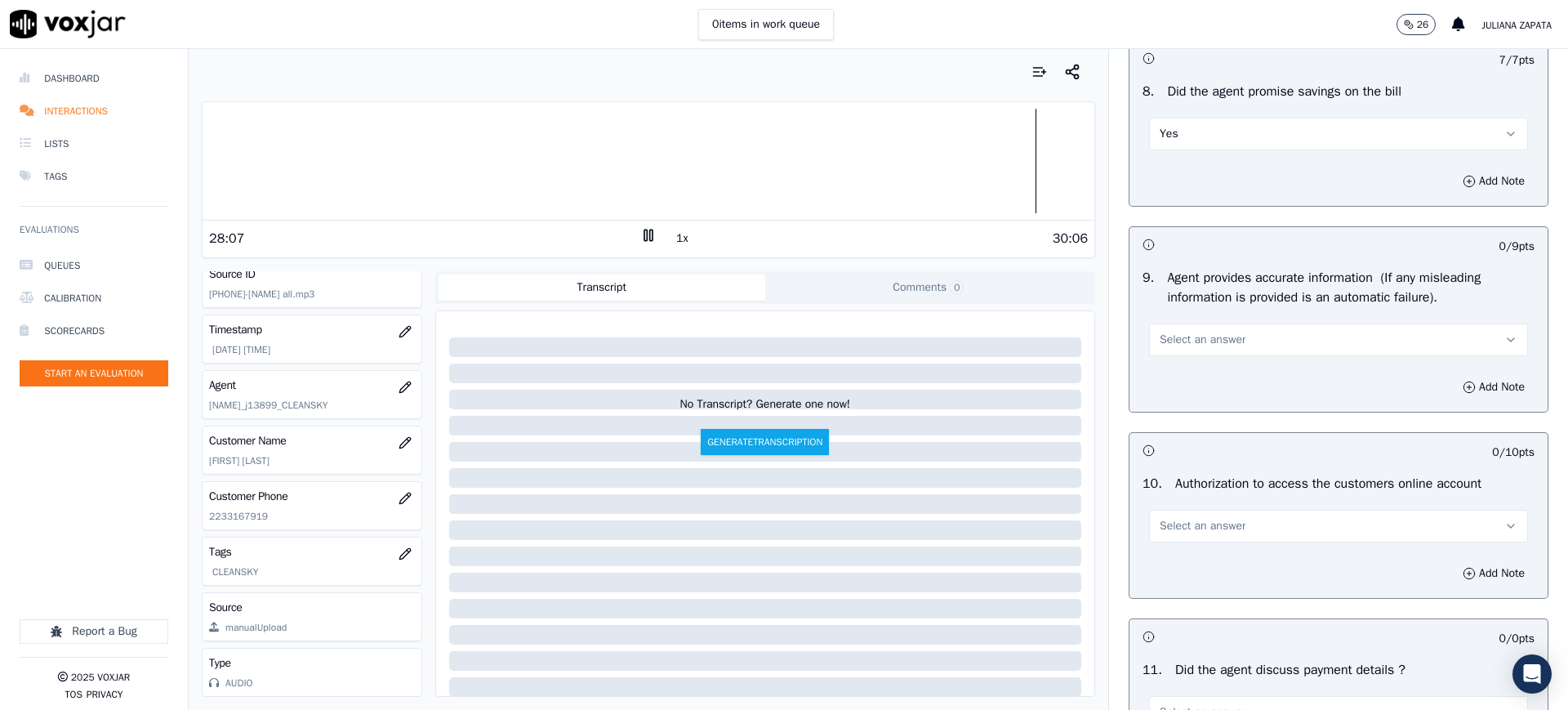 click on "Select an answer" at bounding box center (1202, 340) 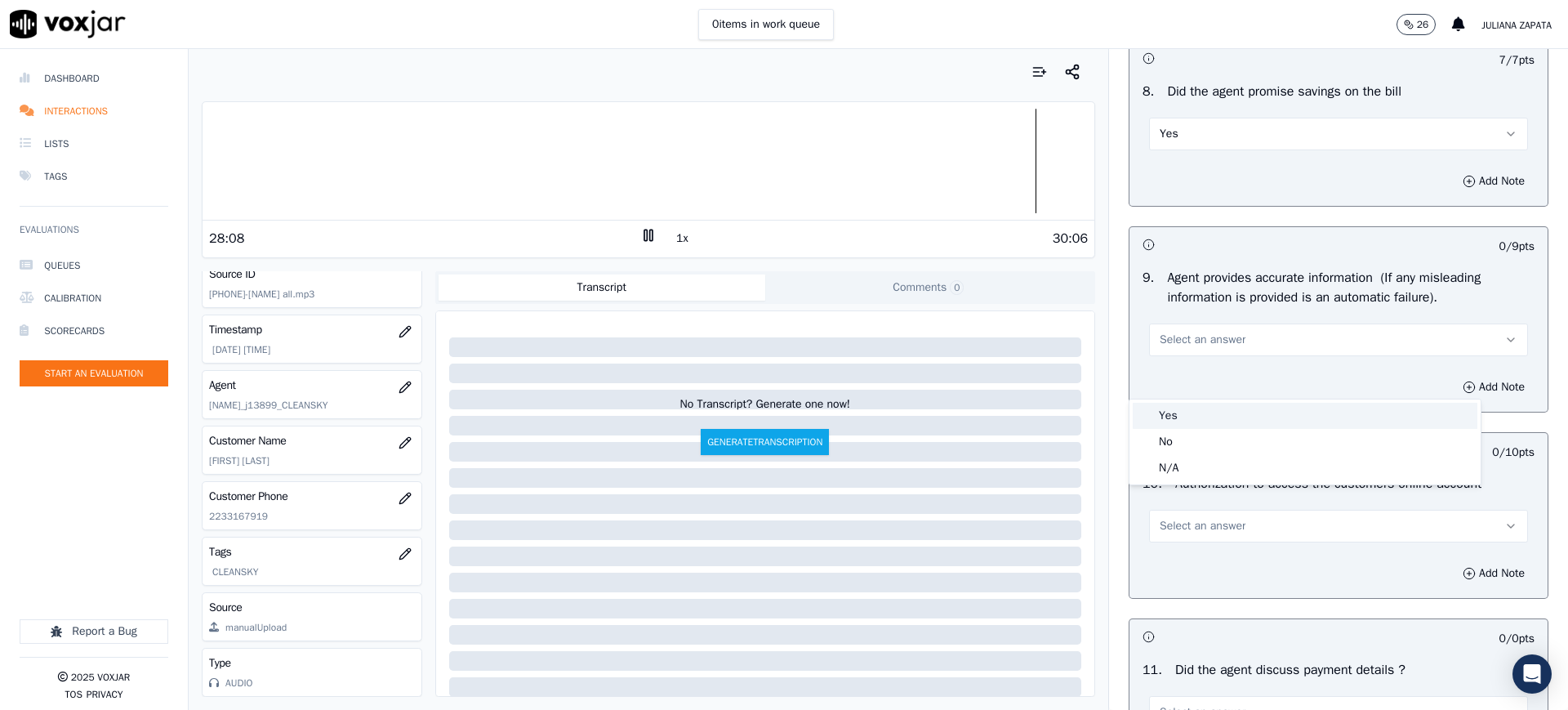 click on "Yes" at bounding box center (1305, 416) 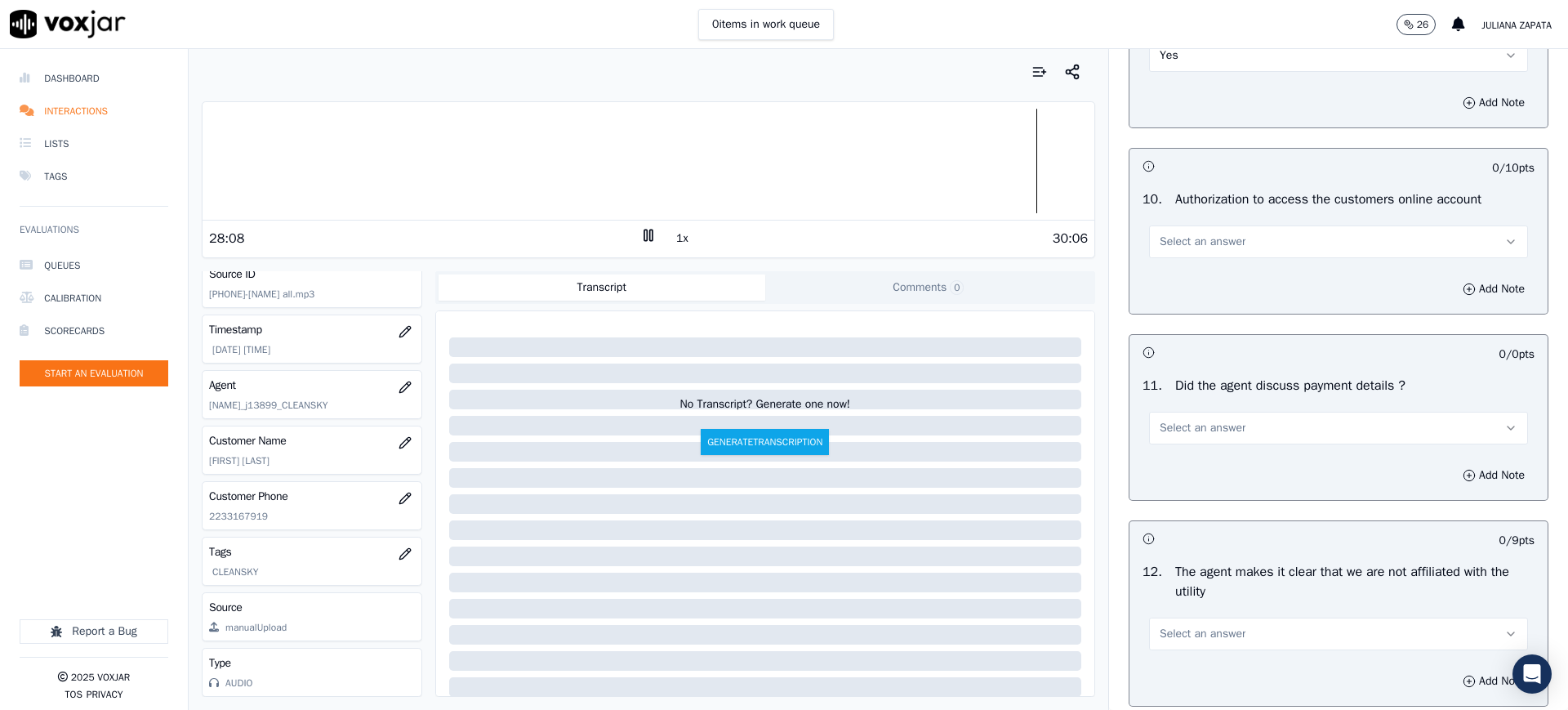 scroll, scrollTop: 1838, scrollLeft: 0, axis: vertical 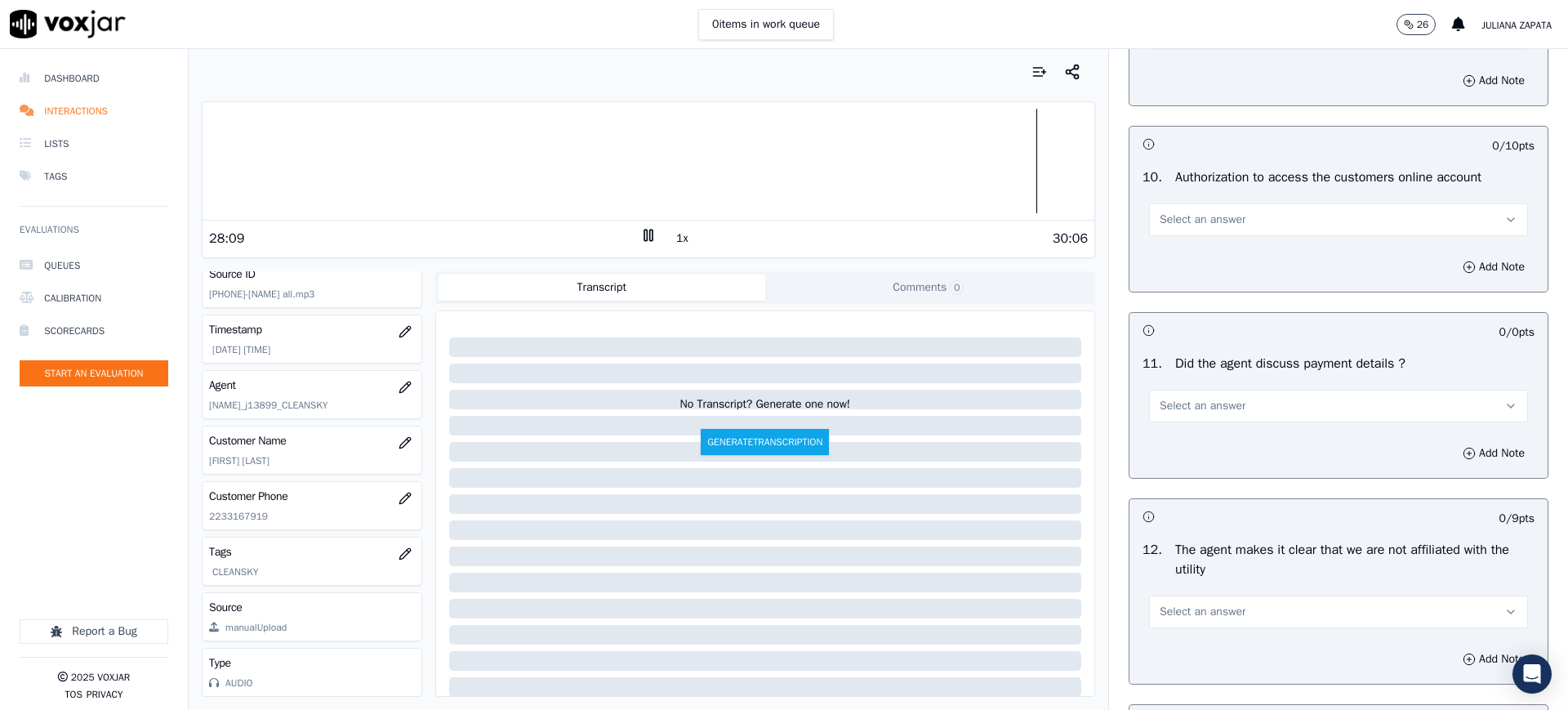 click on "Select an answer" at bounding box center (1202, 220) 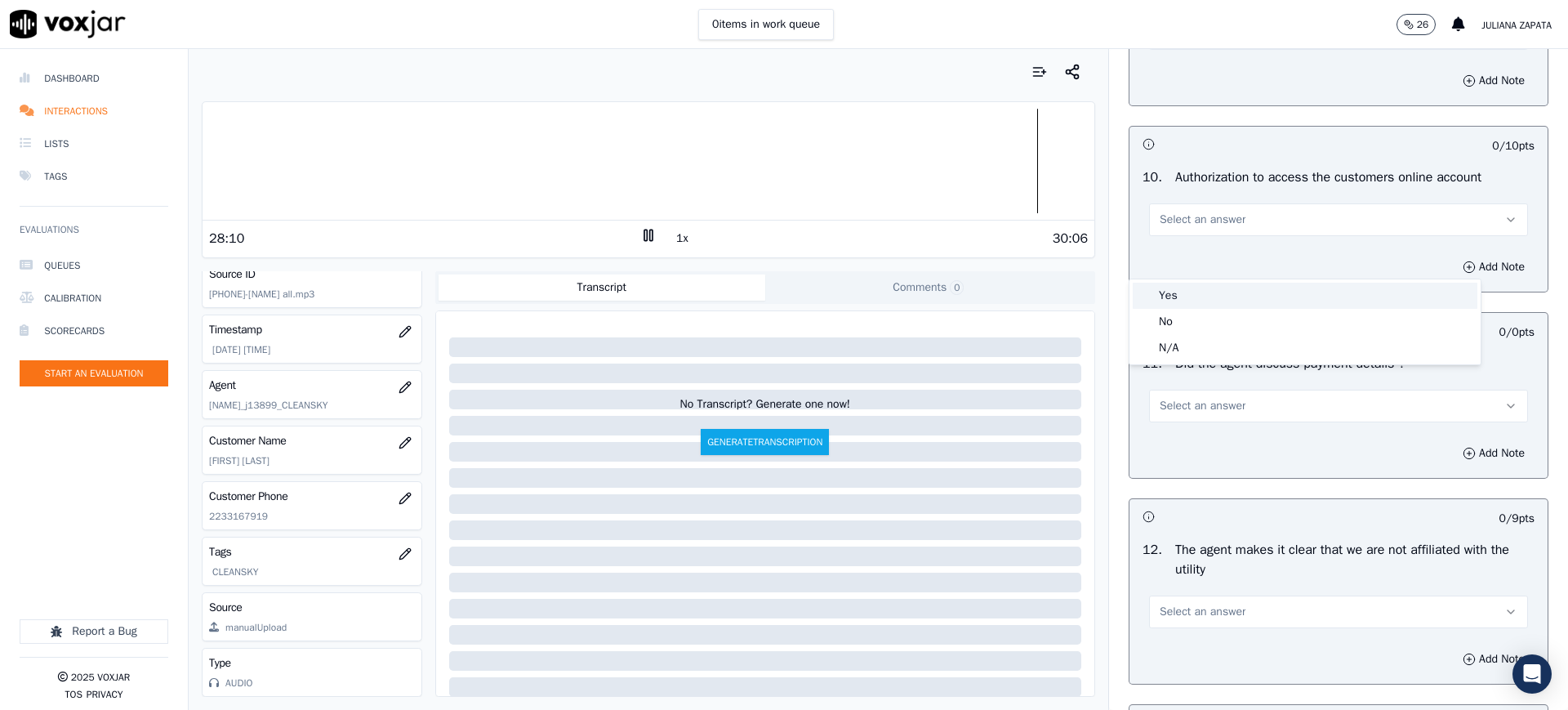 click on "Yes" at bounding box center (1305, 296) 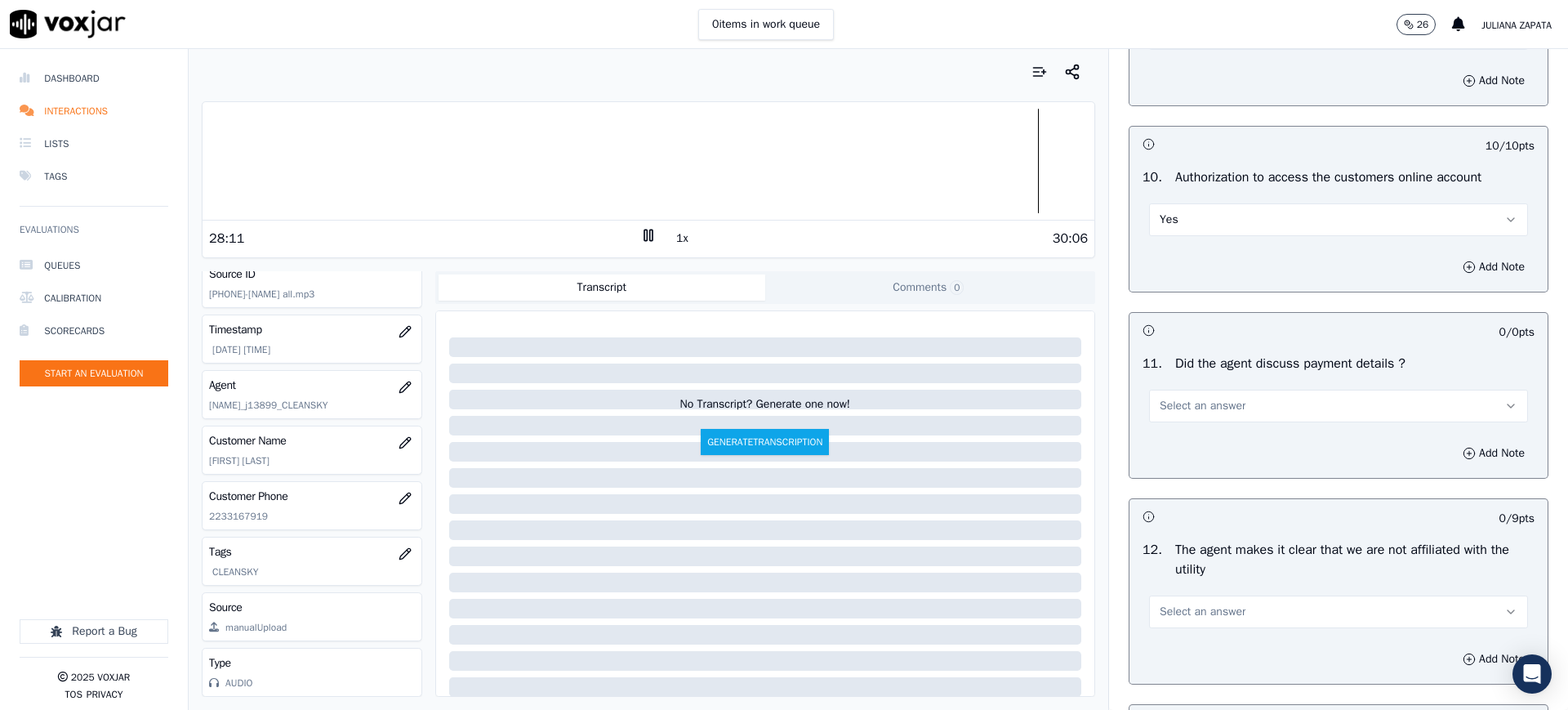 click on "Select an answer" at bounding box center (1202, 406) 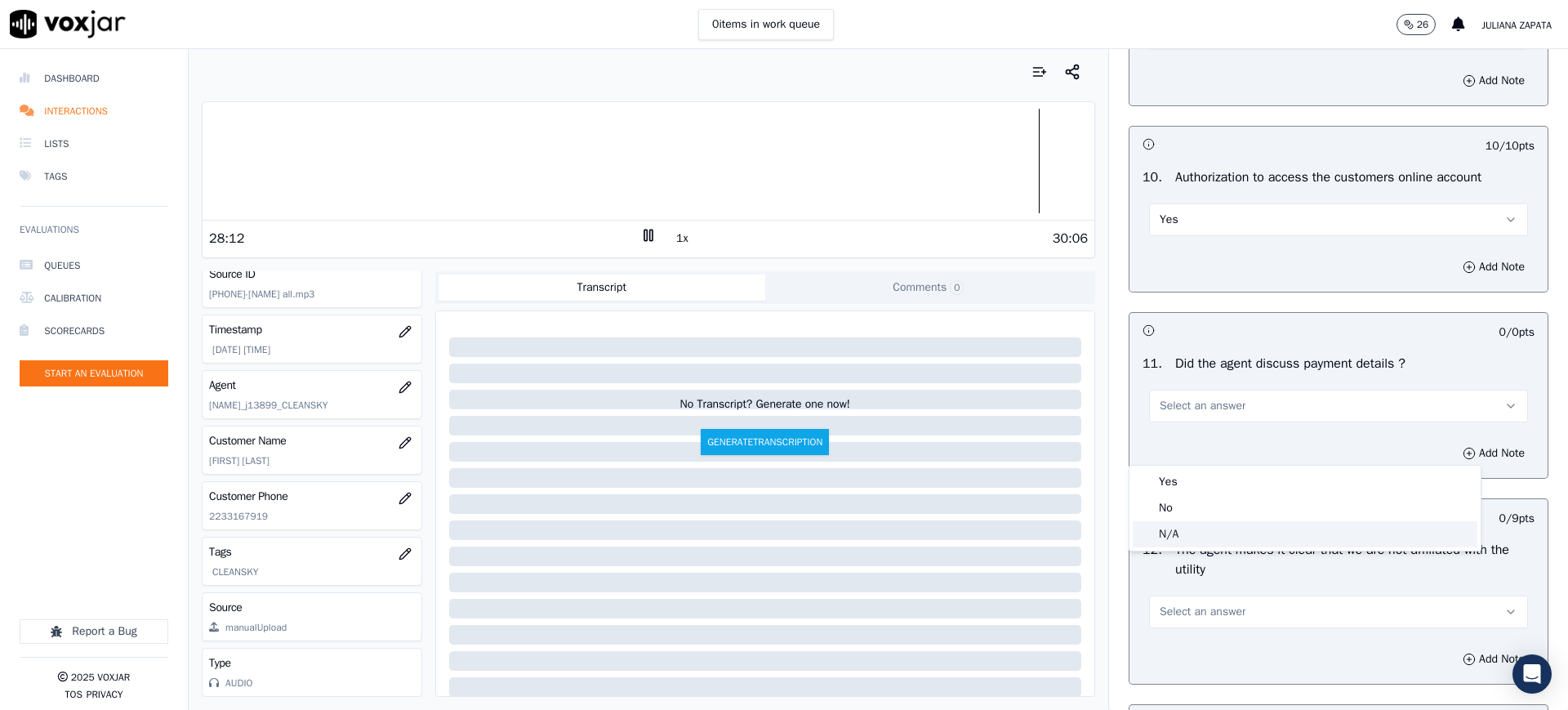 click on "N/A" 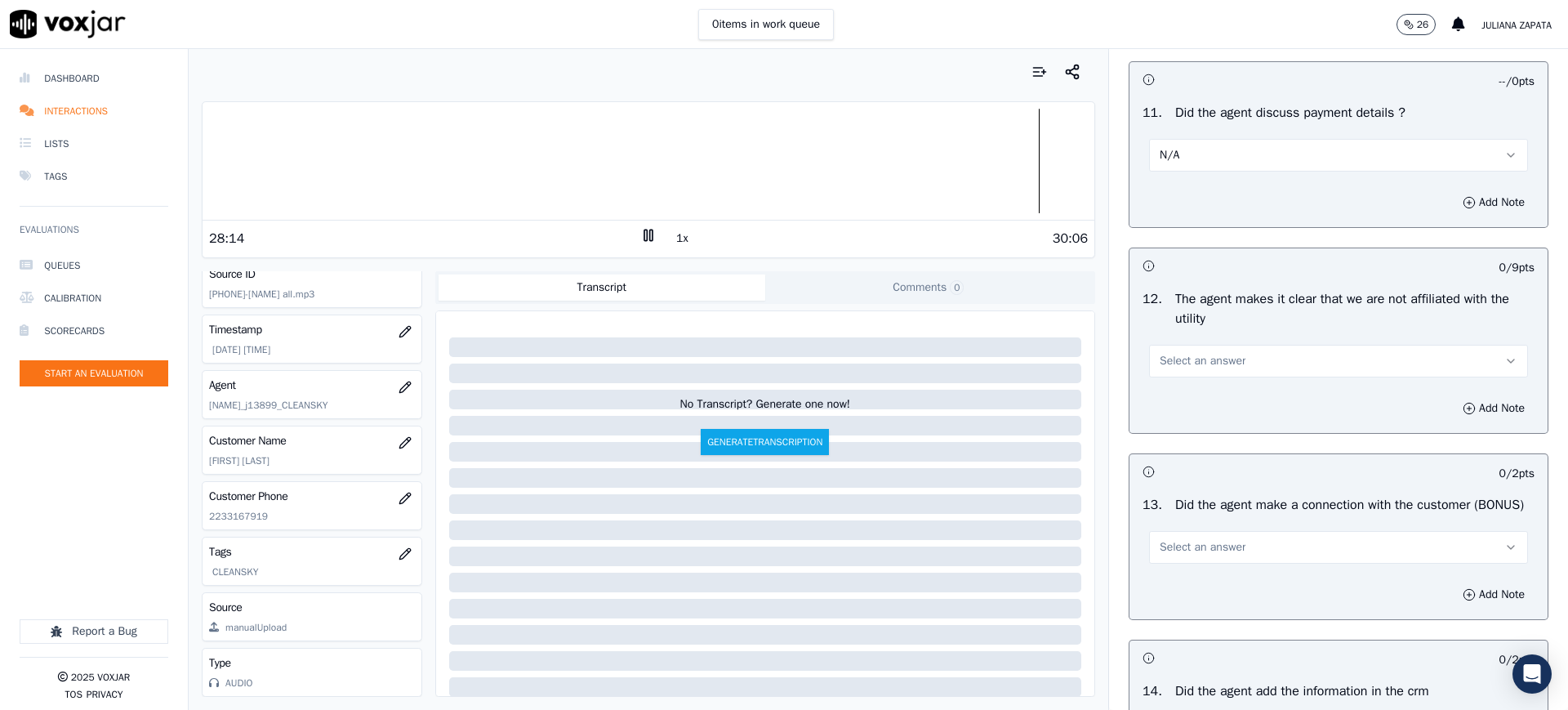 scroll, scrollTop: 2145, scrollLeft: 0, axis: vertical 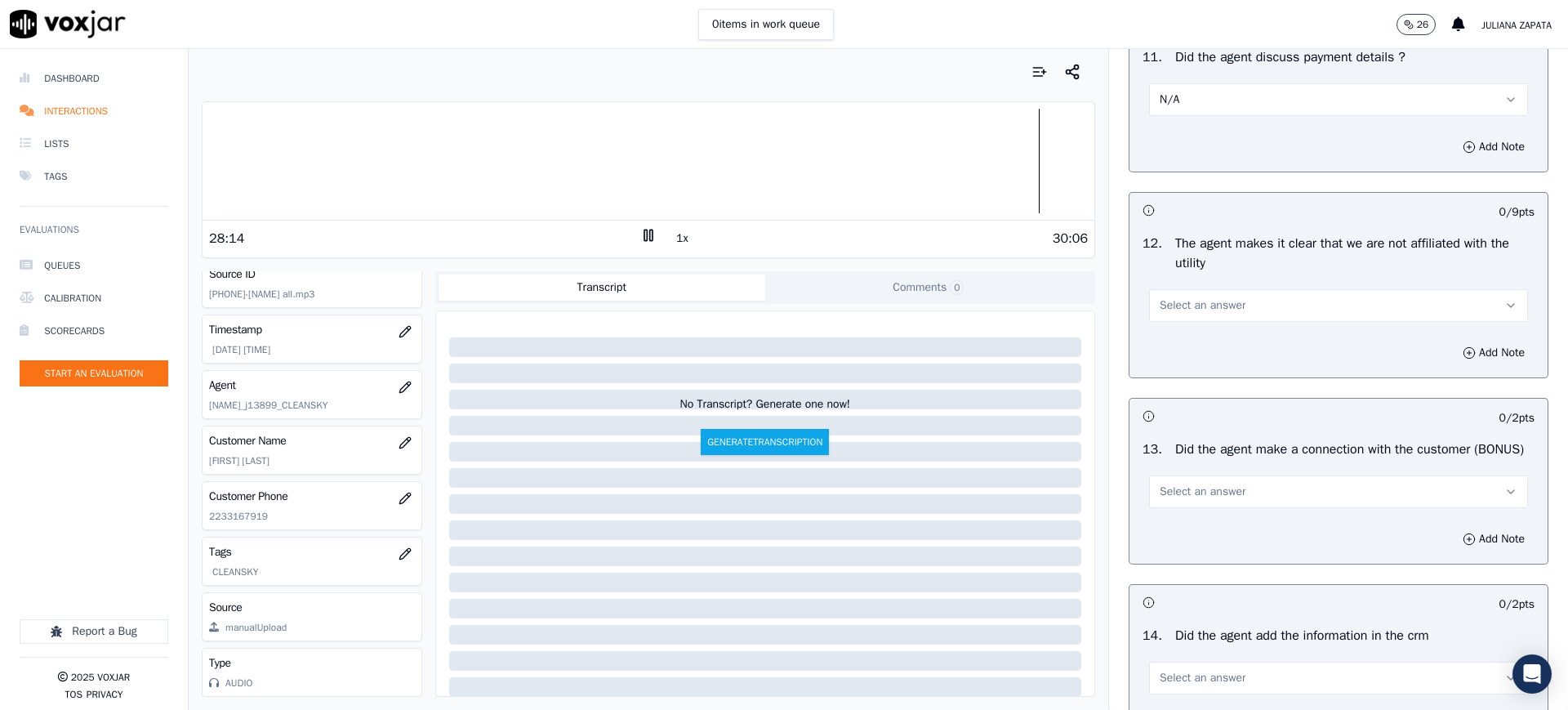 click on "Select an answer" at bounding box center [1202, 306] 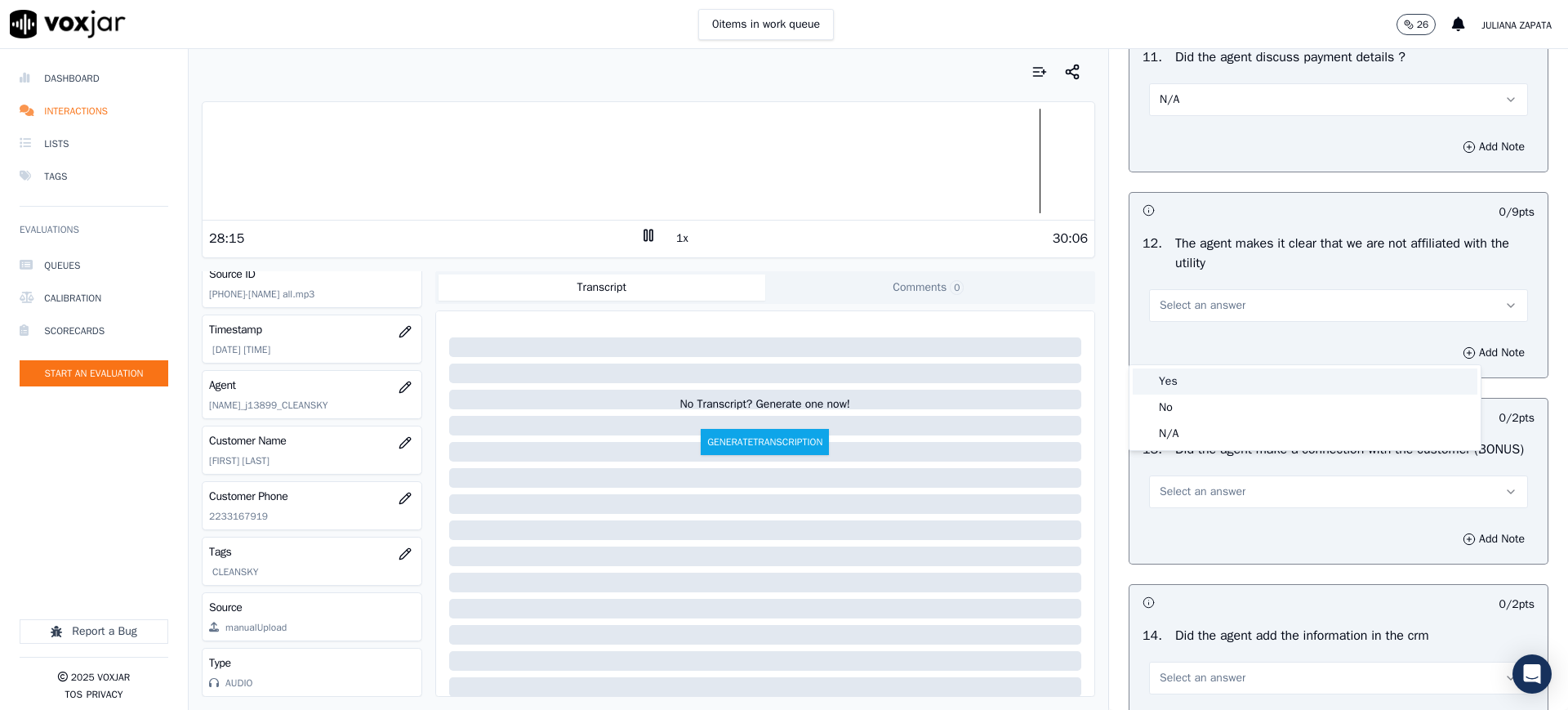 click on "Yes" at bounding box center (1305, 382) 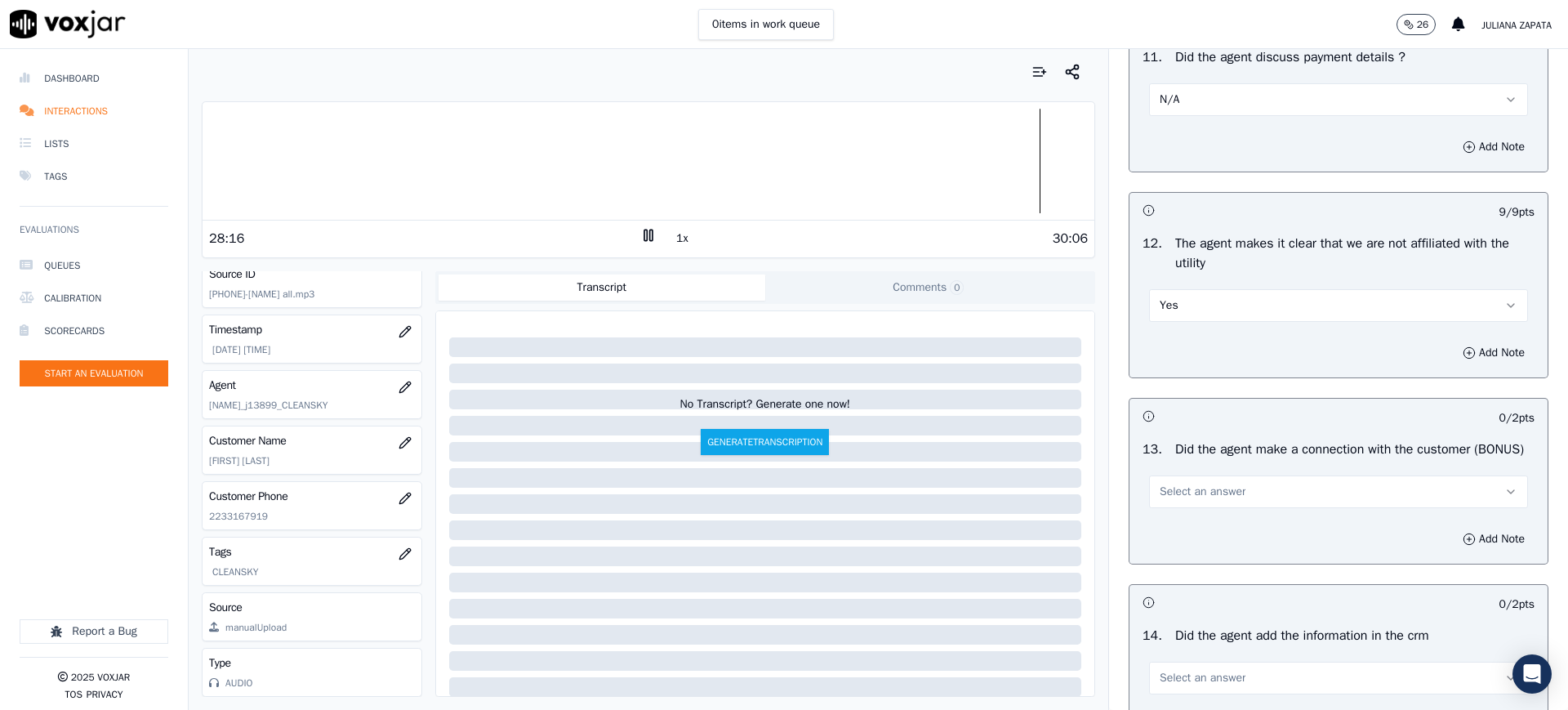 click on "Select an answer" at bounding box center (1339, 492) 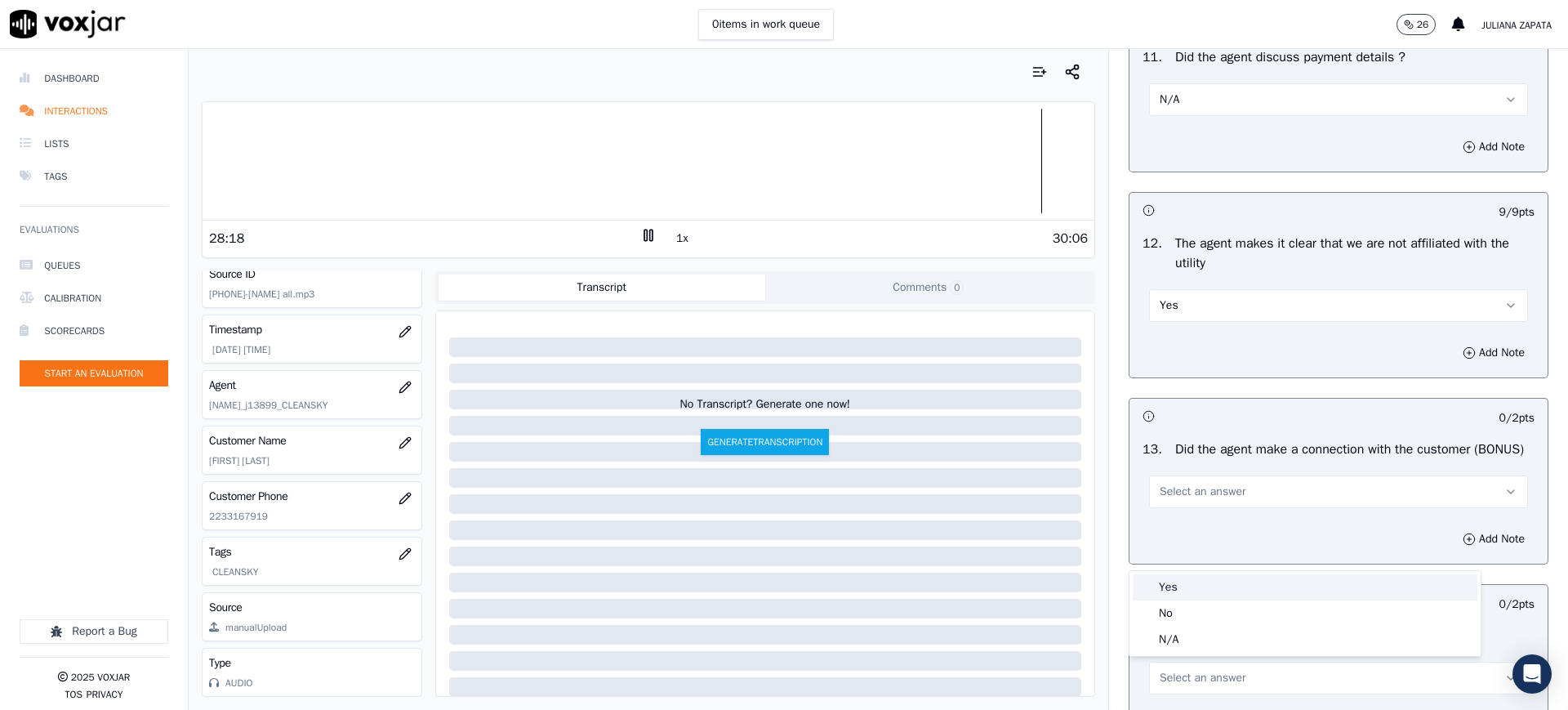 click on "Yes" at bounding box center [1305, 587] 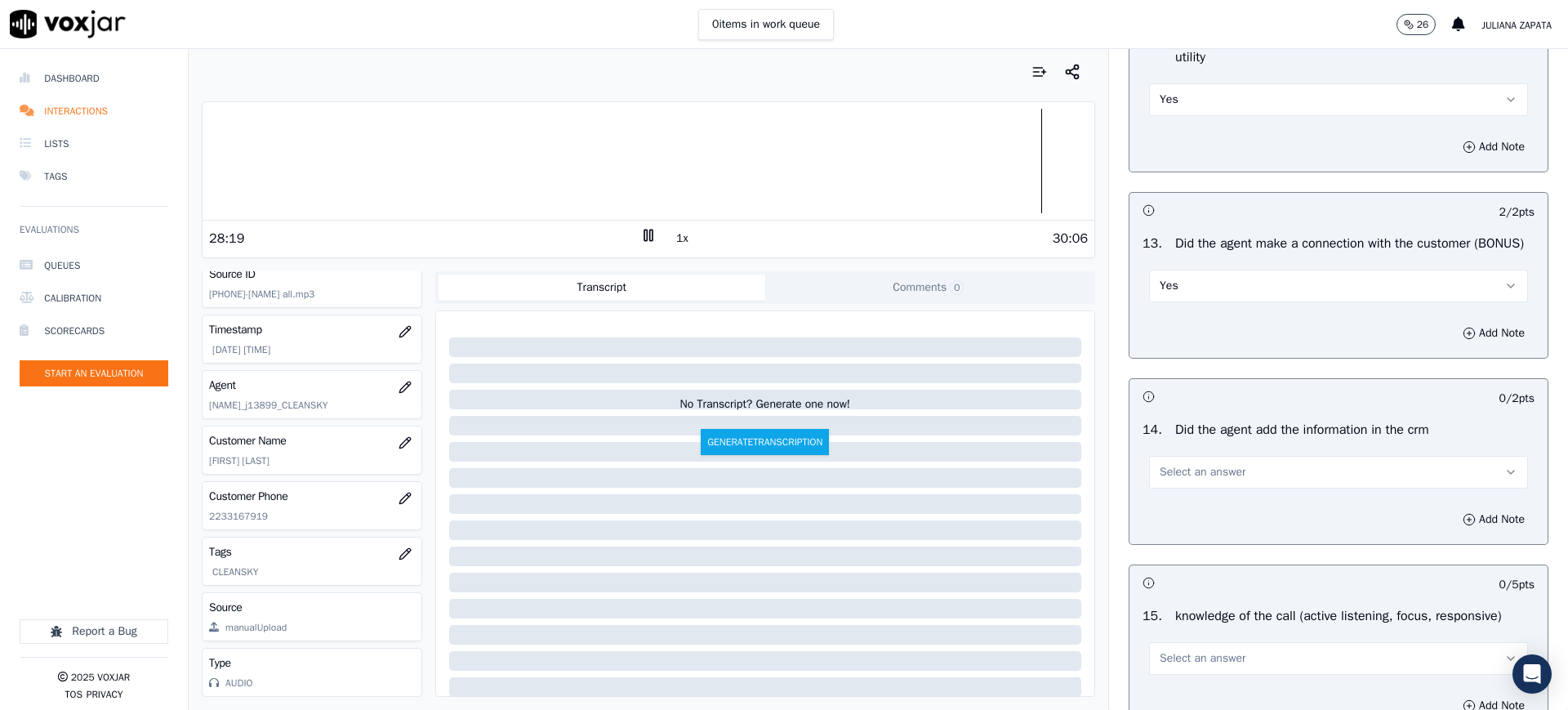 scroll, scrollTop: 2451, scrollLeft: 0, axis: vertical 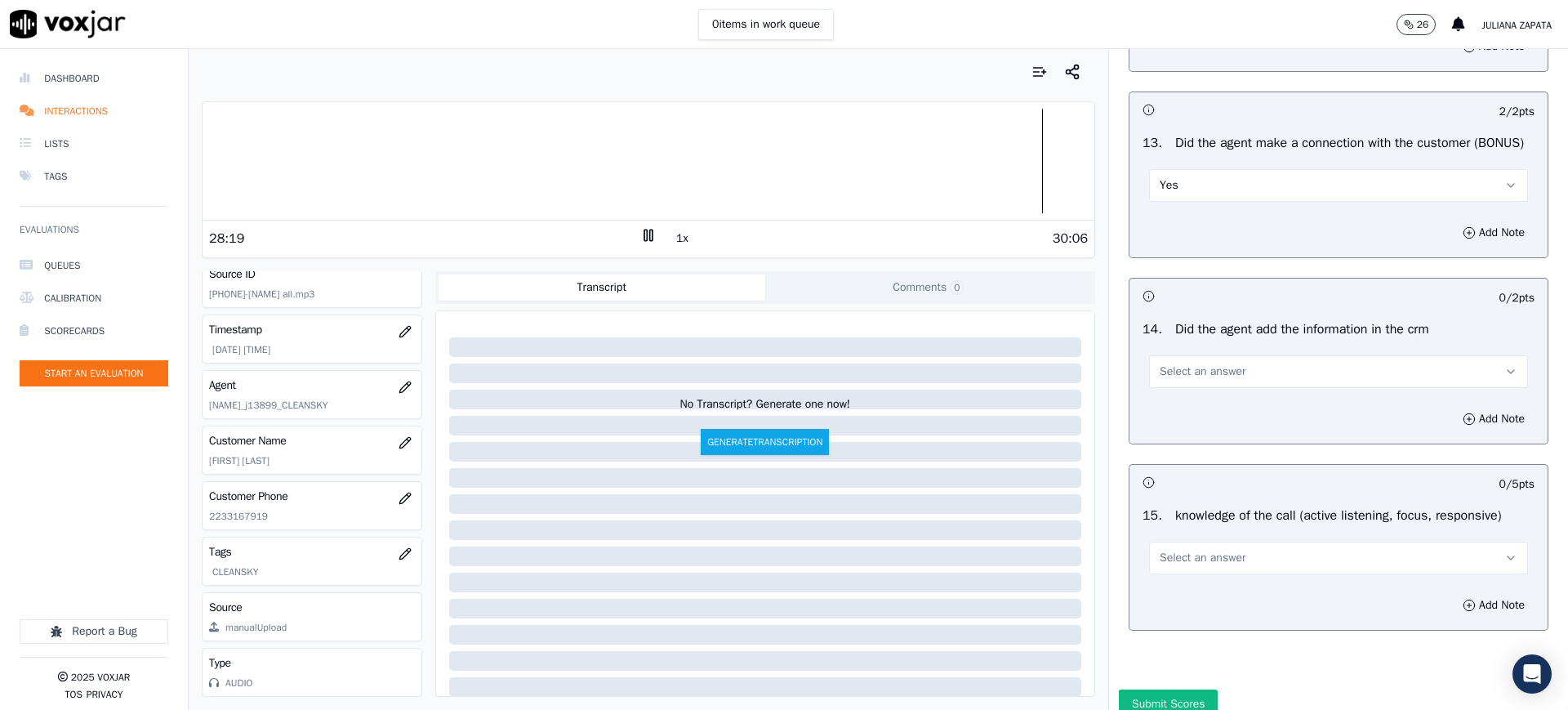 click on "Select an answer" at bounding box center [1202, 372] 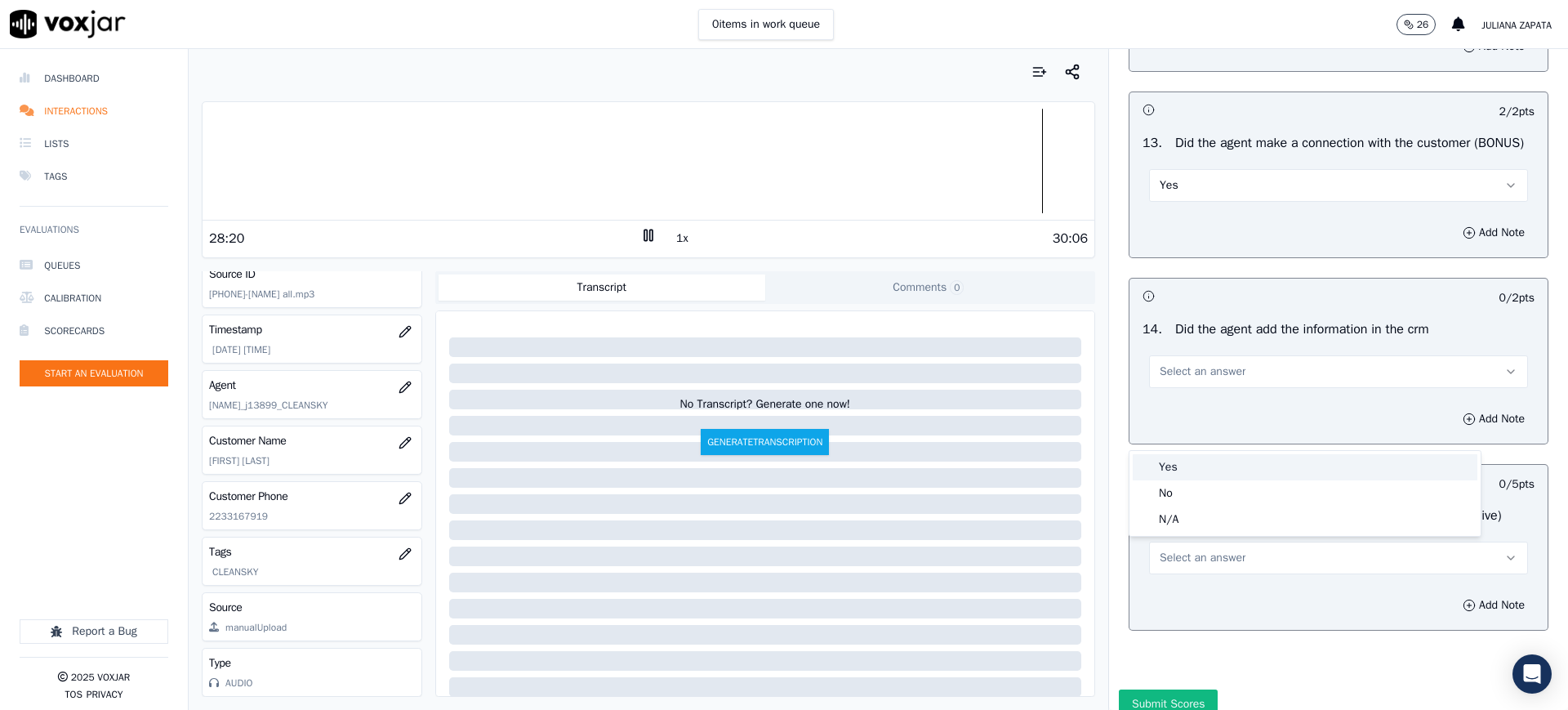 click on "Yes" at bounding box center [1305, 467] 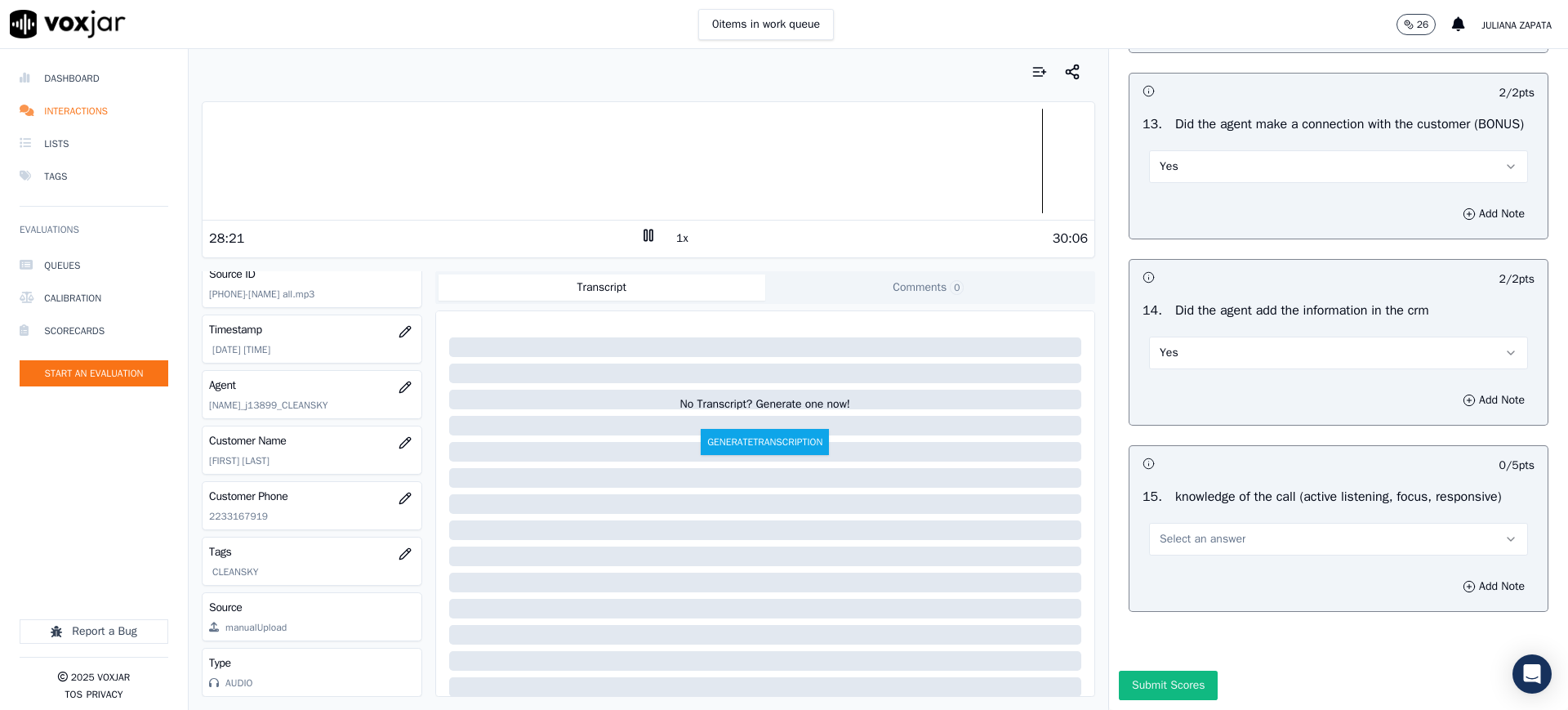 scroll, scrollTop: 2575, scrollLeft: 0, axis: vertical 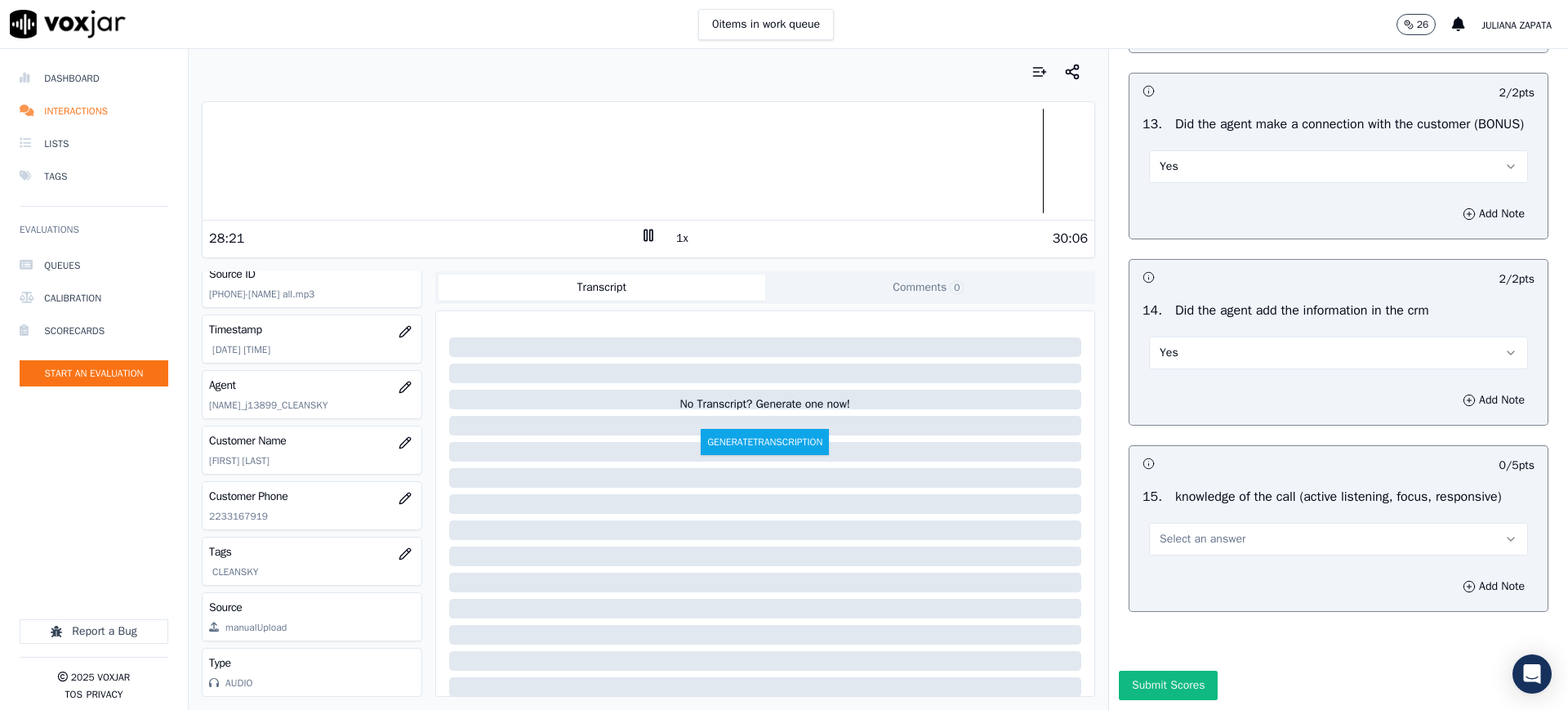drag, startPoint x: 1167, startPoint y: 490, endPoint x: 1170, endPoint y: 507, distance: 17.262677 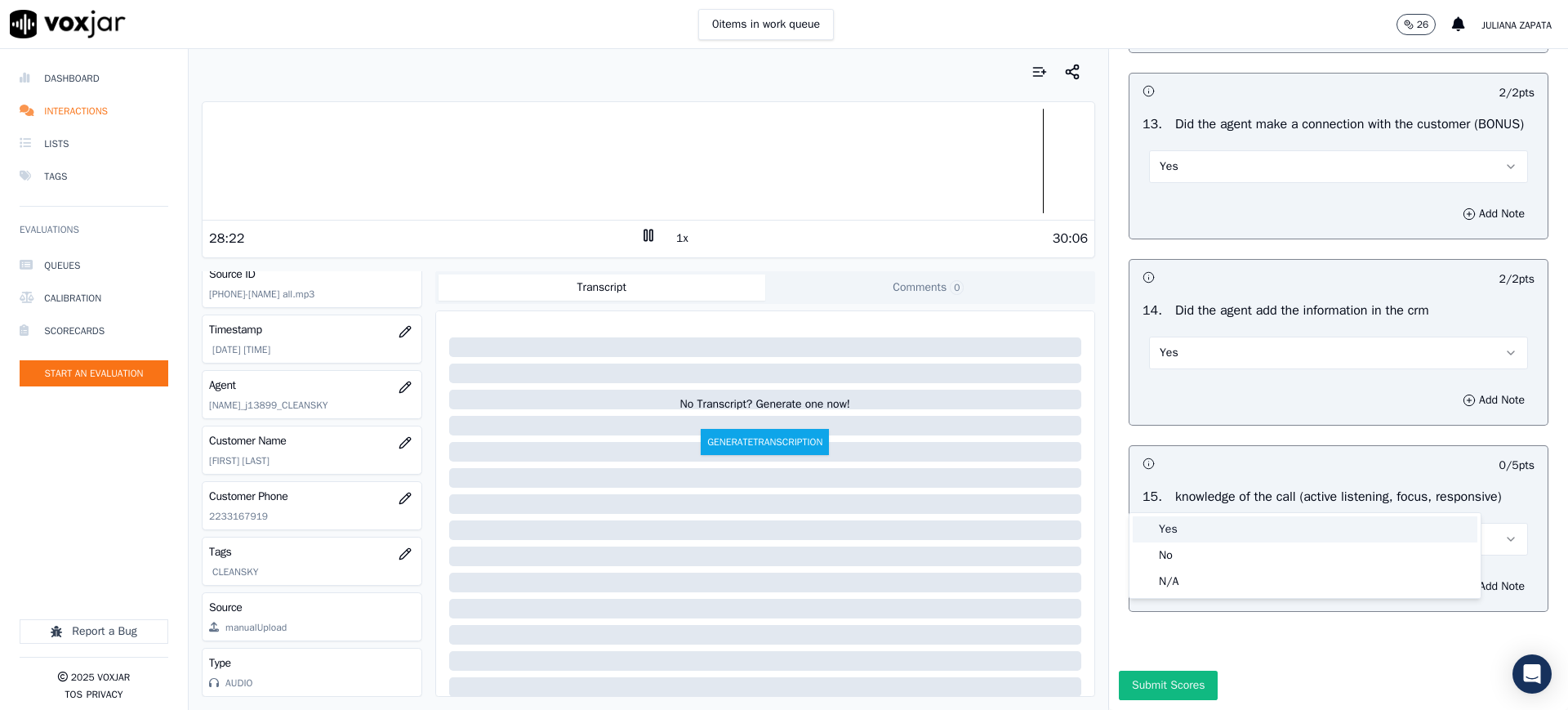 click on "Yes" at bounding box center [1305, 529] 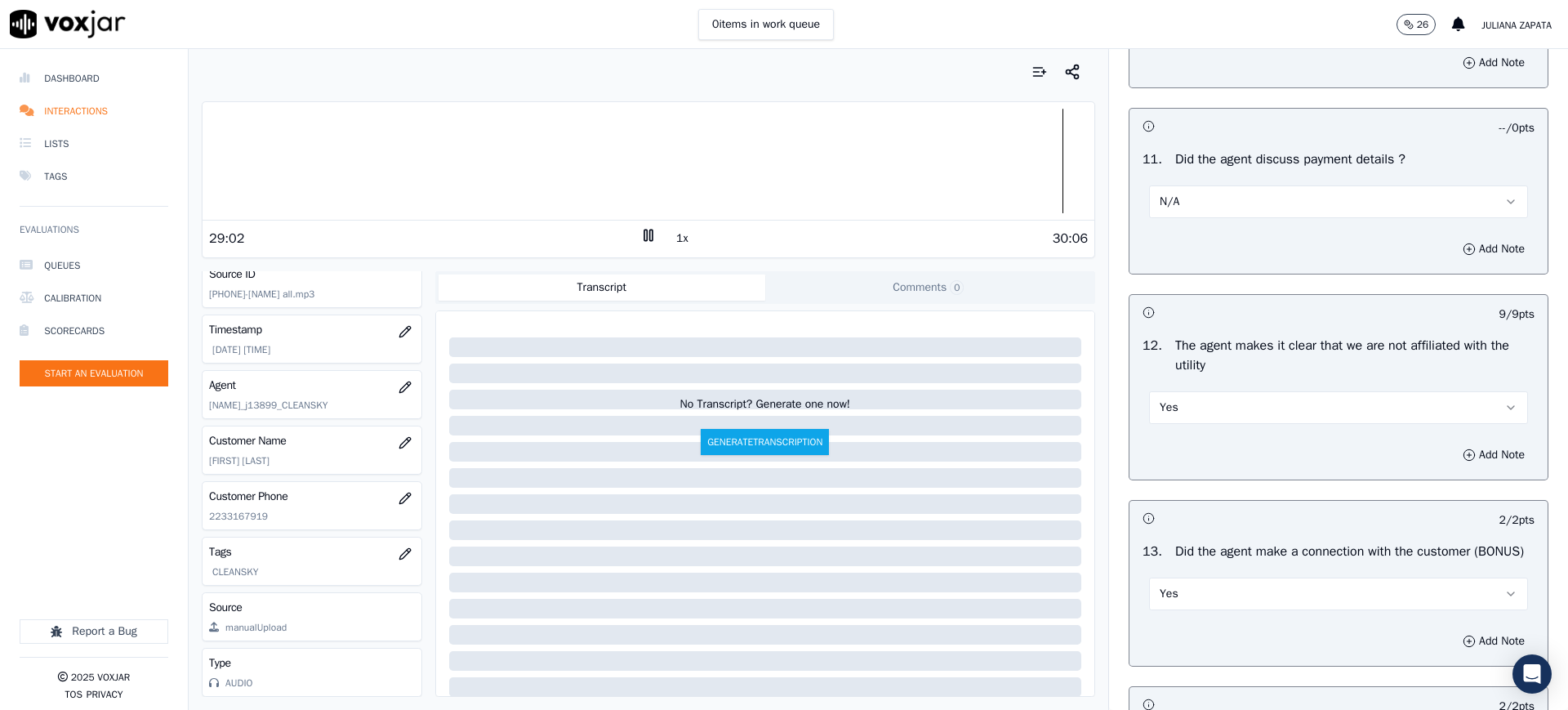 scroll, scrollTop: 2575, scrollLeft: 0, axis: vertical 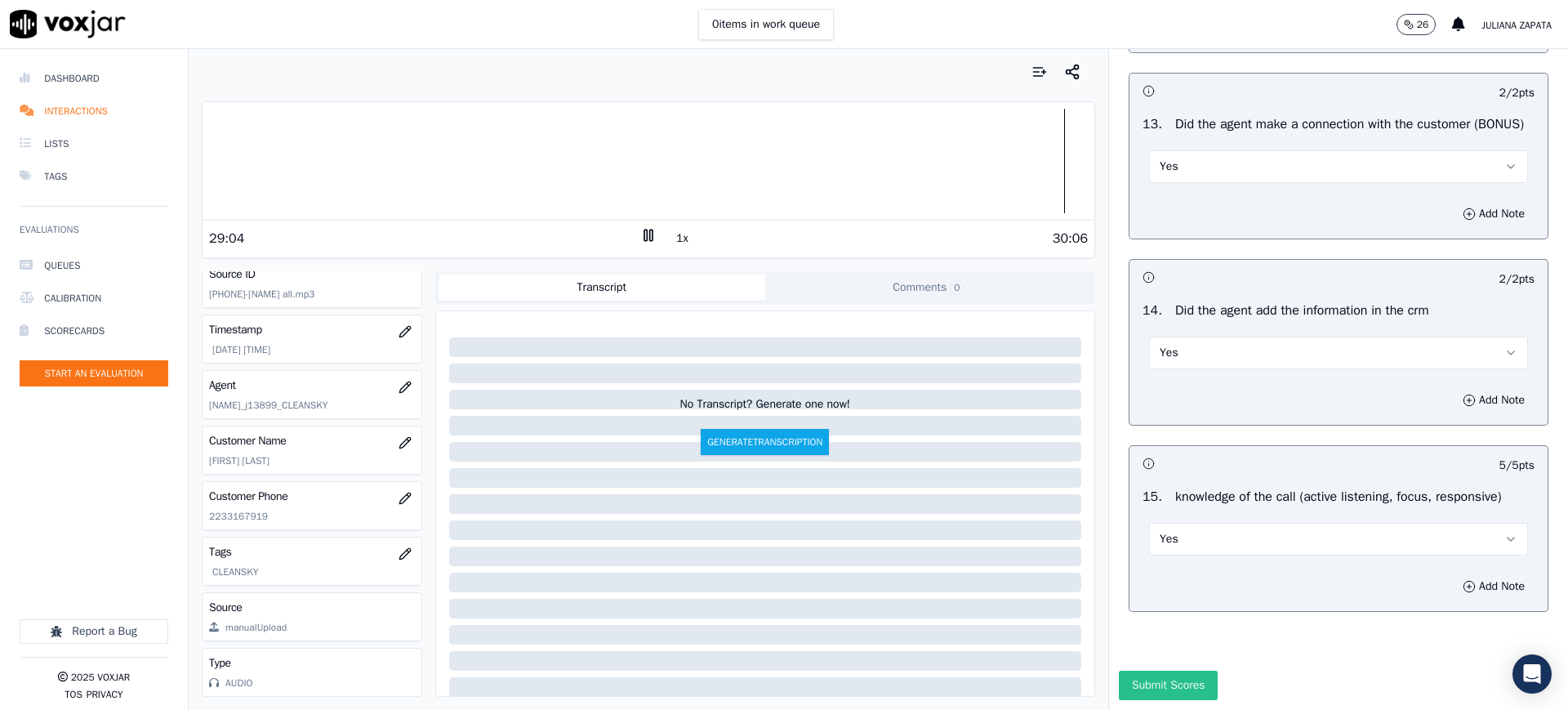 click on "Submit Scores" at bounding box center (1168, 685) 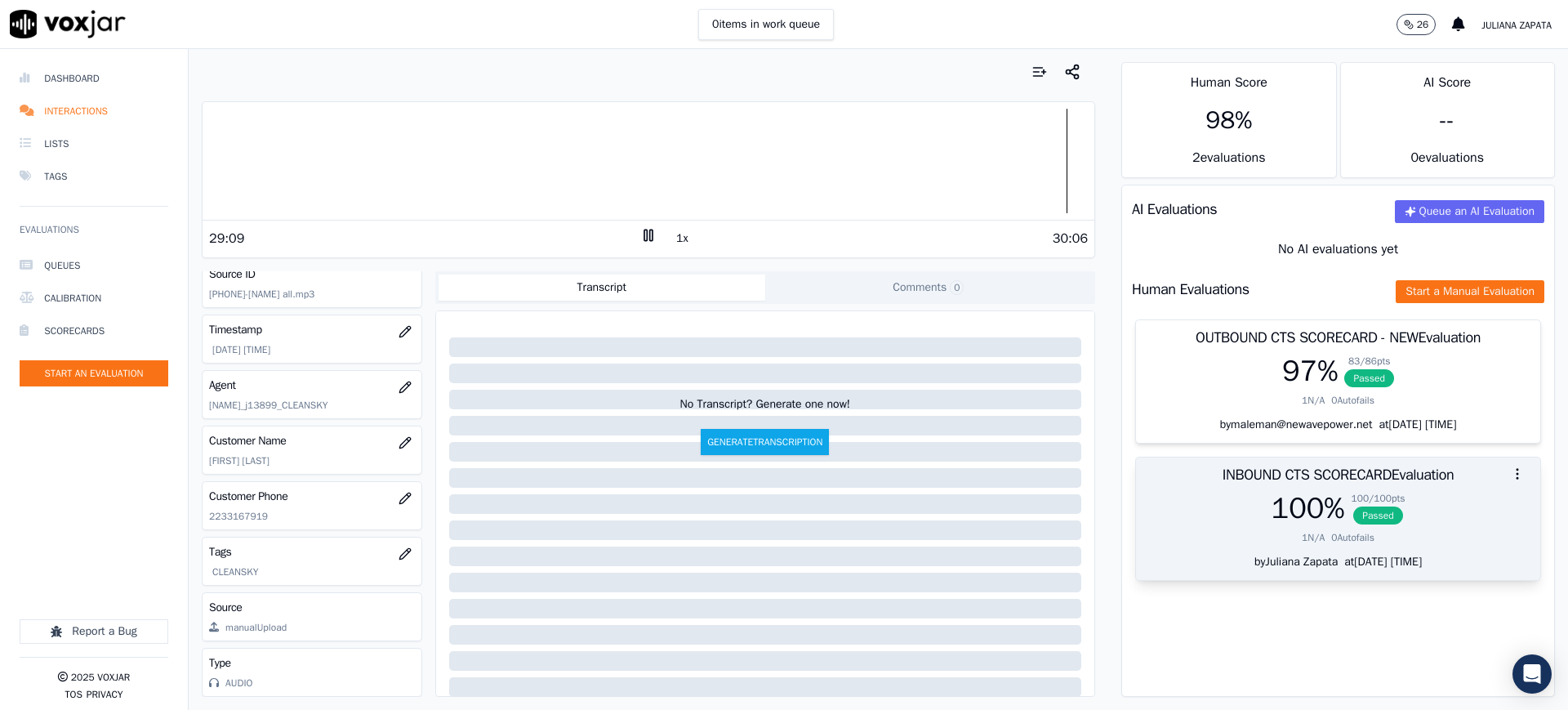 click on "Passed" at bounding box center [1378, 516] 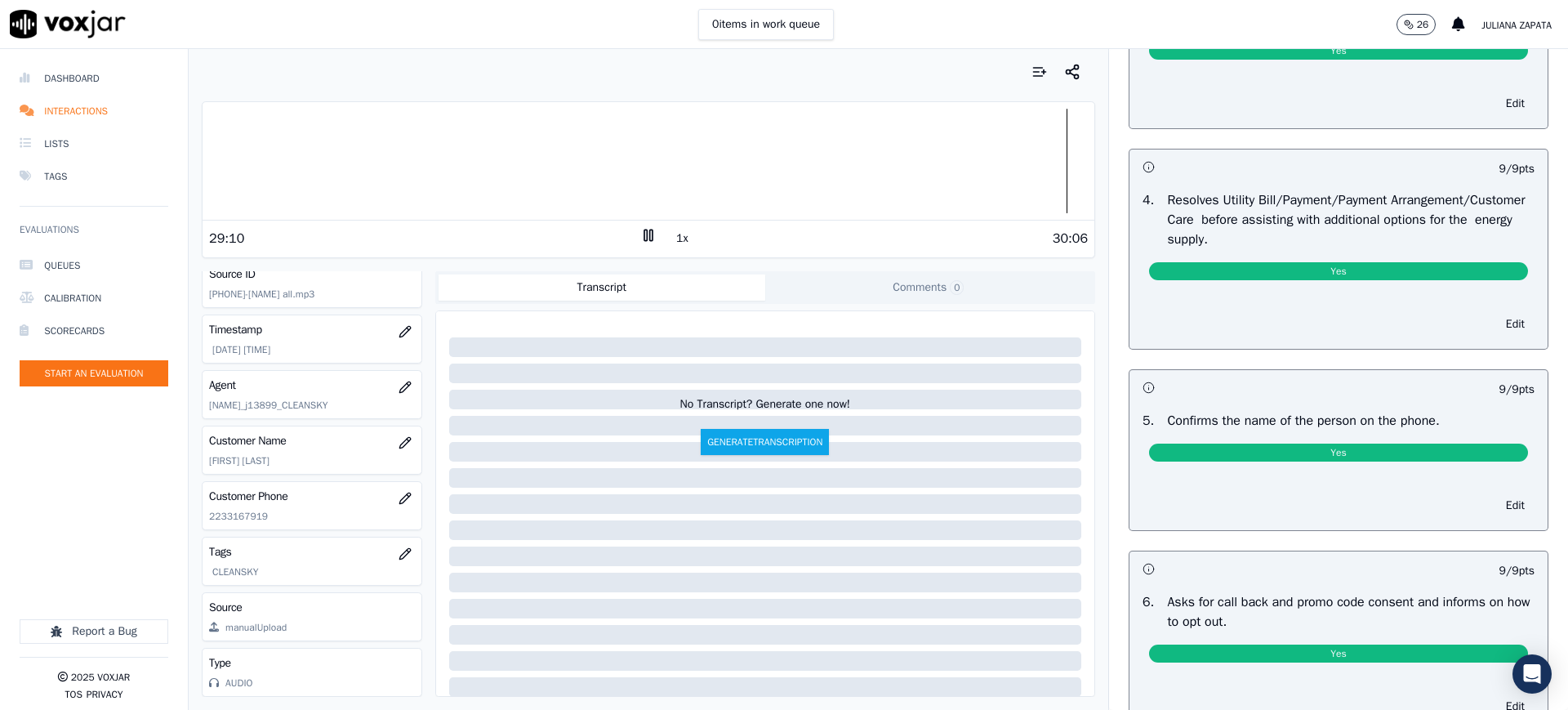 scroll, scrollTop: 715, scrollLeft: 0, axis: vertical 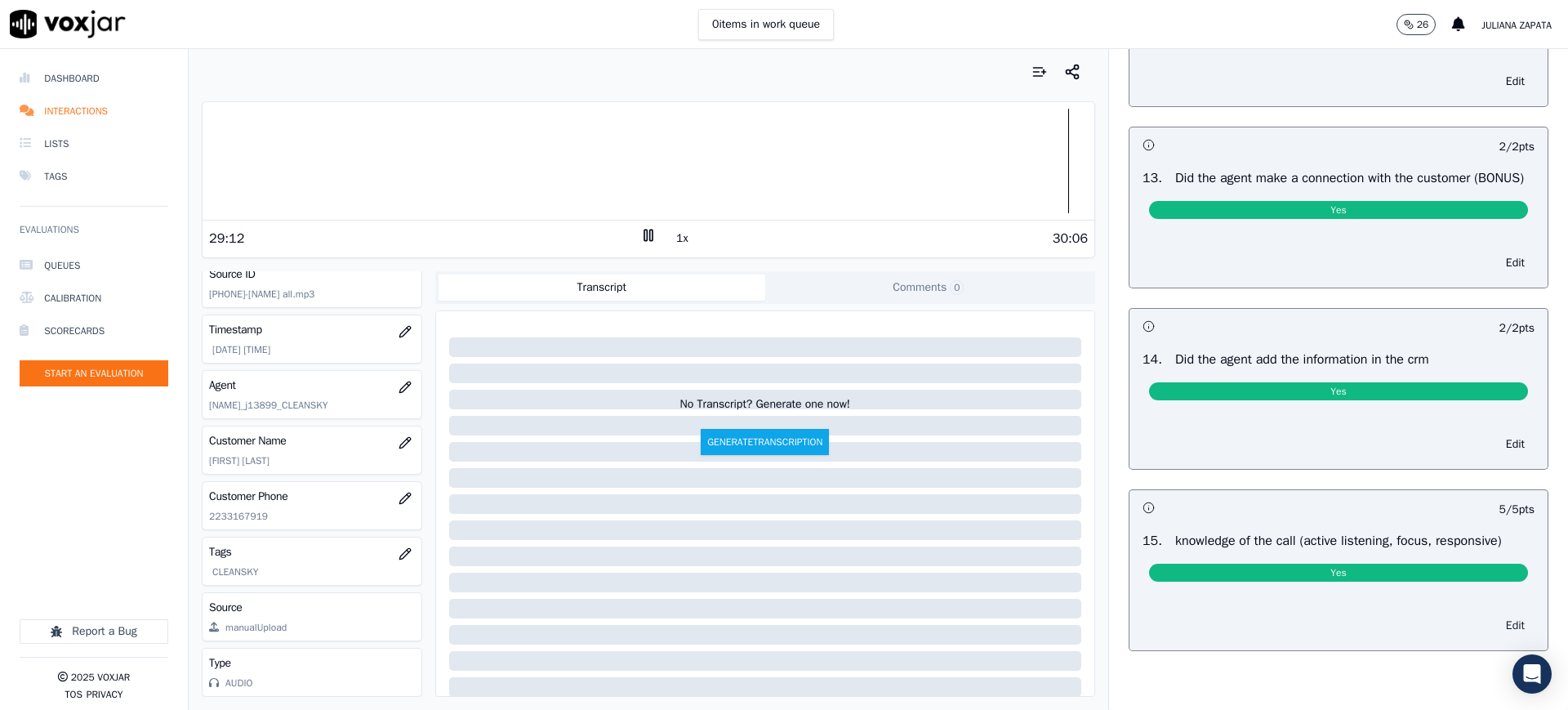 click on "Edit" at bounding box center [1515, 626] 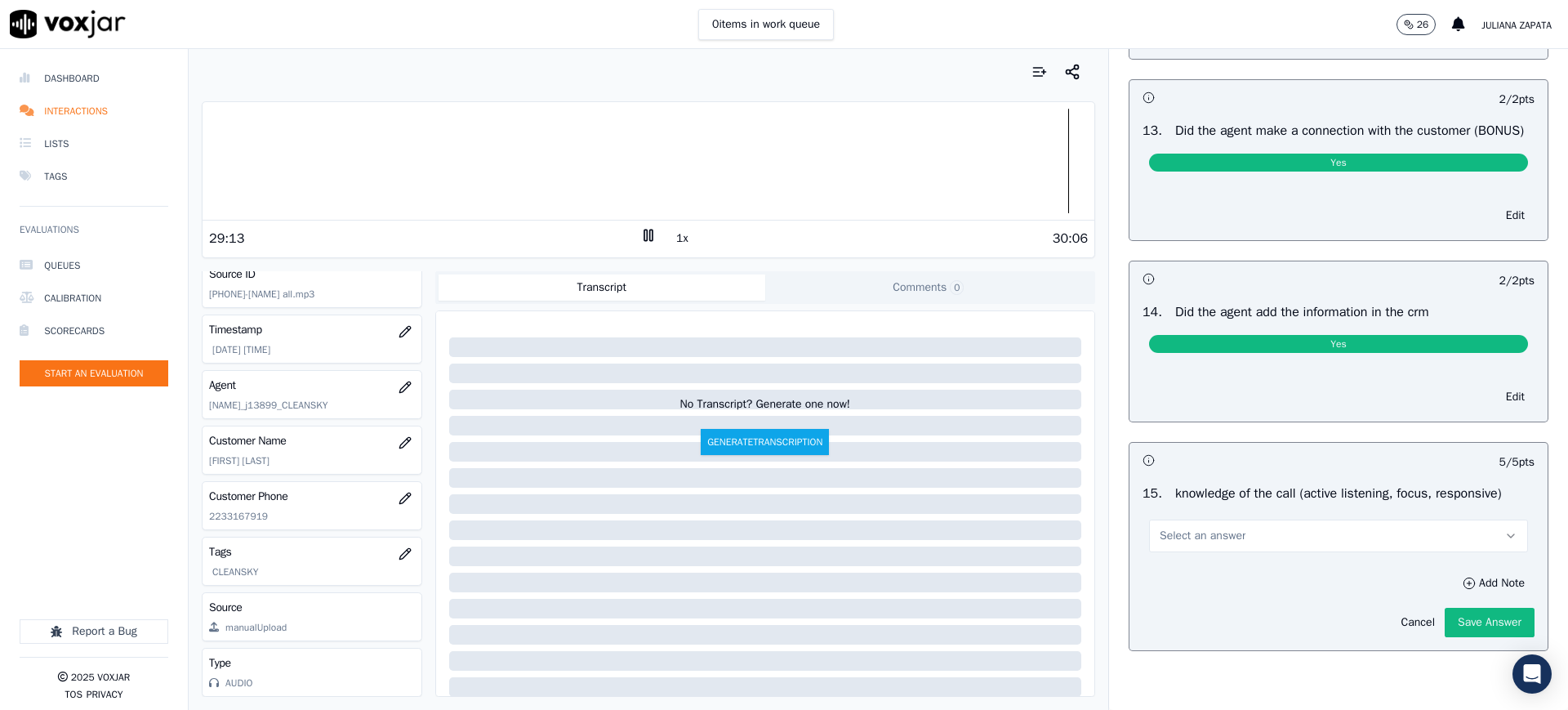click on "Select an answer" at bounding box center [1202, 536] 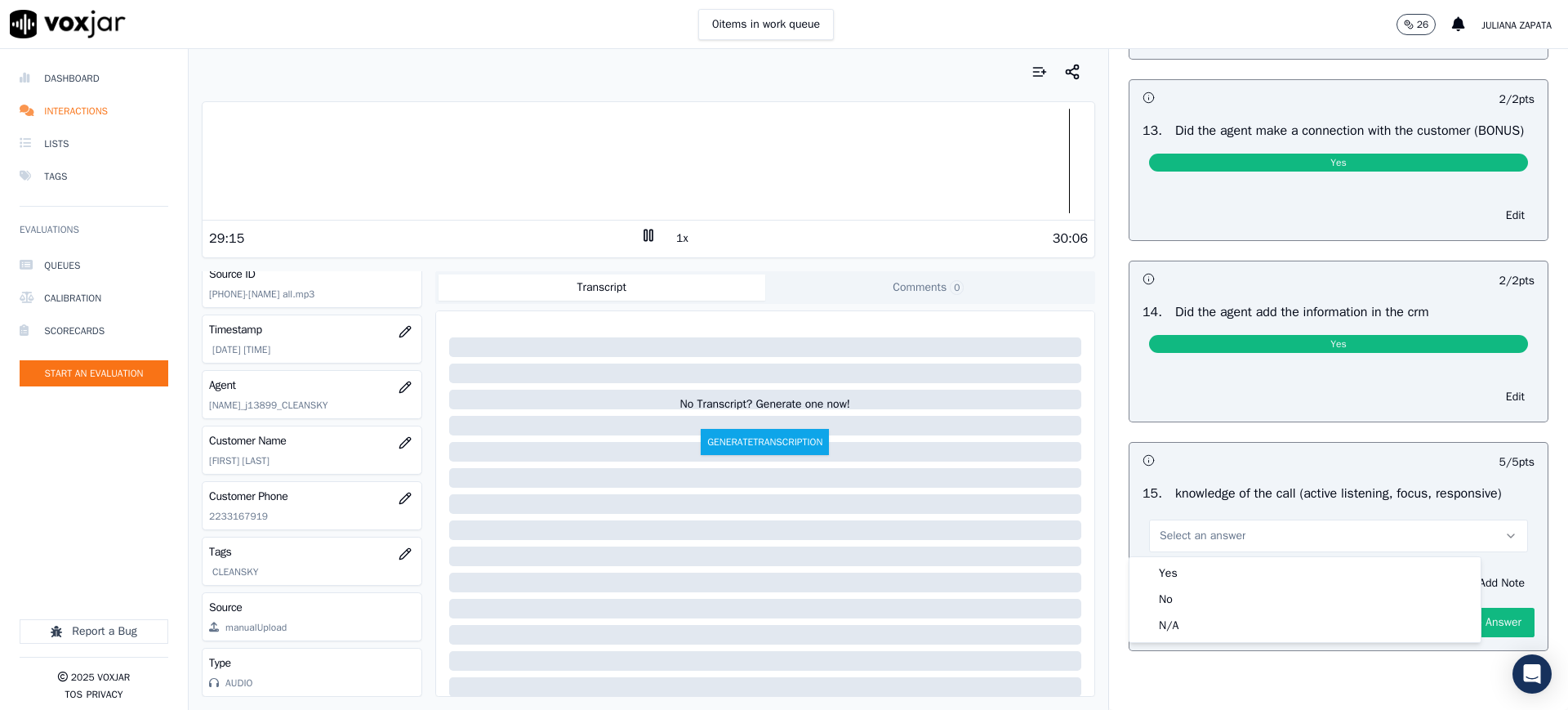 click on "Add Note       Cancel   Save Answer" at bounding box center [1339, 605] 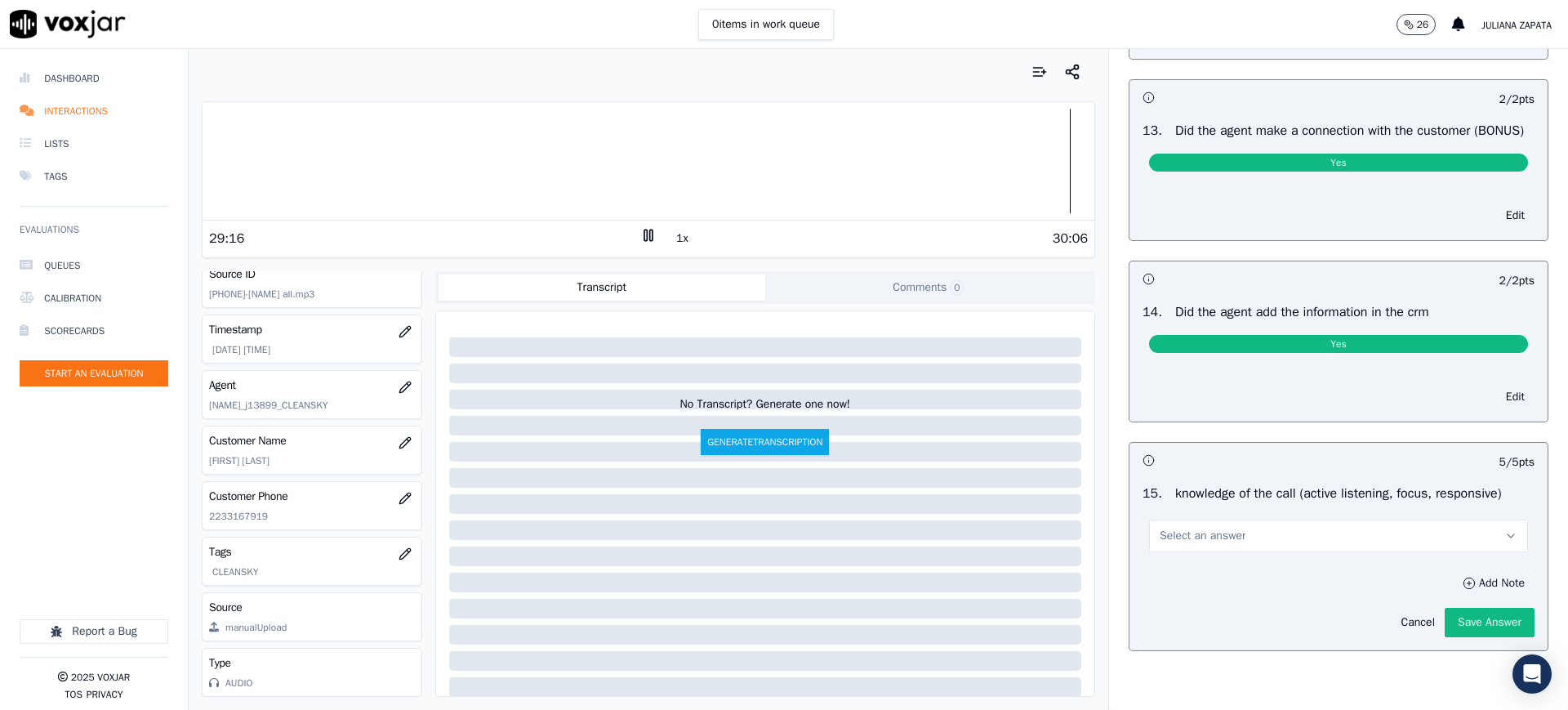 click on "Add Note" at bounding box center [1494, 583] 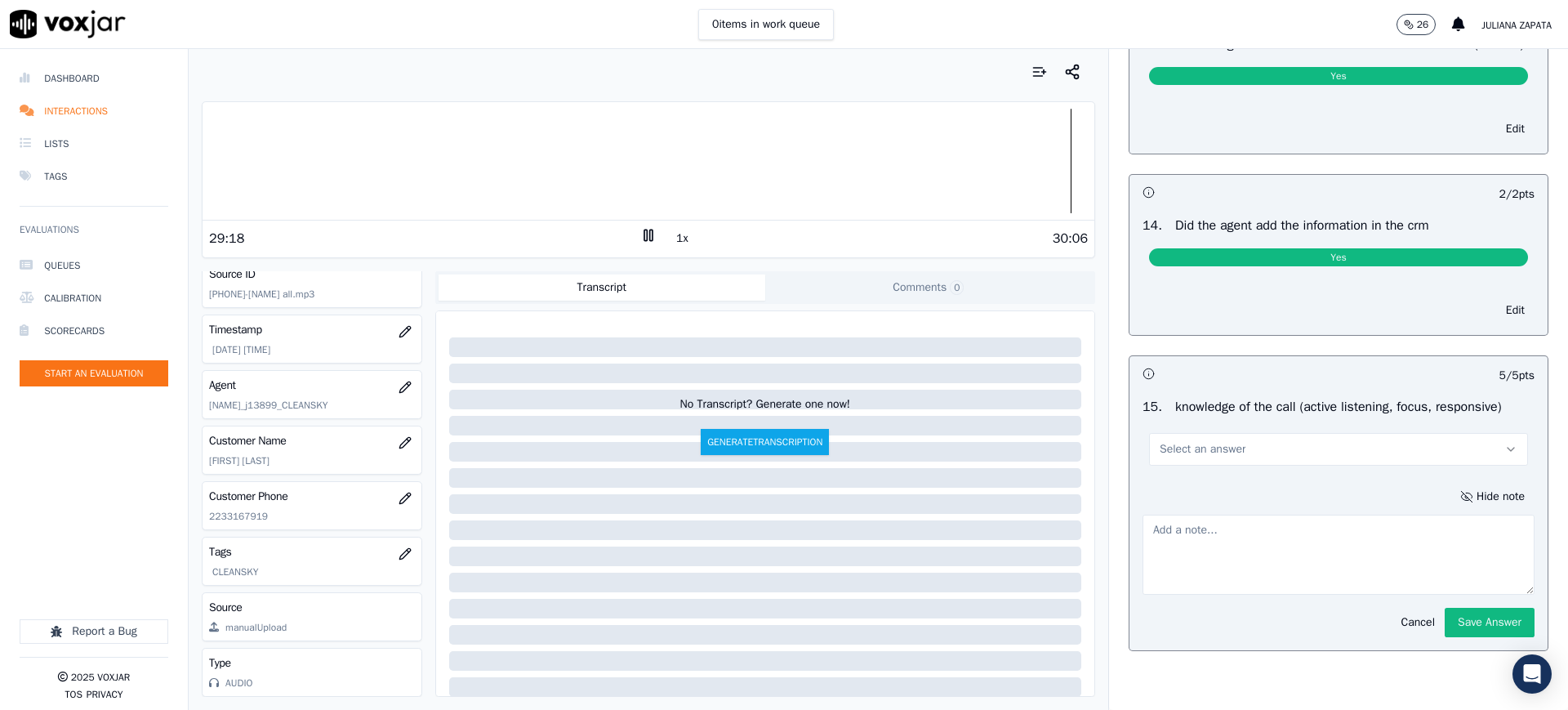 scroll, scrollTop: 2597, scrollLeft: 0, axis: vertical 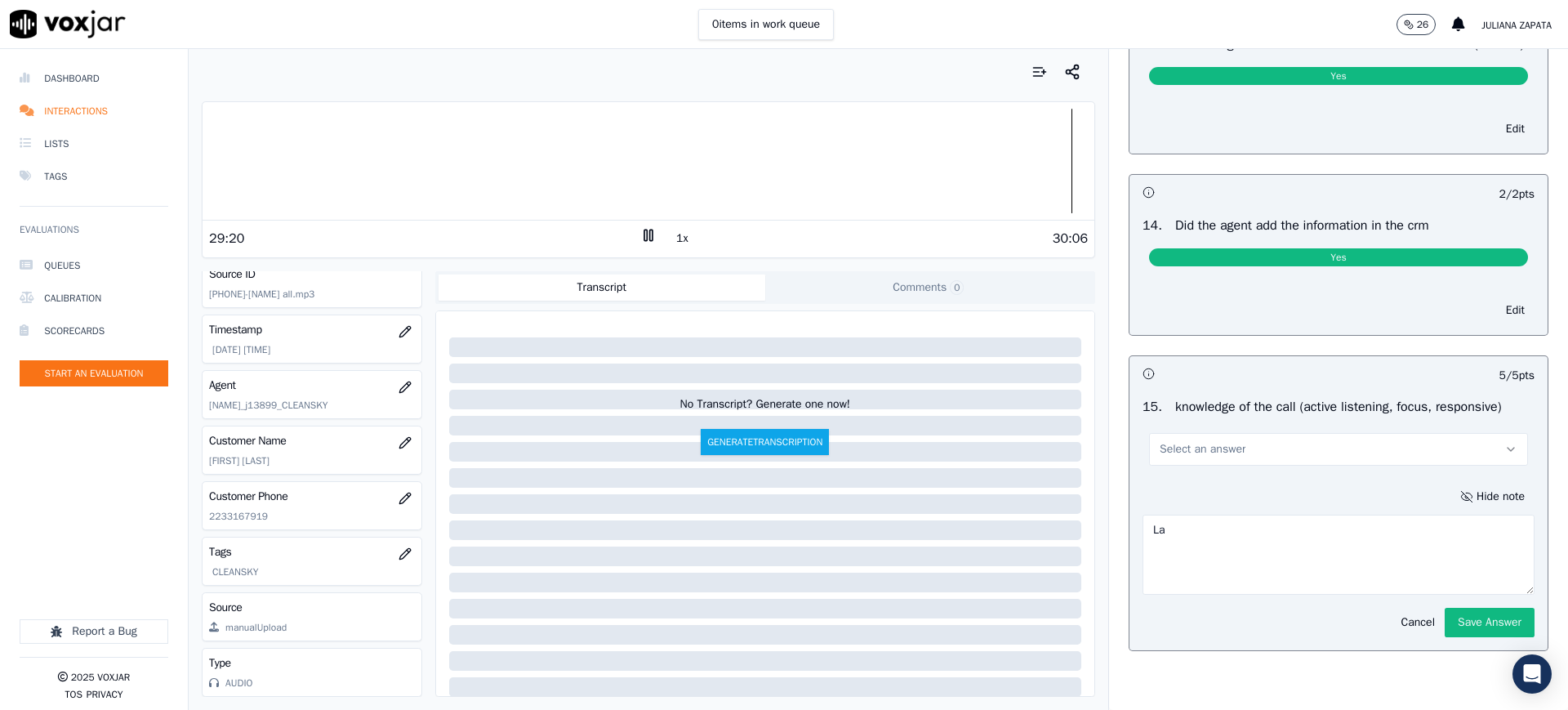 type on "L" 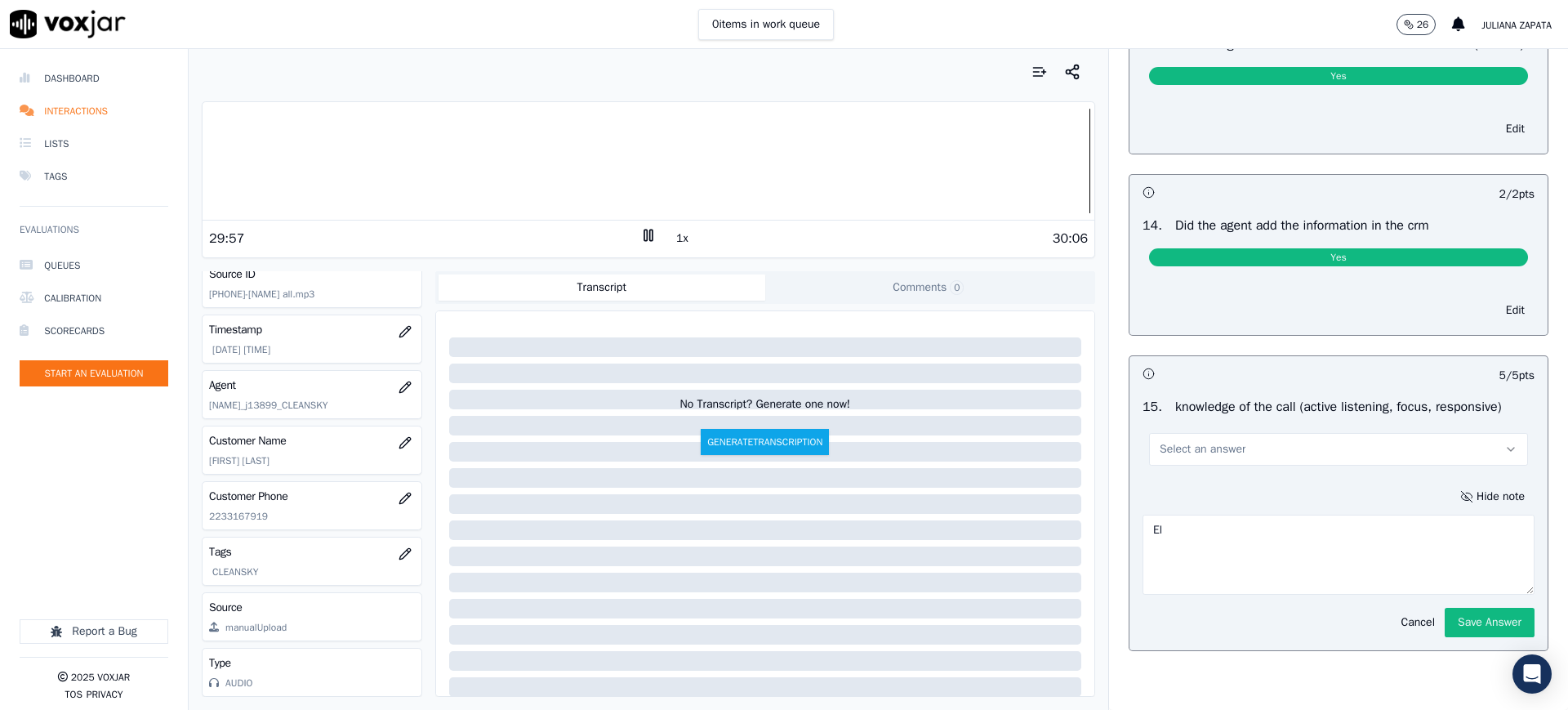 type on "E" 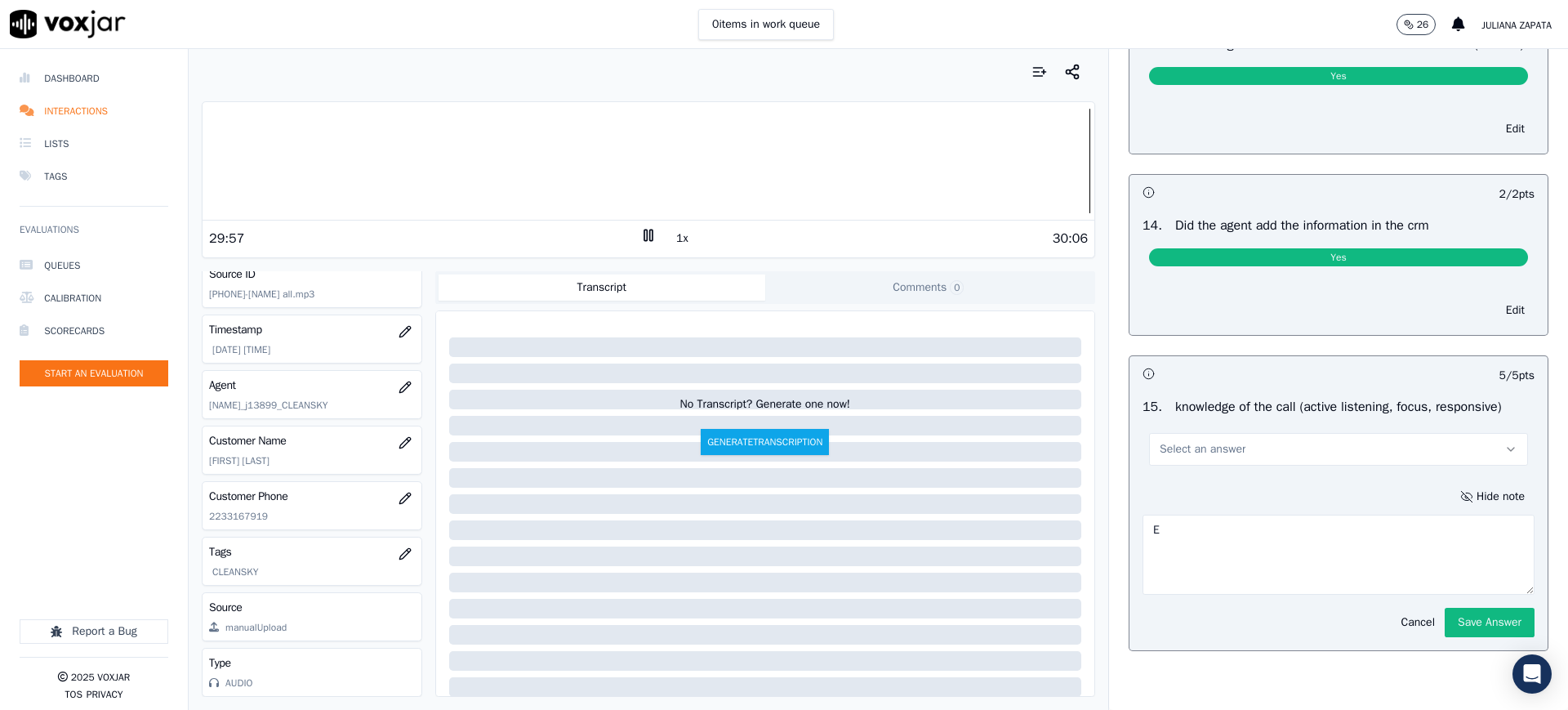 type 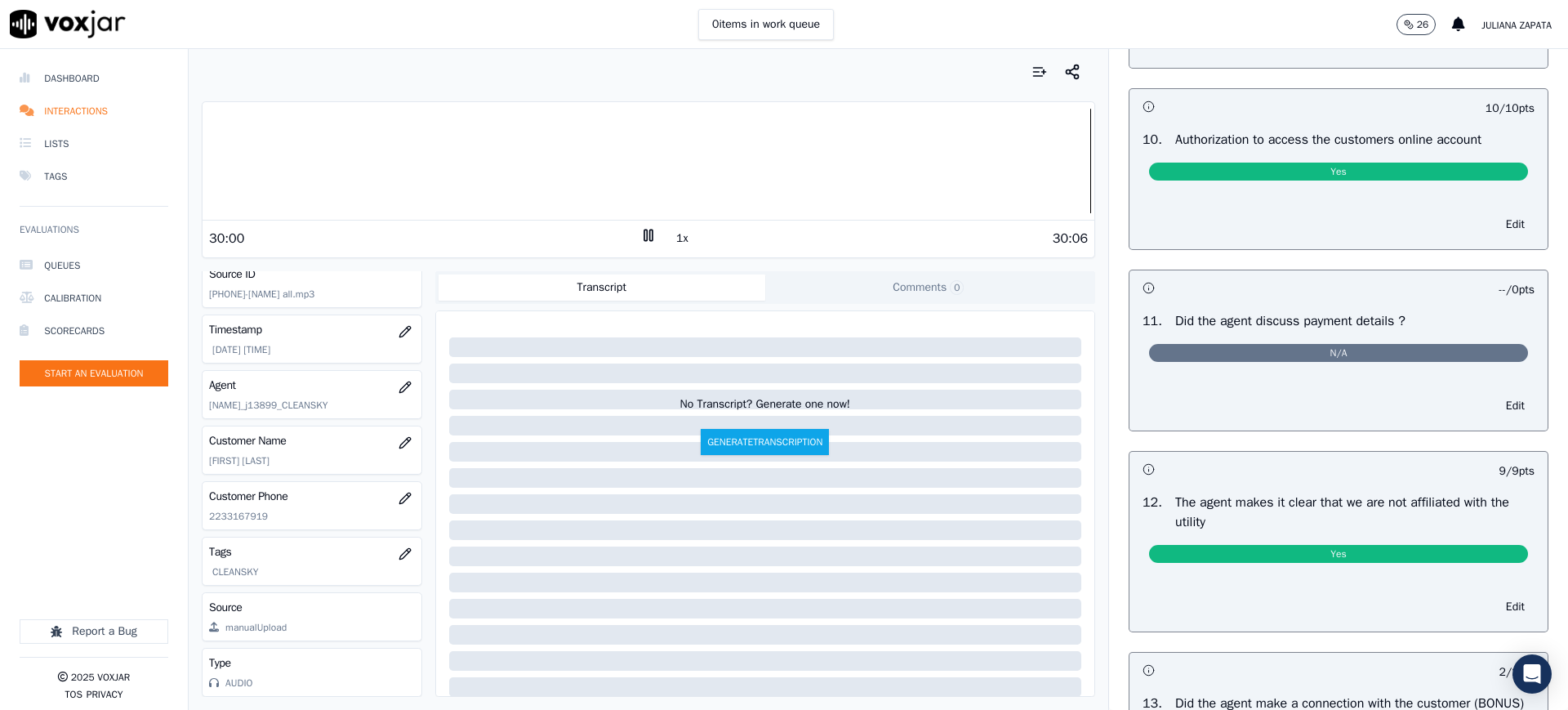 scroll, scrollTop: 1140, scrollLeft: 0, axis: vertical 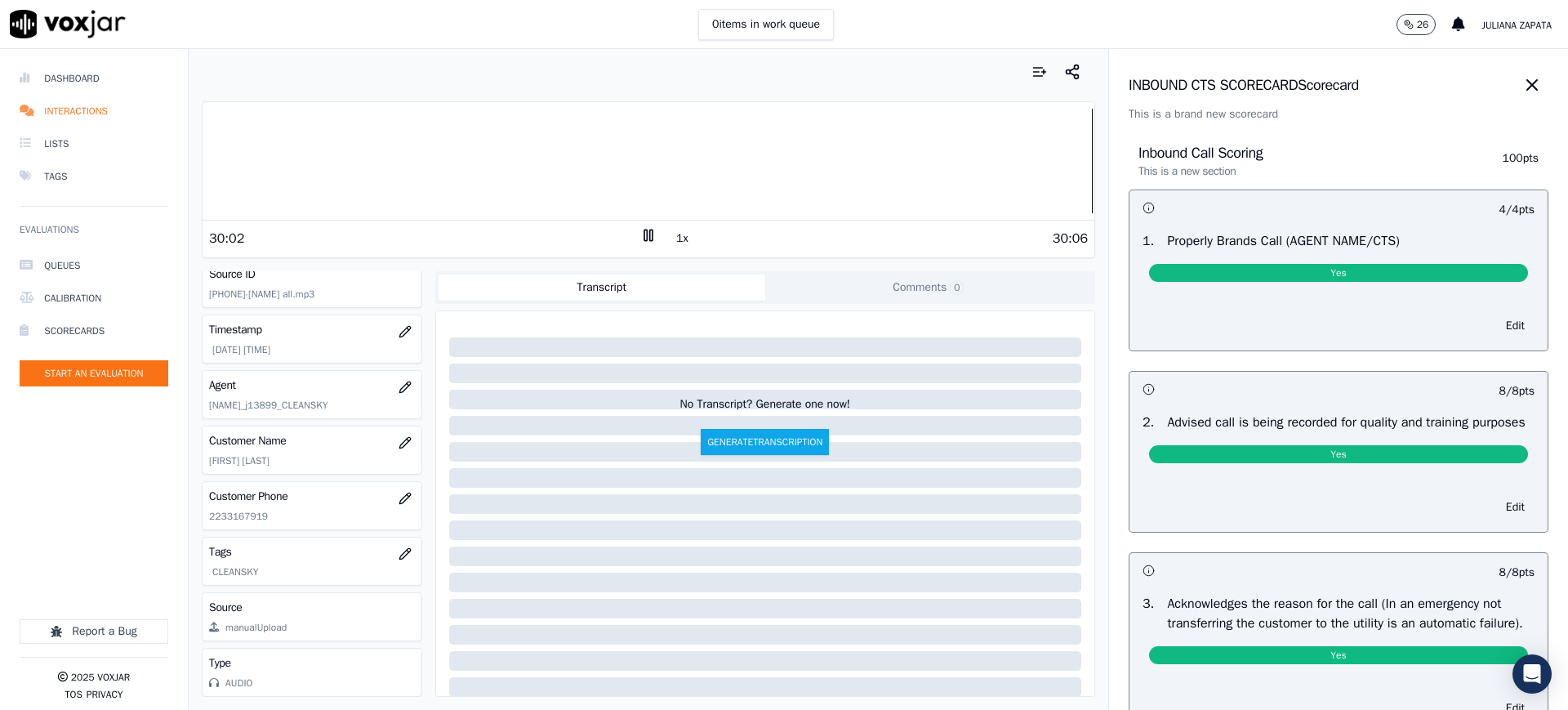 drag, startPoint x: 1487, startPoint y: 87, endPoint x: 1167, endPoint y: 15, distance: 328 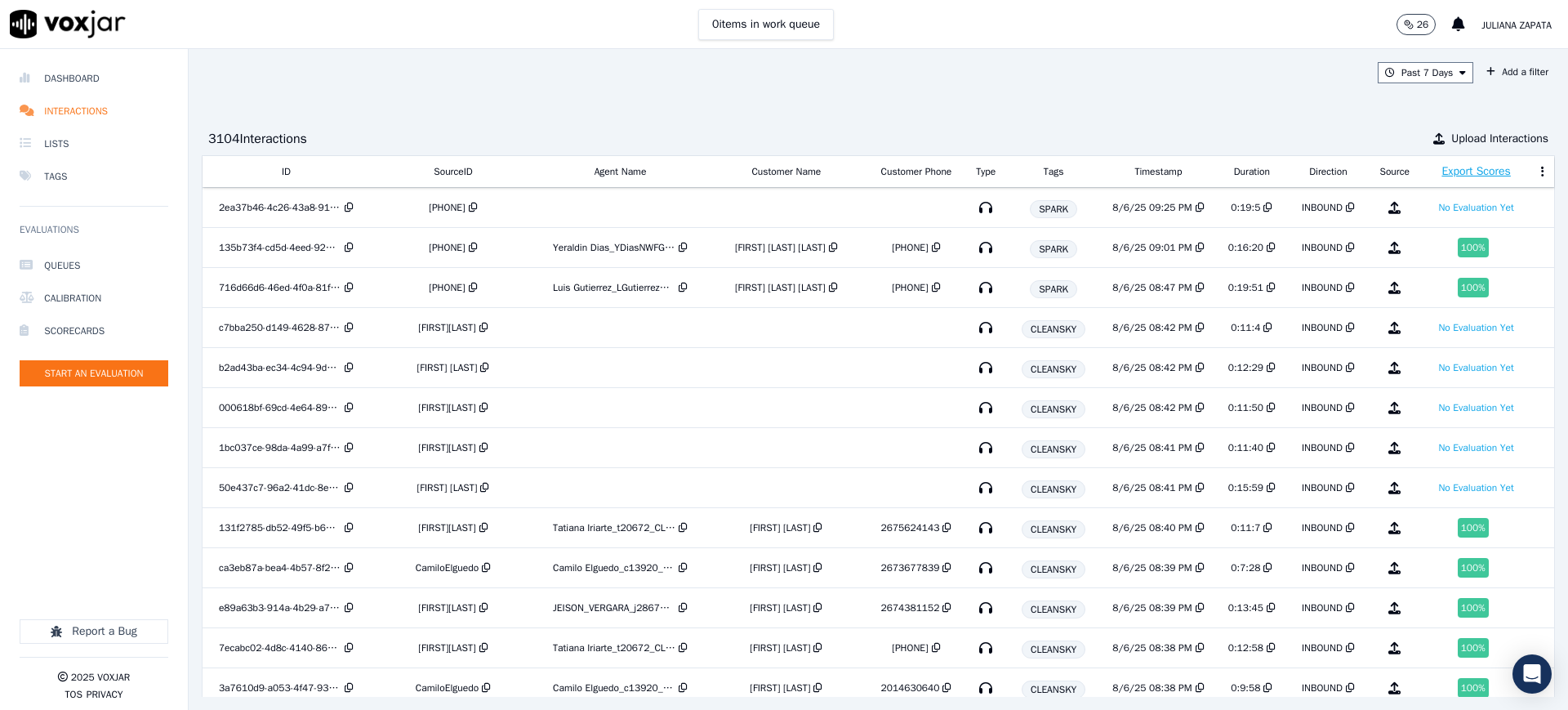 scroll, scrollTop: 0, scrollLeft: 0, axis: both 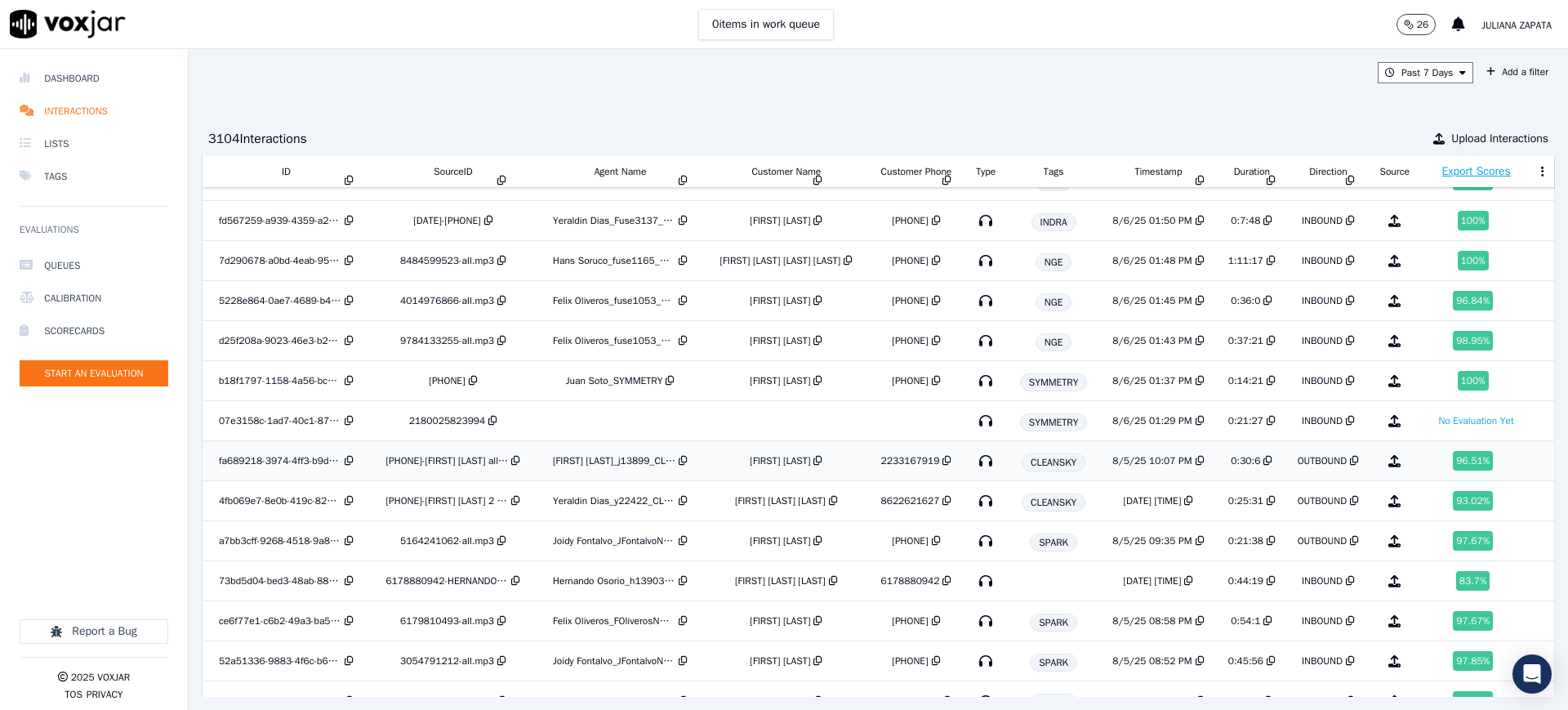 click on "96.51 %" at bounding box center [1472, 461] 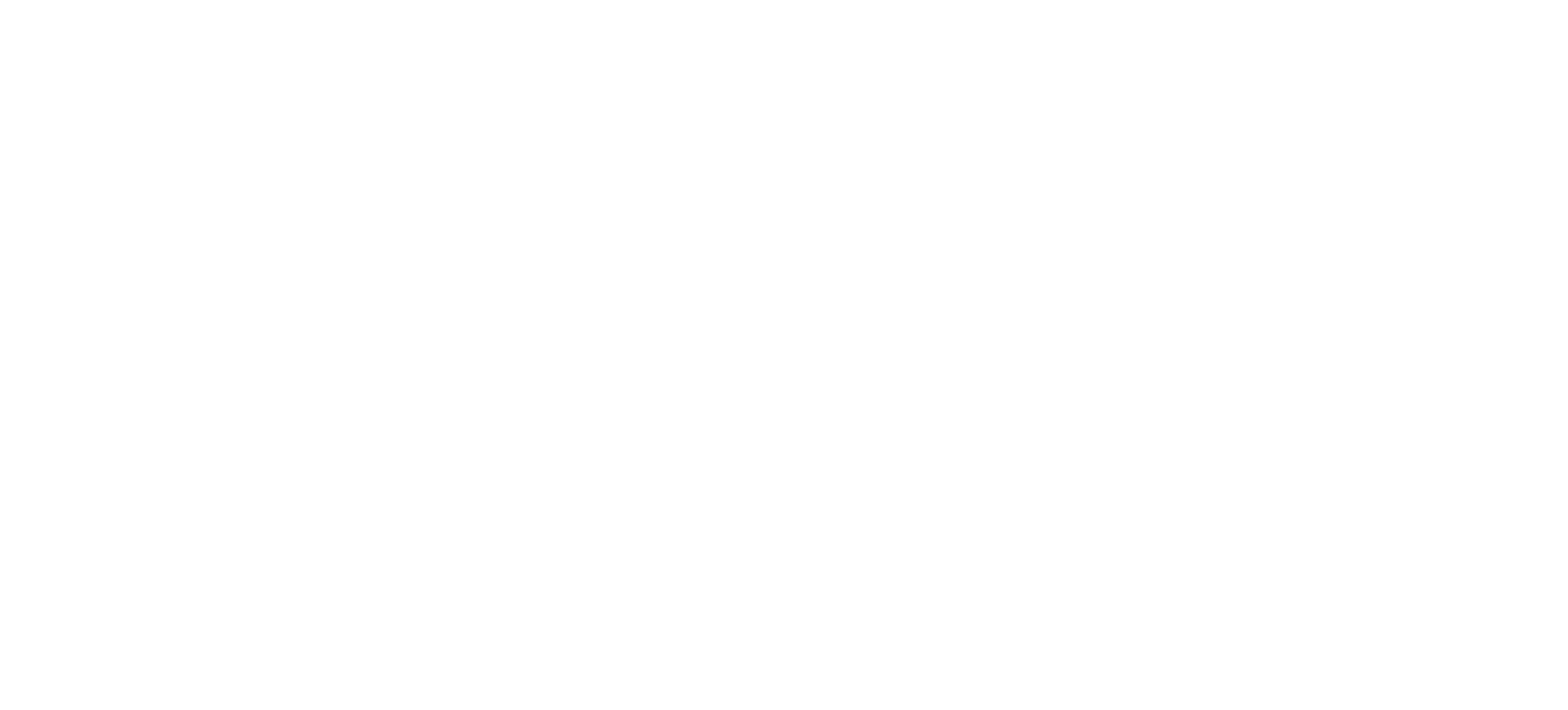 scroll, scrollTop: 0, scrollLeft: 0, axis: both 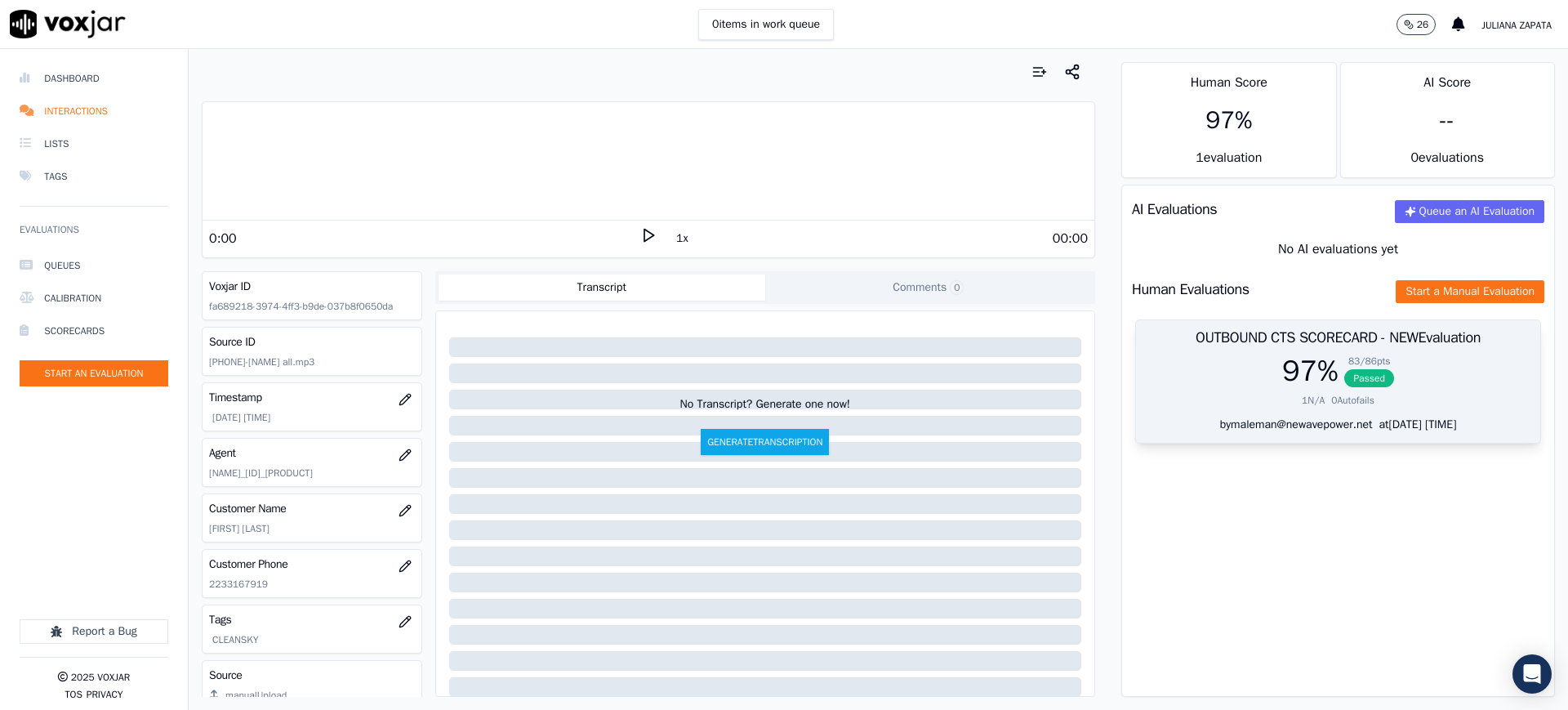 click on "Passed" at bounding box center (1369, 378) 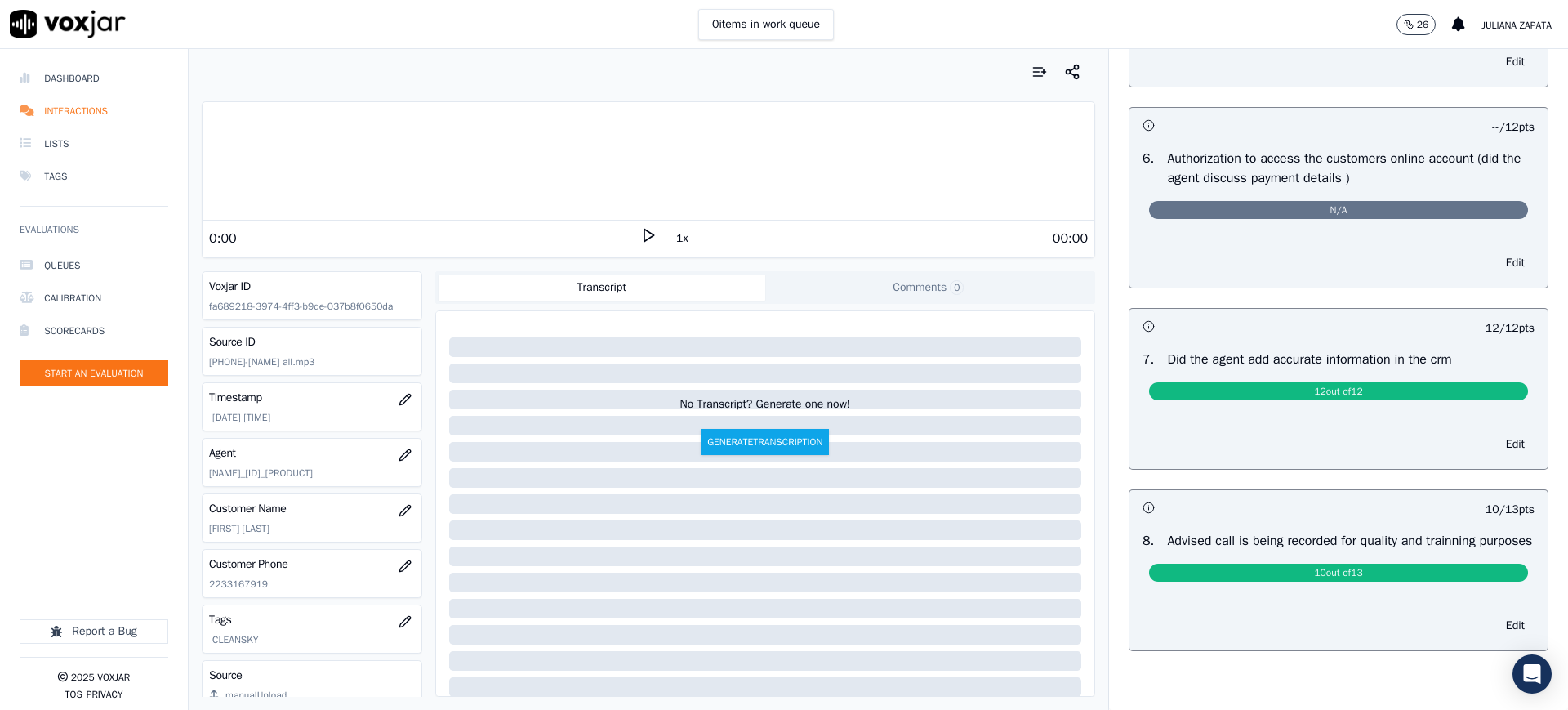 scroll, scrollTop: 1078, scrollLeft: 0, axis: vertical 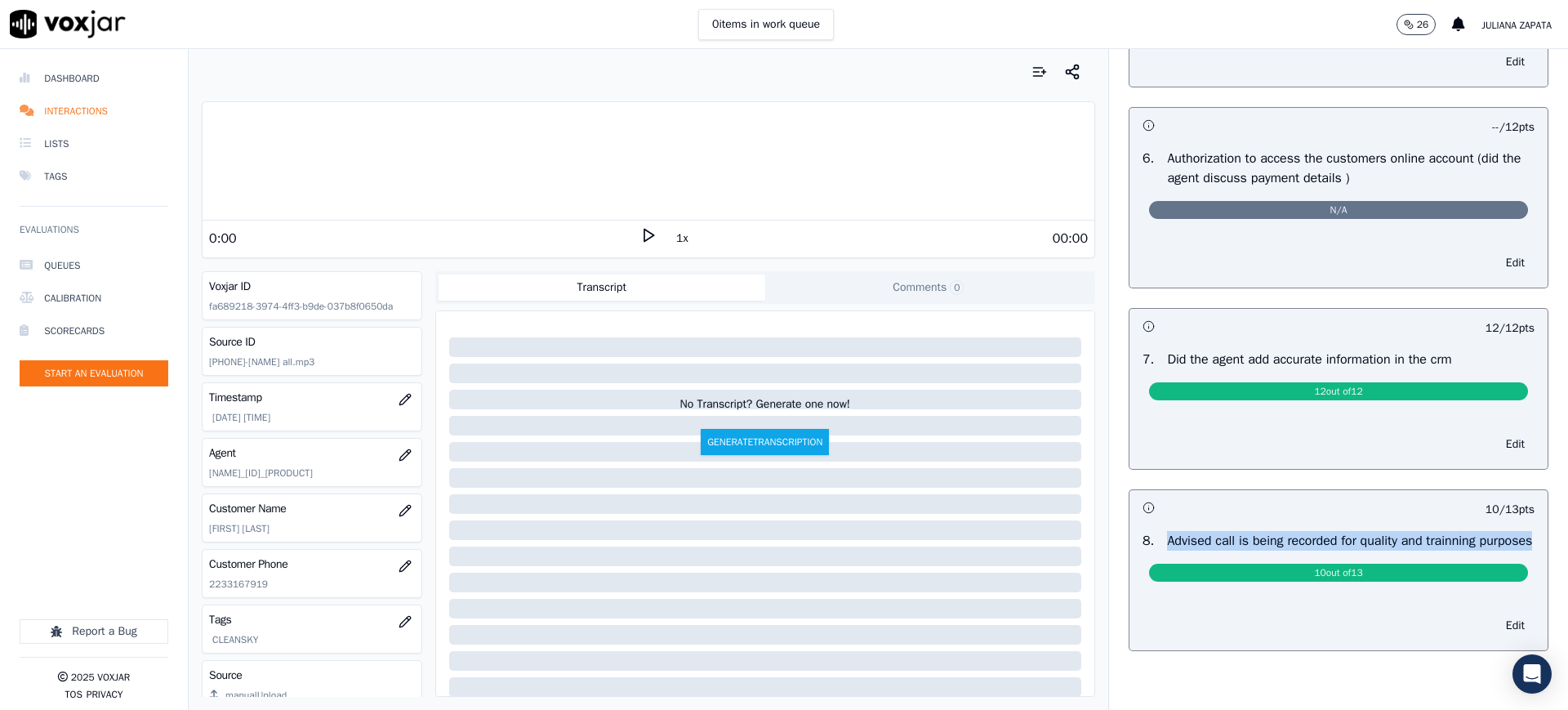 drag, startPoint x: 1200, startPoint y: 492, endPoint x: 1143, endPoint y: 474, distance: 59.77458 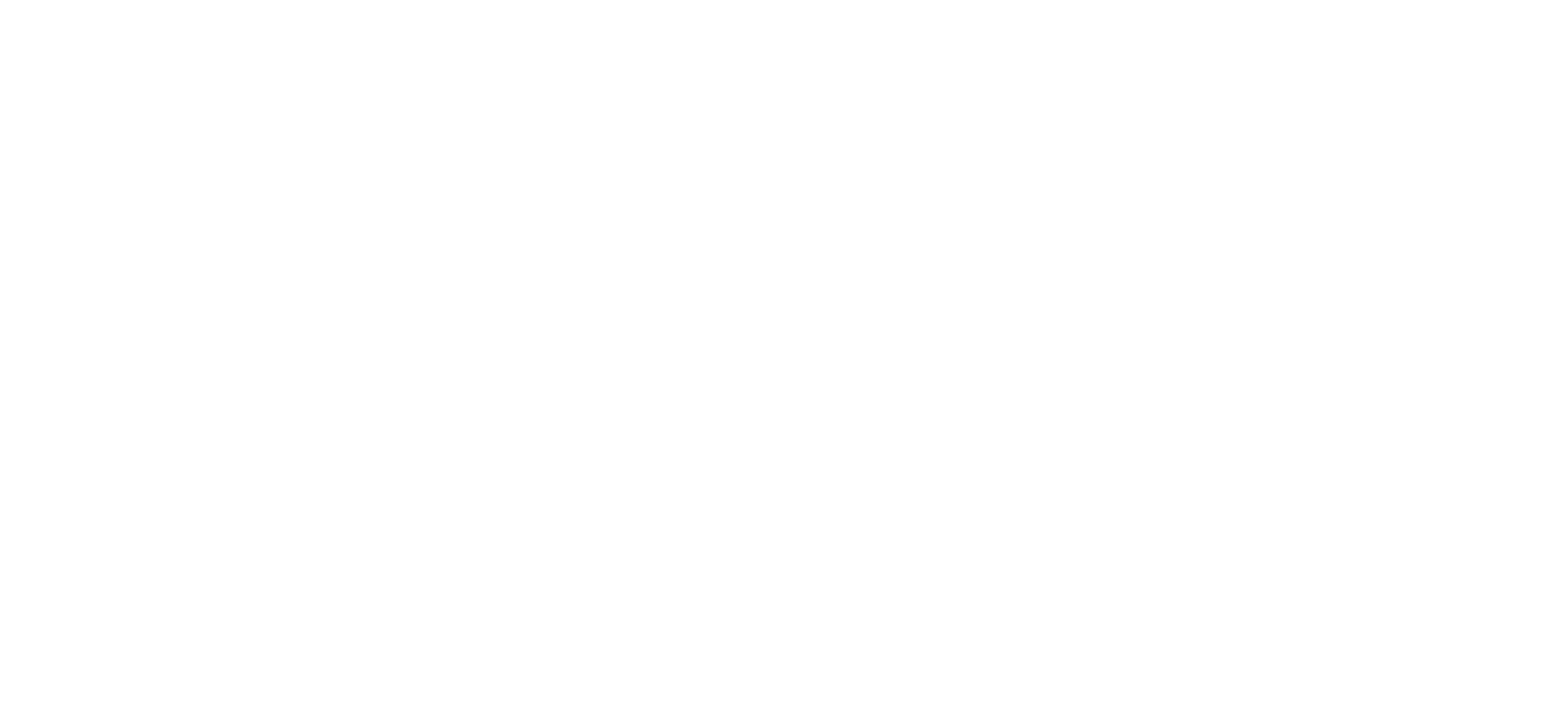 scroll, scrollTop: 0, scrollLeft: 0, axis: both 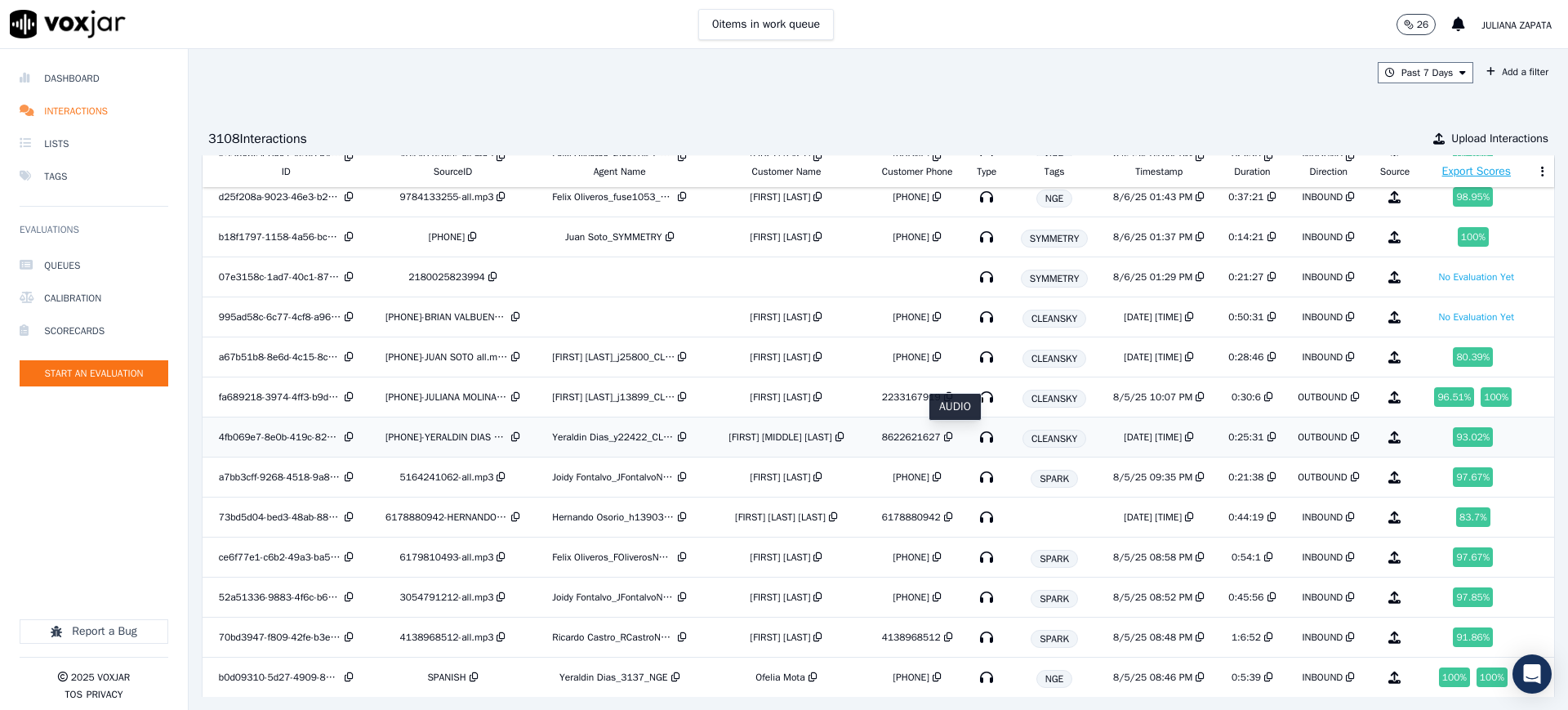 click at bounding box center [987, 437] 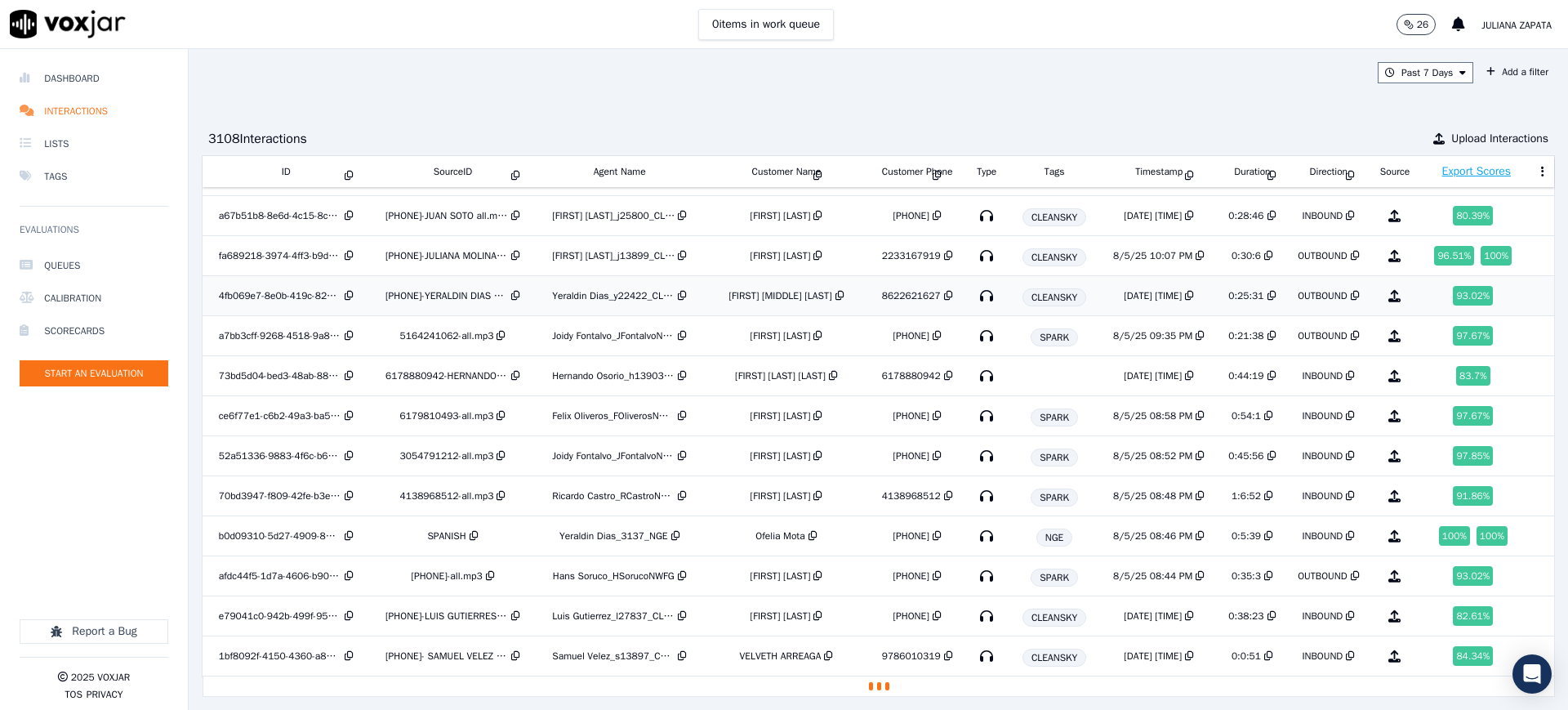 scroll, scrollTop: 2741, scrollLeft: 0, axis: vertical 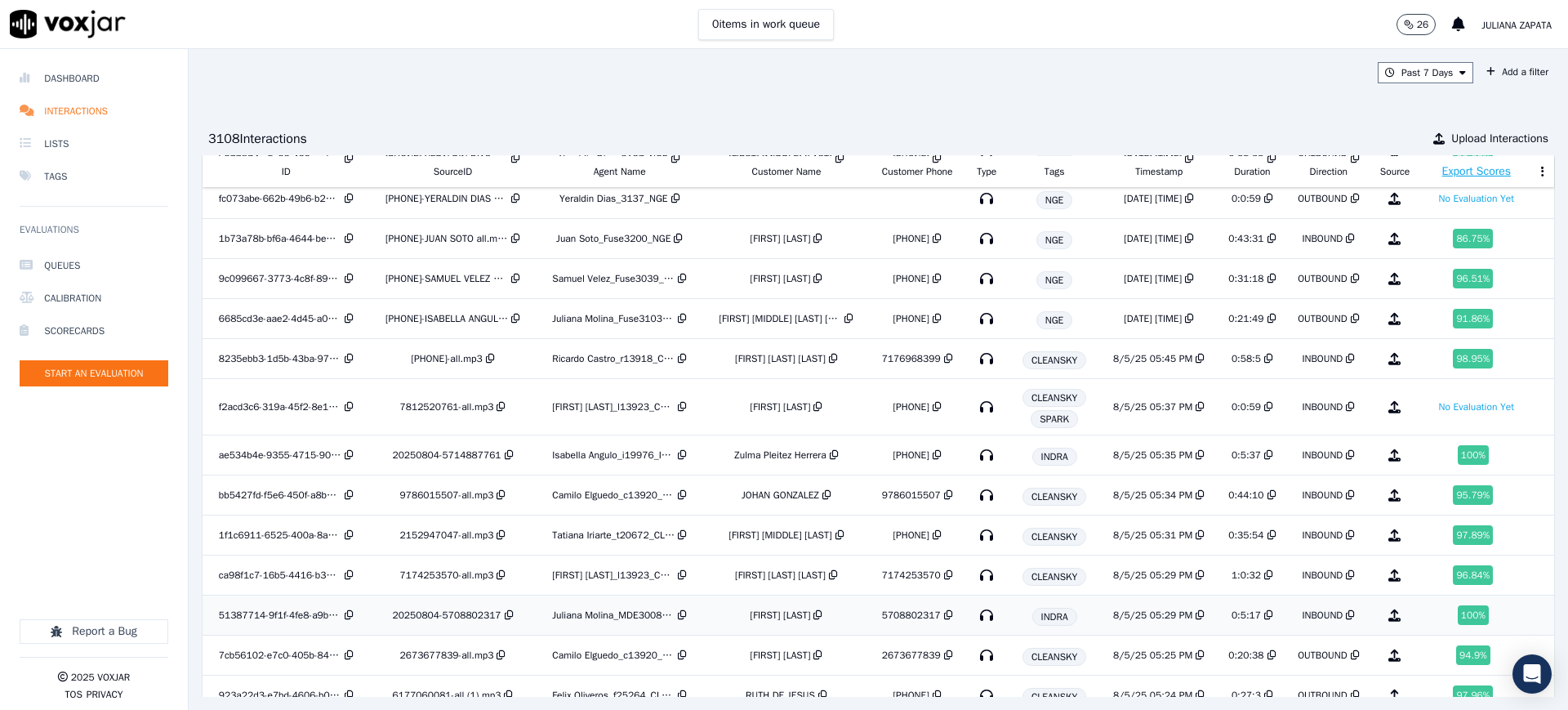 type 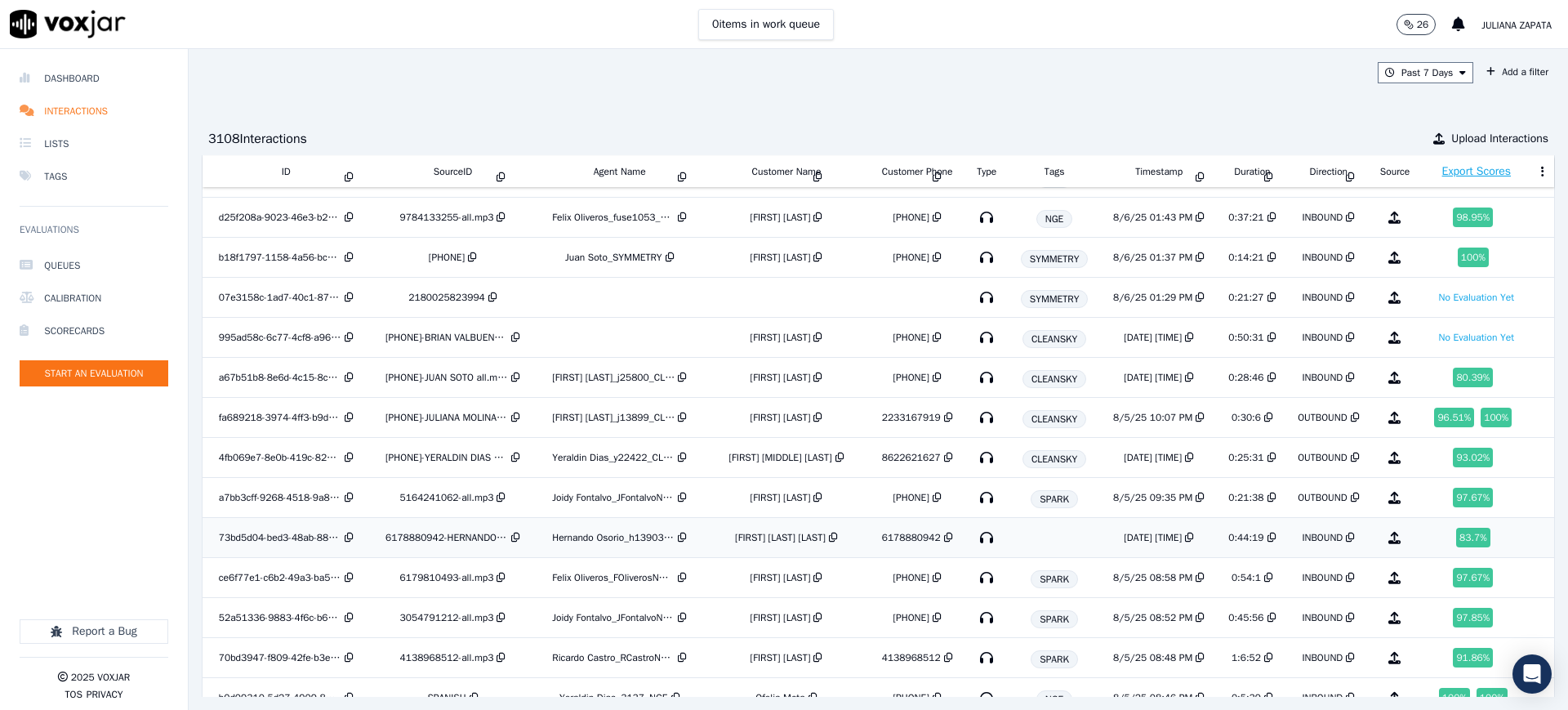 scroll, scrollTop: 2553, scrollLeft: 0, axis: vertical 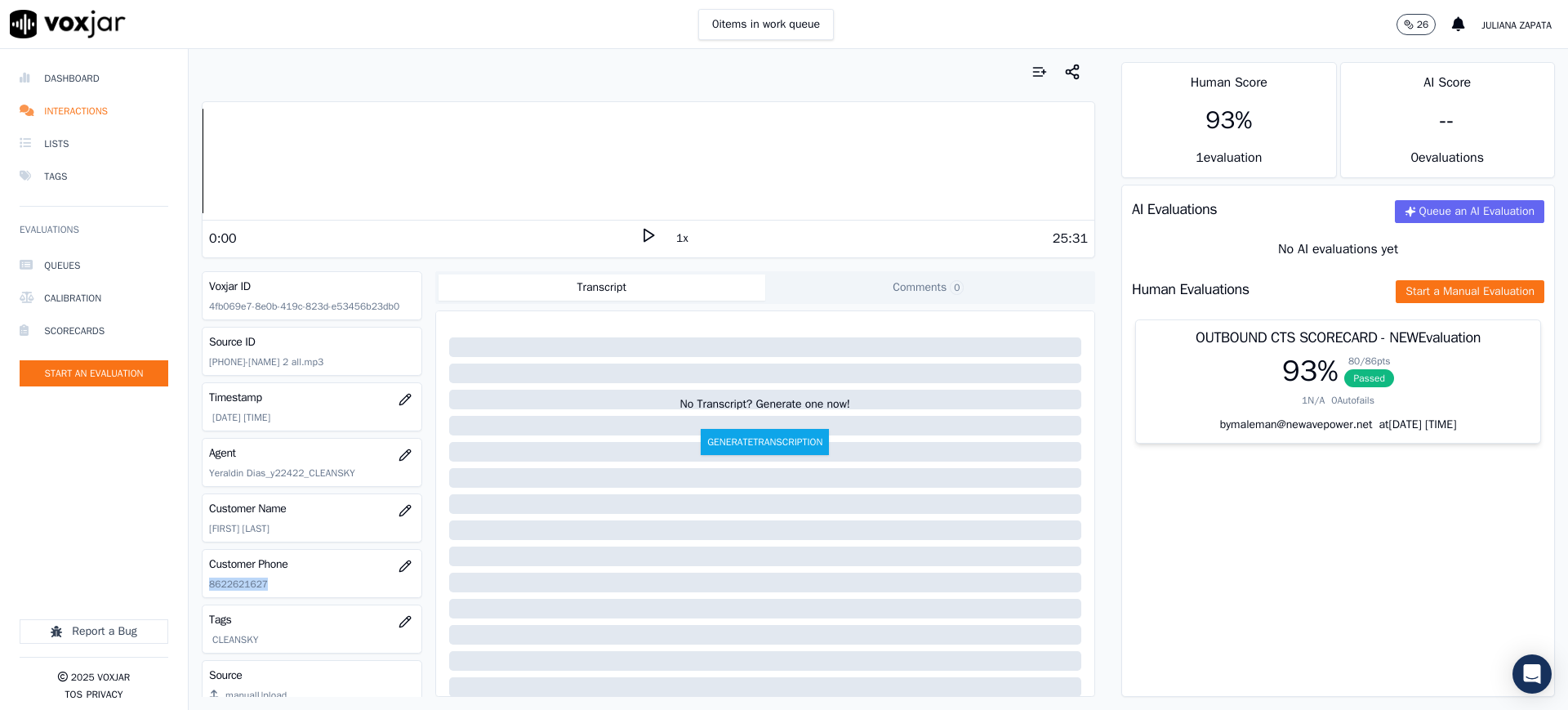 drag, startPoint x: 264, startPoint y: 585, endPoint x: 211, endPoint y: 593, distance: 53.60037 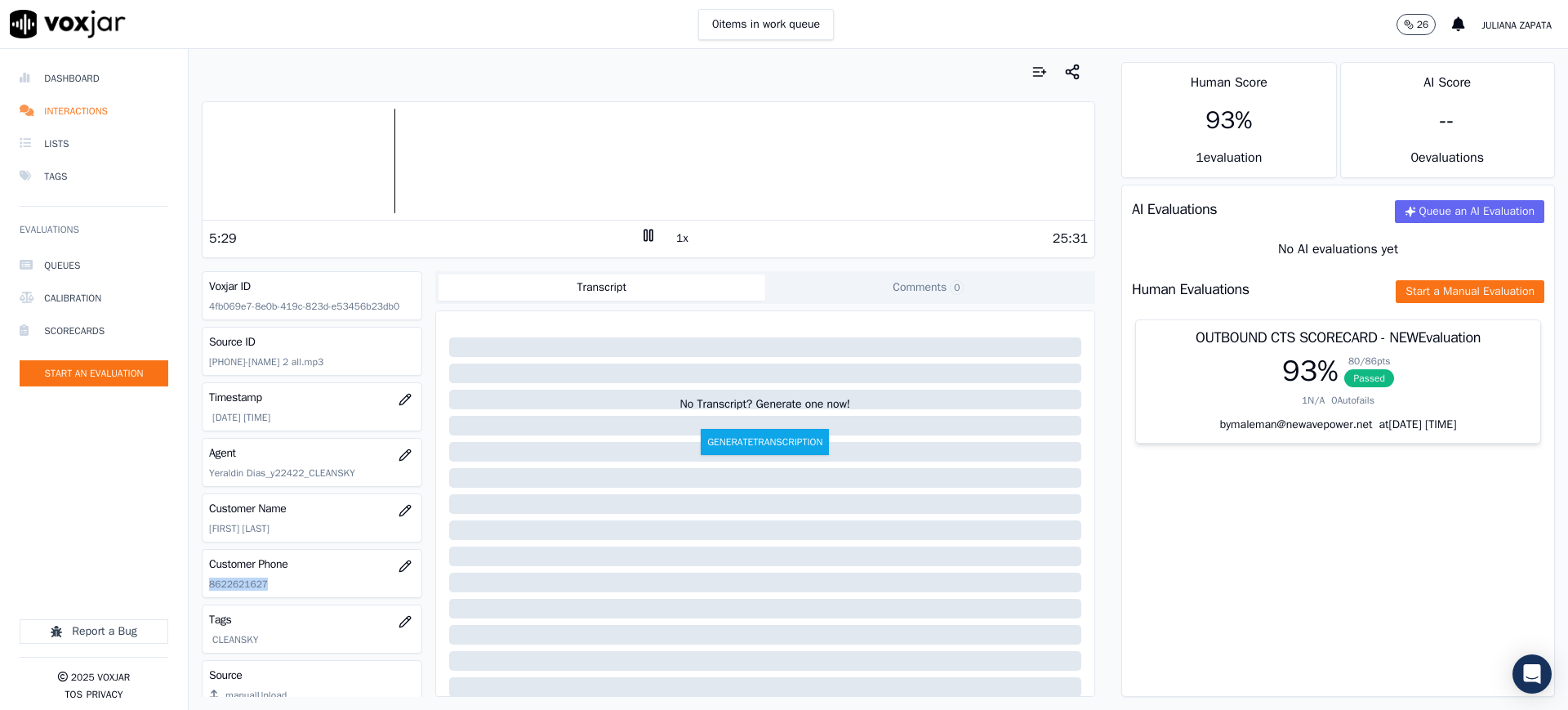click at bounding box center (648, 161) 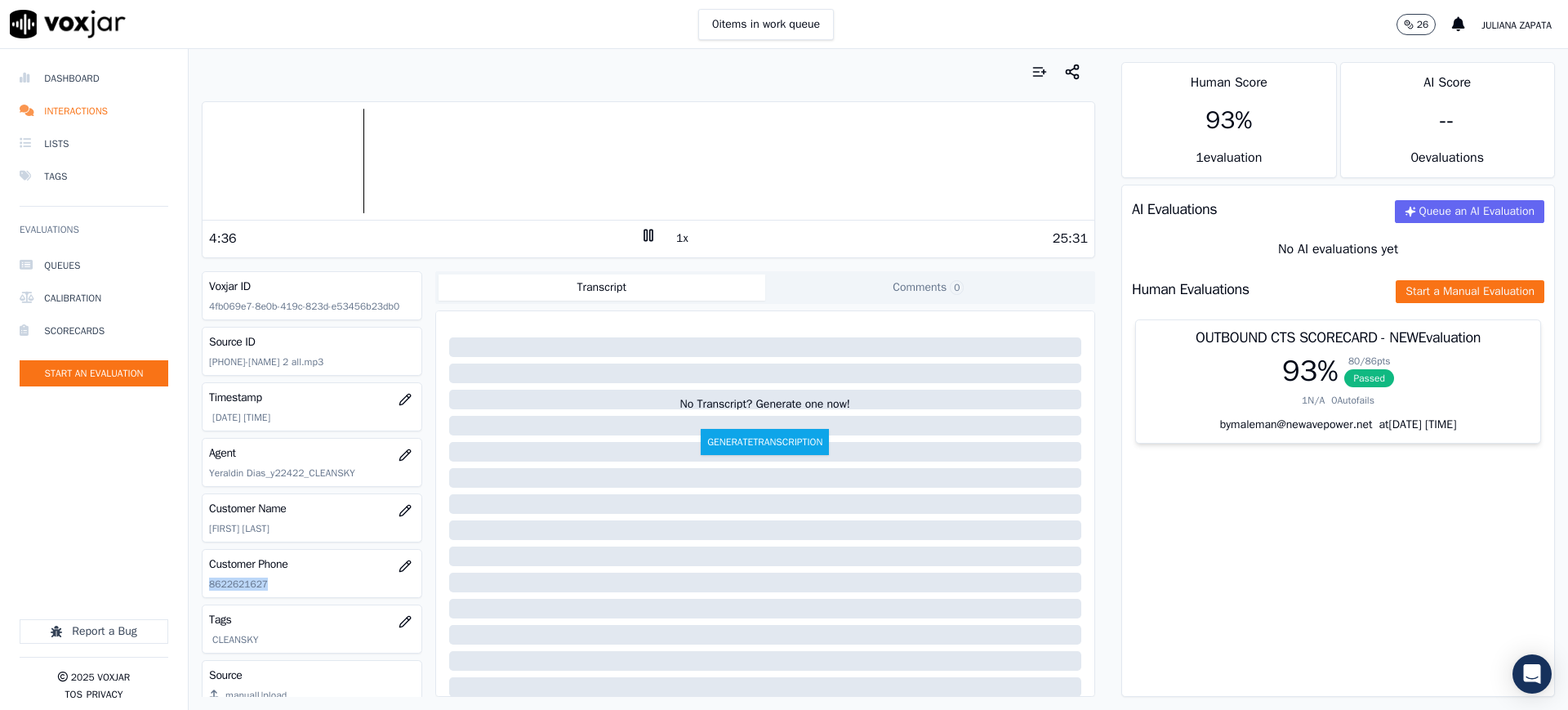 click at bounding box center (648, 161) 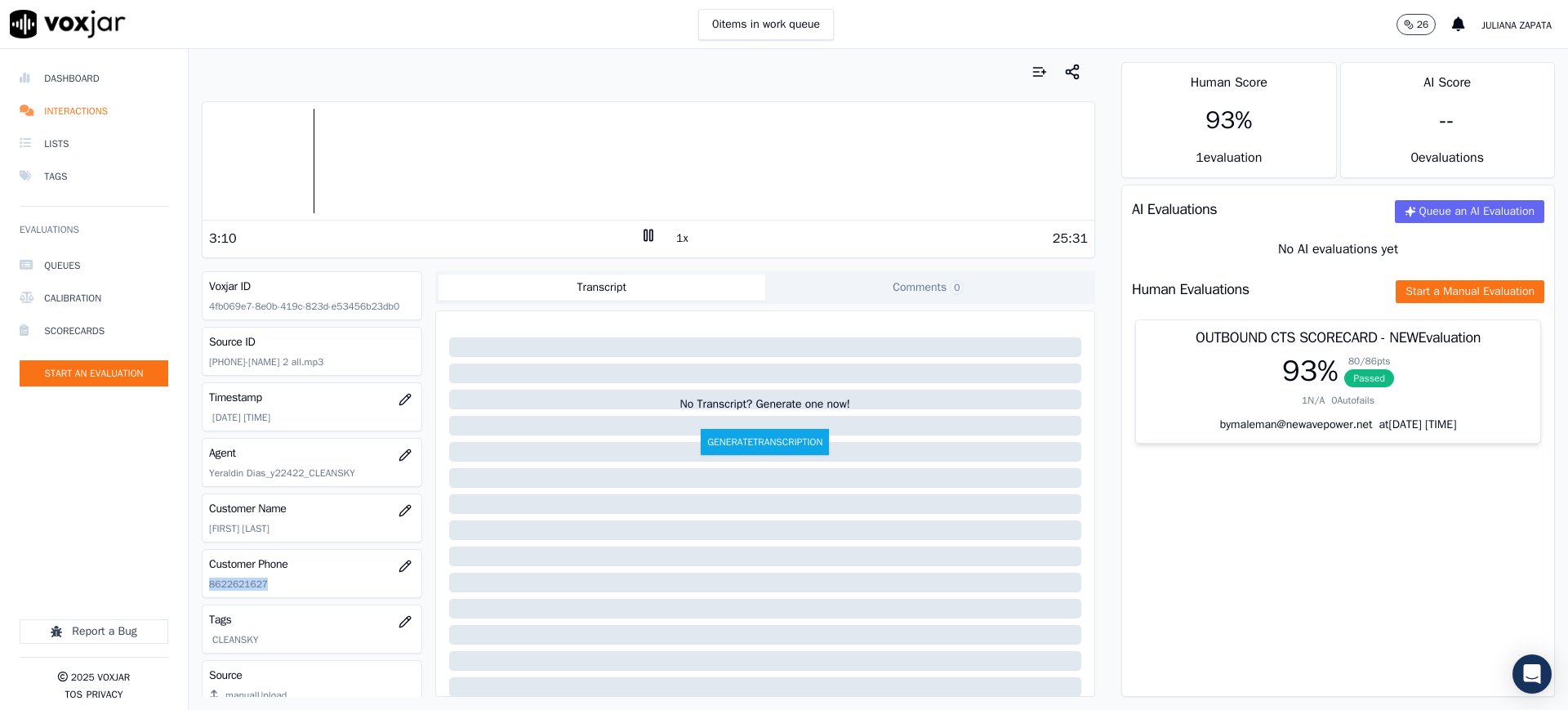 click at bounding box center (648, 161) 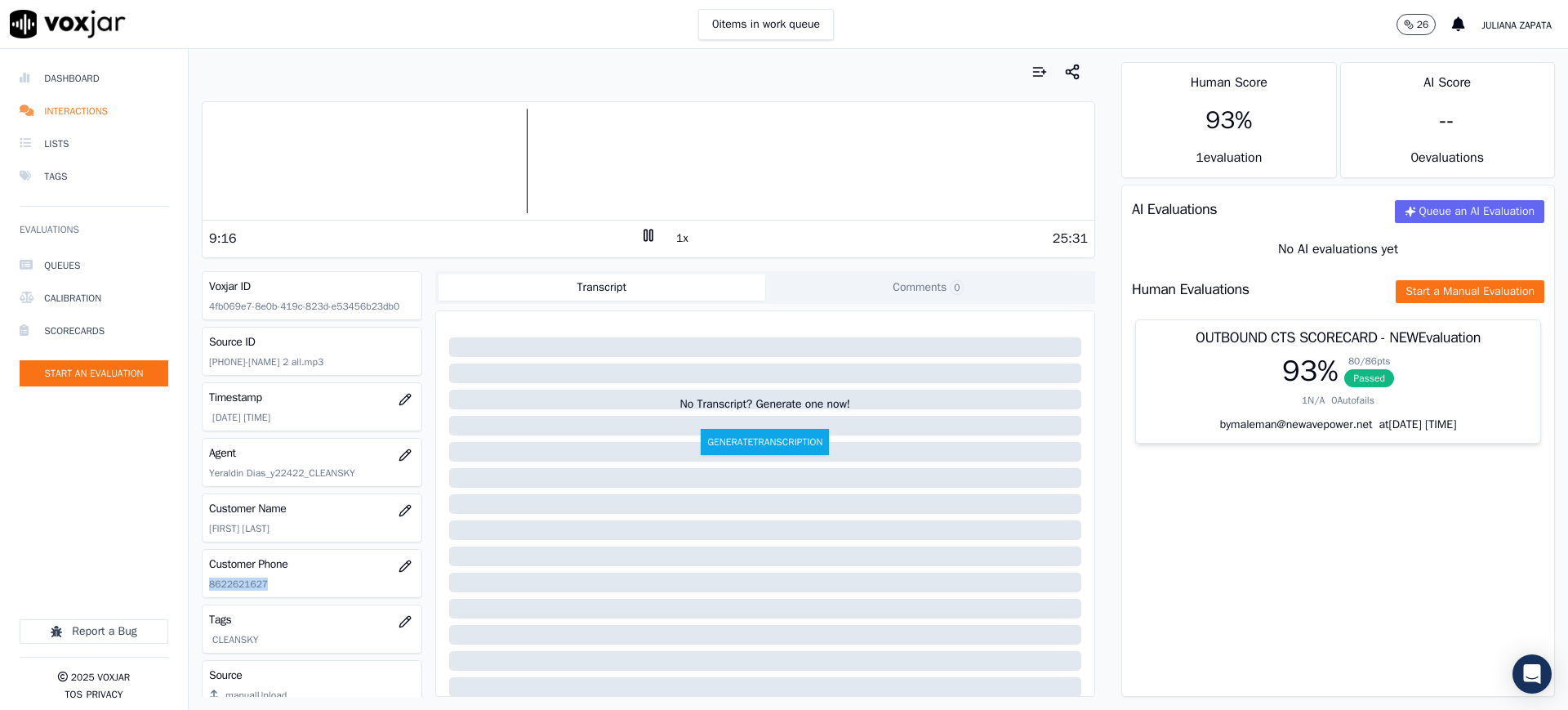 click at bounding box center [648, 161] 